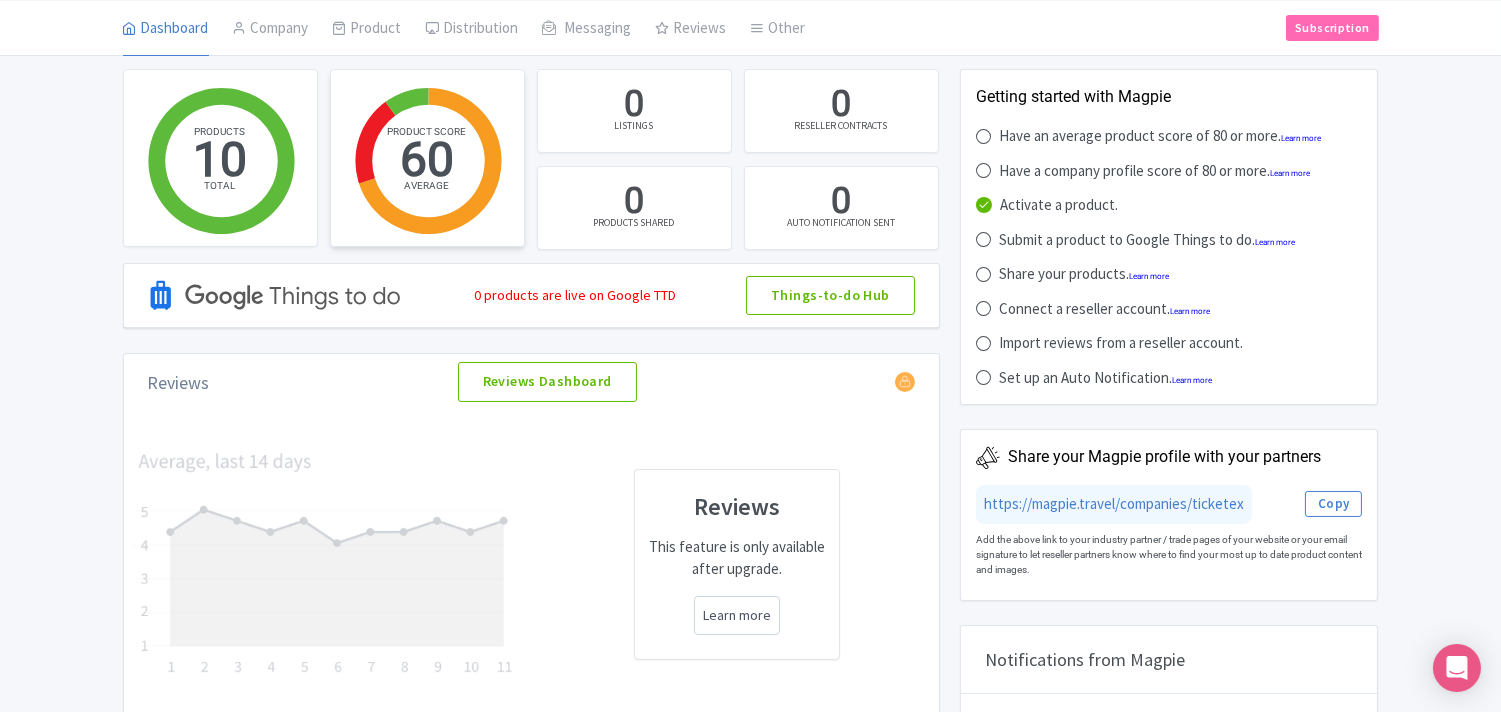 scroll, scrollTop: 0, scrollLeft: 0, axis: both 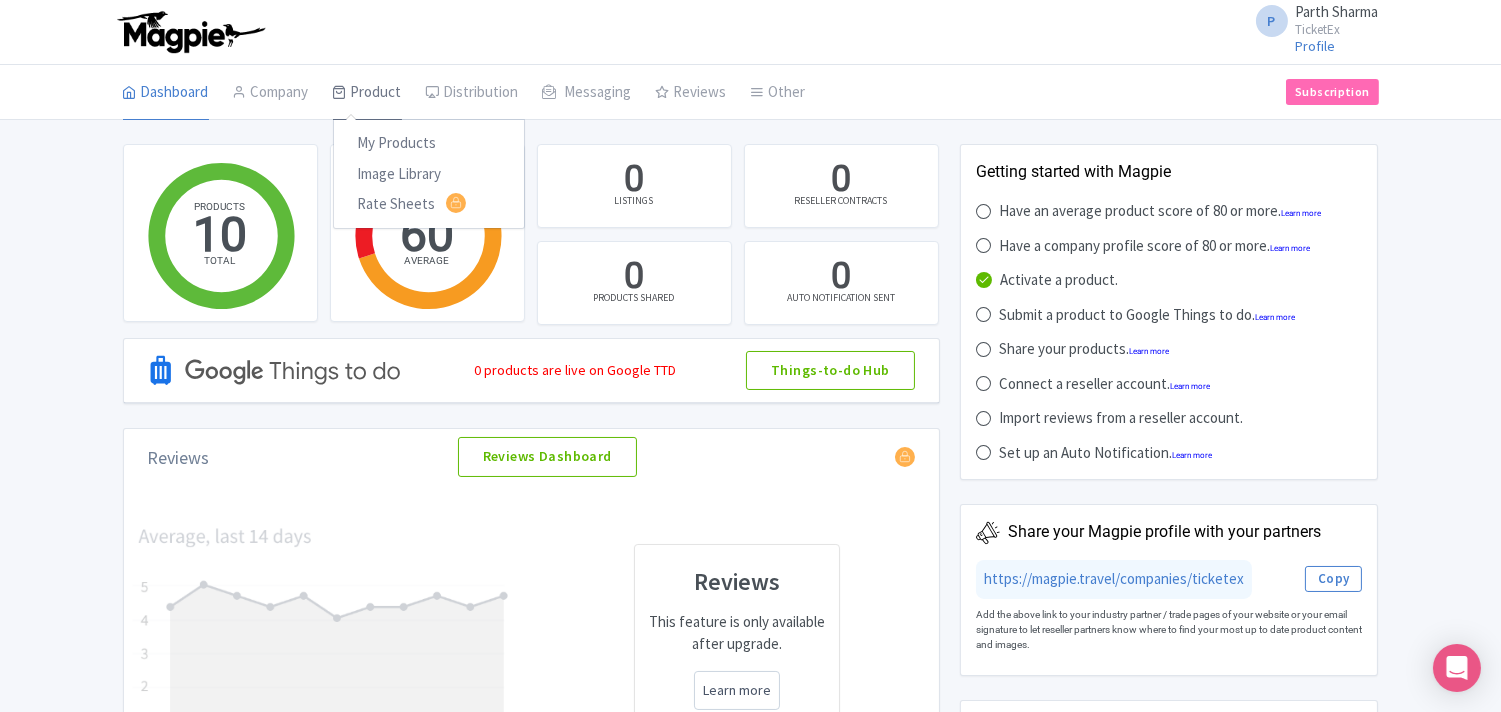 click on "Product" at bounding box center [367, 93] 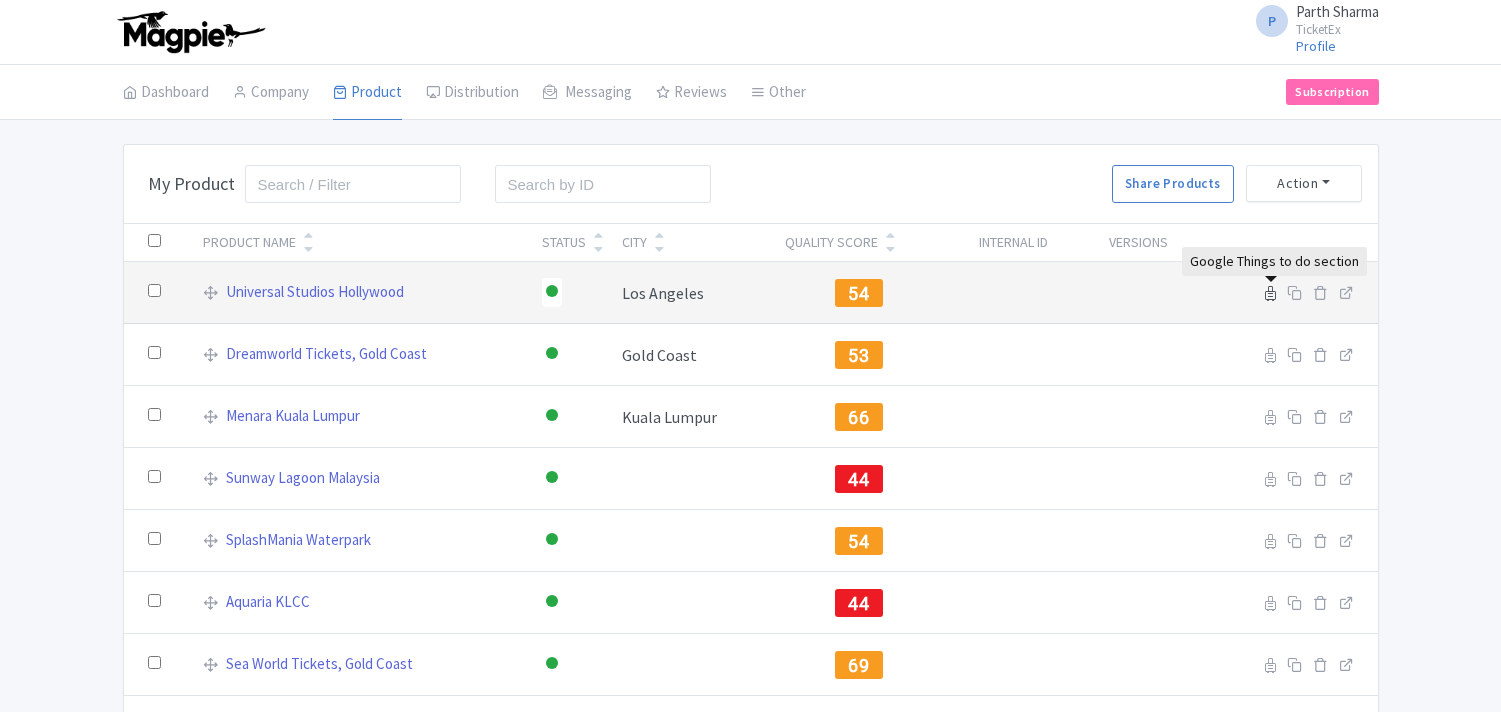 scroll, scrollTop: 0, scrollLeft: 0, axis: both 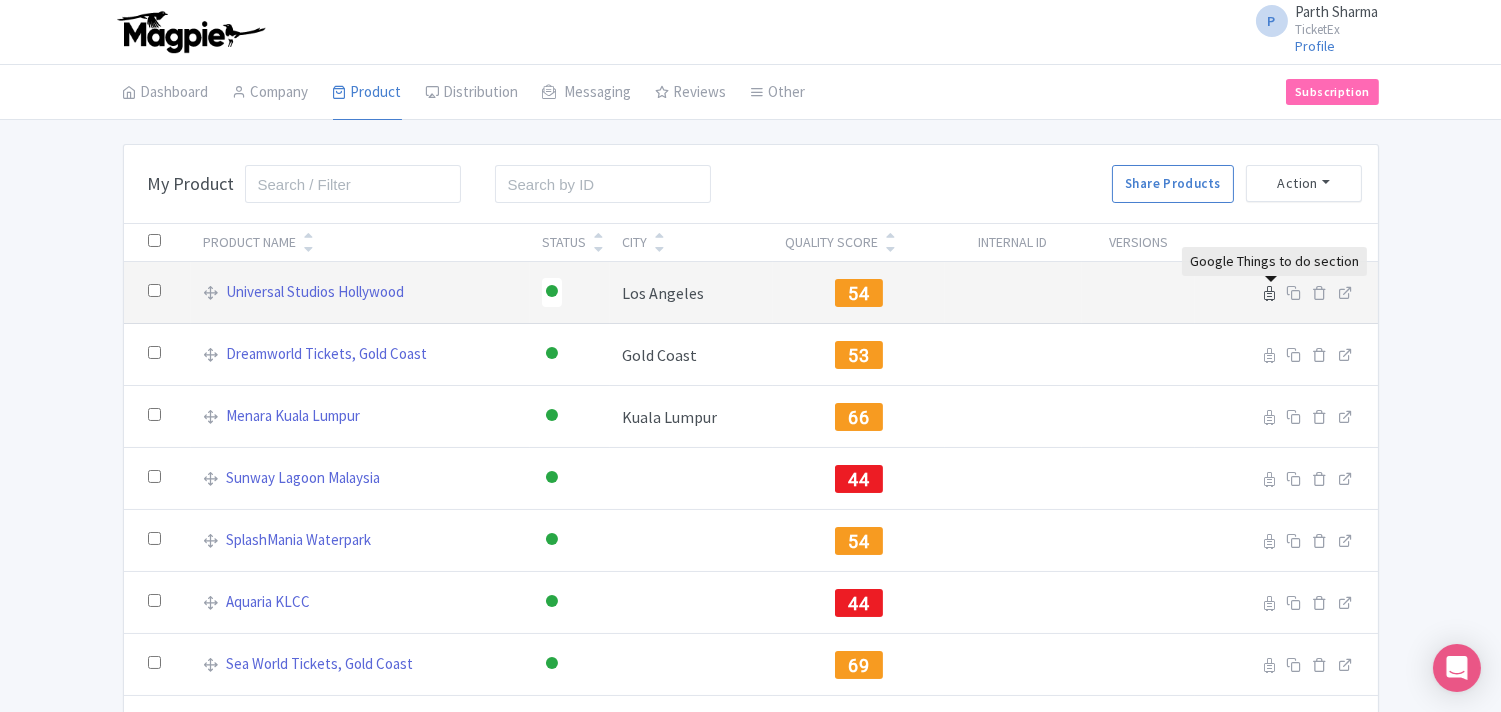 click at bounding box center [1270, 293] 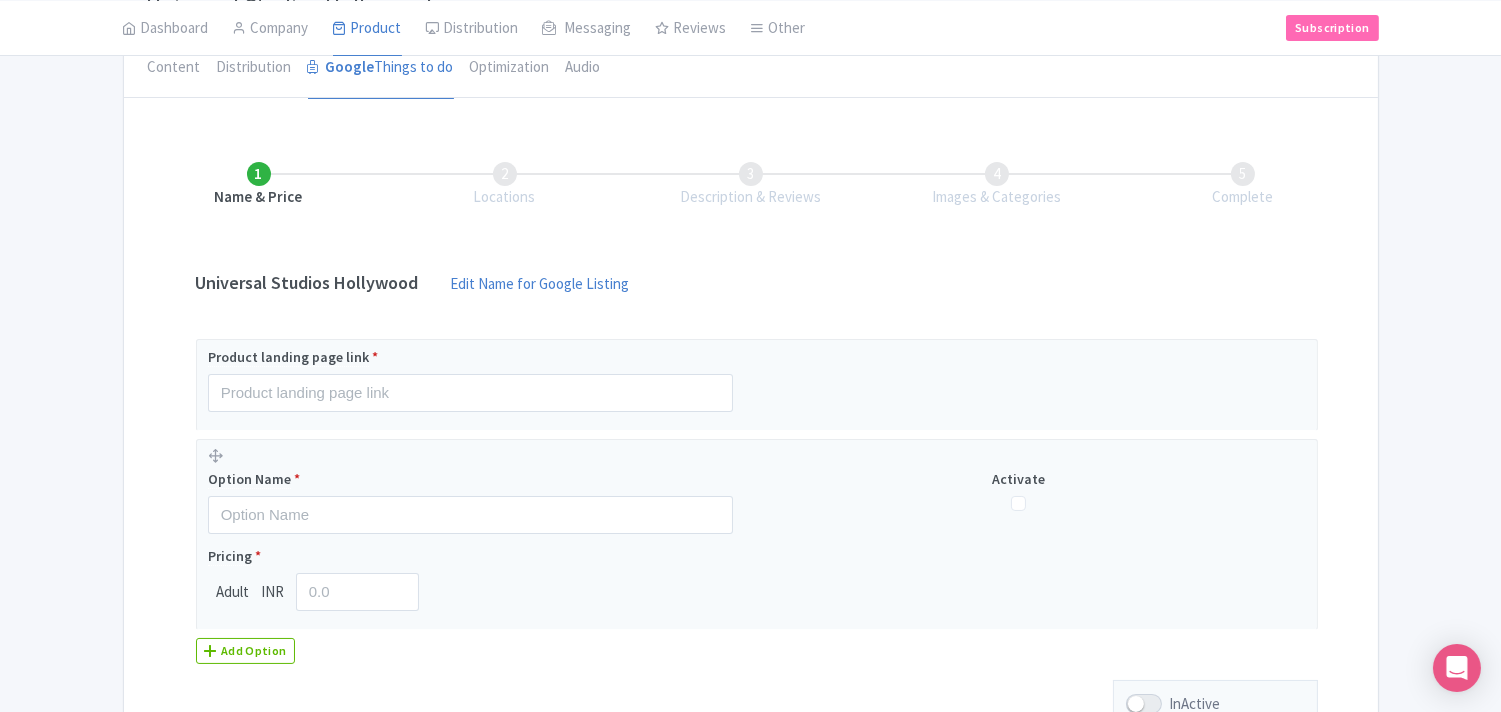 scroll, scrollTop: 222, scrollLeft: 0, axis: vertical 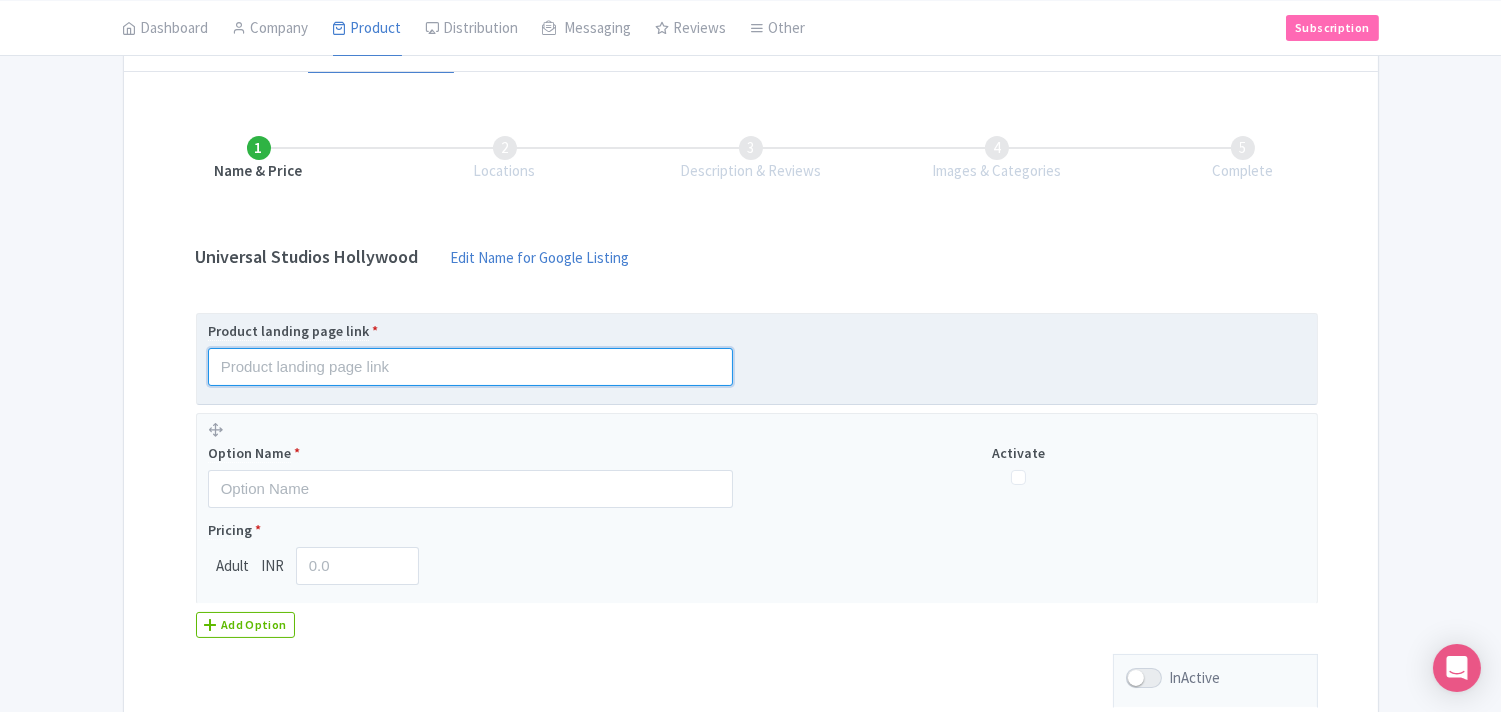 click at bounding box center (470, 367) 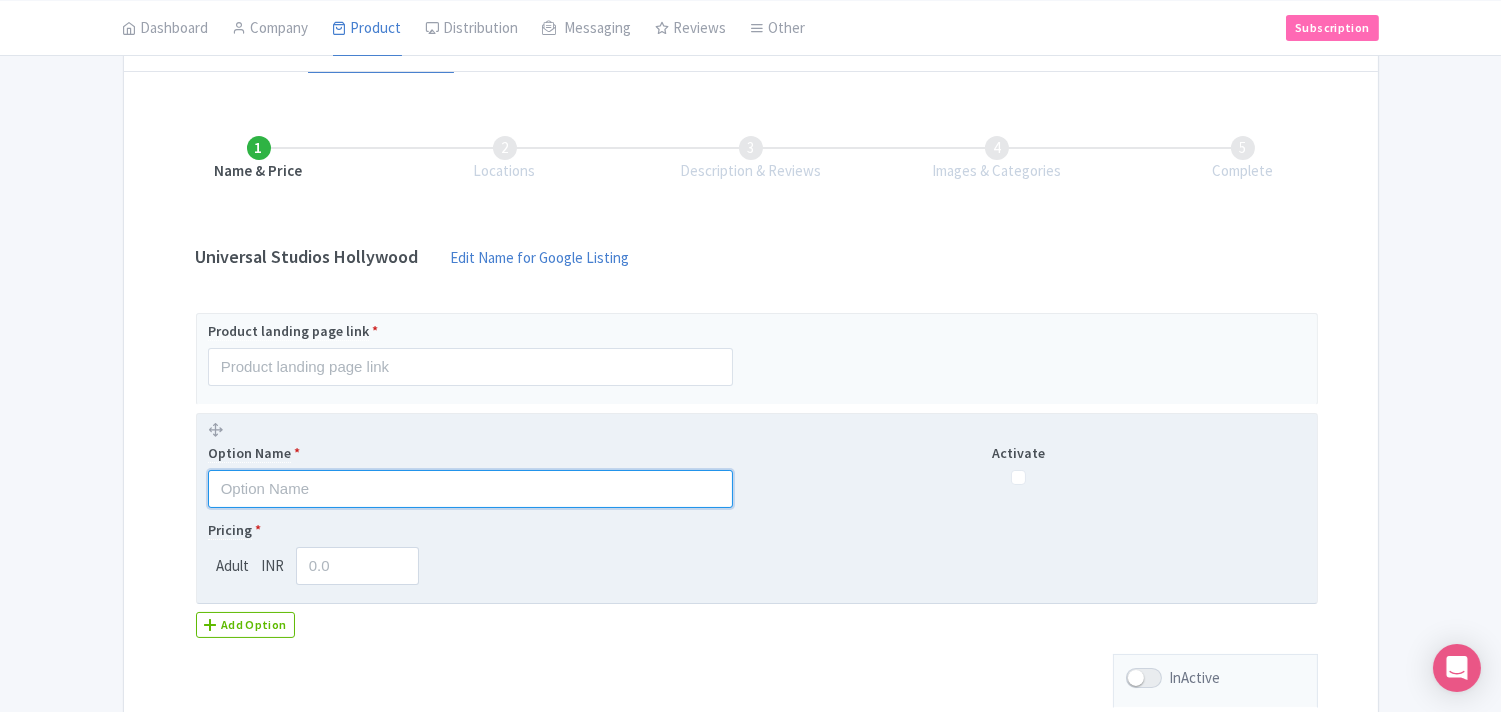 click at bounding box center [470, 489] 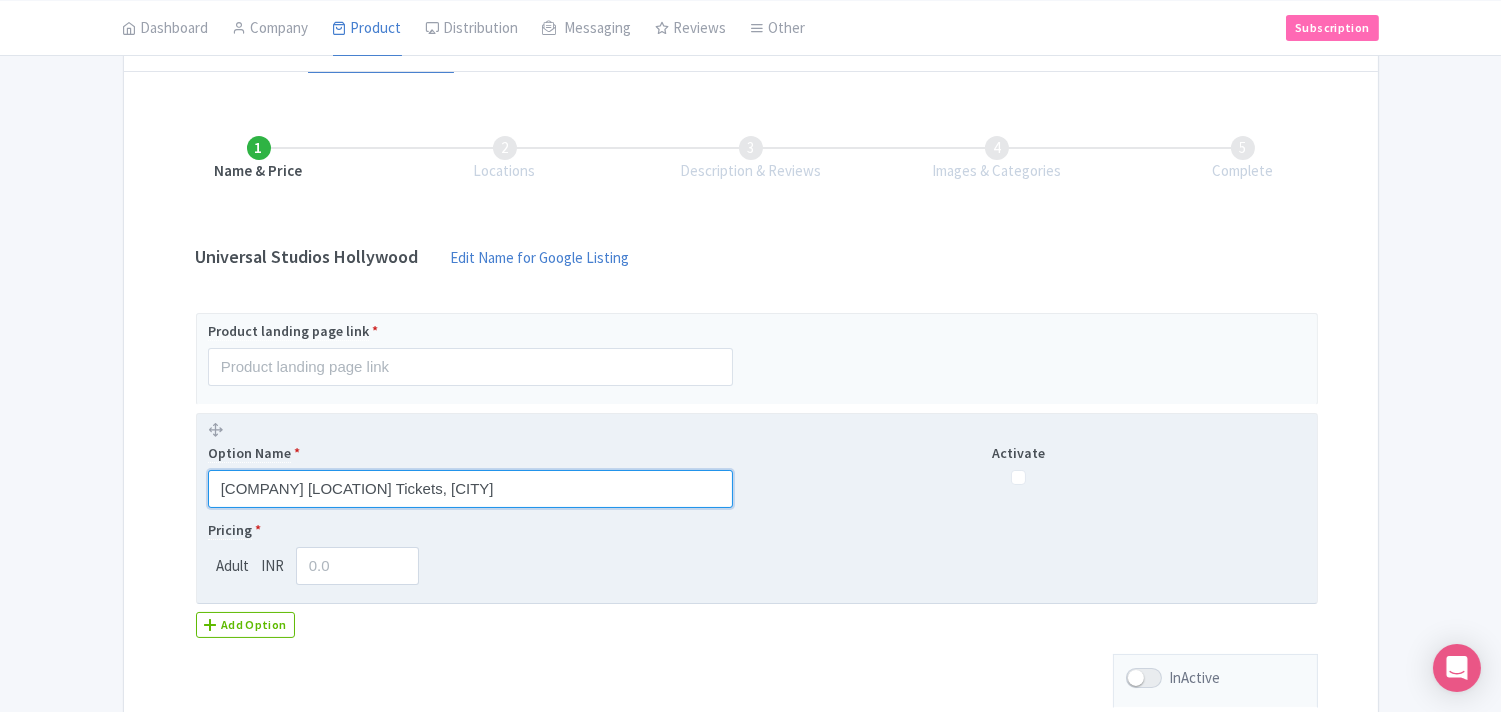 type on "Universal Studios Hollywood Tickets, [CITY]" 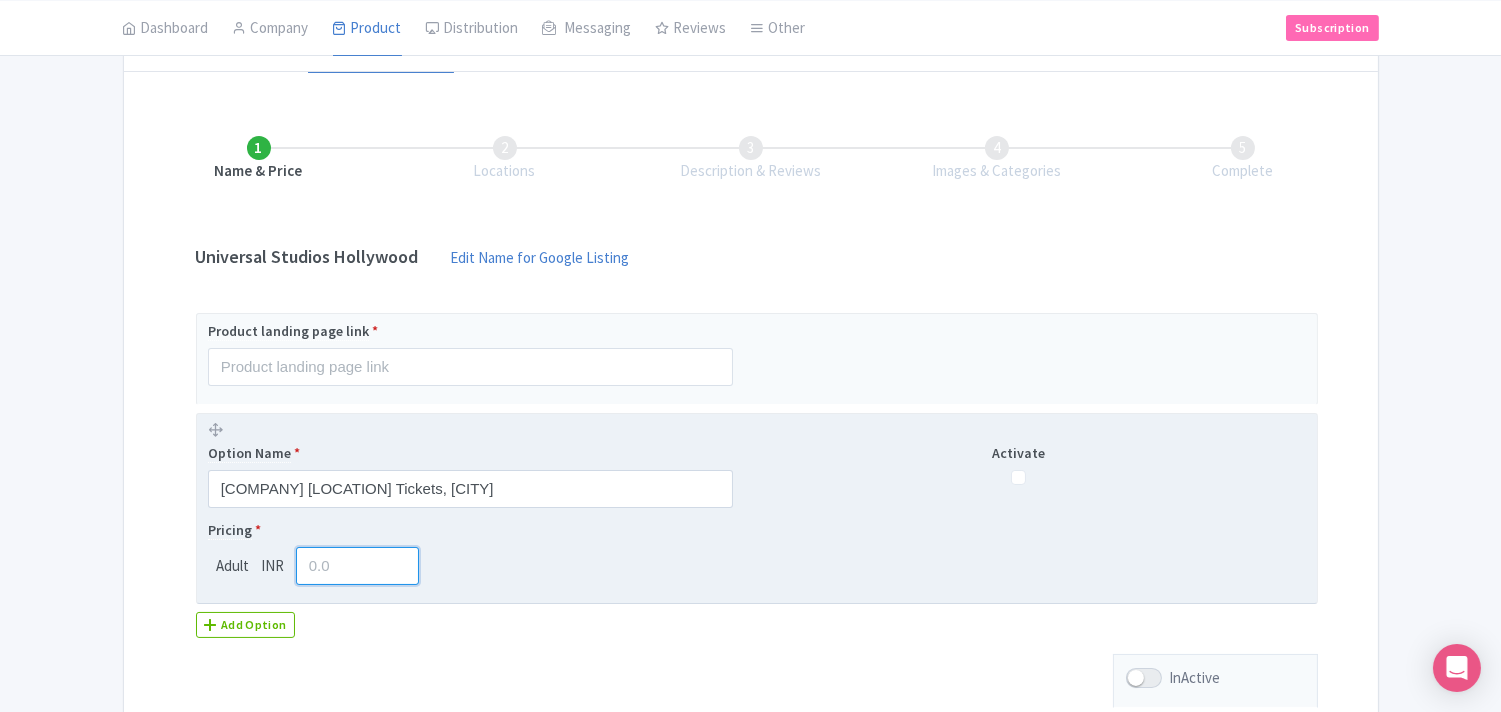 click at bounding box center [358, 566] 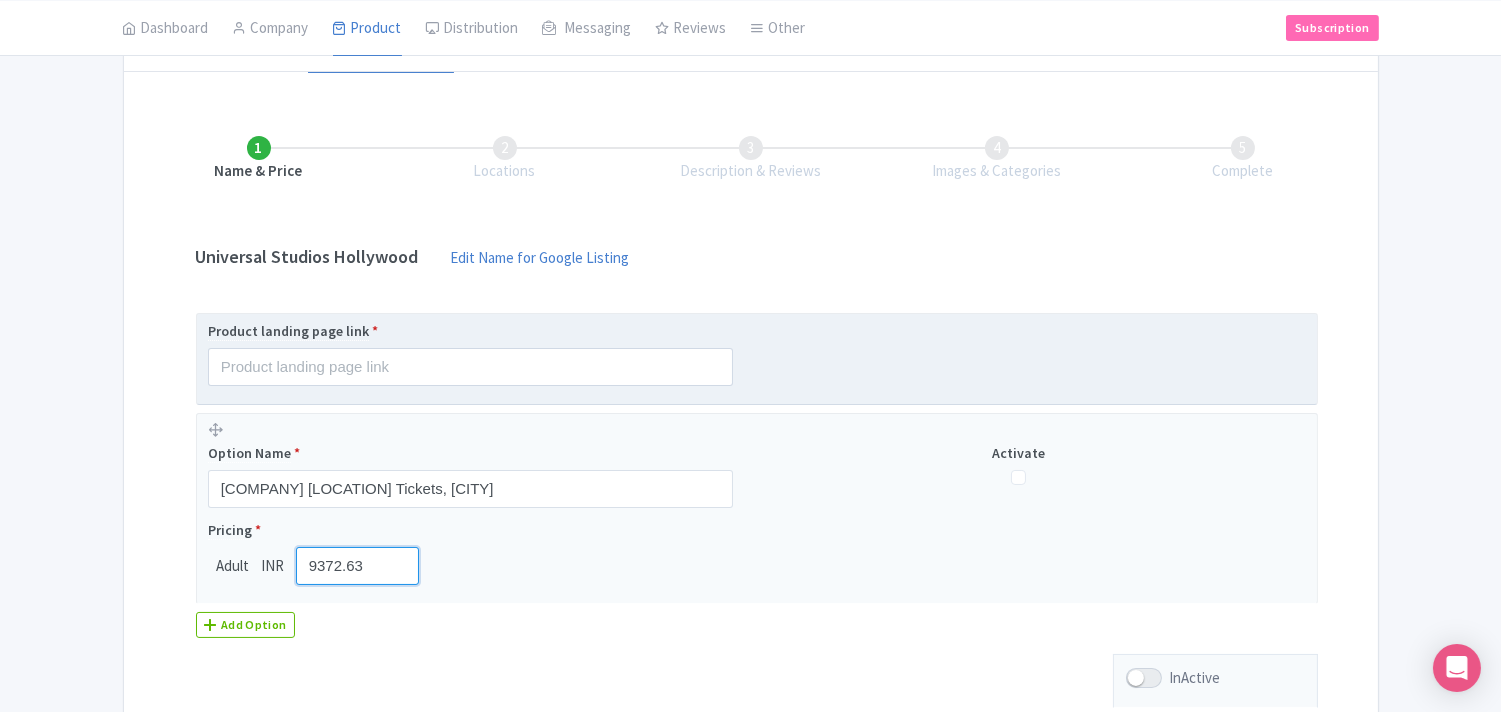 type on "9372.63" 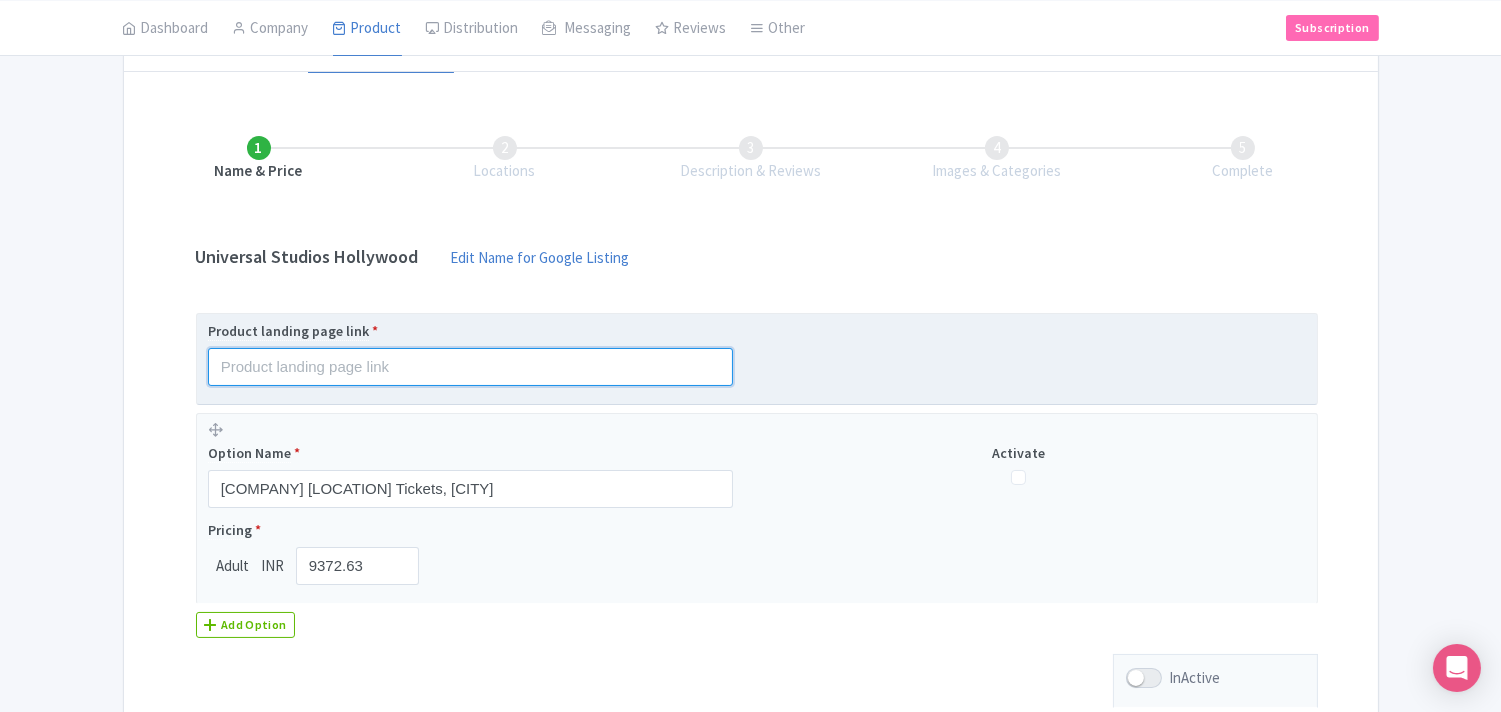 click at bounding box center [470, 367] 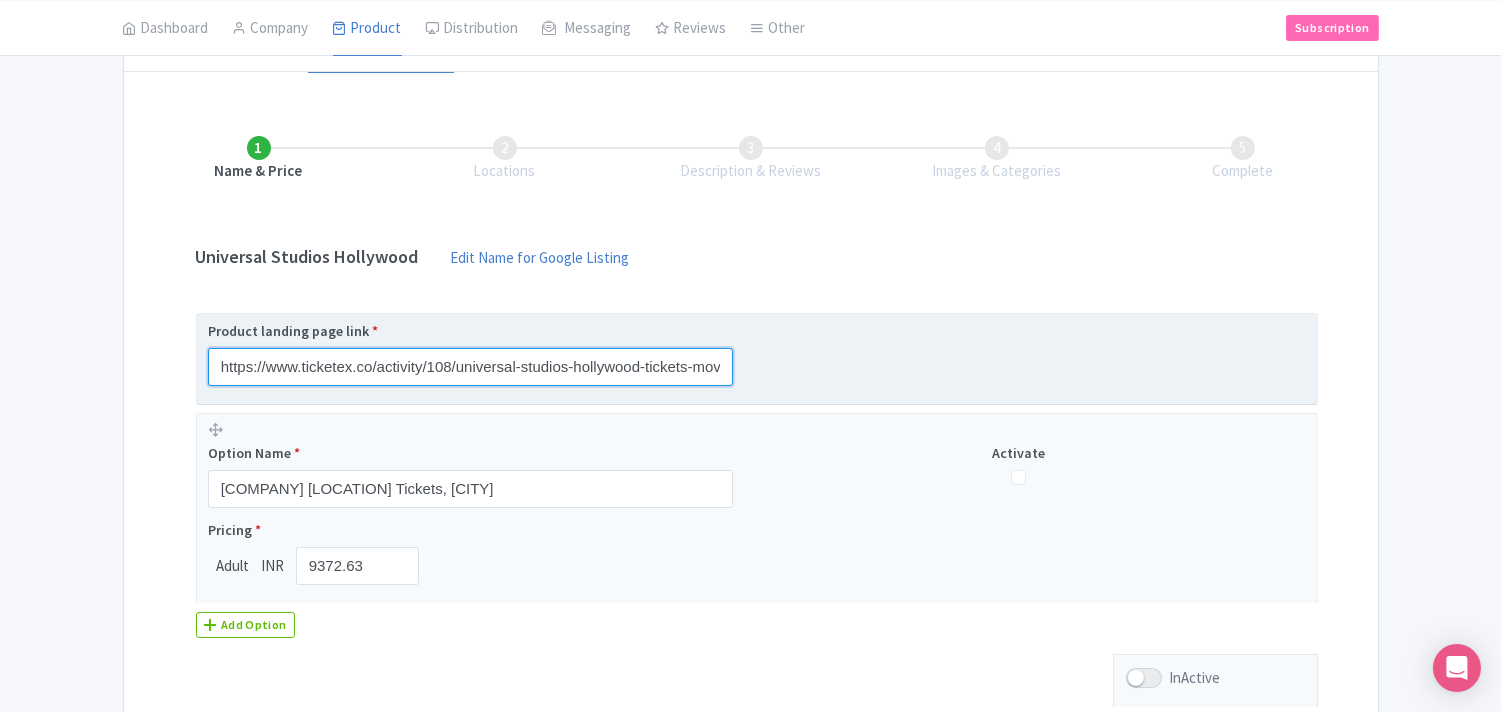 scroll, scrollTop: 0, scrollLeft: 267, axis: horizontal 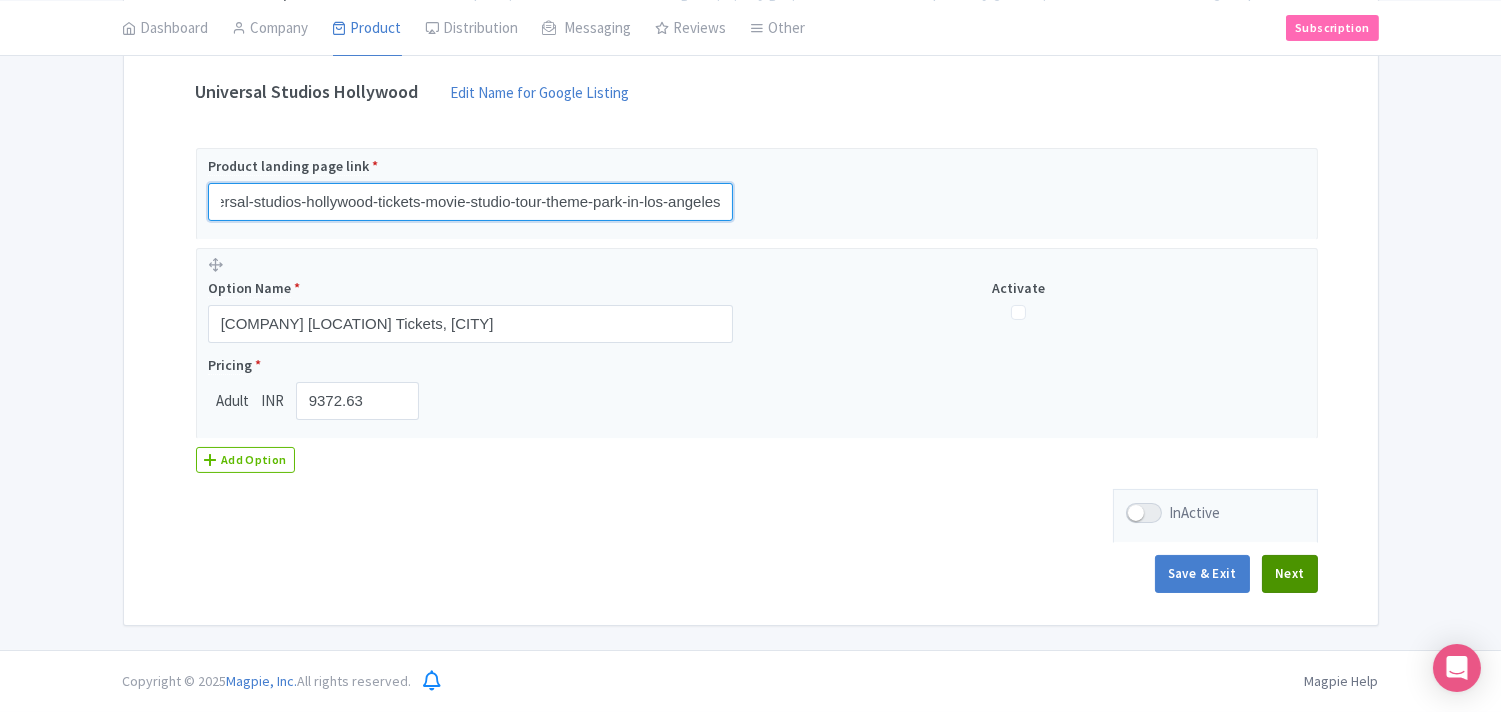 type on "https://www.ticketex.co/activity/108/universal-studios-hollywood-tickets-movie-studio-tour-theme-park-in-los-angeles" 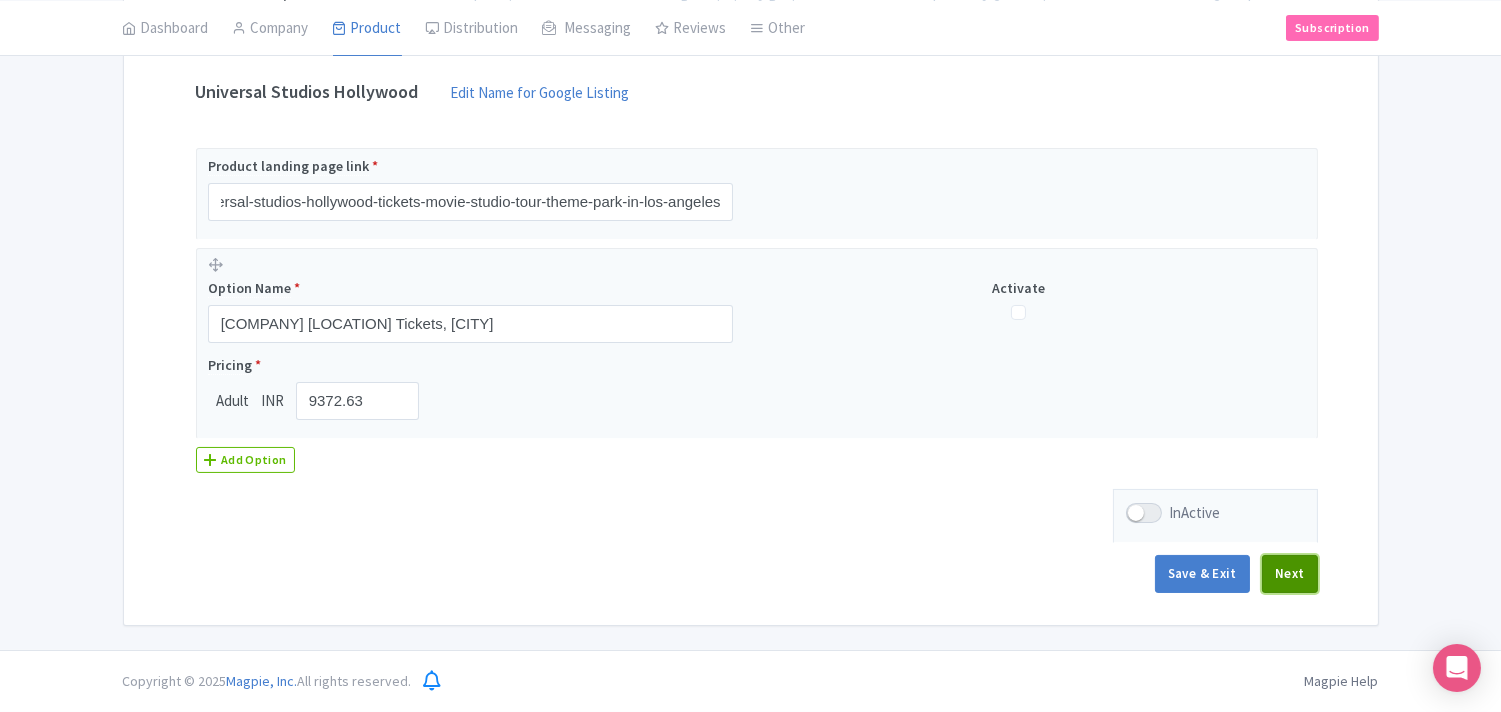 click on "Next" at bounding box center [1290, 574] 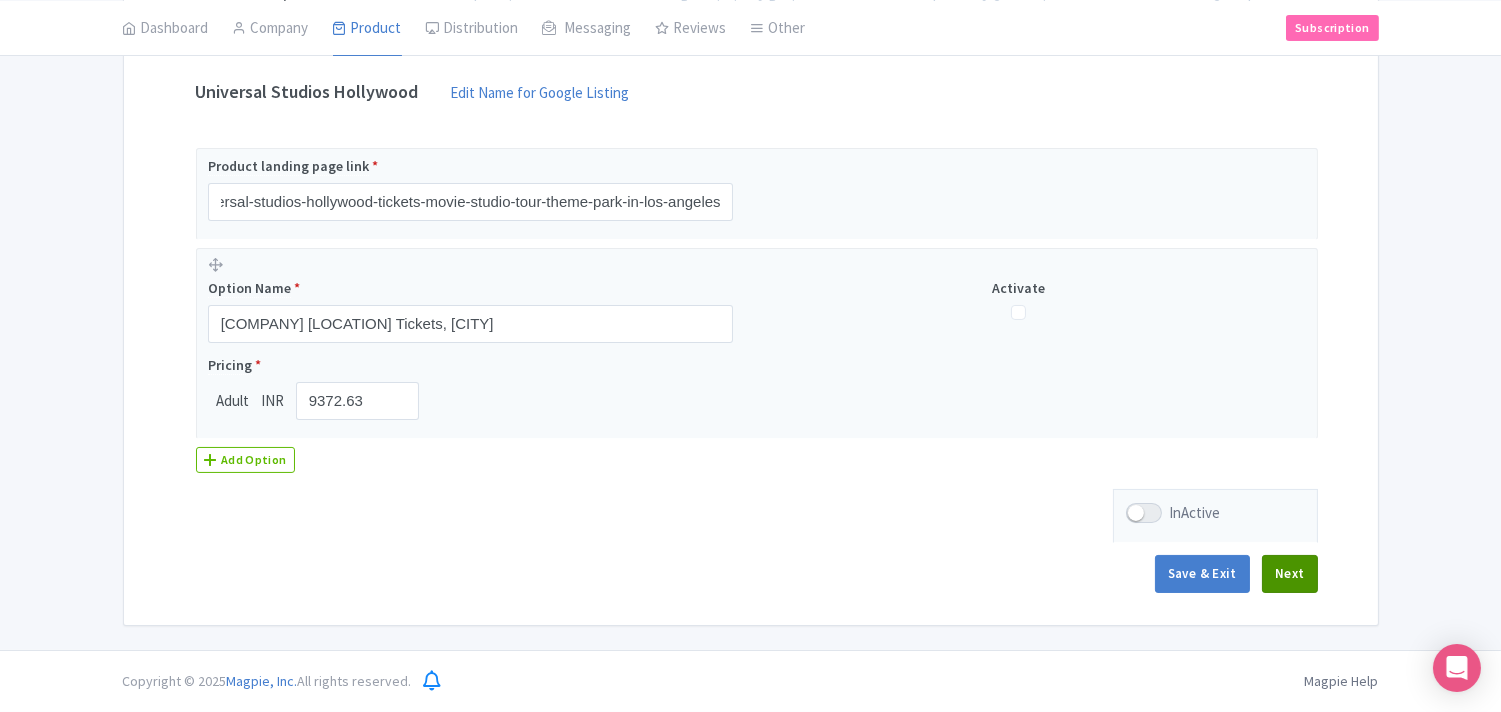 scroll, scrollTop: 0, scrollLeft: 0, axis: both 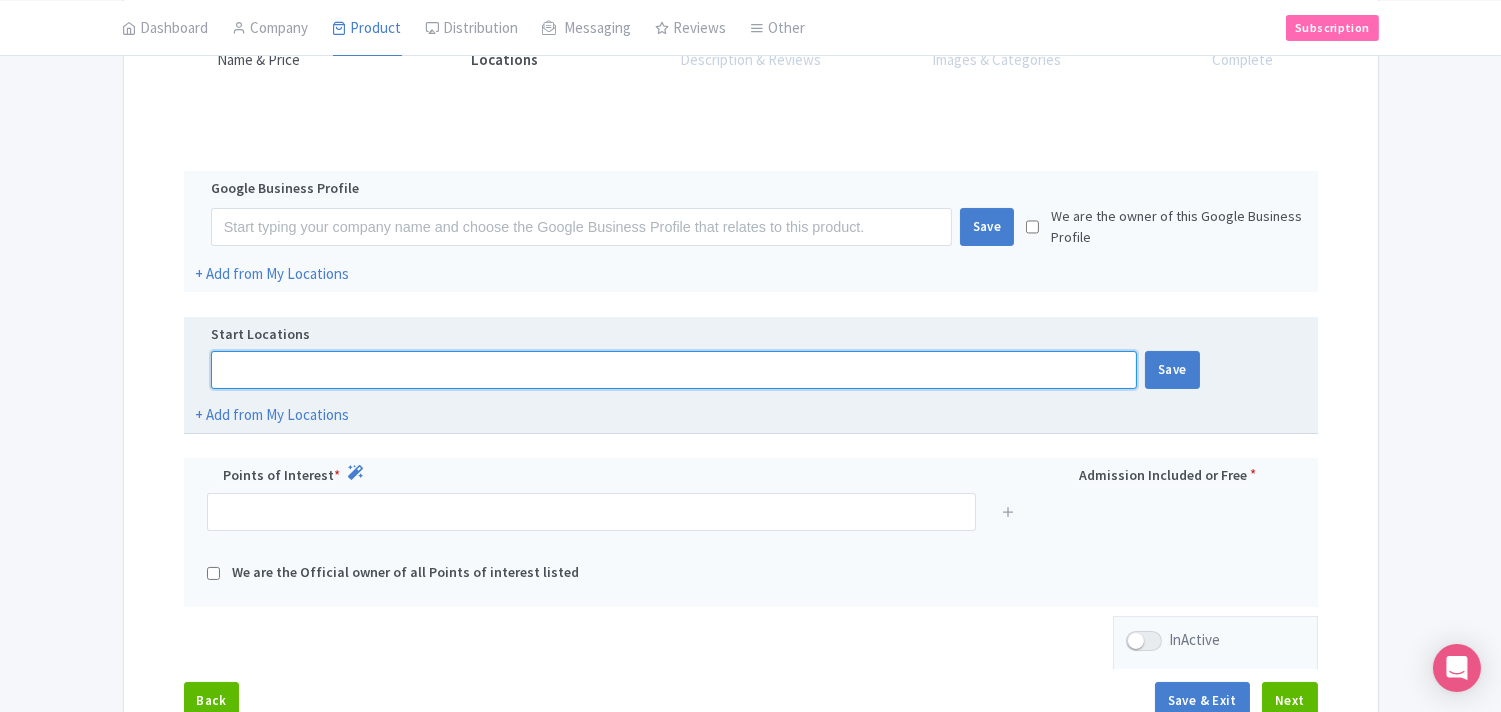 click at bounding box center [674, 370] 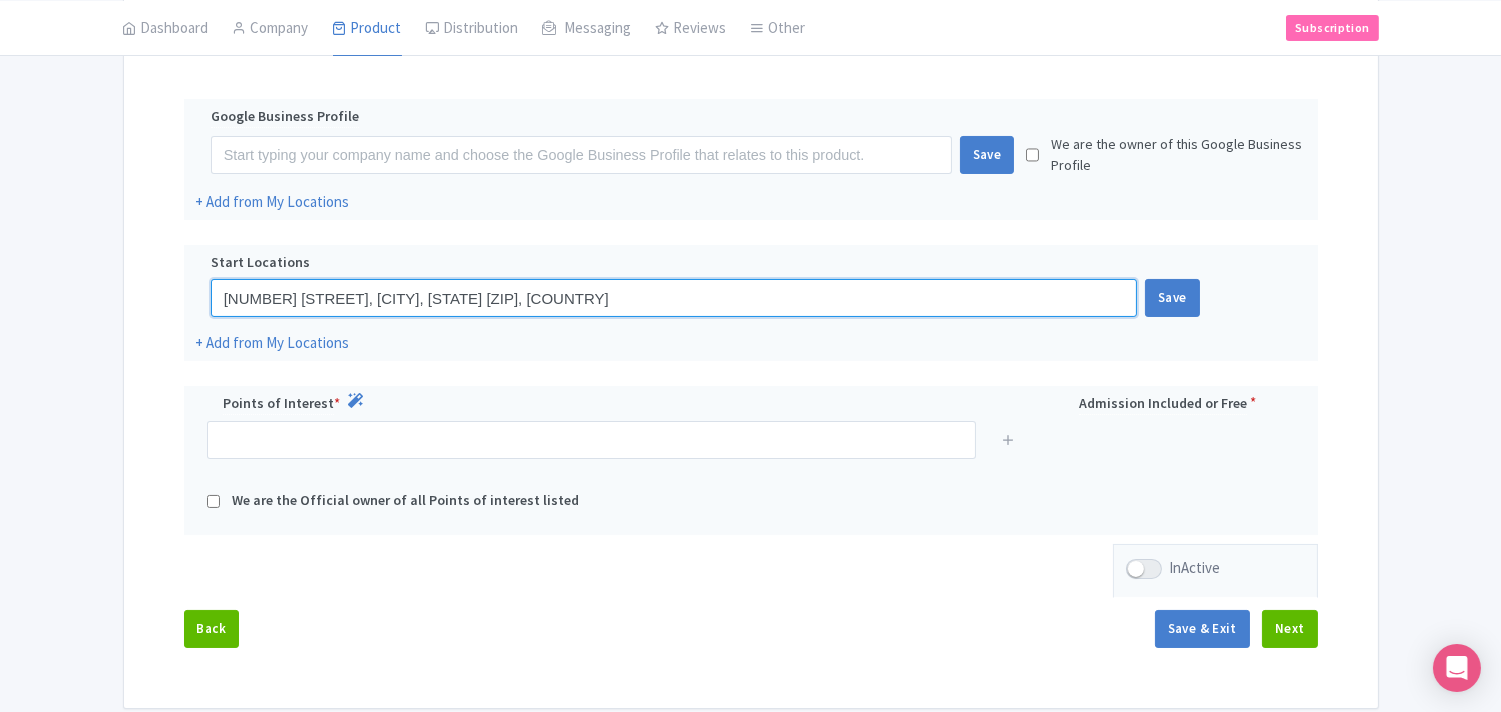 scroll, scrollTop: 444, scrollLeft: 0, axis: vertical 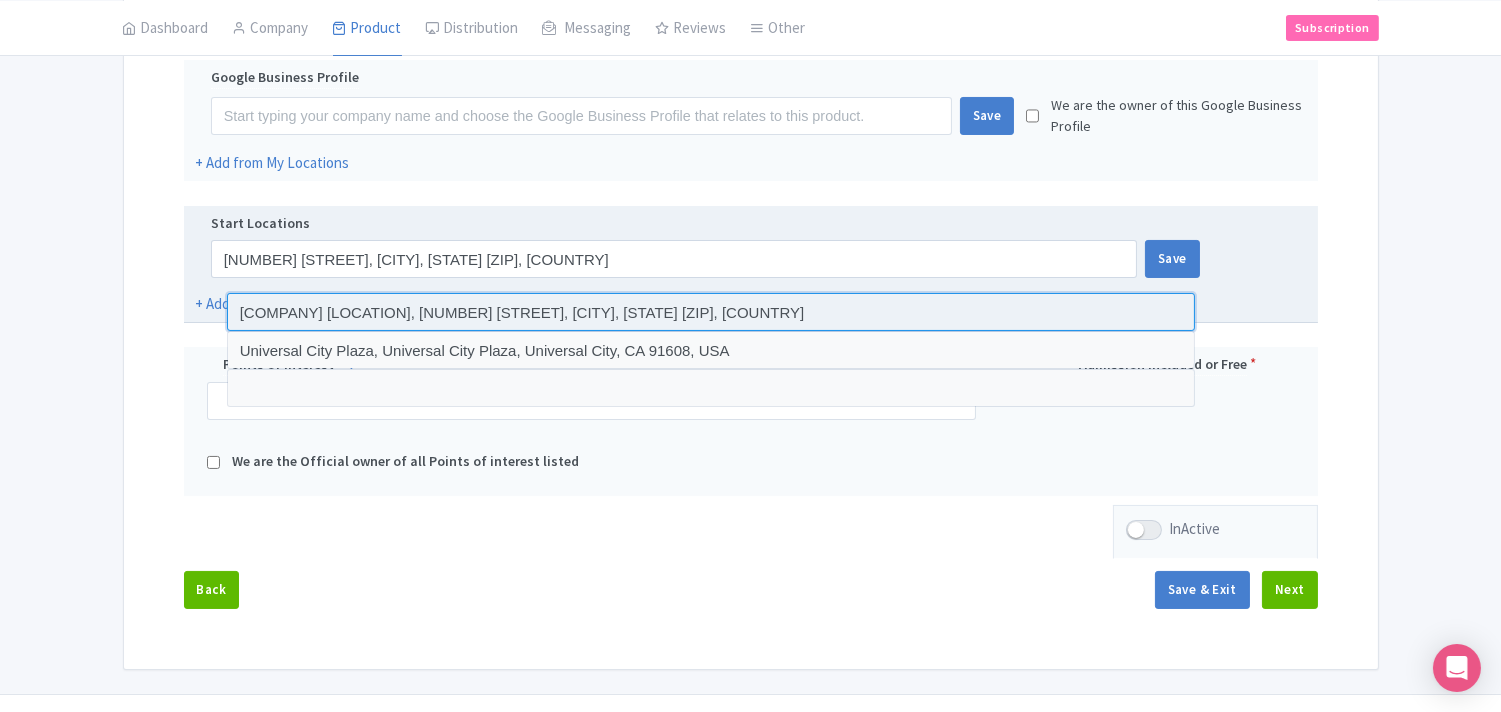 click at bounding box center [711, 312] 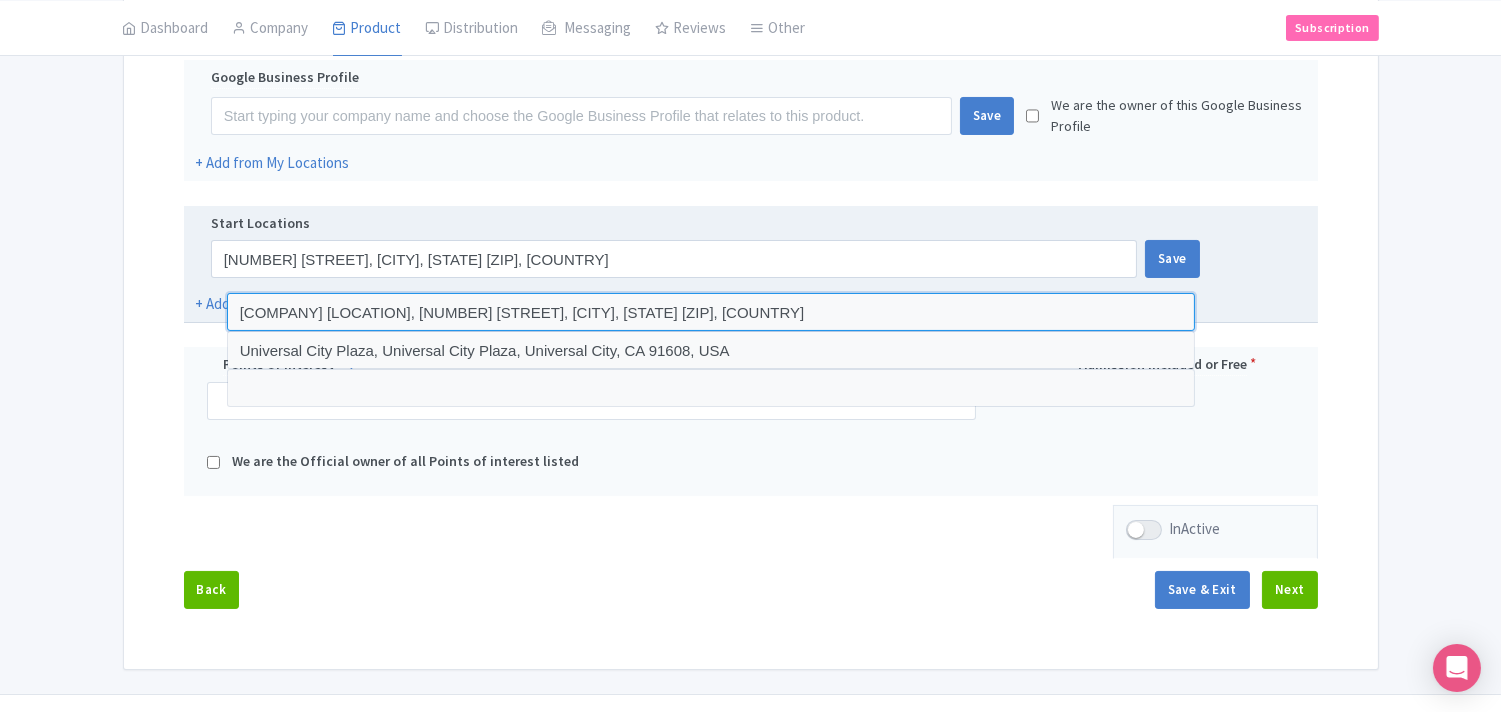 type on "Universal Studios Lot, 100 Universal City Plaza, Universal City, CA 91608, USA" 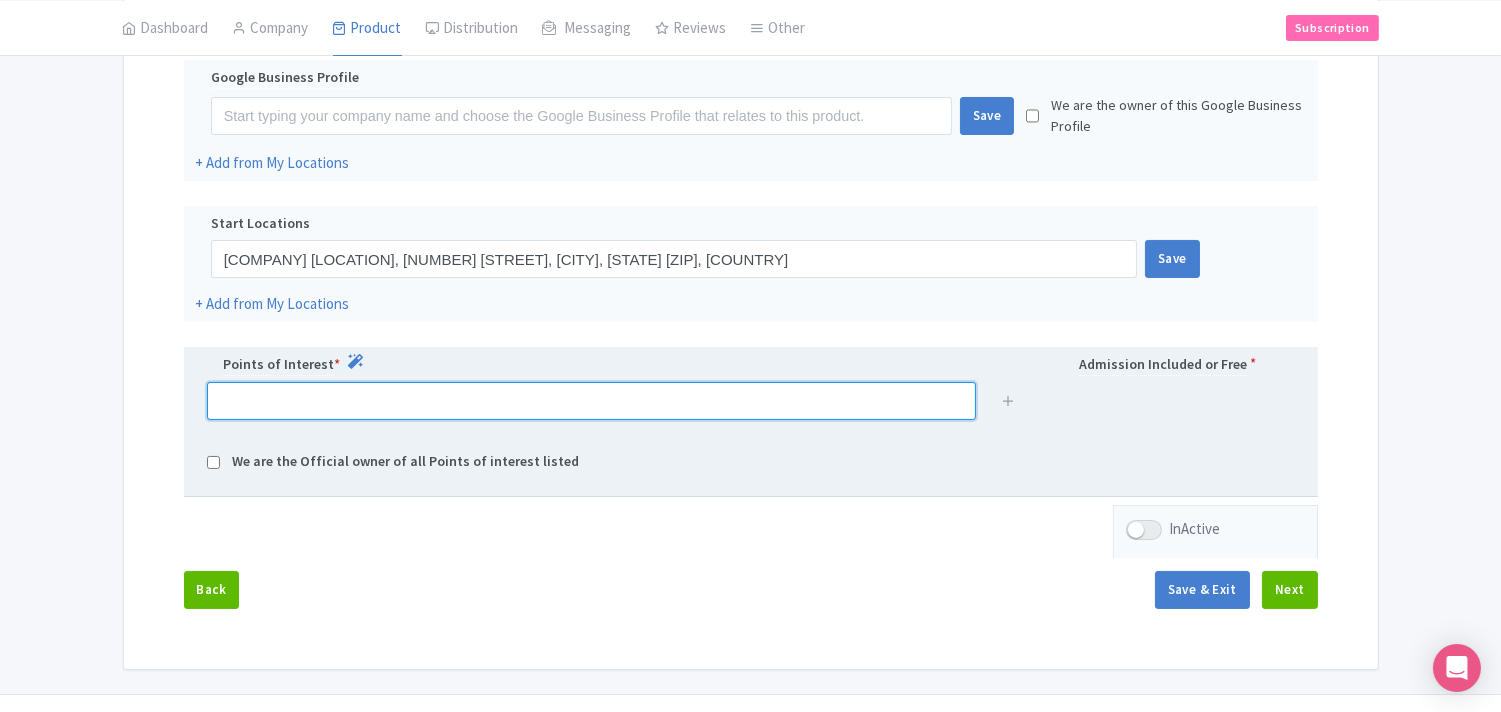 click at bounding box center (591, 401) 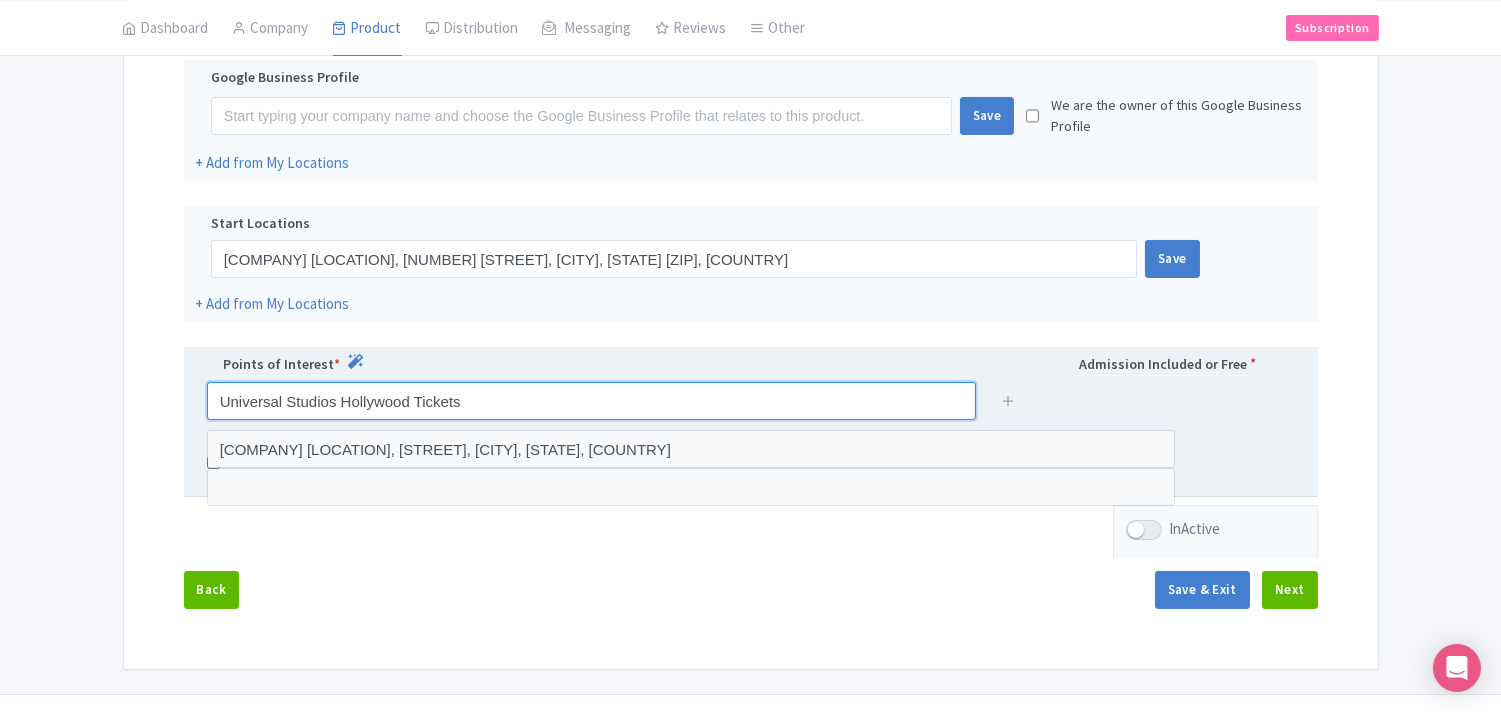 click on "Universal Studios Hollywood Tickets" at bounding box center (591, 401) 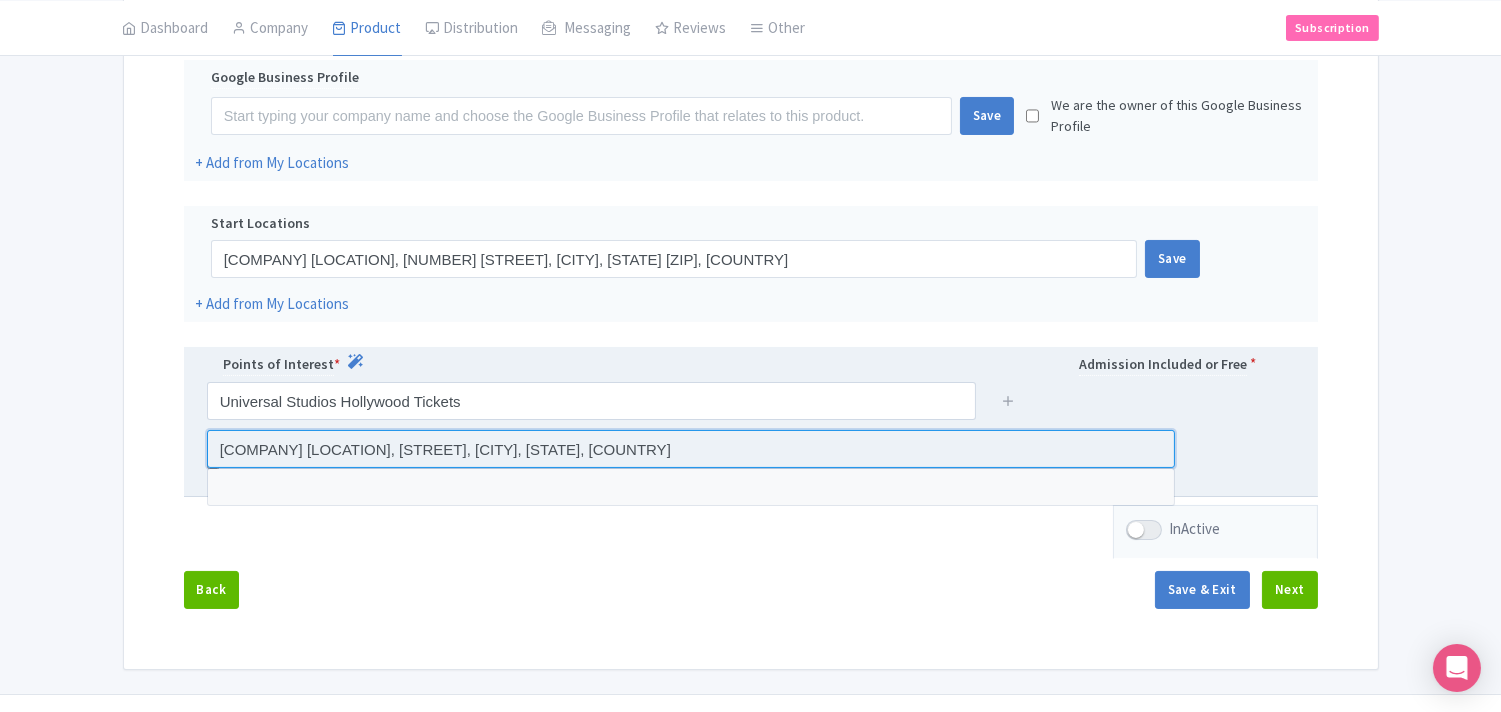 click at bounding box center [691, 449] 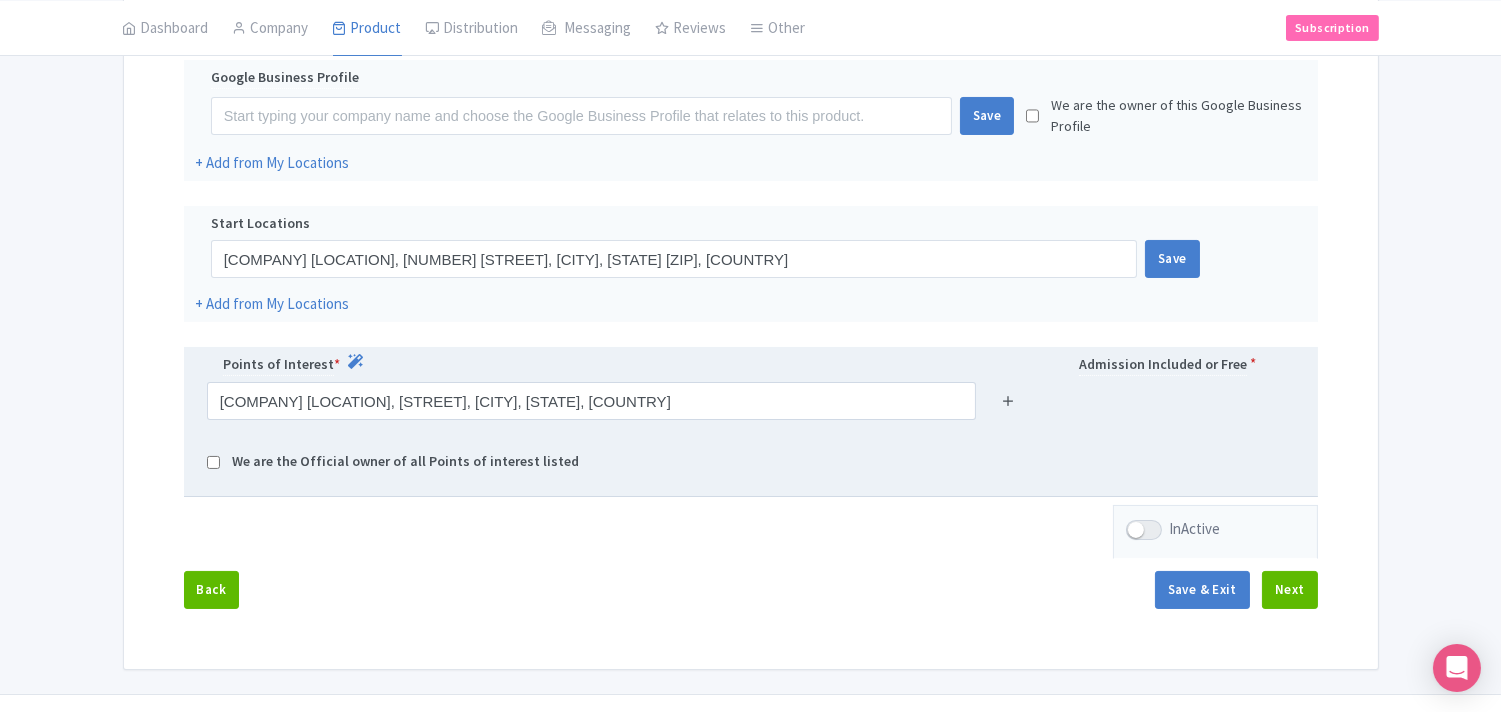 click at bounding box center [1008, 400] 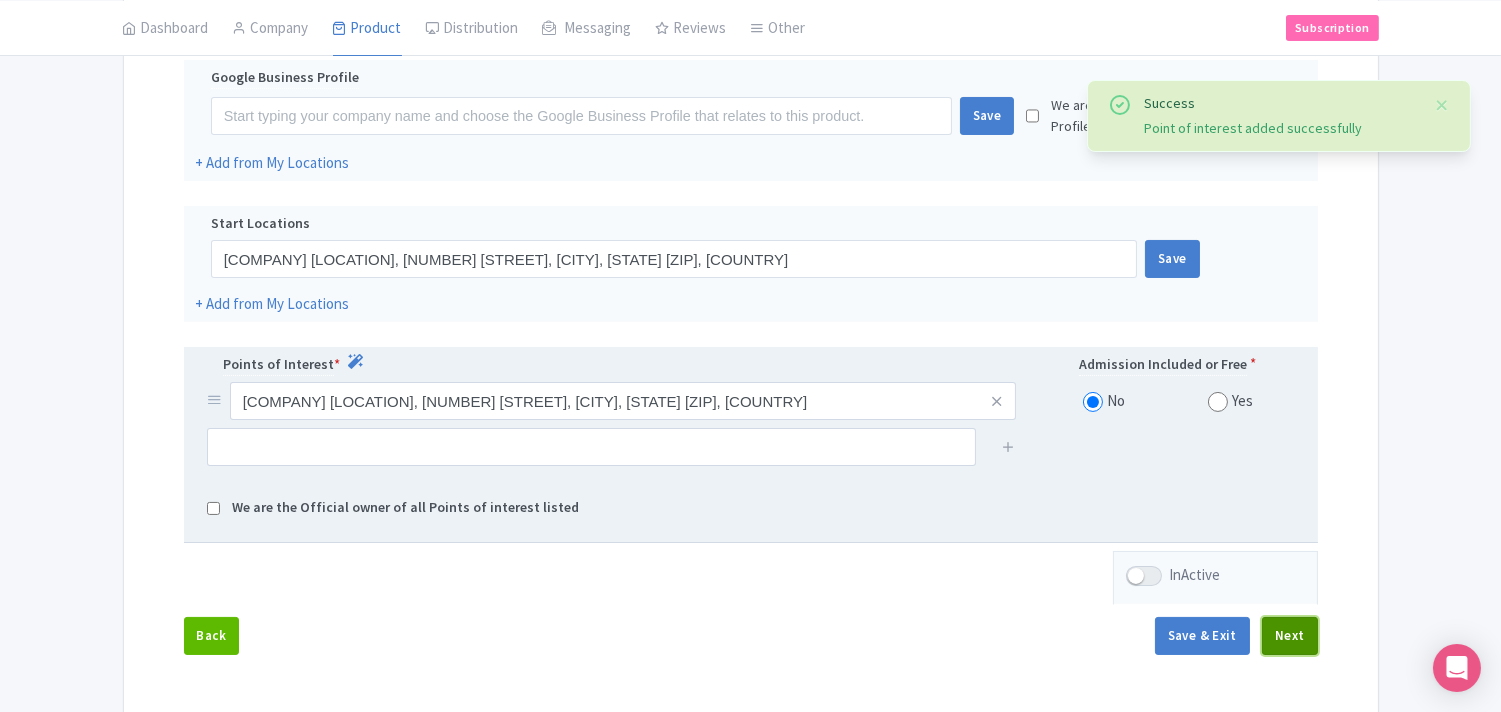 click on "Next" at bounding box center [1290, 636] 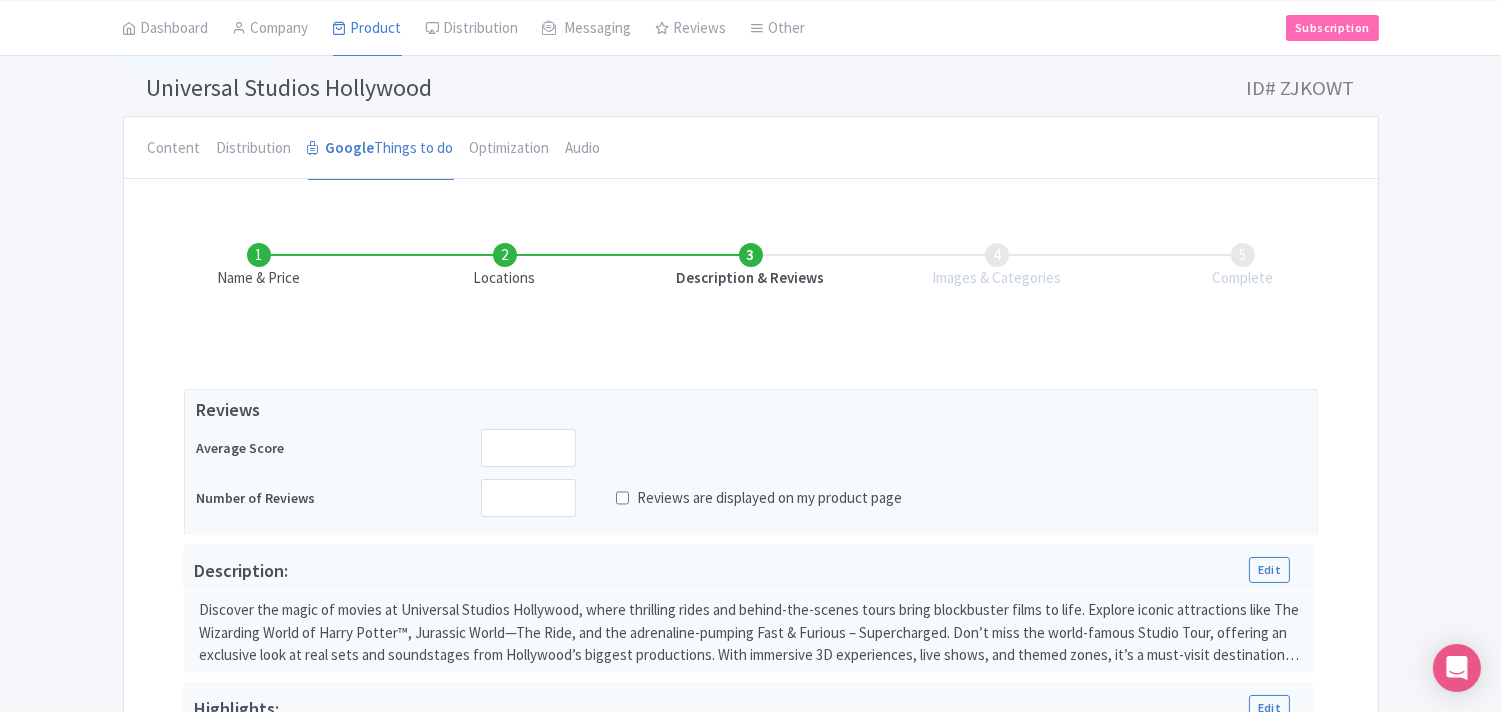 scroll, scrollTop: 111, scrollLeft: 0, axis: vertical 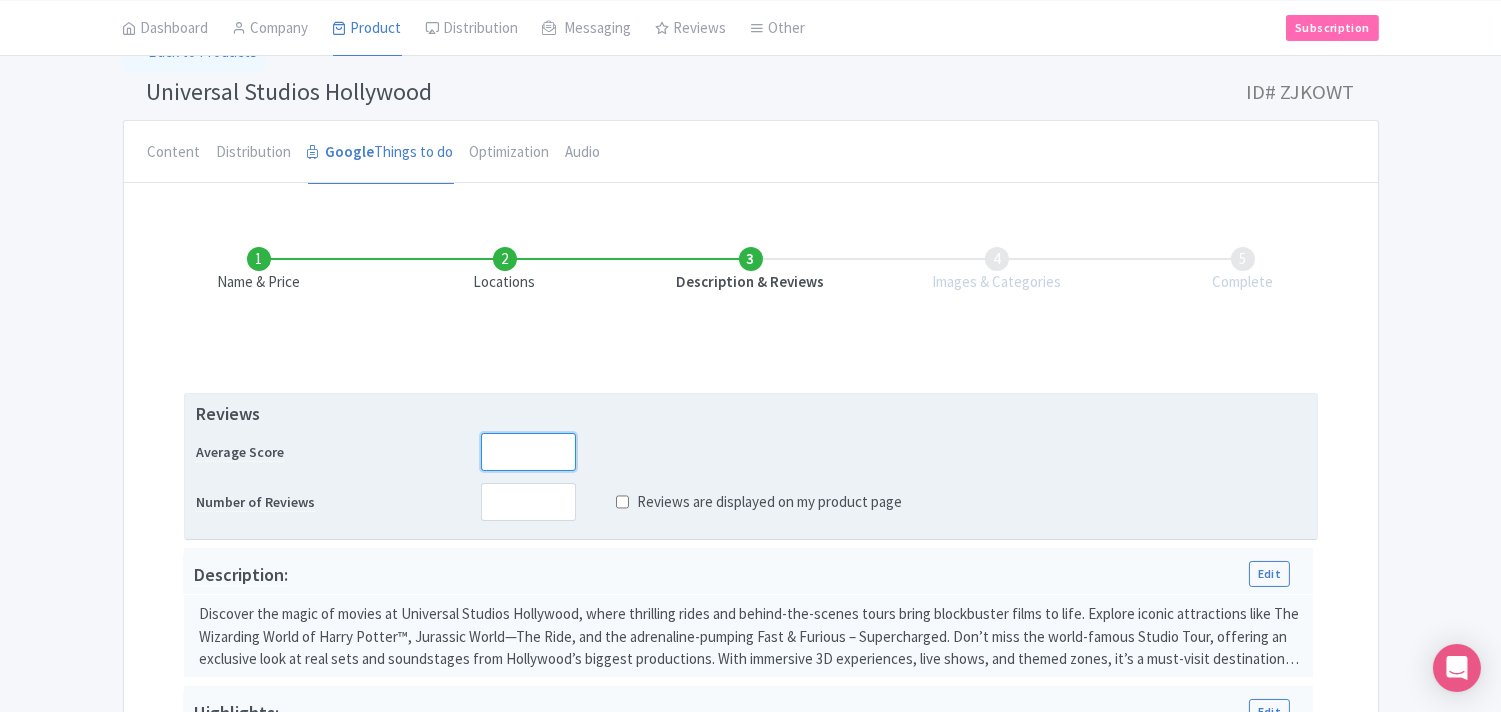 click at bounding box center [528, 452] 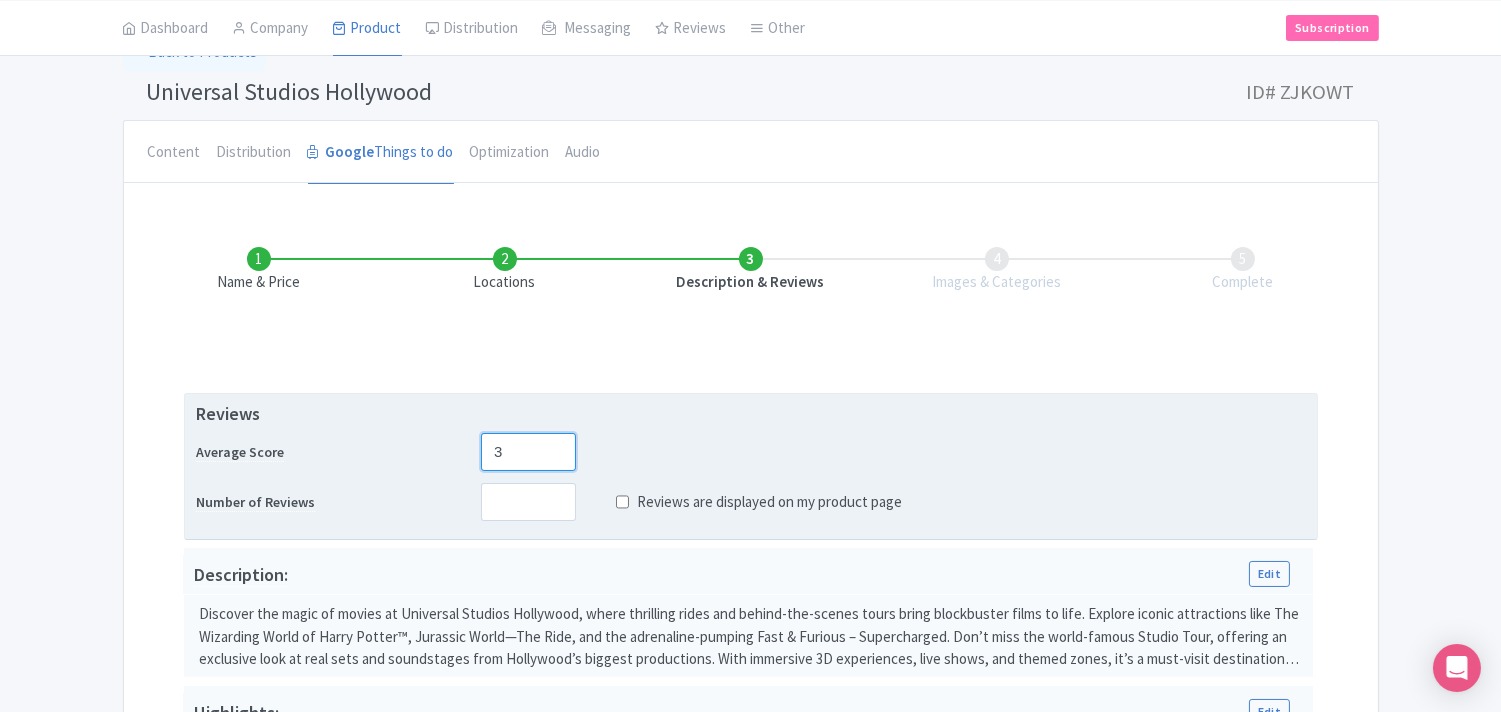 type on "3" 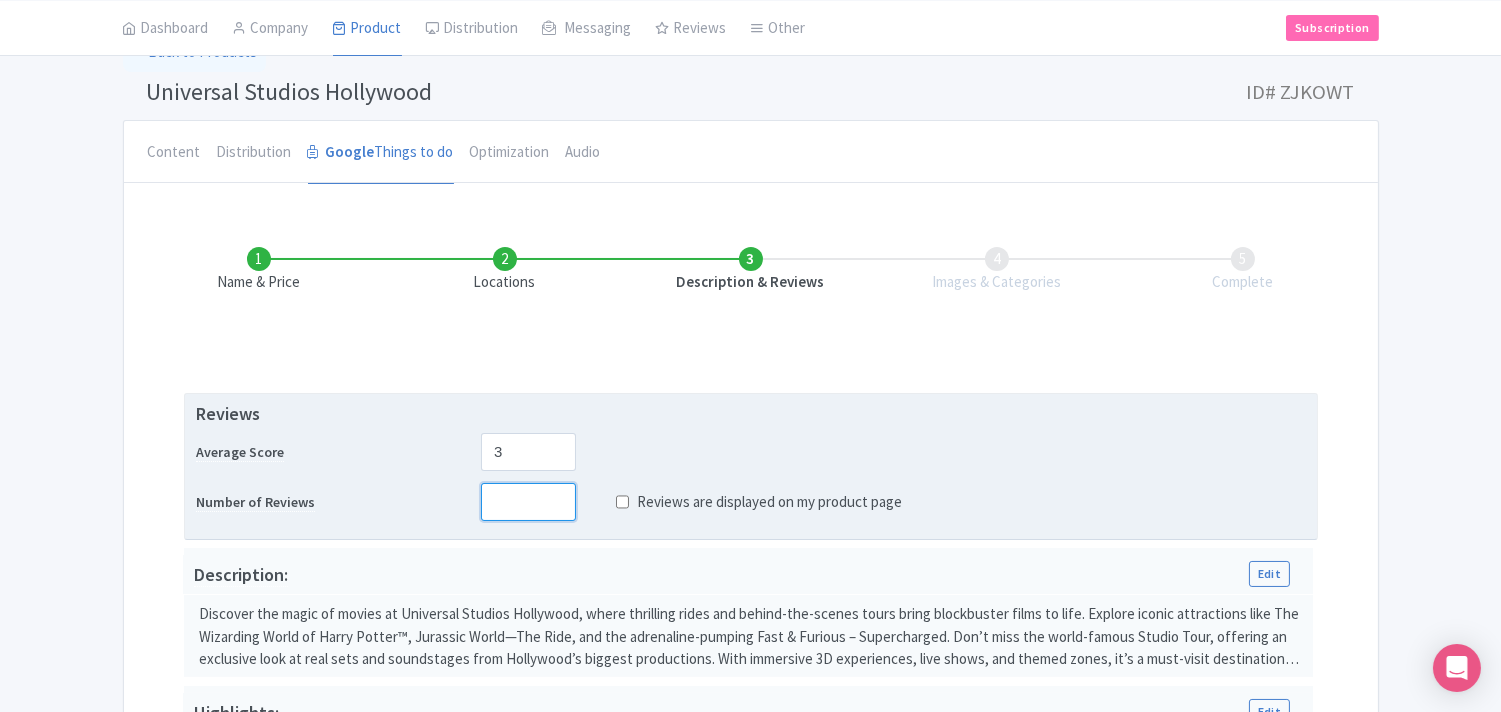 click at bounding box center (528, 502) 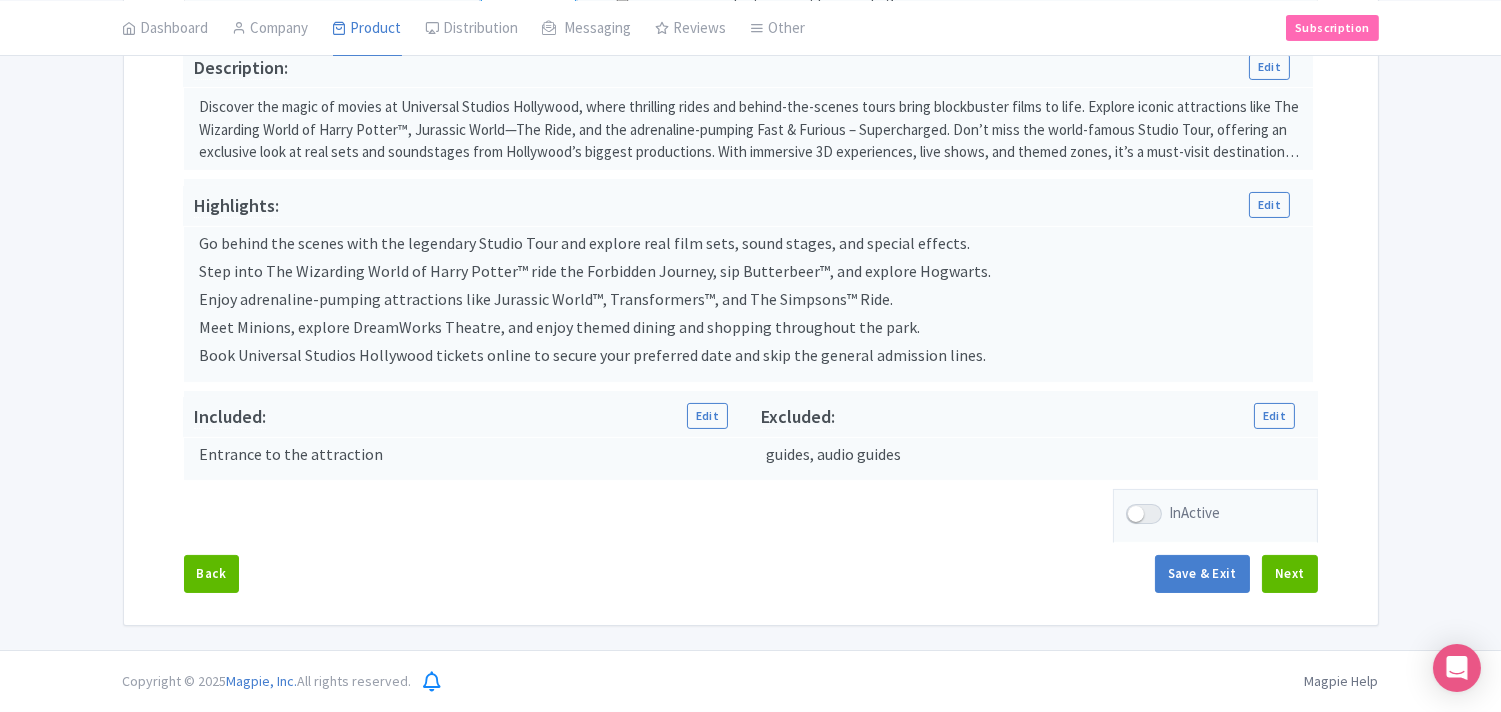 scroll, scrollTop: 620, scrollLeft: 0, axis: vertical 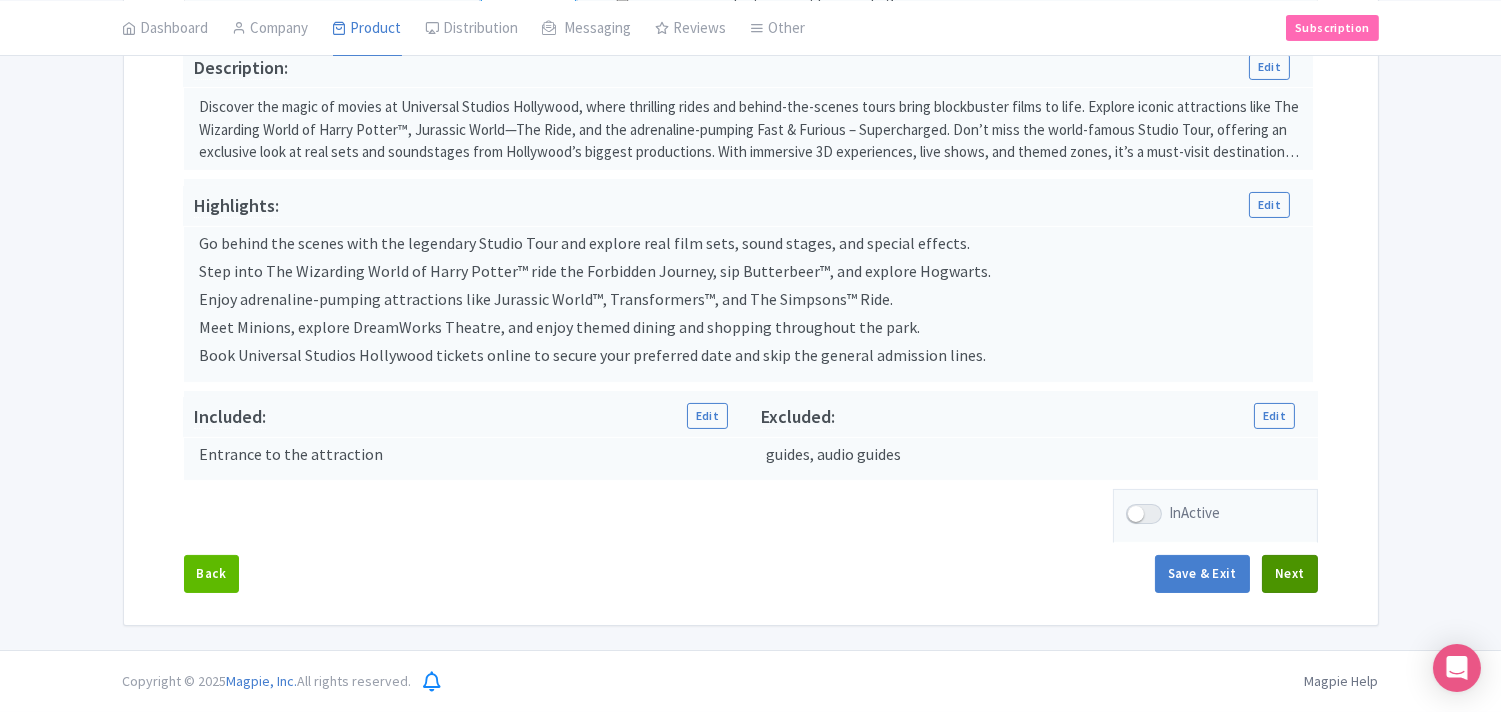 type on "0" 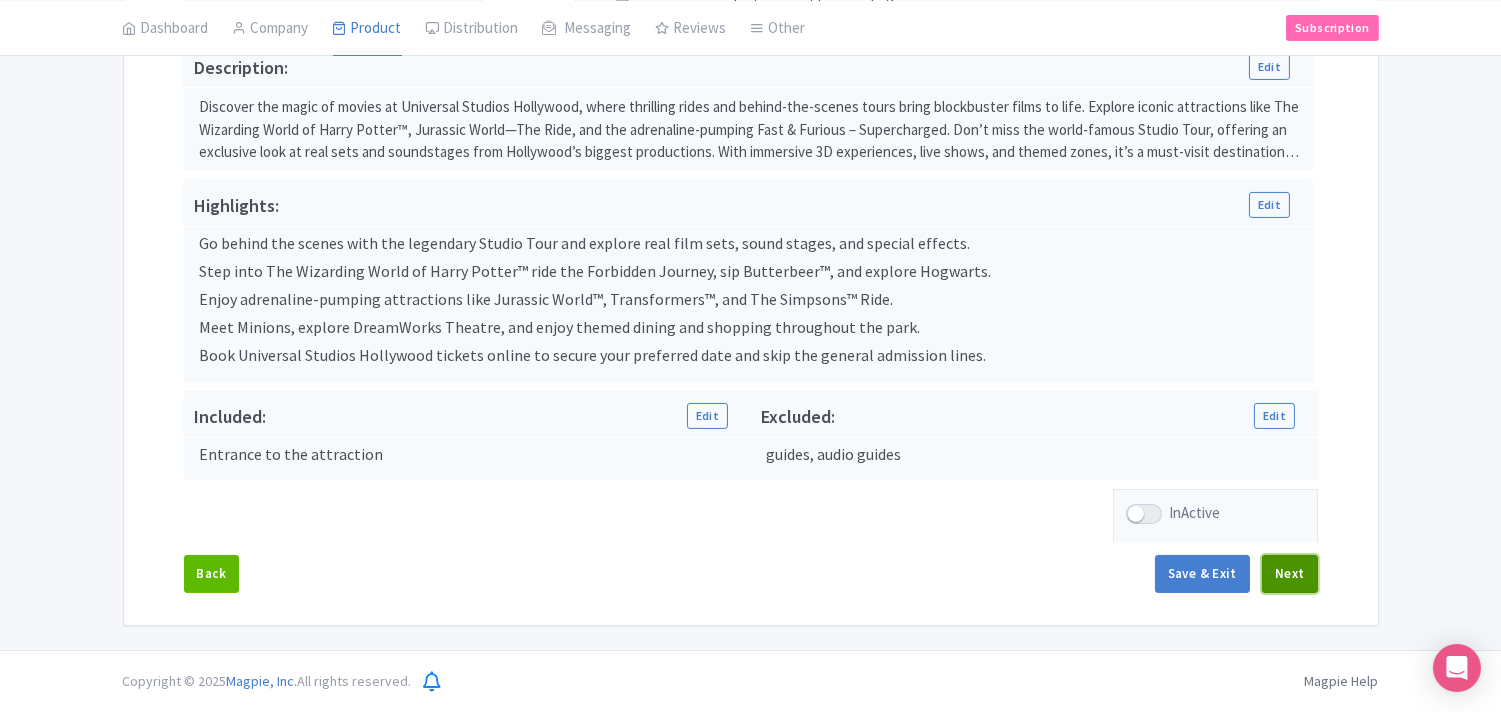 click on "Next" at bounding box center (1290, 574) 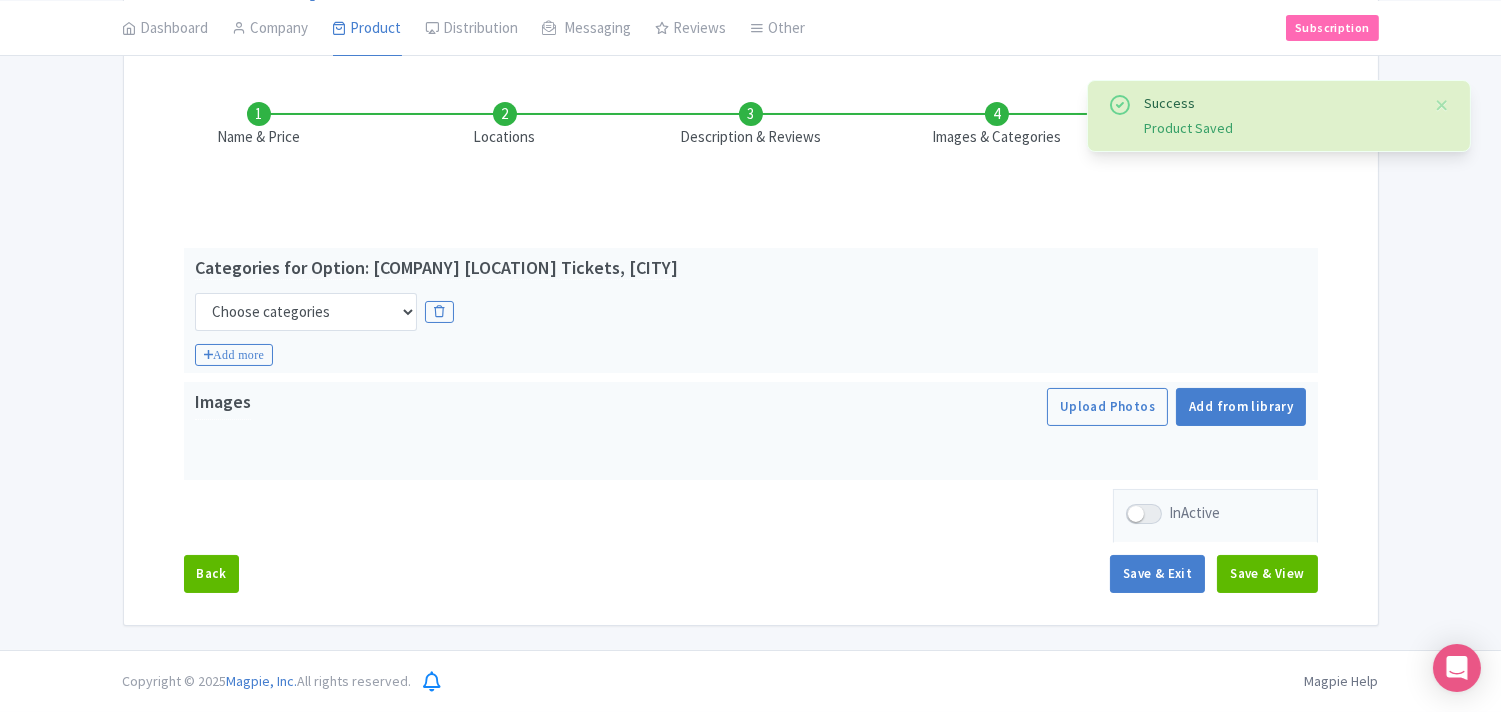 scroll, scrollTop: 257, scrollLeft: 0, axis: vertical 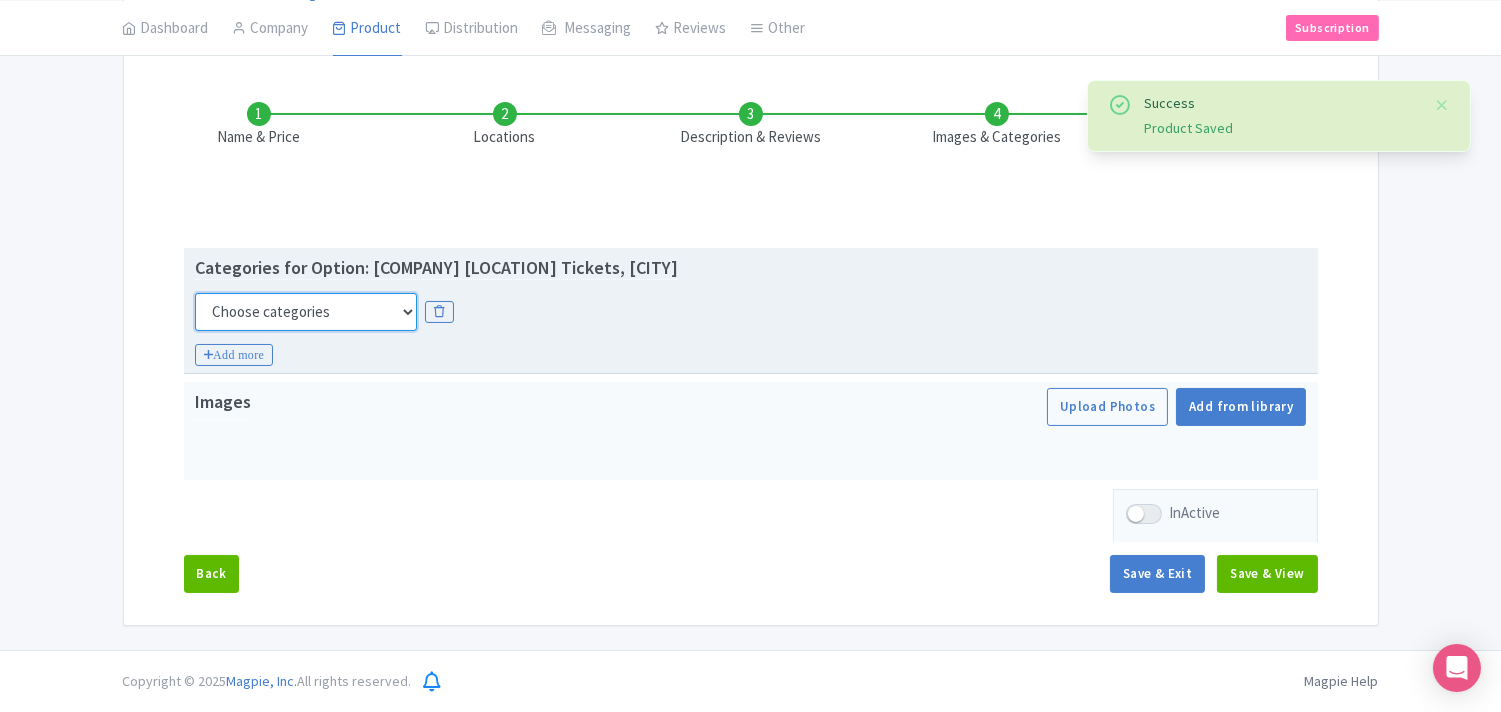 click on "Choose categories Adults Only
Animals
Audio Guide
Beaches
Bike Tours
Boat Tours
City Cards
Classes
Day Trips
Family Friendly
Fast Track
Food
Guided Tours
History
Hop On Hop Off
Literature
Live Music
Museums
Nightlife
Outdoors
Private Tours
Romantic
Self Guided
Small Group Tours
Sports
Theme Parks
Walking Tours
Wheelchair Accessible
Recurring Events" at bounding box center (306, 312) 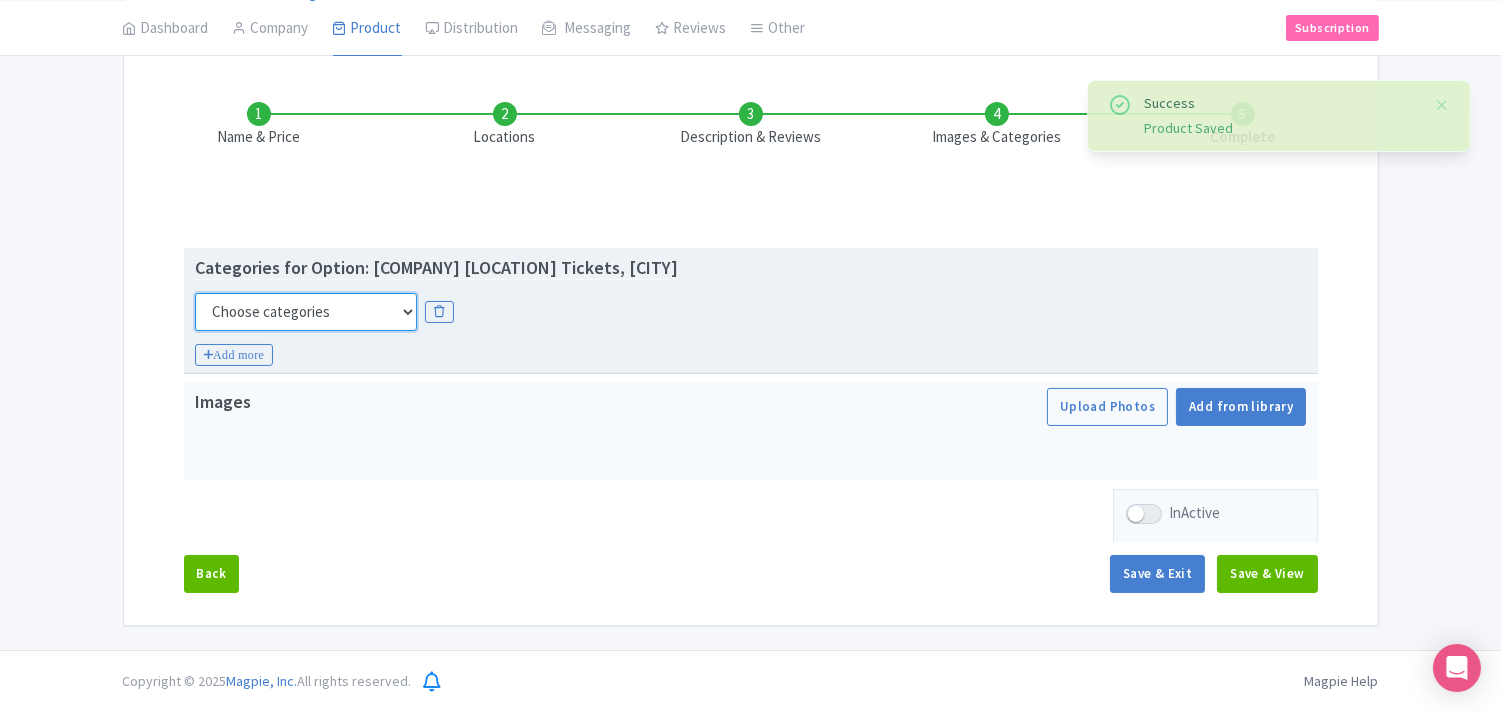 select on "family-friendly" 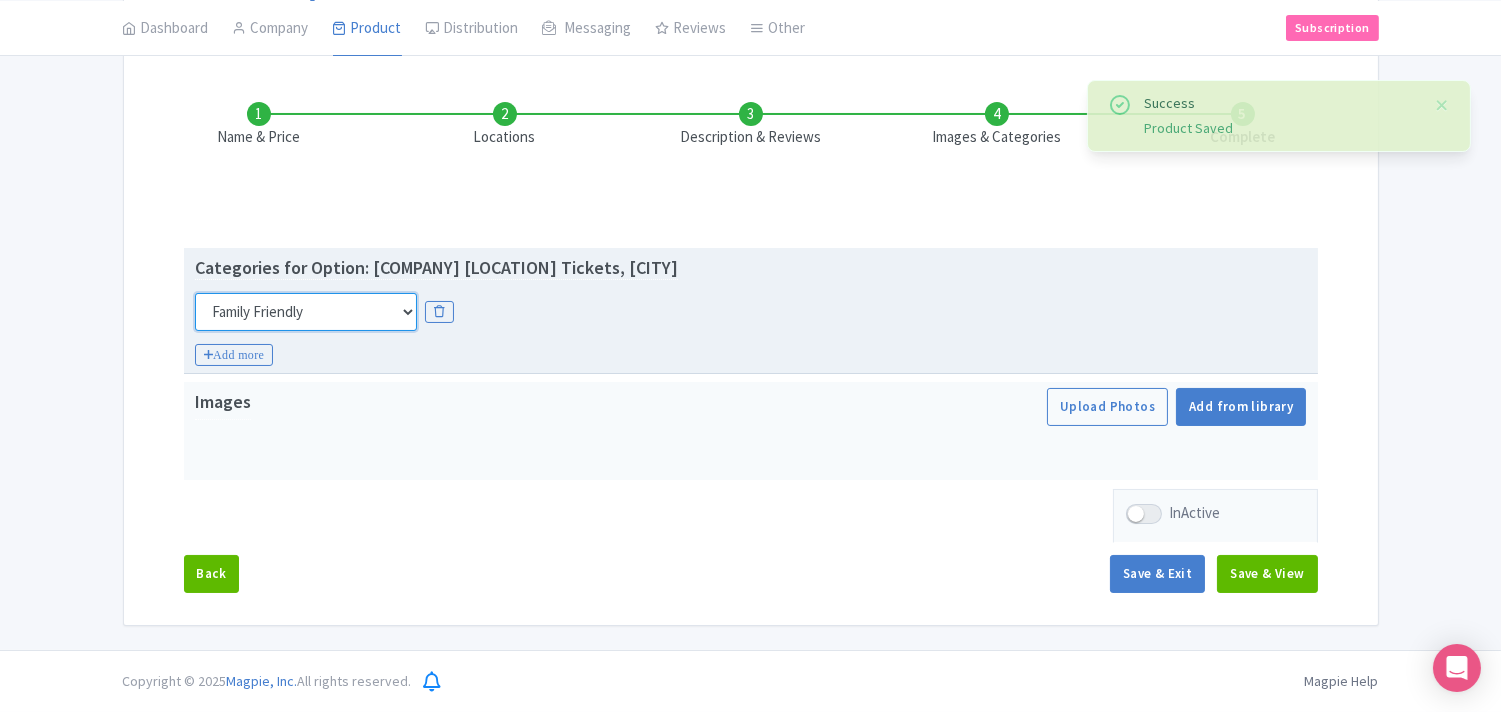 click on "Choose categories Adults Only
Animals
Audio Guide
Beaches
Bike Tours
Boat Tours
City Cards
Classes
Day Trips
Family Friendly
Fast Track
Food
Guided Tours
History
Hop On Hop Off
Literature
Live Music
Museums
Nightlife
Outdoors
Private Tours
Romantic
Self Guided
Small Group Tours
Sports
Theme Parks
Walking Tours
Wheelchair Accessible
Recurring Events" at bounding box center (306, 312) 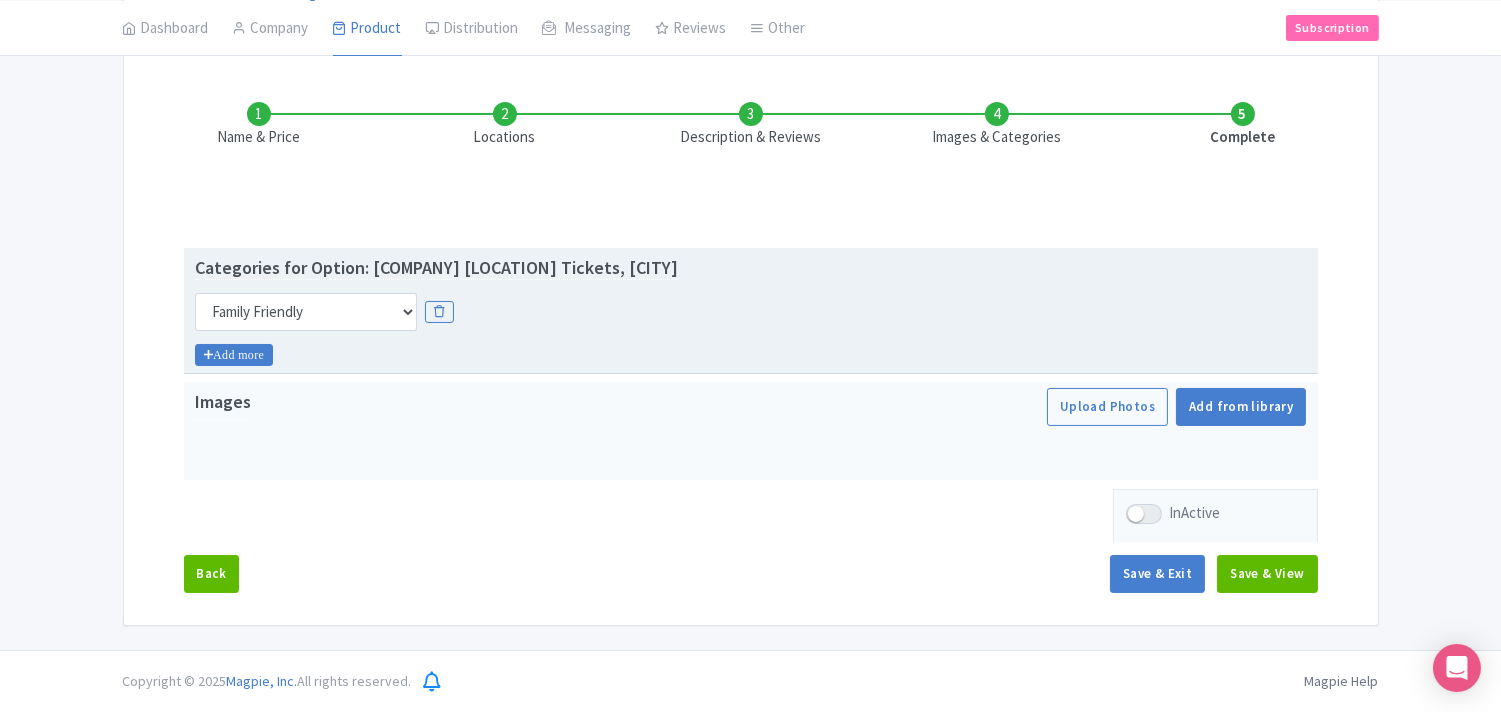click on "Add more" at bounding box center (234, 355) 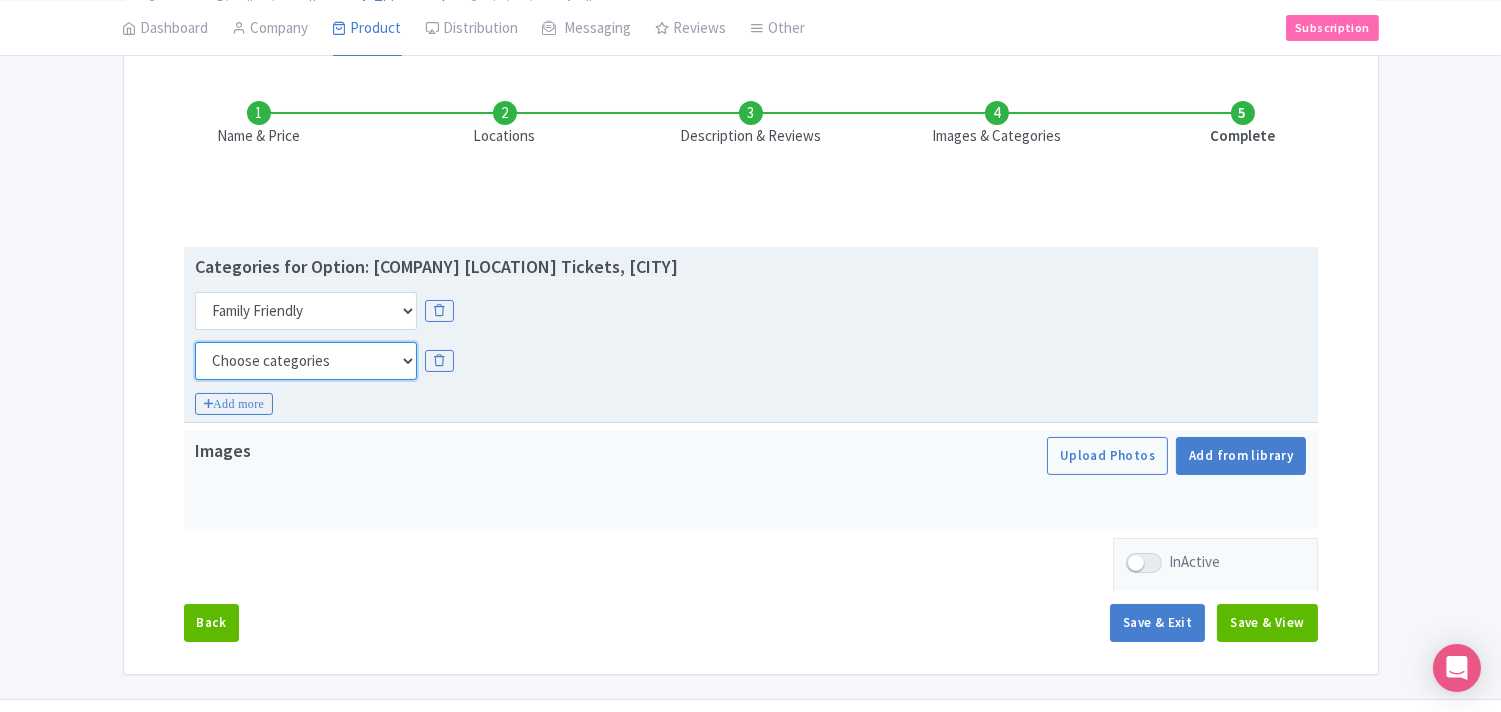 click on "Choose categories Adults Only
Animals
Audio Guide
Beaches
Bike Tours
Boat Tours
City Cards
Classes
Day Trips
Family Friendly
Fast Track
Food
Guided Tours
History
Hop On Hop Off
Literature
Live Music
Museums
Nightlife
Outdoors
Private Tours
Romantic
Self Guided
Small Group Tours
Sports
Theme Parks
Walking Tours
Wheelchair Accessible
Recurring Events" at bounding box center (306, 361) 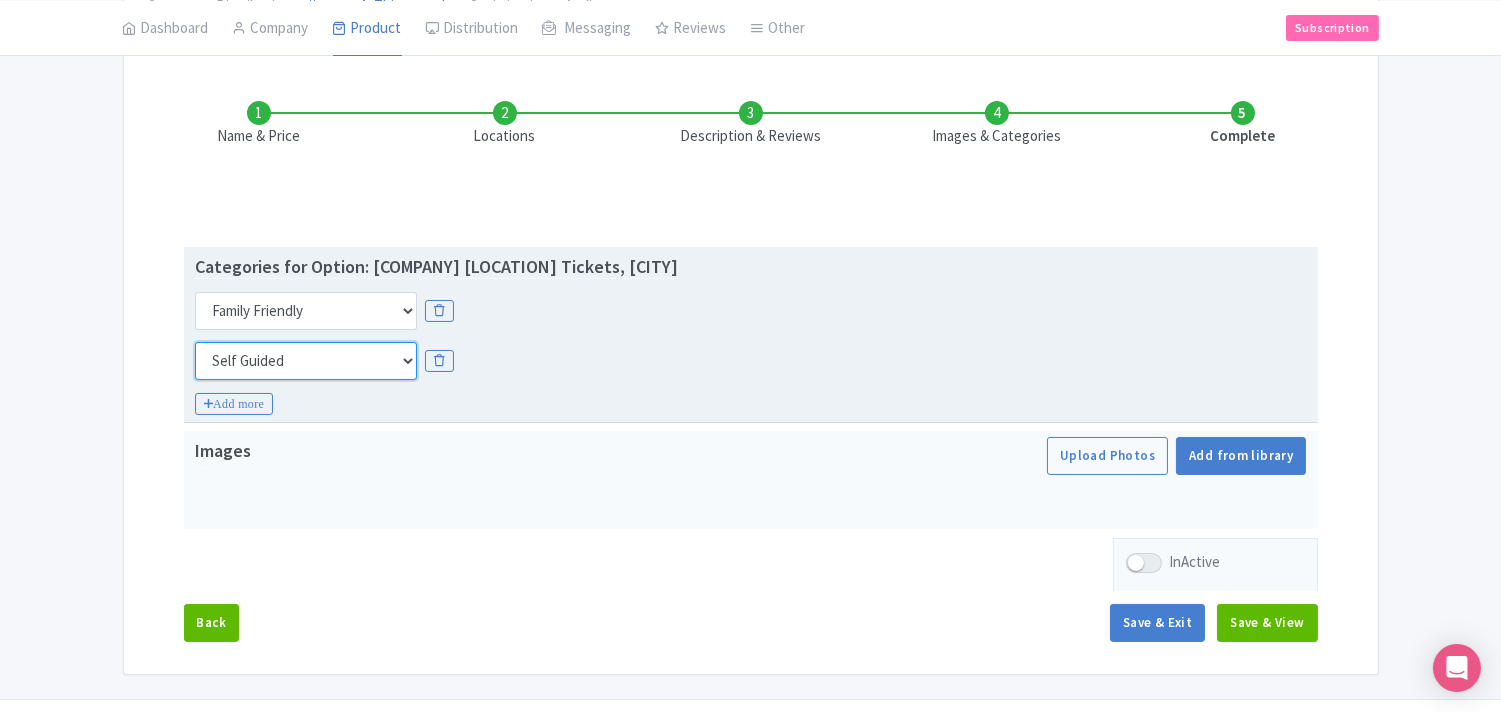 click on "Choose categories Adults Only
Animals
Audio Guide
Beaches
Bike Tours
Boat Tours
City Cards
Classes
Day Trips
Family Friendly
Fast Track
Food
Guided Tours
History
Hop On Hop Off
Literature
Live Music
Museums
Nightlife
Outdoors
Private Tours
Romantic
Self Guided
Small Group Tours
Sports
Theme Parks
Walking Tours
Wheelchair Accessible
Recurring Events" at bounding box center [306, 361] 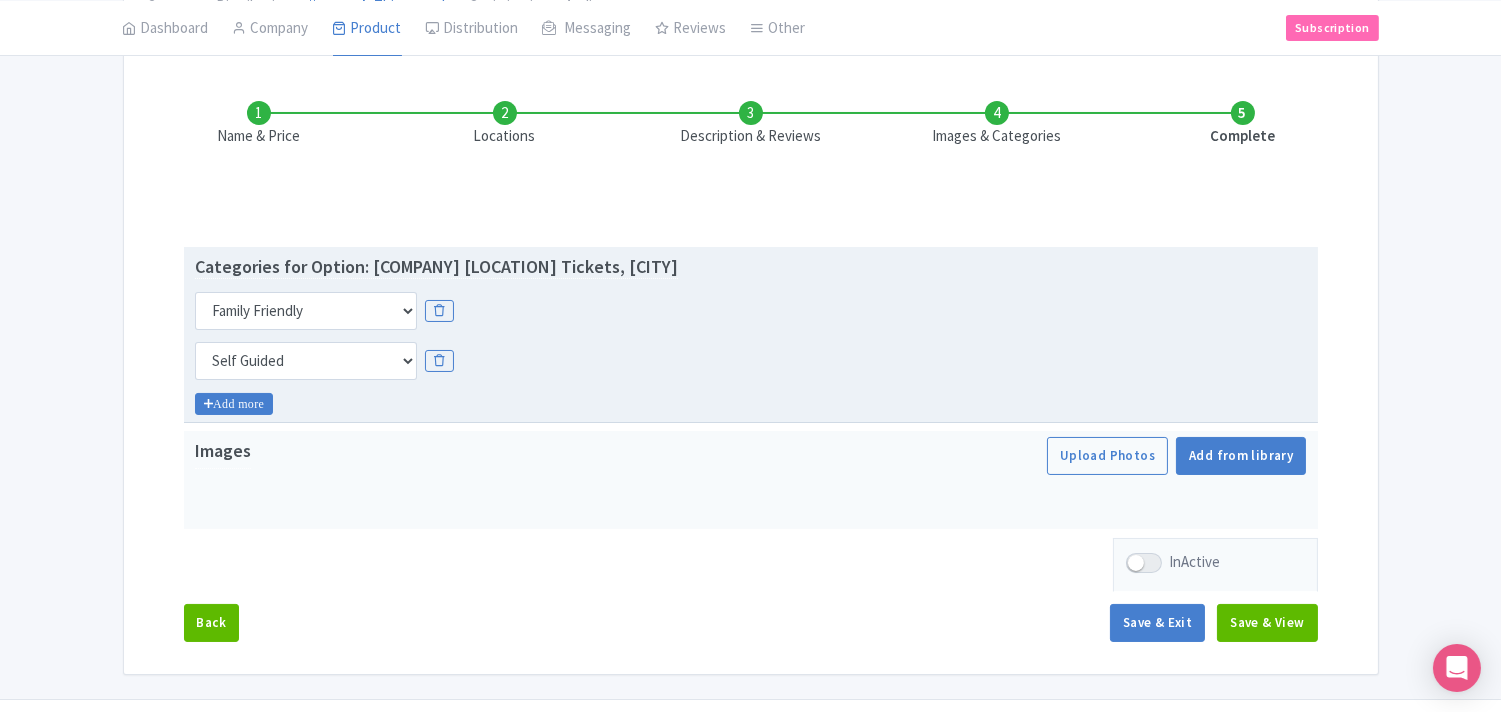 click on "Add more" at bounding box center (234, 404) 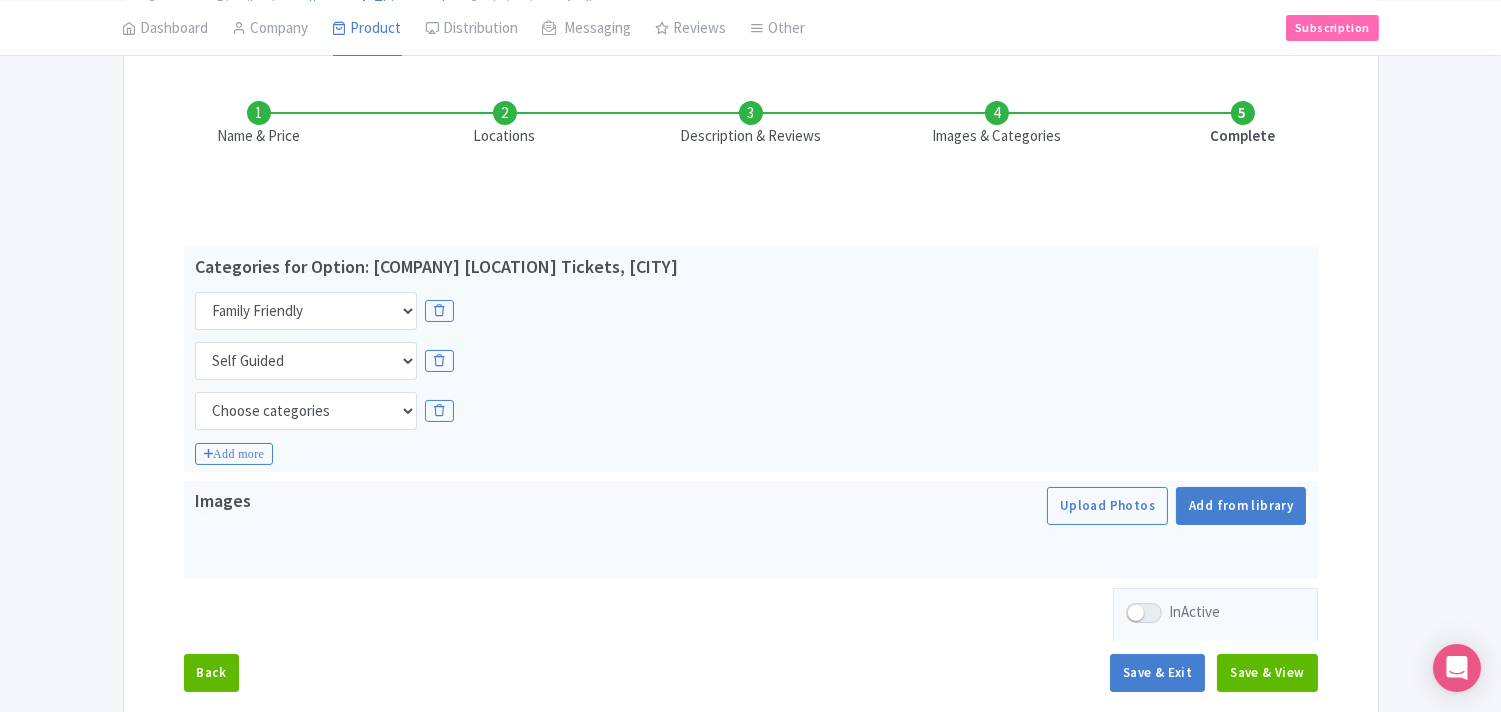 scroll, scrollTop: 357, scrollLeft: 0, axis: vertical 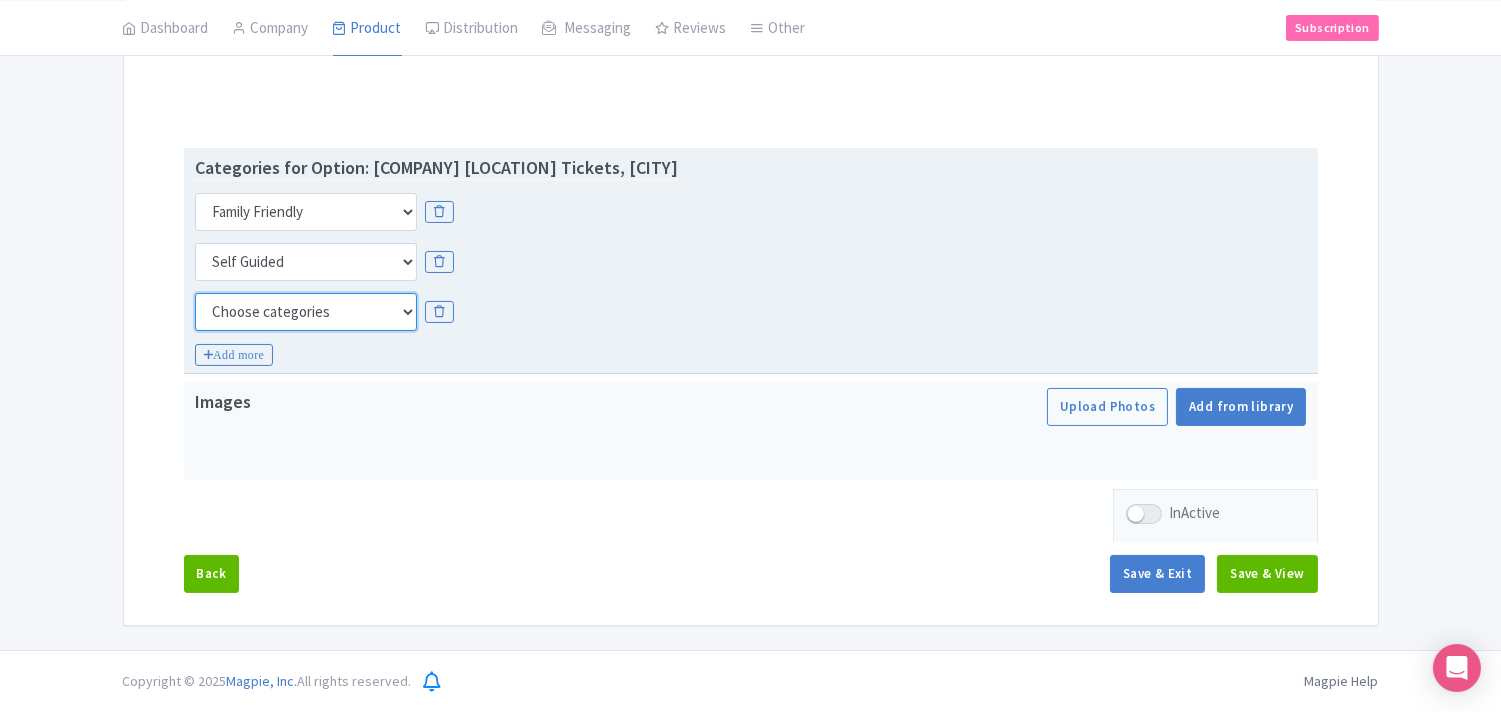 drag, startPoint x: 268, startPoint y: 308, endPoint x: 267, endPoint y: 293, distance: 15.033297 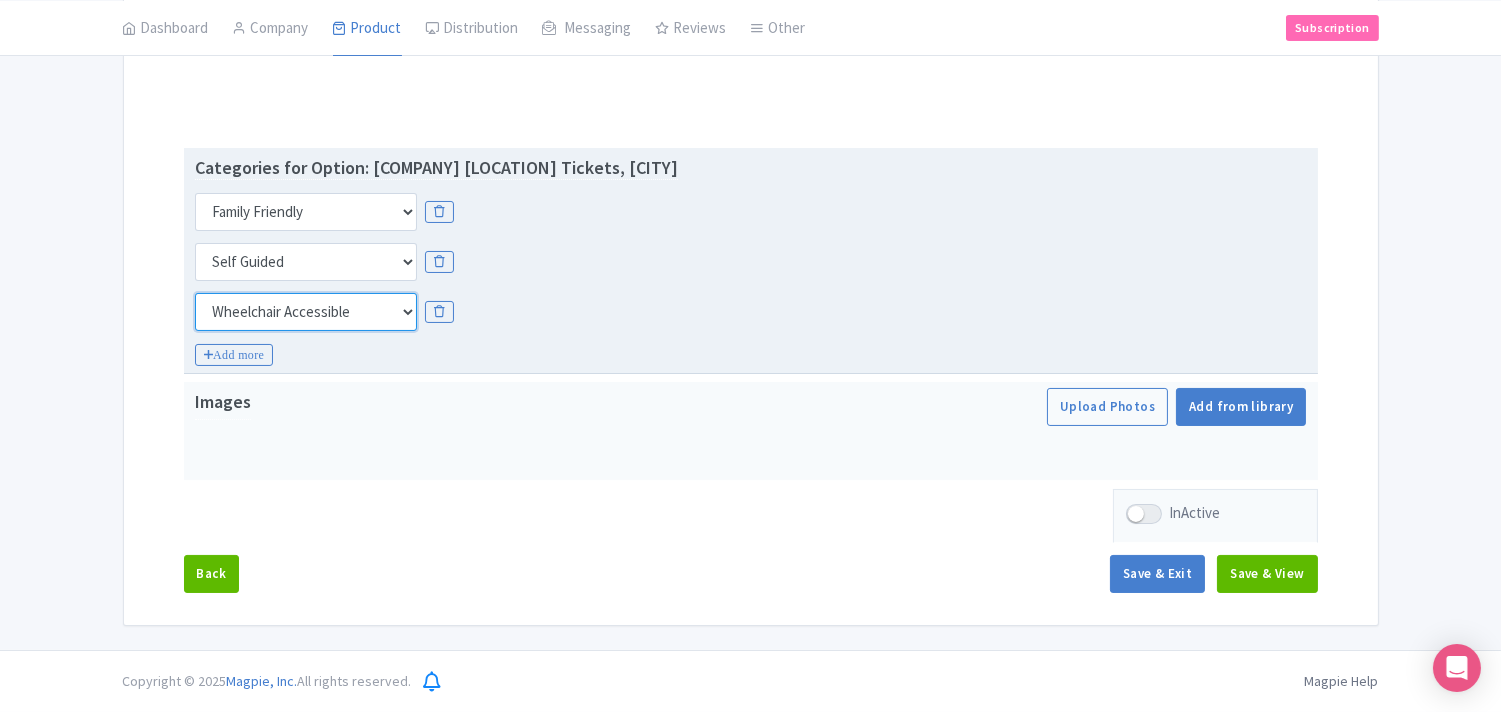click on "Choose categories Adults Only
Animals
Audio Guide
Beaches
Bike Tours
Boat Tours
City Cards
Classes
Day Trips
Family Friendly
Fast Track
Food
Guided Tours
History
Hop On Hop Off
Literature
Live Music
Museums
Nightlife
Outdoors
Private Tours
Romantic
Self Guided
Small Group Tours
Sports
Theme Parks
Walking Tours
Wheelchair Accessible
Recurring Events" at bounding box center (306, 312) 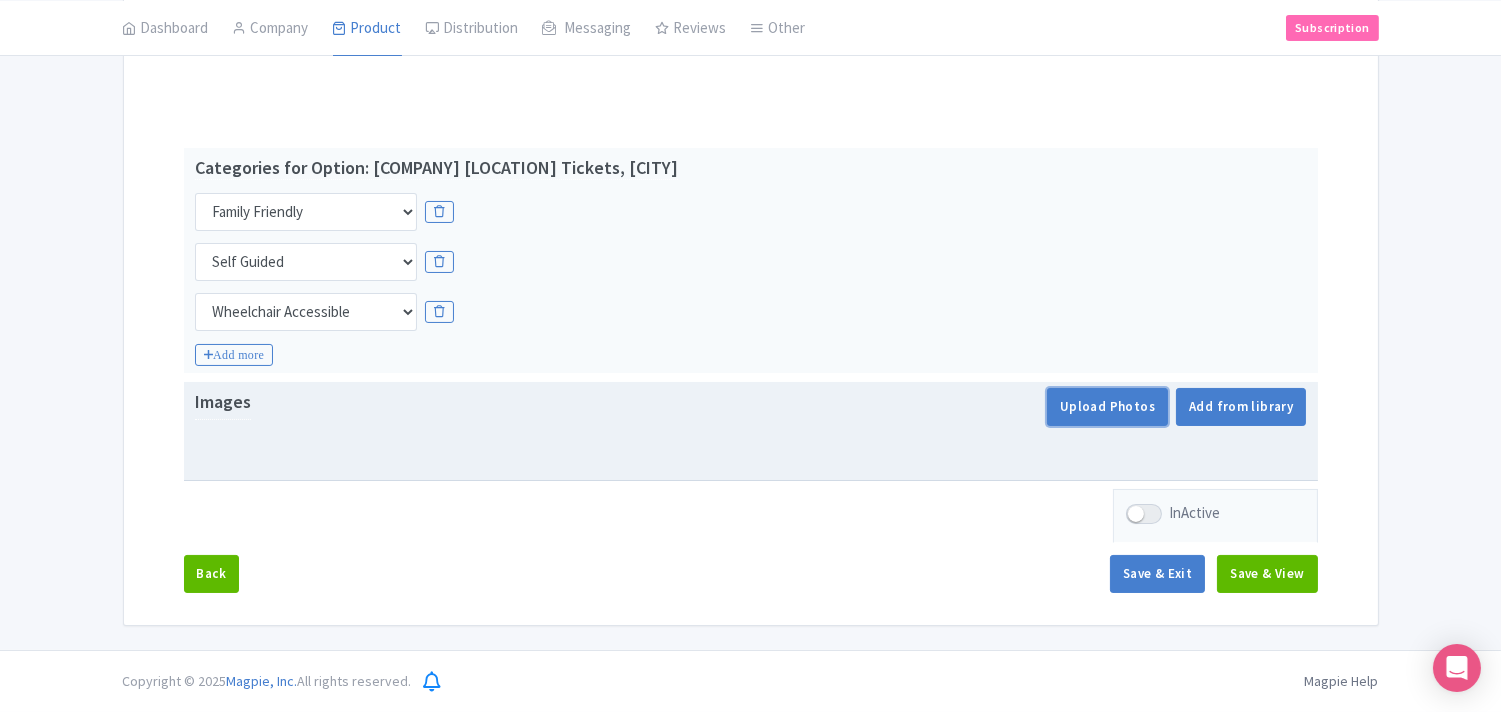 click on "Upload Photos" at bounding box center (1107, 407) 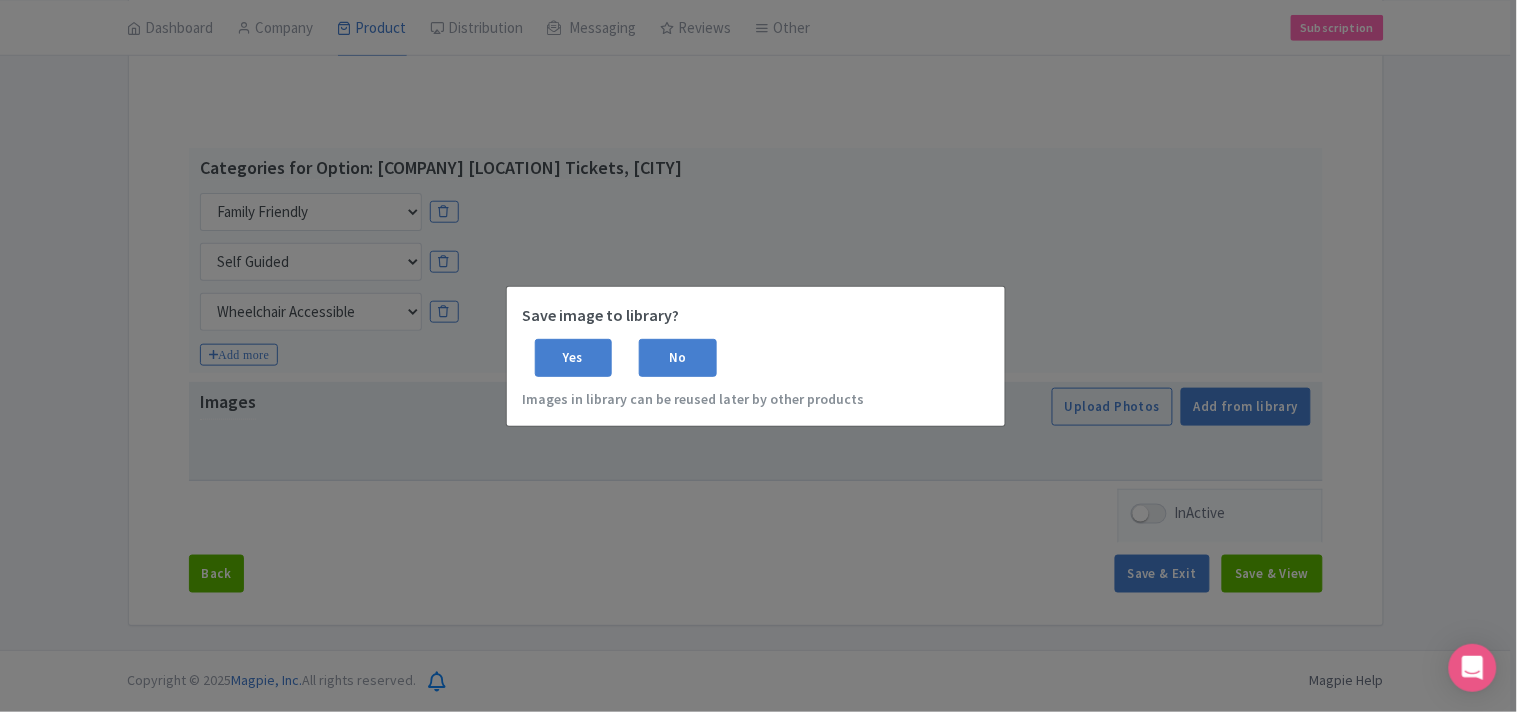 click on "Yes" at bounding box center [574, 358] 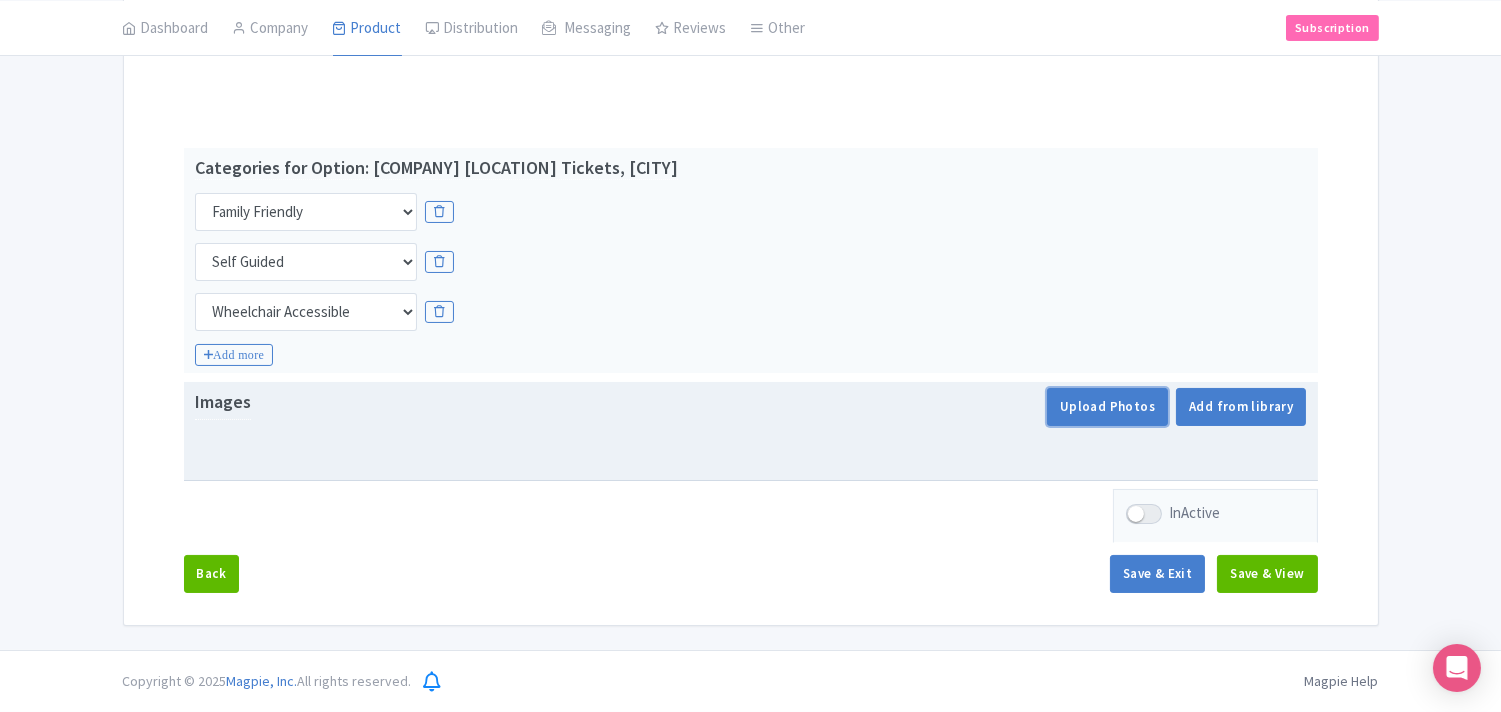 click on "Upload Photos" at bounding box center (1107, 407) 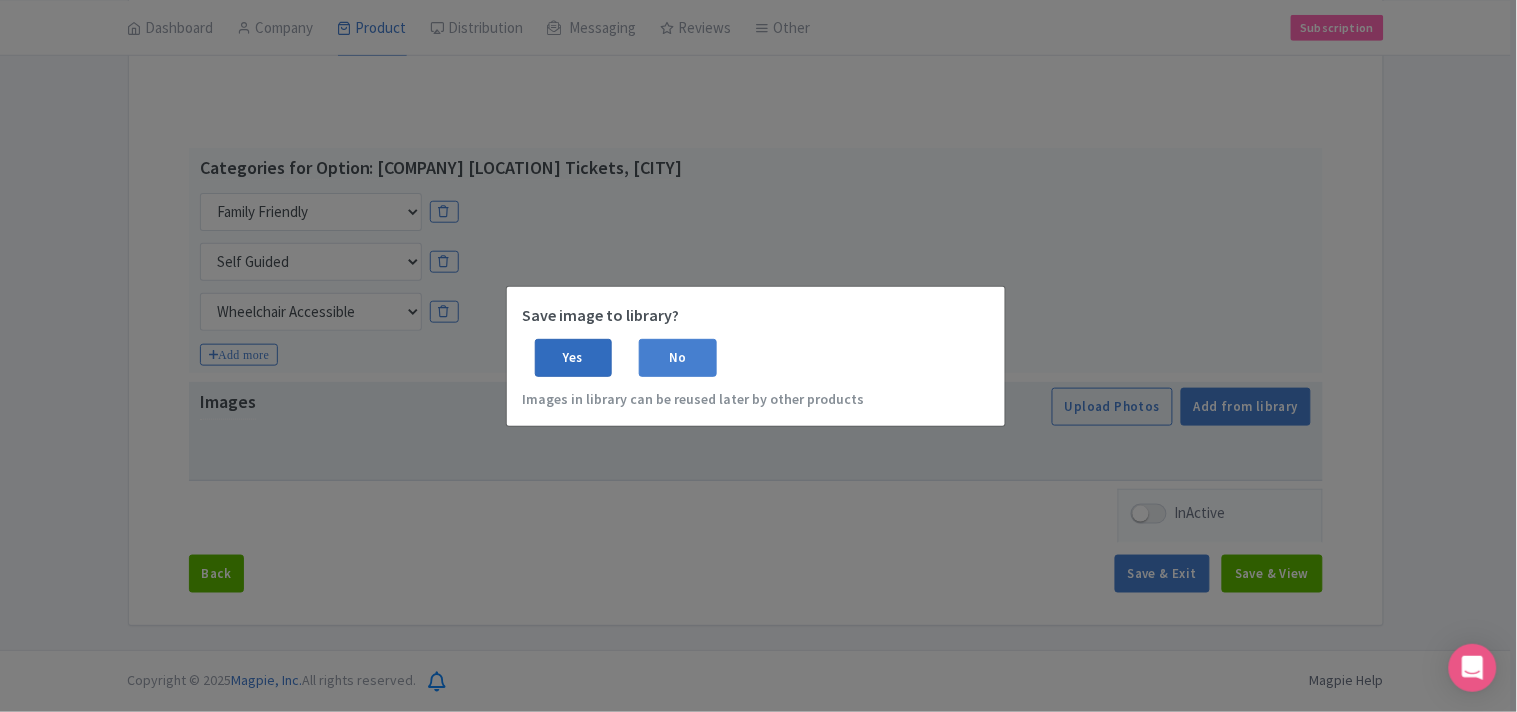 click on "Yes" at bounding box center (574, 358) 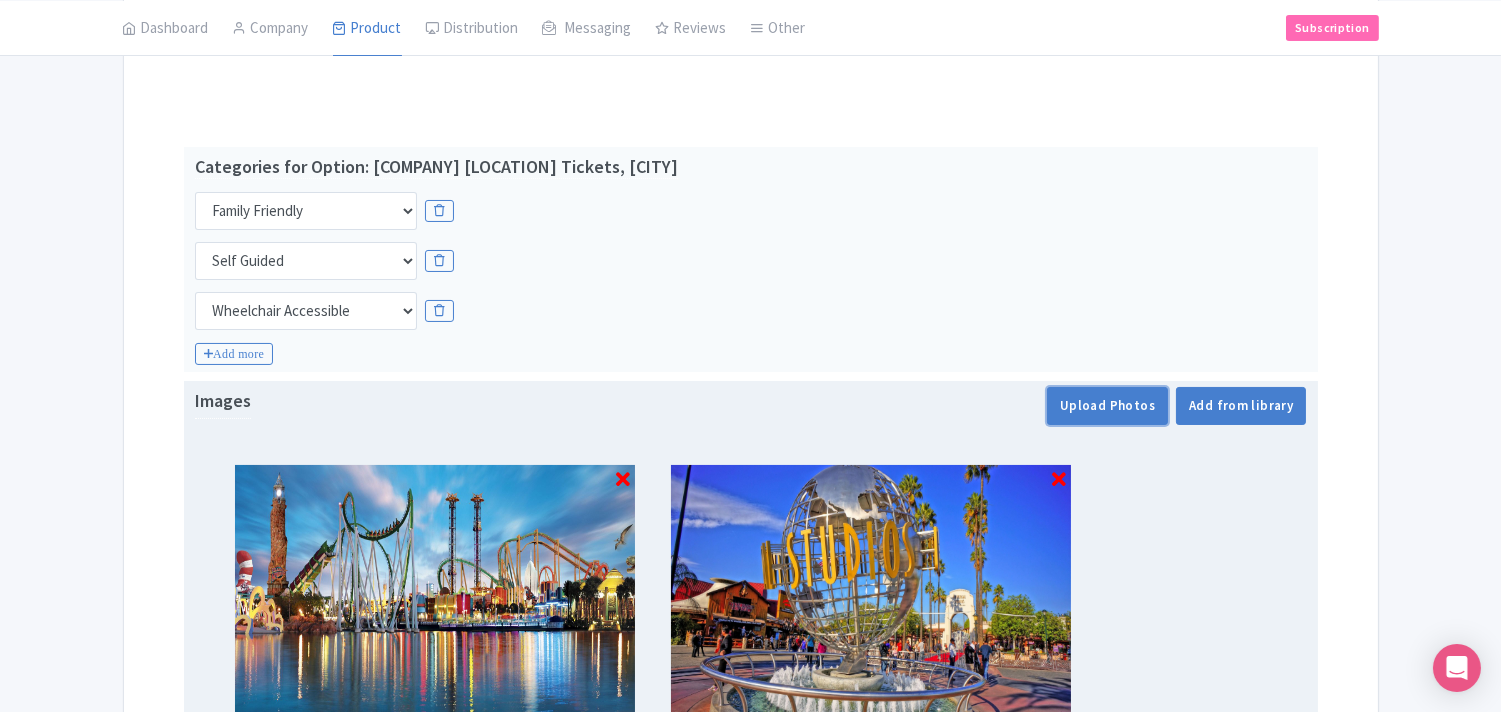 click on "Upload Photos" at bounding box center [1107, 406] 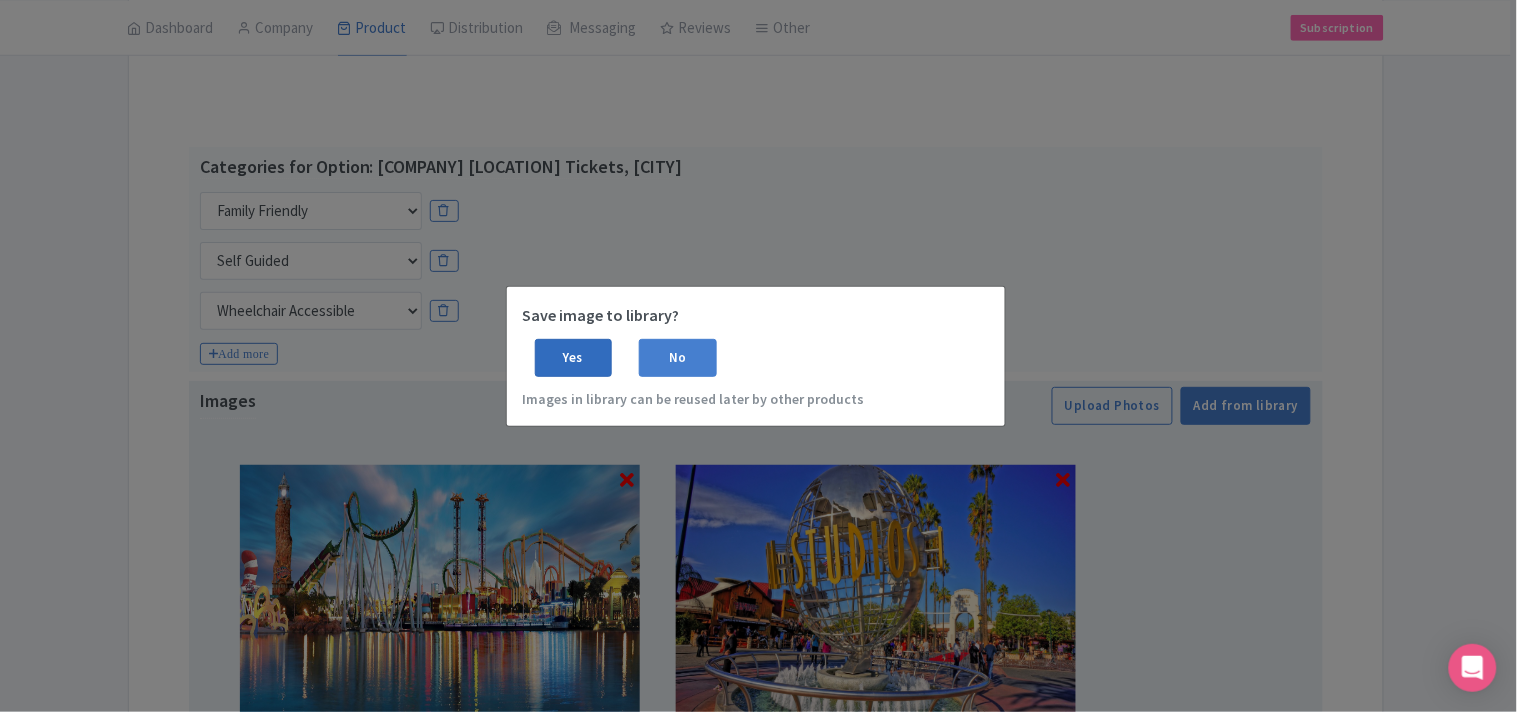 click on "Yes" at bounding box center [574, 358] 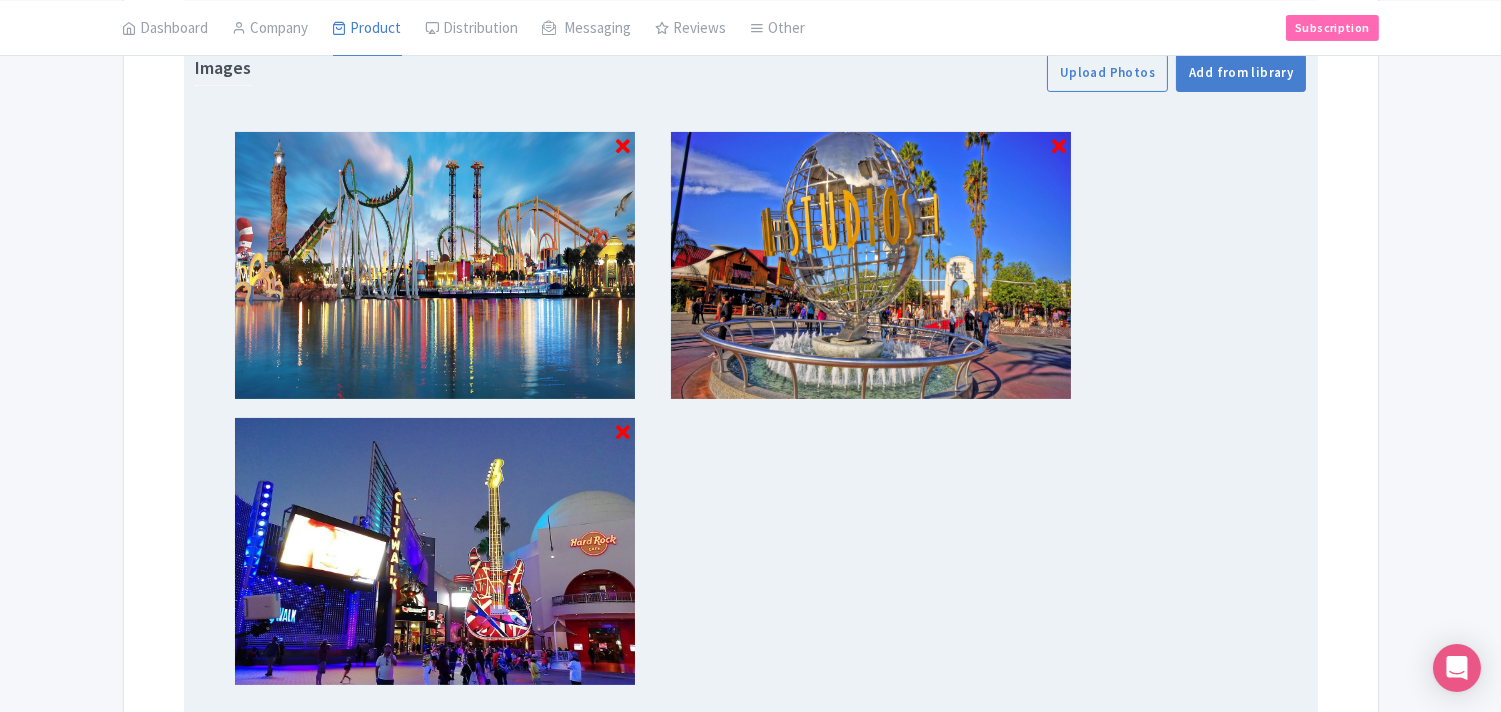 scroll, scrollTop: 691, scrollLeft: 0, axis: vertical 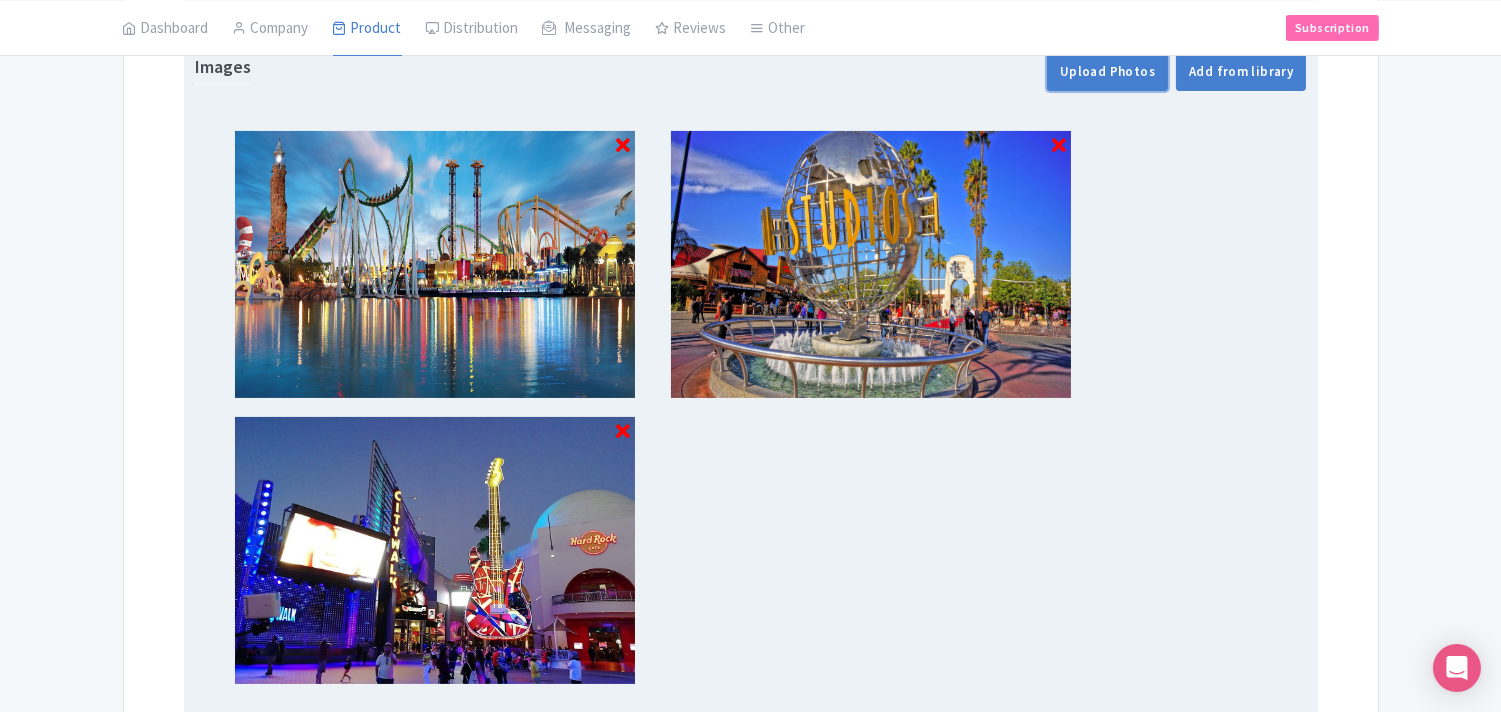 click on "Upload Photos" at bounding box center [1107, 72] 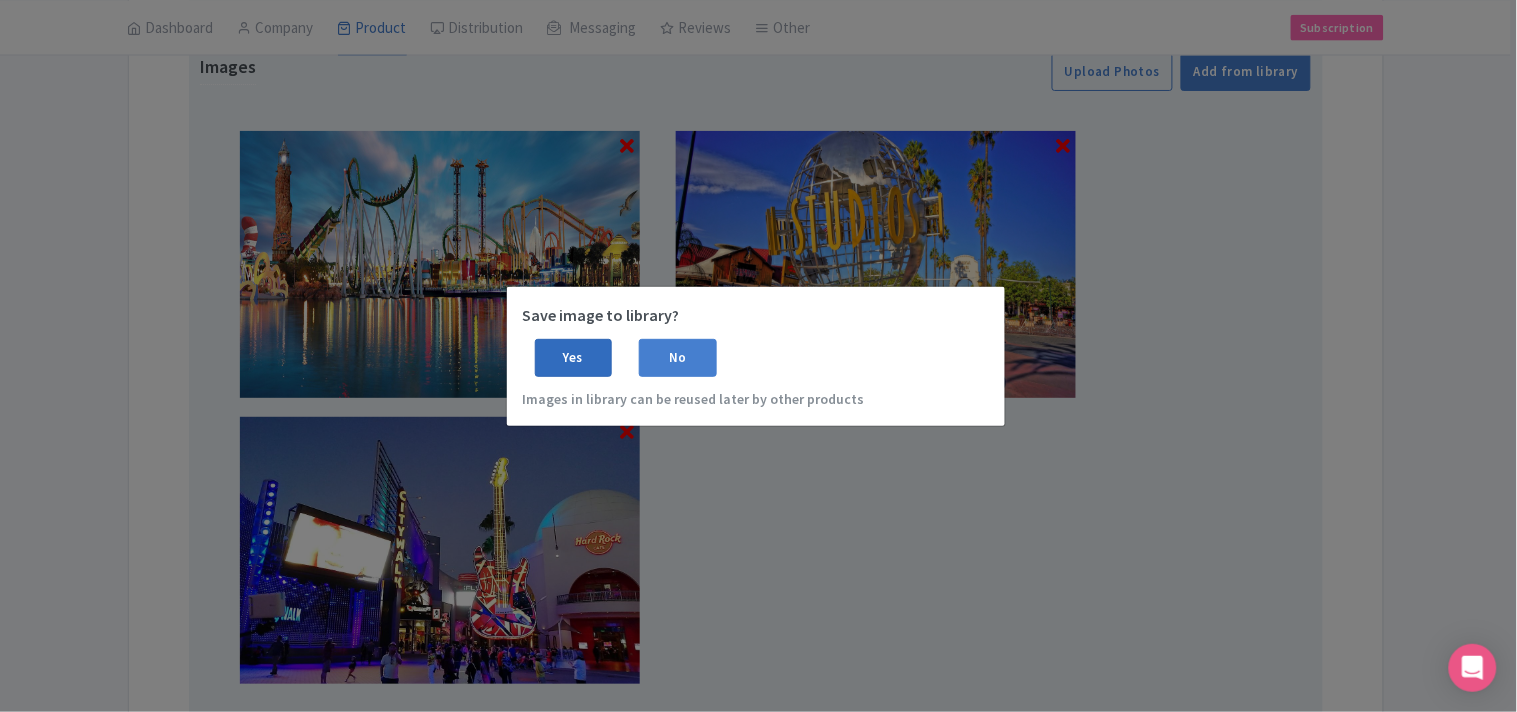 click on "Yes" at bounding box center (574, 358) 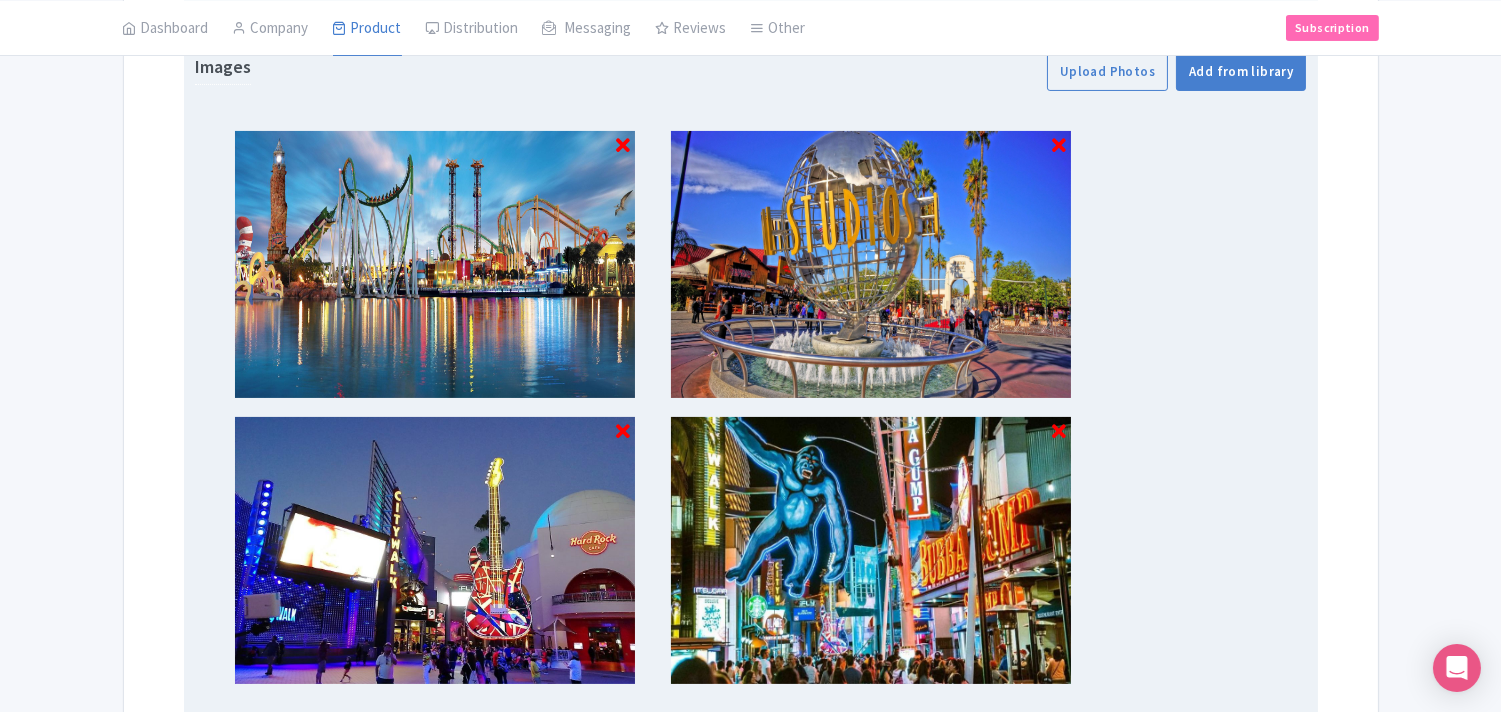 scroll, scrollTop: 925, scrollLeft: 0, axis: vertical 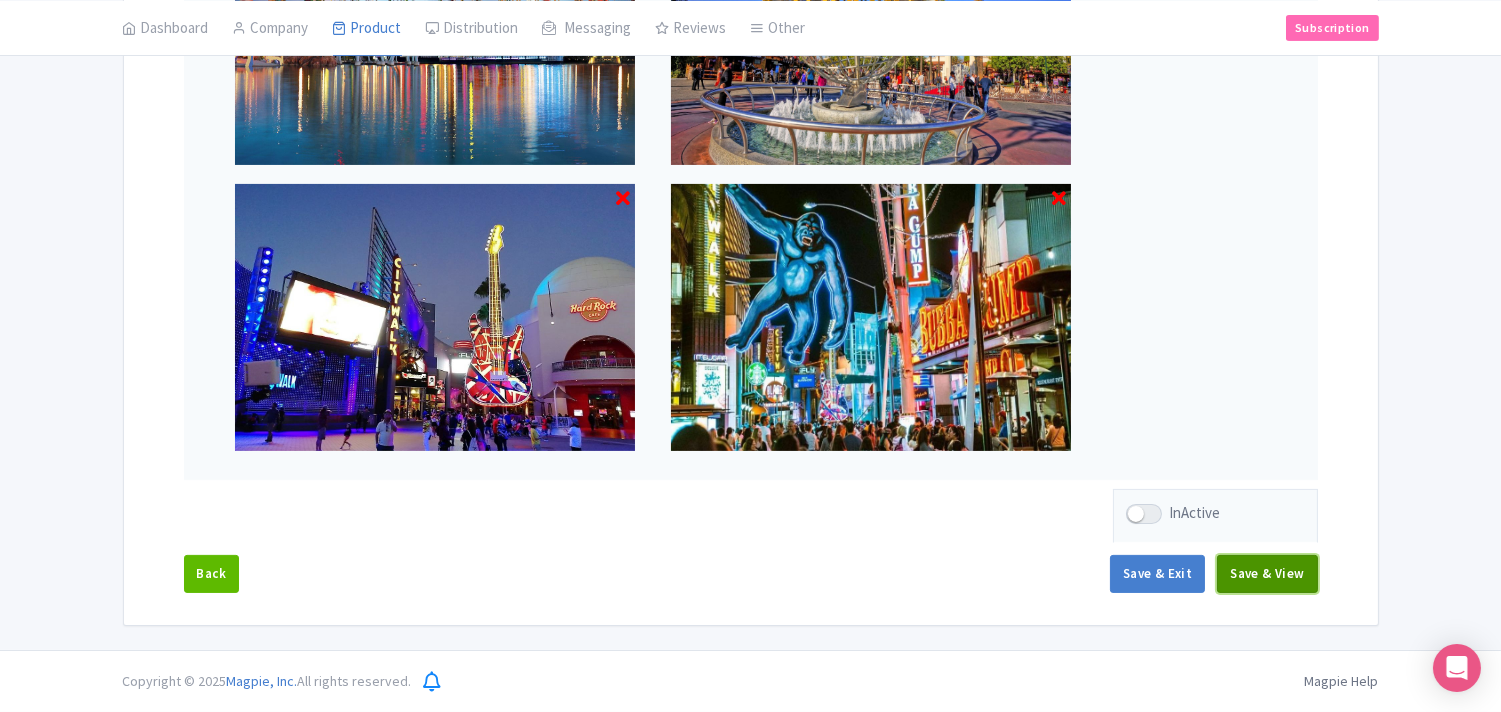 click on "Save & View" at bounding box center (1267, 574) 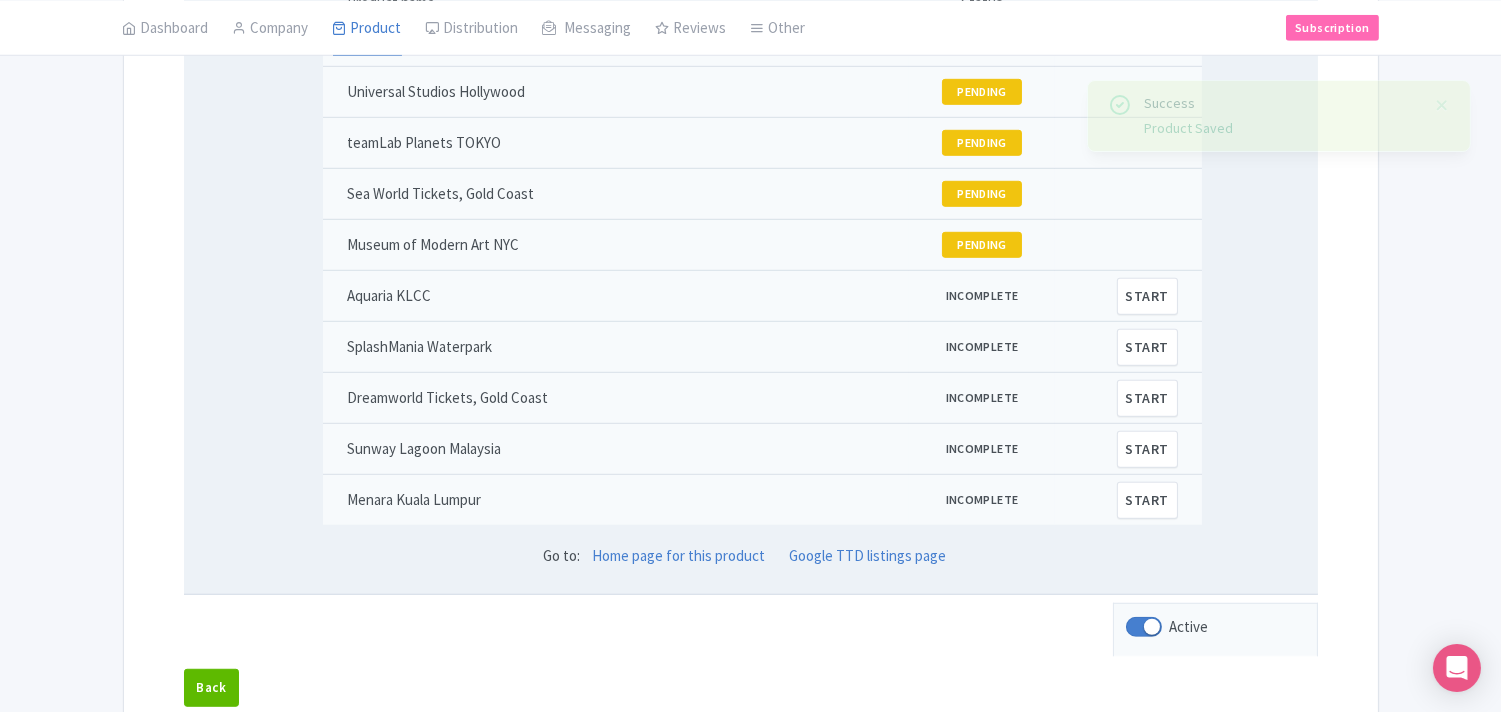 scroll, scrollTop: 2413, scrollLeft: 0, axis: vertical 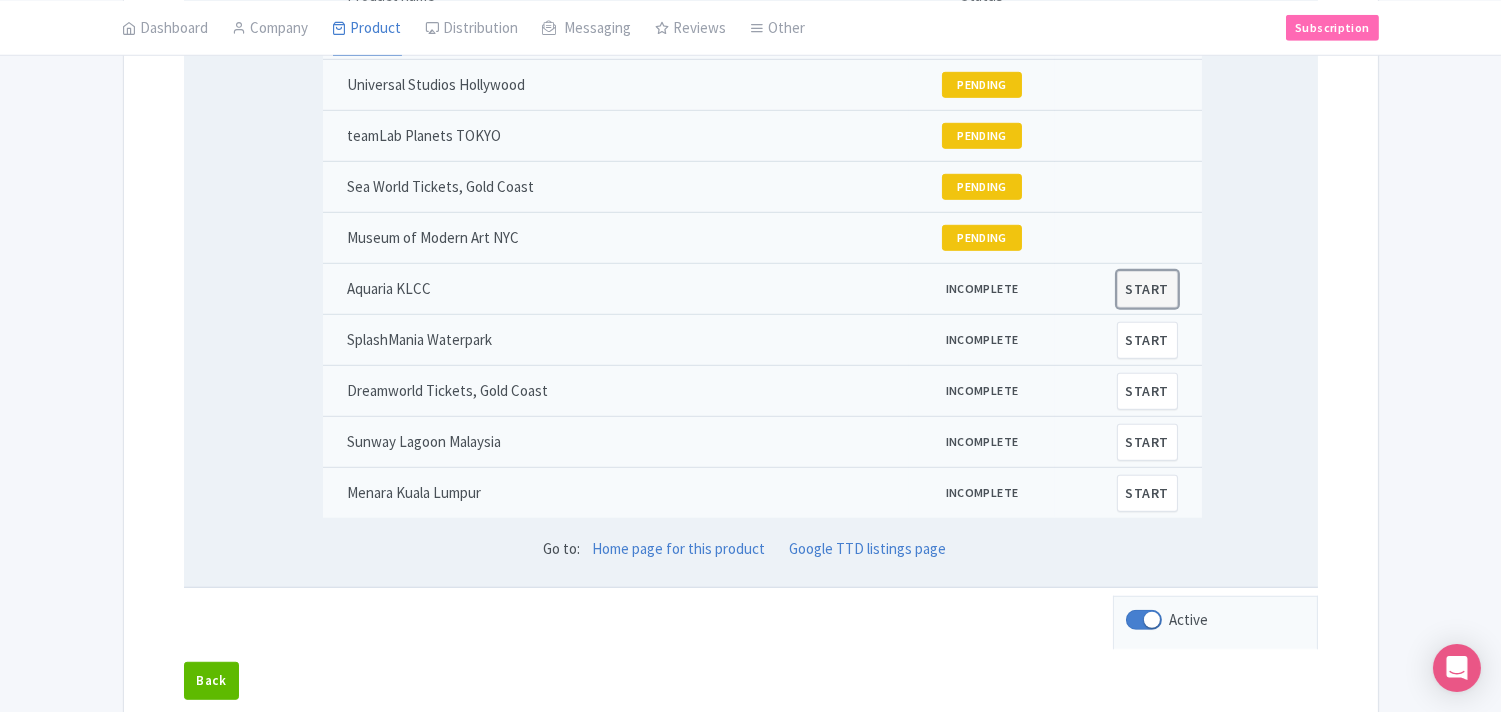 click on "START" at bounding box center [1147, 289] 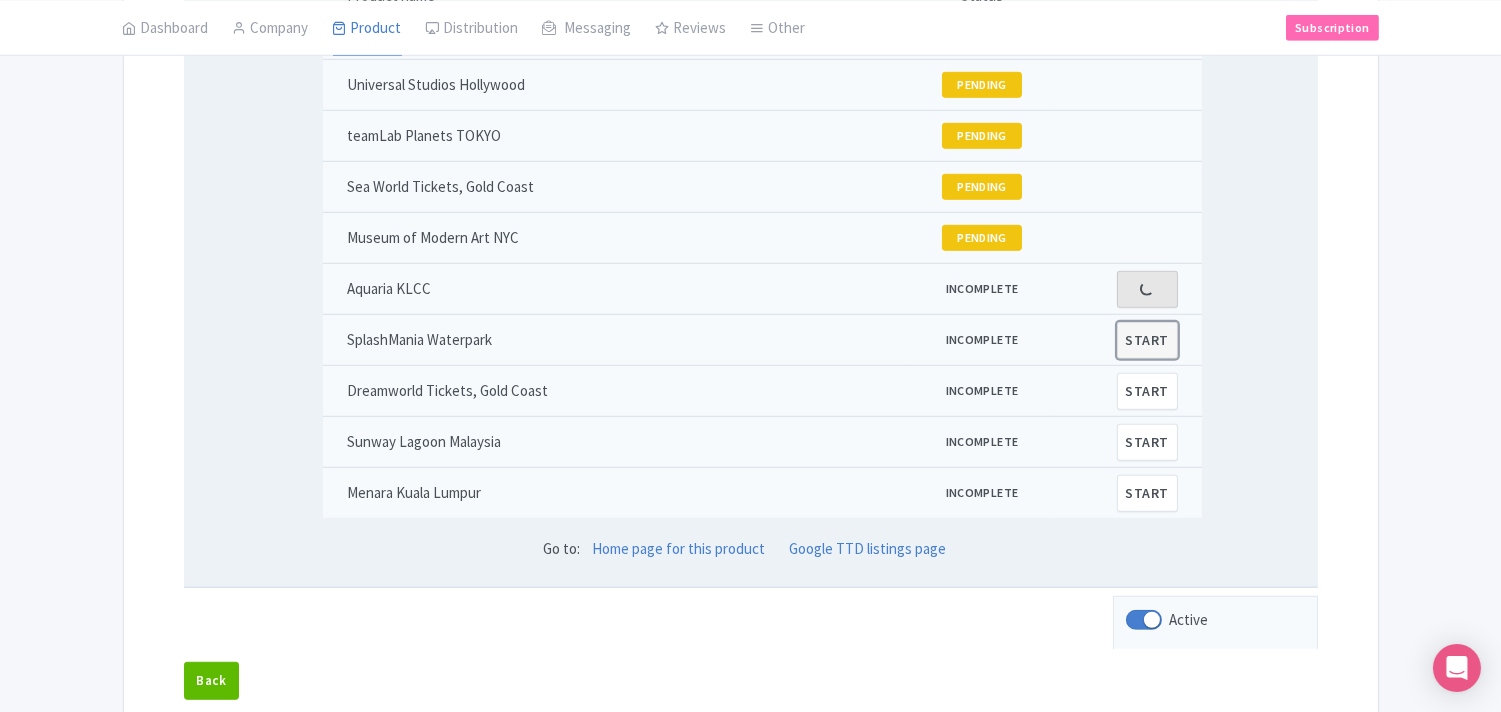click on "START" at bounding box center (1147, 340) 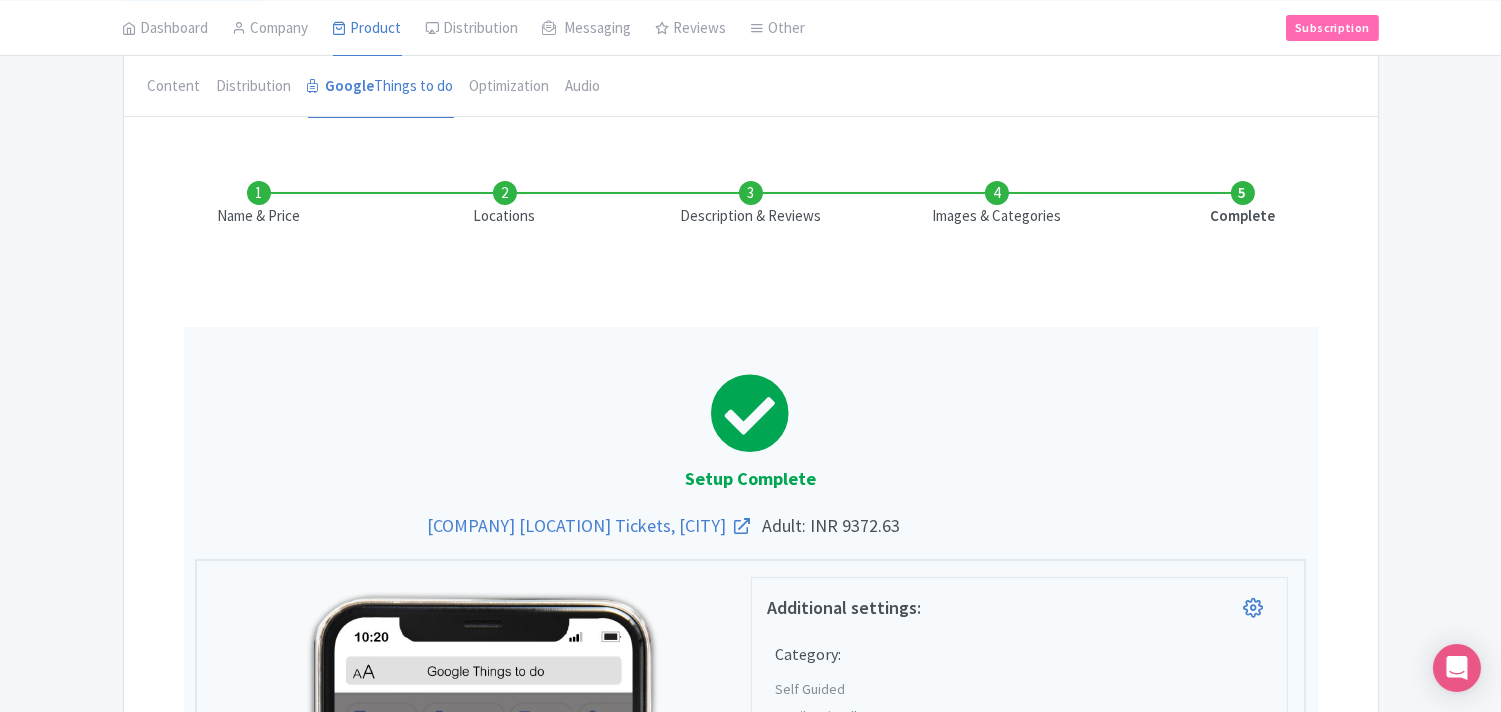 scroll, scrollTop: 222, scrollLeft: 0, axis: vertical 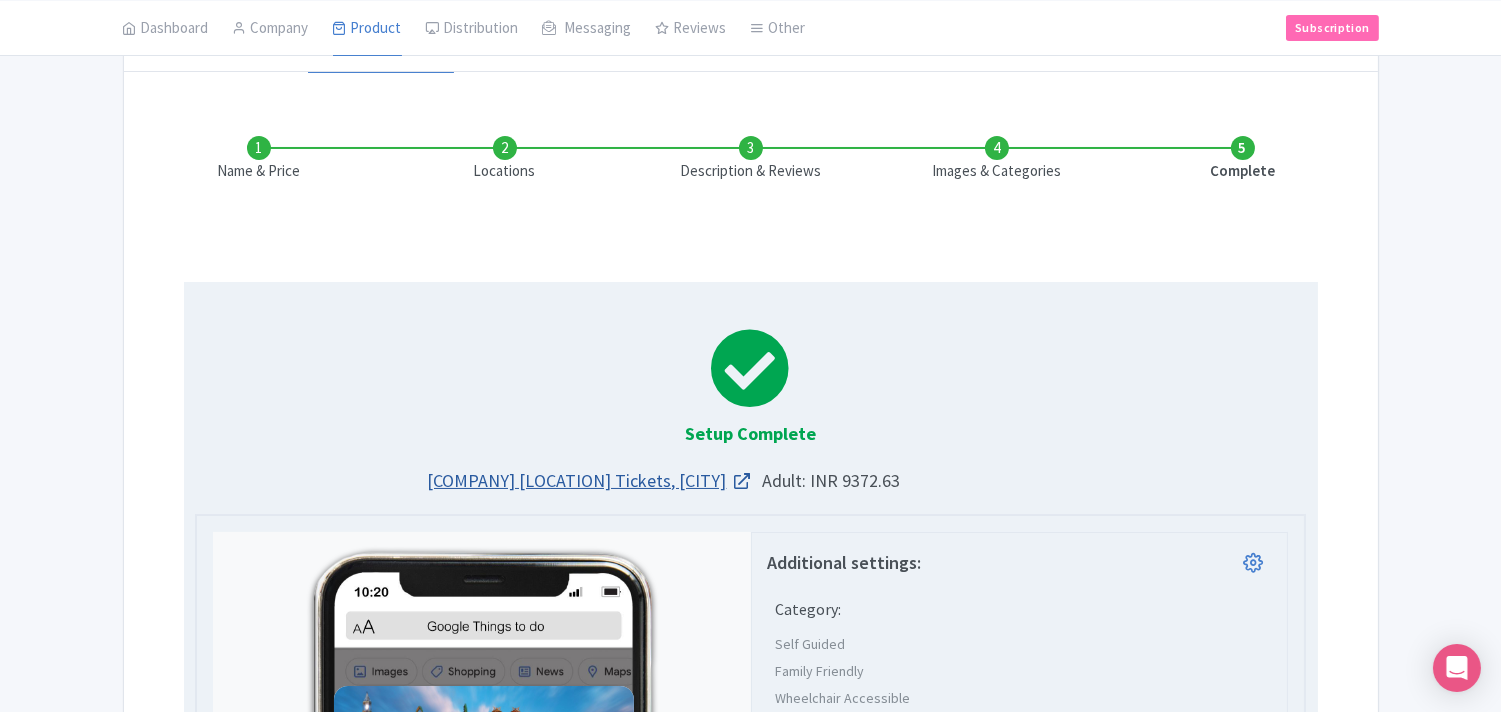 click at bounding box center [743, 481] 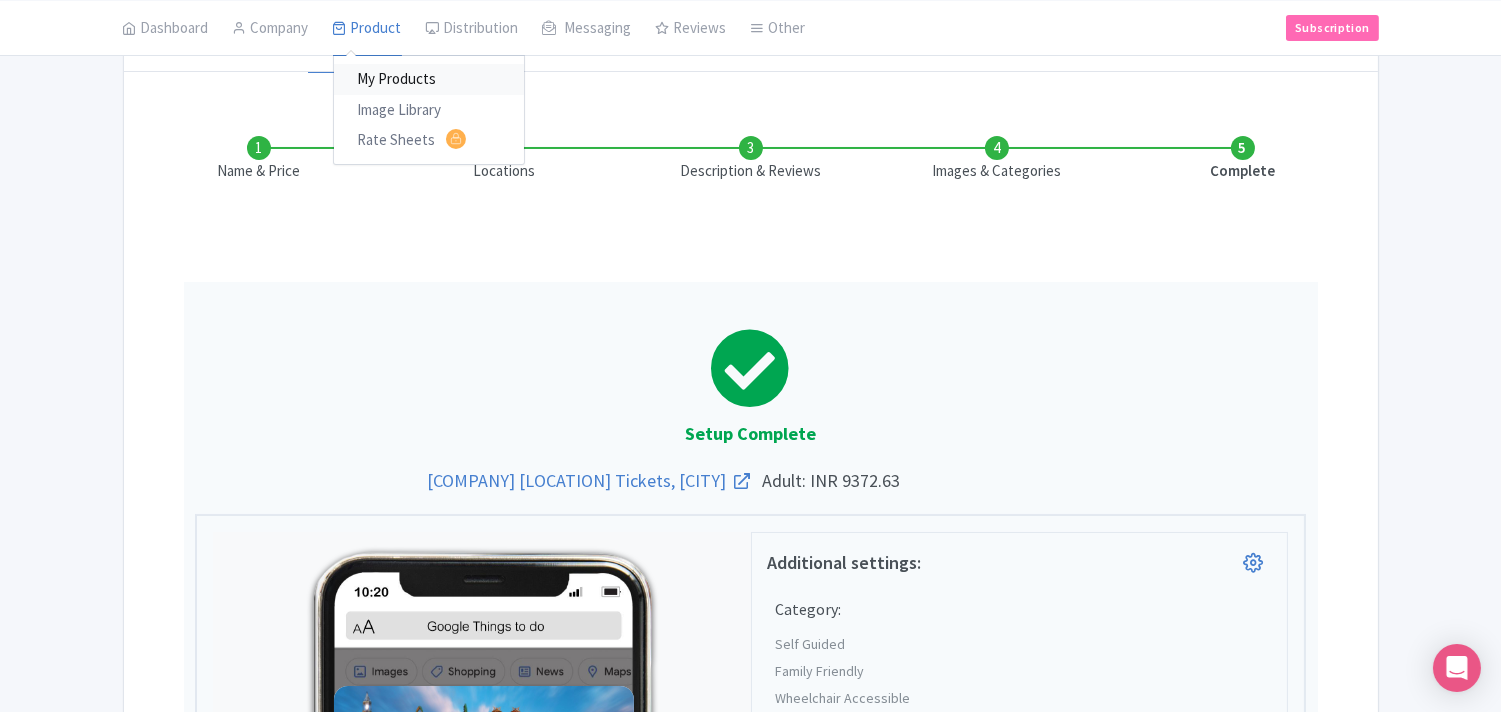click on "My Products" at bounding box center [429, 79] 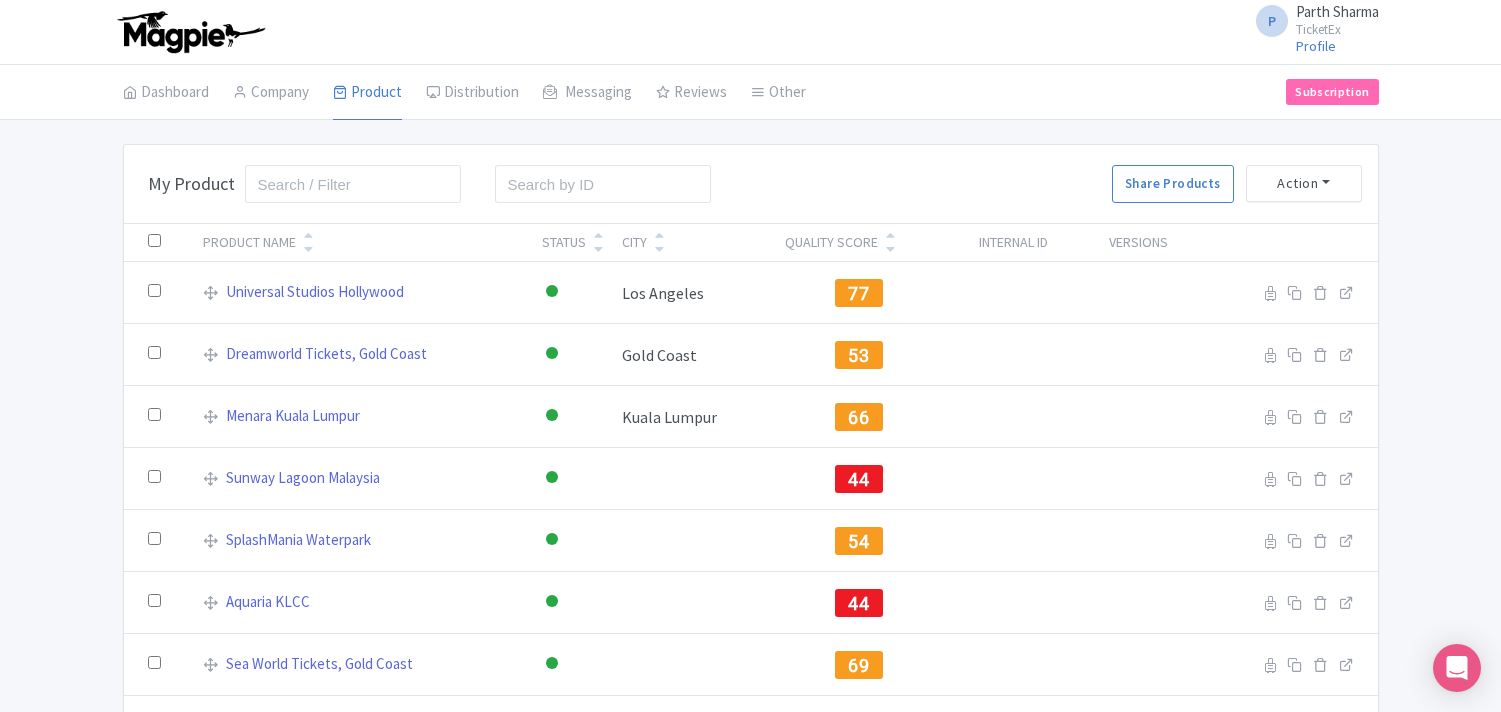 scroll, scrollTop: 0, scrollLeft: 0, axis: both 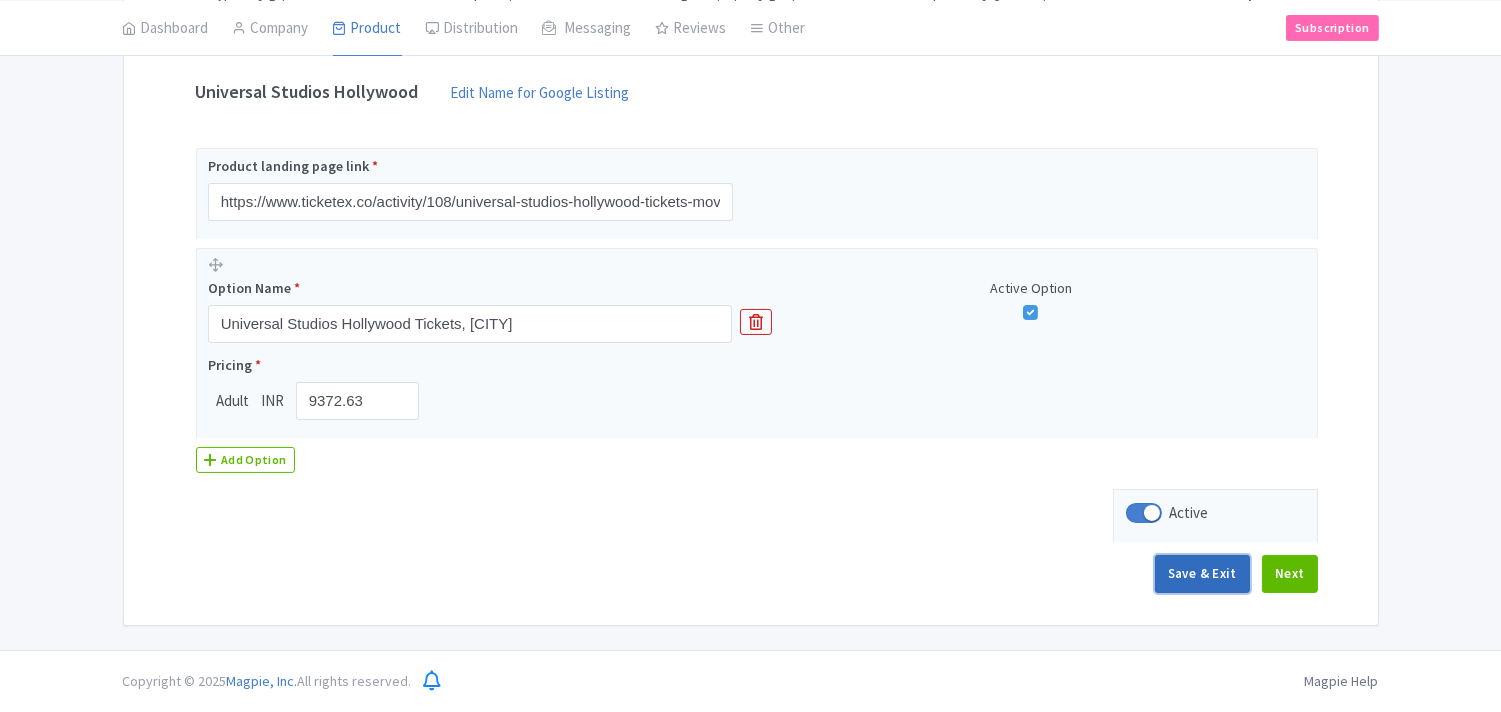 click on "Save & Exit" at bounding box center [1202, 574] 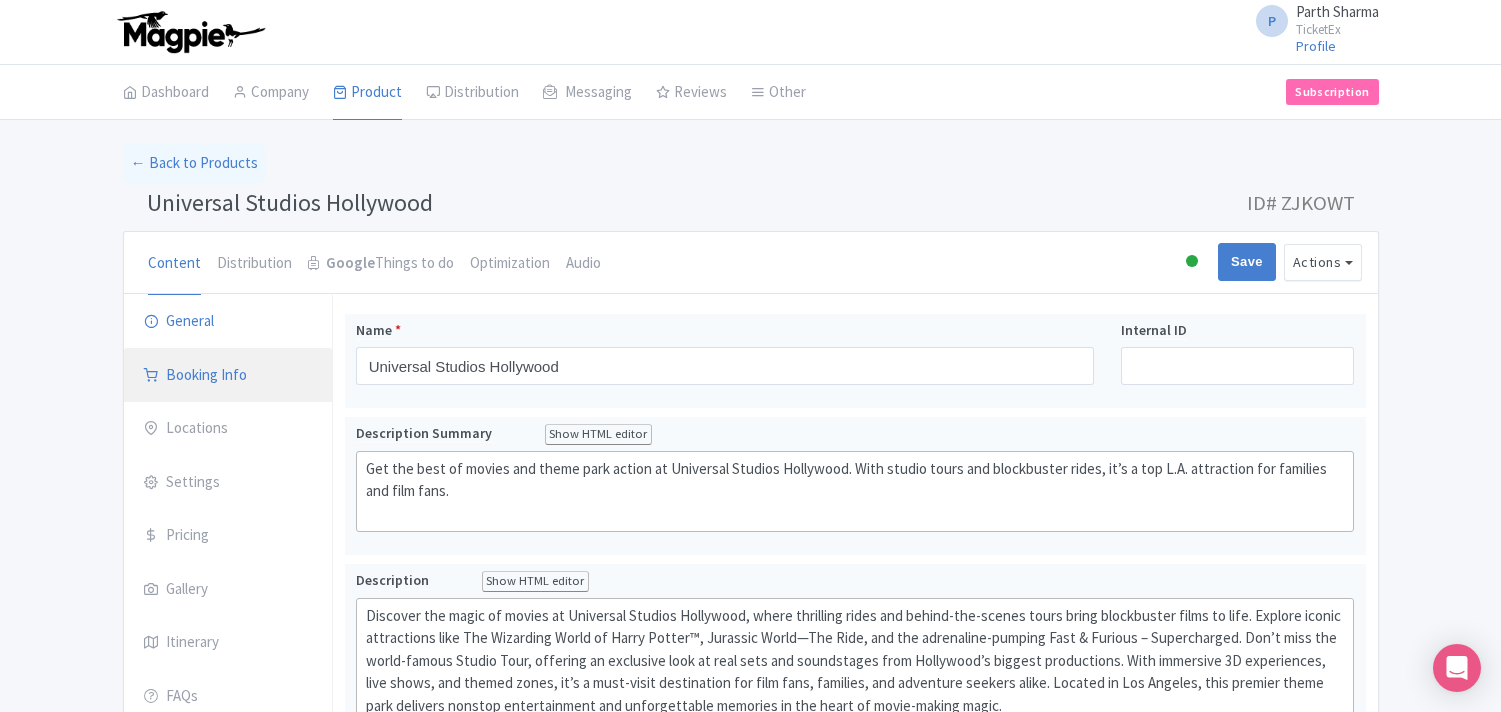 scroll, scrollTop: 0, scrollLeft: 0, axis: both 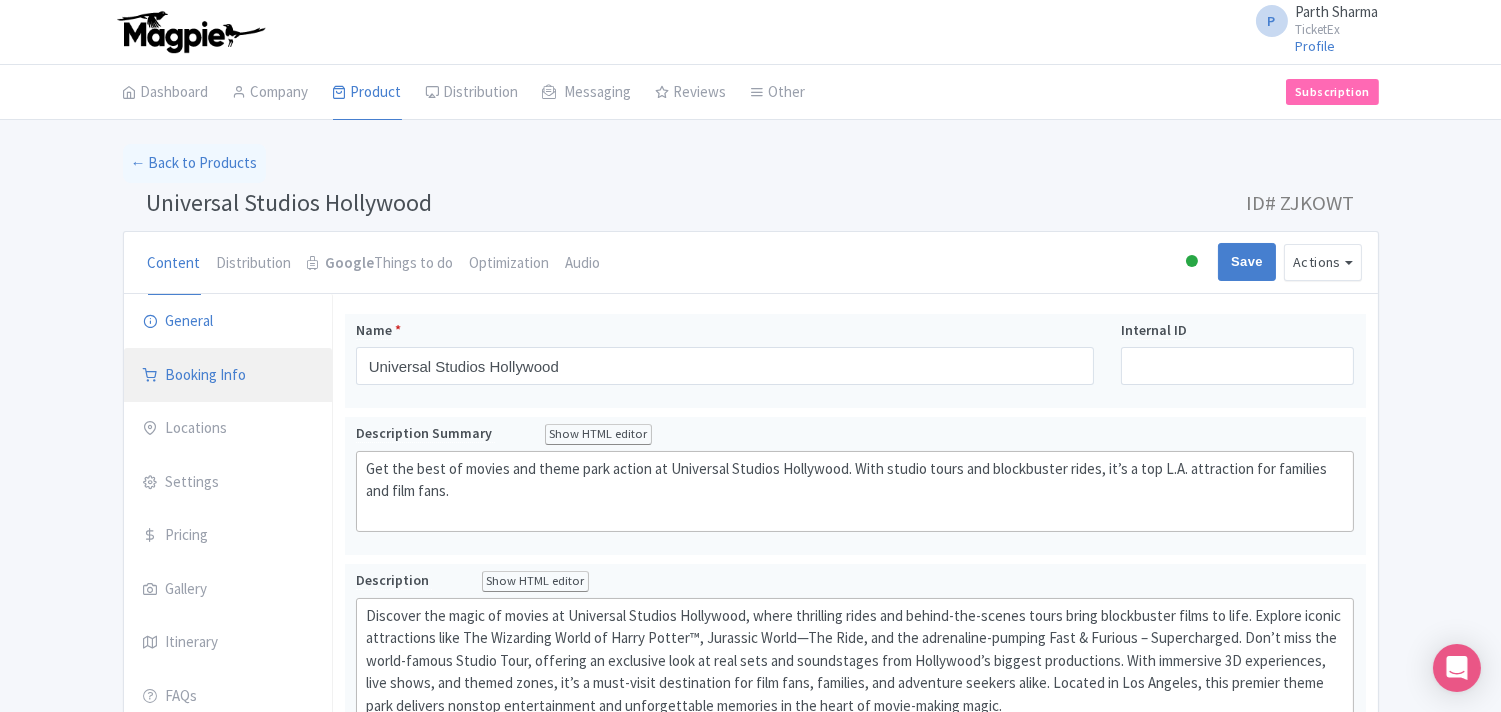 click on "Booking Info" at bounding box center [228, 376] 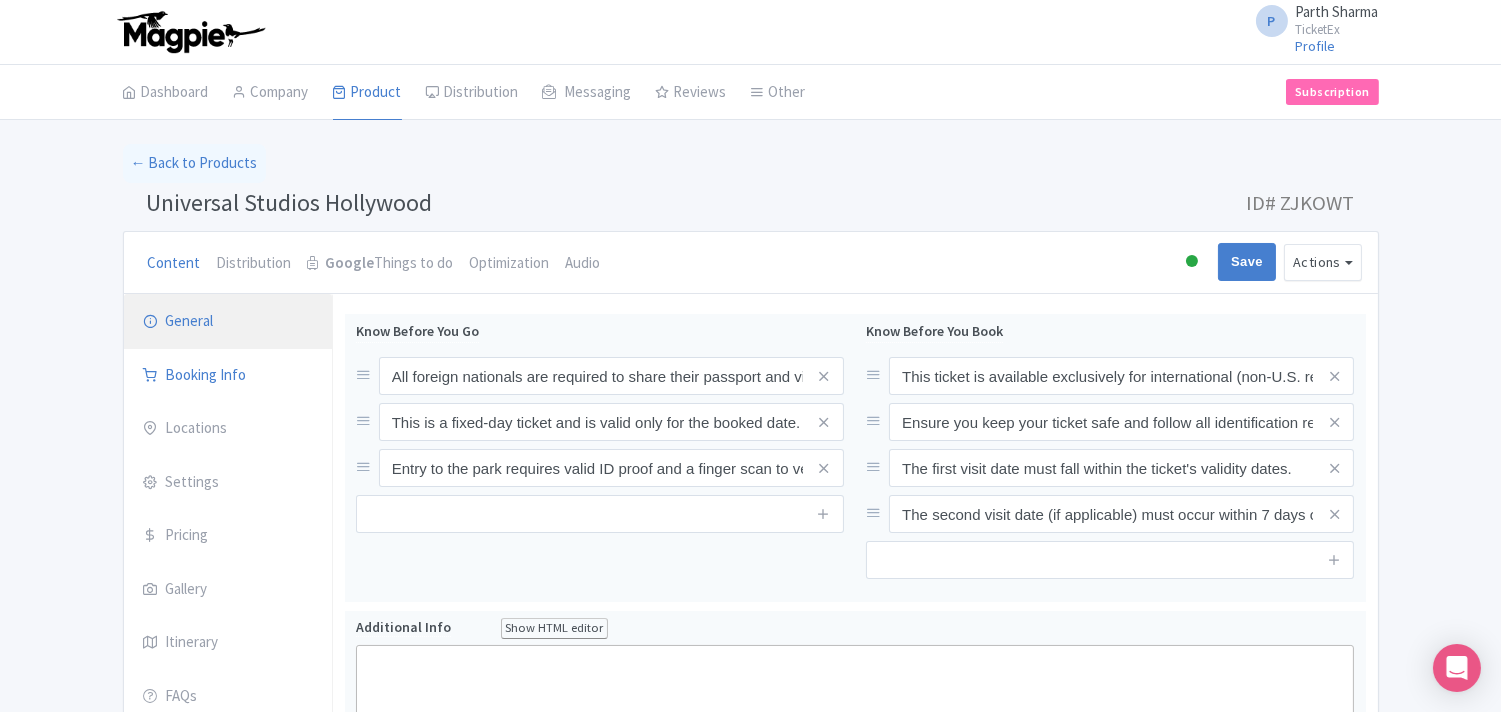 click on "General" at bounding box center (228, 322) 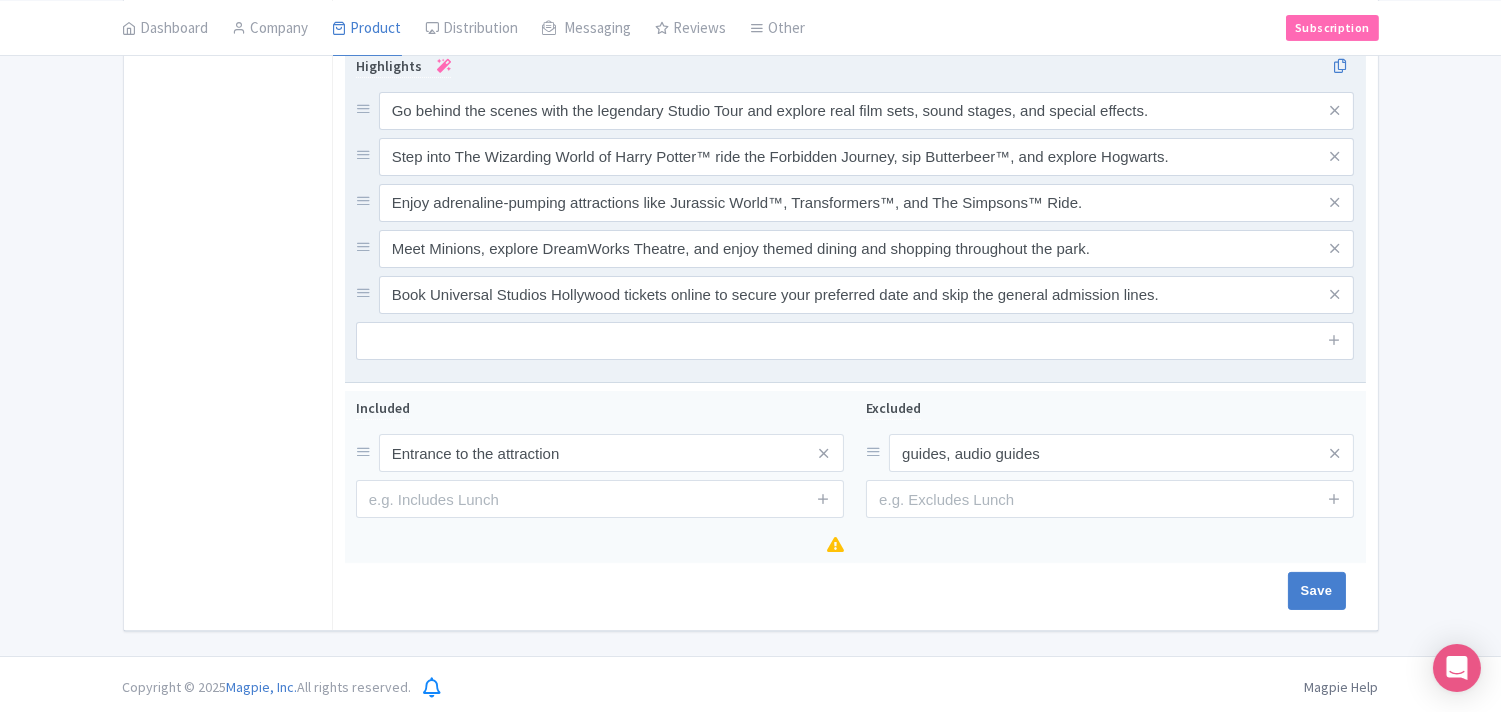 scroll, scrollTop: 804, scrollLeft: 0, axis: vertical 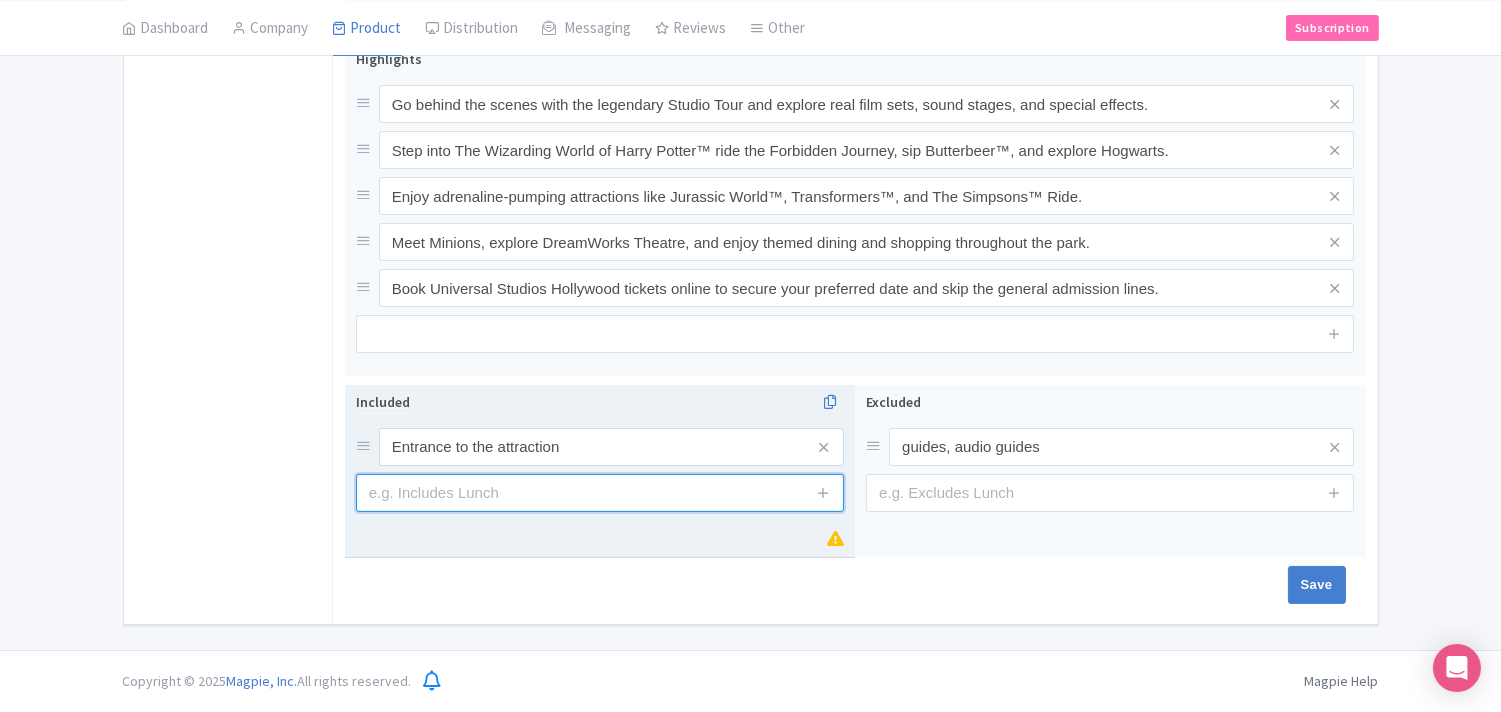 click at bounding box center (600, 493) 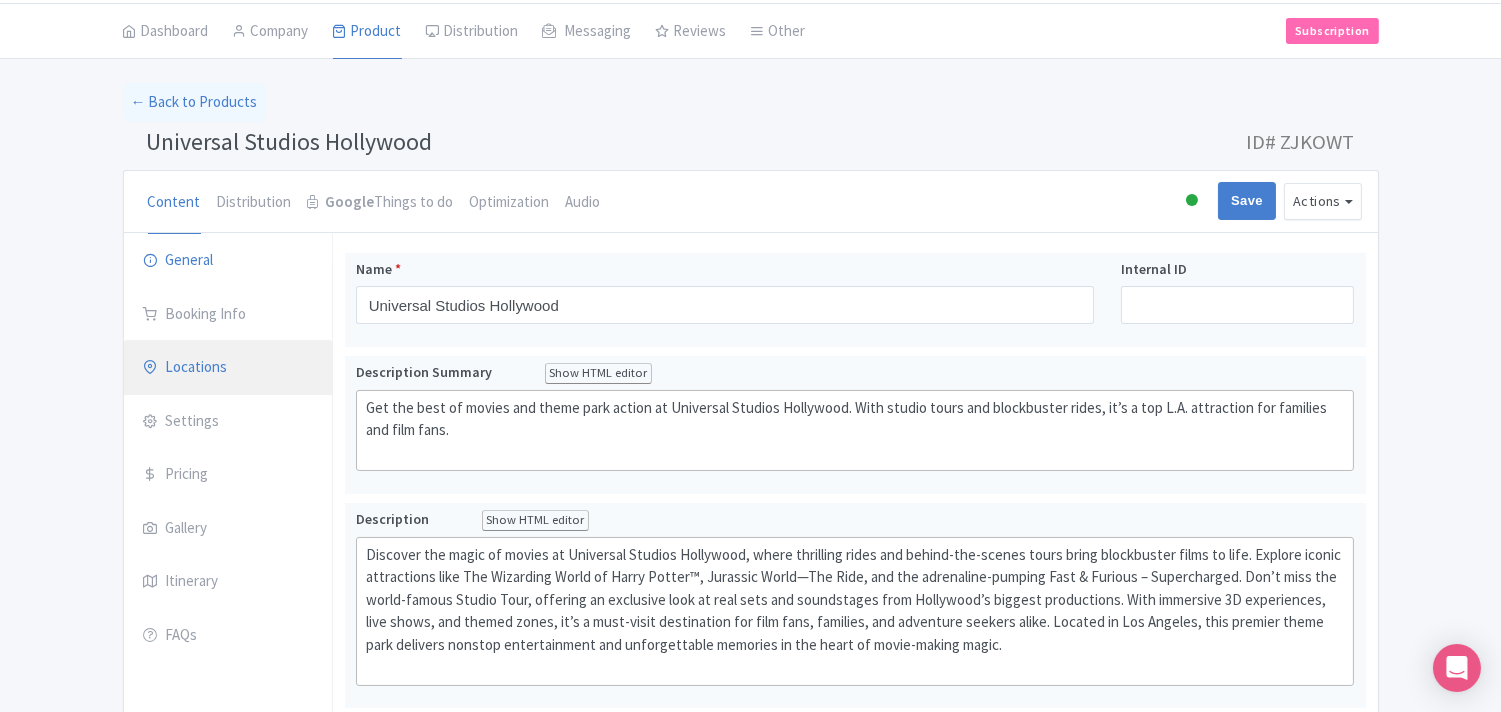 scroll, scrollTop: 111, scrollLeft: 0, axis: vertical 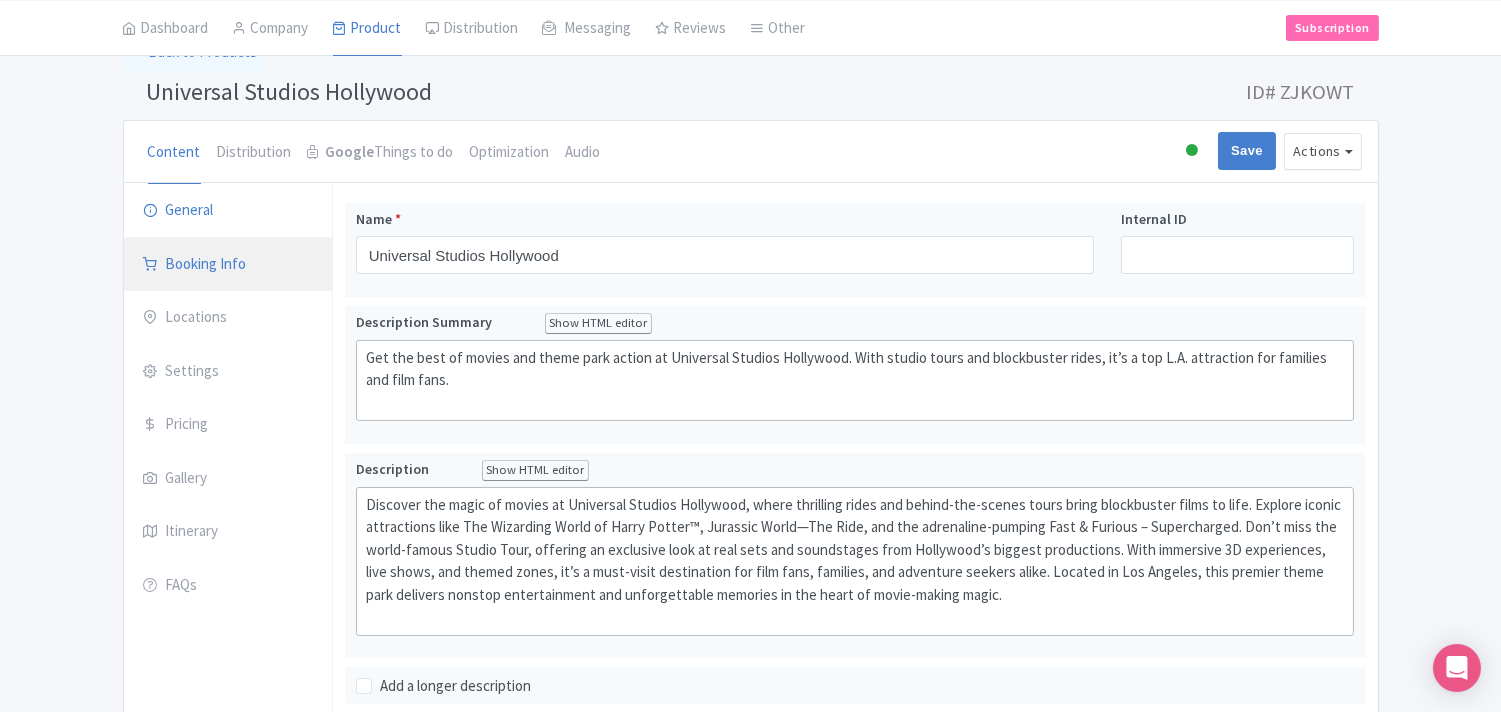 click on "Booking Info" at bounding box center [228, 265] 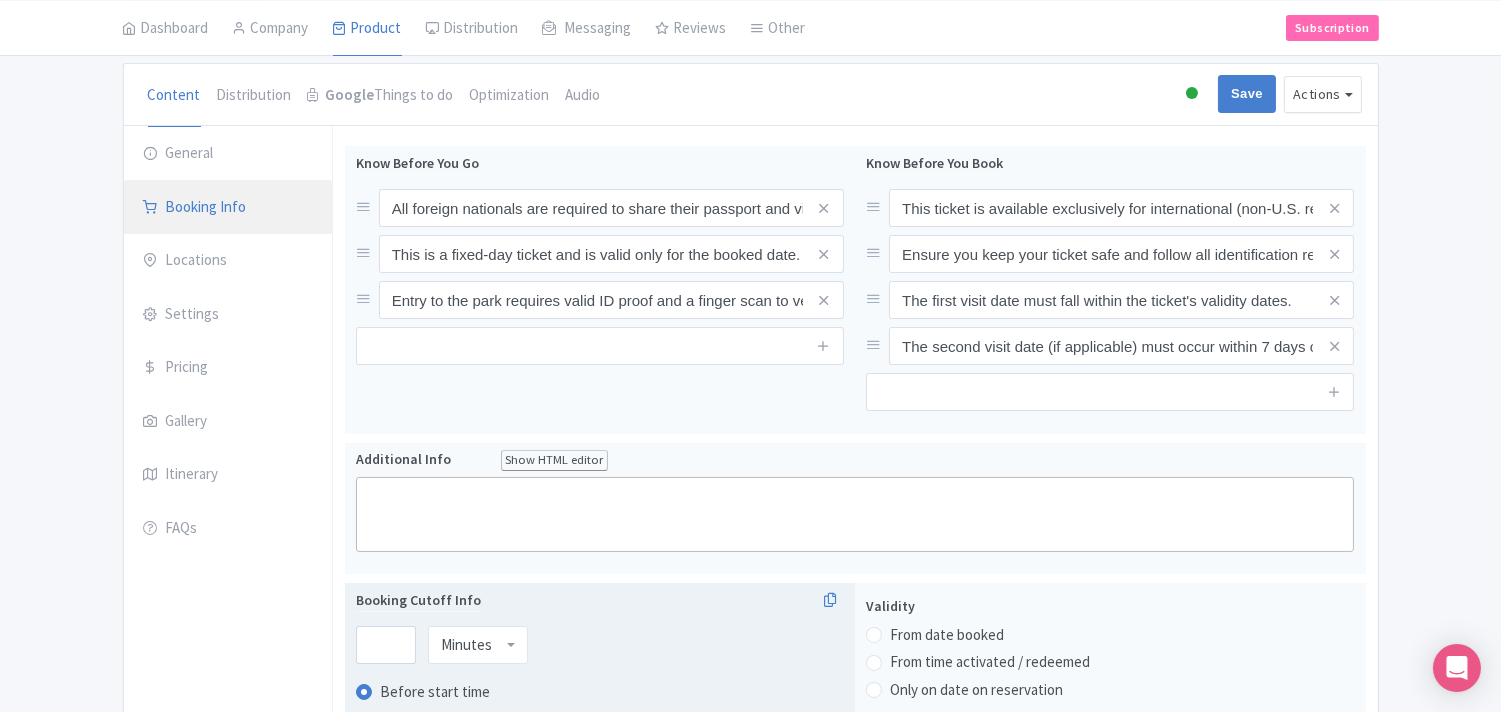 scroll, scrollTop: 111, scrollLeft: 0, axis: vertical 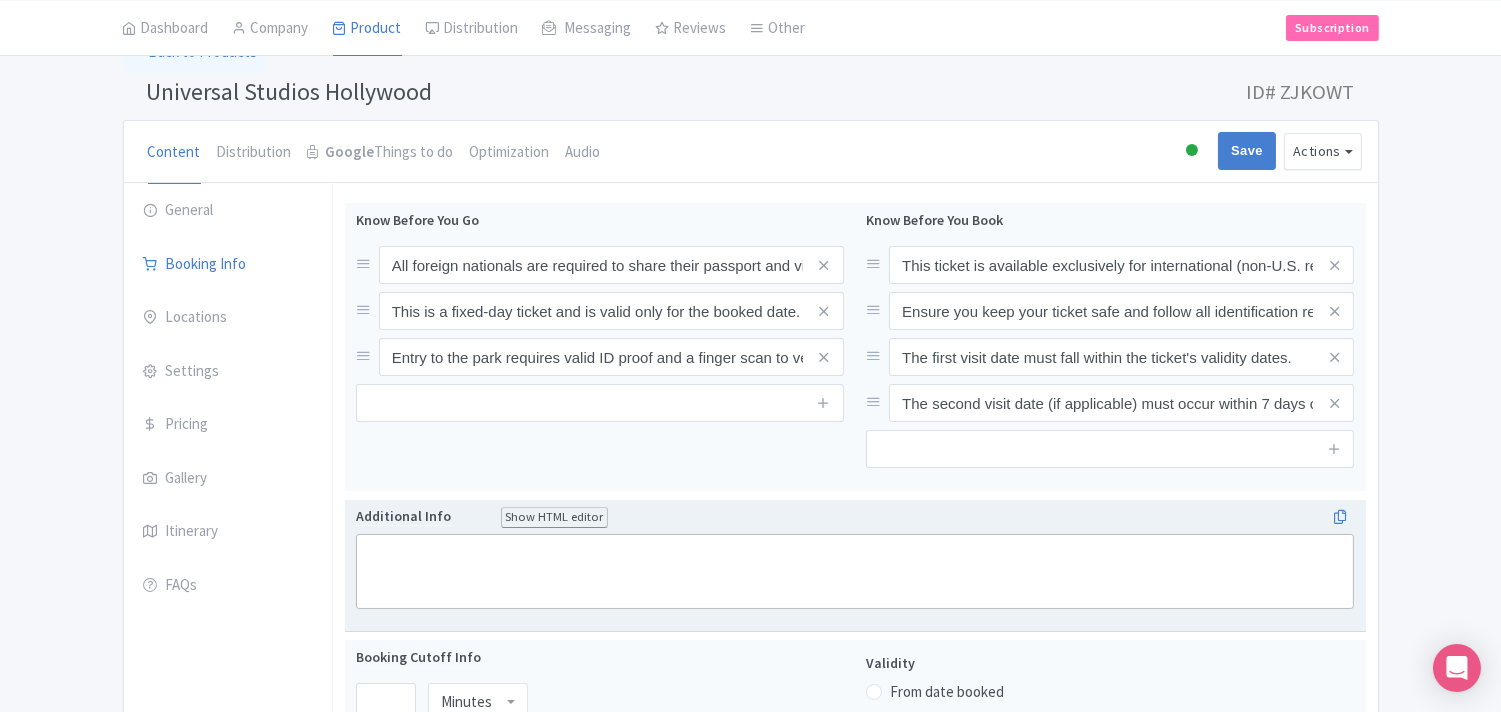 click on "Show HTML editor" at bounding box center (555, 517) 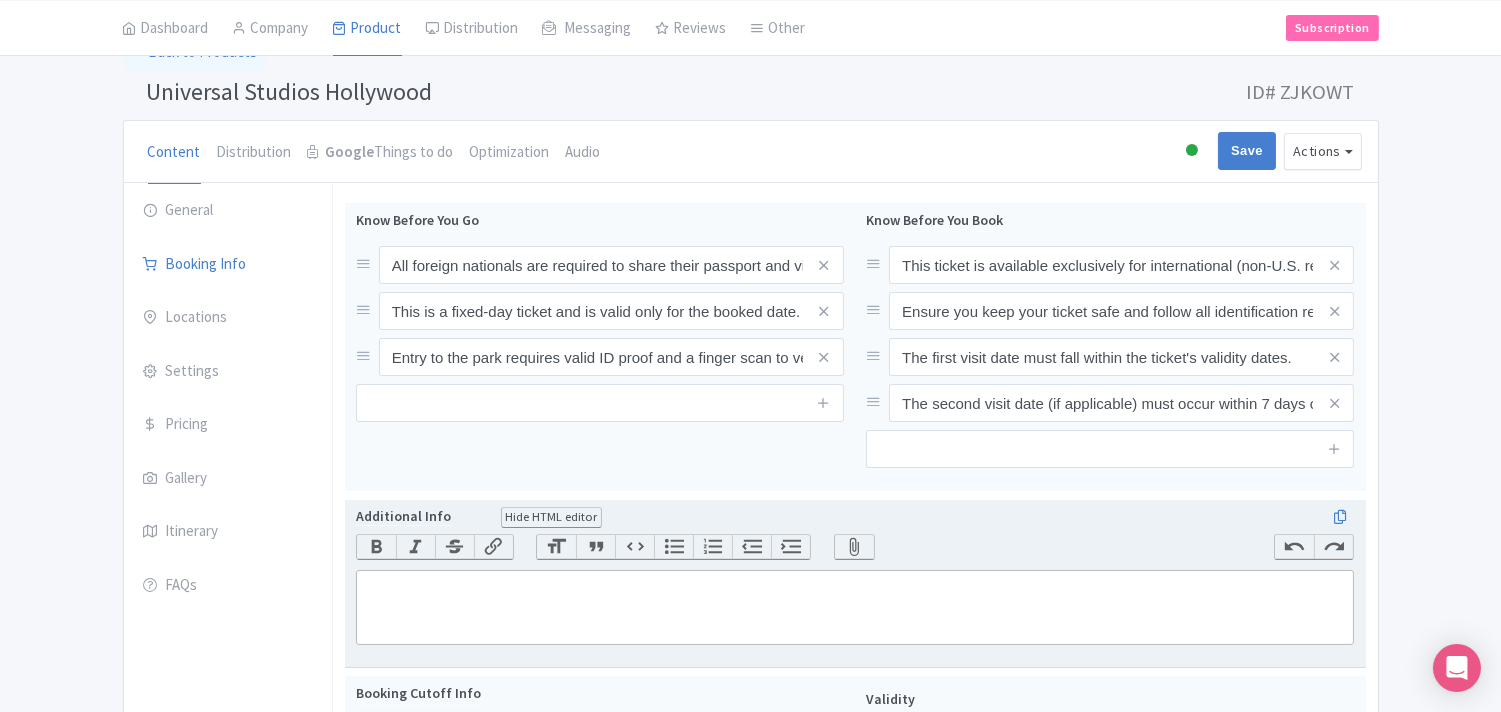 click on "Hide HTML editor" at bounding box center [552, 517] 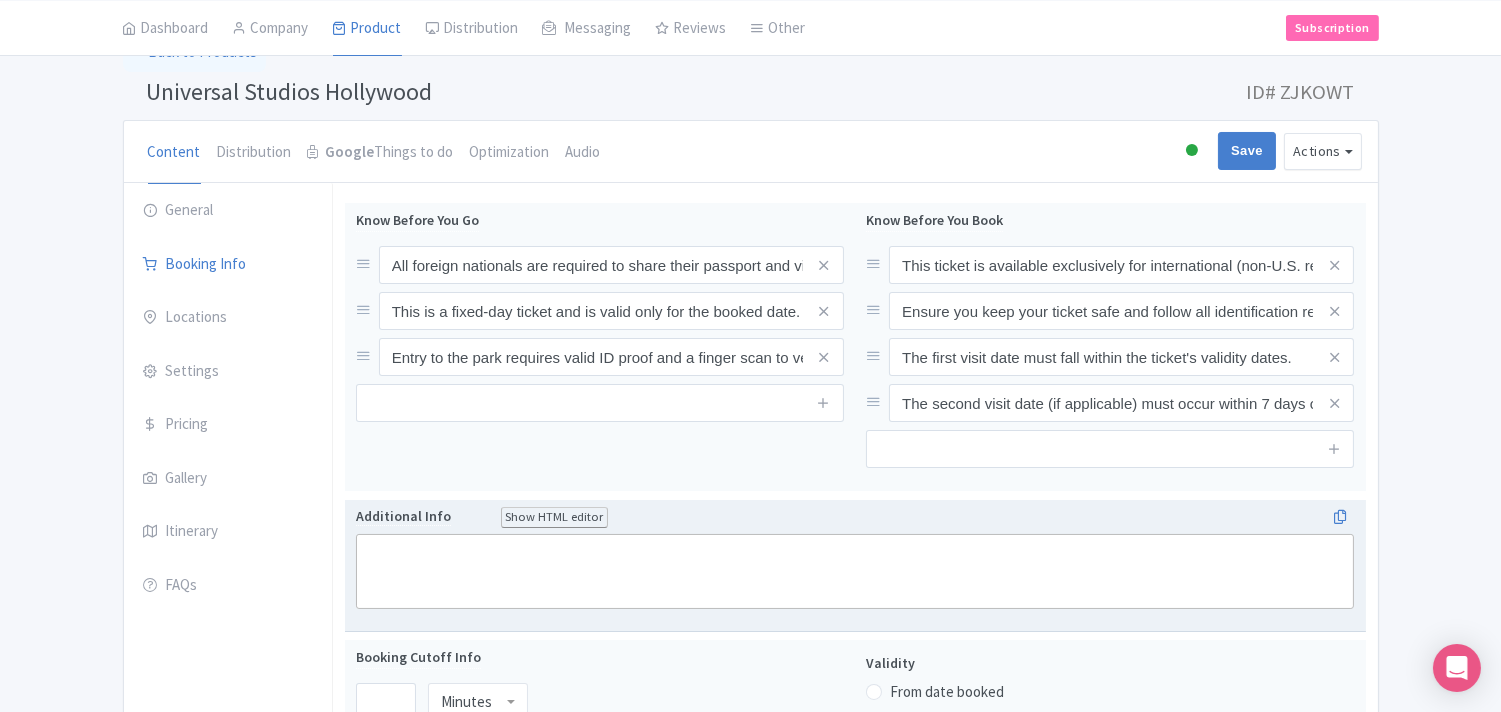click on "Show HTML editor" at bounding box center (555, 517) 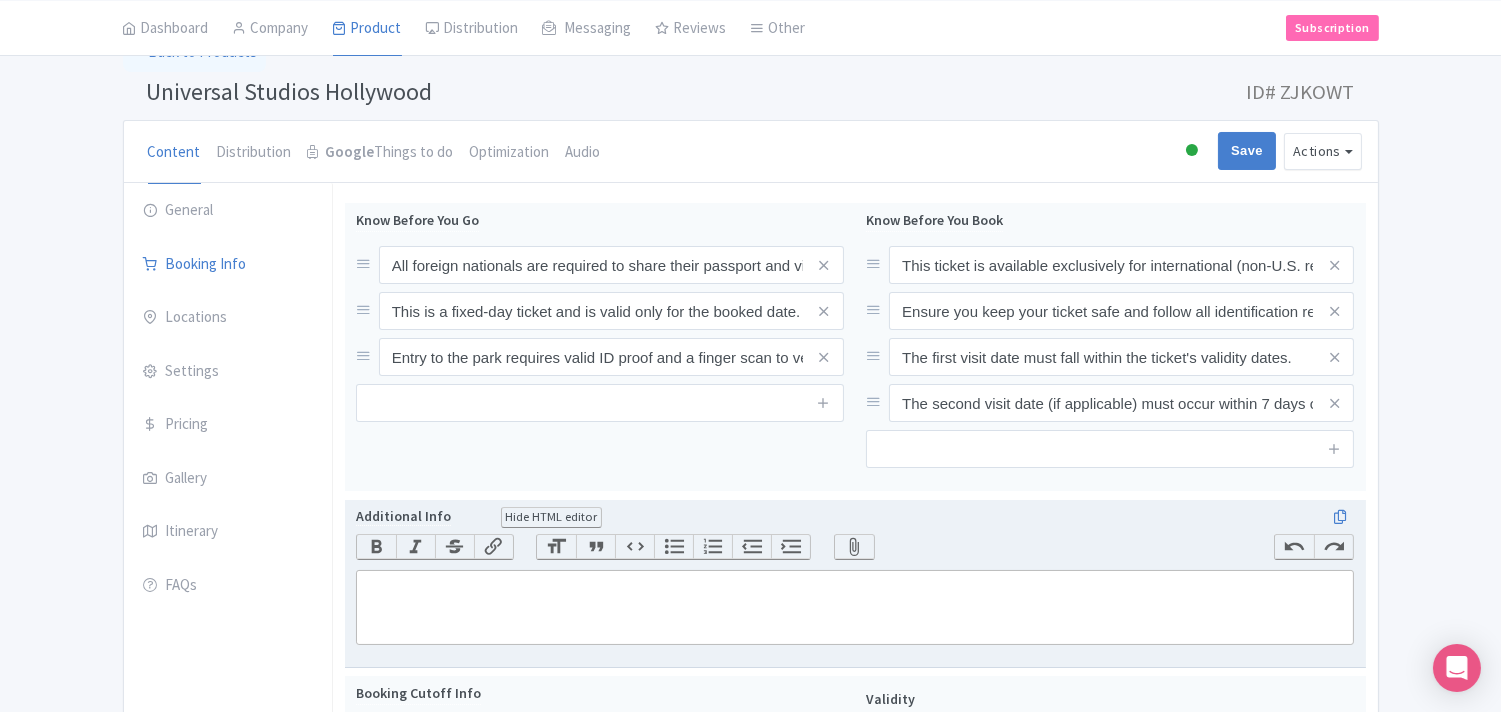 click on "Hide HTML editor" at bounding box center [552, 517] 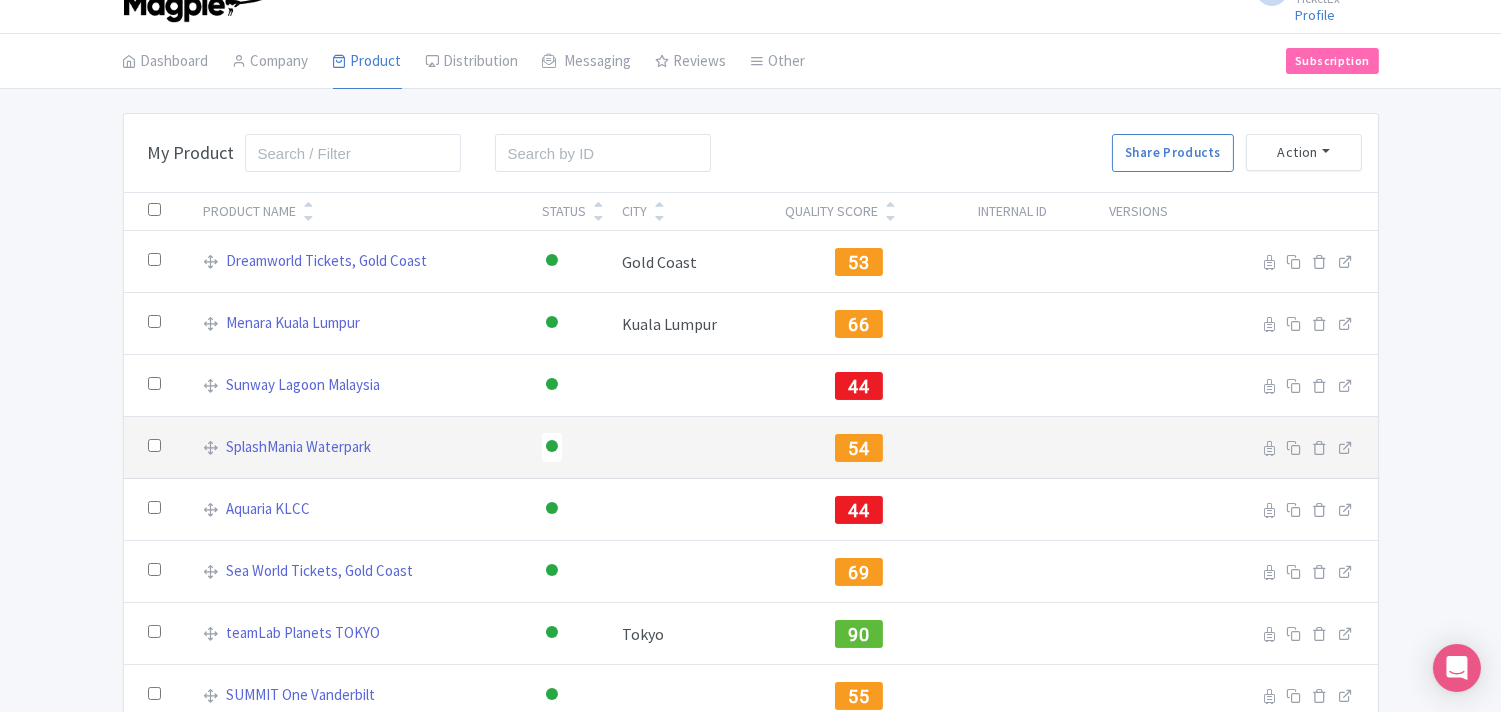 scroll, scrollTop: 0, scrollLeft: 0, axis: both 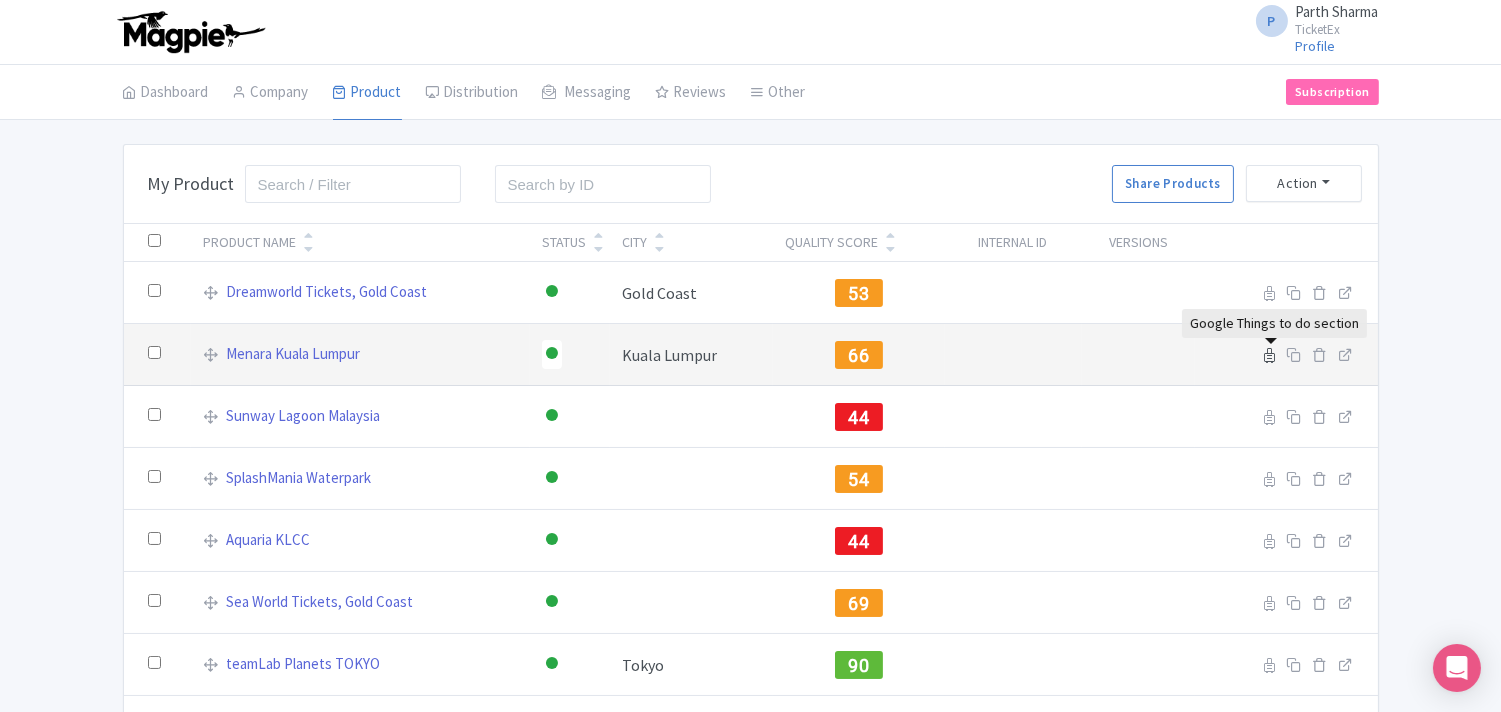 click at bounding box center [1270, 355] 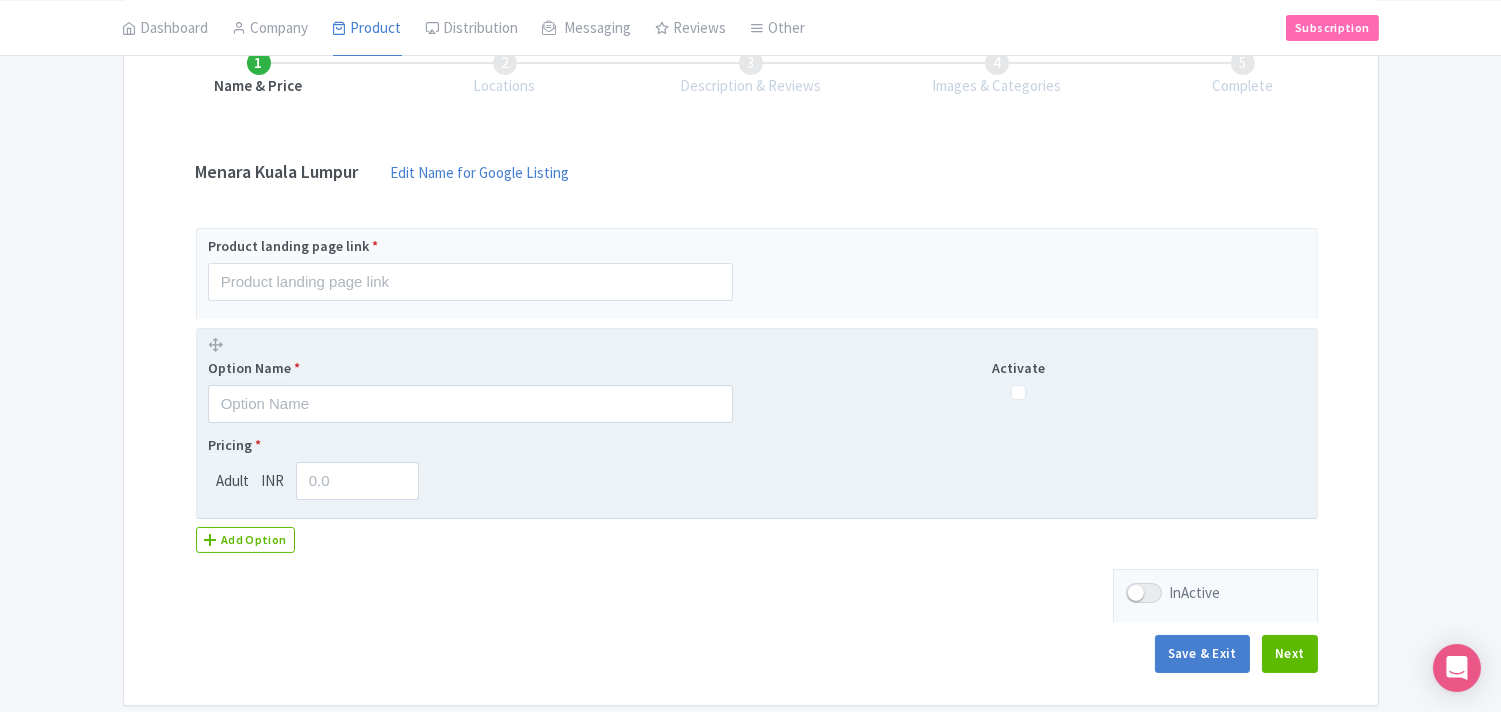 scroll, scrollTop: 333, scrollLeft: 0, axis: vertical 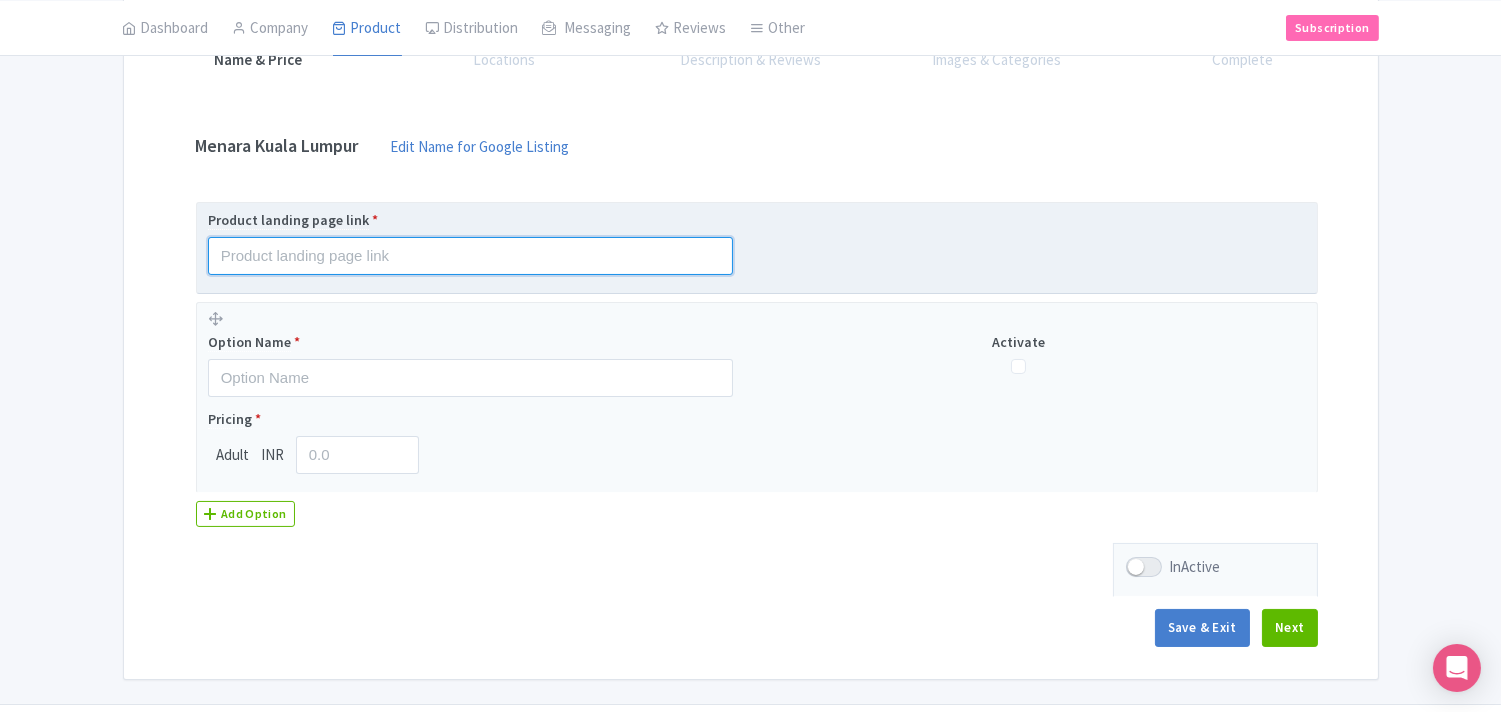 click at bounding box center (470, 256) 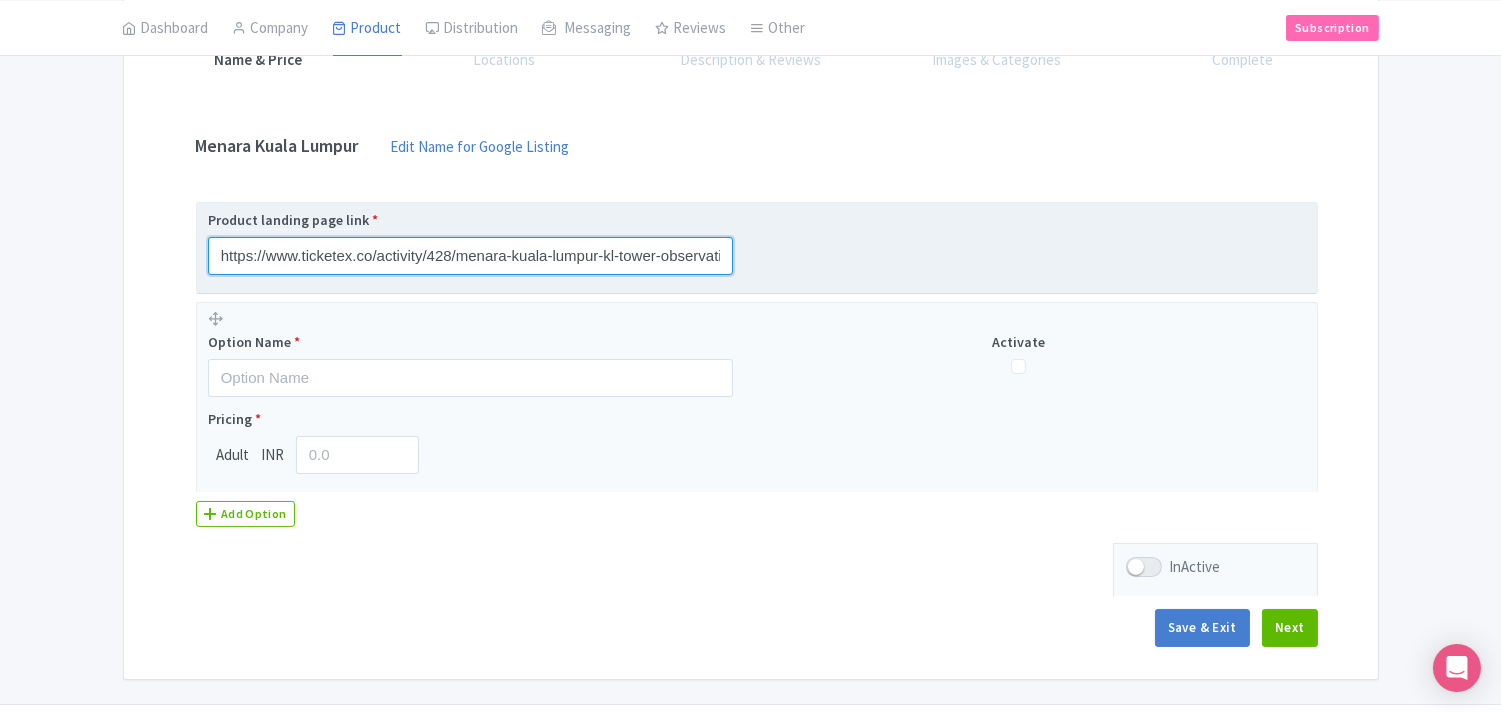 scroll, scrollTop: 0, scrollLeft: 196, axis: horizontal 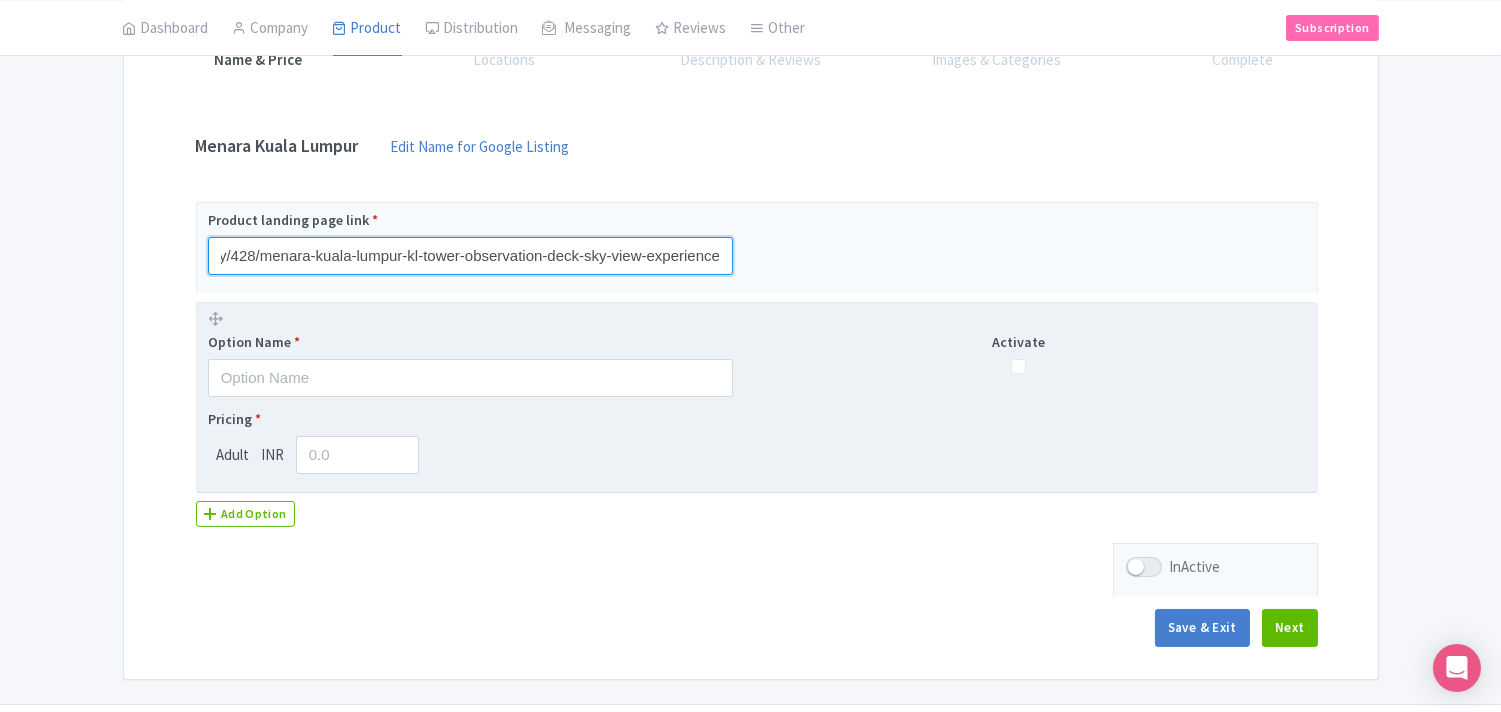 type on "https://www.ticketex.co/activity/428/menara-kuala-lumpur-kl-tower-observation-deck-sky-view-experience" 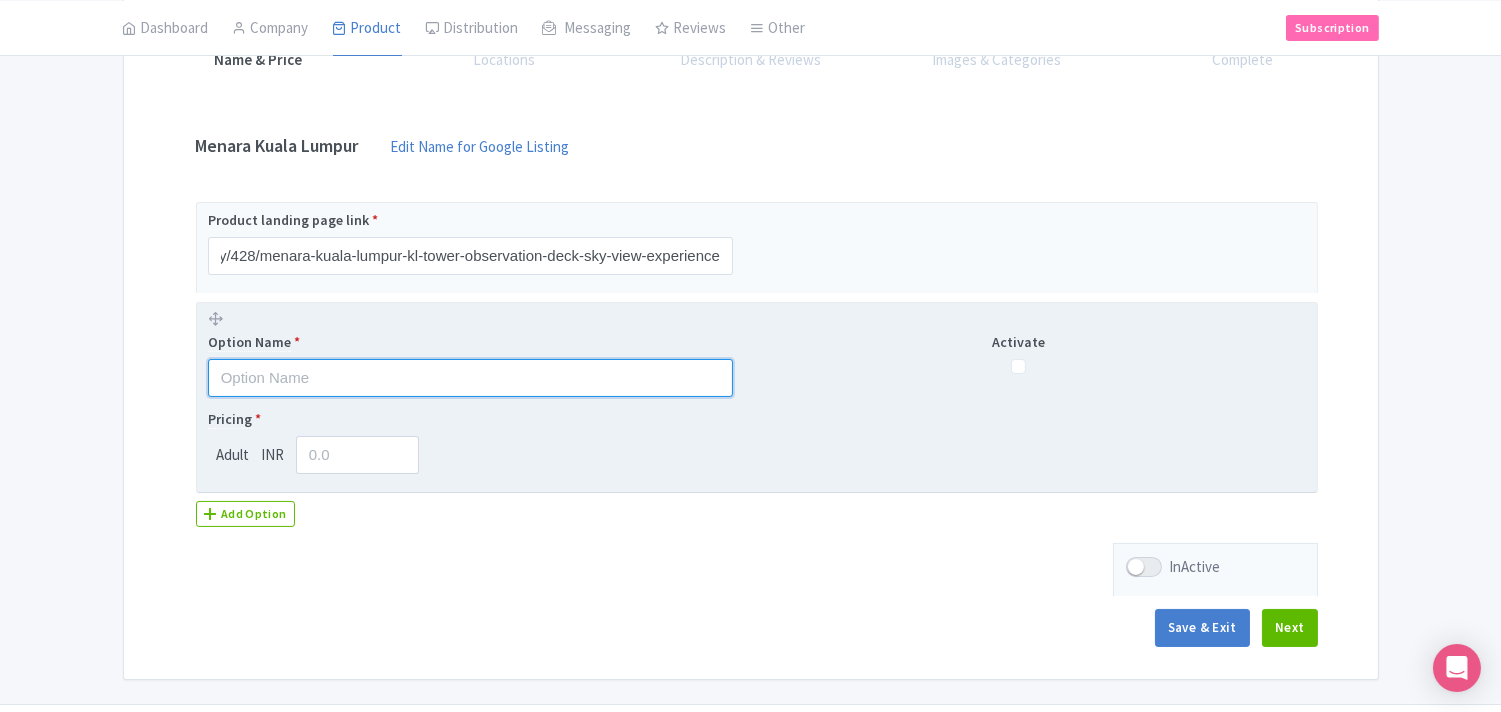 click at bounding box center (470, 378) 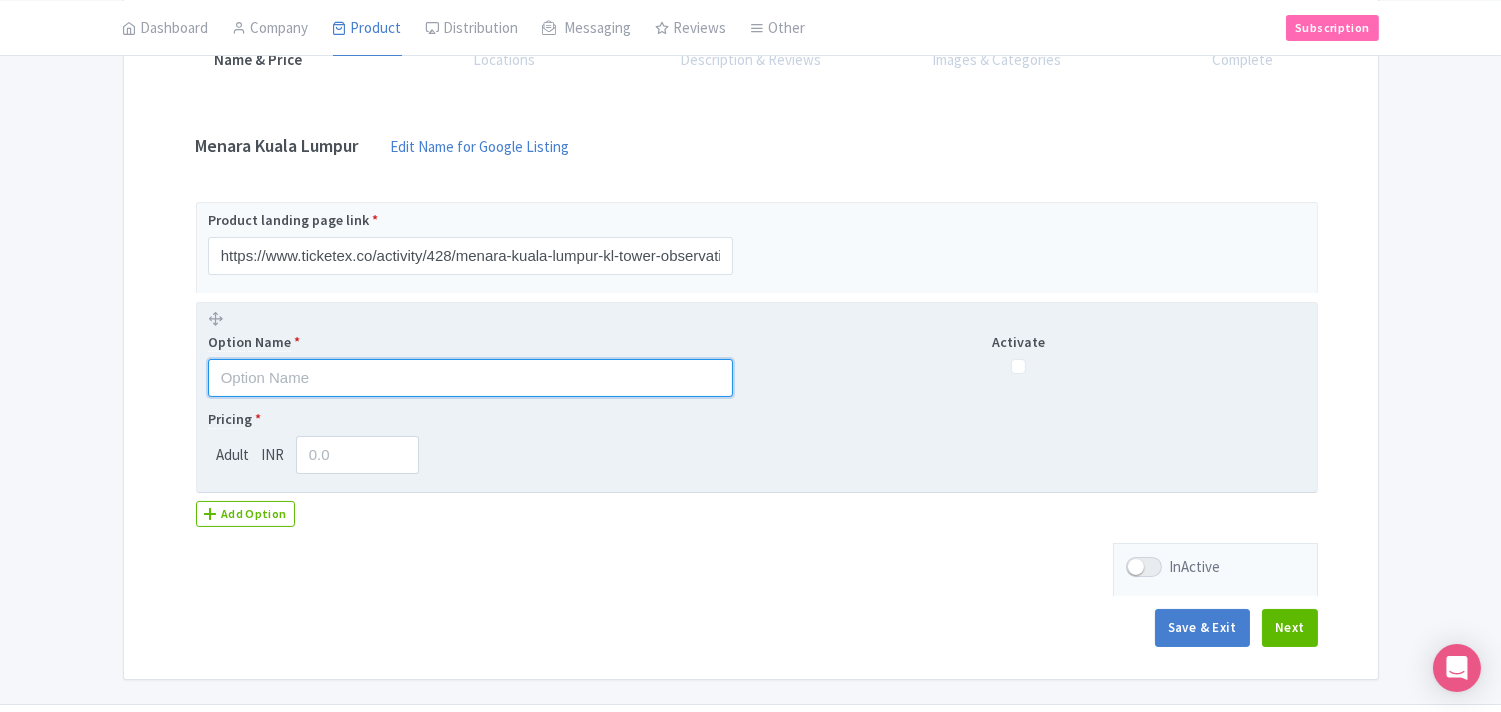 click at bounding box center (470, 378) 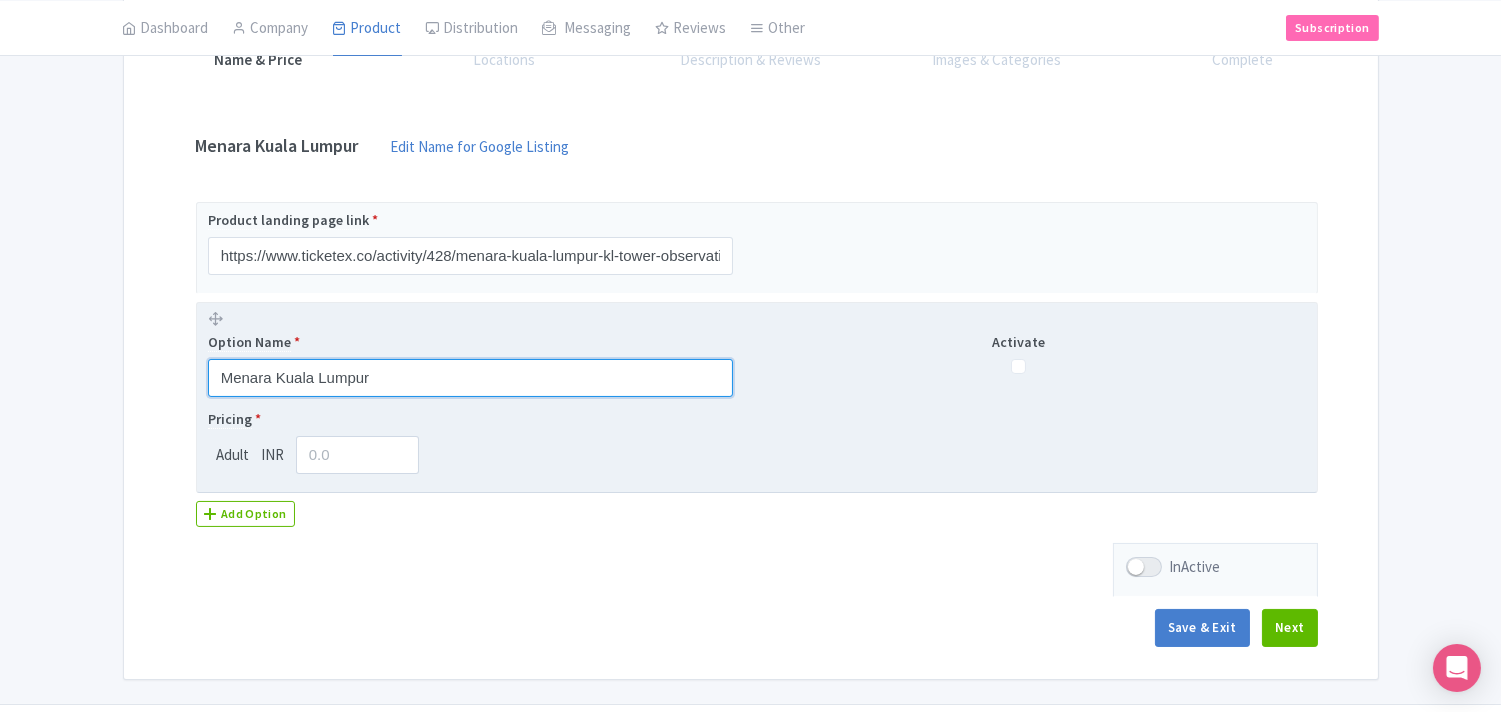 type on "Menara Kuala Lumpur" 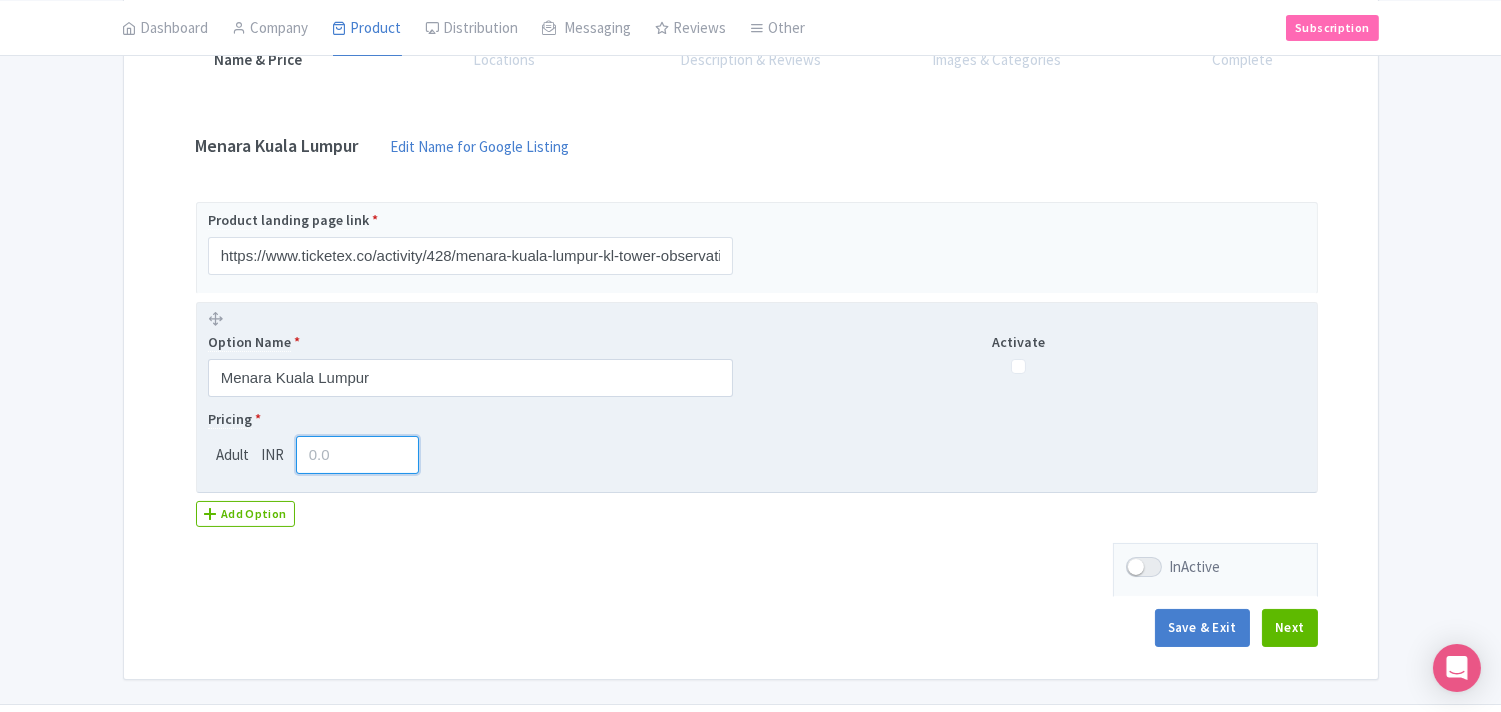 click at bounding box center [358, 455] 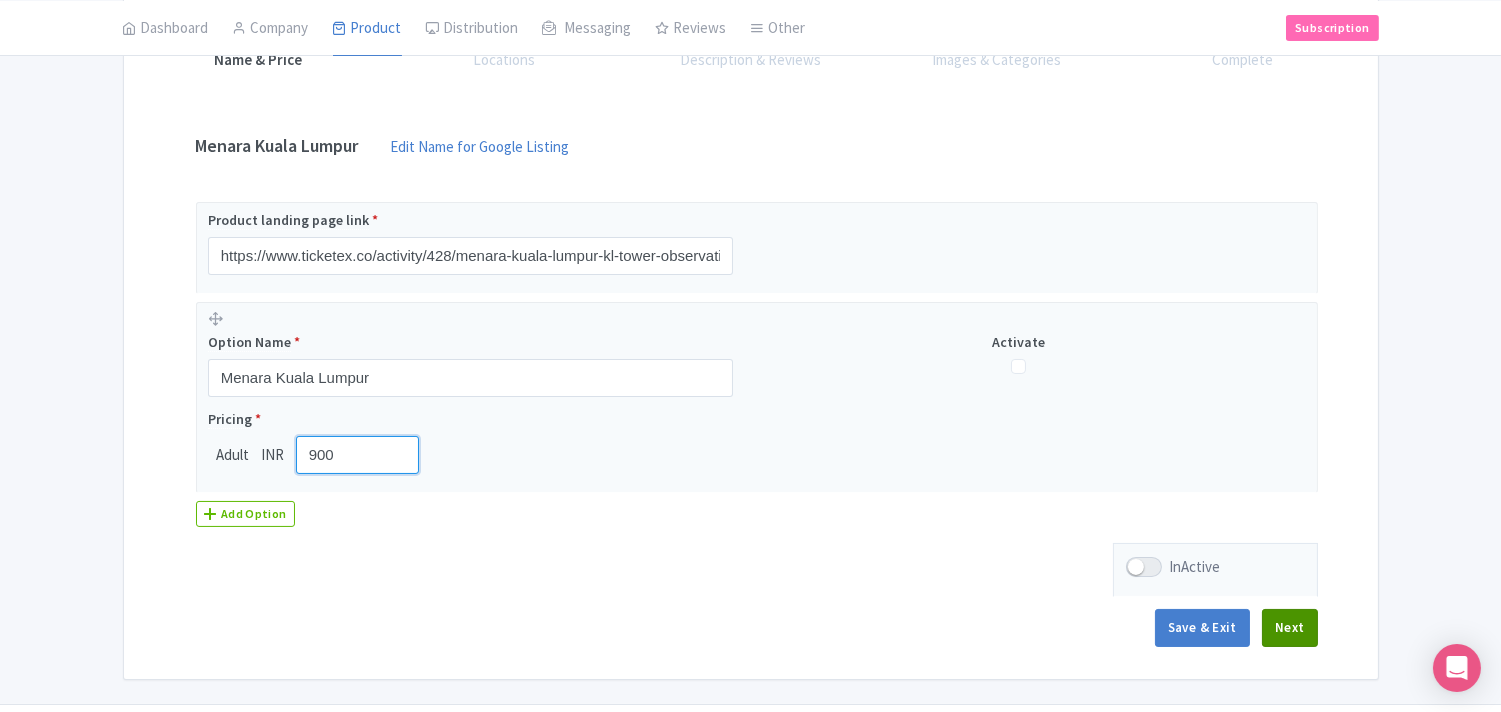 type on "900" 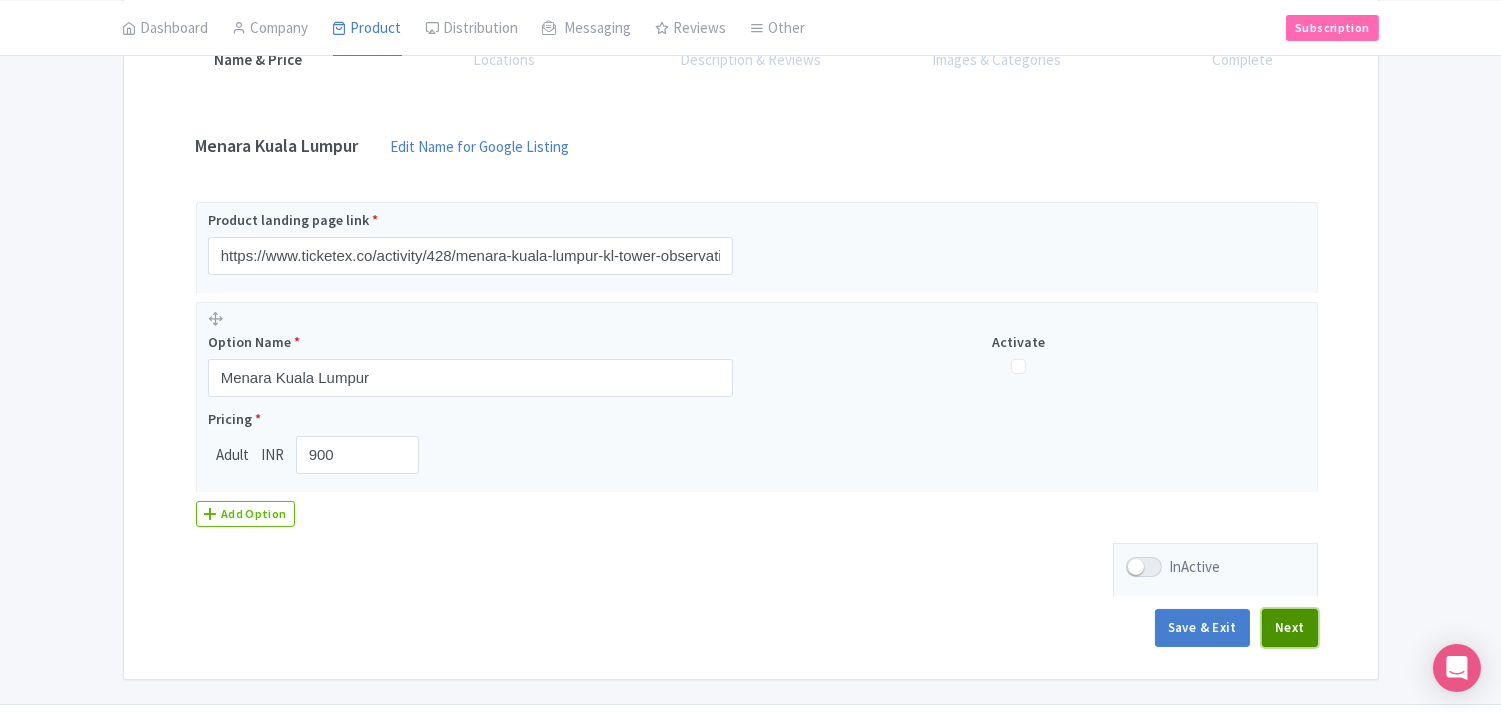 click on "Next" at bounding box center [1290, 628] 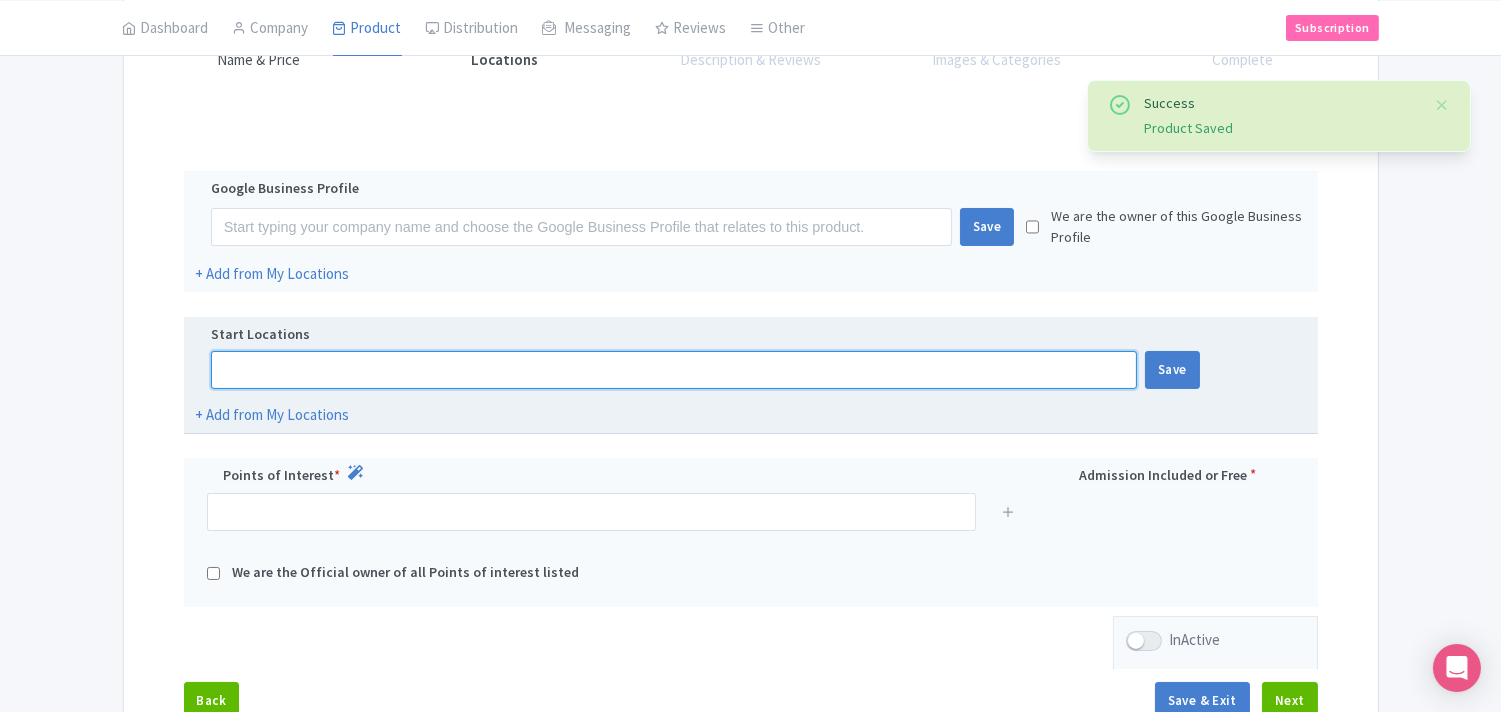 click at bounding box center [674, 370] 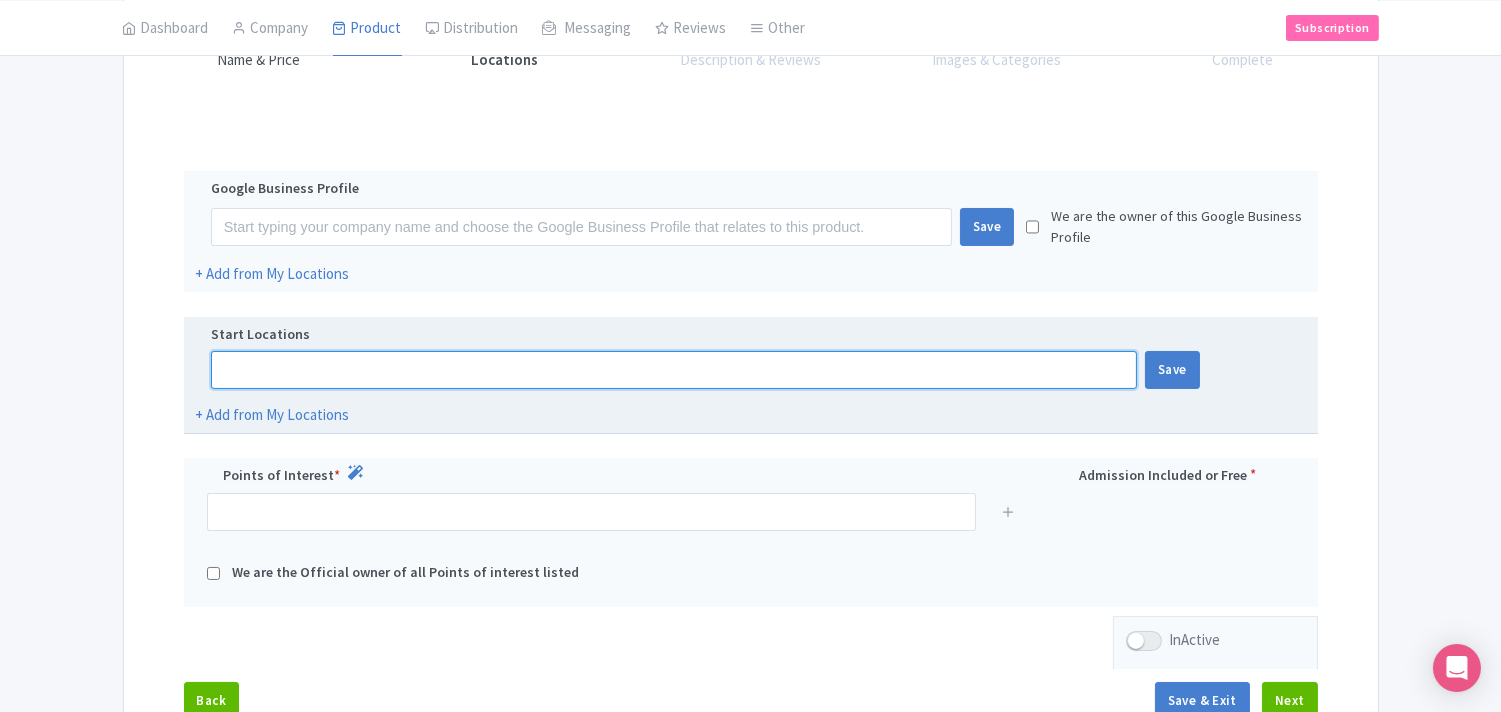 paste on "Menara Kuala Lumpur" 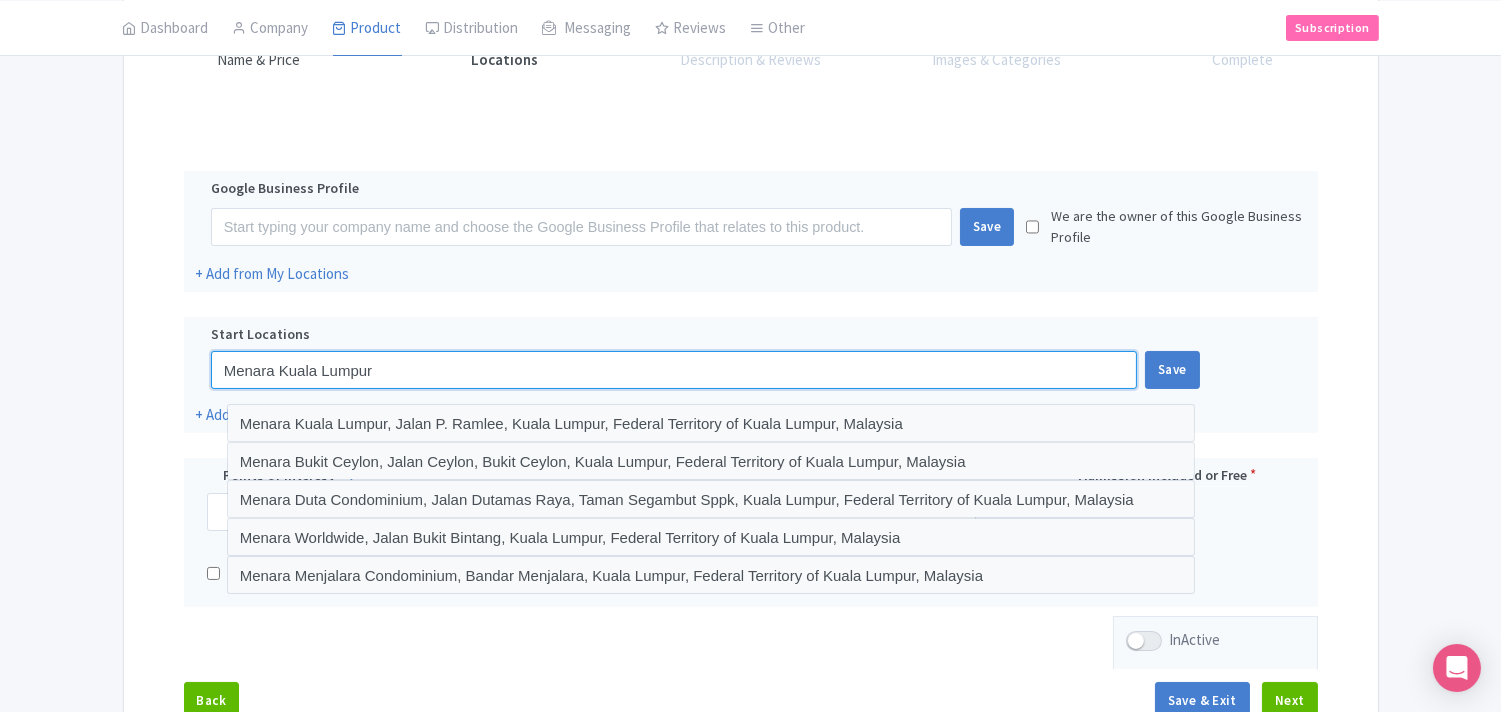drag, startPoint x: 393, startPoint y: 362, endPoint x: 140, endPoint y: 362, distance: 253 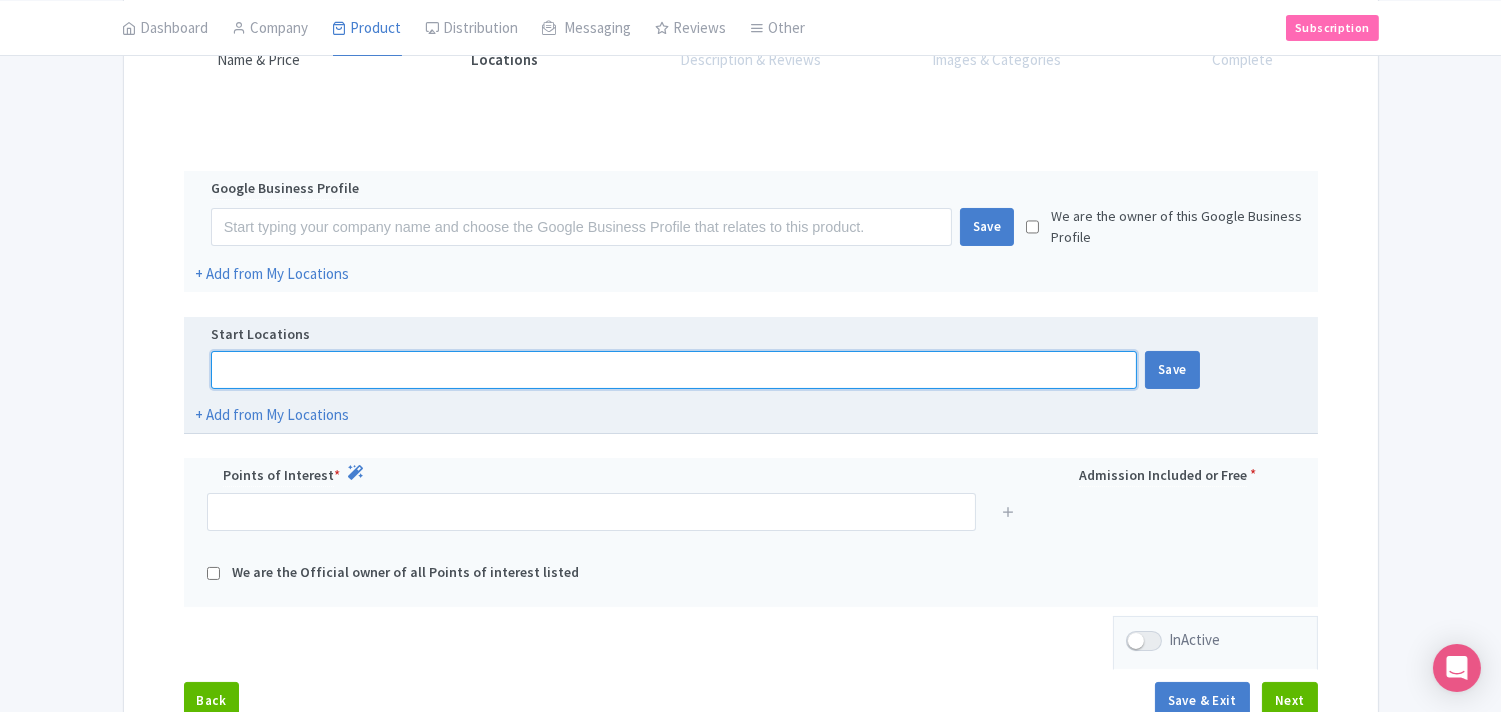 paste on "2 Jalan Punchak, Off, Jalan P. Ramlee, 50250 Kuala Lumpur, Malaysia" 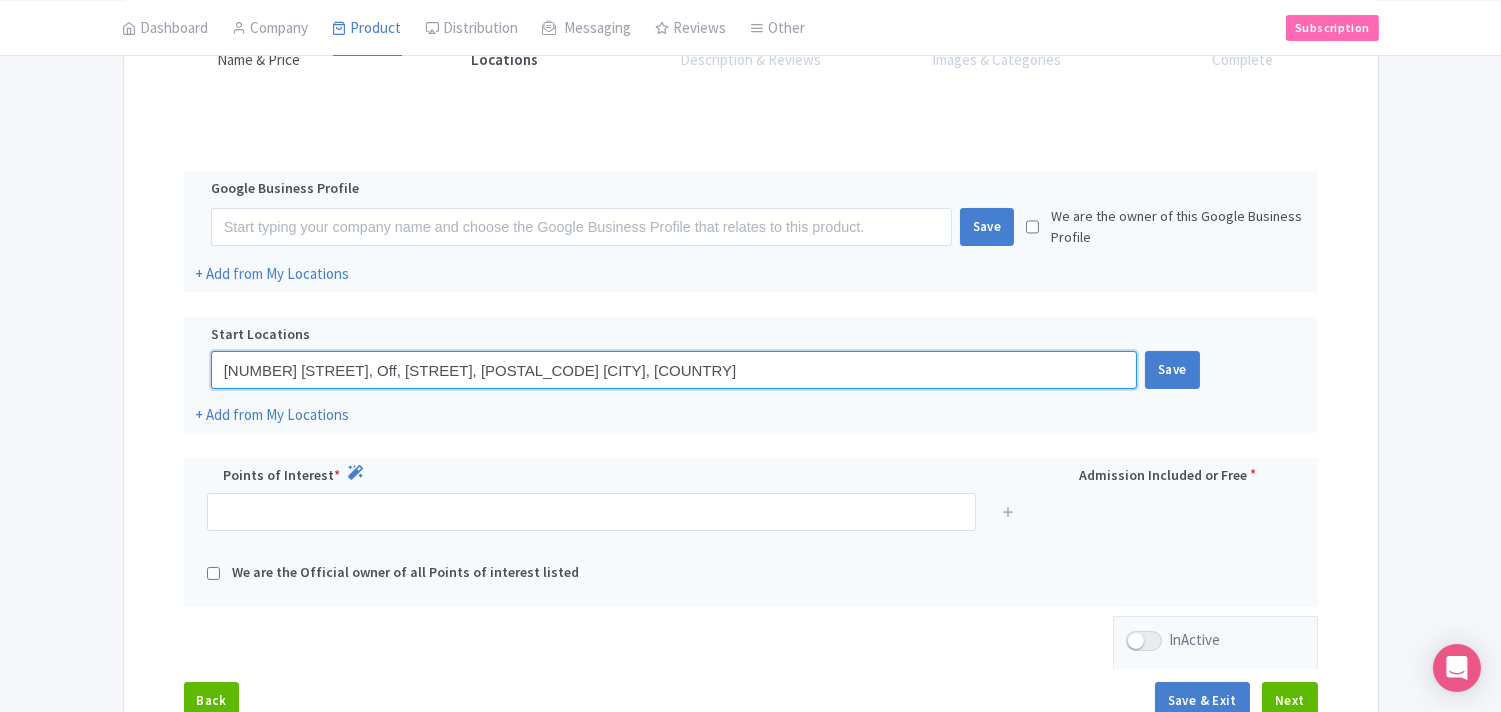 scroll, scrollTop: 444, scrollLeft: 0, axis: vertical 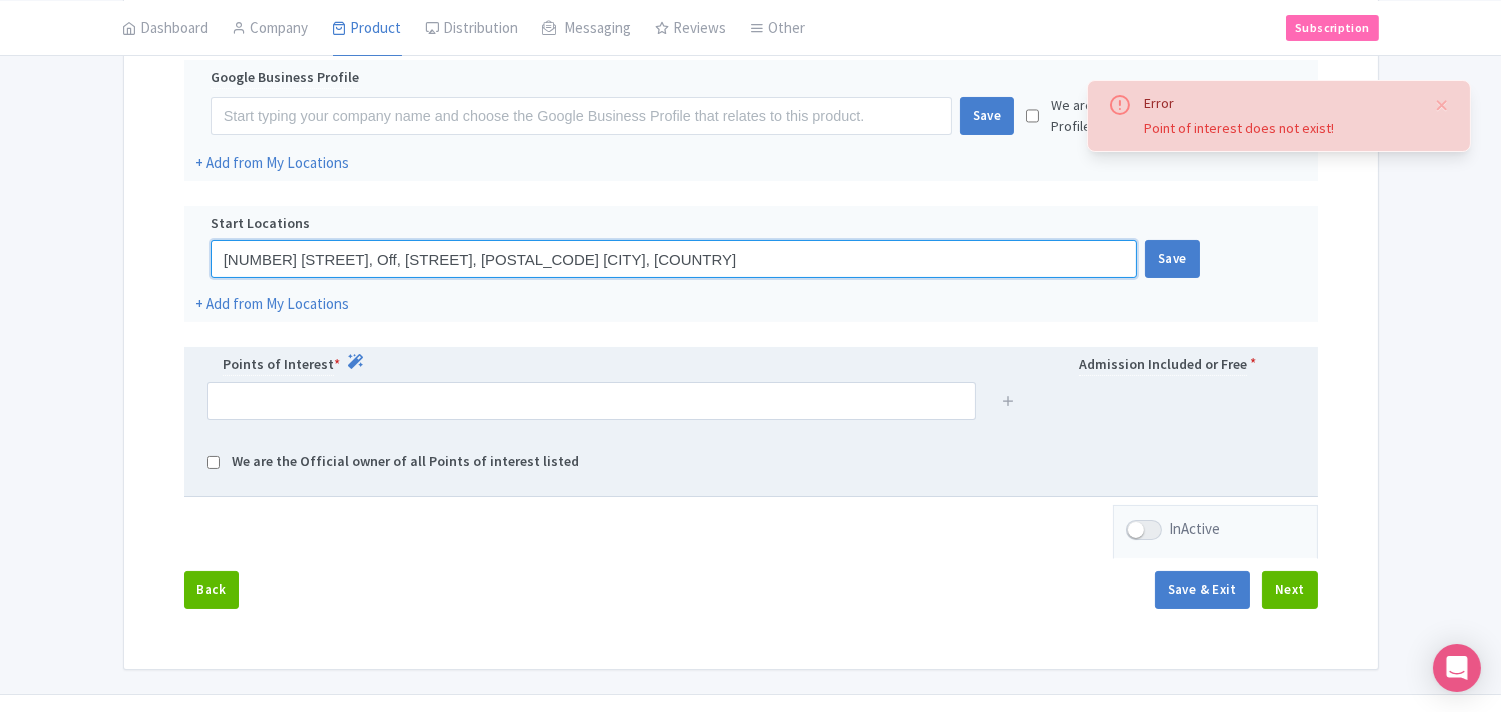 type on "2 Jalan Punchak, Off, Jalan P. Ramlee, 50250 Kuala Lumpur, Malaysia" 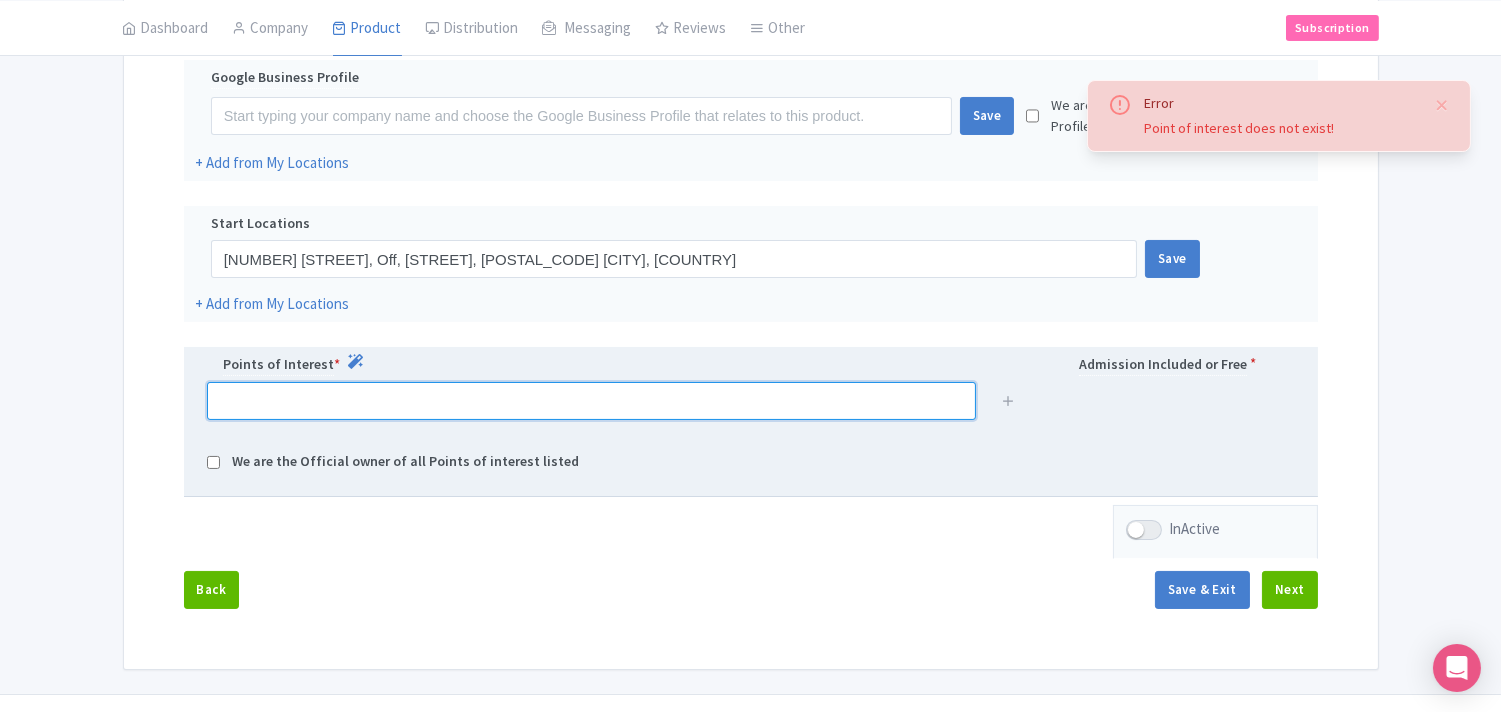click at bounding box center [591, 401] 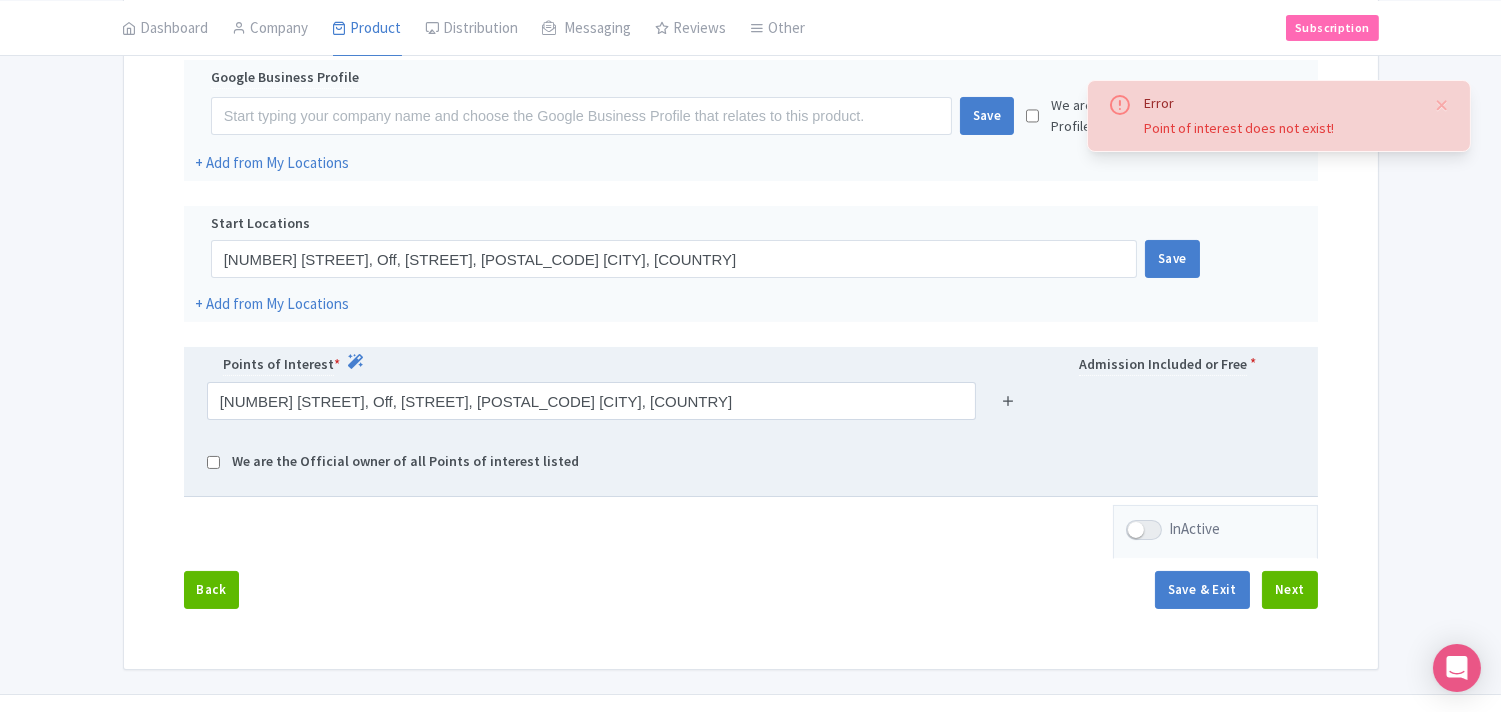 click at bounding box center [1008, 400] 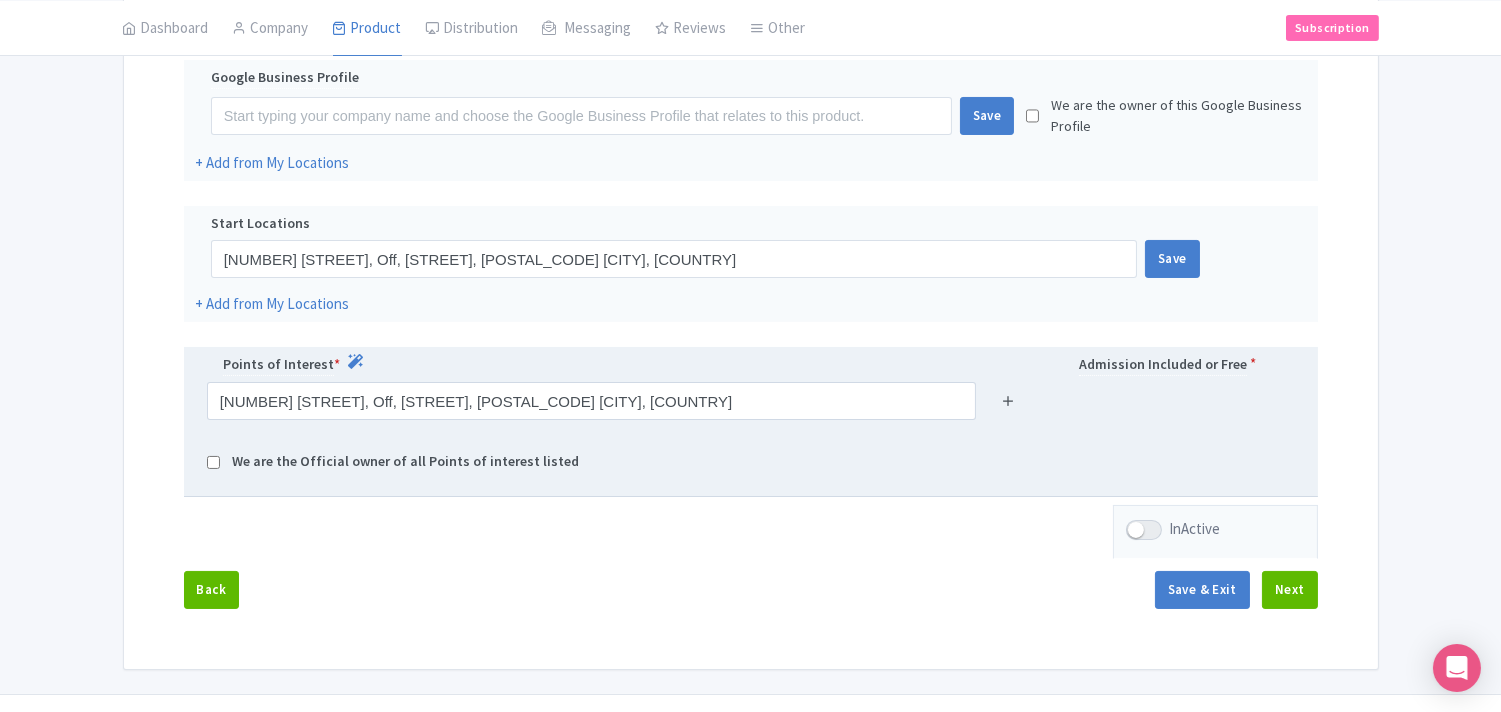 click at bounding box center [1008, 400] 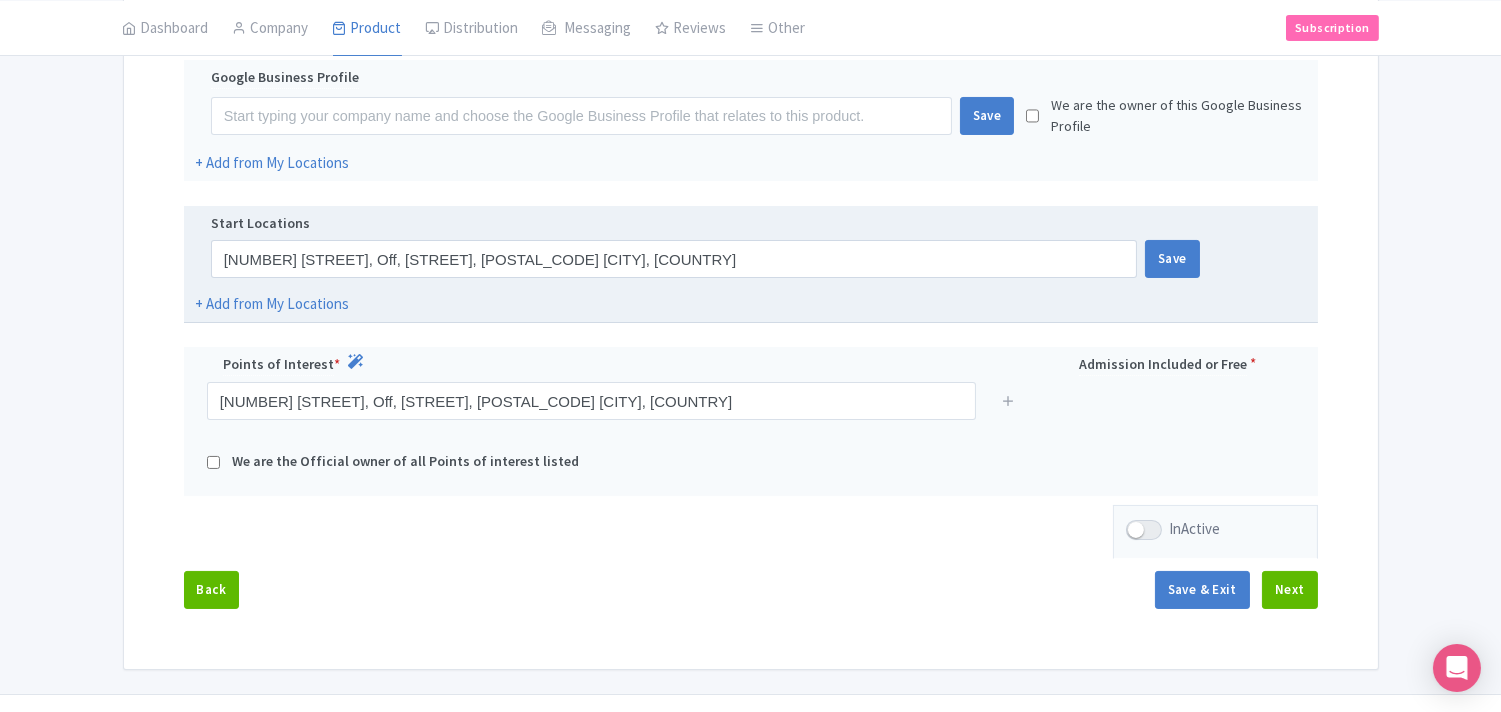click on "Start Locations
2 Jalan Punchak, Off, Jalan P. Ramlee, 50250 Kuala Lumpur, Malaysia
Save
+ Add from My Locations" at bounding box center [751, 264] 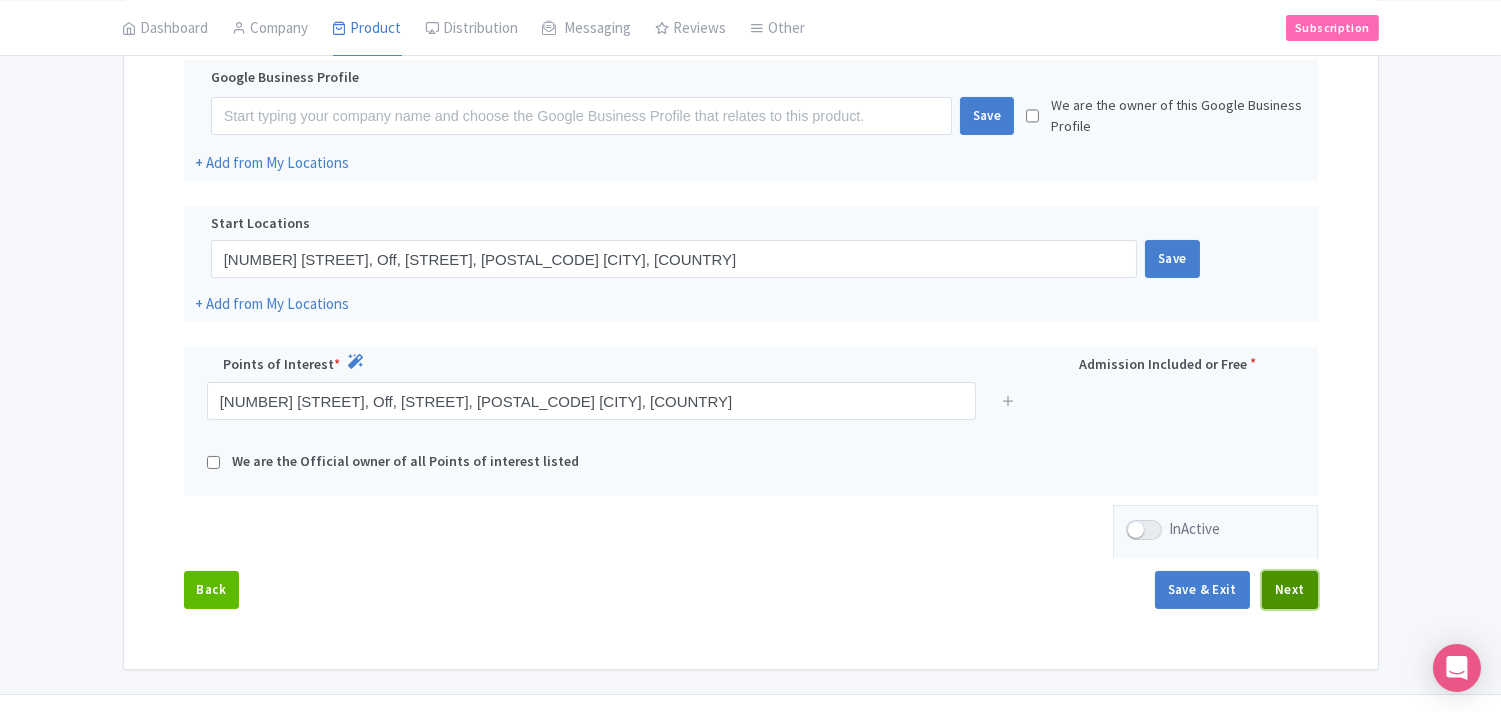 click on "Next" at bounding box center (1290, 590) 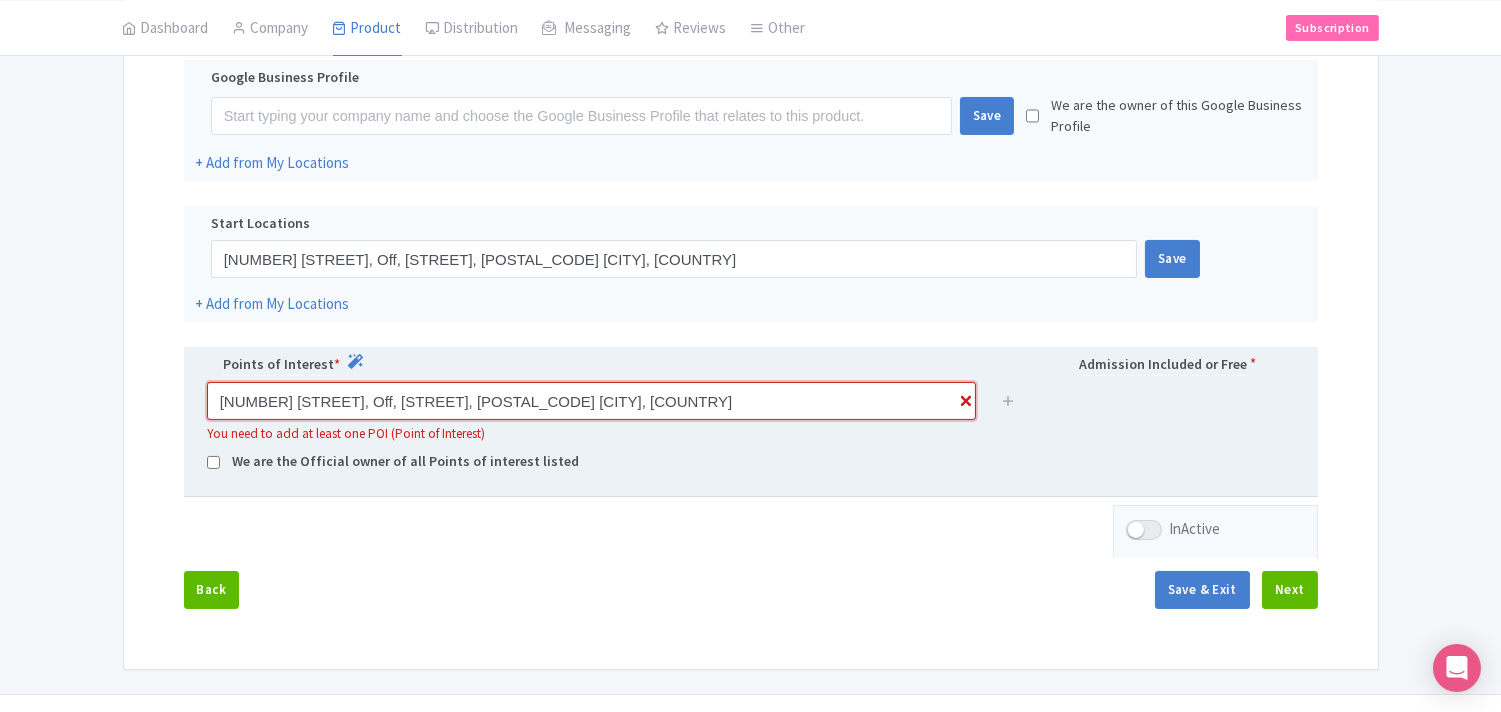 click on "2 Jalan Punchak, Off, Jalan P. Ramlee, 50250 Kuala Lumpur, Malaysia" at bounding box center [591, 401] 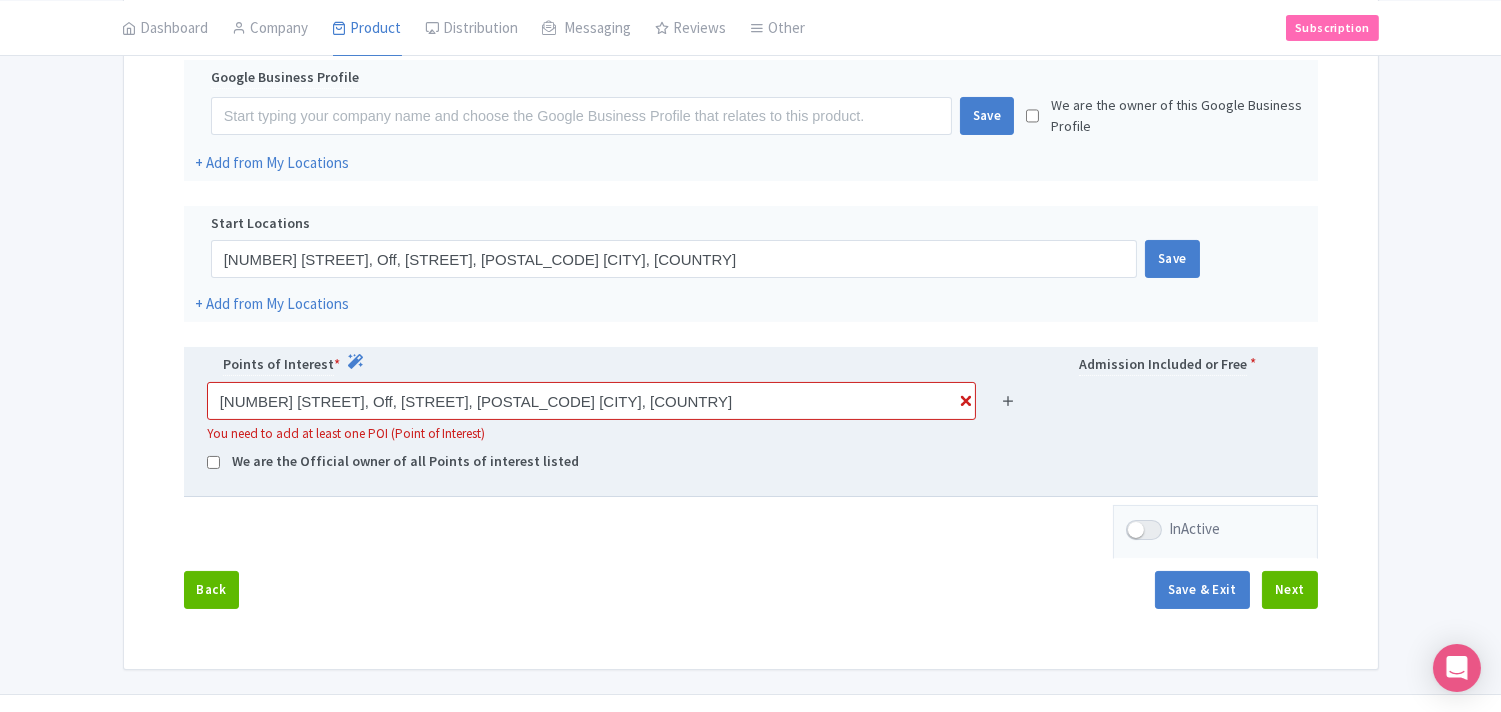 click at bounding box center (1008, 400) 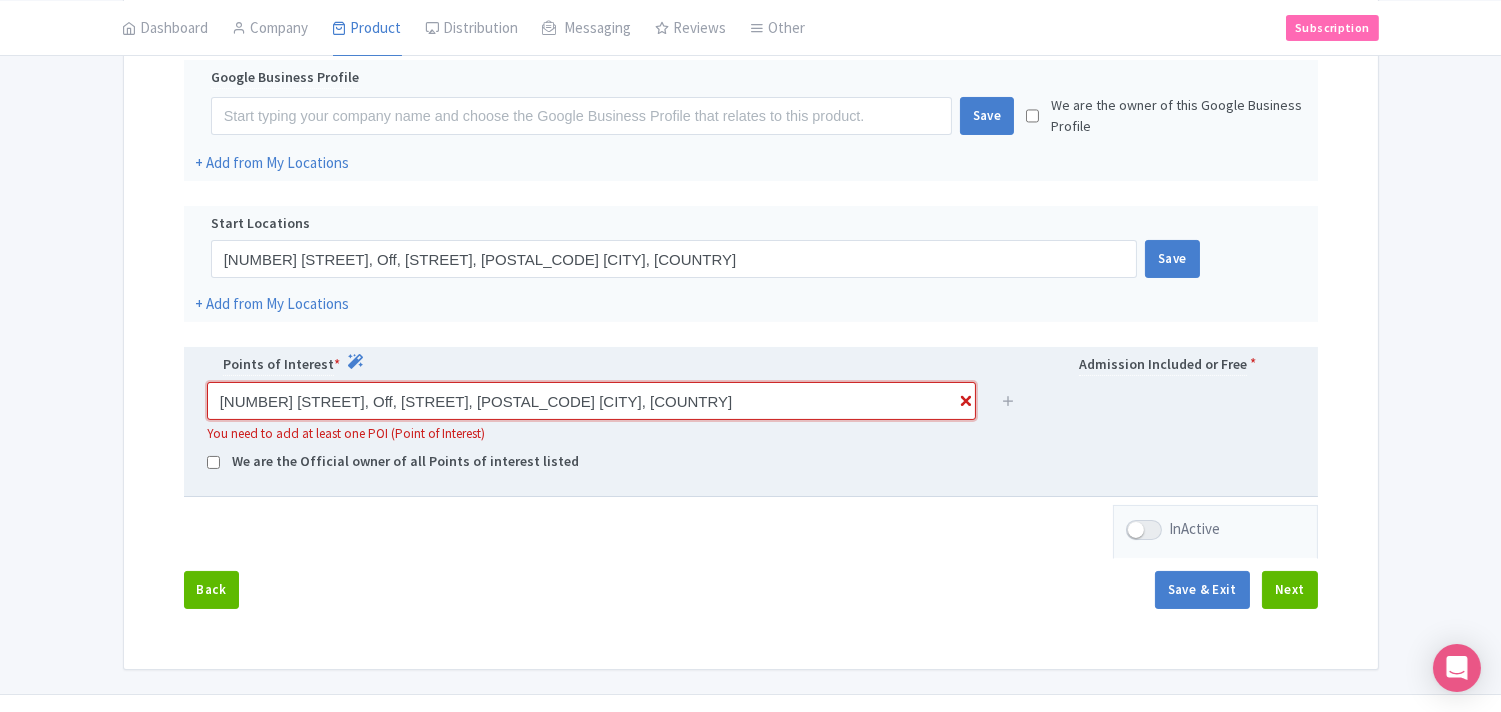 drag, startPoint x: 748, startPoint y: 404, endPoint x: 188, endPoint y: 396, distance: 560.0571 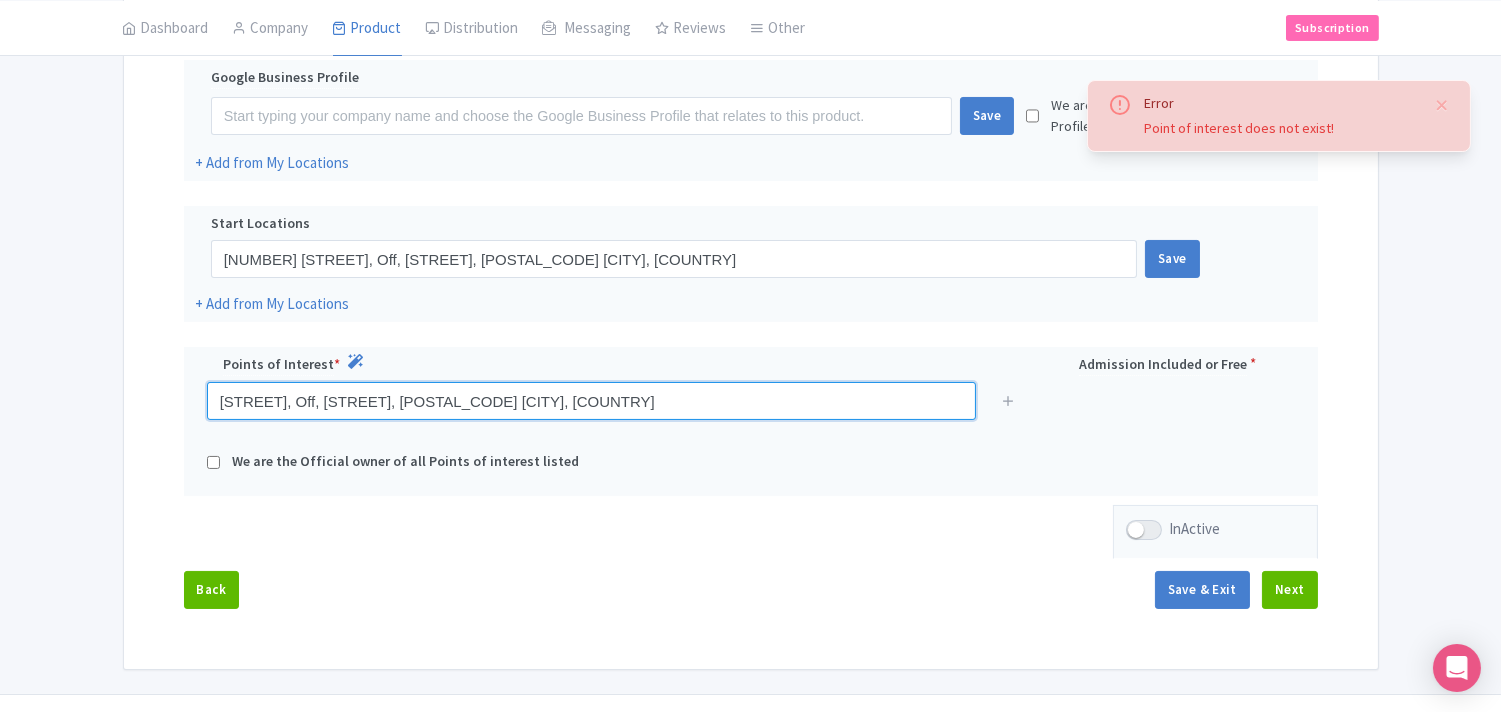 drag, startPoint x: 357, startPoint y: 403, endPoint x: 167, endPoint y: 407, distance: 190.0421 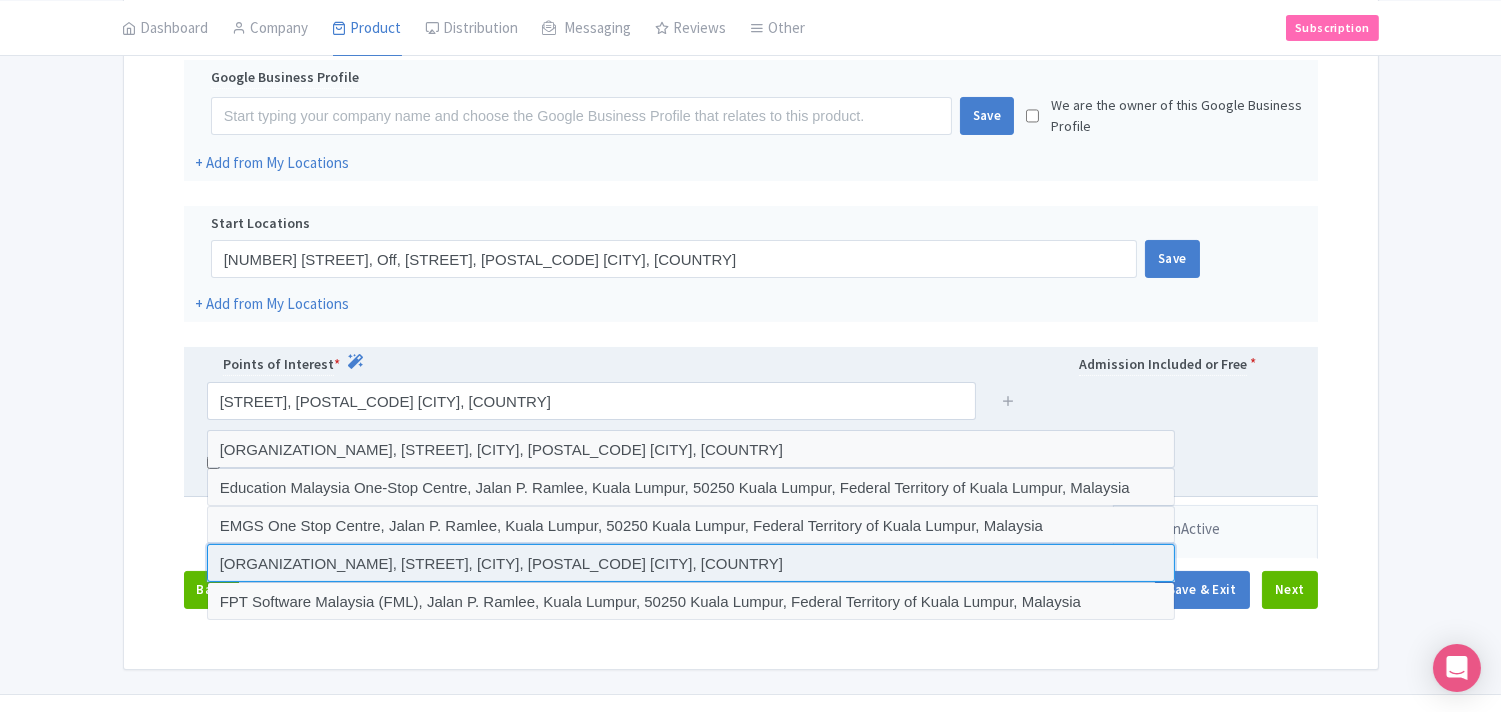 click at bounding box center (691, 563) 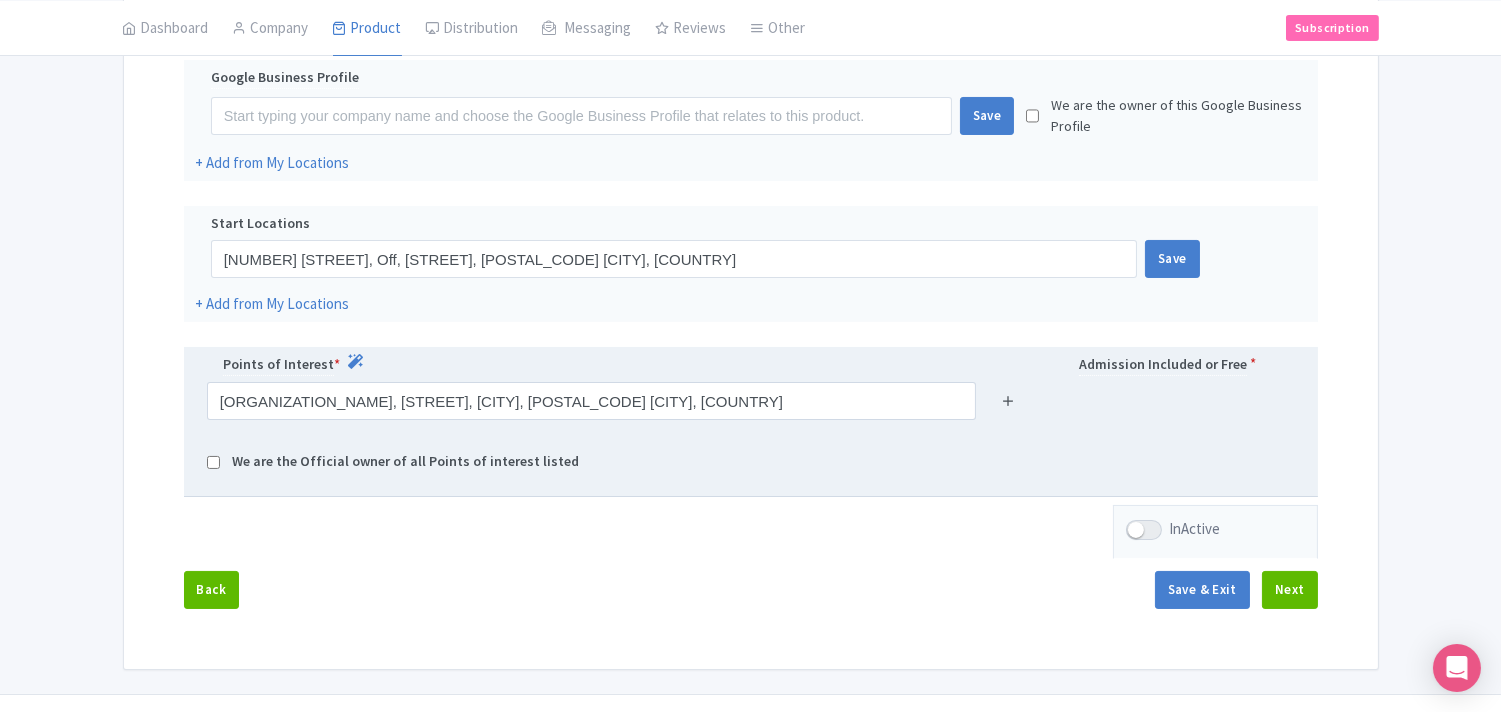 click at bounding box center (1008, 400) 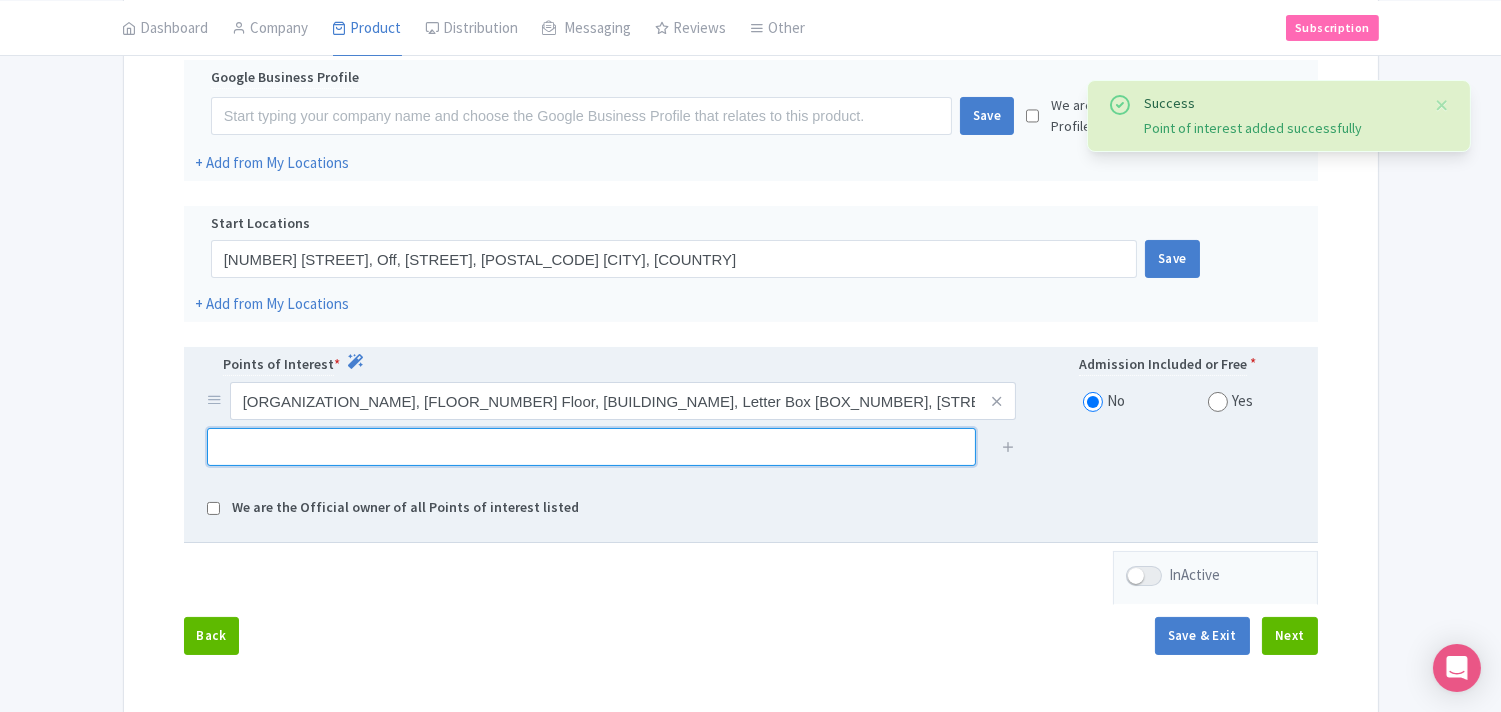 click at bounding box center (591, 447) 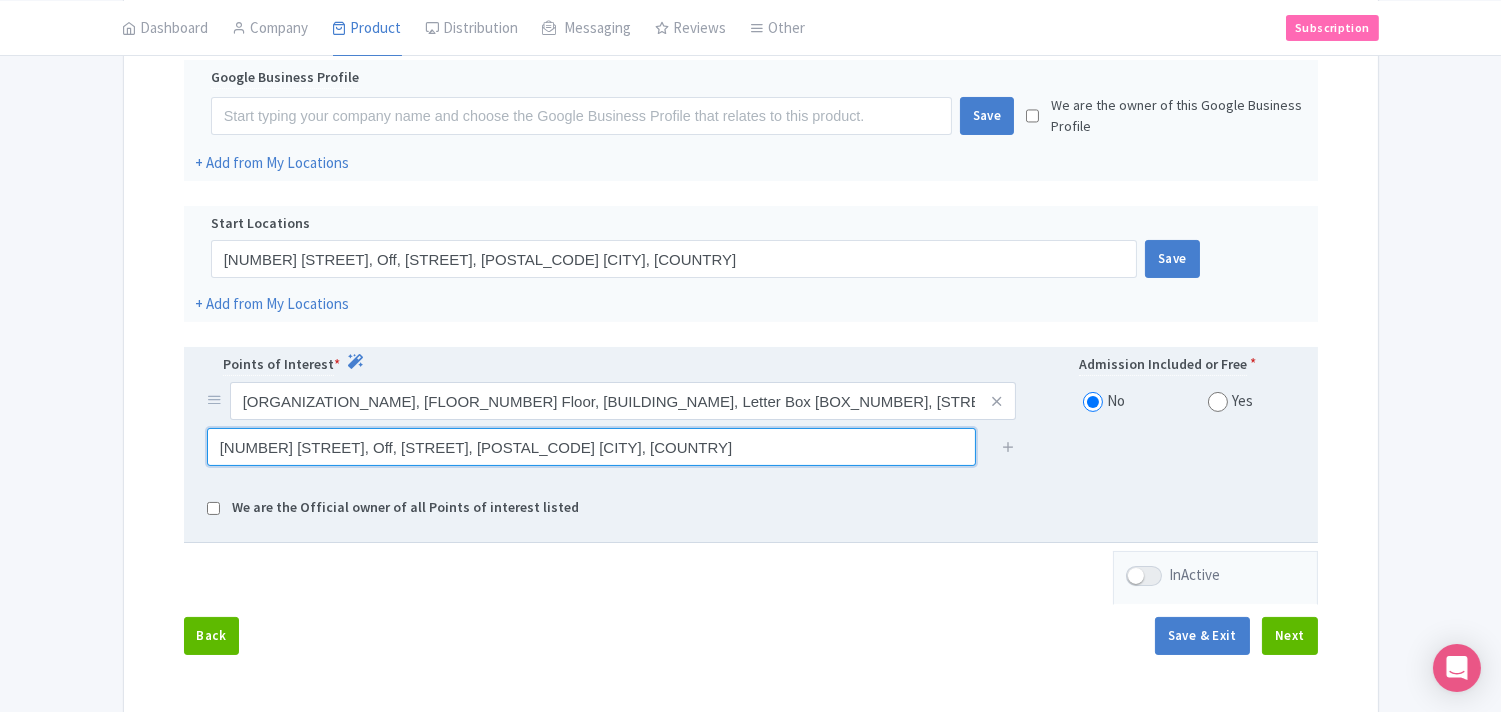 drag, startPoint x: 362, startPoint y: 445, endPoint x: 204, endPoint y: 450, distance: 158.0791 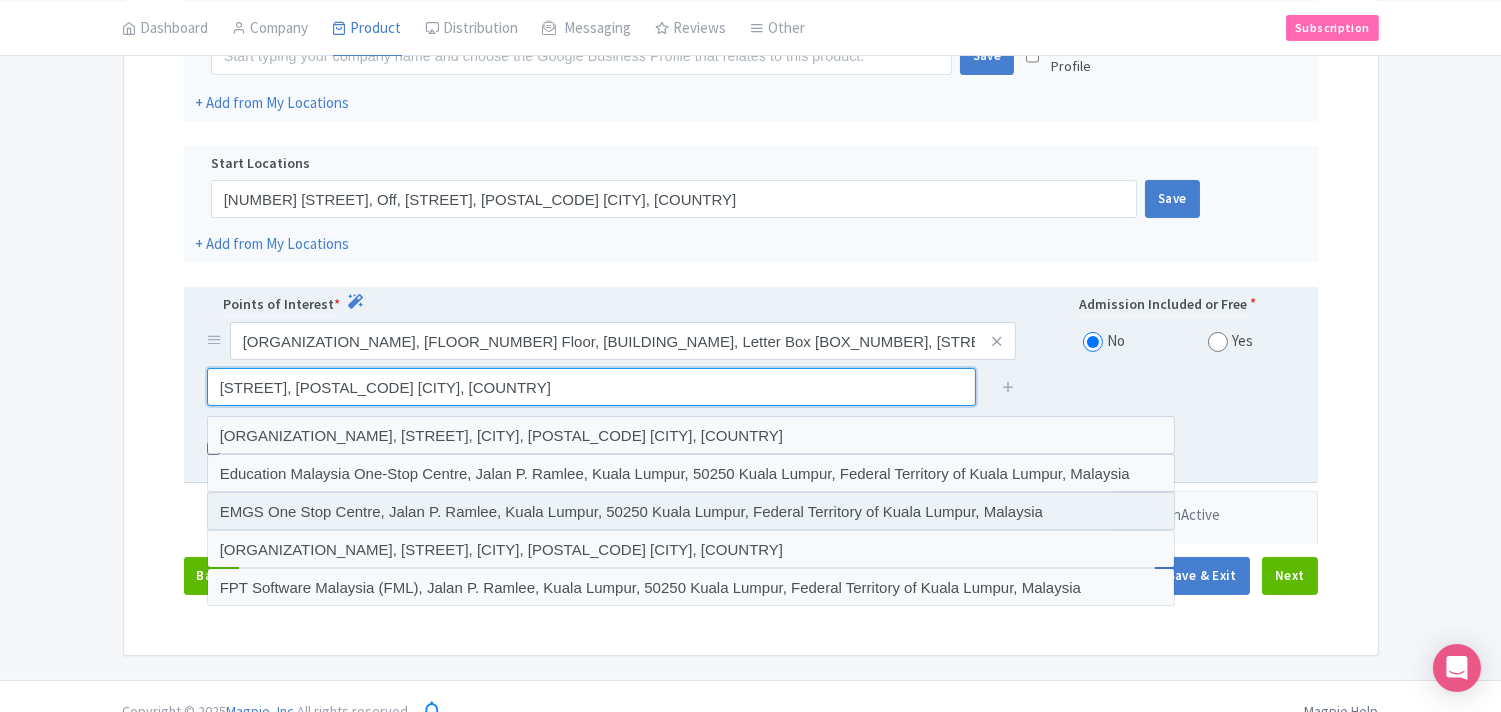 scroll, scrollTop: 536, scrollLeft: 0, axis: vertical 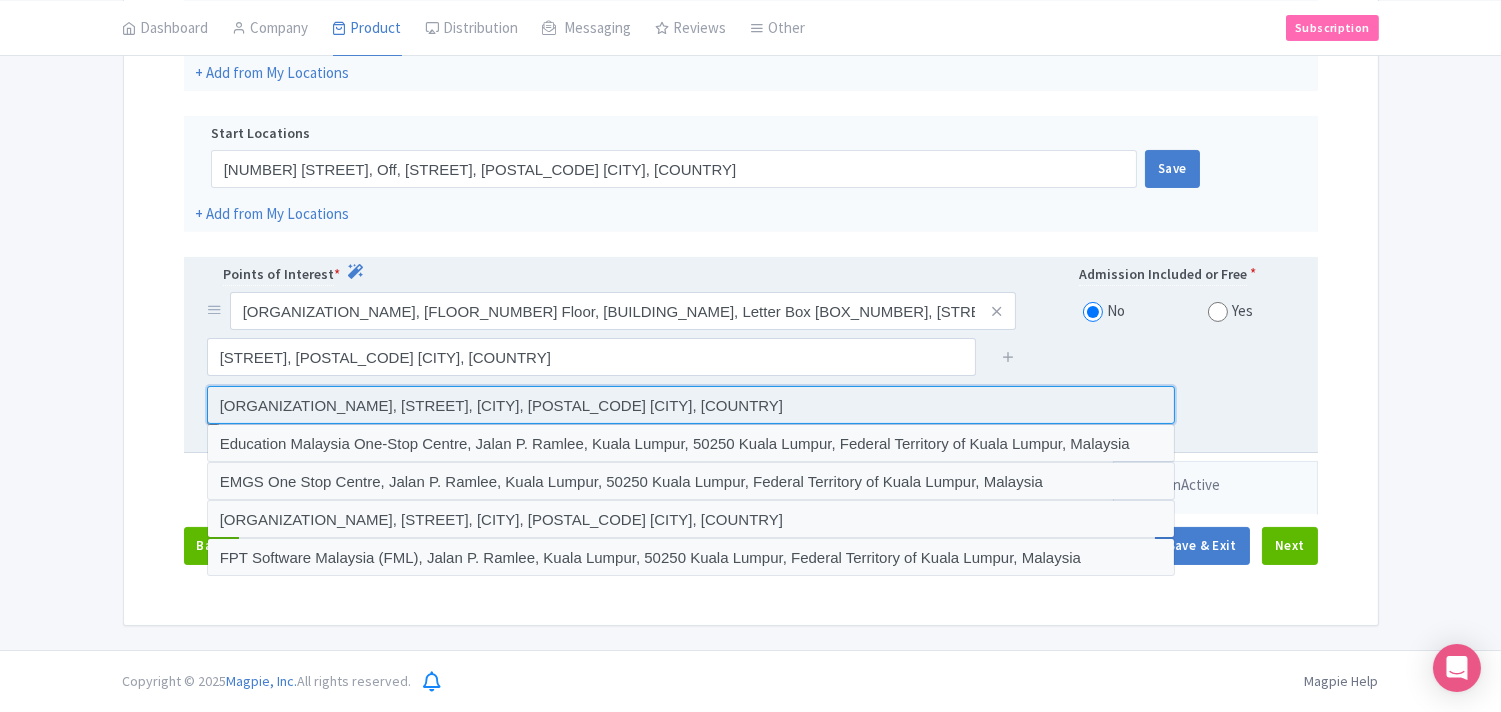 click at bounding box center [691, 405] 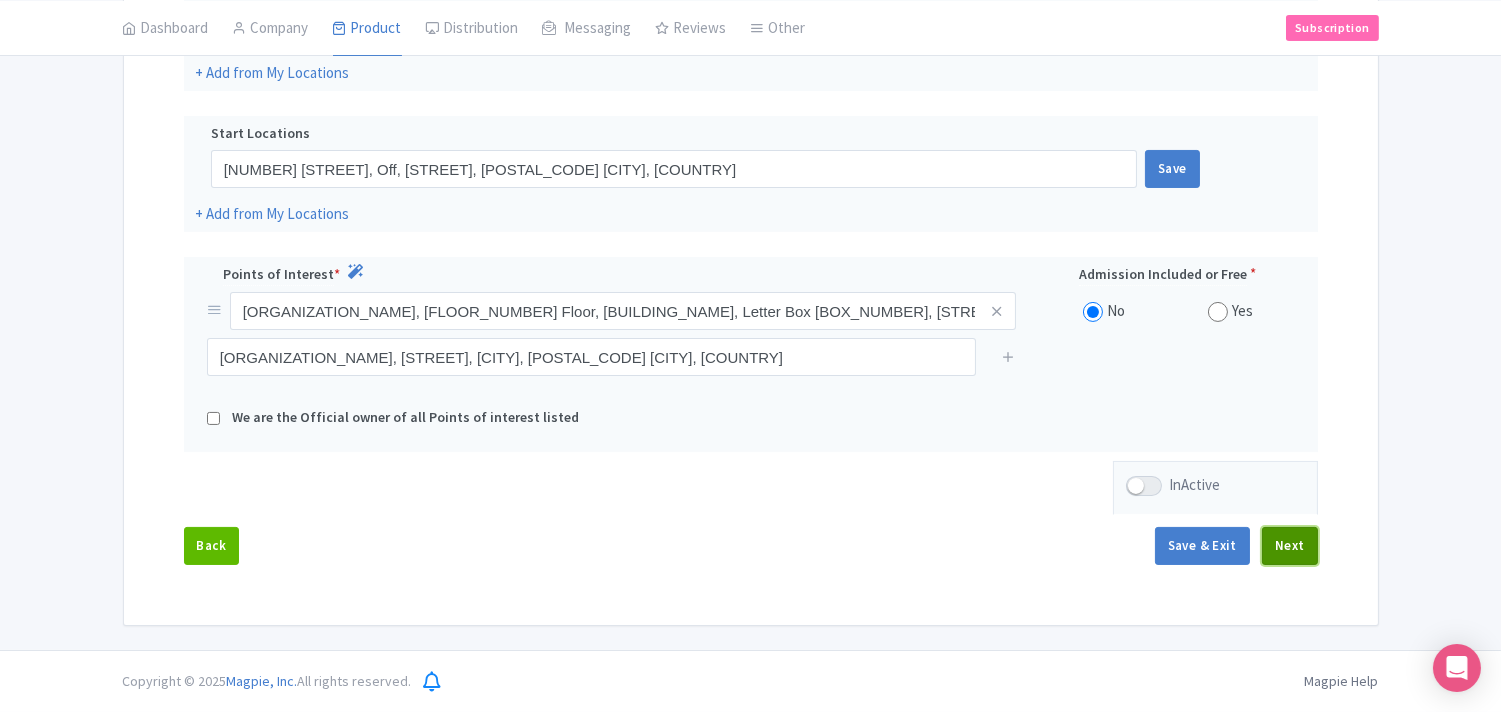 click on "Next" at bounding box center [1290, 546] 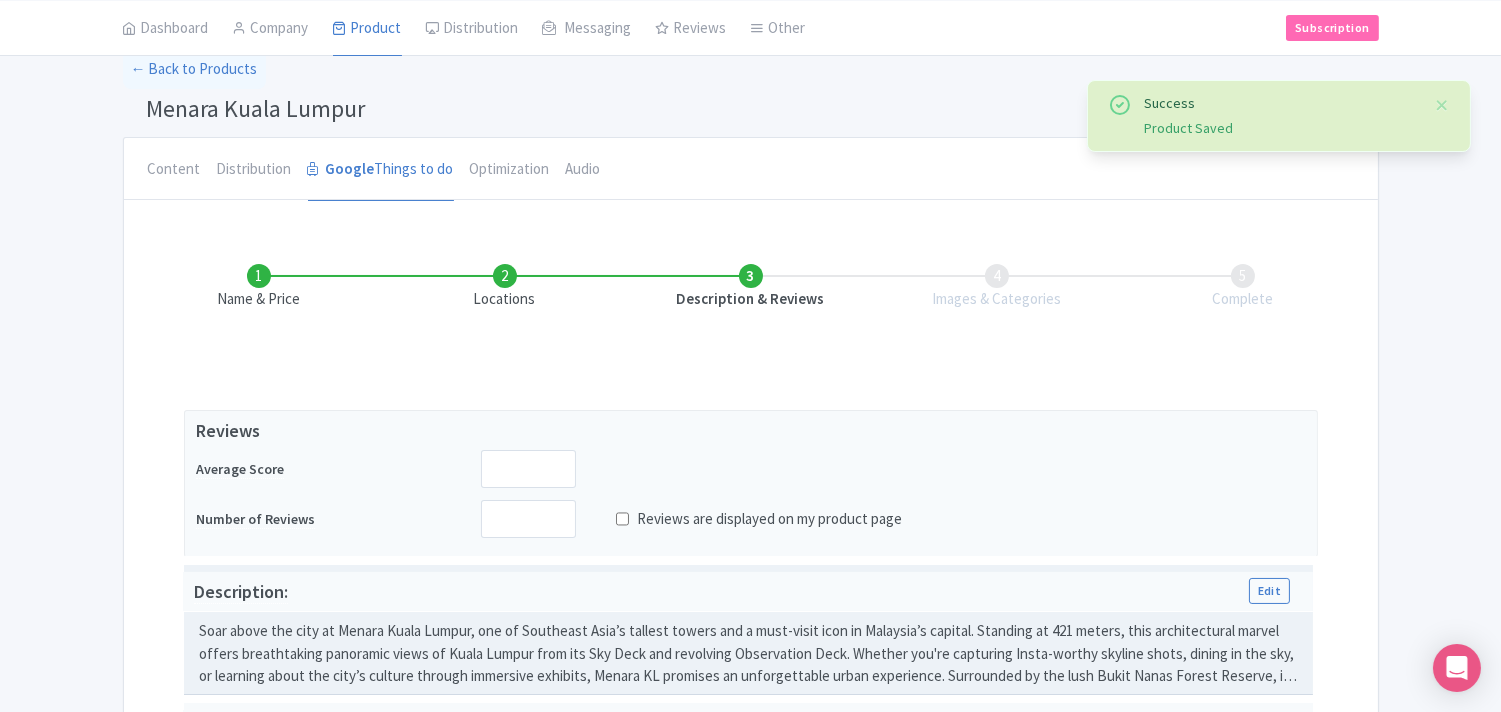scroll, scrollTop: 92, scrollLeft: 0, axis: vertical 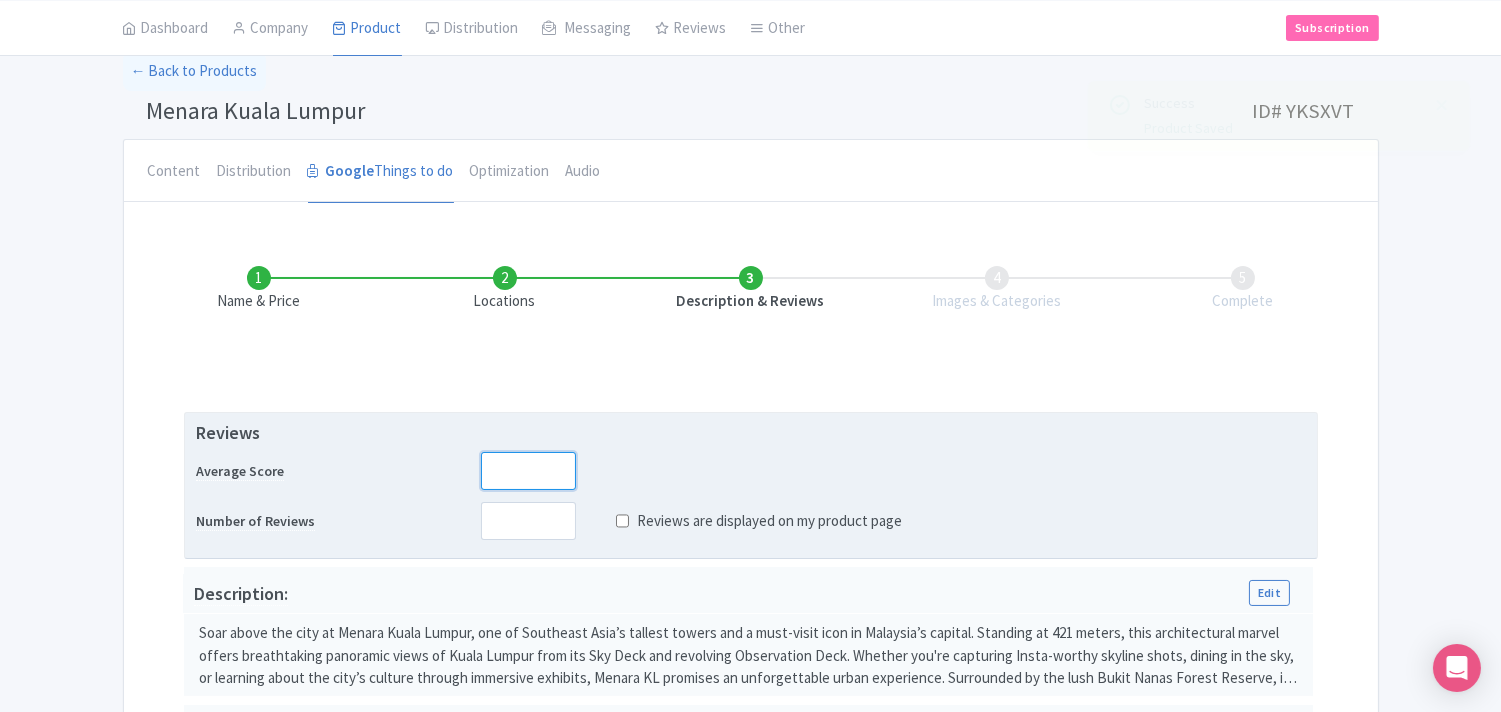 click at bounding box center (528, 471) 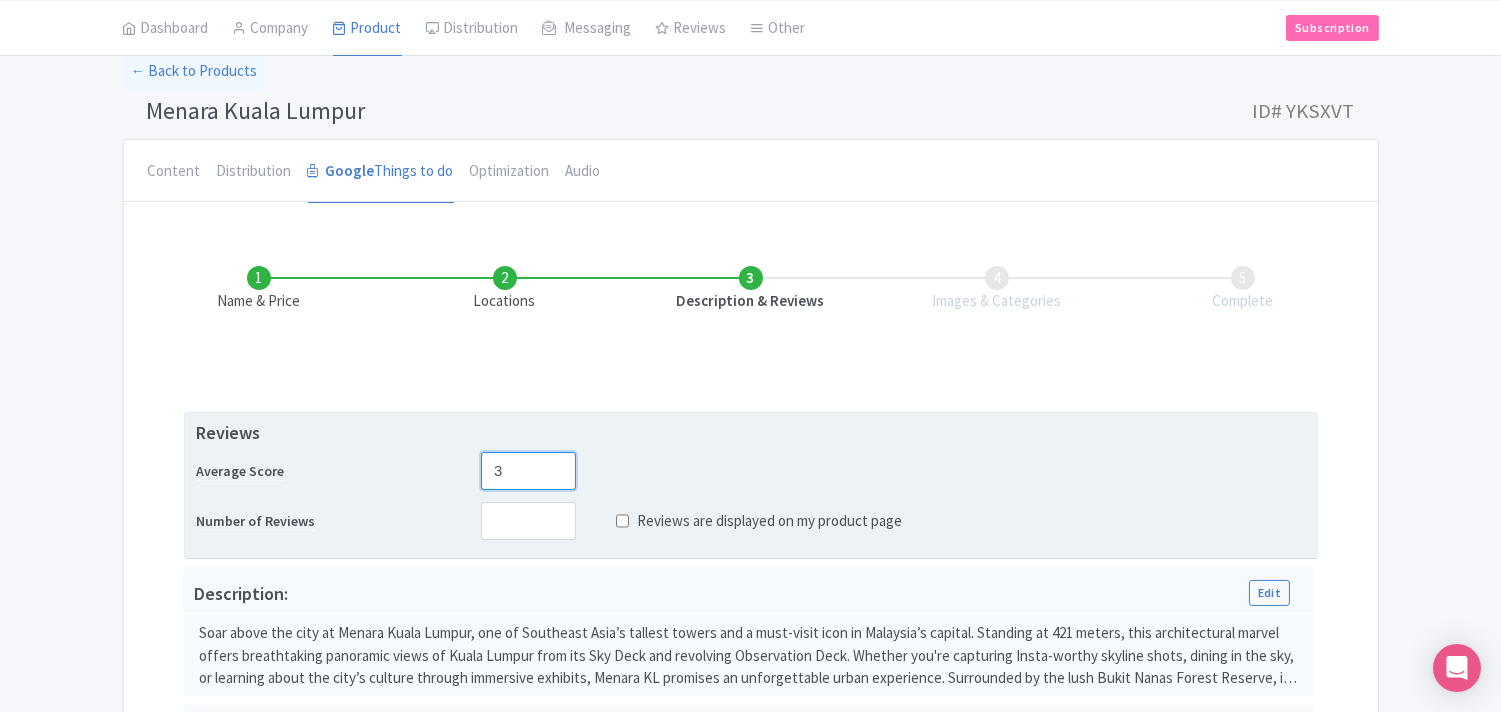 type on "3" 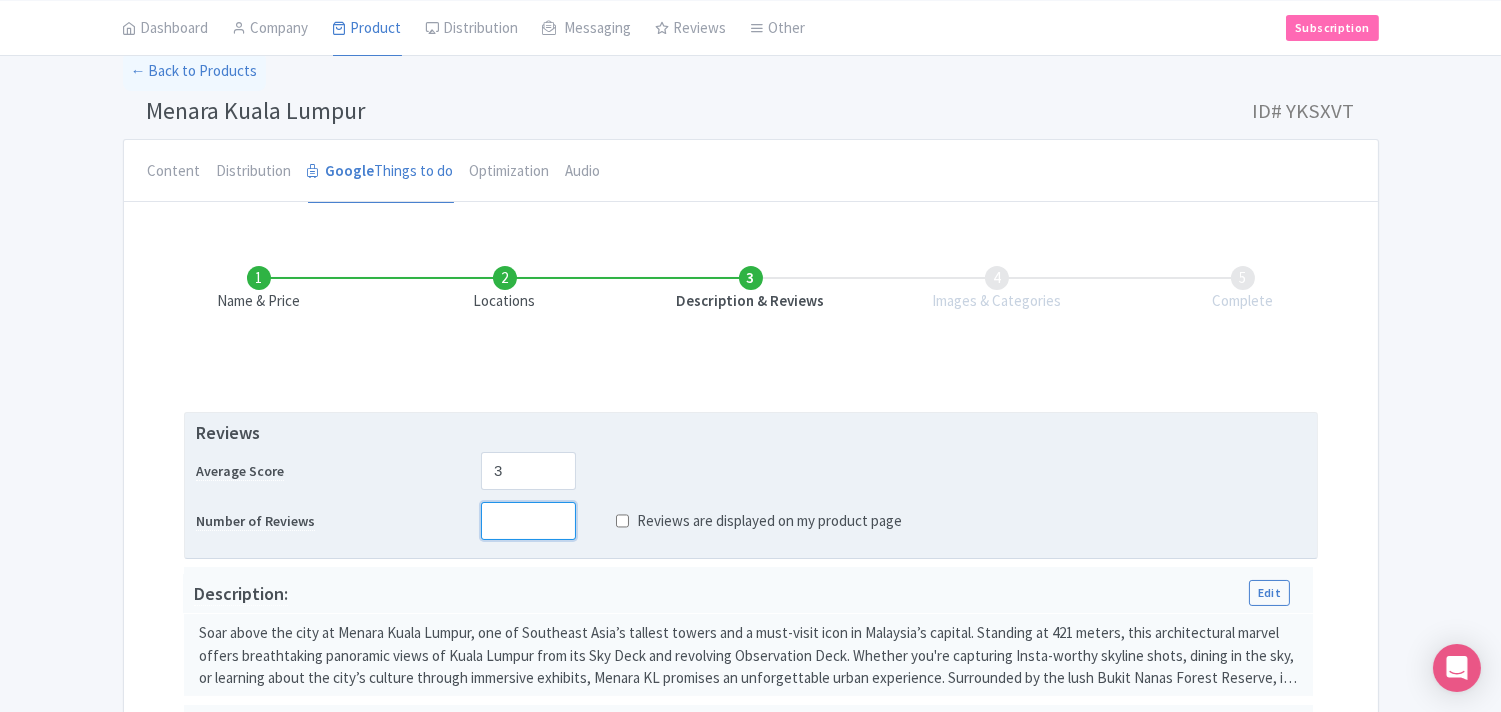 click at bounding box center [528, 521] 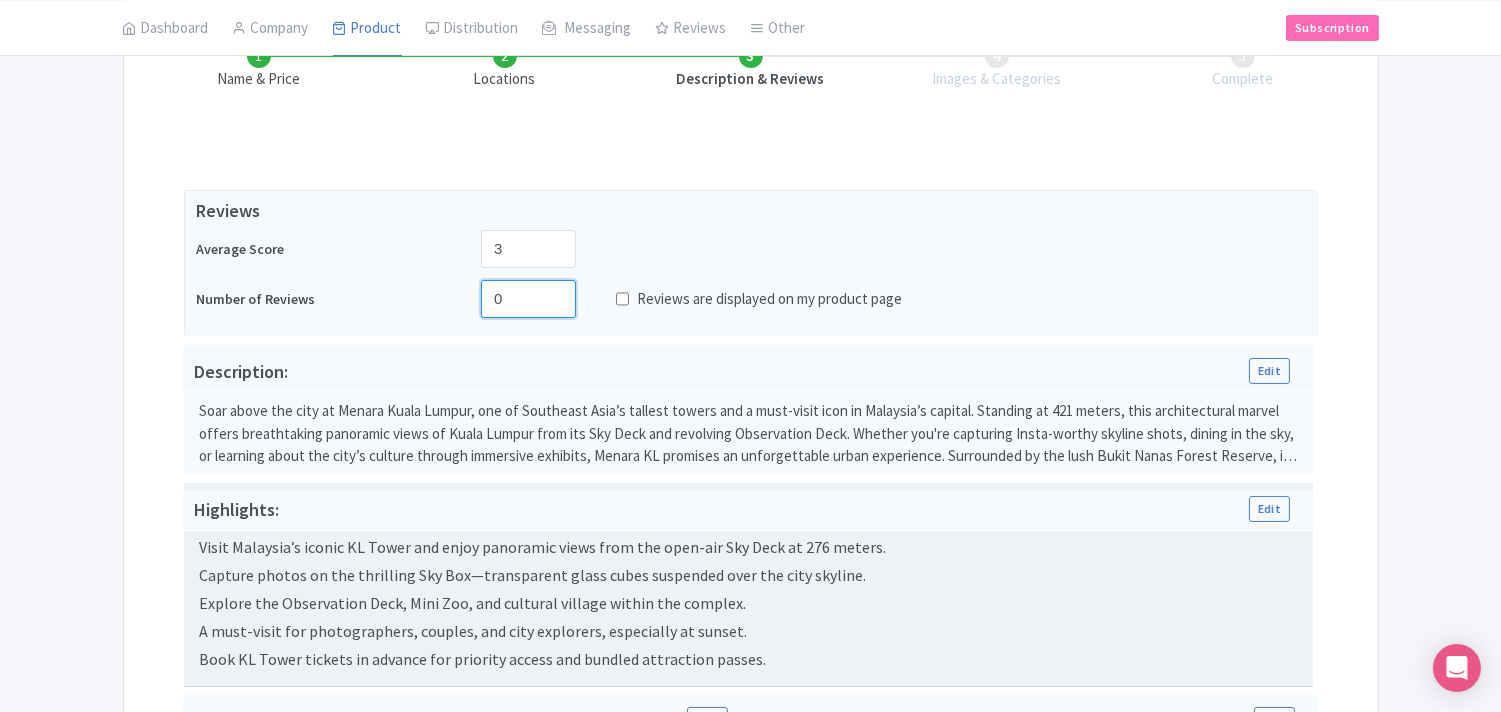 scroll, scrollTop: 620, scrollLeft: 0, axis: vertical 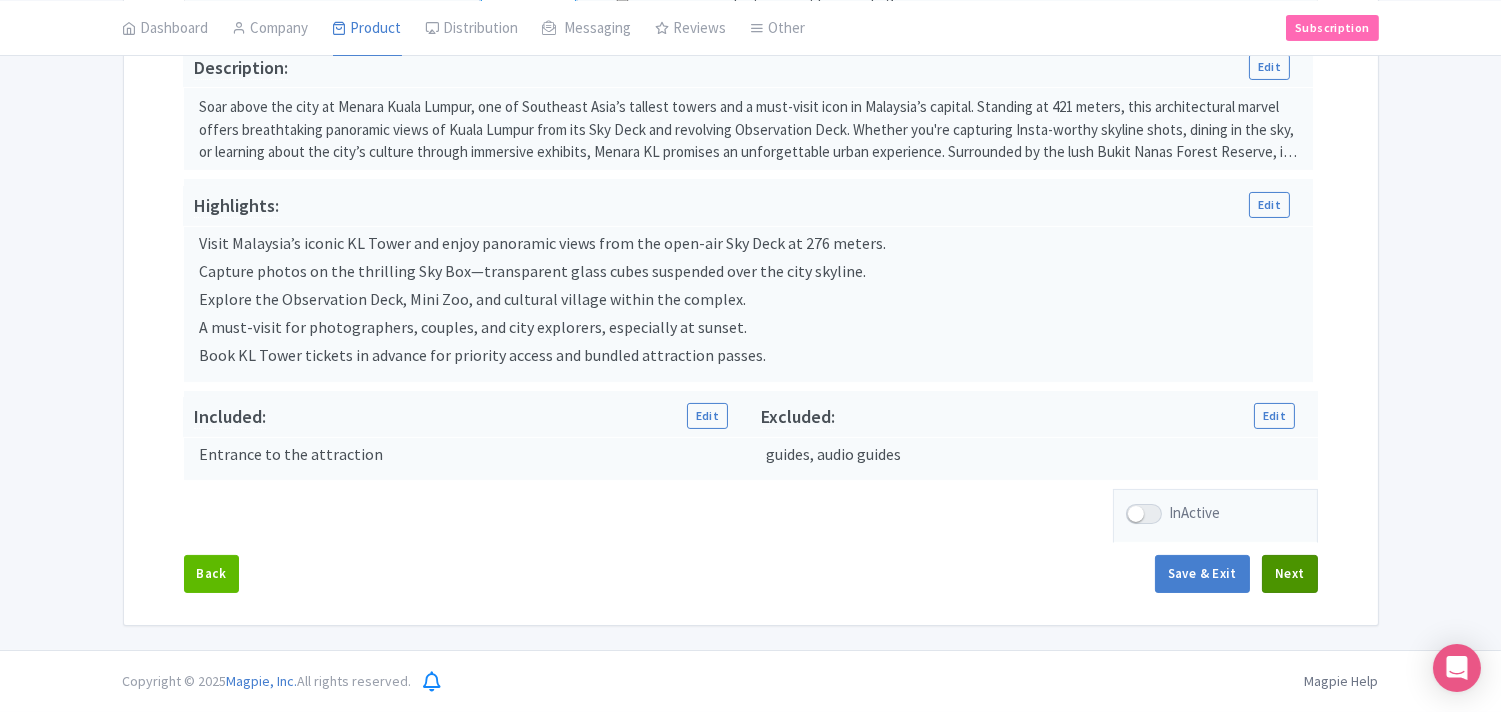type on "0" 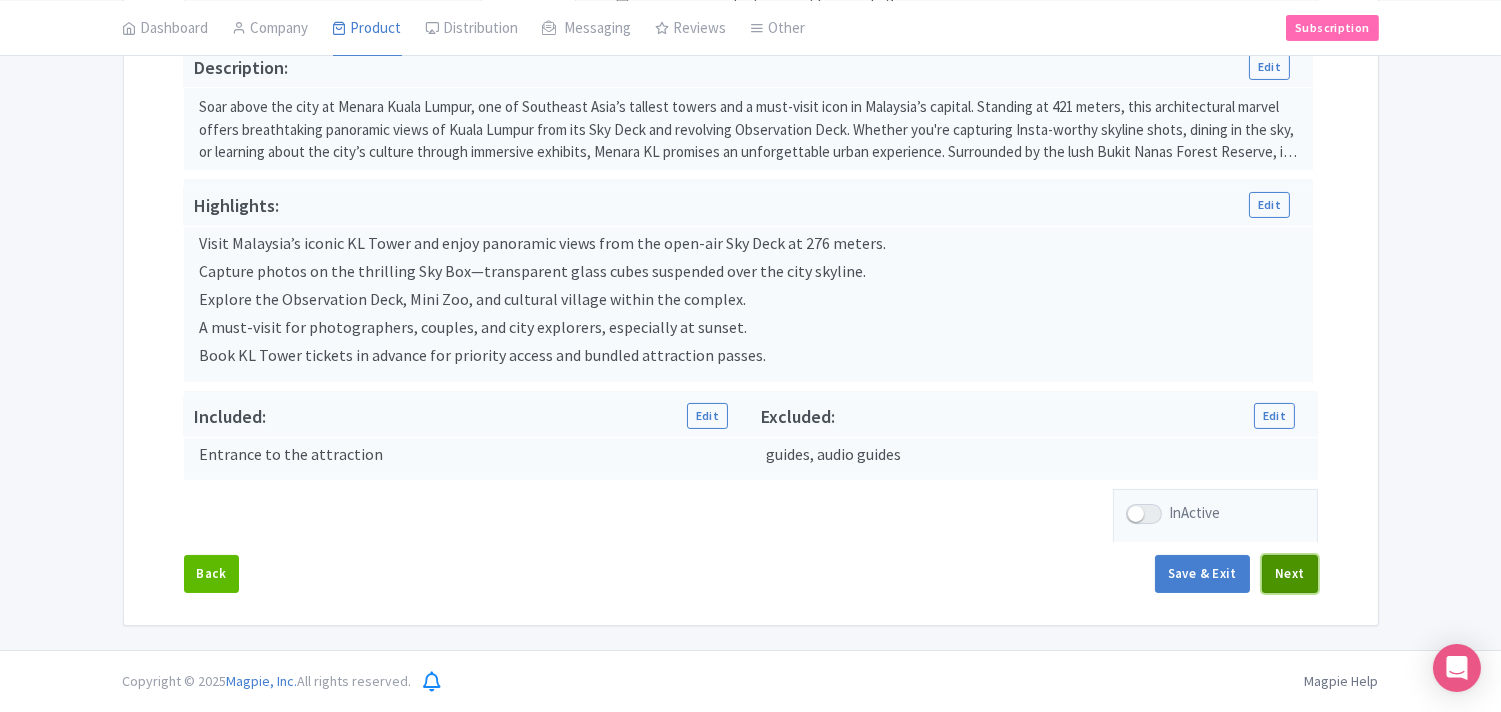 click on "Next" at bounding box center (1290, 574) 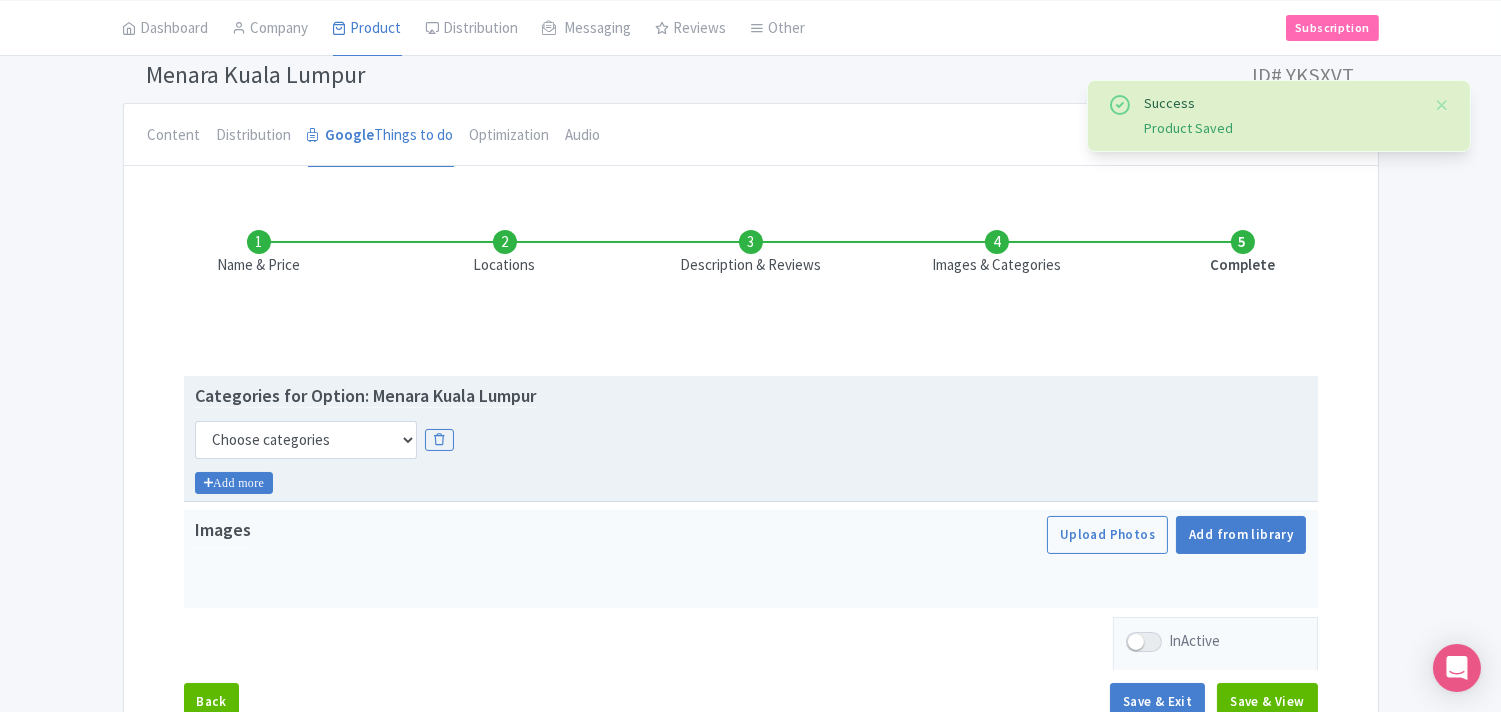 scroll, scrollTop: 257, scrollLeft: 0, axis: vertical 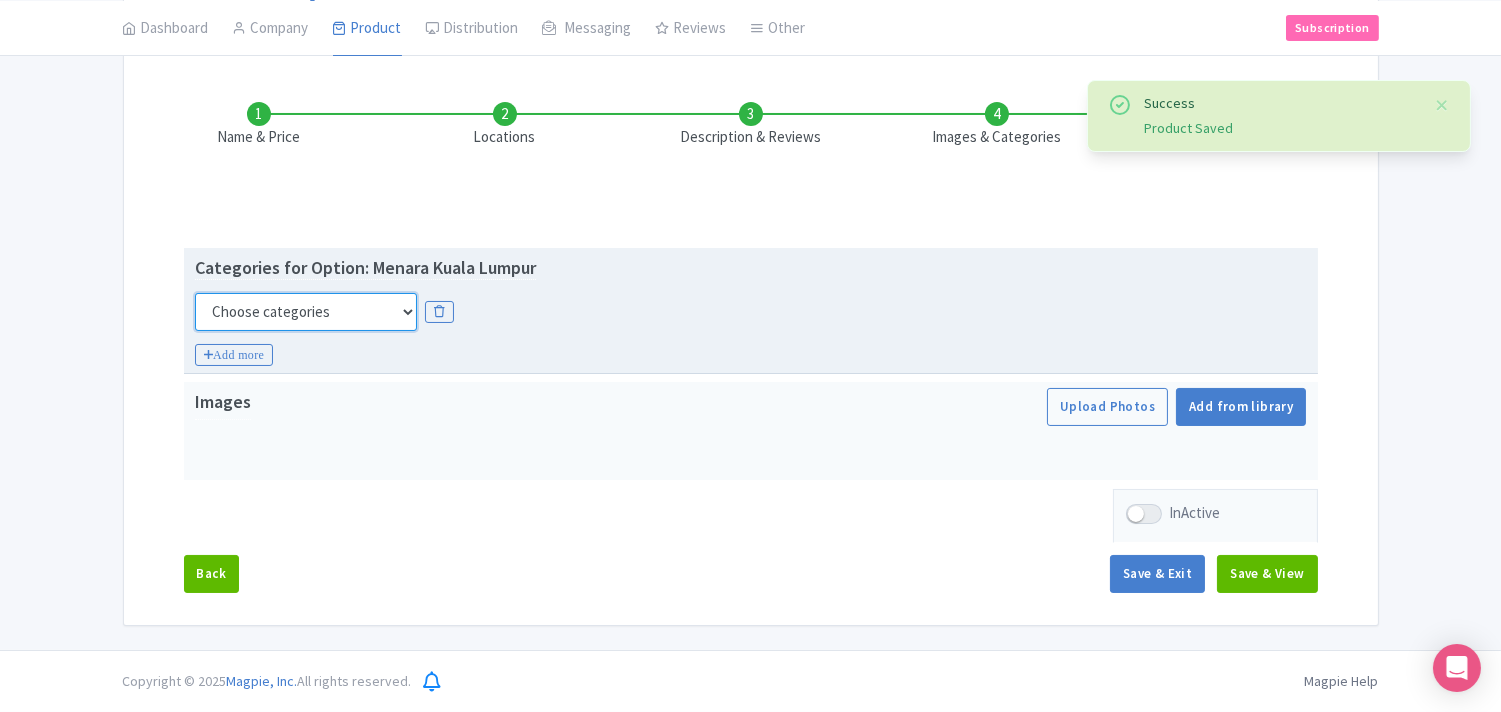 click on "Choose categories Adults Only
Animals
Audio Guide
Beaches
Bike Tours
Boat Tours
City Cards
Classes
Day Trips
Family Friendly
Fast Track
Food
Guided Tours
History
Hop On Hop Off
Literature
Live Music
Museums
Nightlife
Outdoors
Private Tours
Romantic
Self Guided
Small Group Tours
Sports
Theme Parks
Walking Tours
Wheelchair Accessible
Recurring Events" at bounding box center [306, 312] 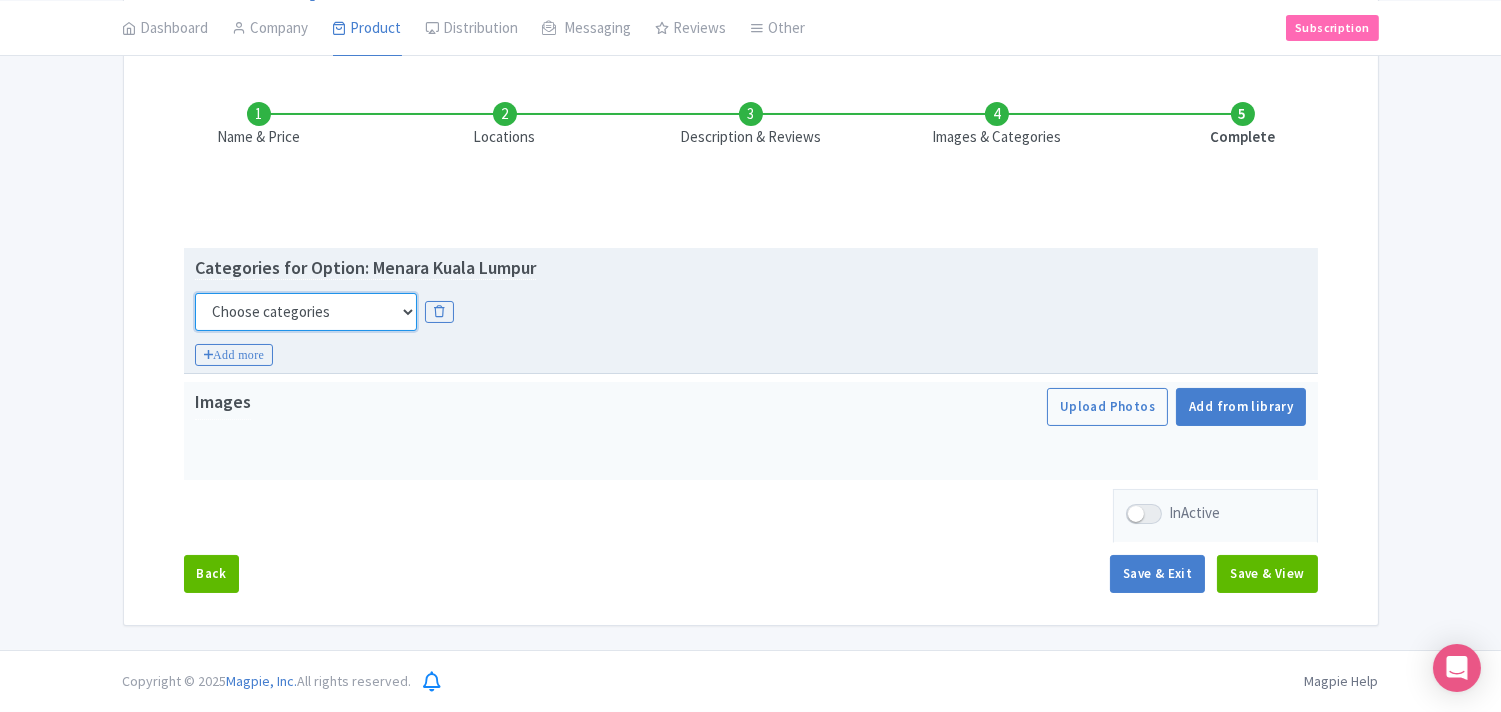 select on "family-friendly" 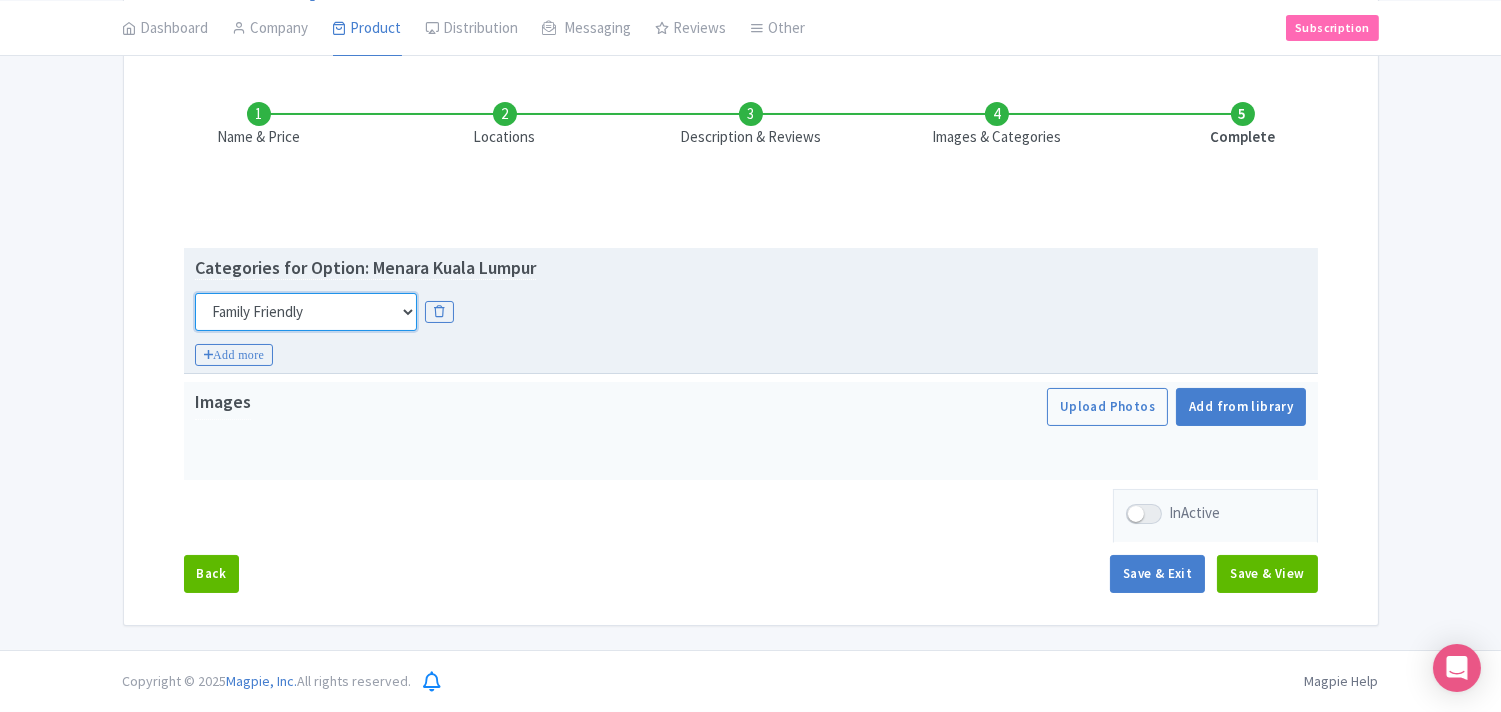 click on "Choose categories Adults Only
Animals
Audio Guide
Beaches
Bike Tours
Boat Tours
City Cards
Classes
Day Trips
Family Friendly
Fast Track
Food
Guided Tours
History
Hop On Hop Off
Literature
Live Music
Museums
Nightlife
Outdoors
Private Tours
Romantic
Self Guided
Small Group Tours
Sports
Theme Parks
Walking Tours
Wheelchair Accessible
Recurring Events" at bounding box center [306, 312] 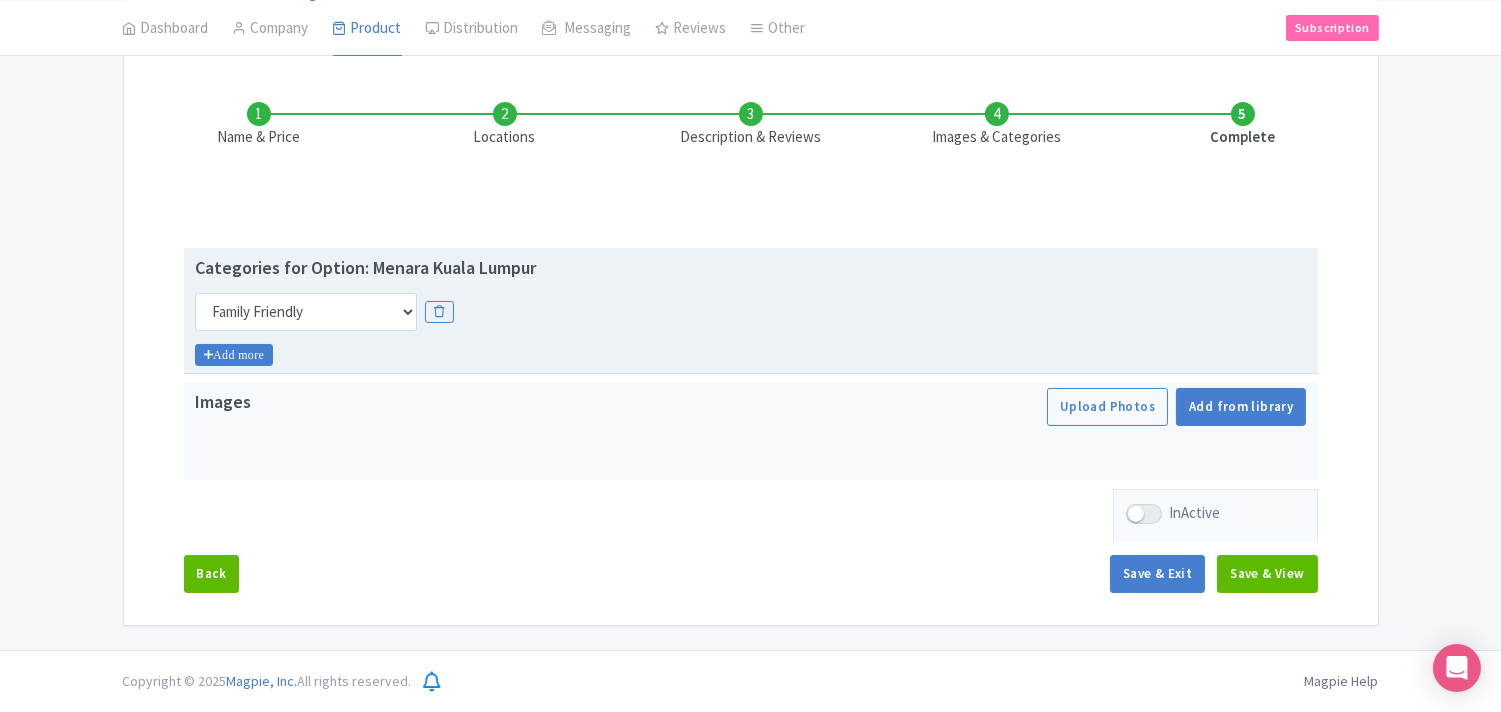 click on "Add more" at bounding box center (234, 355) 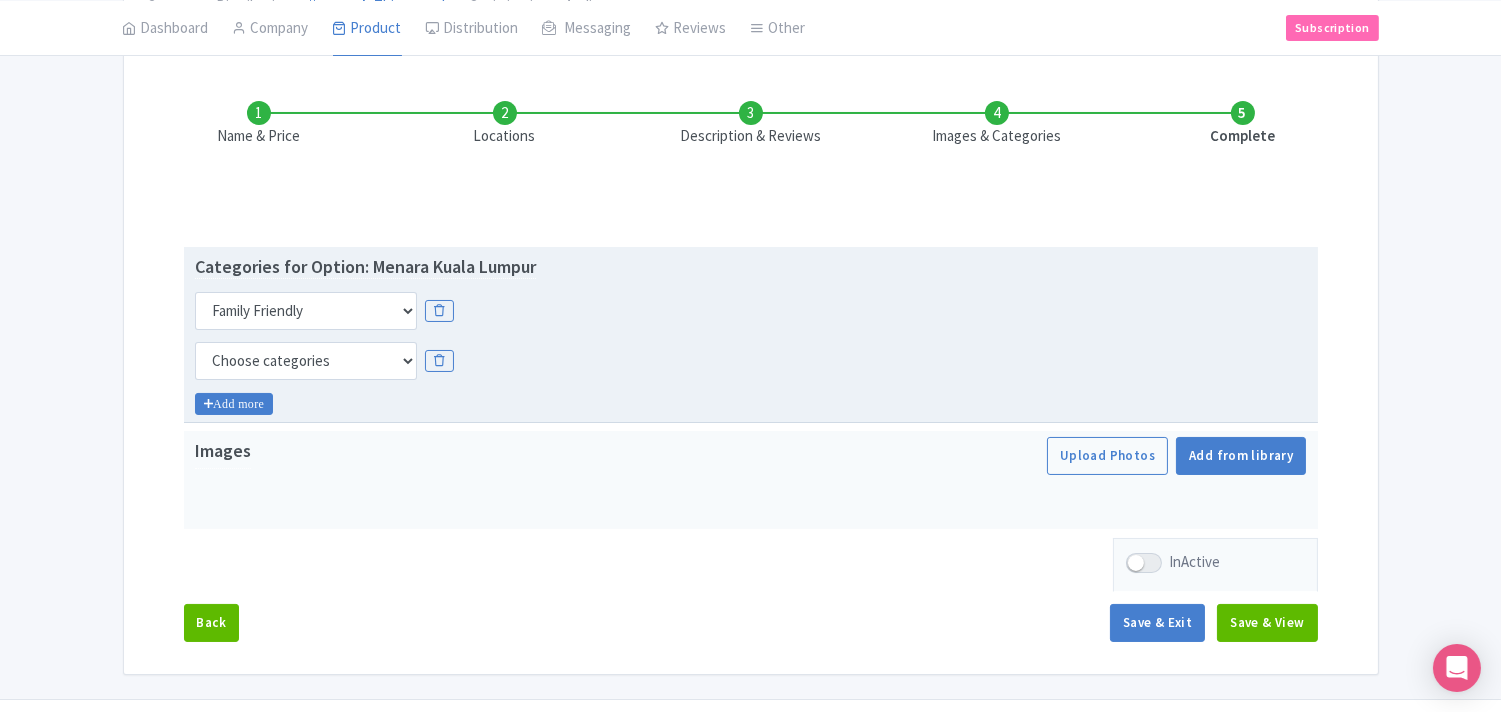 click on "Add more" at bounding box center [234, 404] 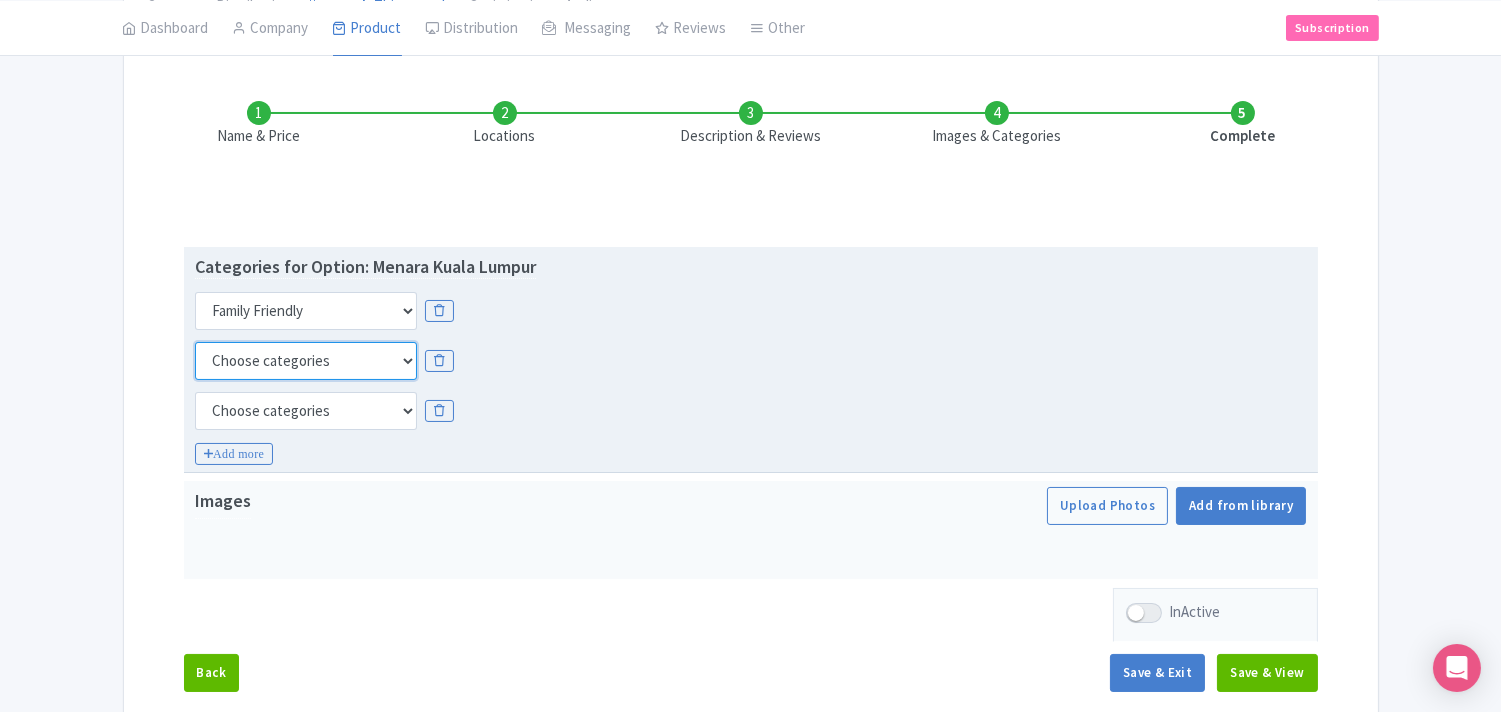 drag, startPoint x: 257, startPoint y: 361, endPoint x: 262, endPoint y: 348, distance: 13.928389 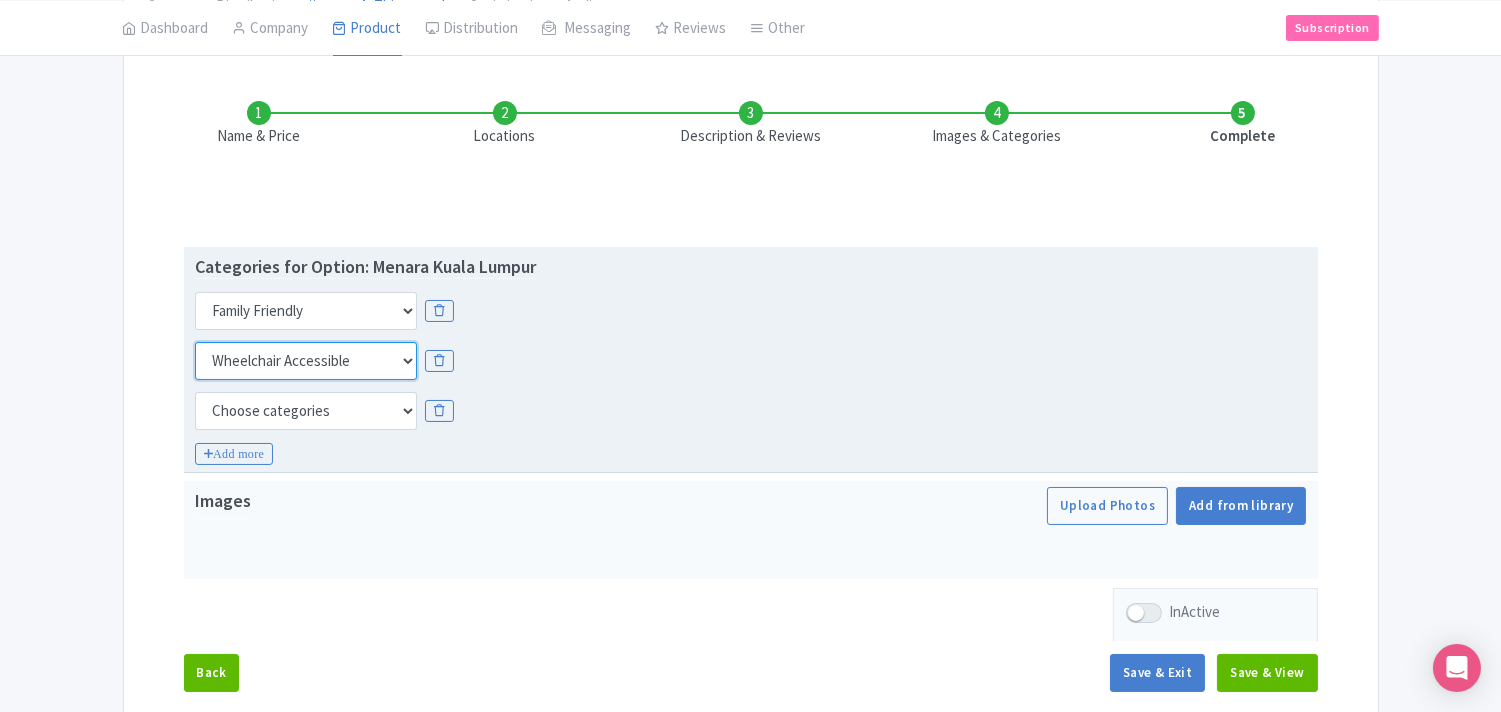 click on "Choose categories Adults Only
Animals
Audio Guide
Beaches
Bike Tours
Boat Tours
City Cards
Classes
Day Trips
Family Friendly
Fast Track
Food
Guided Tours
History
Hop On Hop Off
Literature
Live Music
Museums
Nightlife
Outdoors
Private Tours
Romantic
Self Guided
Small Group Tours
Sports
Theme Parks
Walking Tours
Wheelchair Accessible
Recurring Events" at bounding box center (306, 361) 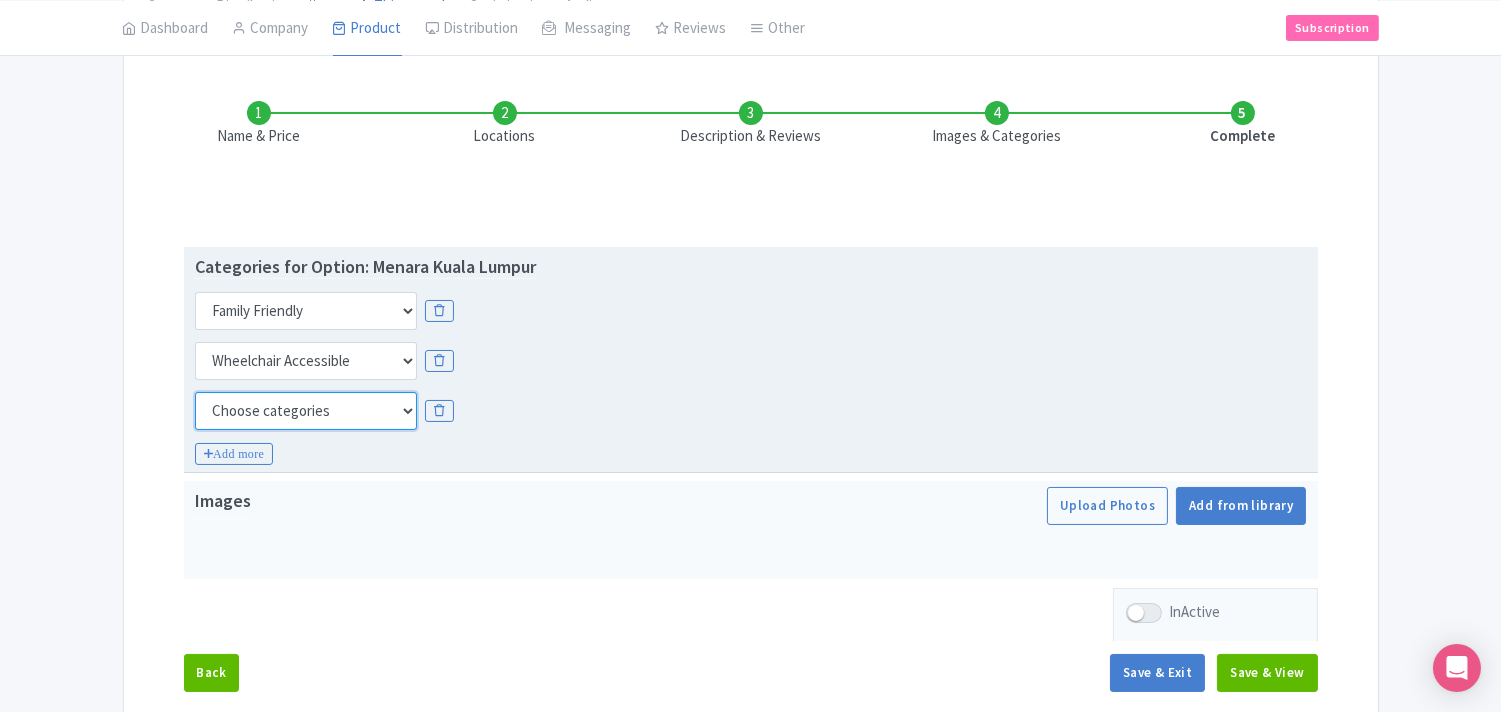click on "Choose categories Adults Only
Animals
Audio Guide
Beaches
Bike Tours
Boat Tours
City Cards
Classes
Day Trips
Family Friendly
Fast Track
Food
Guided Tours
History
Hop On Hop Off
Literature
Live Music
Museums
Nightlife
Outdoors
Private Tours
Romantic
Self Guided
Small Group Tours
Sports
Theme Parks
Walking Tours
Wheelchair Accessible
Recurring Events" at bounding box center (306, 411) 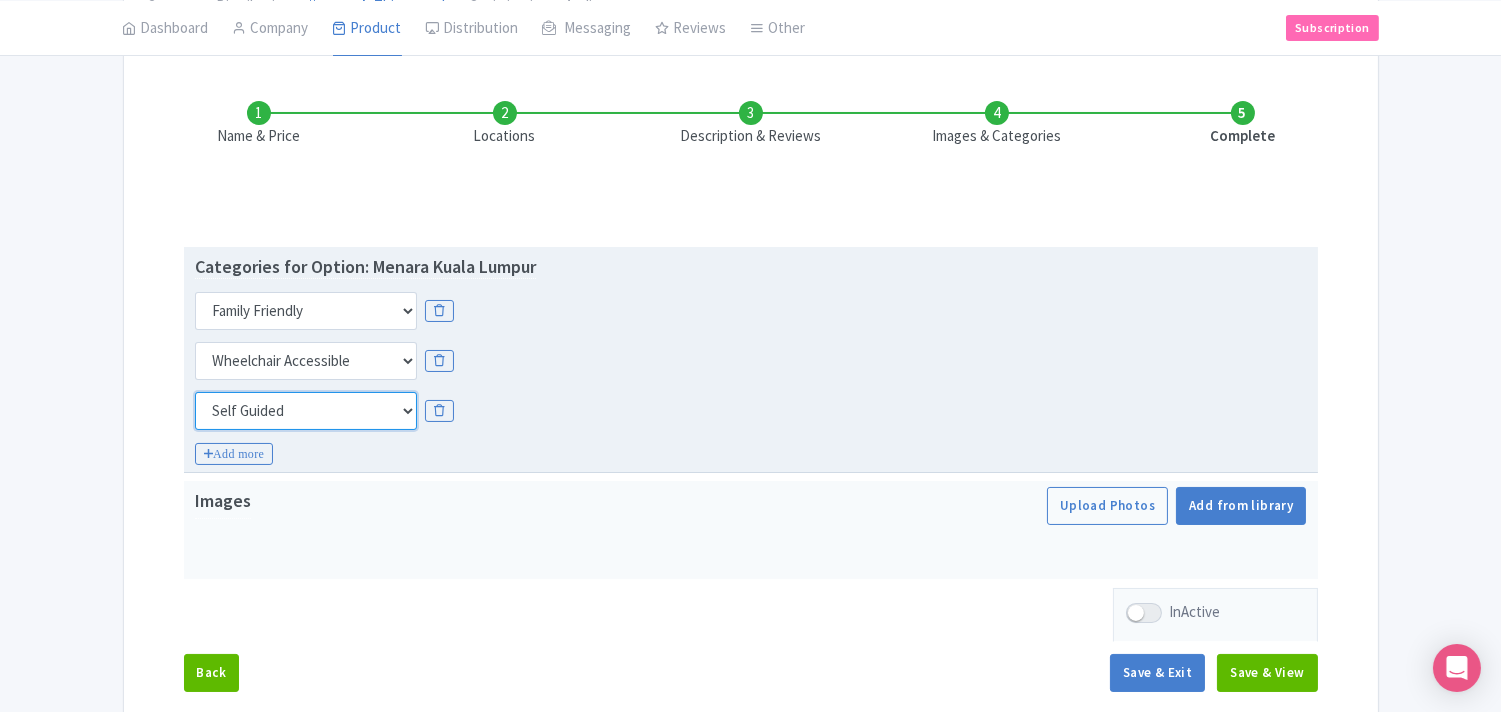 click on "Choose categories Adults Only
Animals
Audio Guide
Beaches
Bike Tours
Boat Tours
City Cards
Classes
Day Trips
Family Friendly
Fast Track
Food
Guided Tours
History
Hop On Hop Off
Literature
Live Music
Museums
Nightlife
Outdoors
Private Tours
Romantic
Self Guided
Small Group Tours
Sports
Theme Parks
Walking Tours
Wheelchair Accessible
Recurring Events" at bounding box center (306, 411) 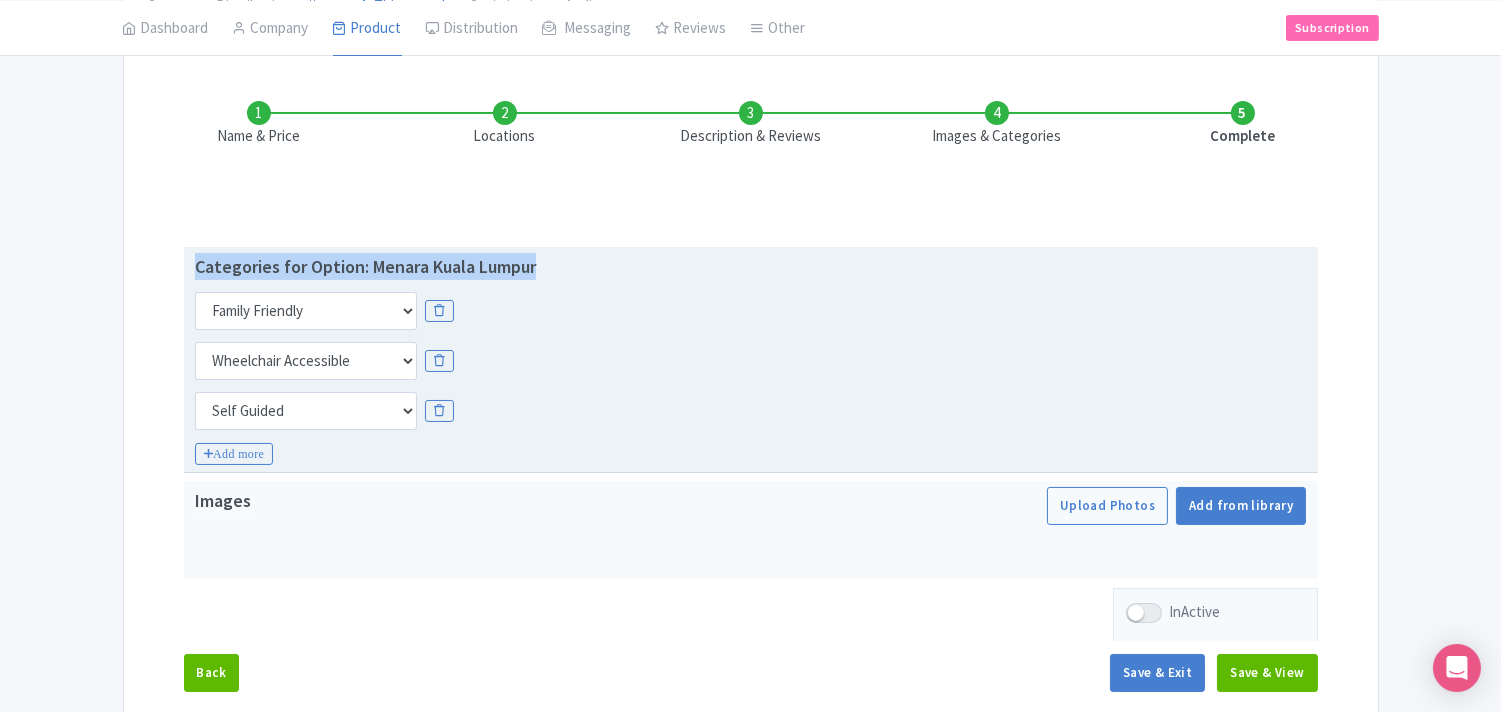 drag, startPoint x: 234, startPoint y: 281, endPoint x: 551, endPoint y: 268, distance: 317.26645 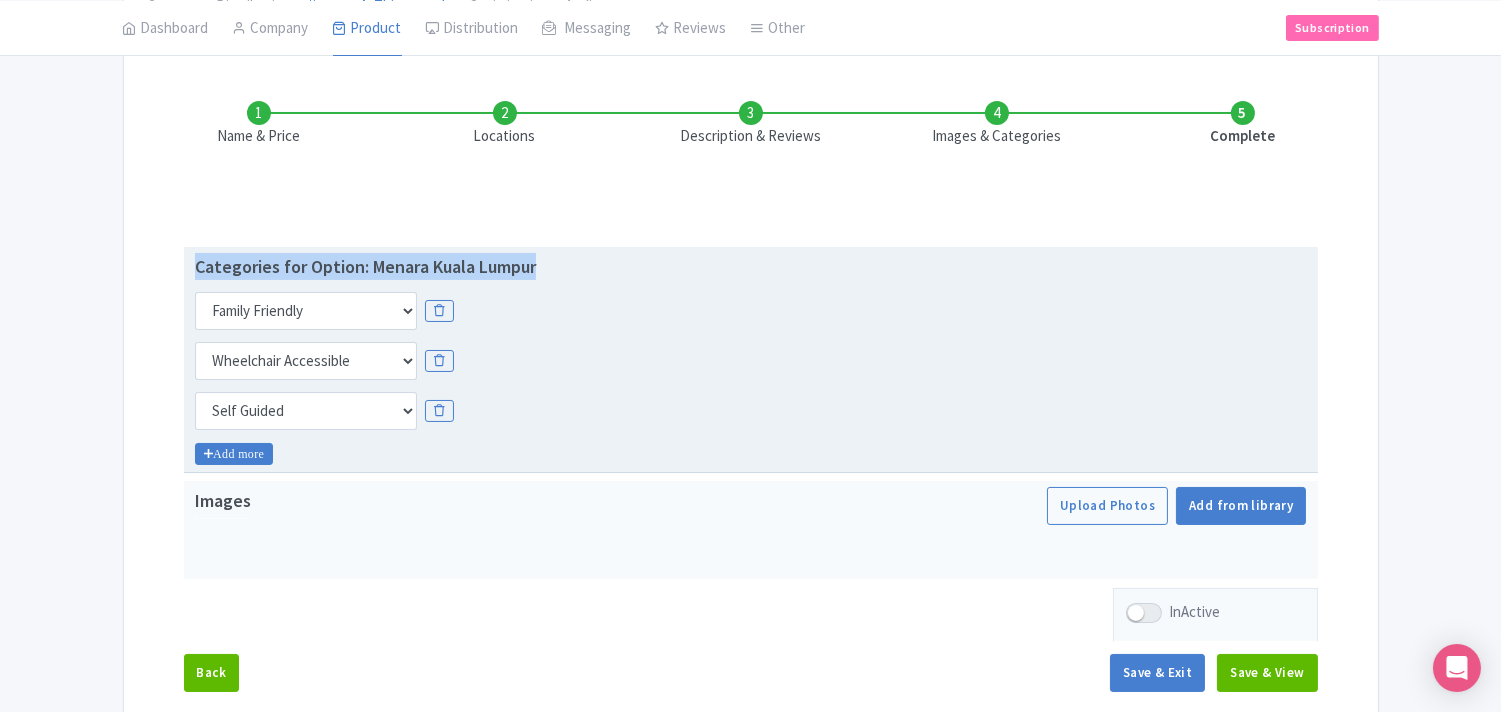click on "Add more" at bounding box center (234, 454) 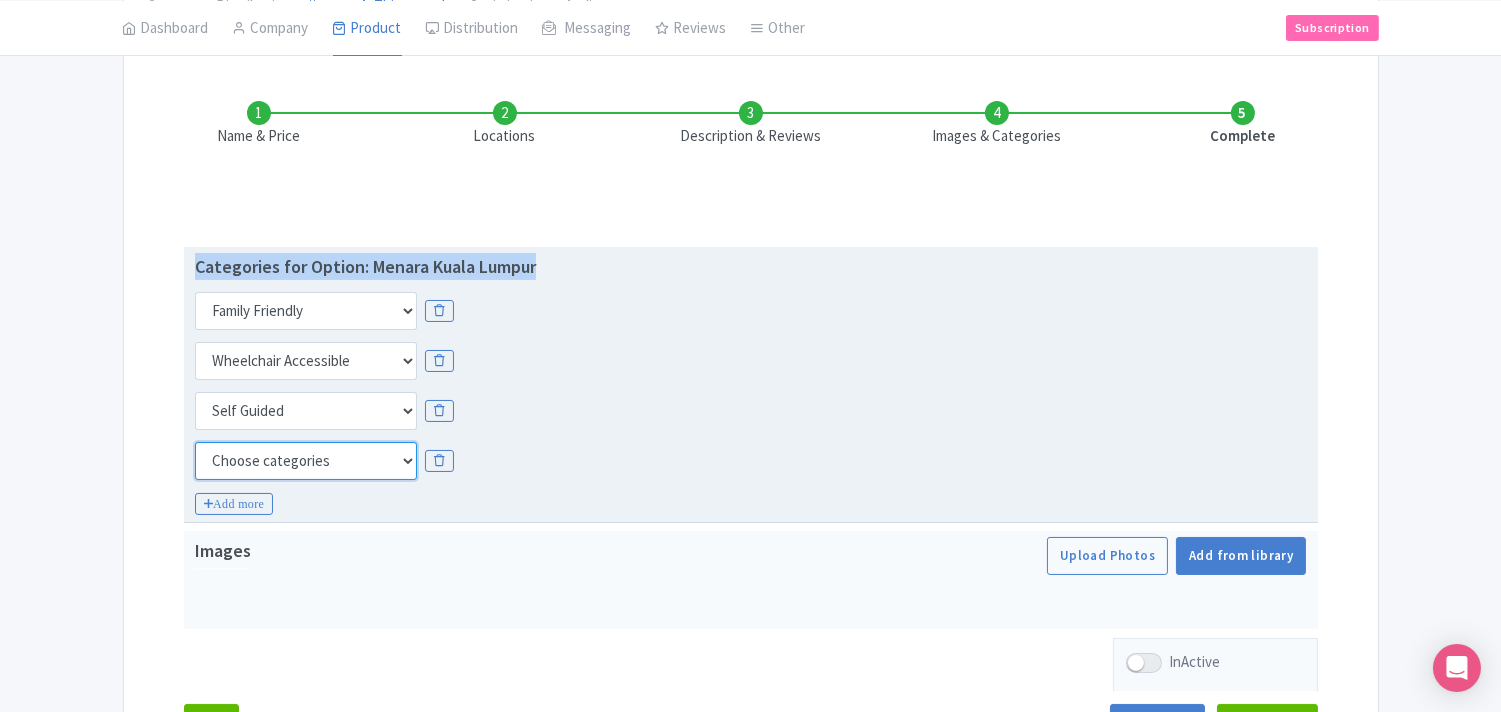 click on "Choose categories Adults Only
Animals
Audio Guide
Beaches
Bike Tours
Boat Tours
City Cards
Classes
Day Trips
Family Friendly
Fast Track
Food
Guided Tours
History
Hop On Hop Off
Literature
Live Music
Museums
Nightlife
Outdoors
Private Tours
Romantic
Self Guided
Small Group Tours
Sports
Theme Parks
Walking Tours
Wheelchair Accessible
Recurring Events" at bounding box center [306, 461] 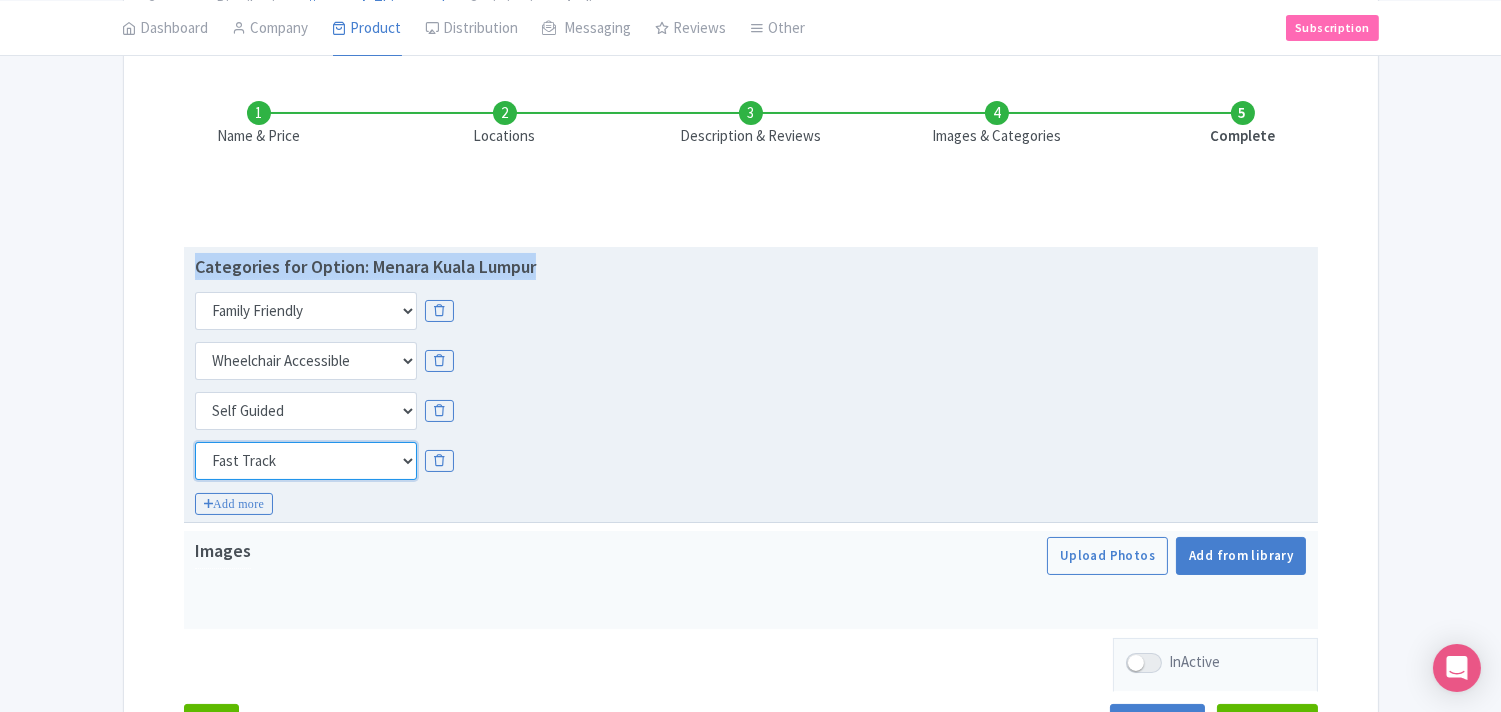 click on "Choose categories Adults Only
Animals
Audio Guide
Beaches
Bike Tours
Boat Tours
City Cards
Classes
Day Trips
Family Friendly
Fast Track
Food
Guided Tours
History
Hop On Hop Off
Literature
Live Music
Museums
Nightlife
Outdoors
Private Tours
Romantic
Self Guided
Small Group Tours
Sports
Theme Parks
Walking Tours
Wheelchair Accessible
Recurring Events" at bounding box center (306, 461) 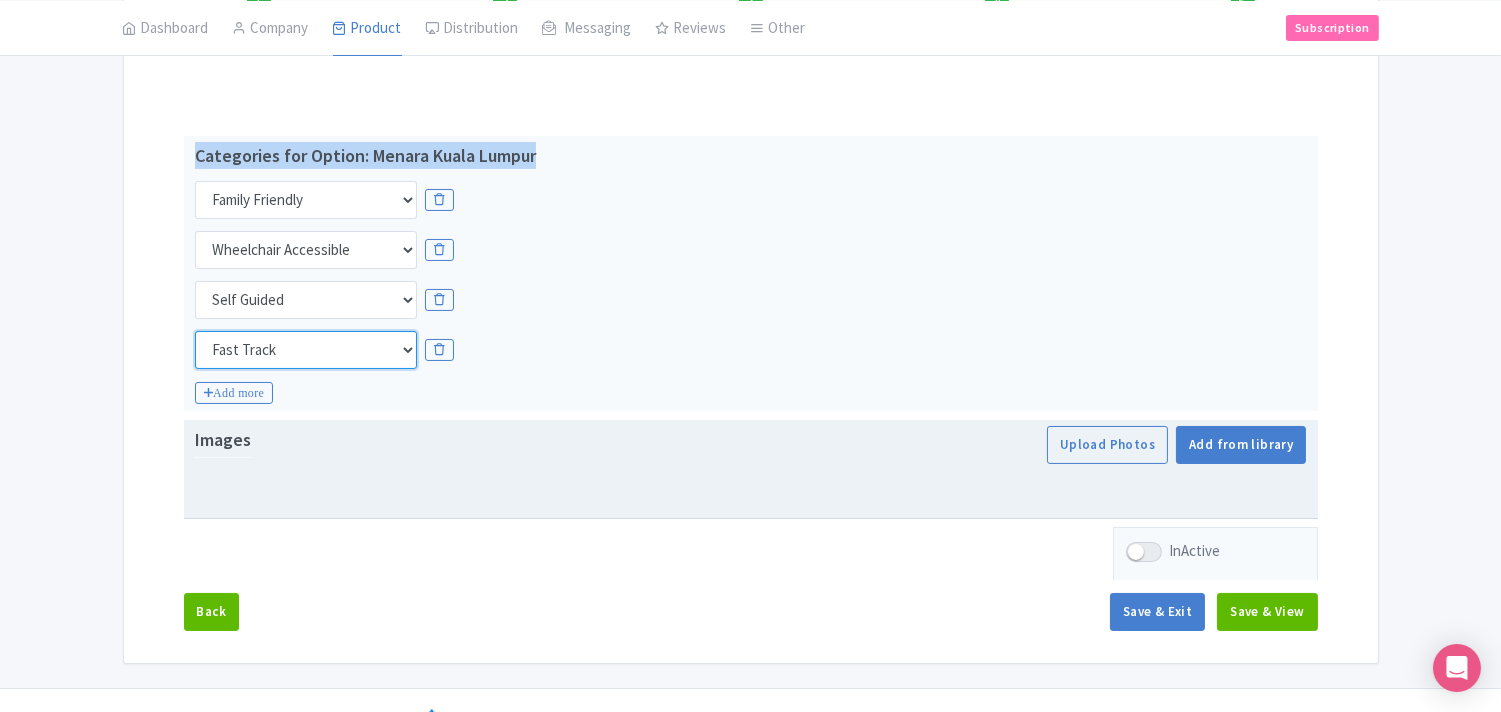 scroll, scrollTop: 407, scrollLeft: 0, axis: vertical 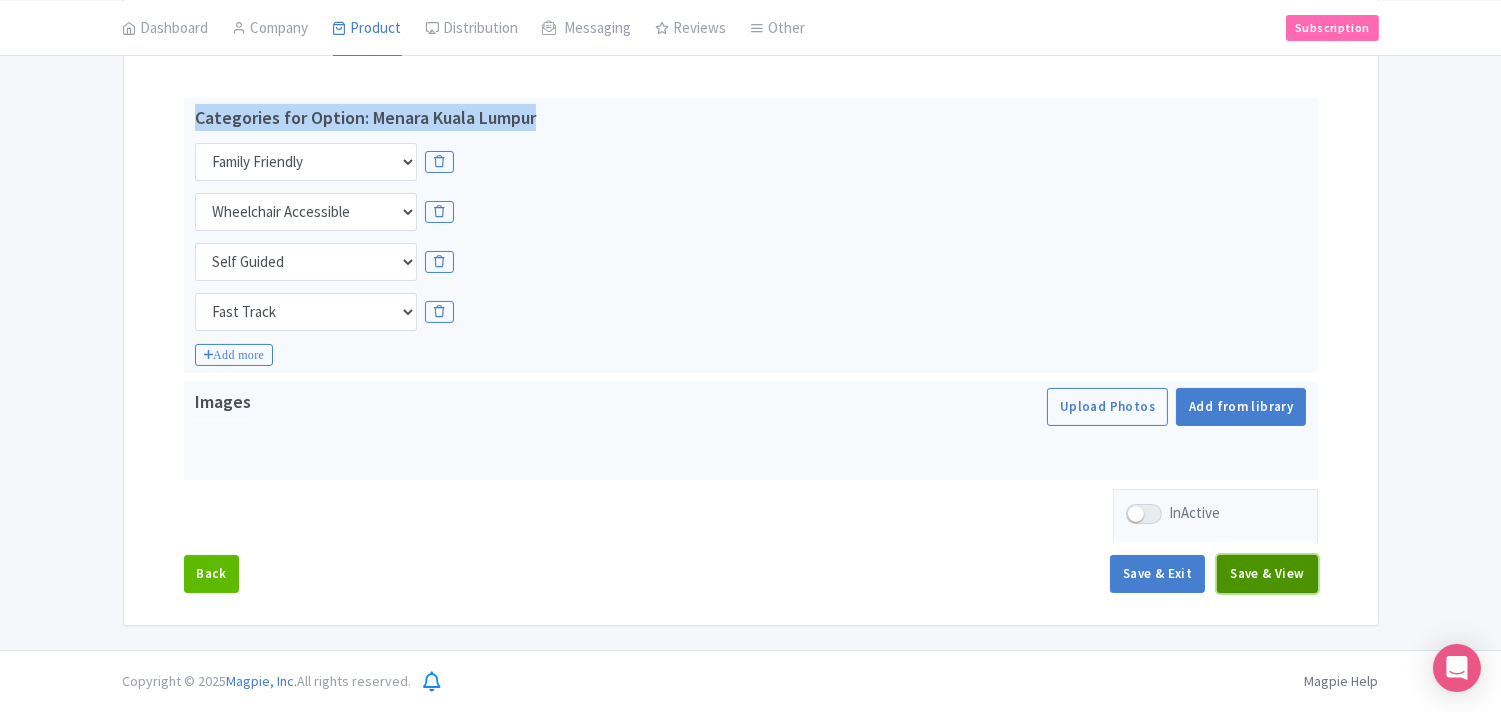 click on "Save & View" at bounding box center [1267, 574] 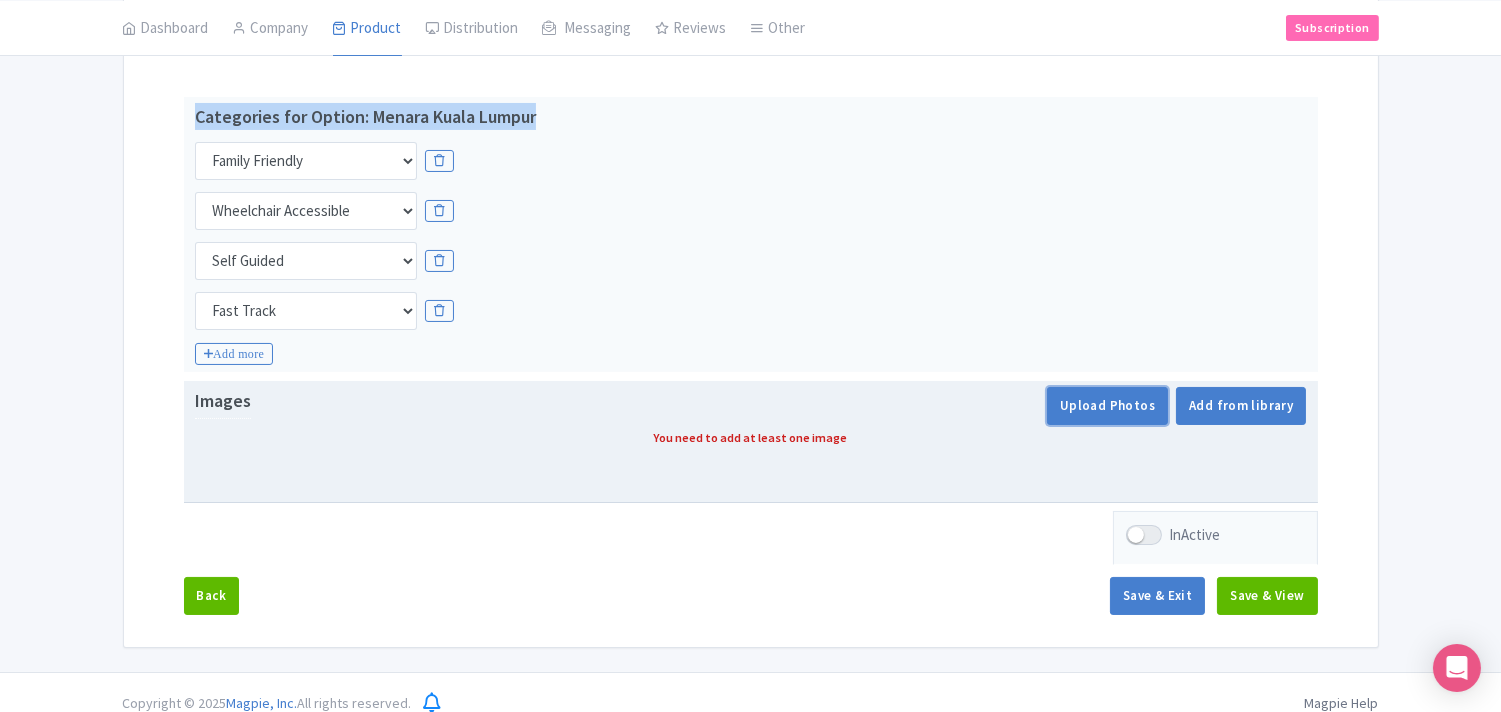 click on "Upload Photos" at bounding box center [1107, 406] 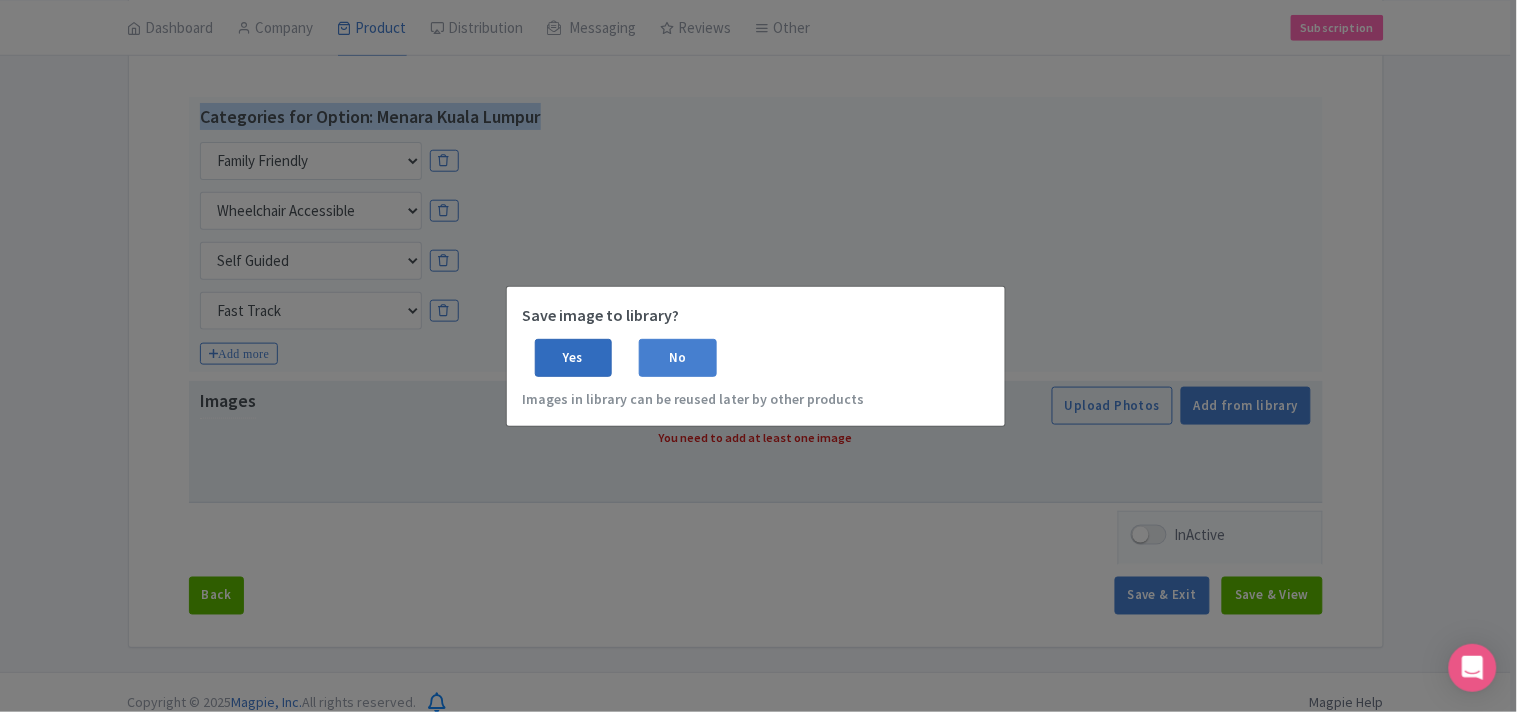 click on "Yes" at bounding box center [574, 358] 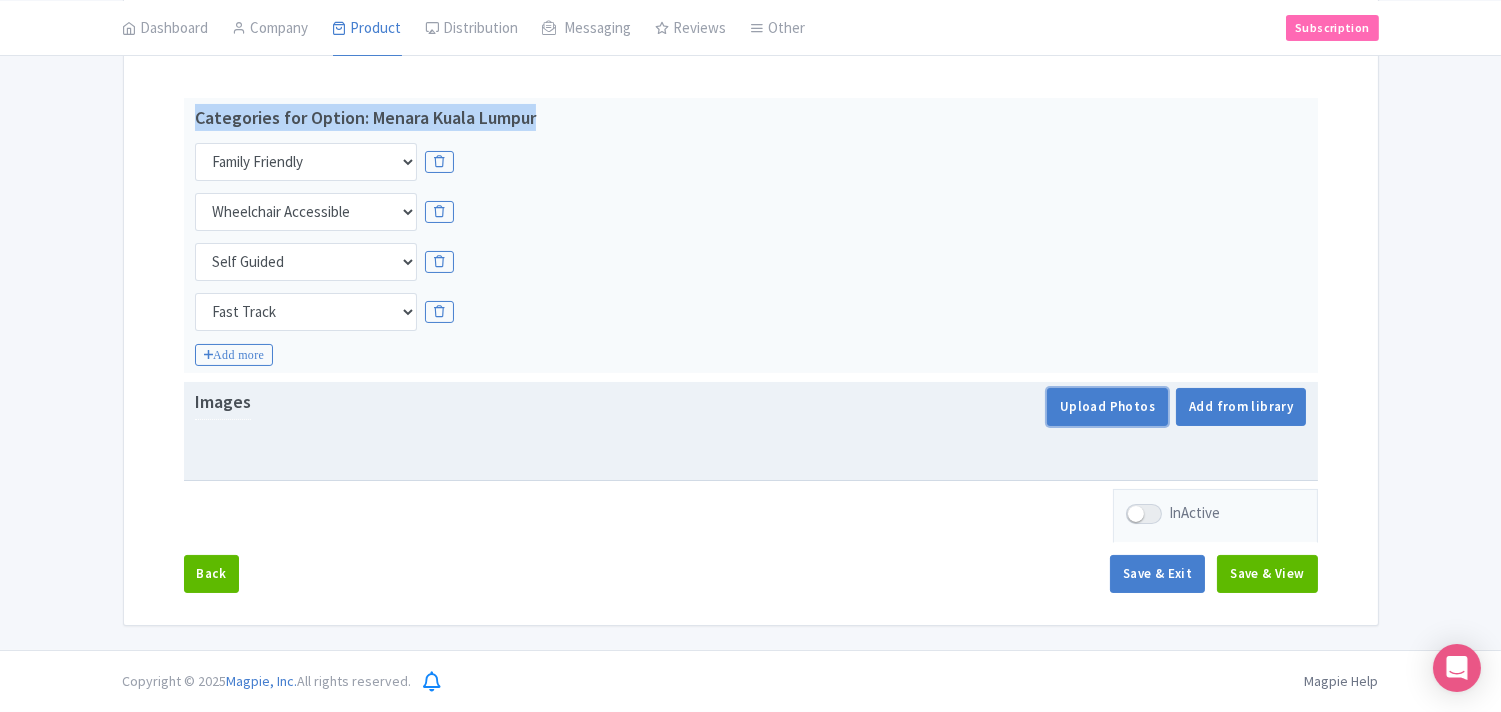 click on "Upload Photos" at bounding box center [1107, 407] 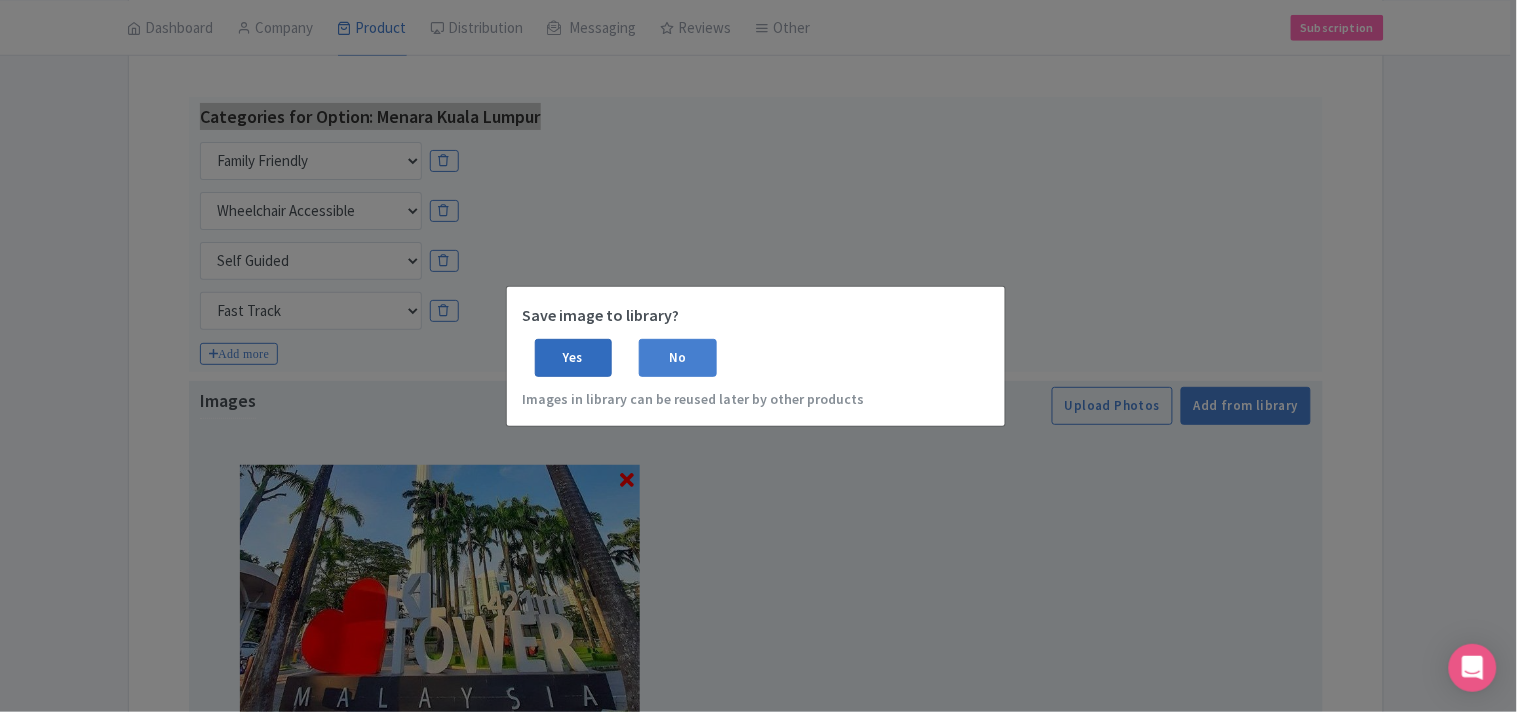 click on "Yes" at bounding box center [574, 358] 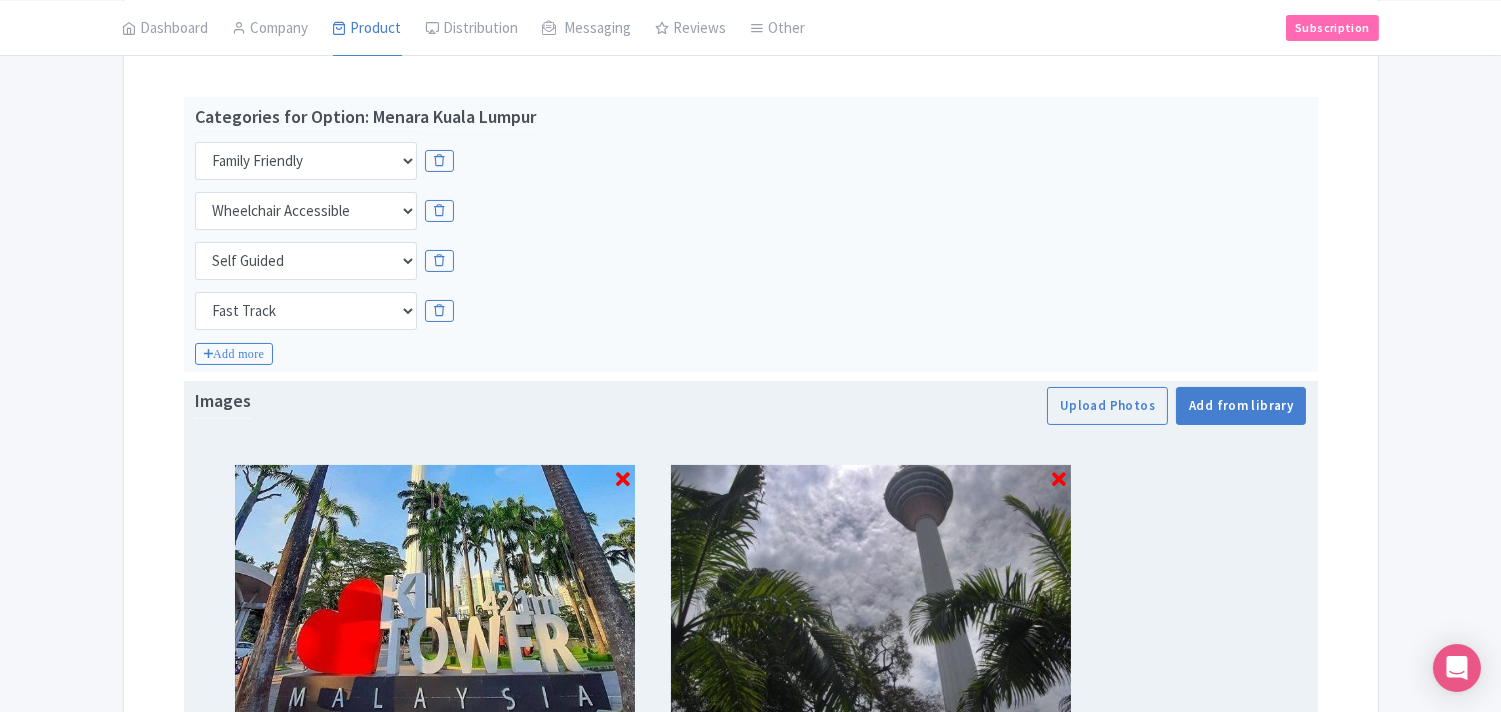 click at bounding box center [1059, 480] 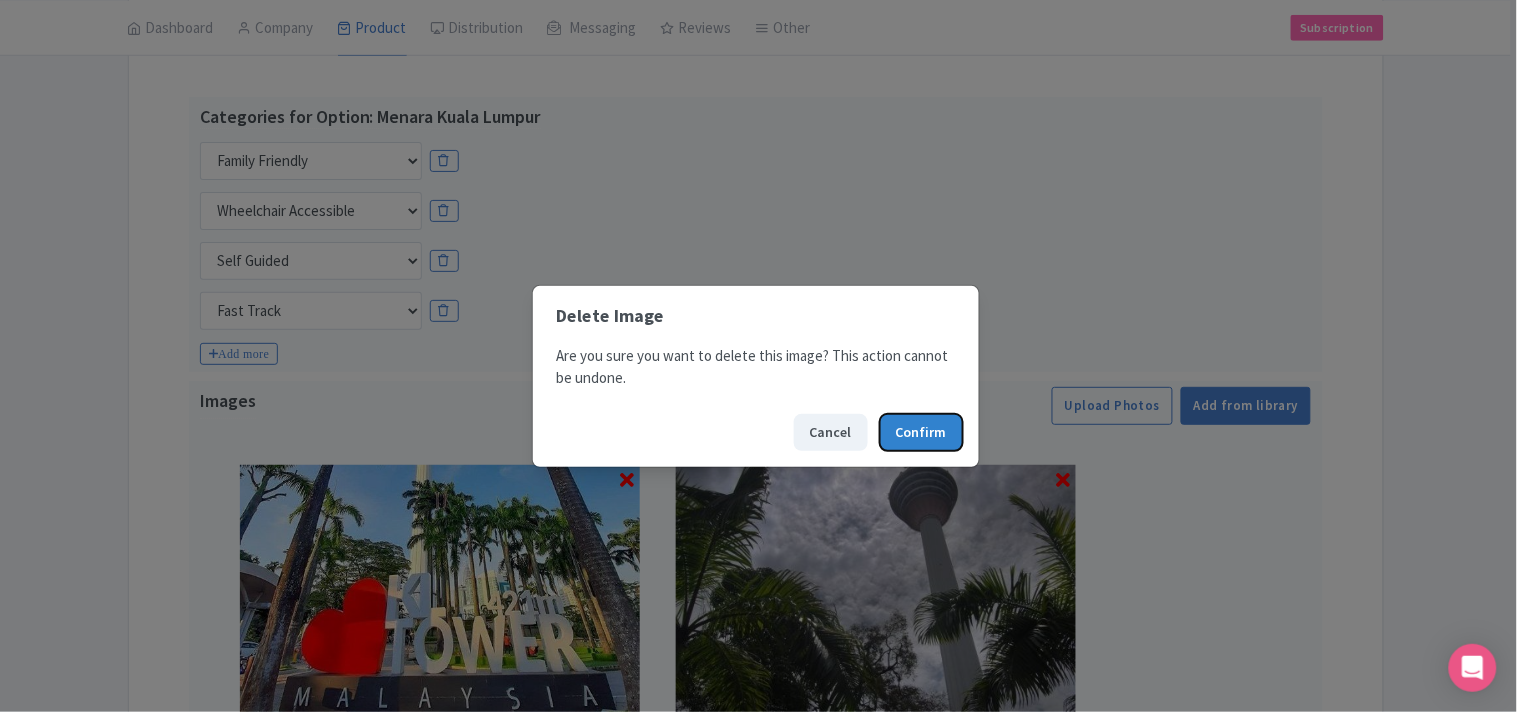 click on "Confirm" at bounding box center (921, 432) 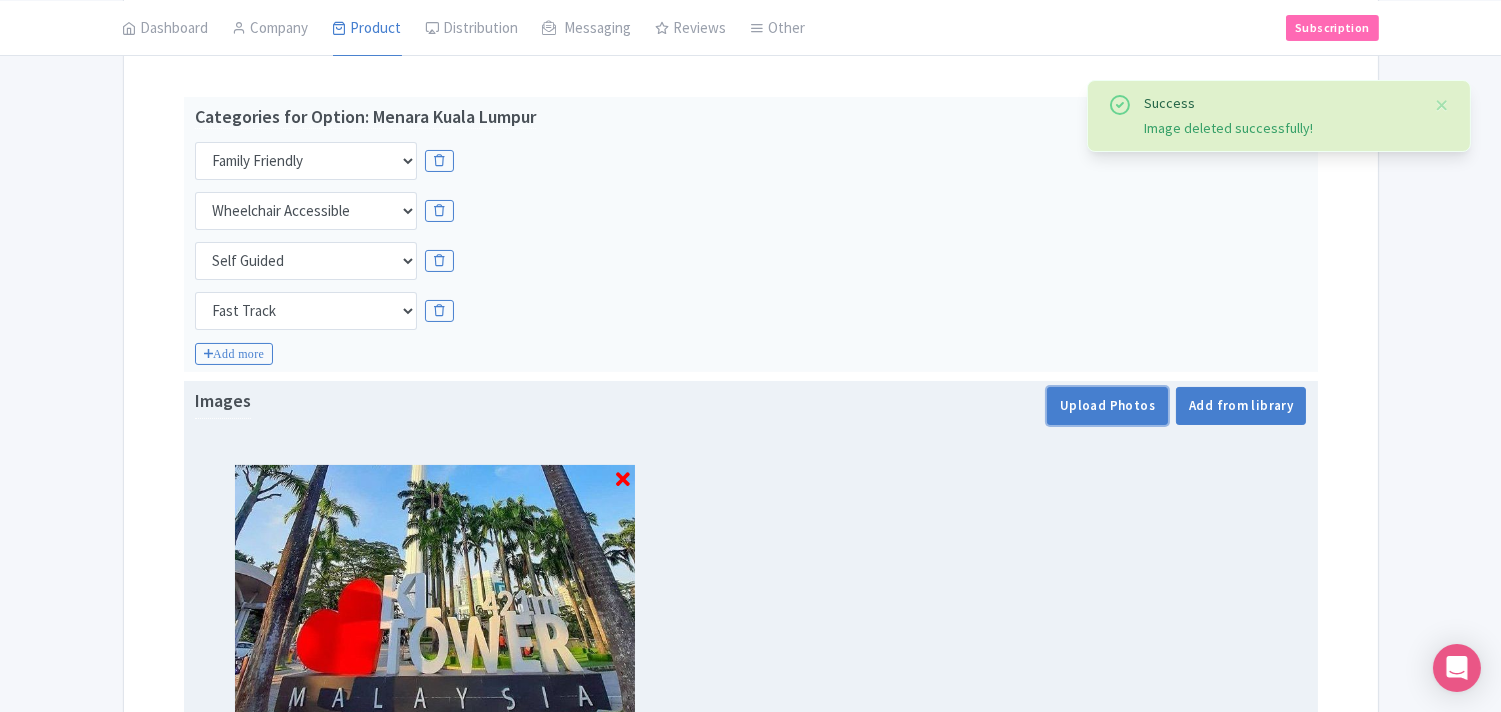 click on "Upload Photos" at bounding box center [1107, 406] 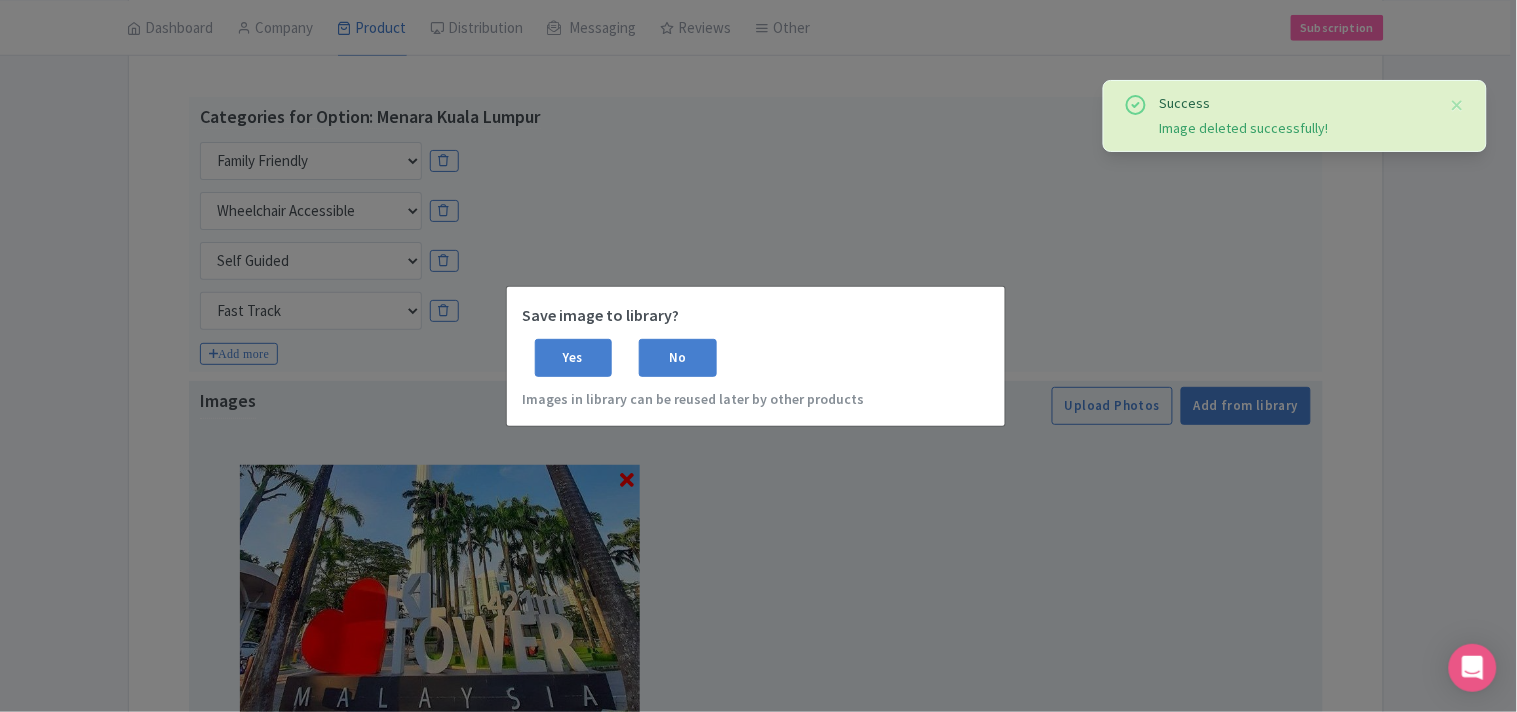 click on "Save image to library?
Yes
No
Images in library can be reused later by other products" at bounding box center [758, 356] 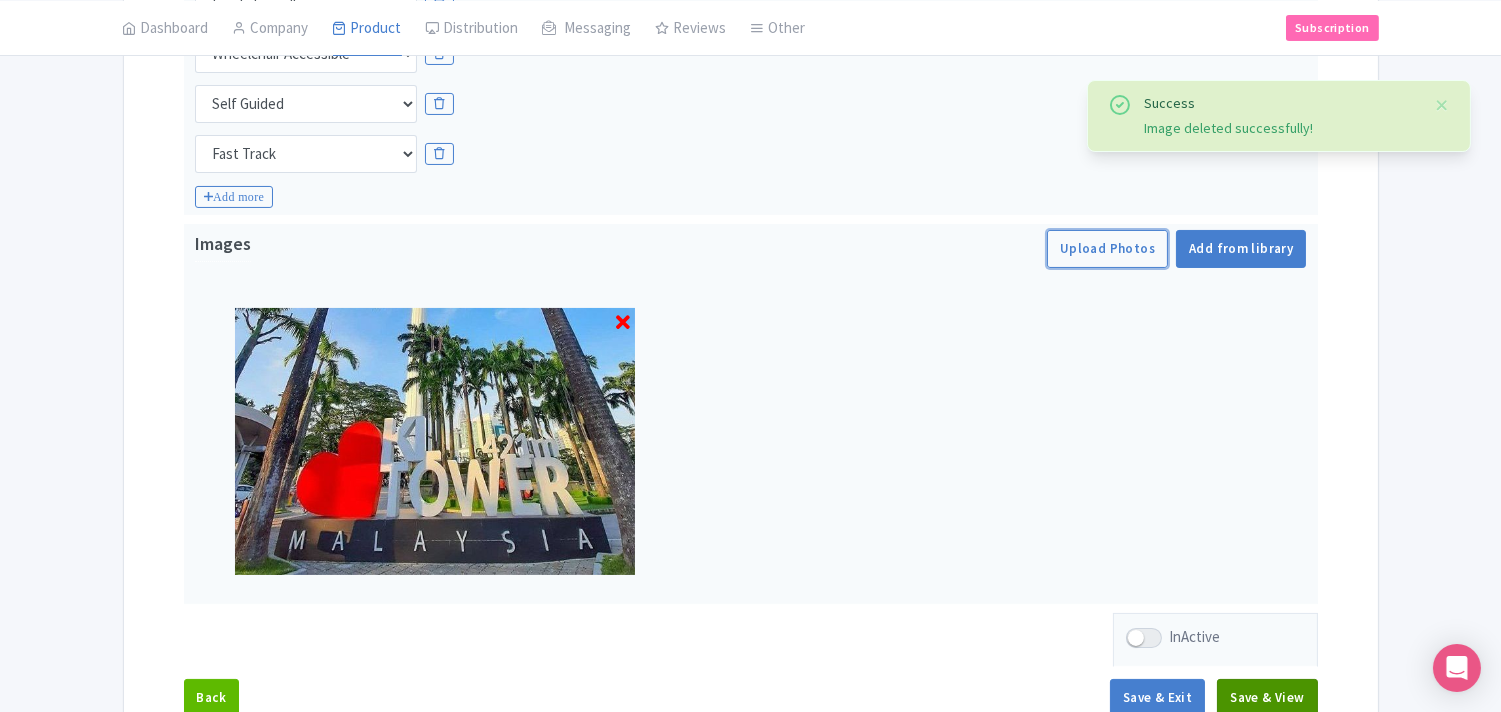 scroll, scrollTop: 690, scrollLeft: 0, axis: vertical 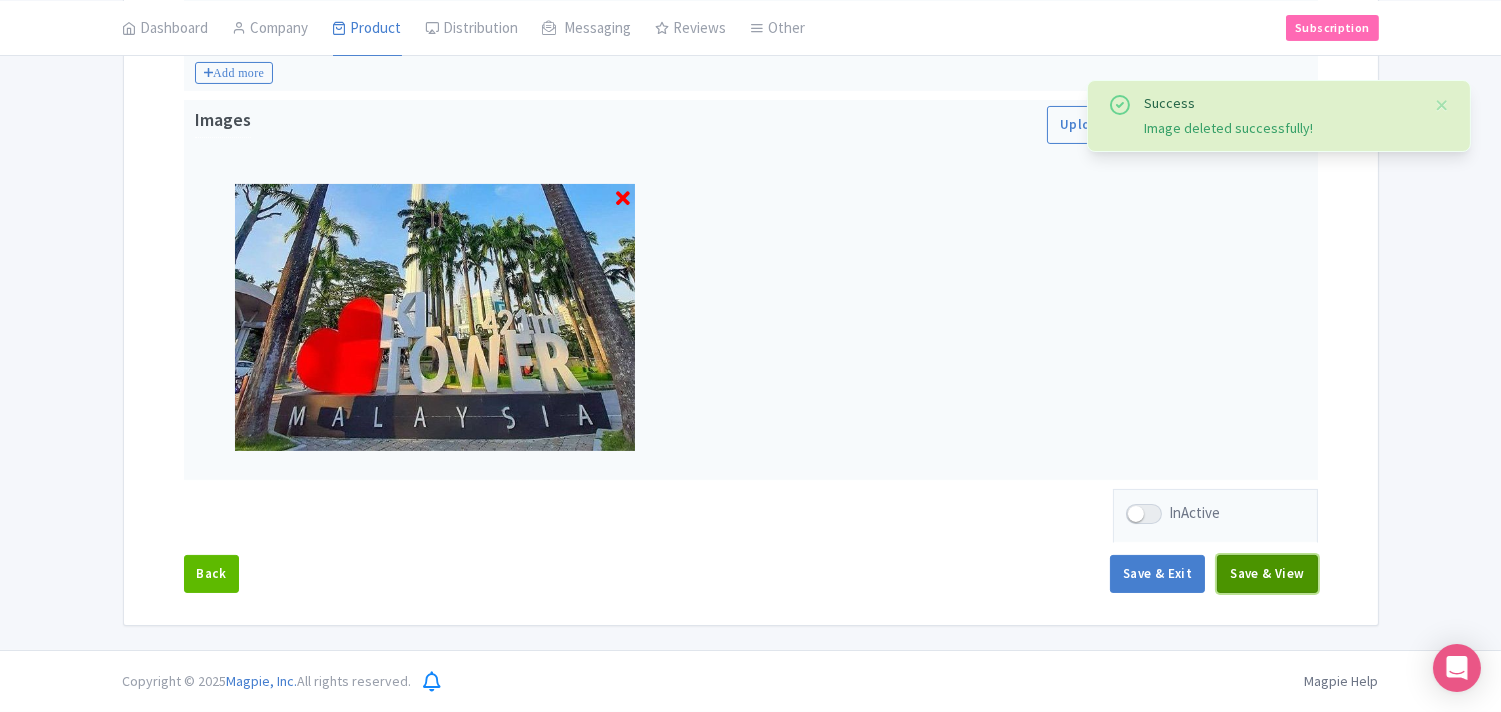 click on "Save & View" at bounding box center [1267, 574] 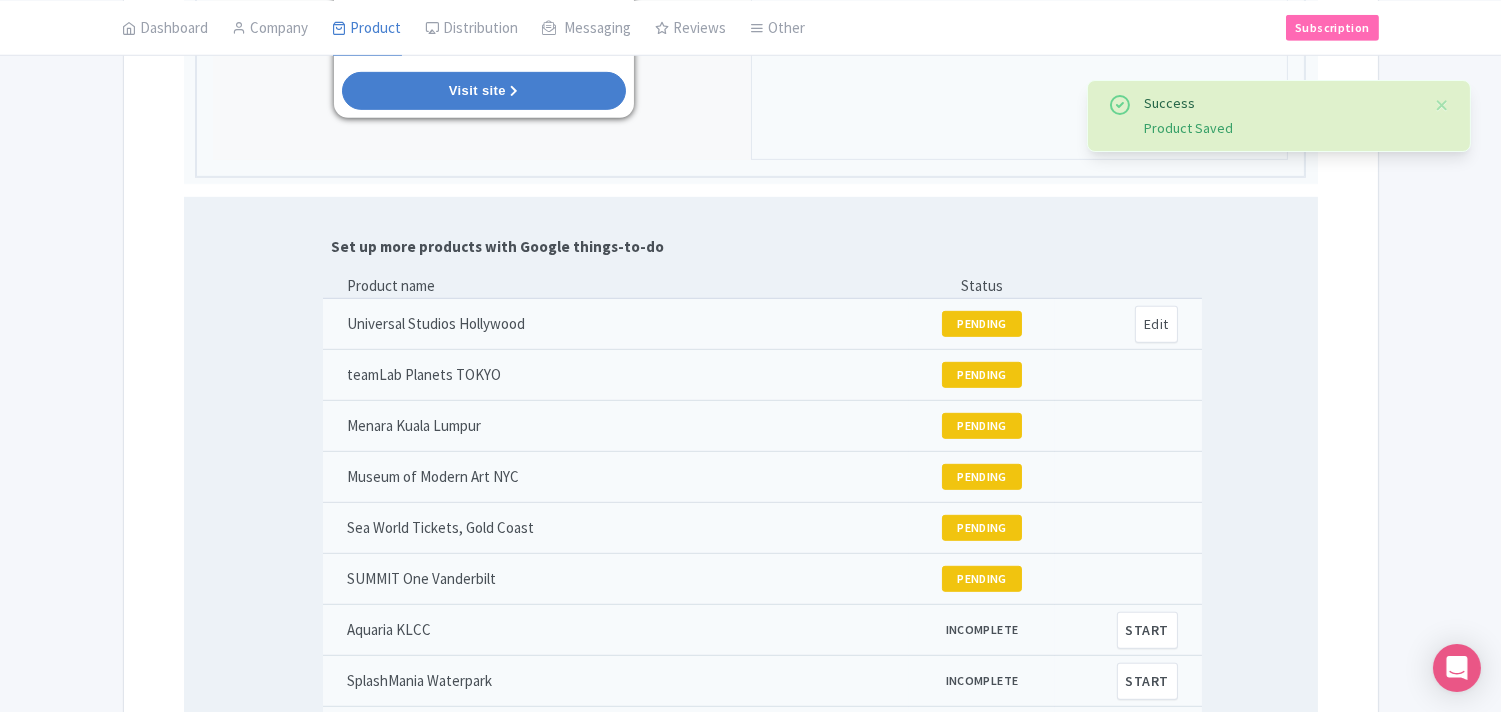 scroll, scrollTop: 2134, scrollLeft: 0, axis: vertical 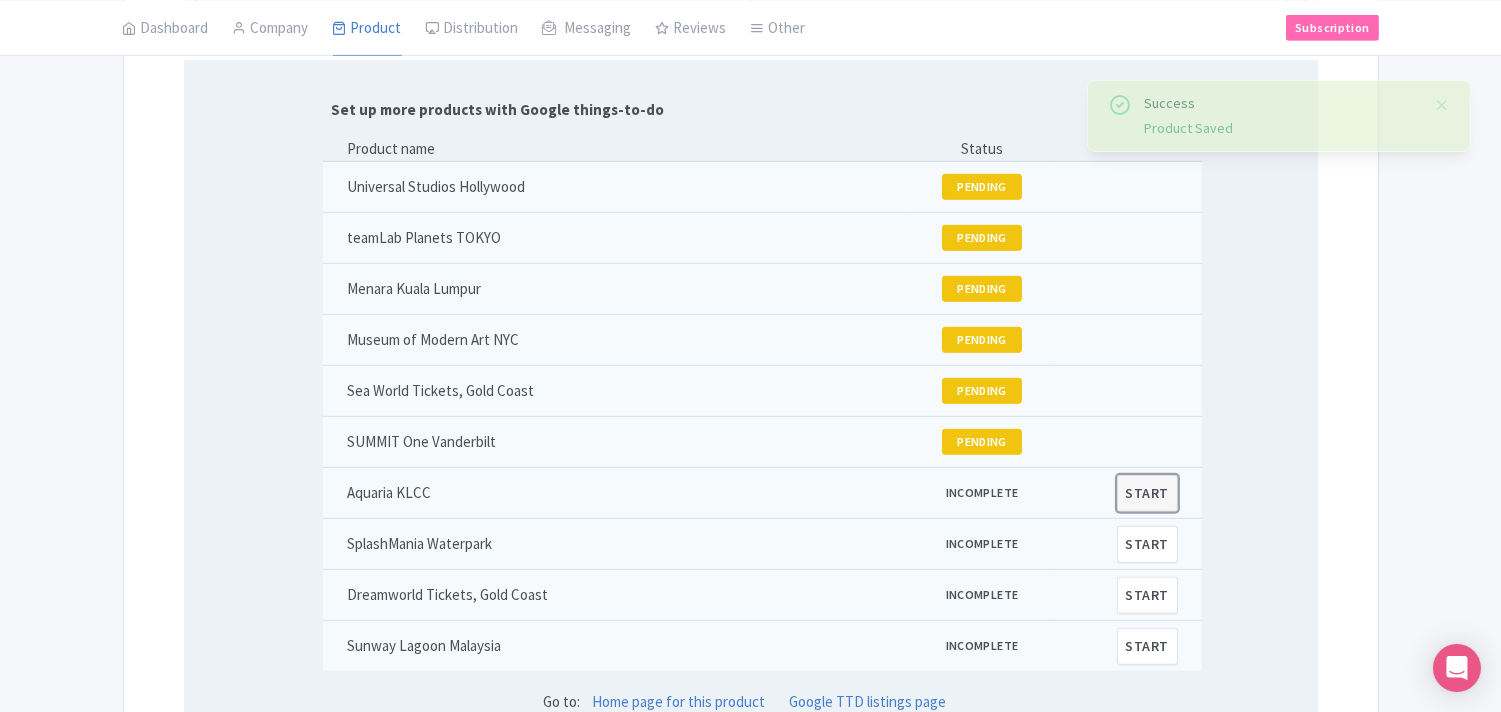 click on "START" at bounding box center (1147, 493) 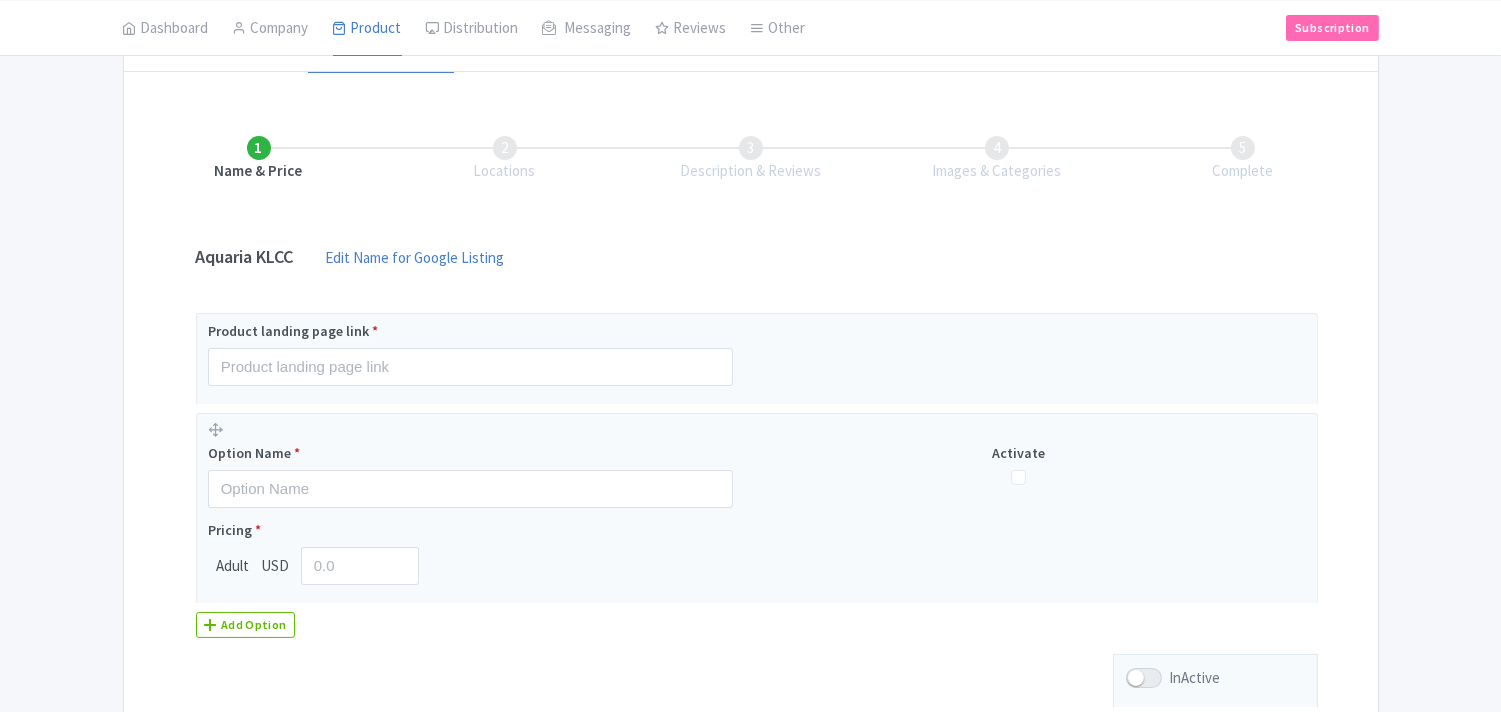 scroll, scrollTop: 222, scrollLeft: 0, axis: vertical 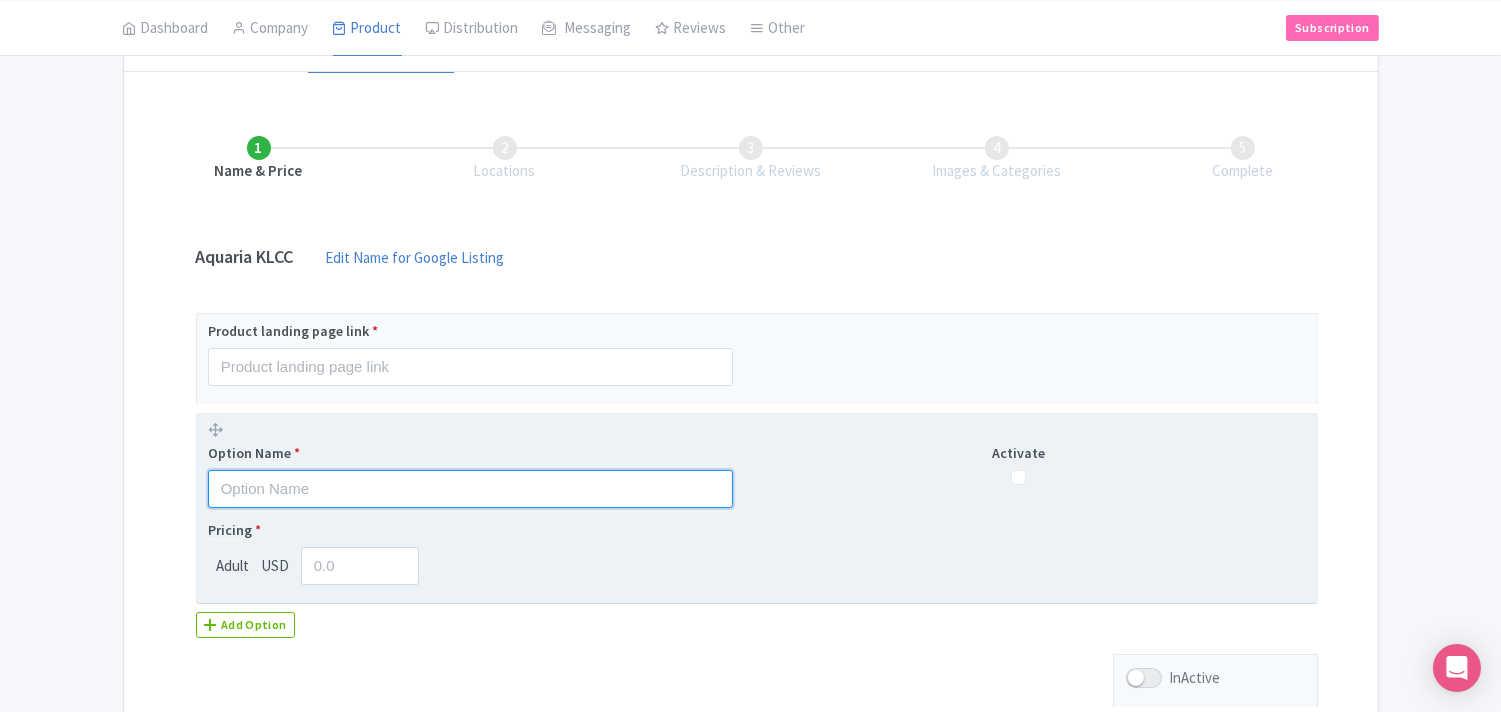 click at bounding box center (470, 489) 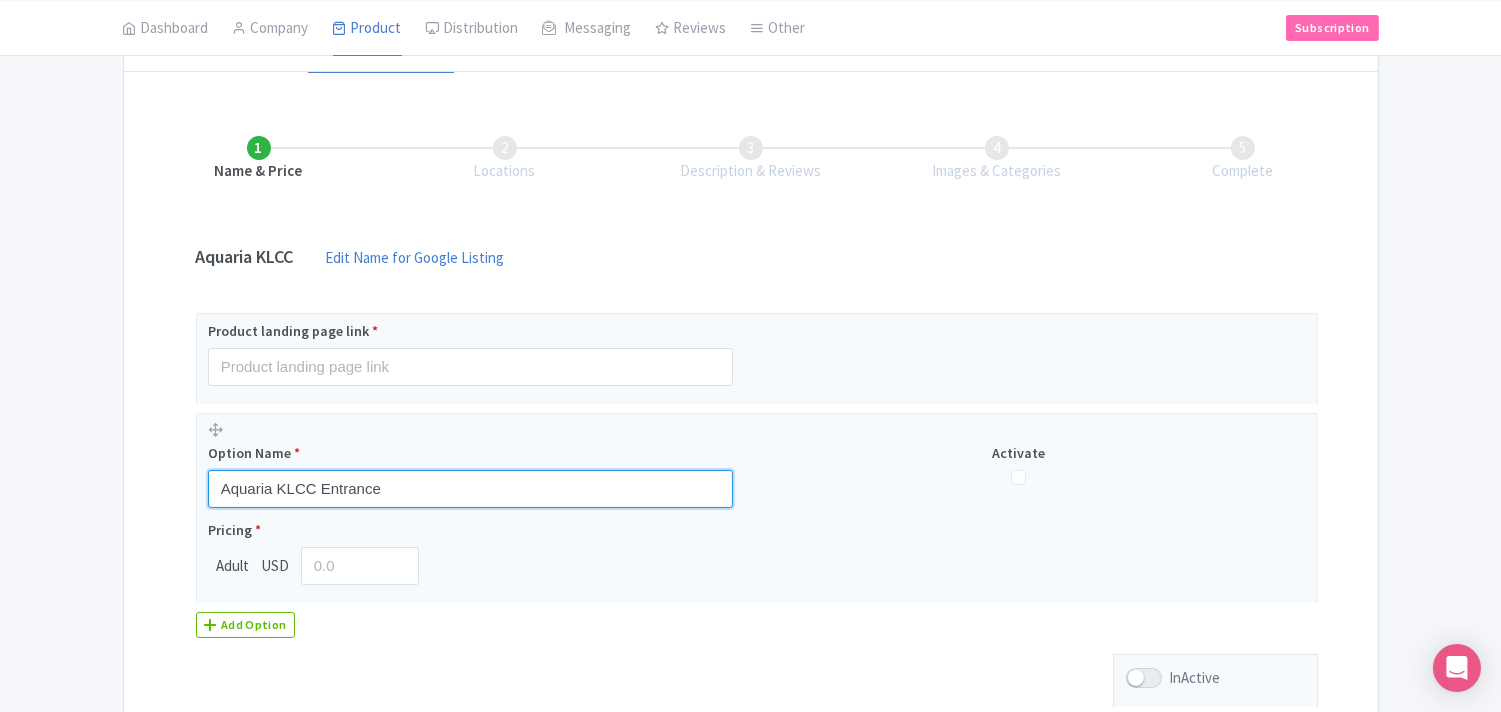 type on "Aquaria KLCC Entrance" 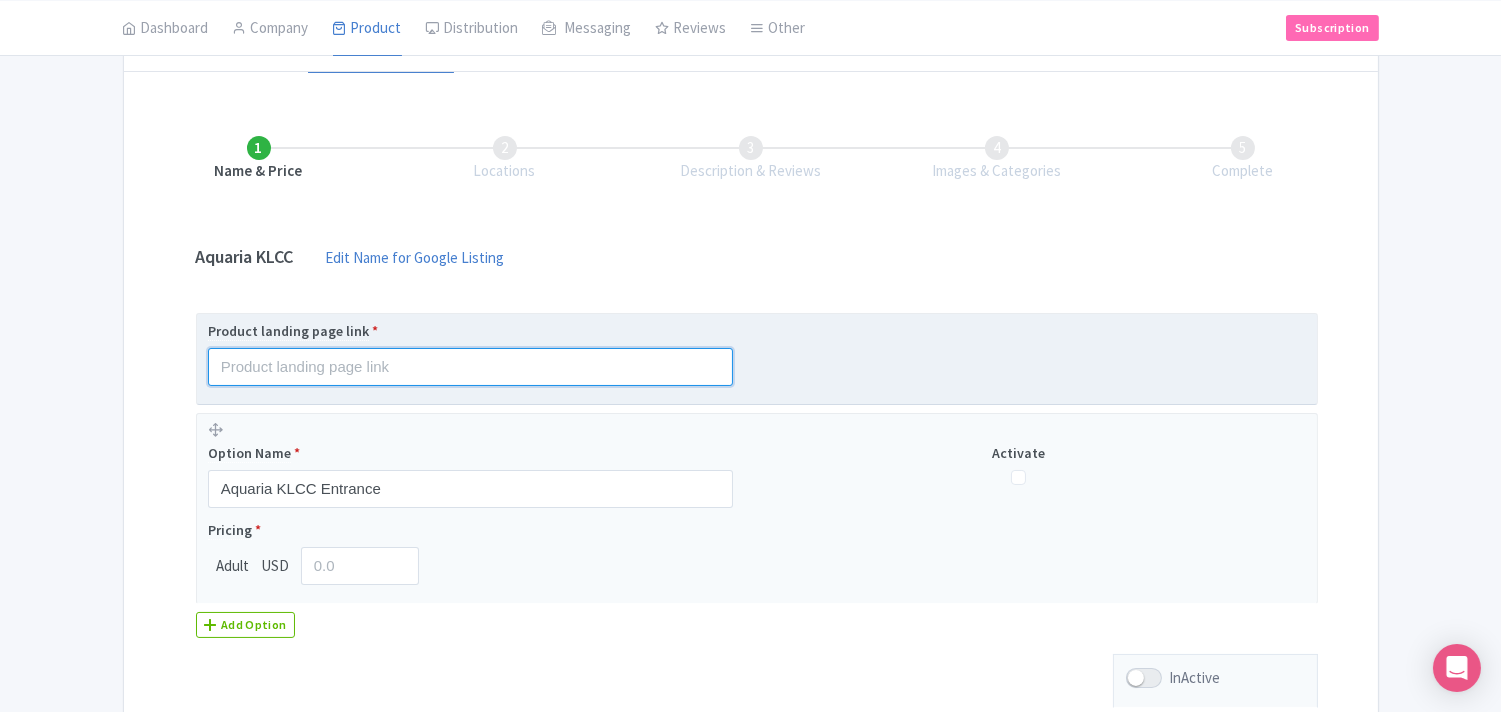click at bounding box center [470, 367] 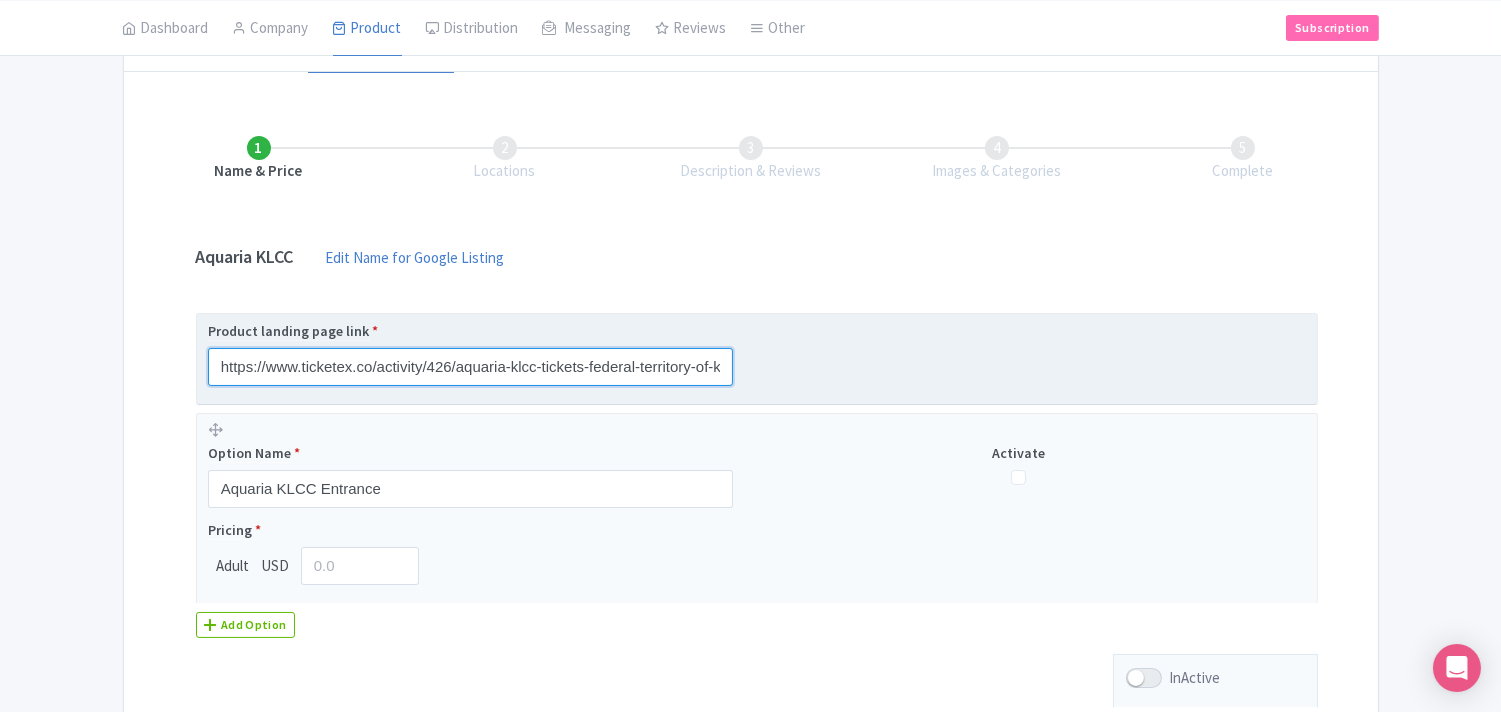 scroll, scrollTop: 0, scrollLeft: 144, axis: horizontal 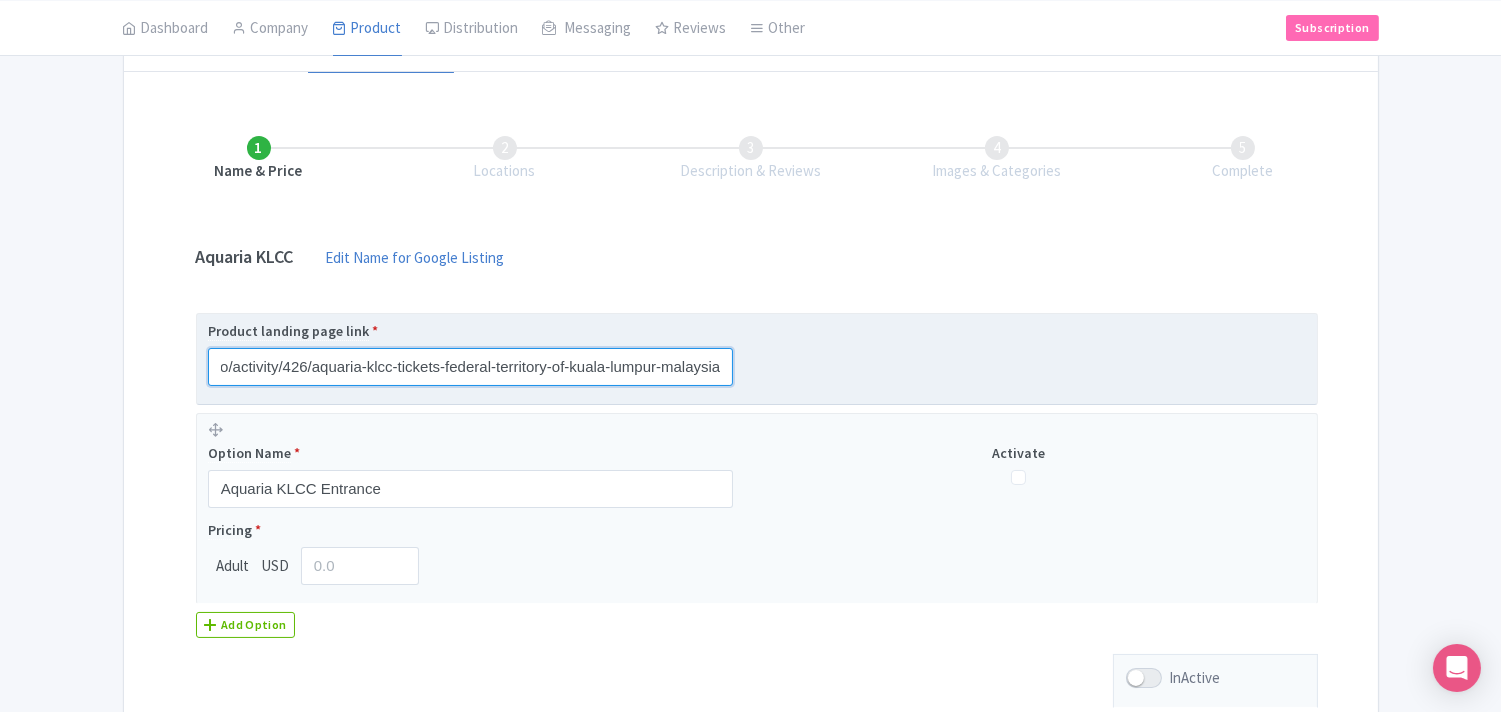 type on "https://www.ticketex.co/activity/426/aquaria-klcc-tickets-federal-territory-of-kuala-lumpur-malaysia" 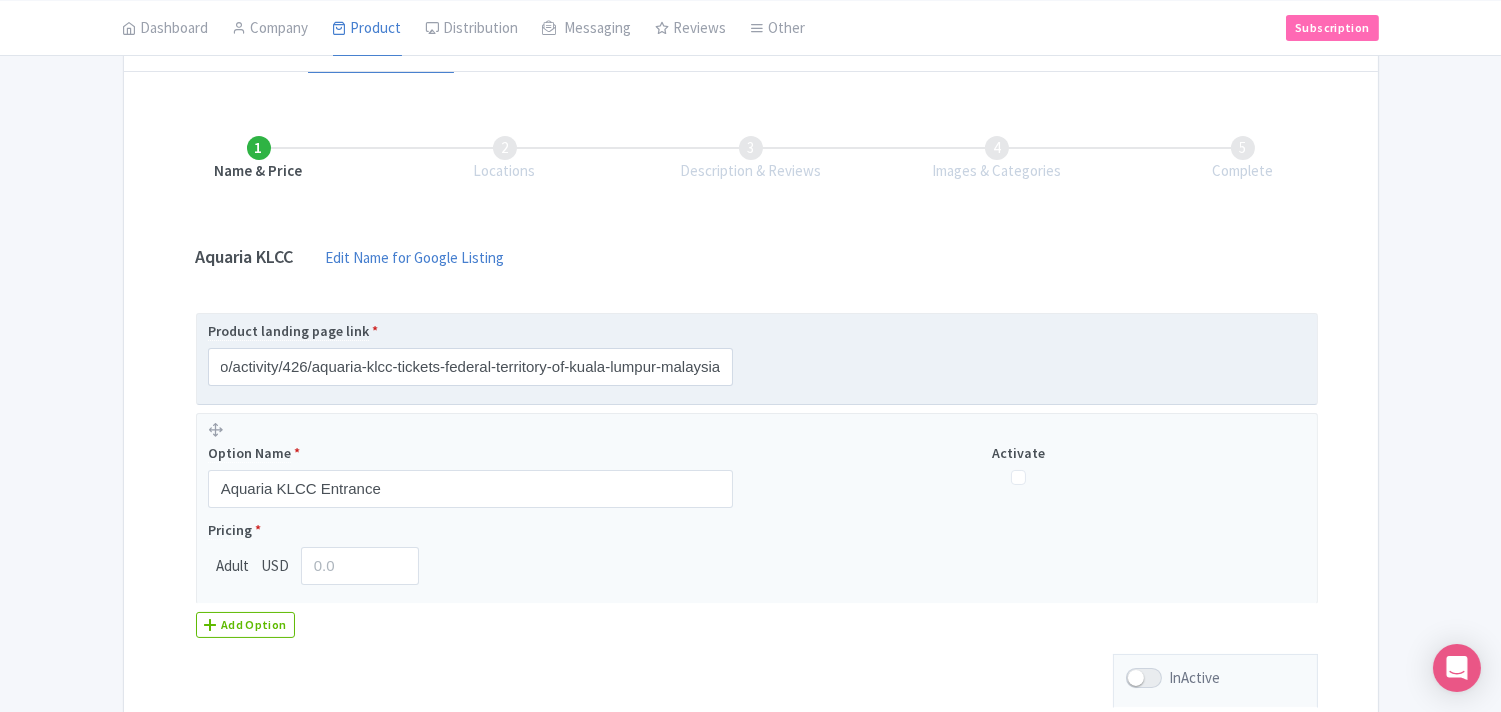 scroll, scrollTop: 0, scrollLeft: 0, axis: both 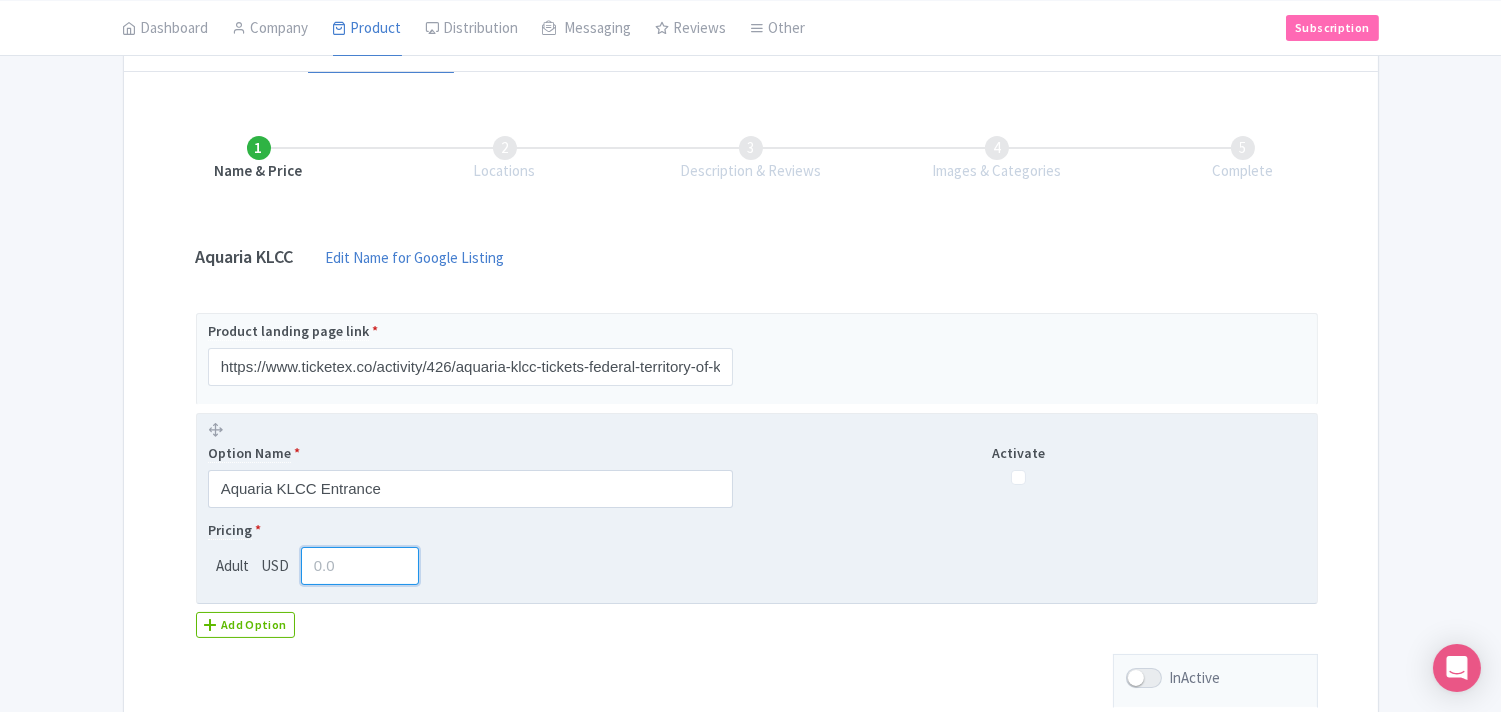 click at bounding box center (360, 566) 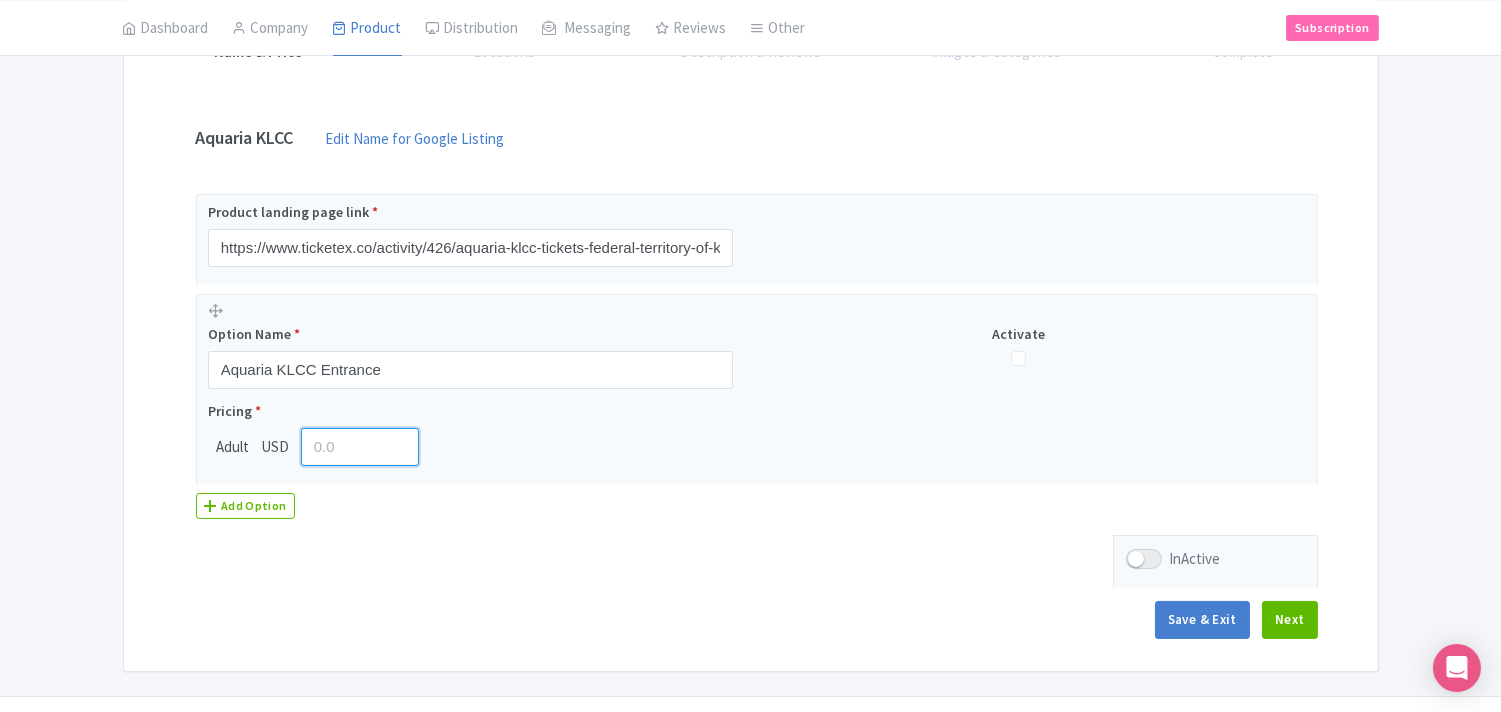 scroll, scrollTop: 390, scrollLeft: 0, axis: vertical 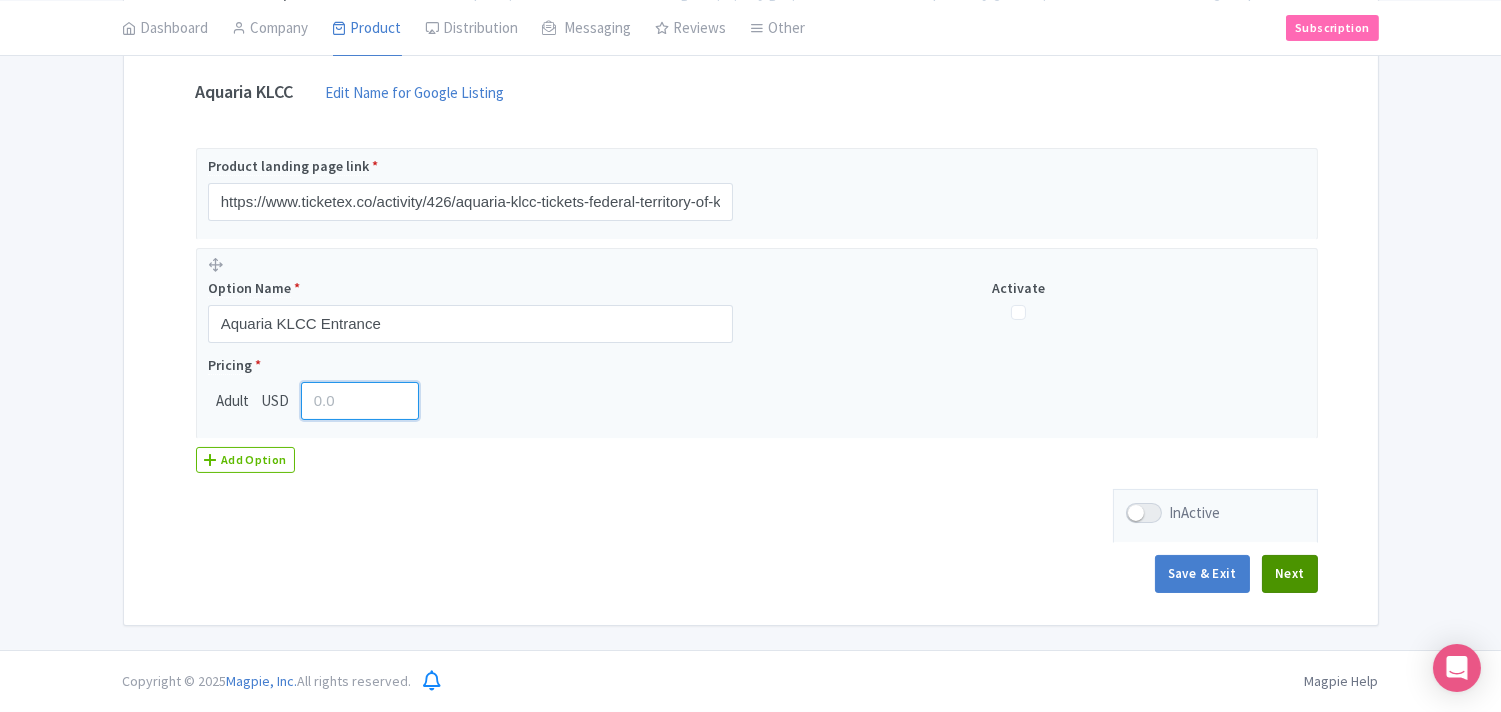type on "1259" 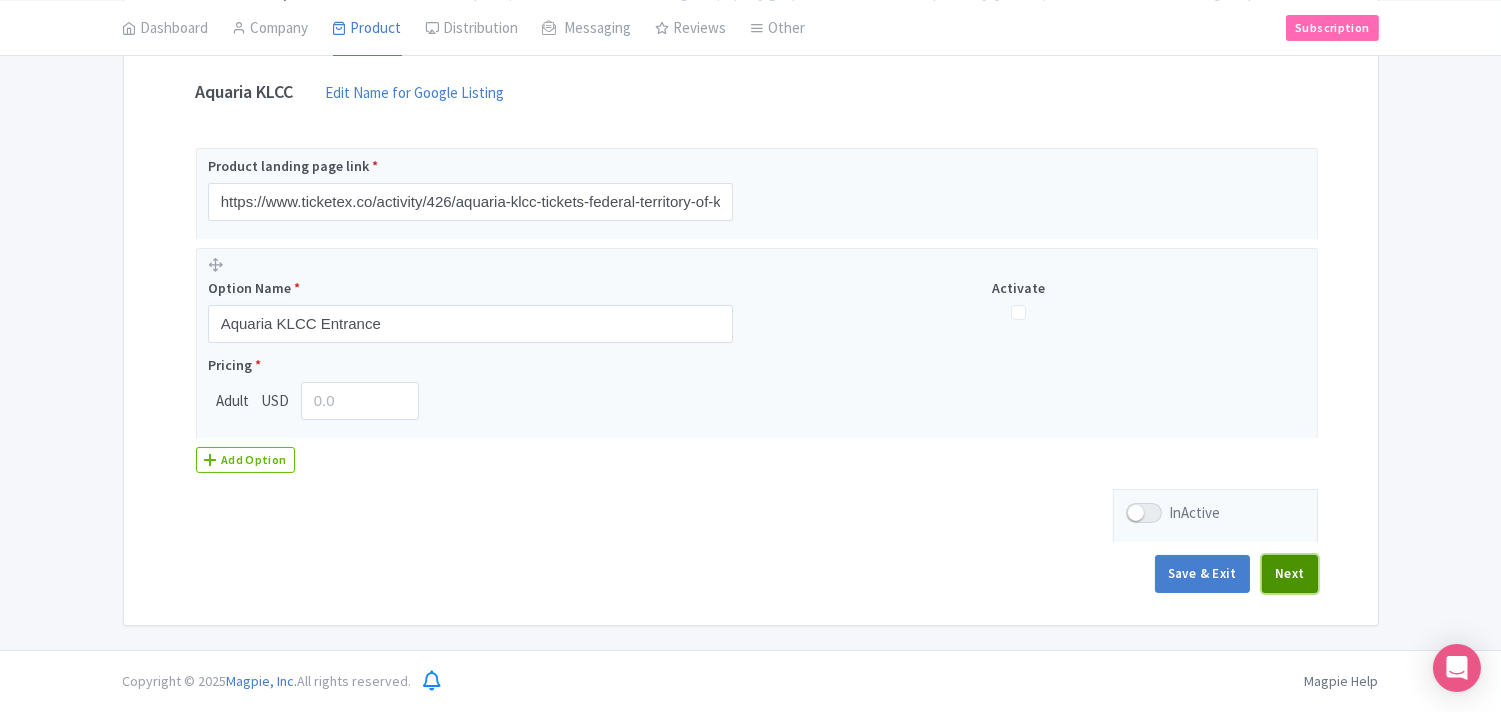 click on "Next" at bounding box center (1290, 574) 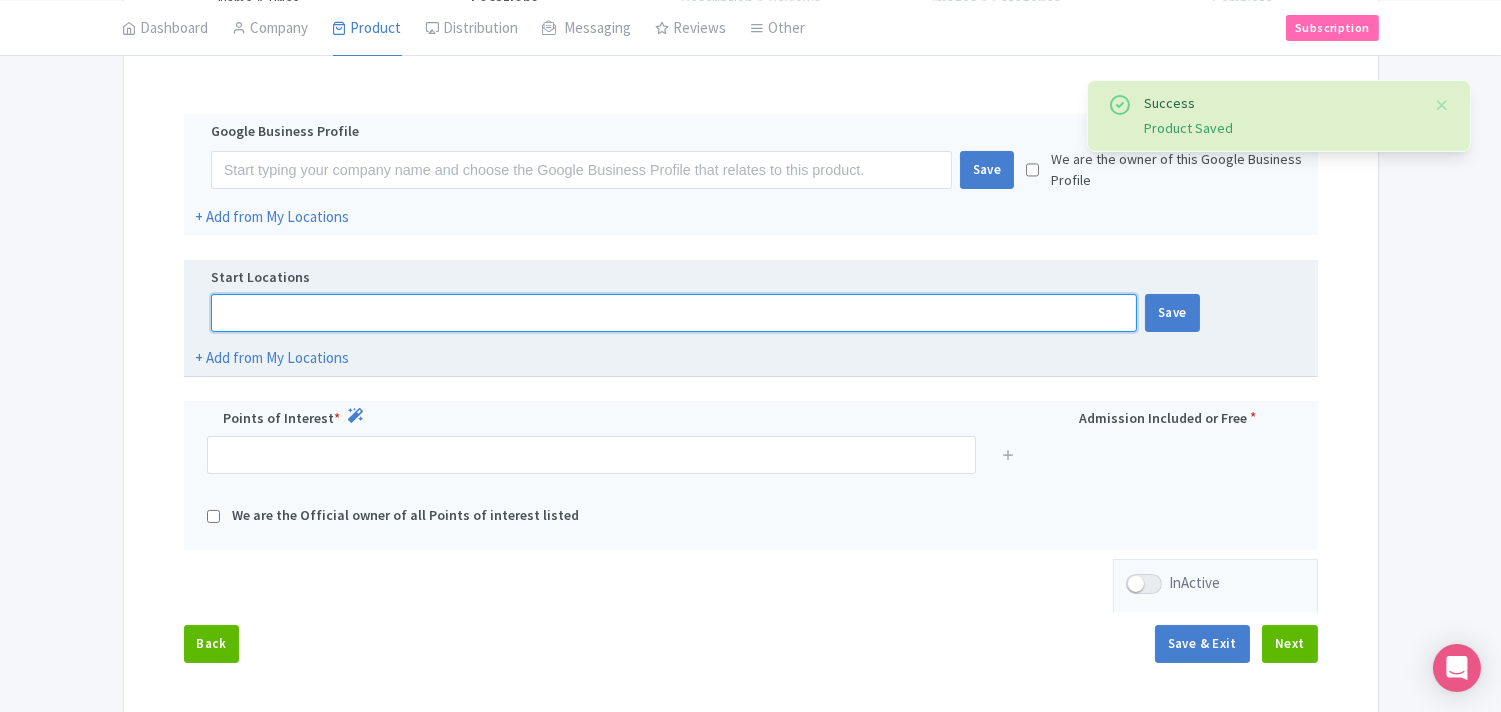 click at bounding box center [674, 313] 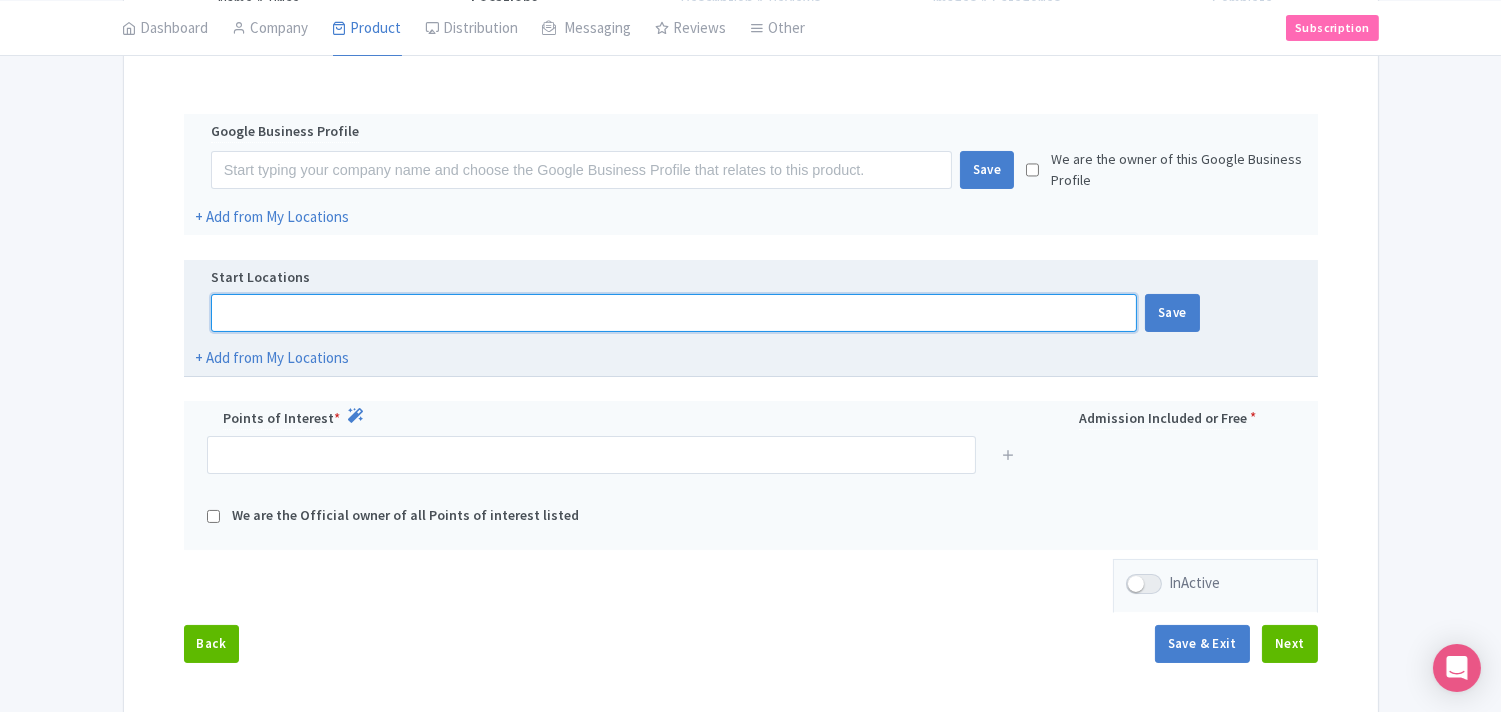 paste on "Kuala Lumpur Convention Centre, Jalan Pinang, Kuala Lumpur City Centre, 50088 Kuala Lumpur, Wilayah Persekutuan Kuala Lumpur, Malaysia" 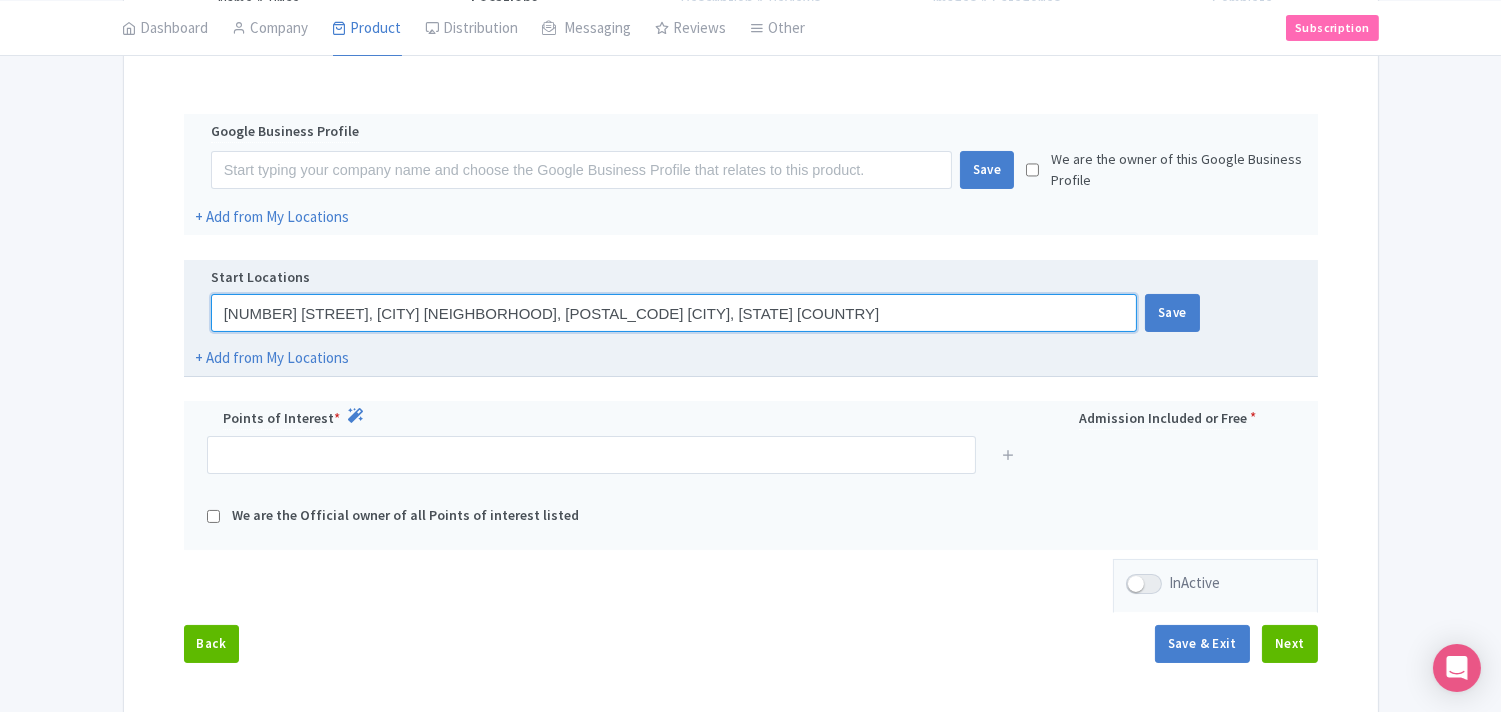 scroll, scrollTop: 0, scrollLeft: 58, axis: horizontal 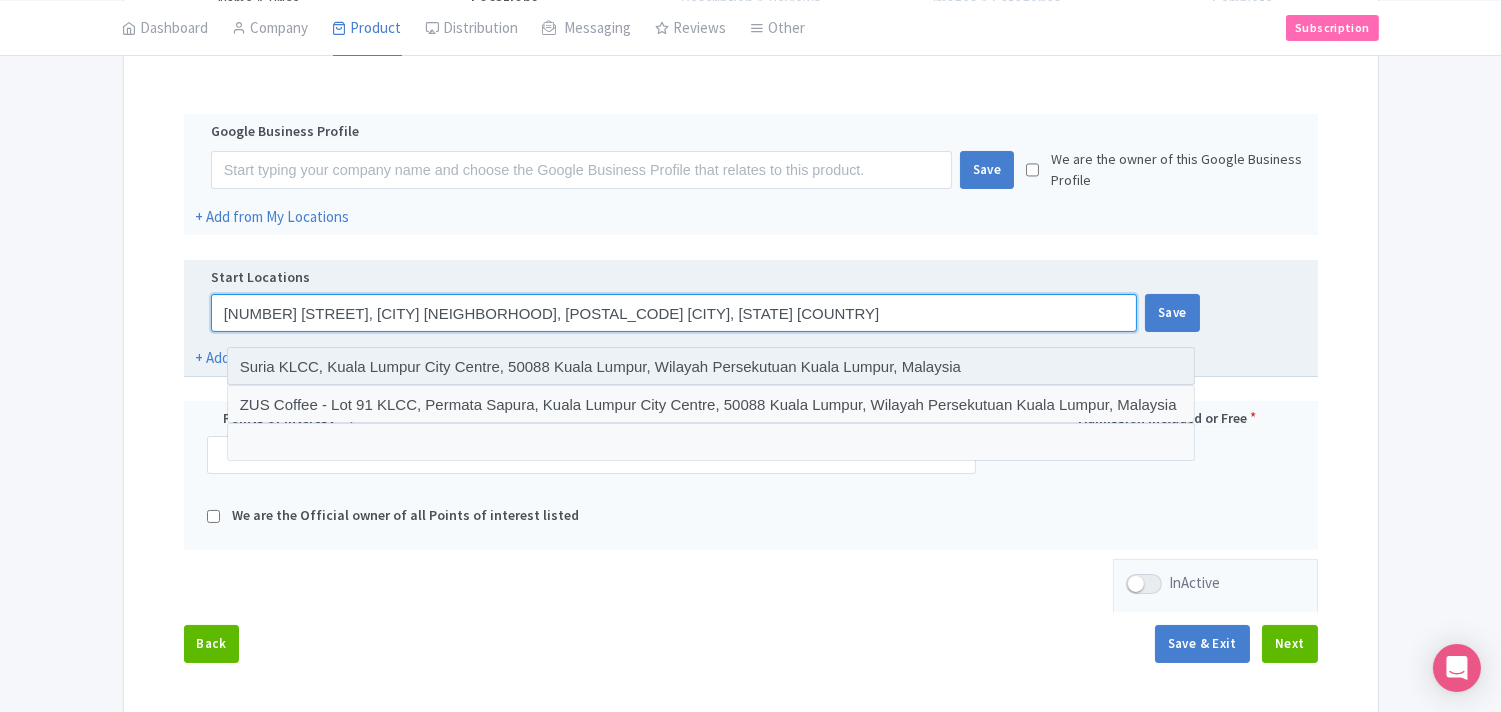type on "Kuala Lumpur Convention Centre, Jalan Pinang, Kuala Lumpur City Centre, 50088 Kuala Lumpur, Wilayah Persekutuan Kuala Lumpur, Malaysia" 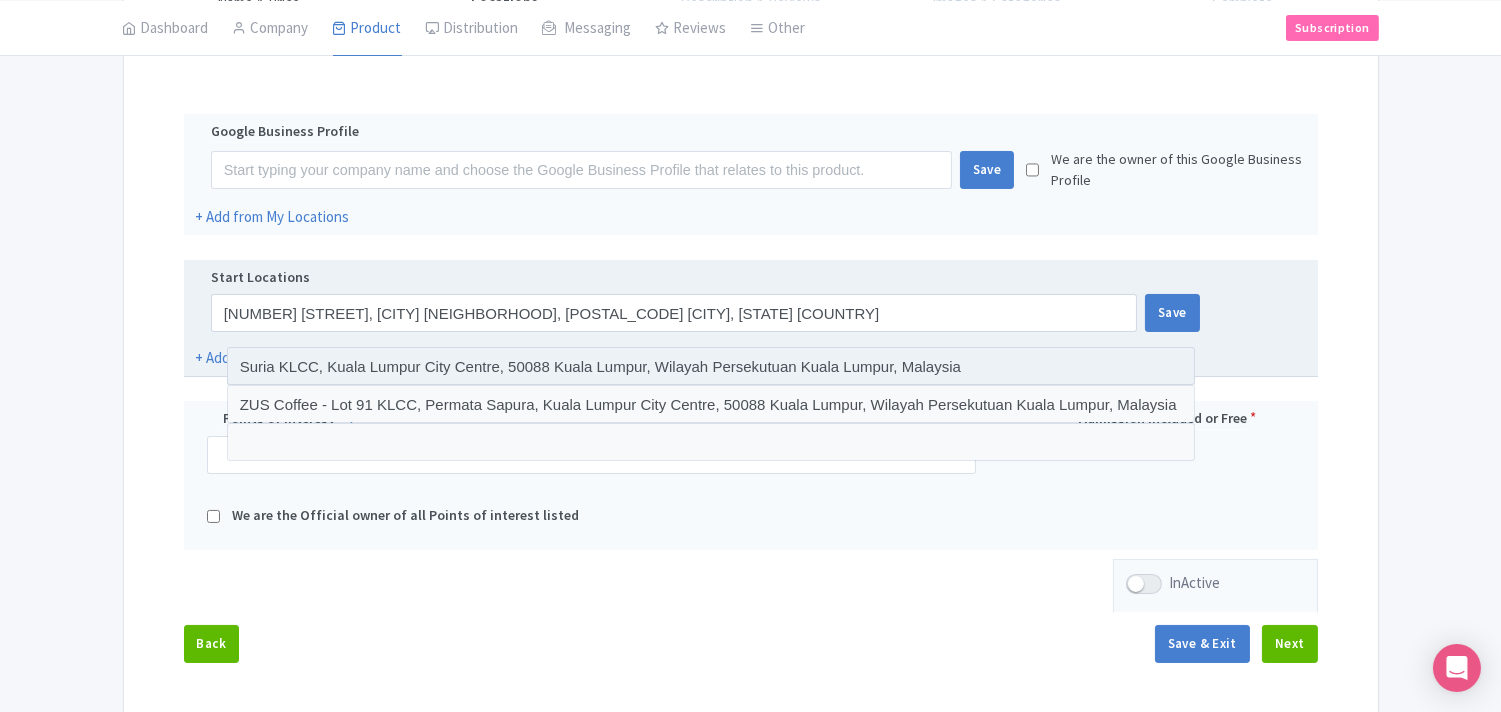 scroll, scrollTop: 0, scrollLeft: 0, axis: both 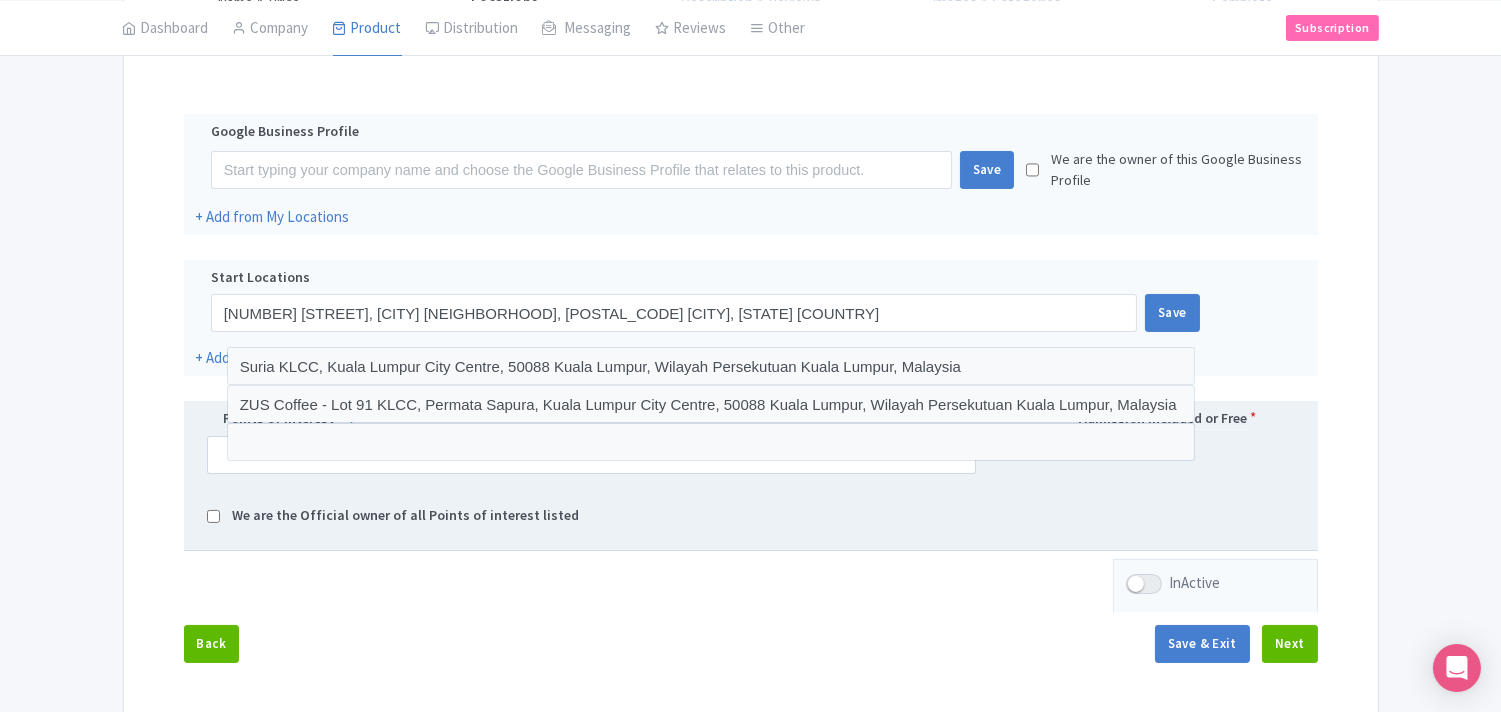 click on "Points of Interest
*
Admission Included or Free
*
We are the Official owner of all Points of interest listed" at bounding box center [751, 476] 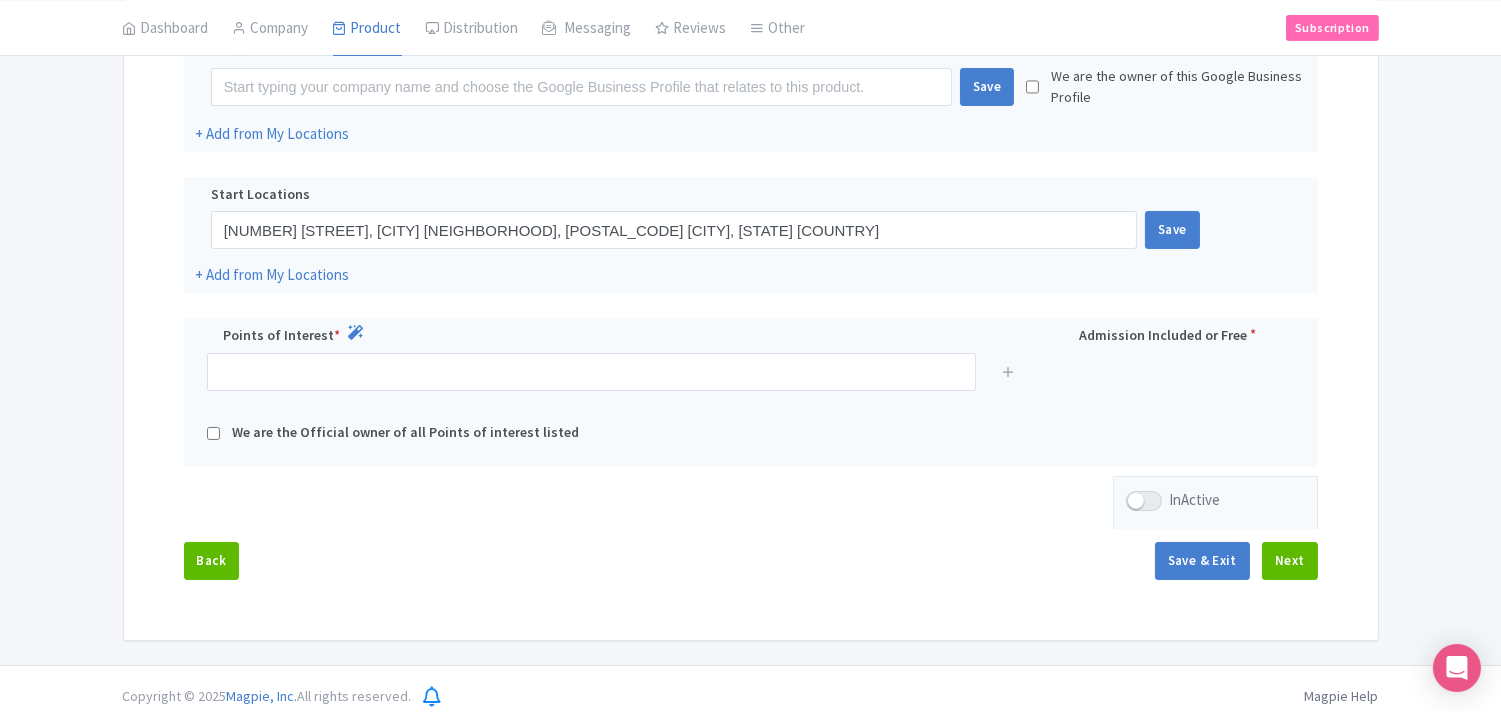 scroll, scrollTop: 490, scrollLeft: 0, axis: vertical 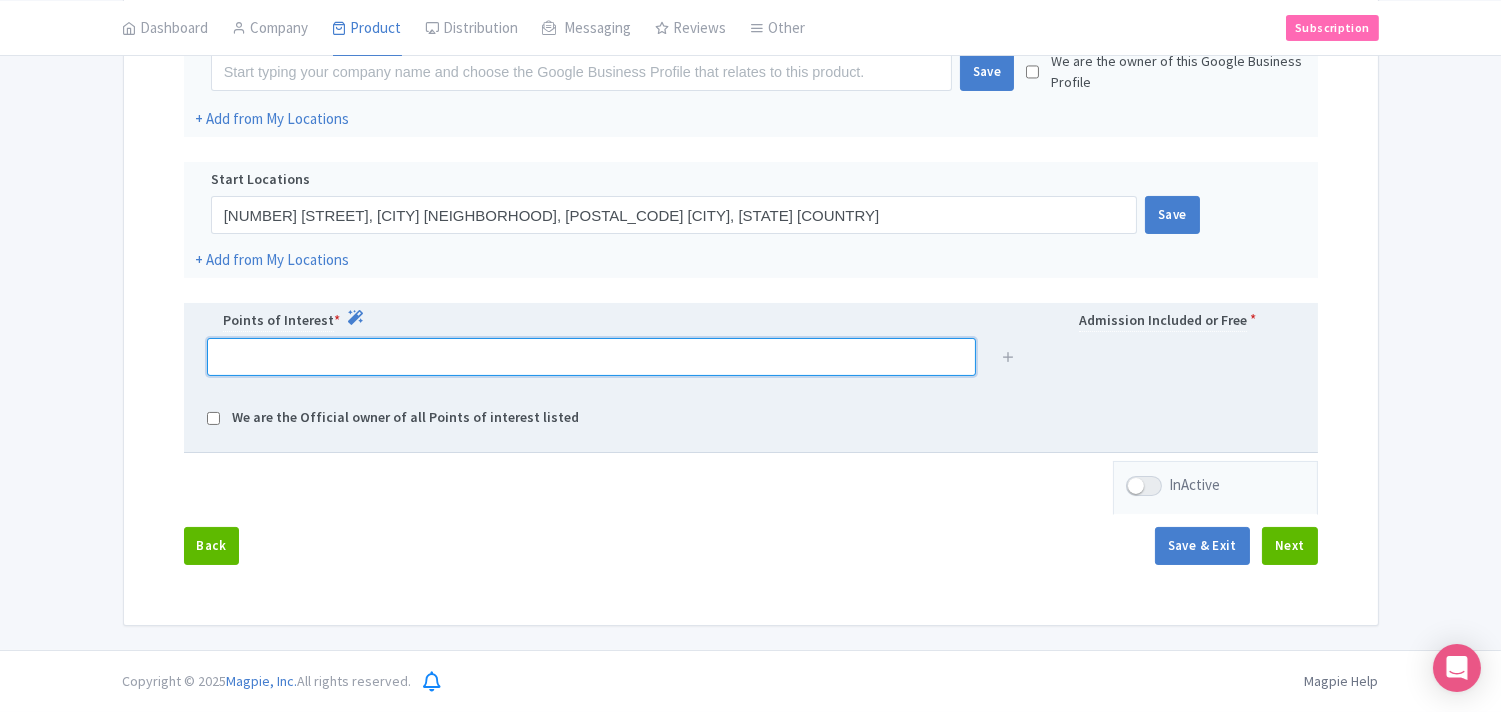 click at bounding box center [591, 357] 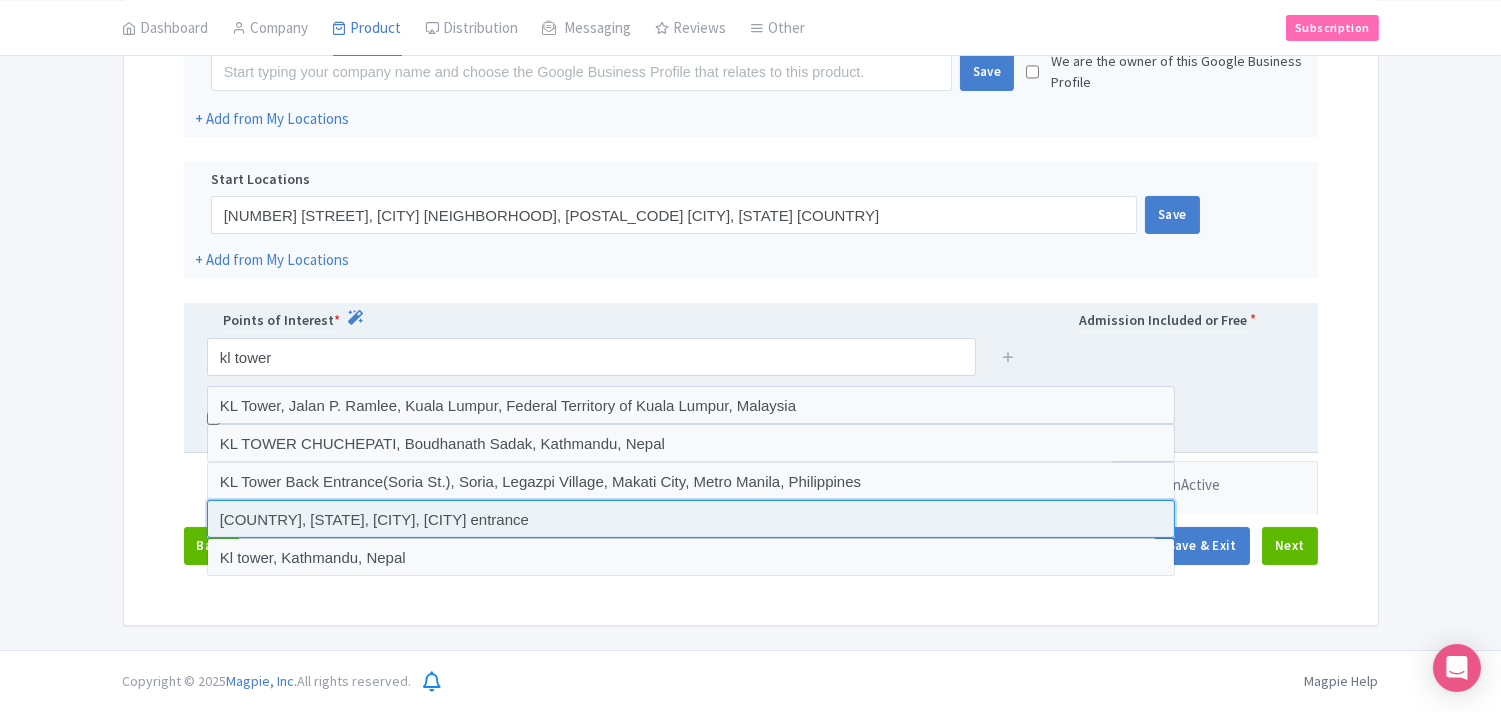 click at bounding box center [691, 519] 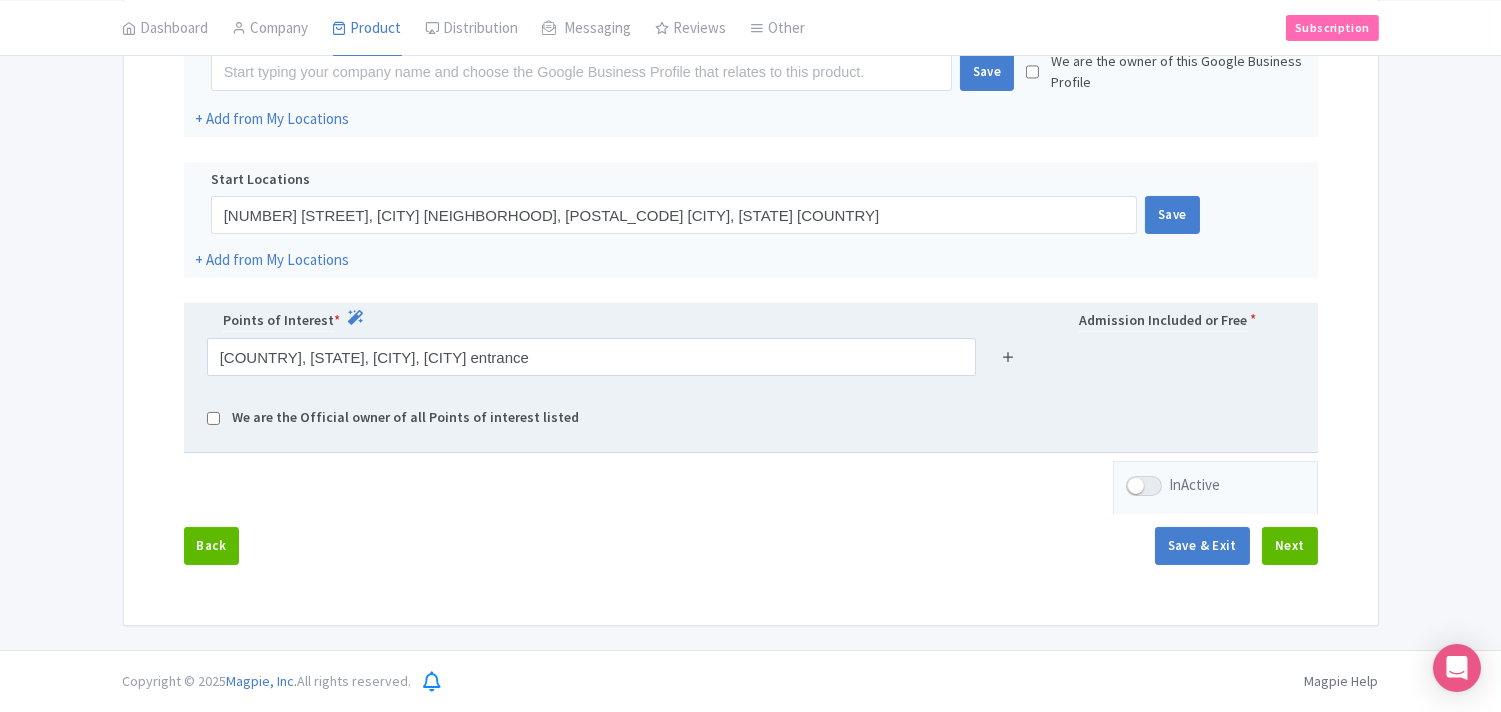 click at bounding box center (1008, 356) 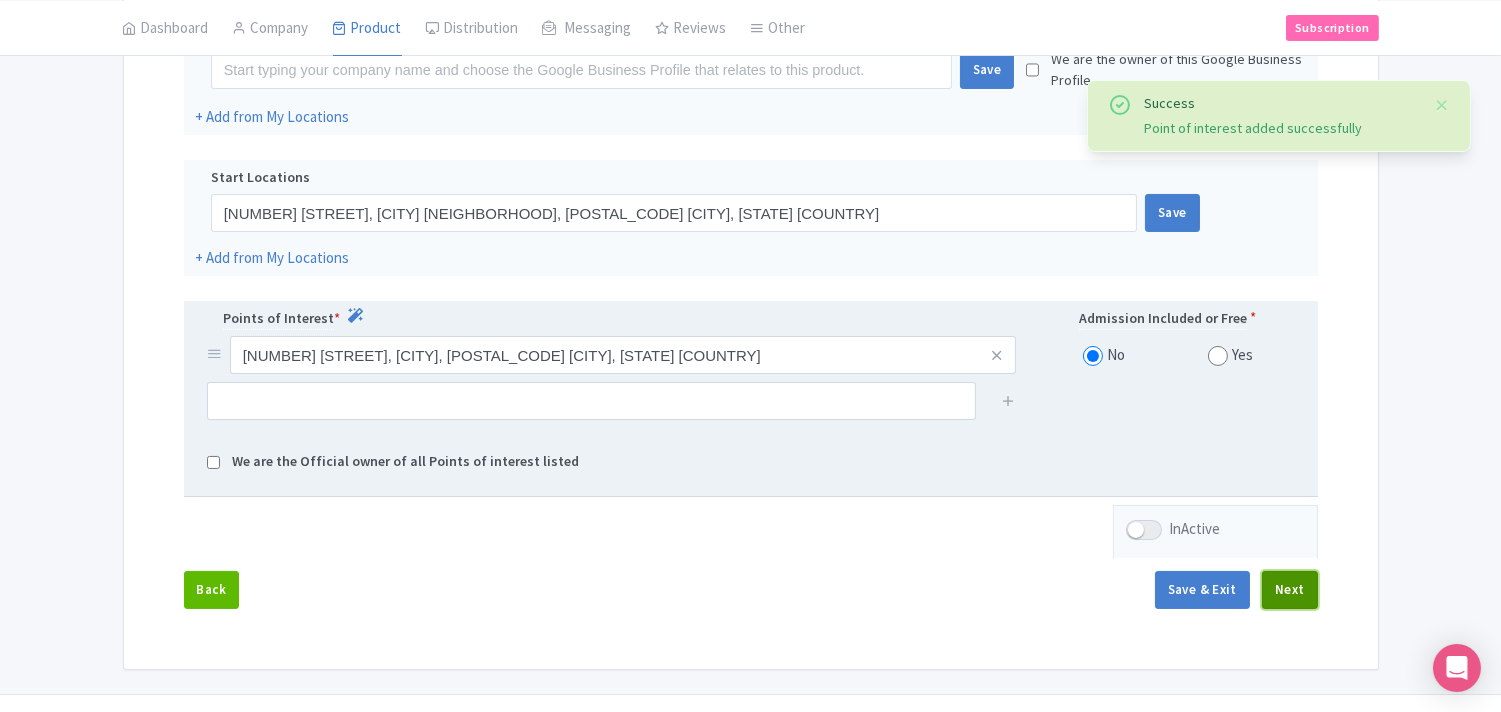 click on "Next" at bounding box center (1290, 590) 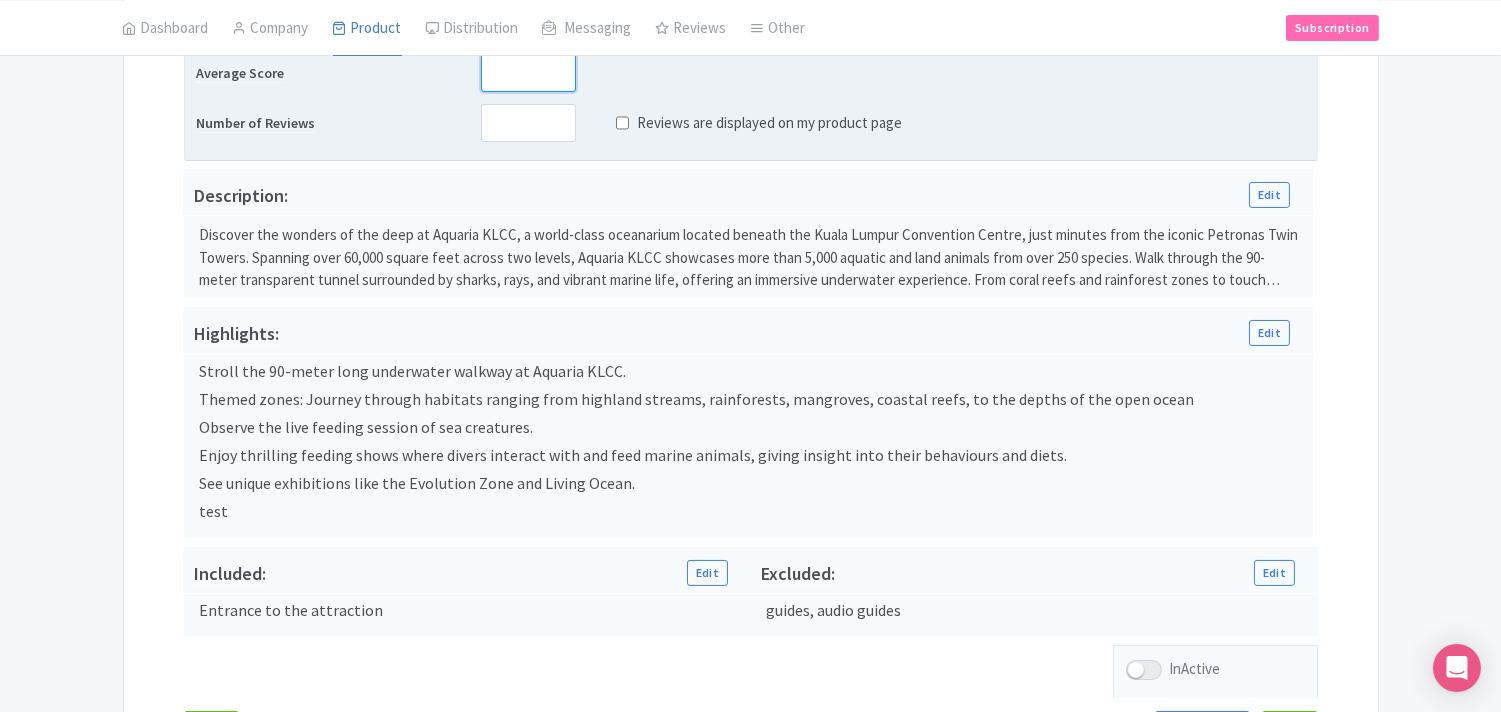 click at bounding box center [528, 73] 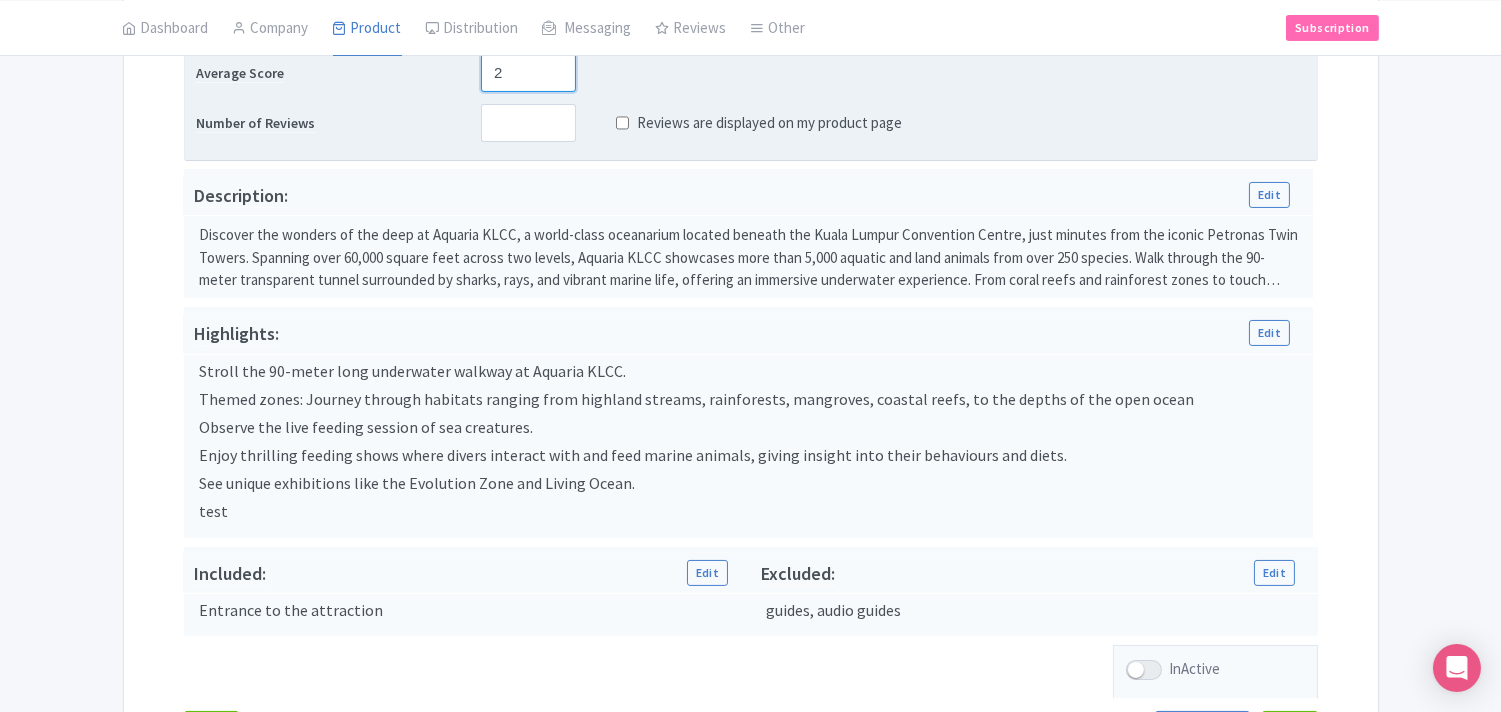 type on "2" 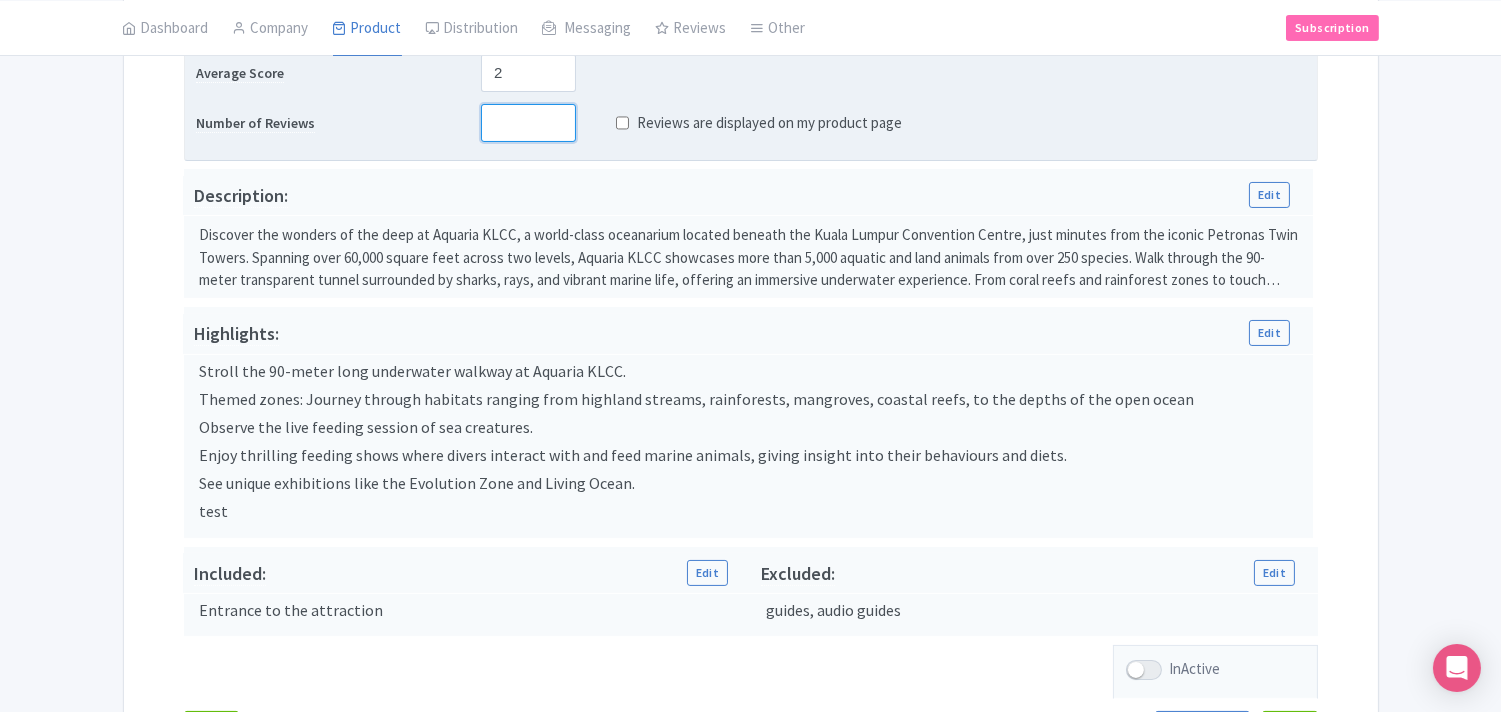 click at bounding box center (528, 123) 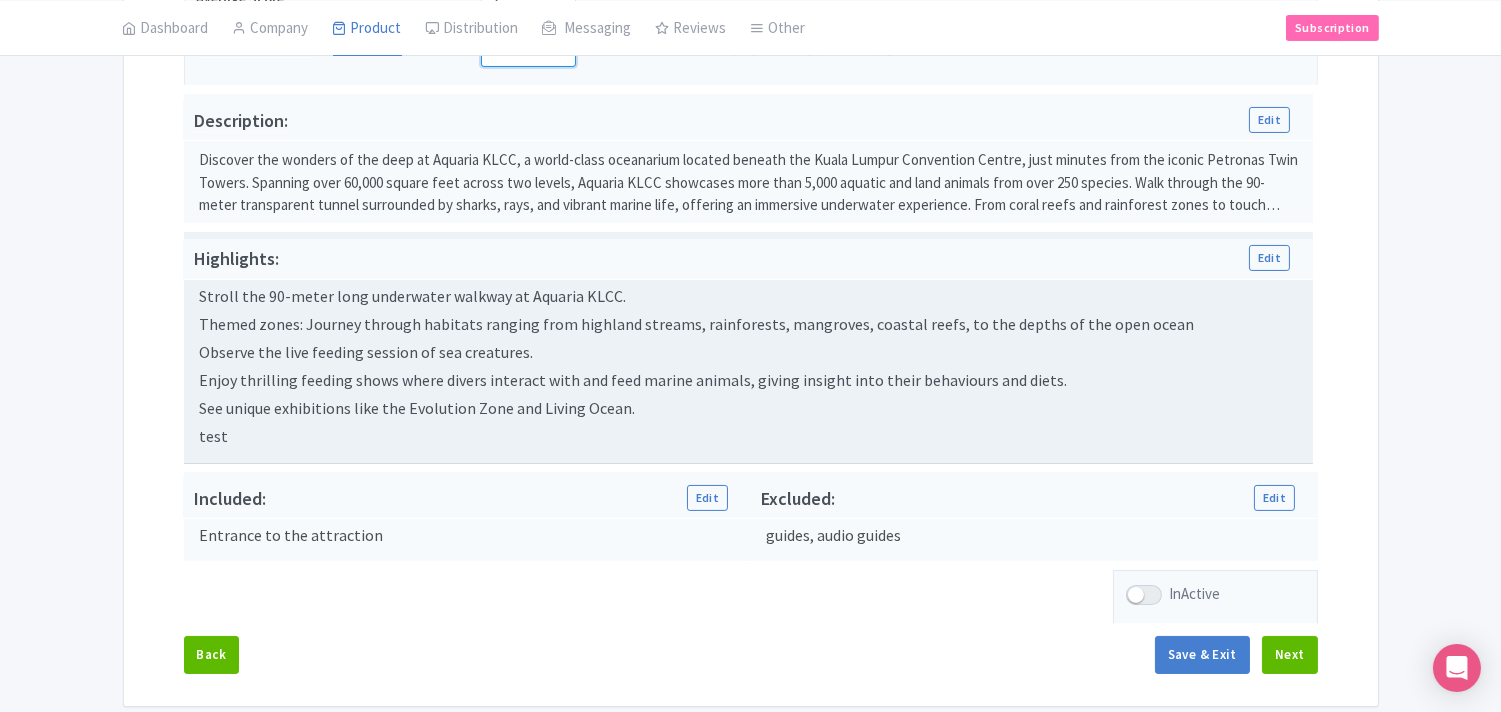 scroll, scrollTop: 648, scrollLeft: 0, axis: vertical 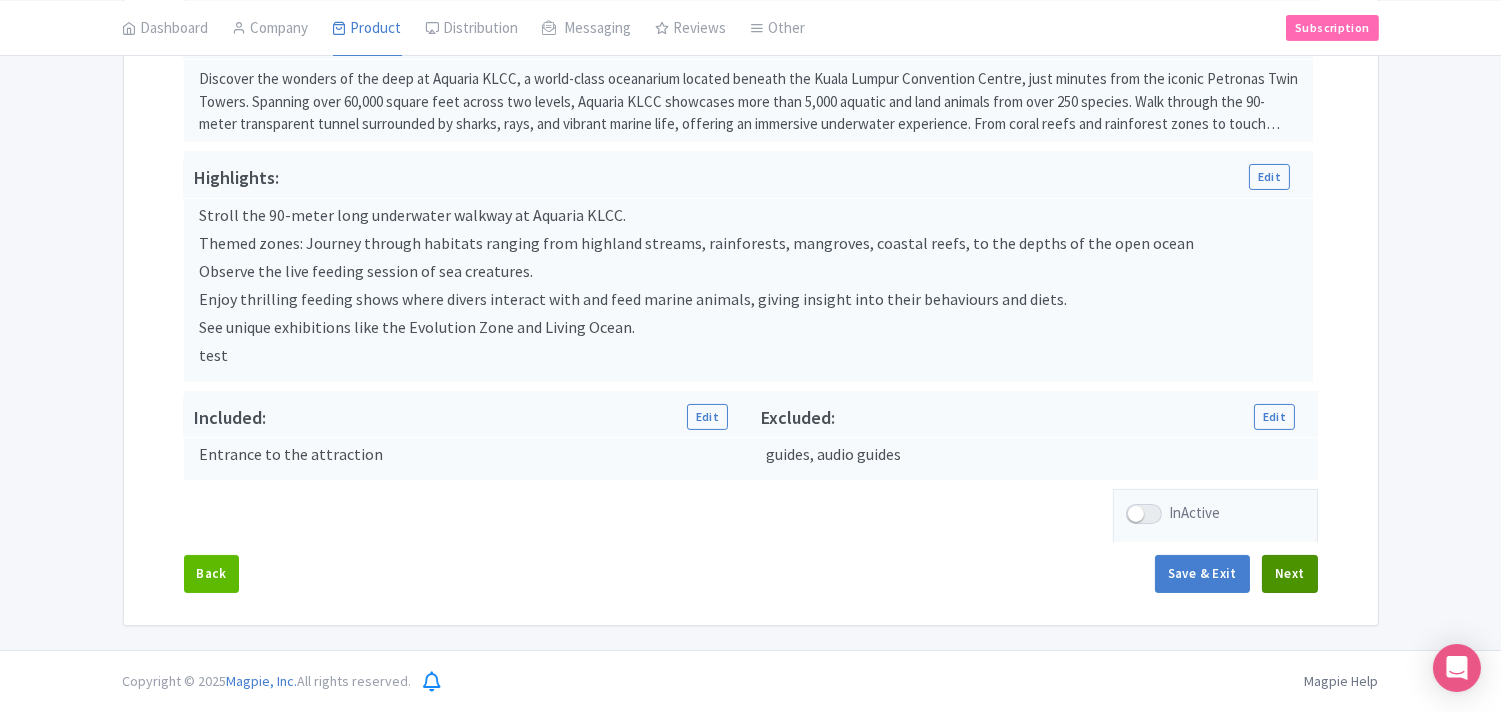 type on "0" 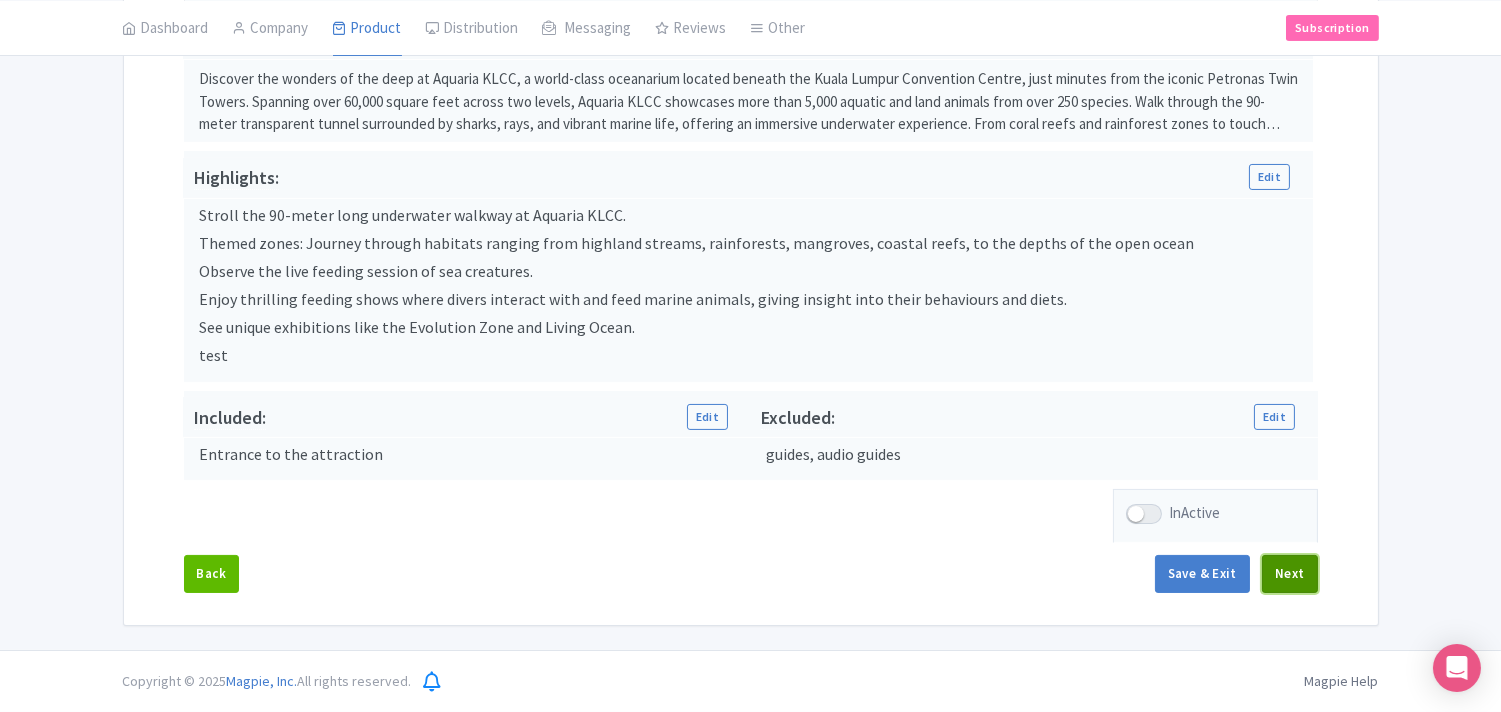 click on "Next" at bounding box center (1290, 574) 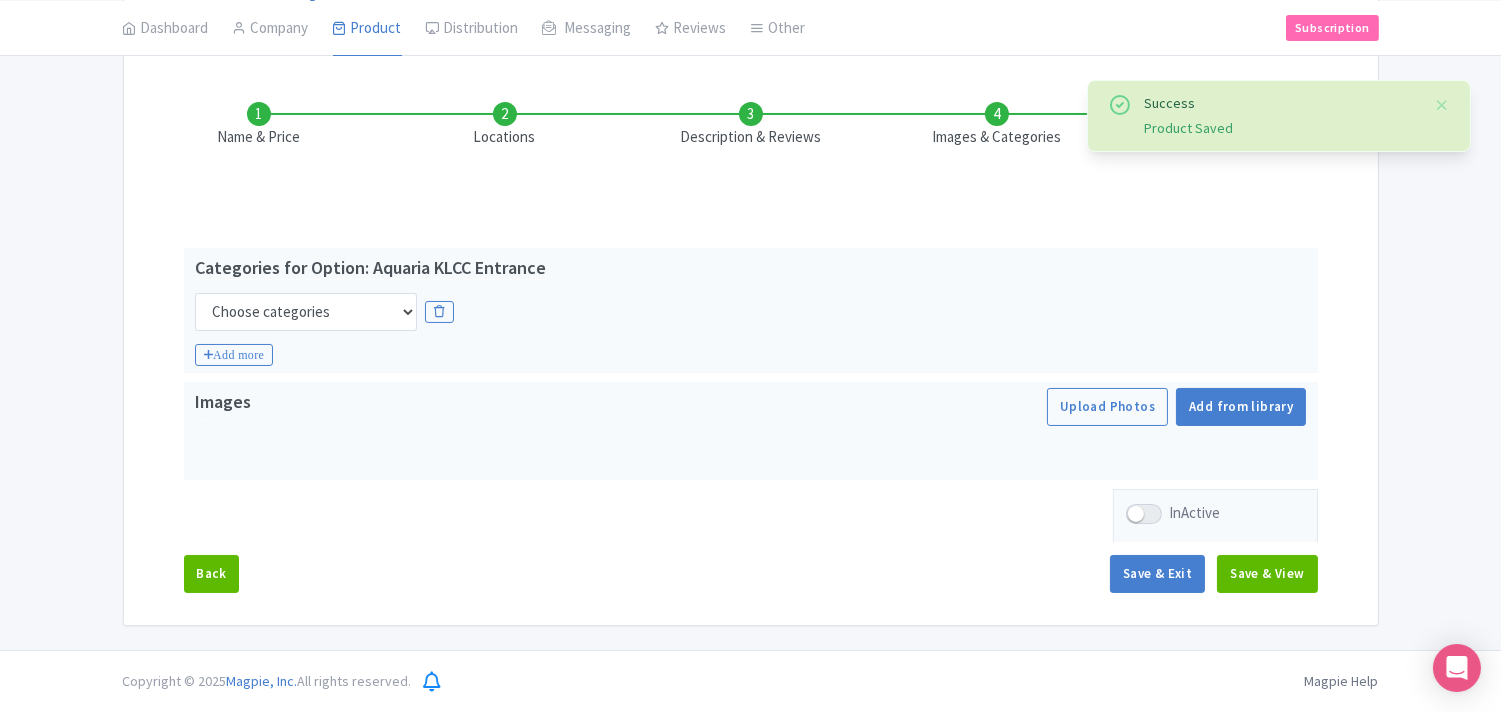 scroll, scrollTop: 257, scrollLeft: 0, axis: vertical 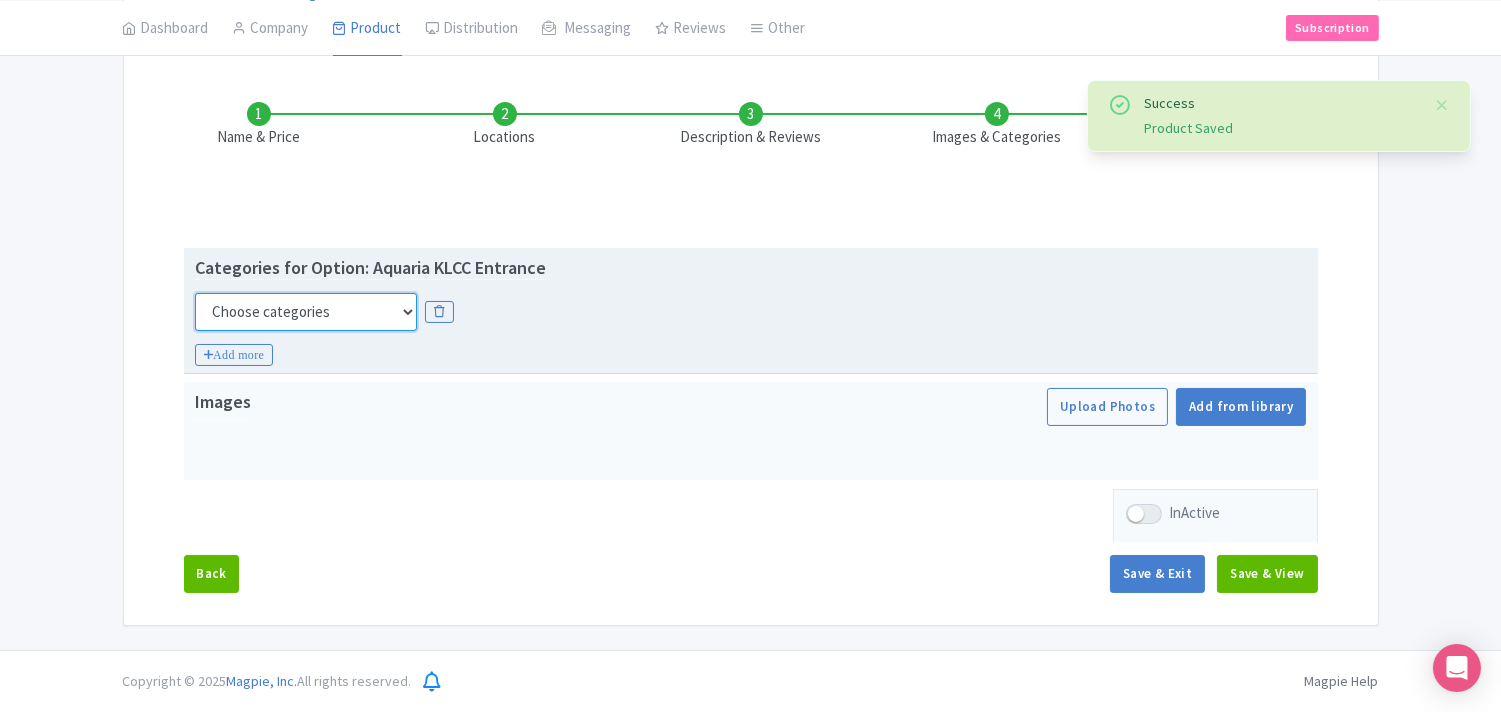 click on "Choose categories Adults Only
Animals
Audio Guide
Beaches
Bike Tours
Boat Tours
City Cards
Classes
Day Trips
Family Friendly
Fast Track
Food
Guided Tours
History
Hop On Hop Off
Literature
Live Music
Museums
Nightlife
Outdoors
Private Tours
Romantic
Self Guided
Small Group Tours
Sports
Theme Parks
Walking Tours
Wheelchair Accessible
Recurring Events" at bounding box center [306, 312] 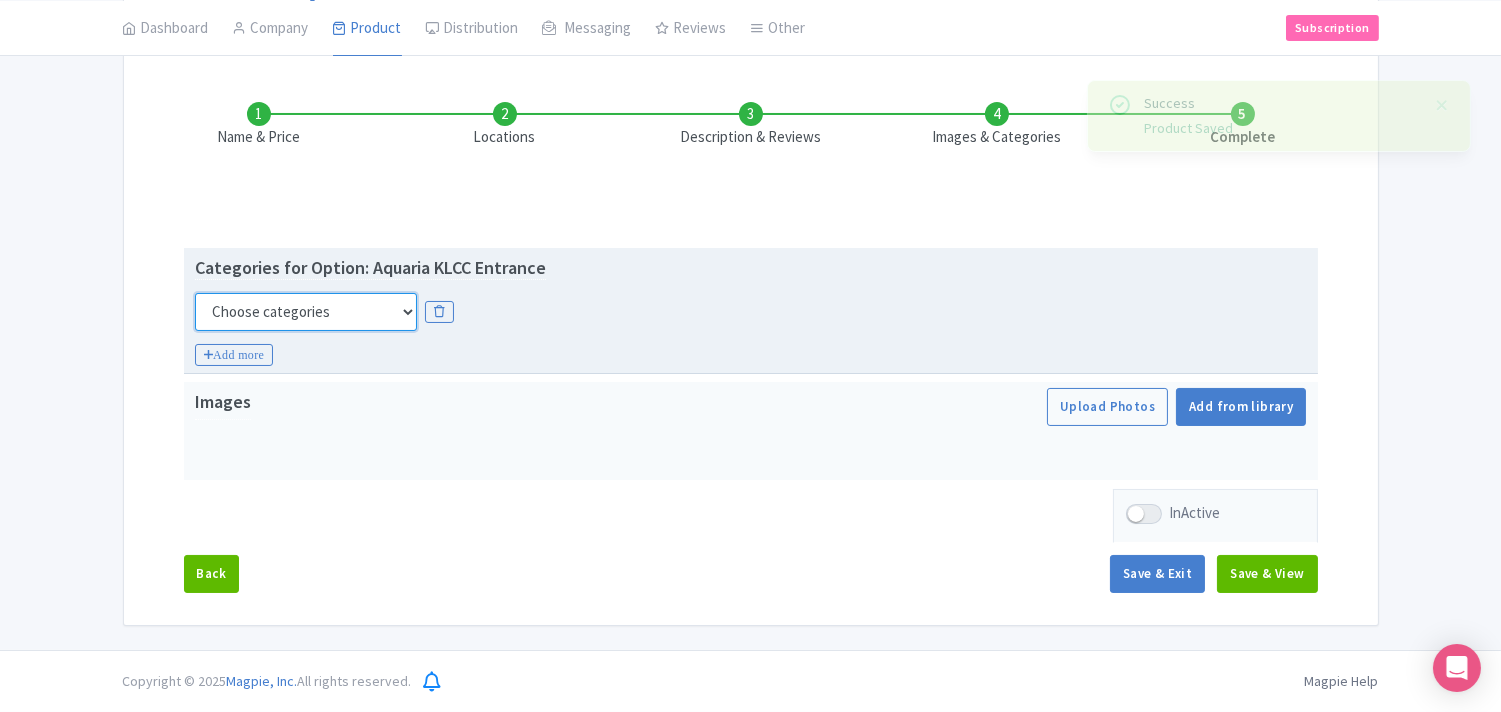 select on "family-friendly" 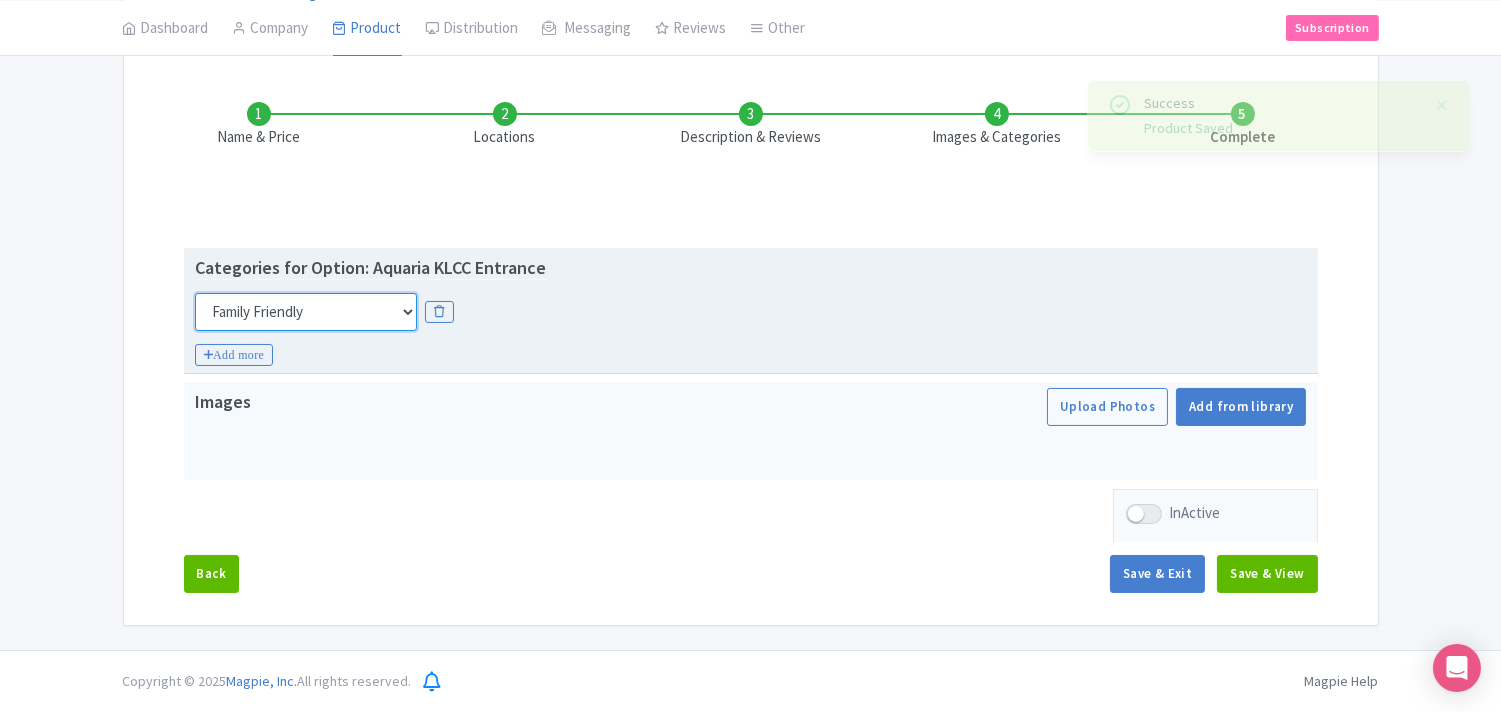 click on "Choose categories Adults Only
Animals
Audio Guide
Beaches
Bike Tours
Boat Tours
City Cards
Classes
Day Trips
Family Friendly
Fast Track
Food
Guided Tours
History
Hop On Hop Off
Literature
Live Music
Museums
Nightlife
Outdoors
Private Tours
Romantic
Self Guided
Small Group Tours
Sports
Theme Parks
Walking Tours
Wheelchair Accessible
Recurring Events" at bounding box center [306, 312] 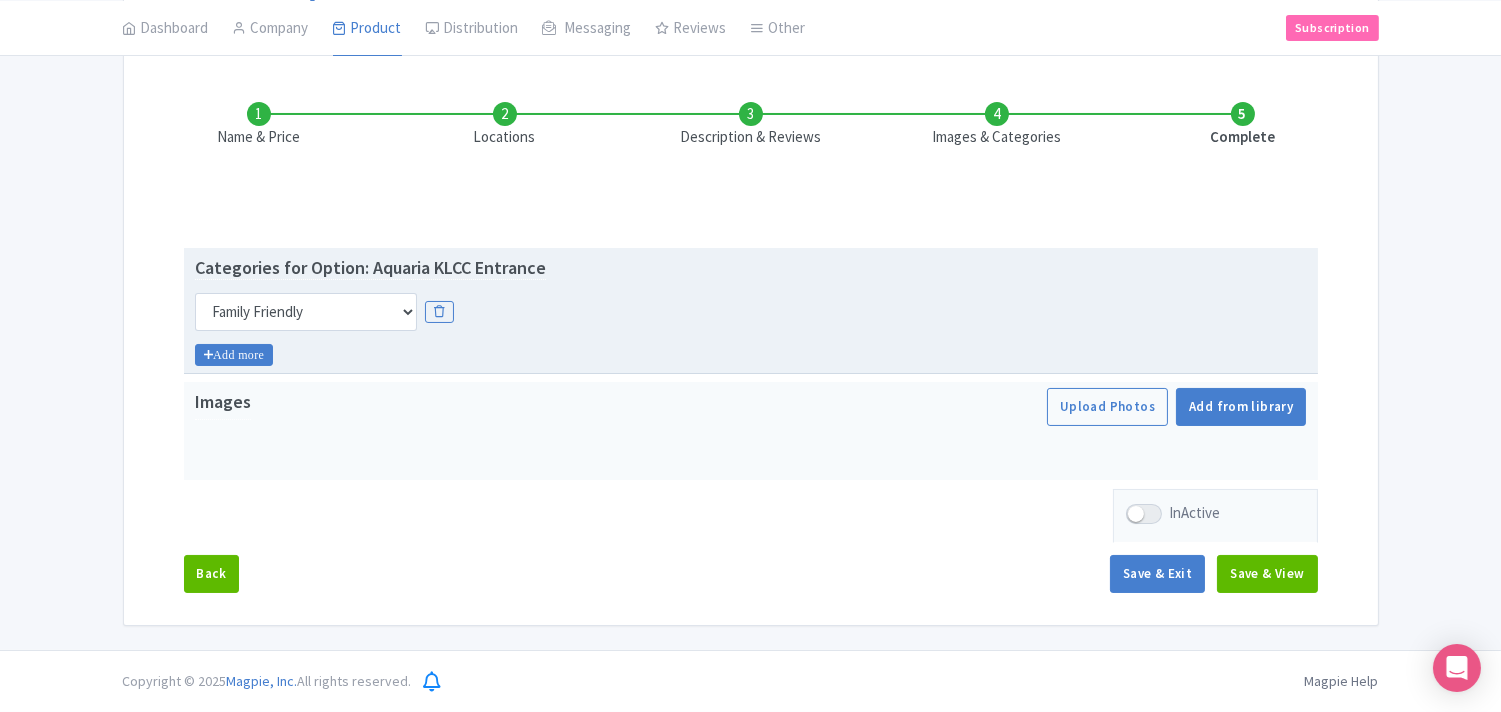 click on "Add more" at bounding box center (234, 355) 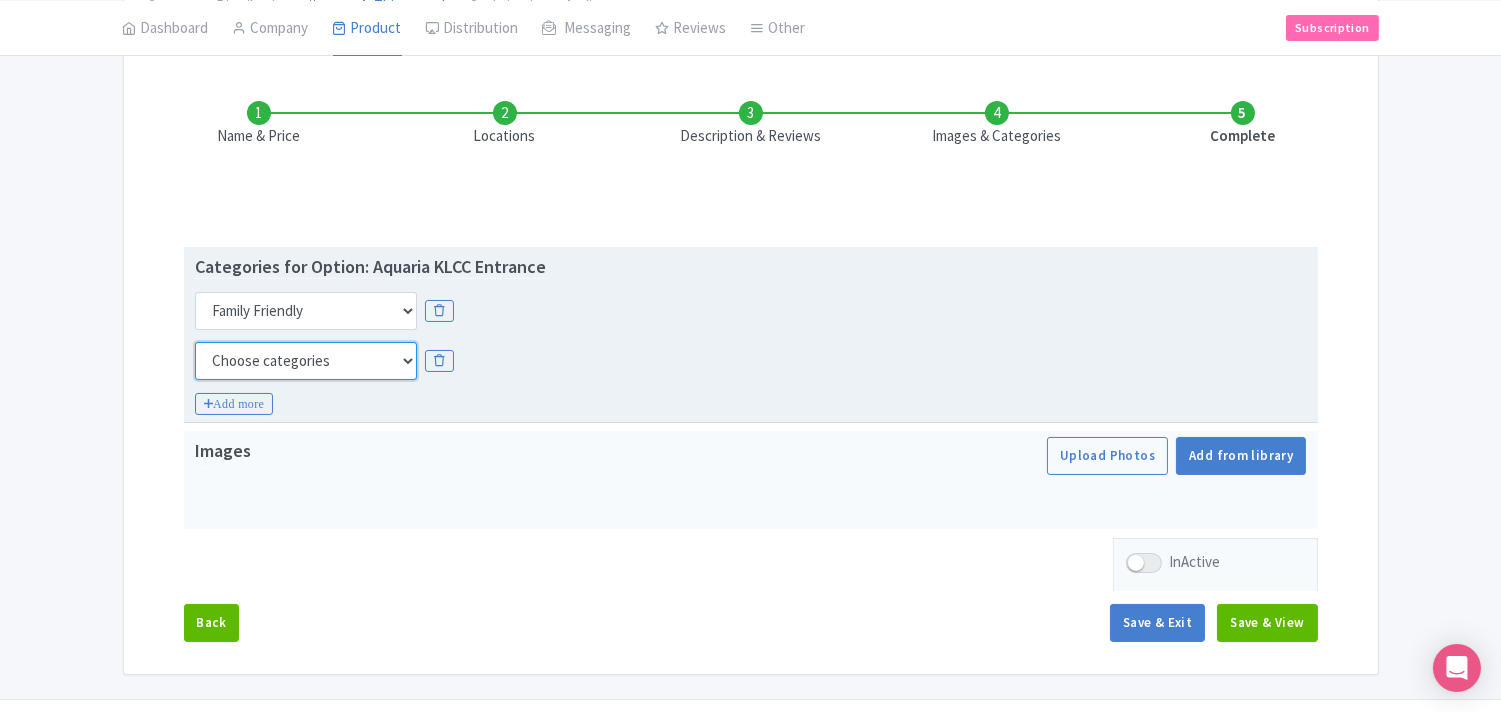 click on "Choose categories Adults Only
Animals
Audio Guide
Beaches
Bike Tours
Boat Tours
City Cards
Classes
Day Trips
Family Friendly
Fast Track
Food
Guided Tours
History
Hop On Hop Off
Literature
Live Music
Museums
Nightlife
Outdoors
Private Tours
Romantic
Self Guided
Small Group Tours
Sports
Theme Parks
Walking Tours
Wheelchair Accessible
Recurring Events" at bounding box center (306, 361) 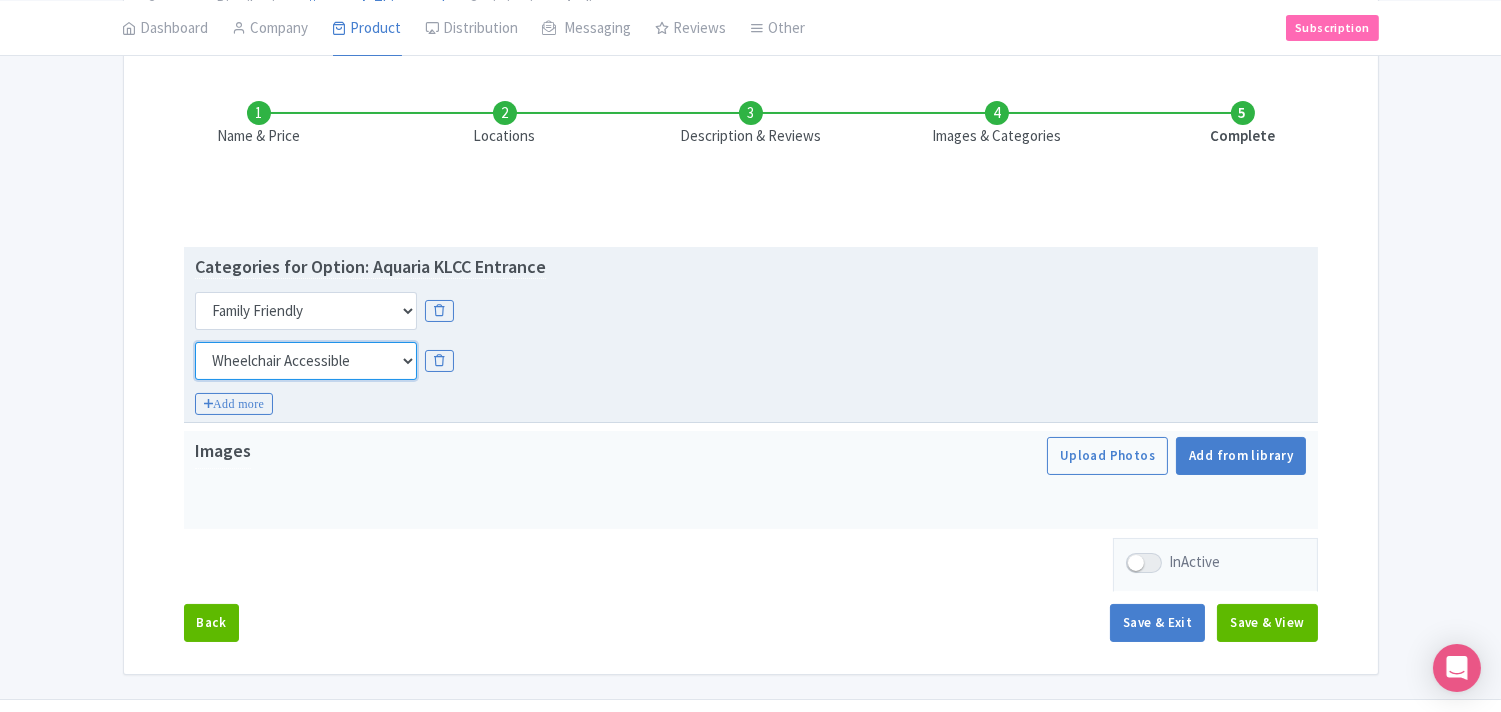 click on "Choose categories Adults Only
Animals
Audio Guide
Beaches
Bike Tours
Boat Tours
City Cards
Classes
Day Trips
Family Friendly
Fast Track
Food
Guided Tours
History
Hop On Hop Off
Literature
Live Music
Museums
Nightlife
Outdoors
Private Tours
Romantic
Self Guided
Small Group Tours
Sports
Theme Parks
Walking Tours
Wheelchair Accessible
Recurring Events" at bounding box center (306, 361) 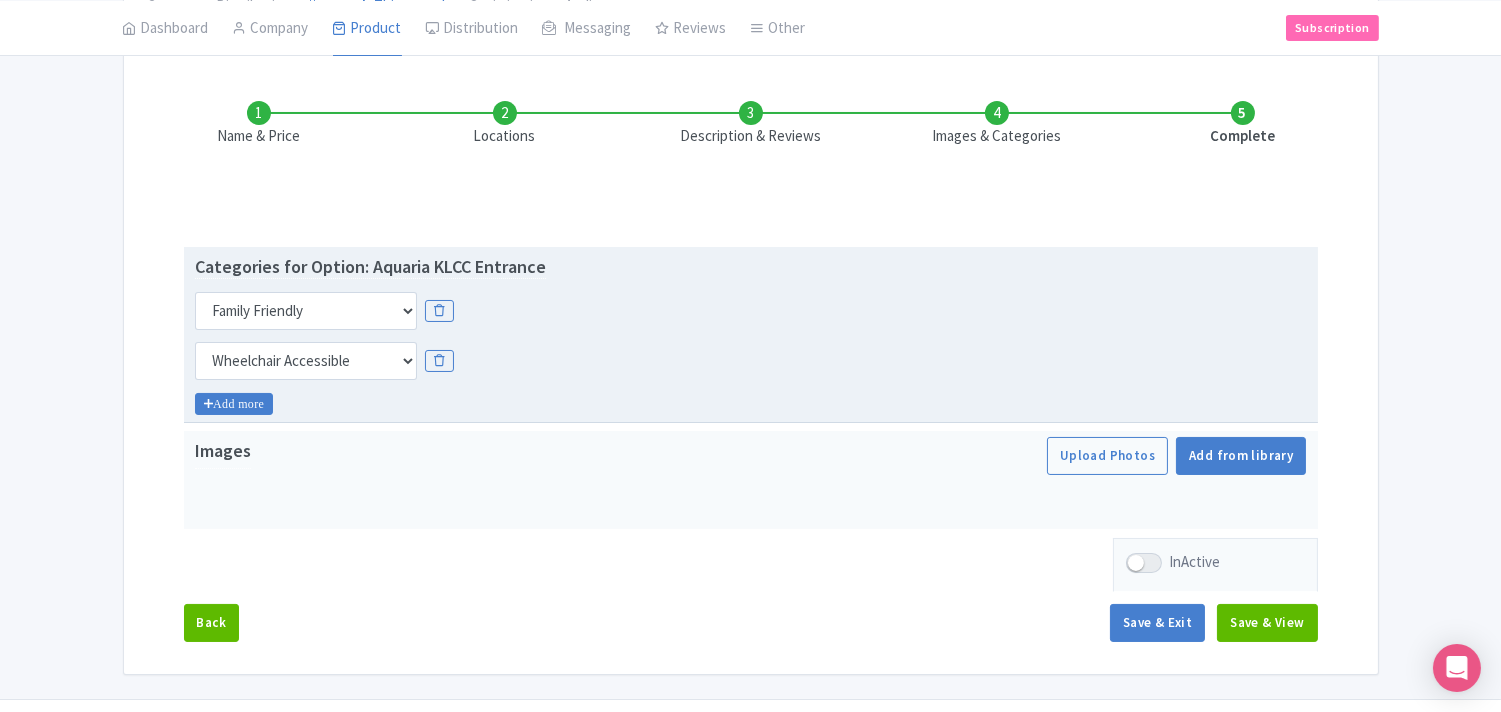 click on "Add more" at bounding box center (234, 404) 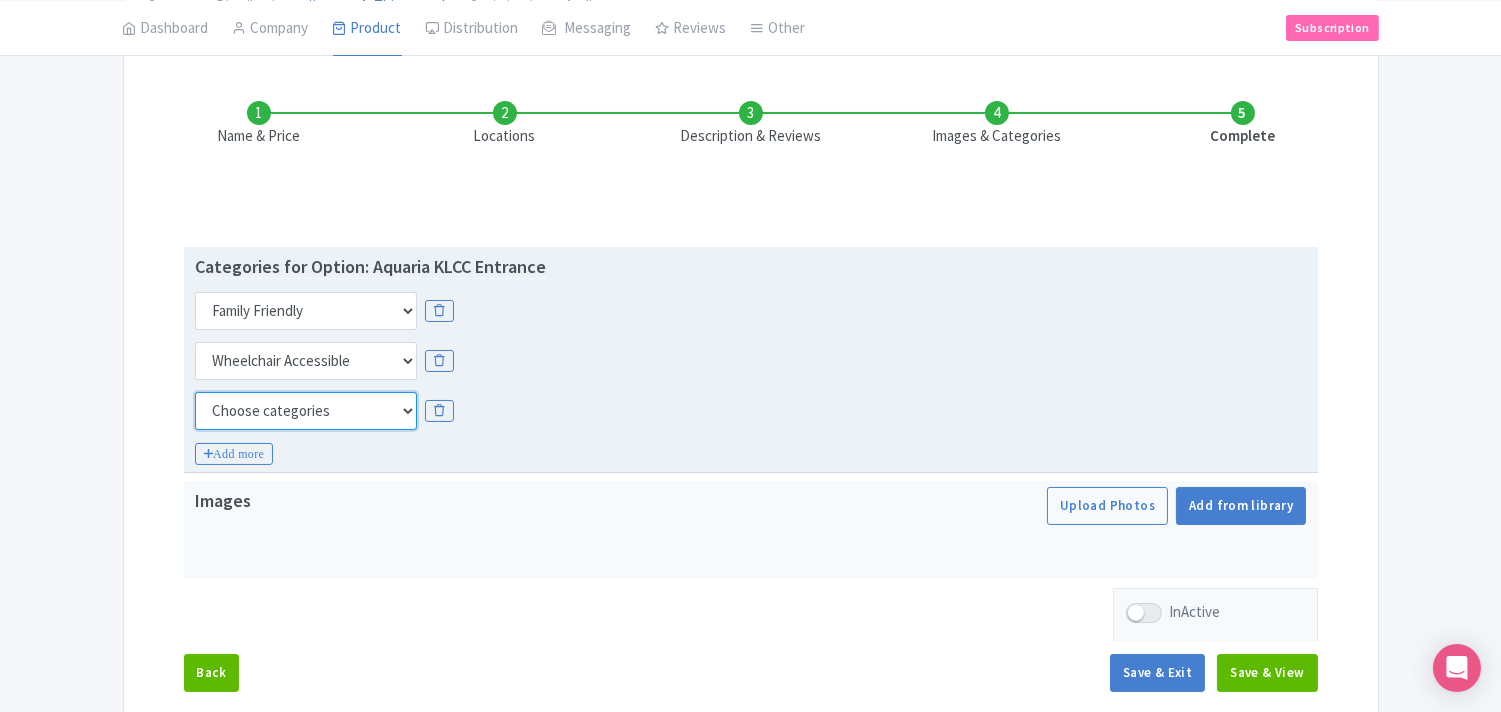 click on "Choose categories Adults Only
Animals
Audio Guide
Beaches
Bike Tours
Boat Tours
City Cards
Classes
Day Trips
Family Friendly
Fast Track
Food
Guided Tours
History
Hop On Hop Off
Literature
Live Music
Museums
Nightlife
Outdoors
Private Tours
Romantic
Self Guided
Small Group Tours
Sports
Theme Parks
Walking Tours
Wheelchair Accessible
Recurring Events" at bounding box center [306, 411] 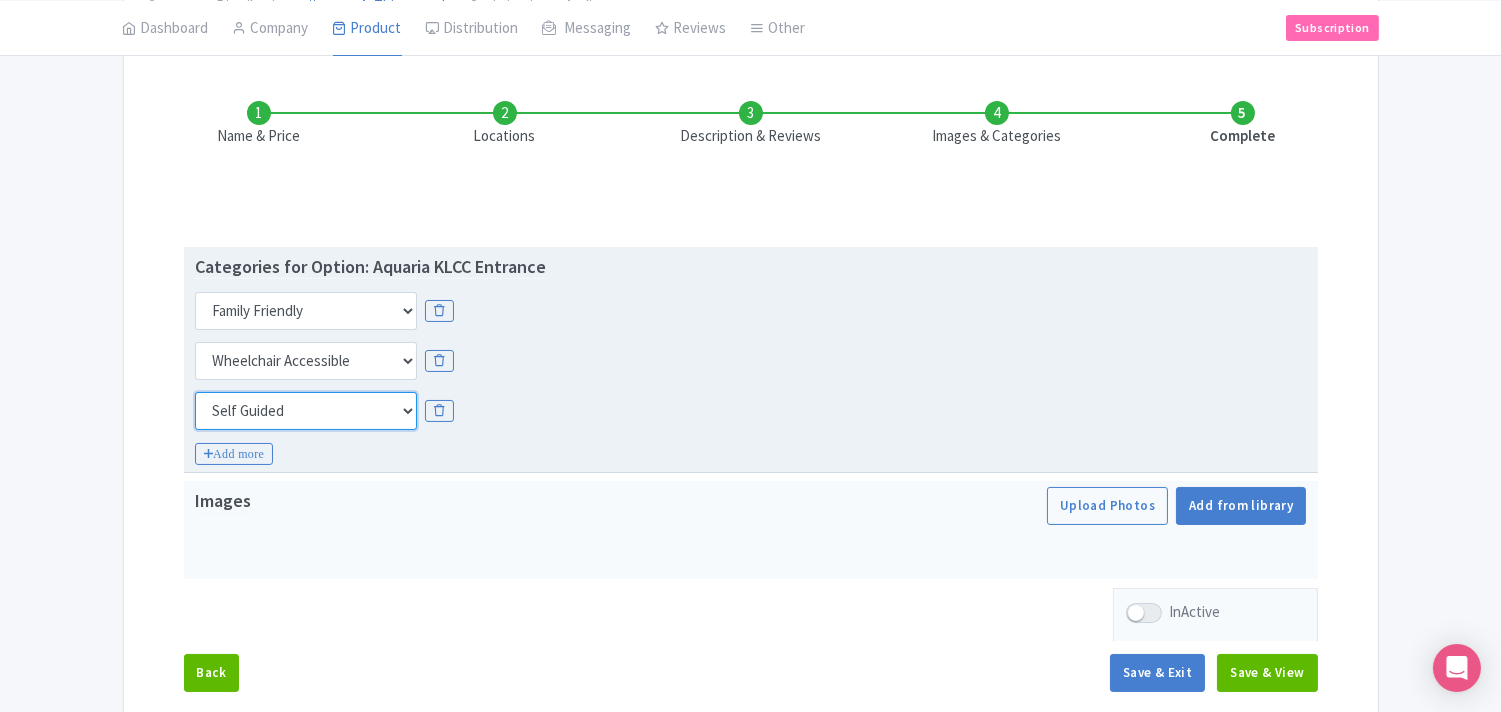 click on "Choose categories Adults Only
Animals
Audio Guide
Beaches
Bike Tours
Boat Tours
City Cards
Classes
Day Trips
Family Friendly
Fast Track
Food
Guided Tours
History
Hop On Hop Off
Literature
Live Music
Museums
Nightlife
Outdoors
Private Tours
Romantic
Self Guided
Small Group Tours
Sports
Theme Parks
Walking Tours
Wheelchair Accessible
Recurring Events" at bounding box center [306, 411] 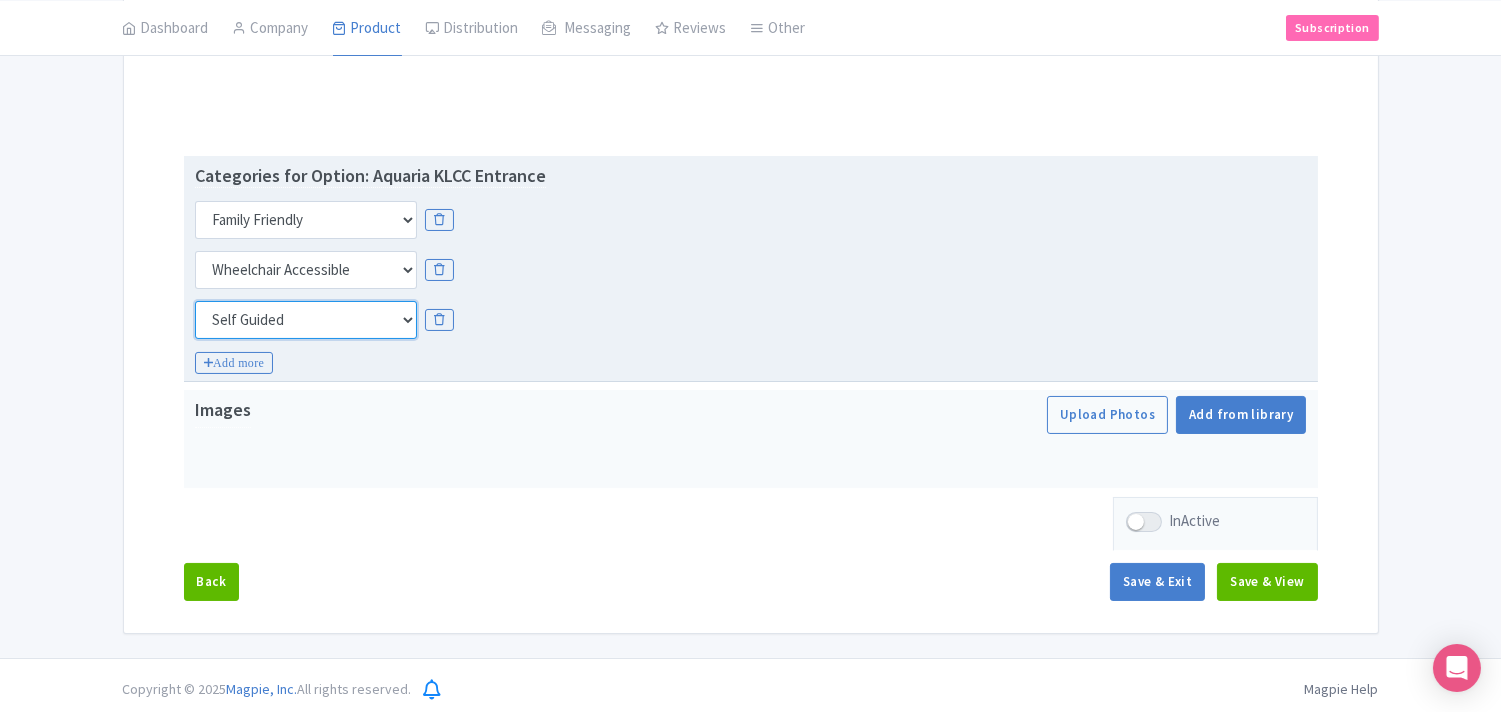 scroll, scrollTop: 357, scrollLeft: 0, axis: vertical 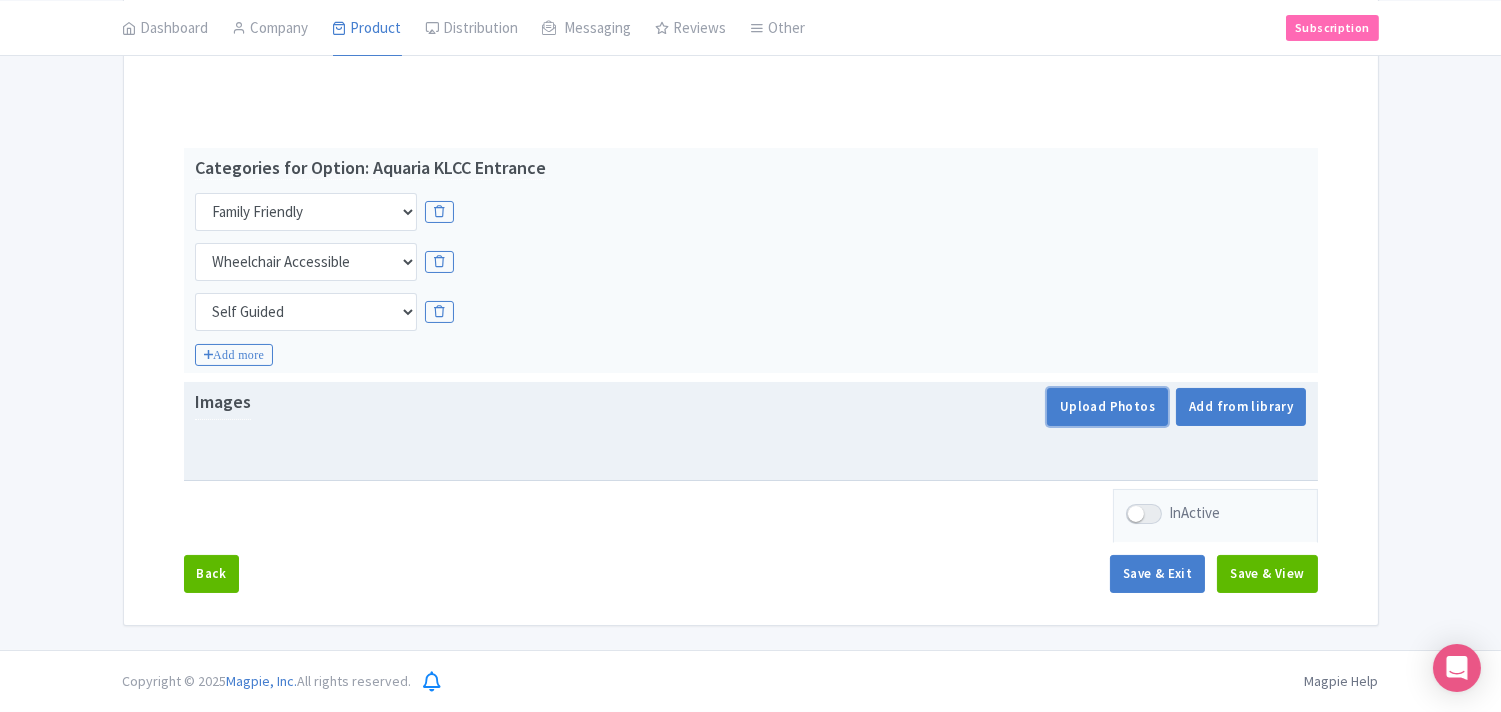 click on "Upload Photos" at bounding box center [1107, 407] 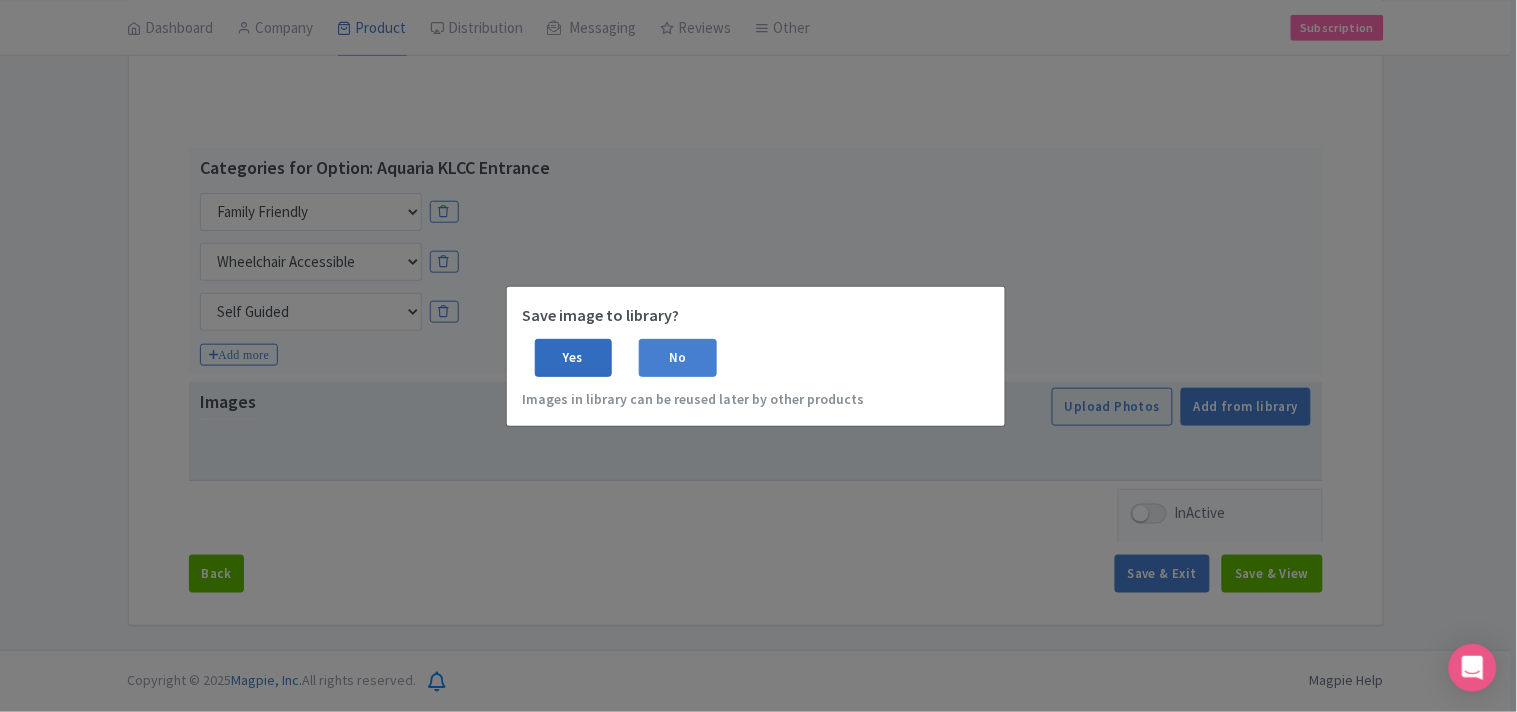 click on "Yes" at bounding box center (574, 358) 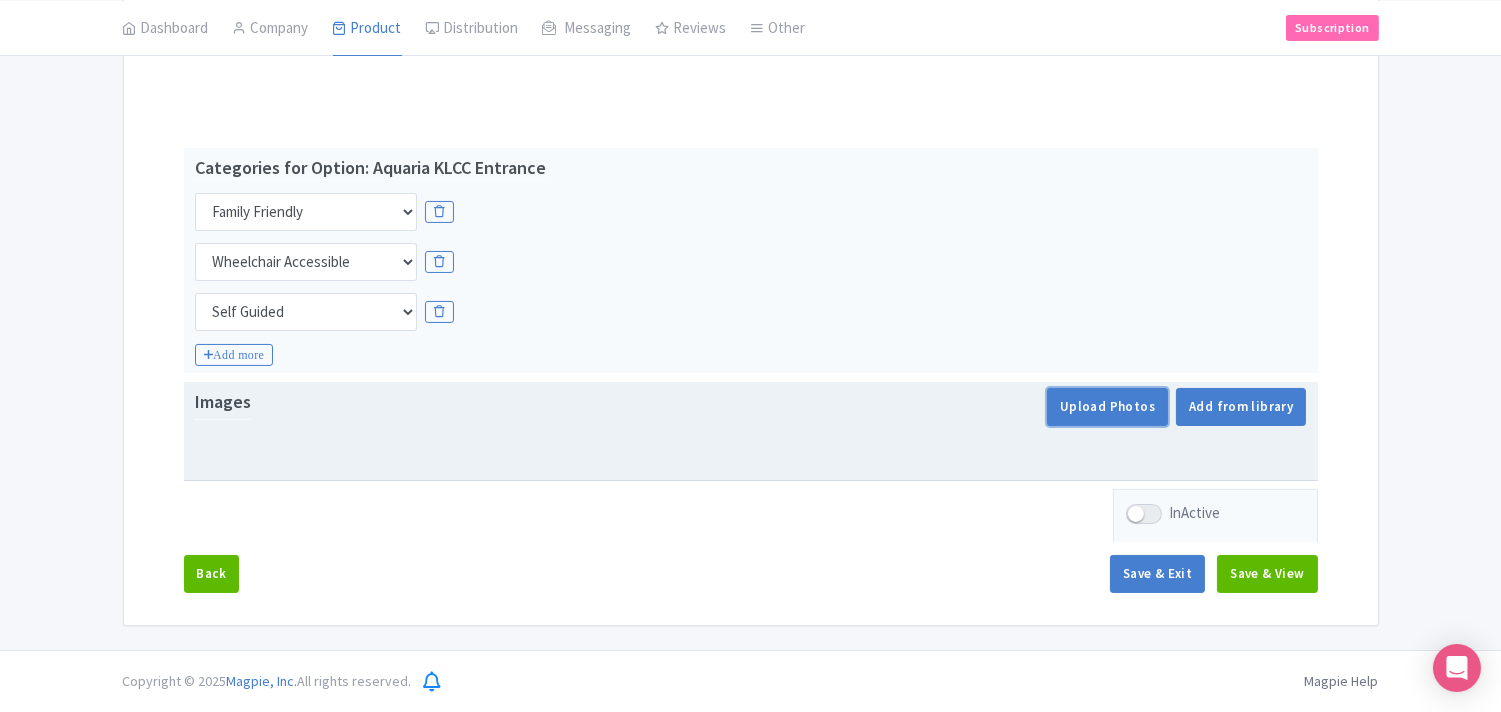 click on "Upload Photos" at bounding box center [1107, 407] 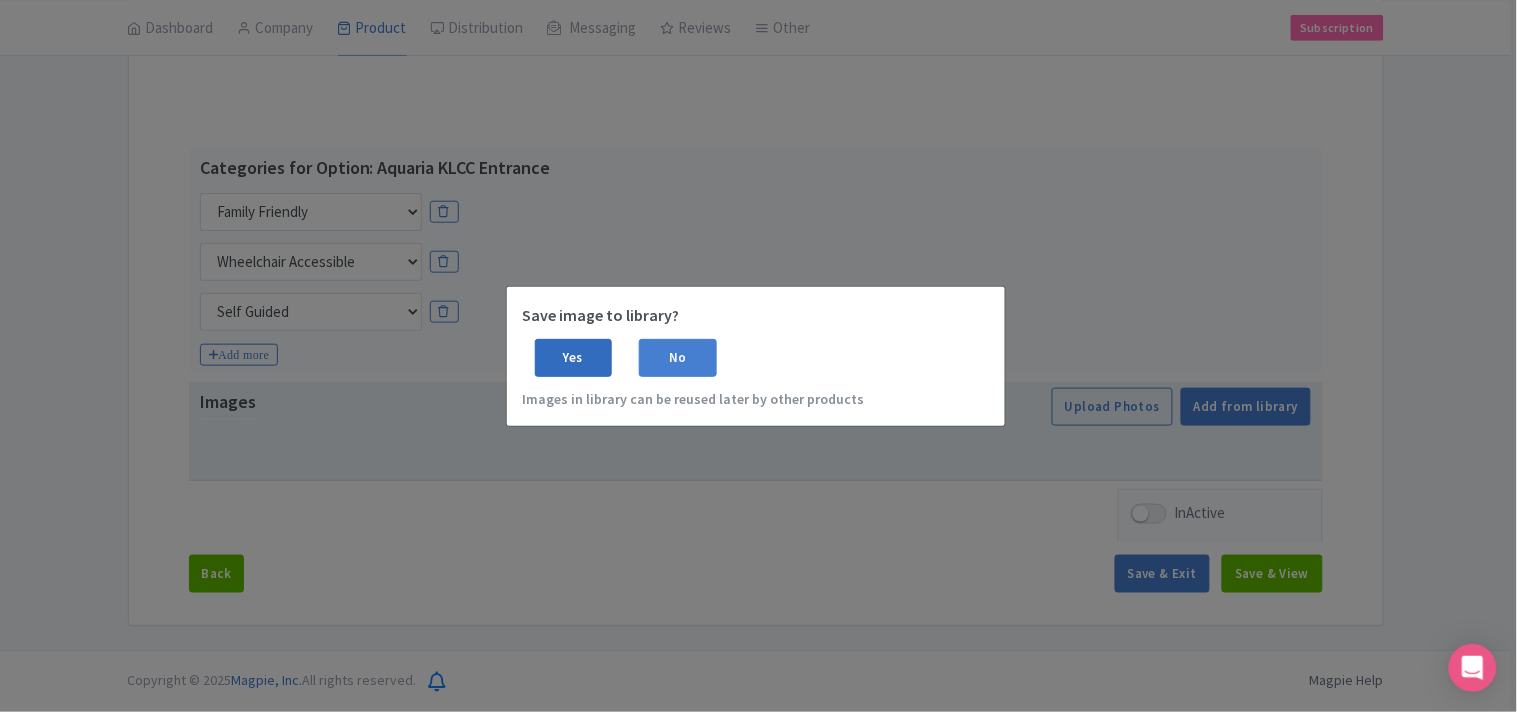 click on "Yes" at bounding box center (574, 358) 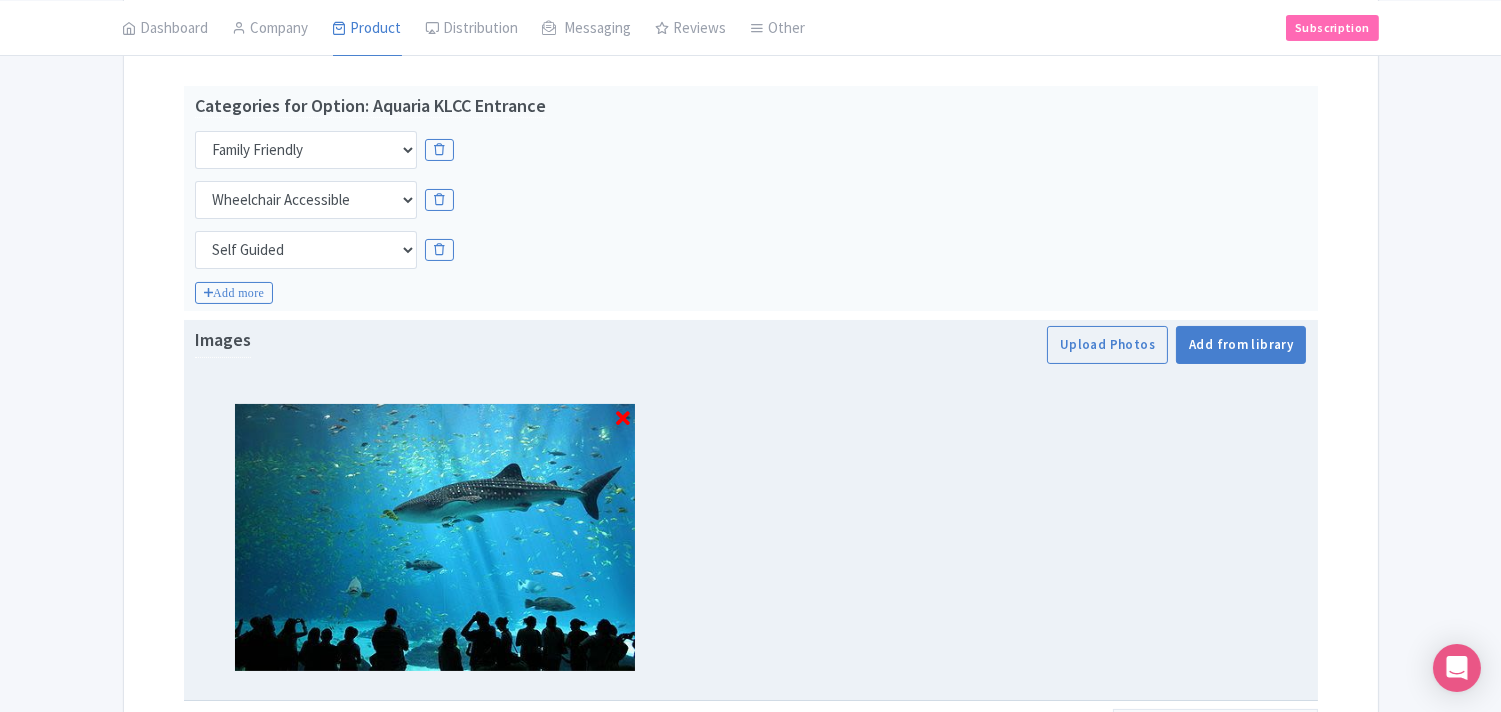 scroll, scrollTop: 580, scrollLeft: 0, axis: vertical 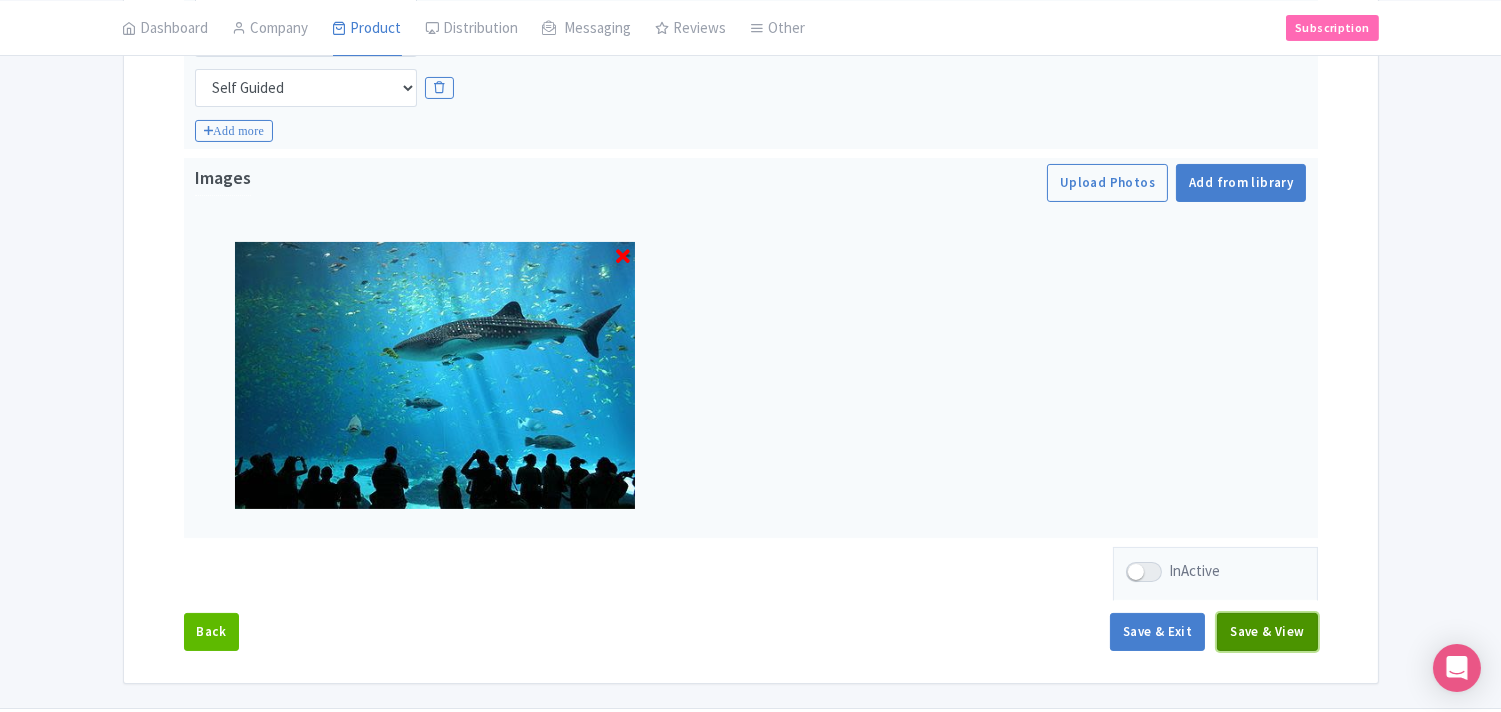 click on "Save & View" at bounding box center [1267, 632] 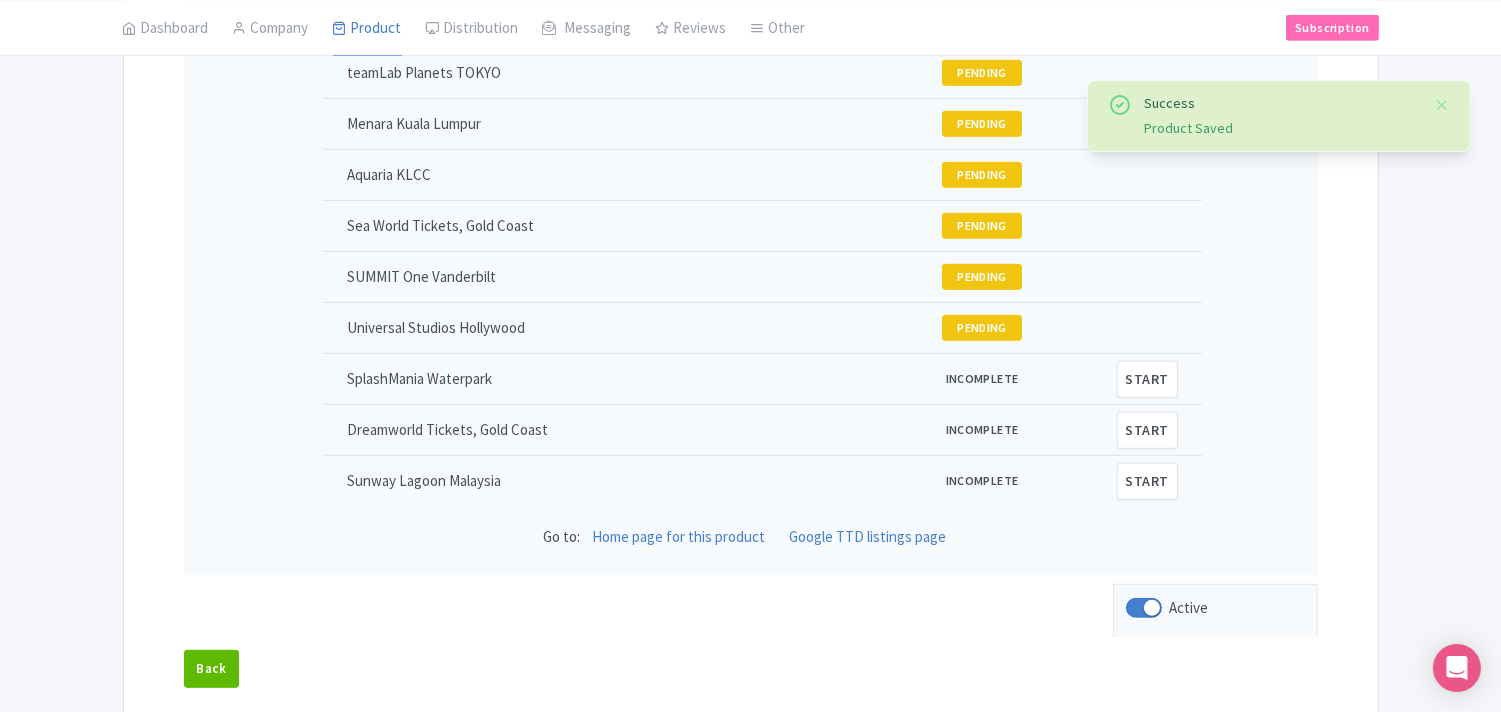 scroll, scrollTop: 2246, scrollLeft: 0, axis: vertical 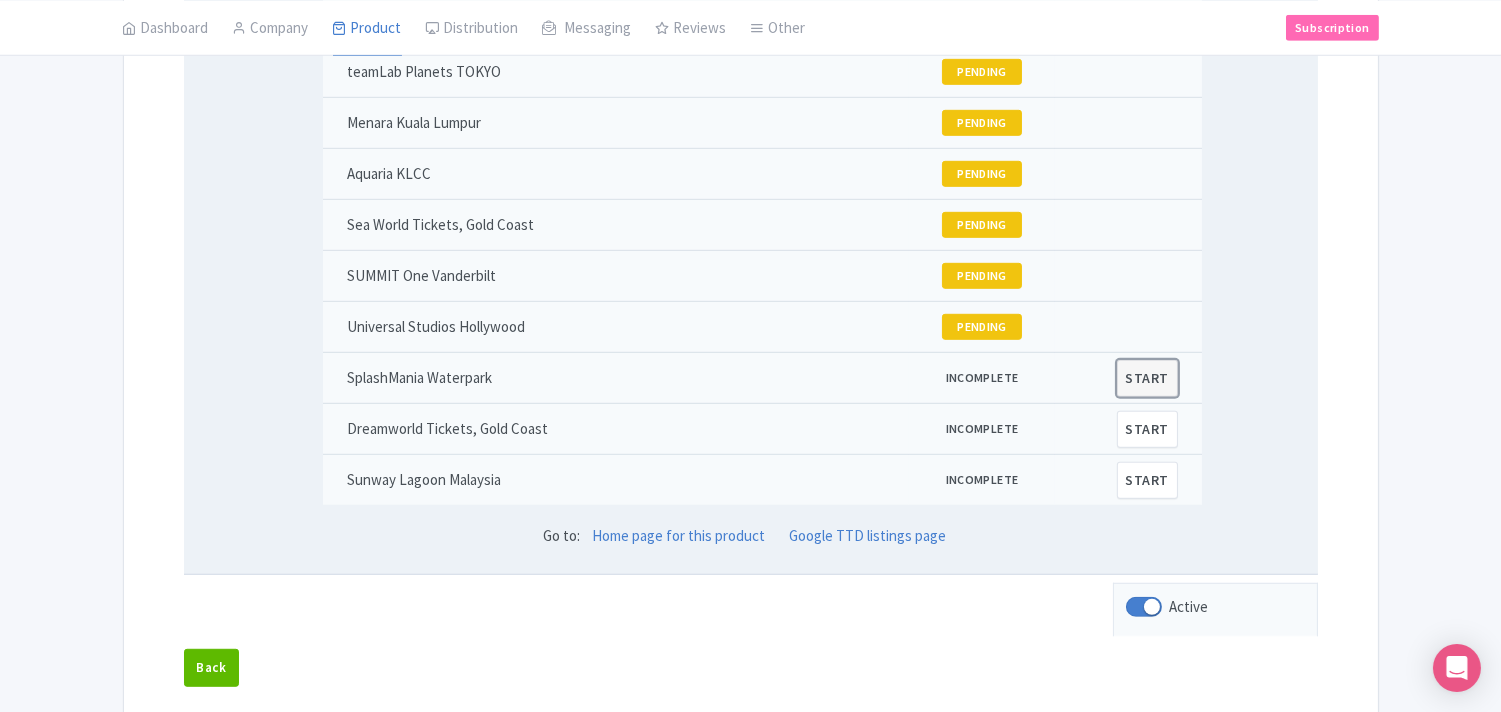 click on "START" at bounding box center [1147, 378] 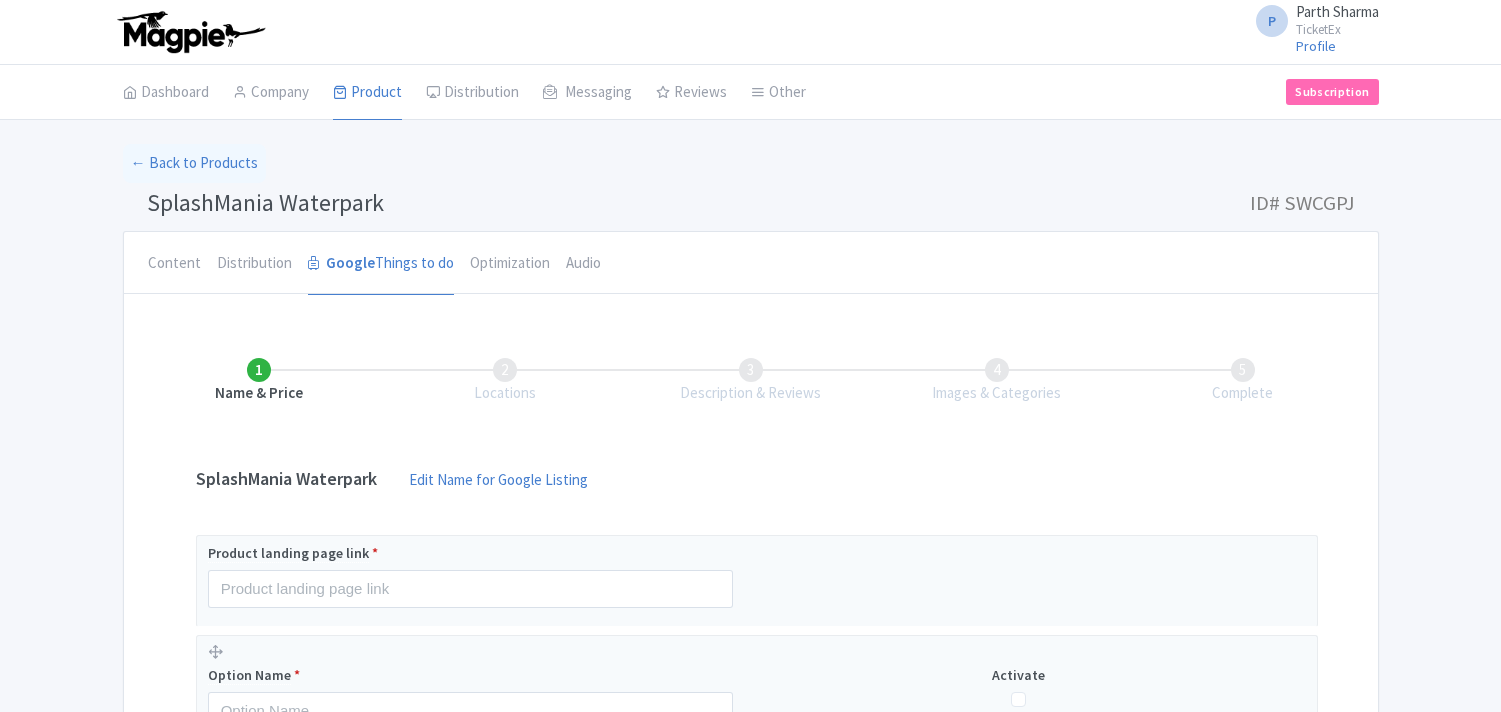 scroll, scrollTop: 0, scrollLeft: 0, axis: both 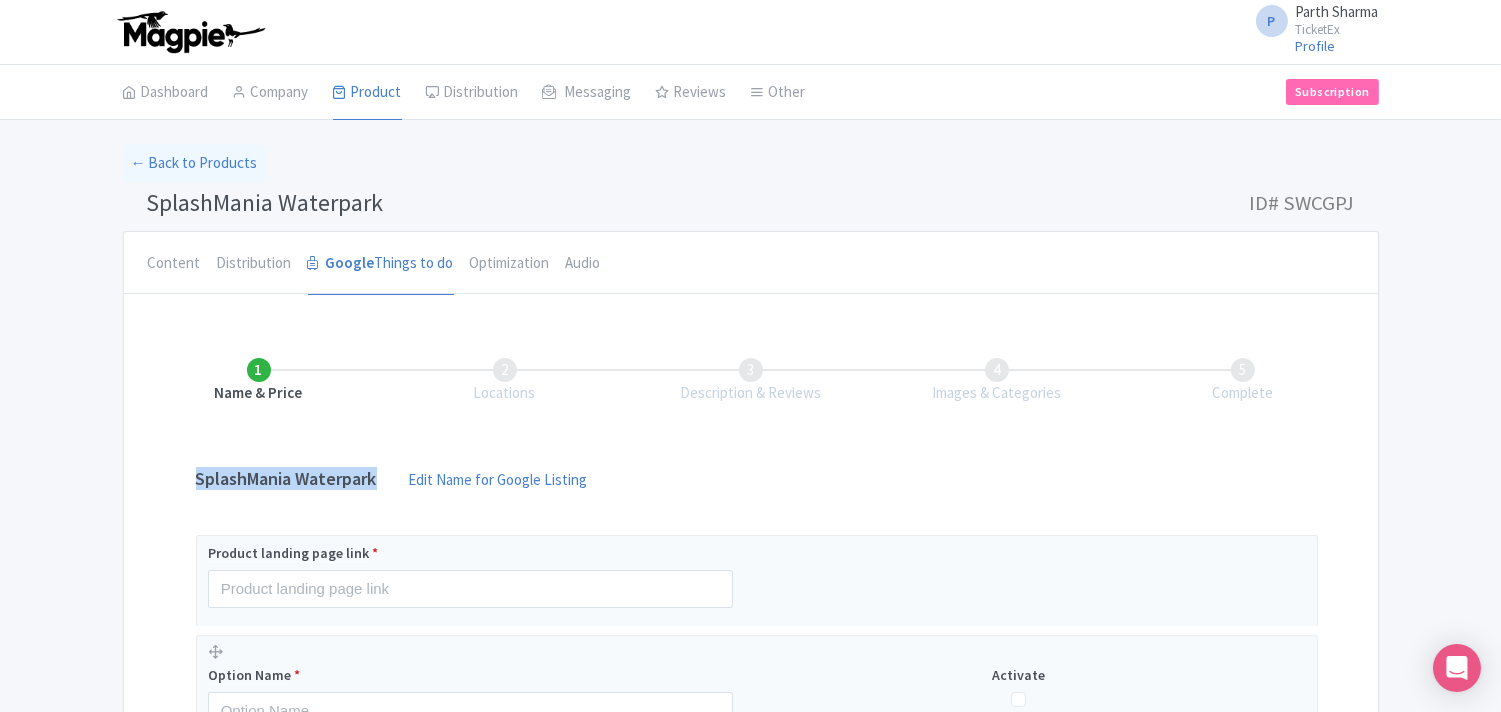 drag, startPoint x: 377, startPoint y: 476, endPoint x: 190, endPoint y: 477, distance: 187.00267 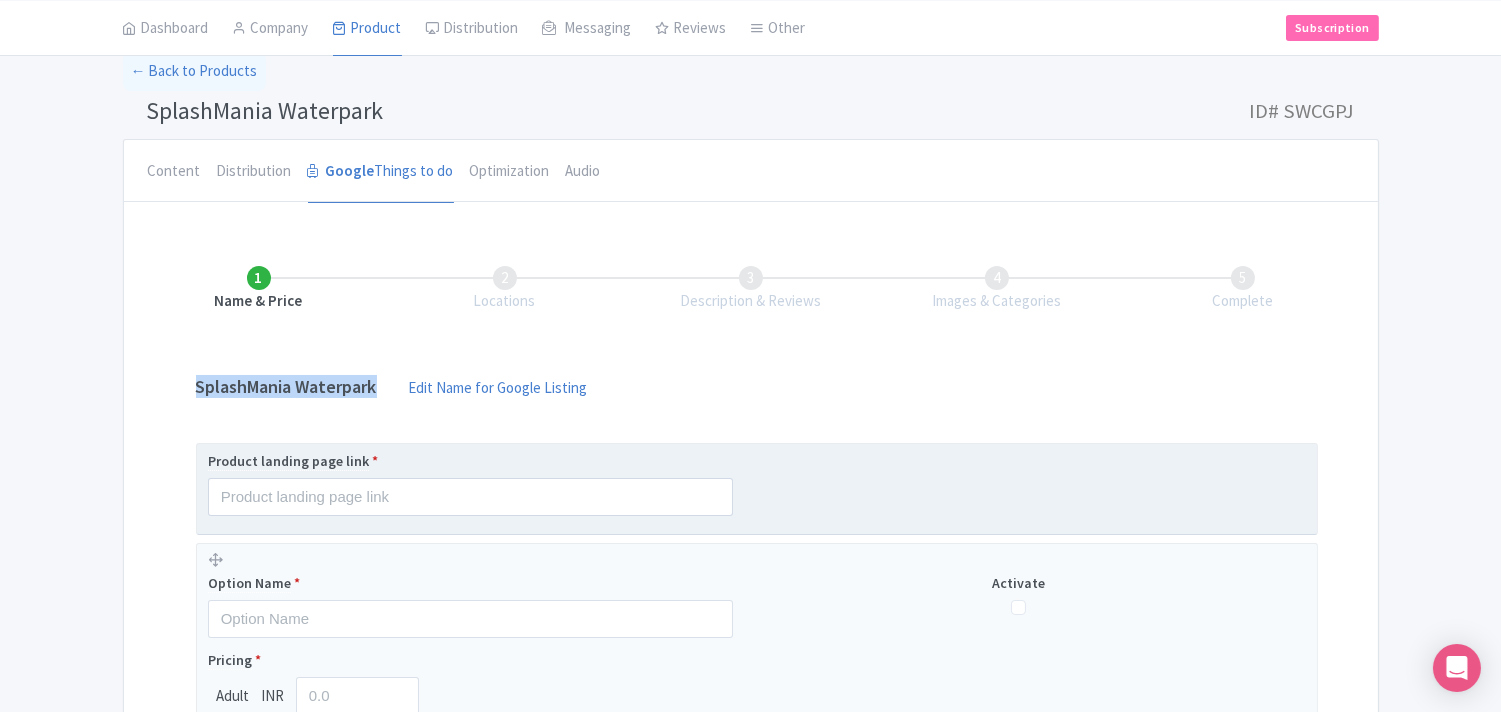 scroll, scrollTop: 222, scrollLeft: 0, axis: vertical 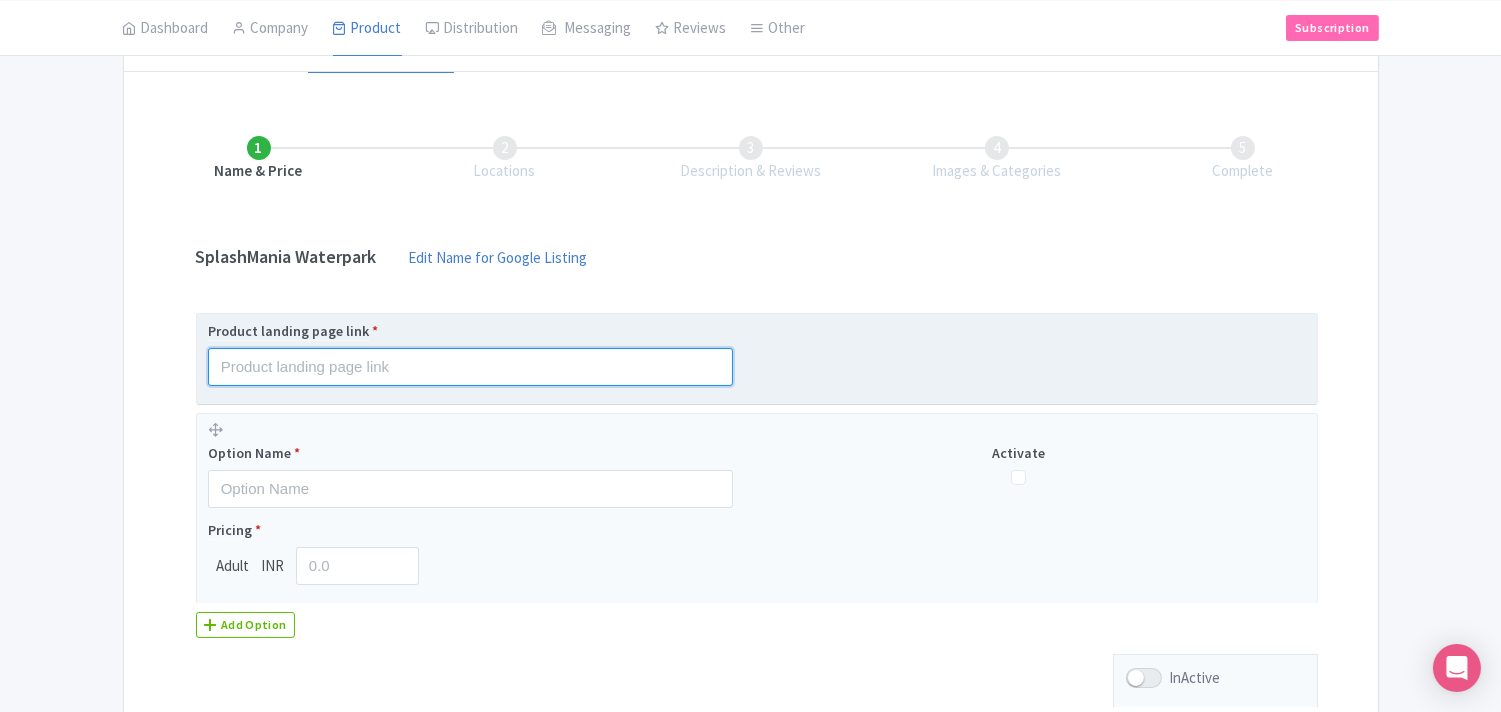 click at bounding box center (470, 367) 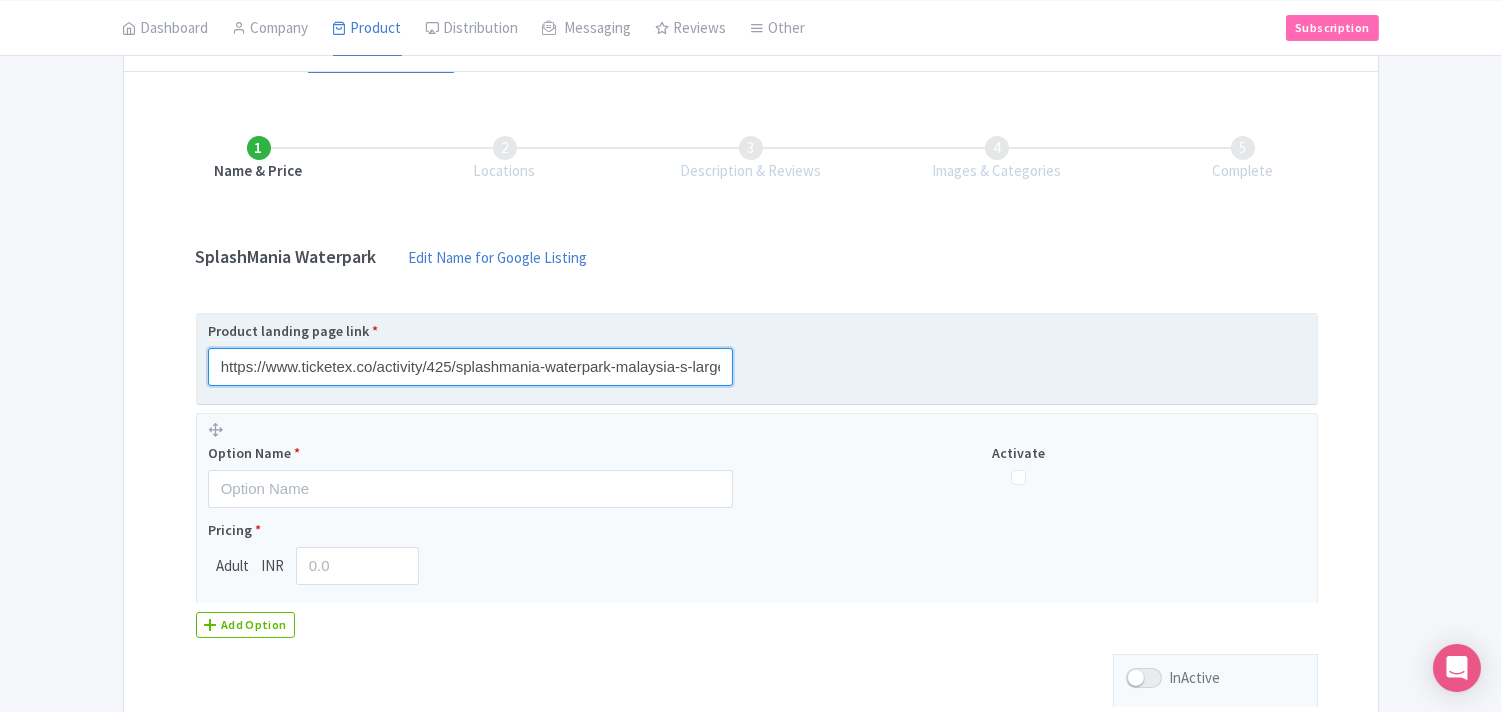 scroll, scrollTop: 0, scrollLeft: 277, axis: horizontal 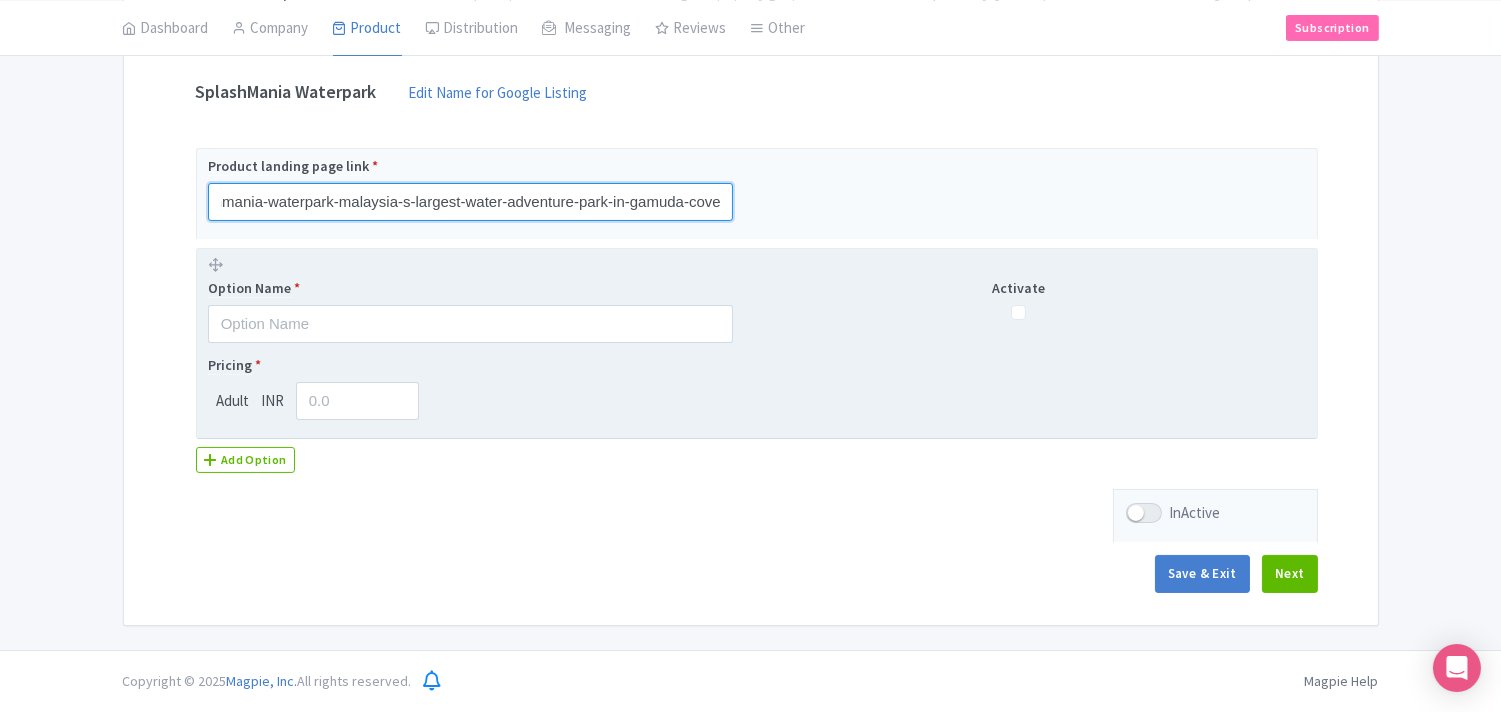 type on "https://www.ticketex.co/activity/425/splashmania-waterpark-malaysia-s-largest-water-adventure-park-in-gamuda-cove" 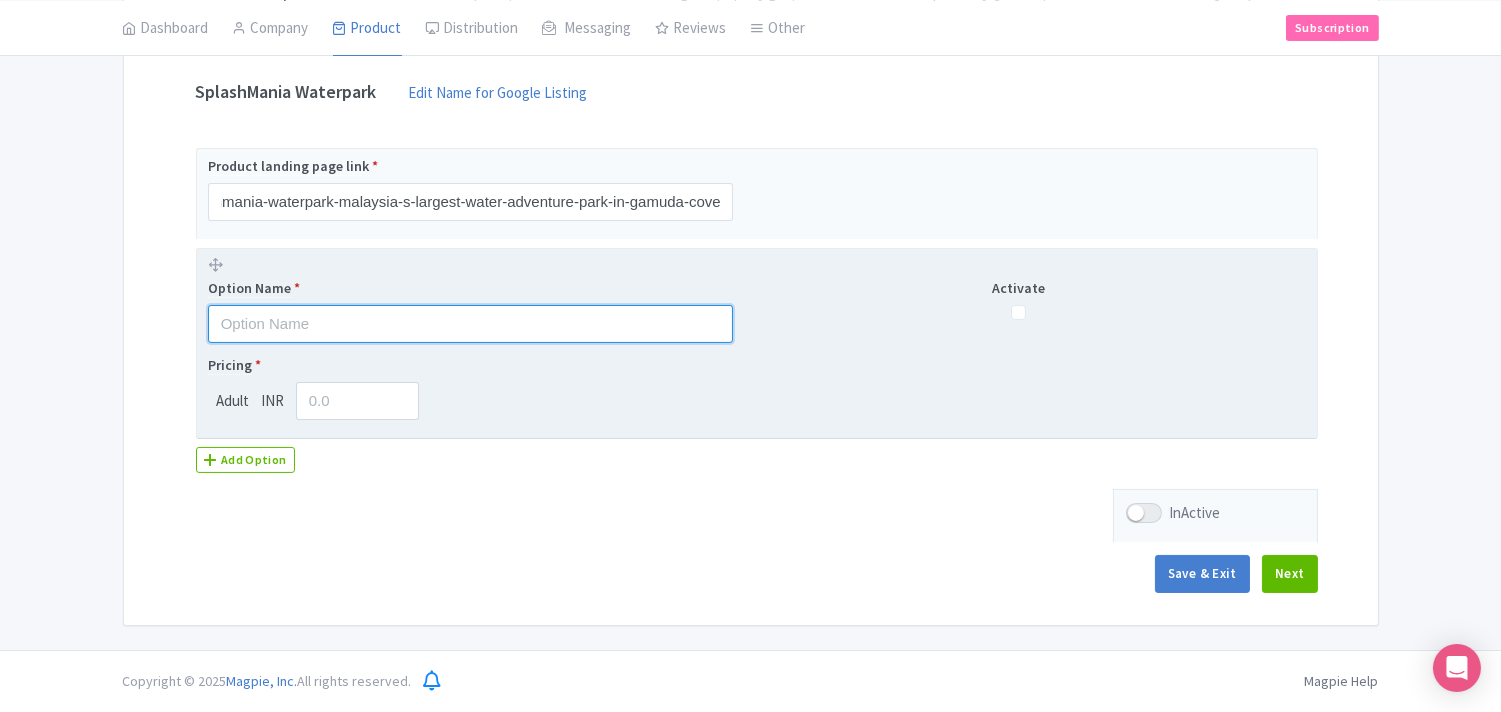 click at bounding box center [470, 324] 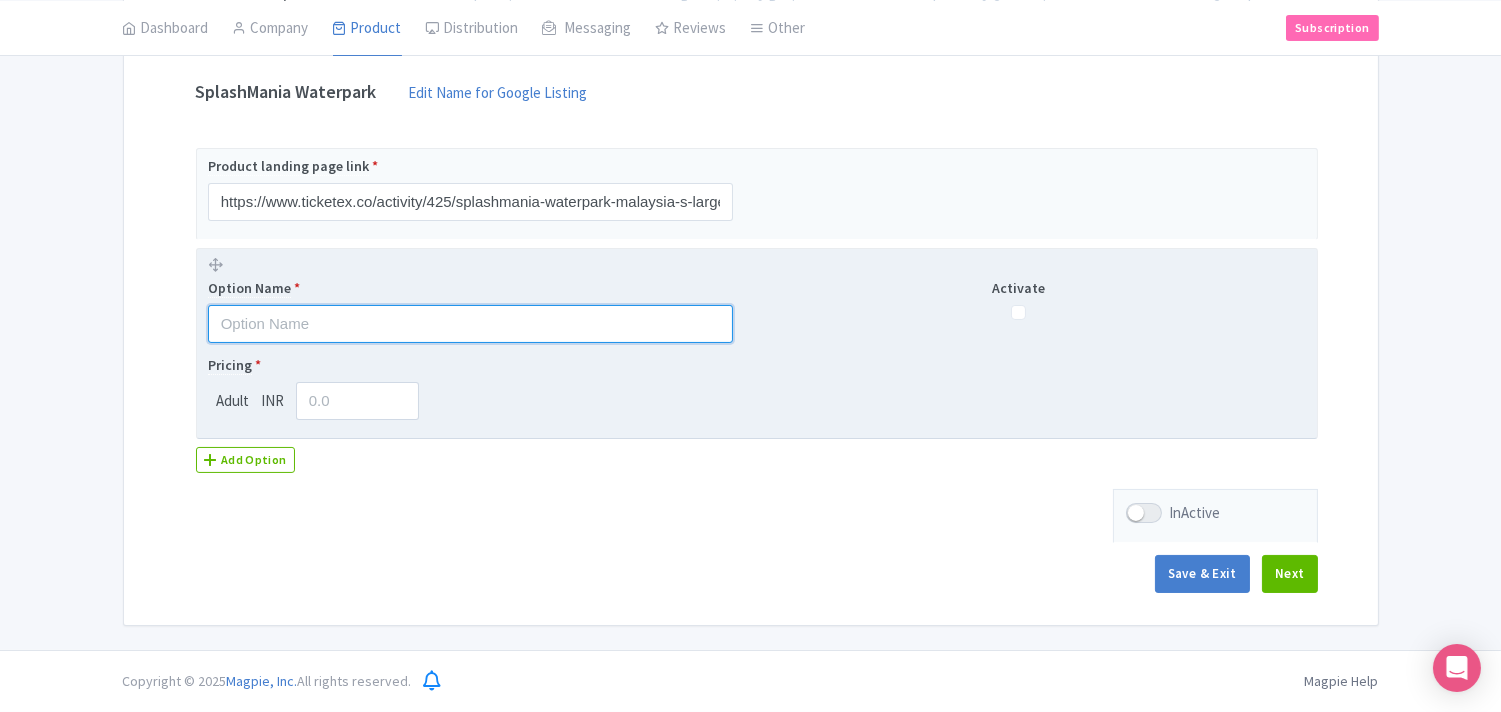 paste on "SplashMania Waterpark" 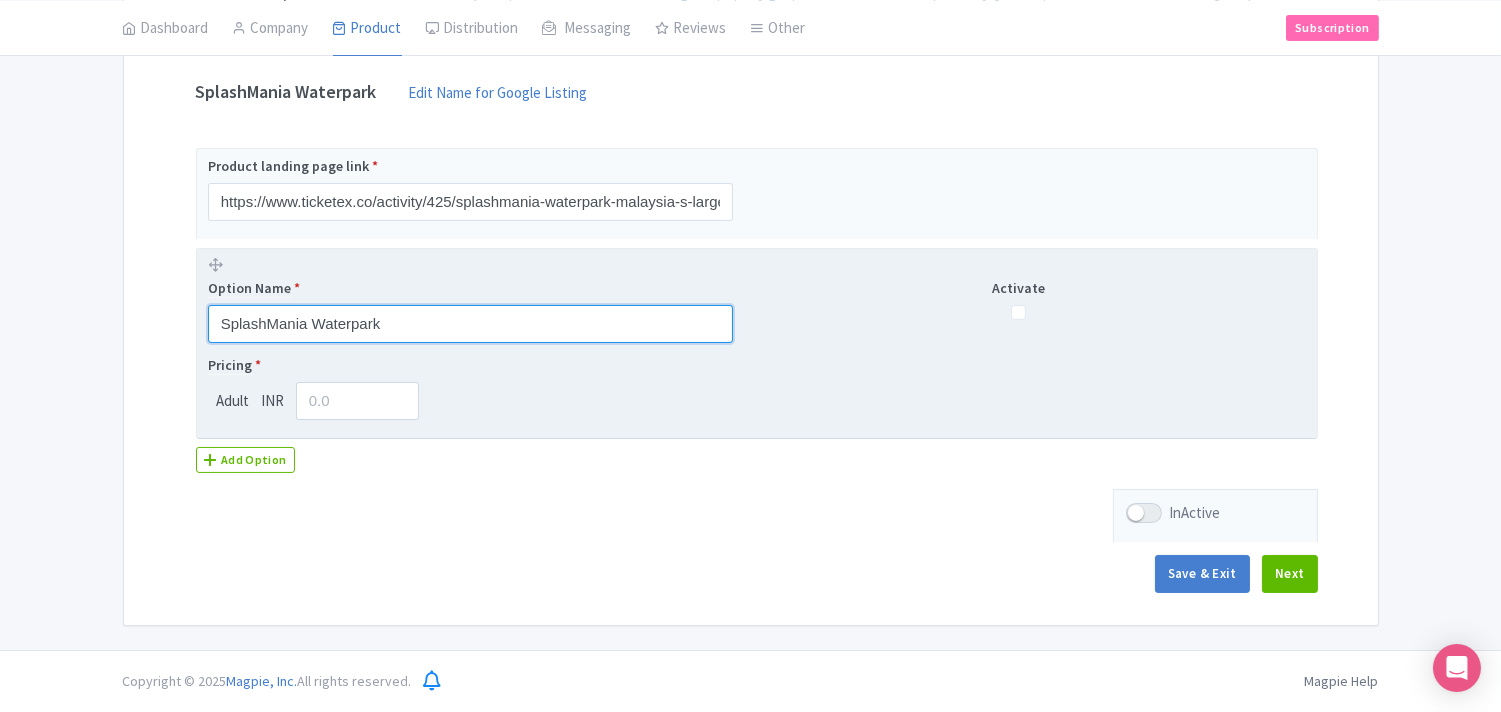 type on "SplashMania Waterpark" 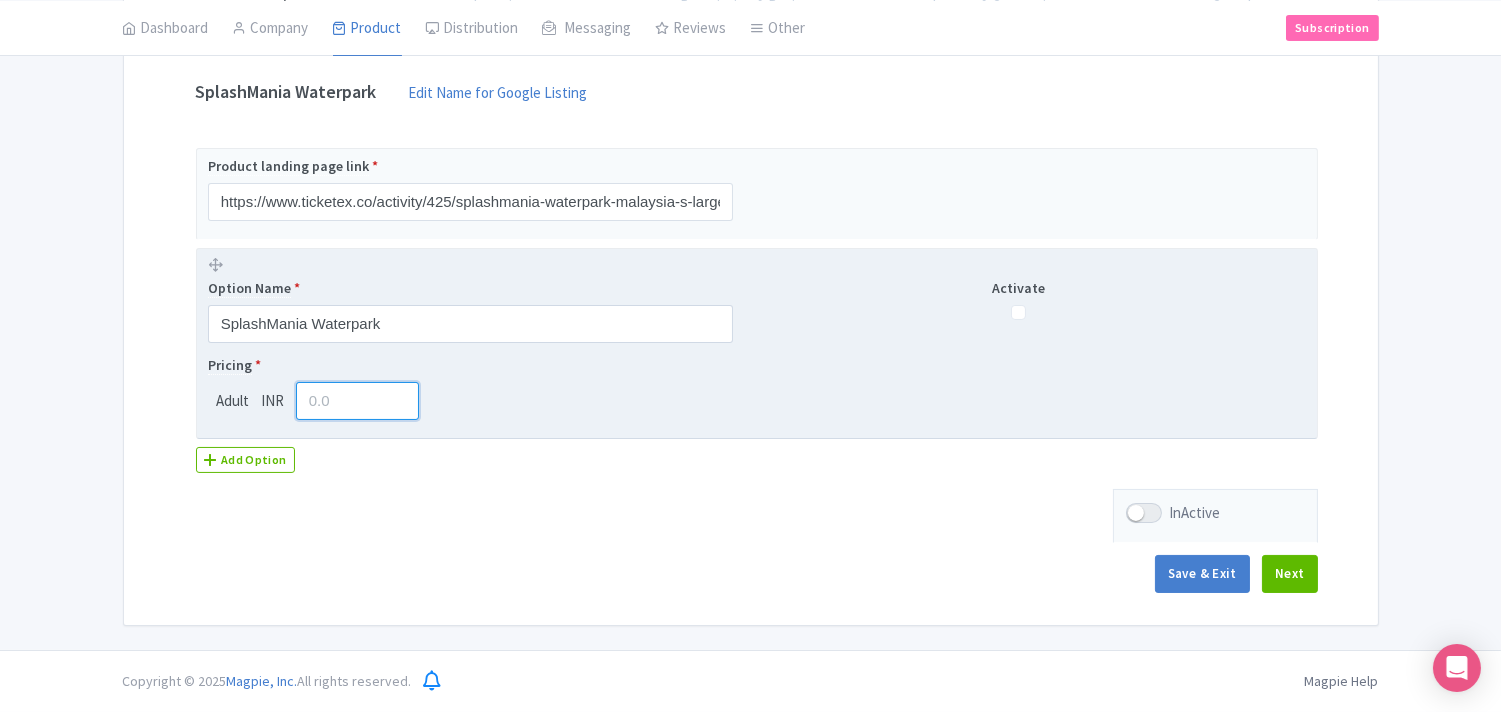 click at bounding box center (358, 401) 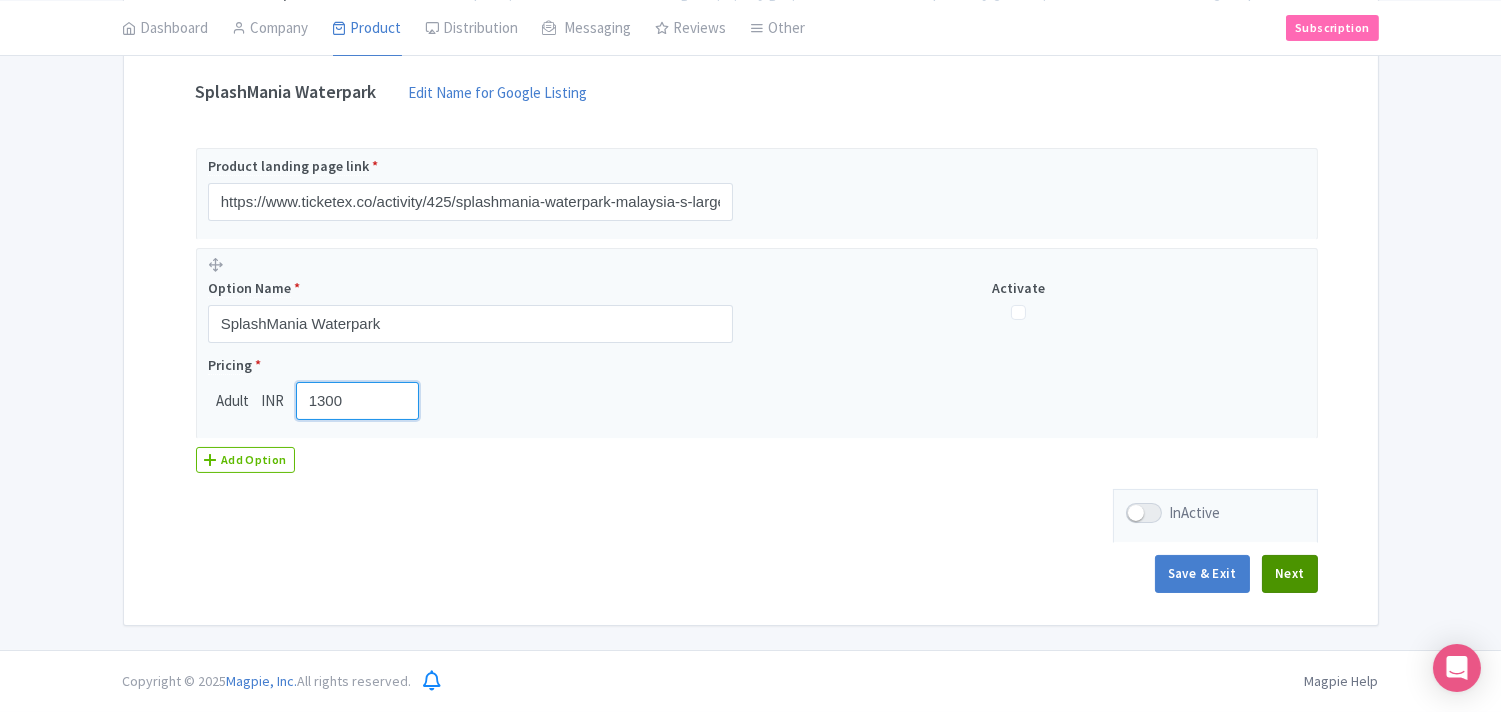 type on "1300" 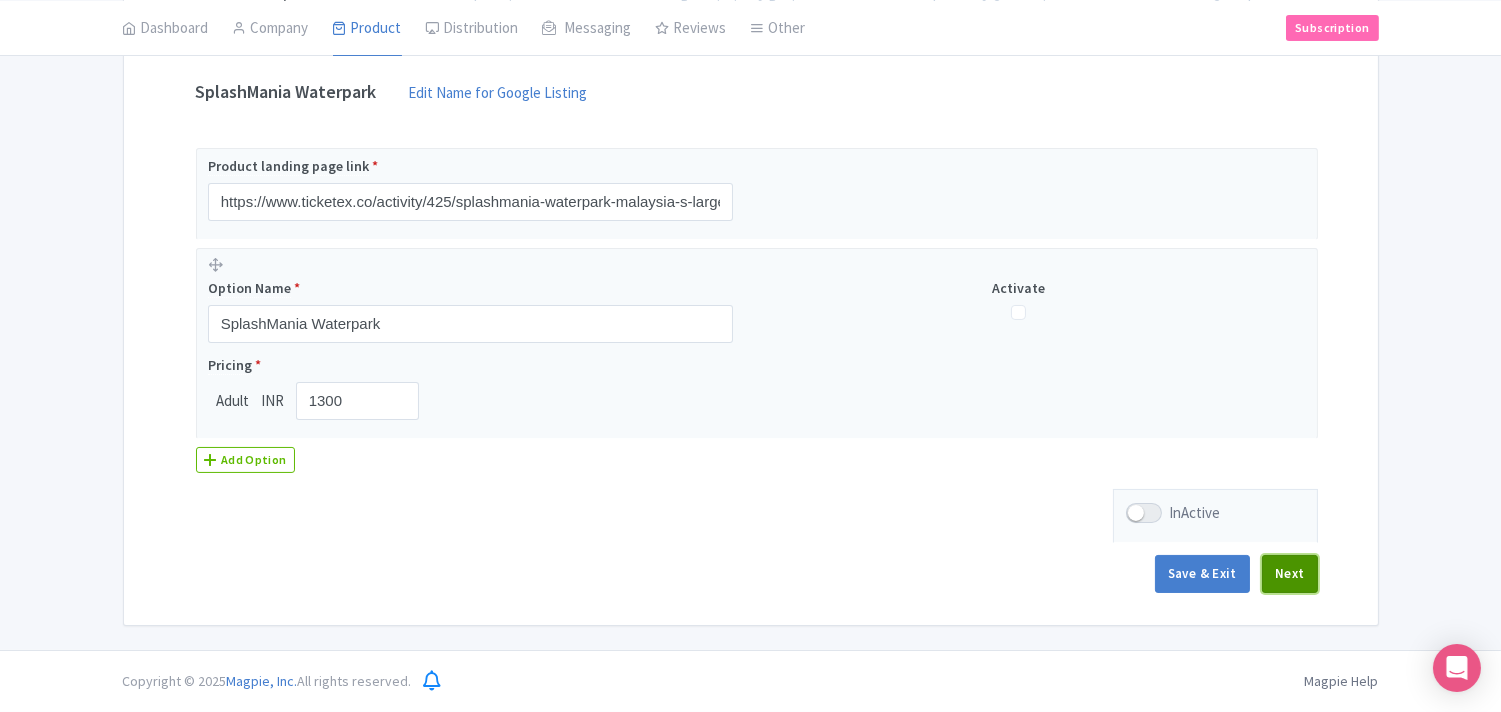 click on "Next" at bounding box center (1290, 574) 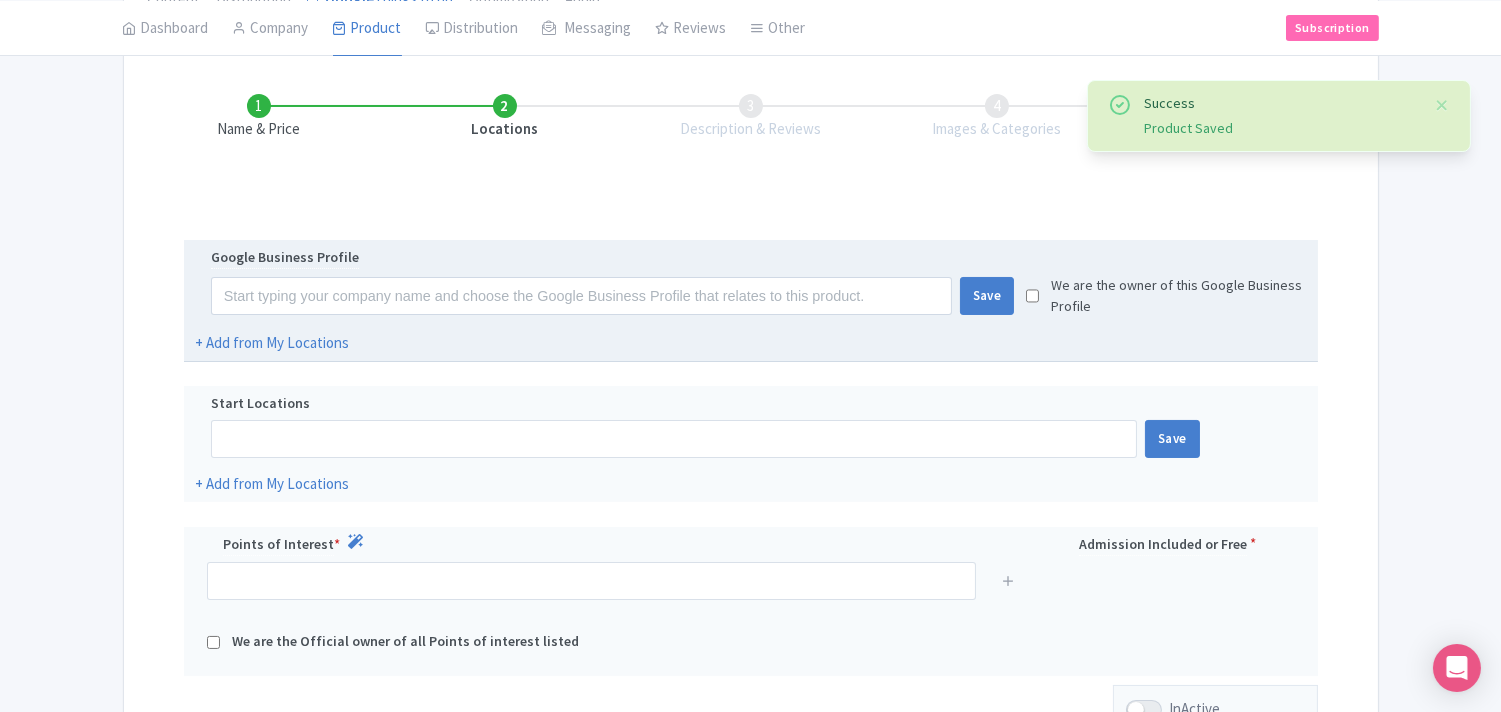 scroll, scrollTop: 390, scrollLeft: 0, axis: vertical 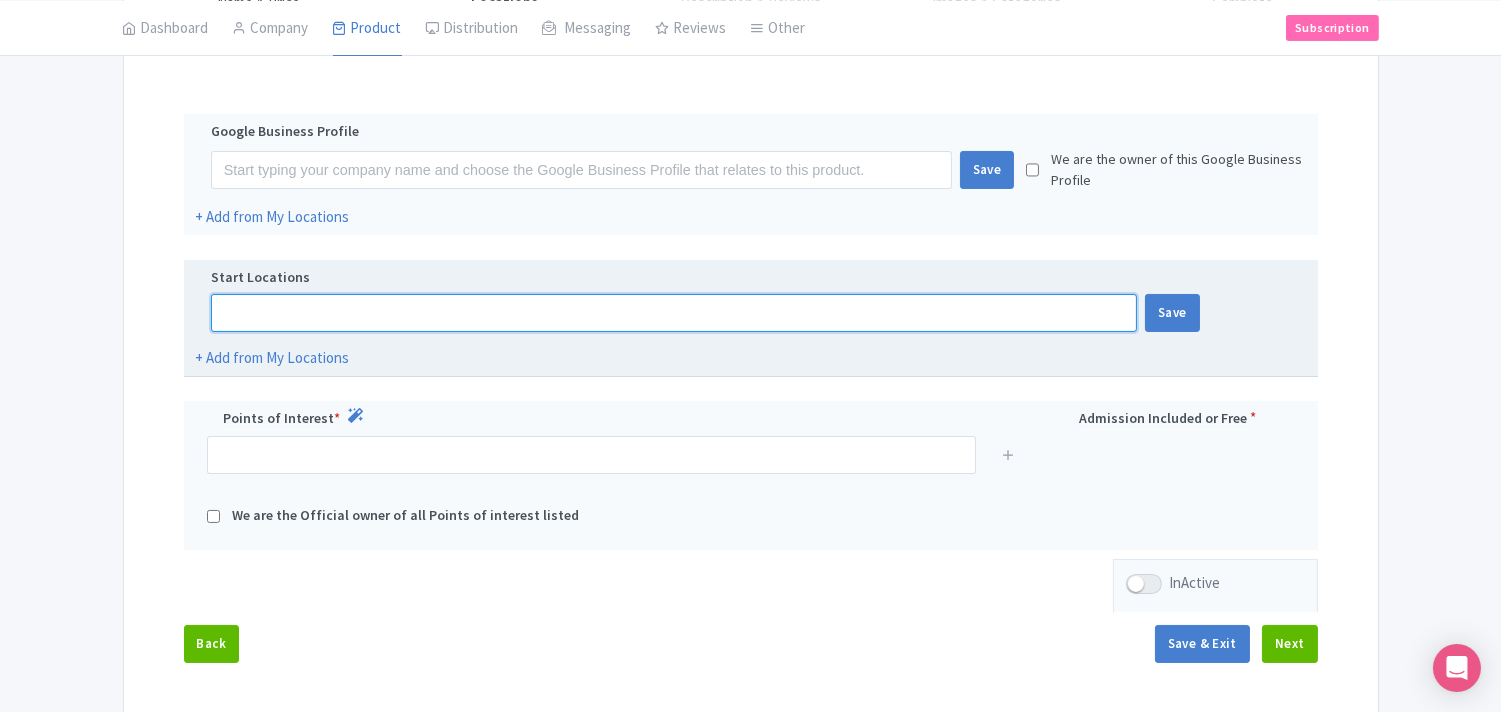 click at bounding box center [674, 313] 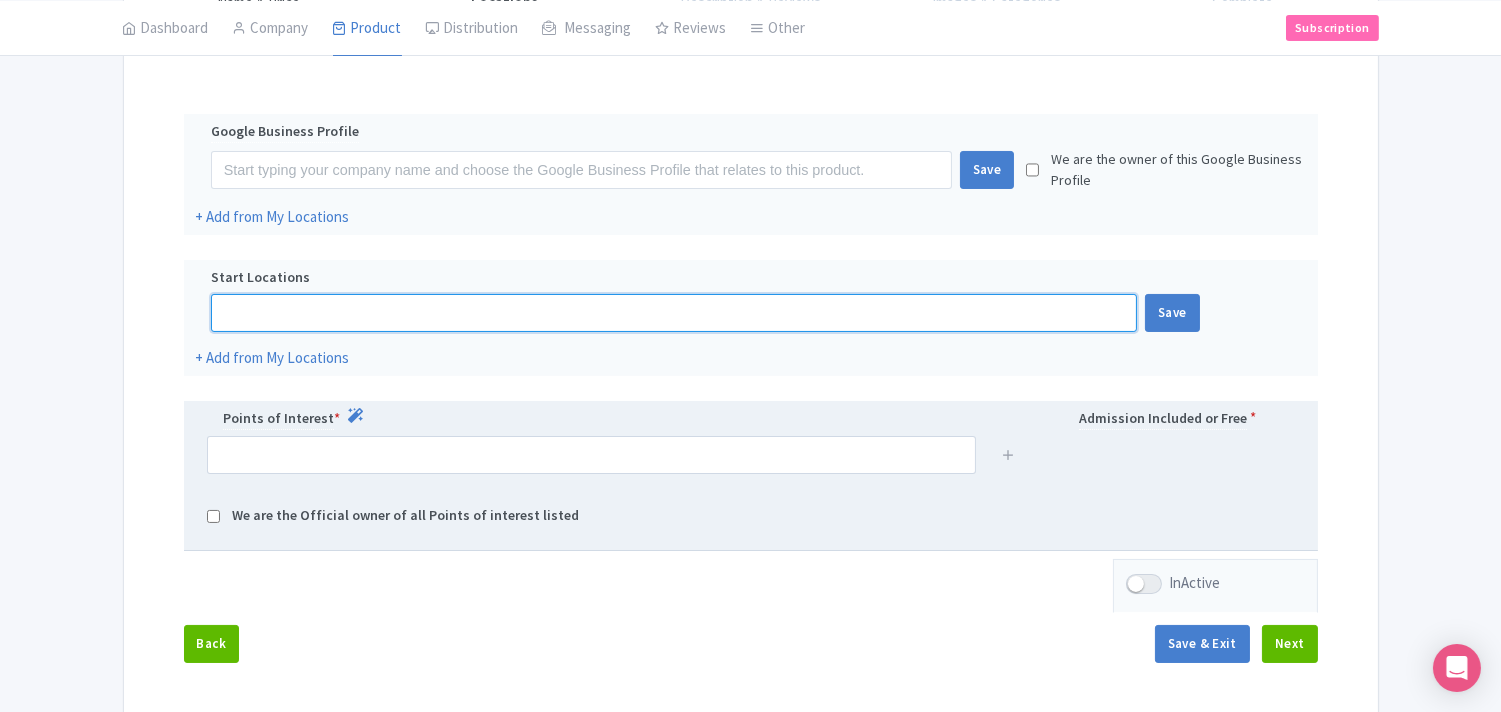 paste on "Jalan Cove Sentral 4, Bandar Gamuda Cove, 42700 Dengkil, Selangor, Malaysia" 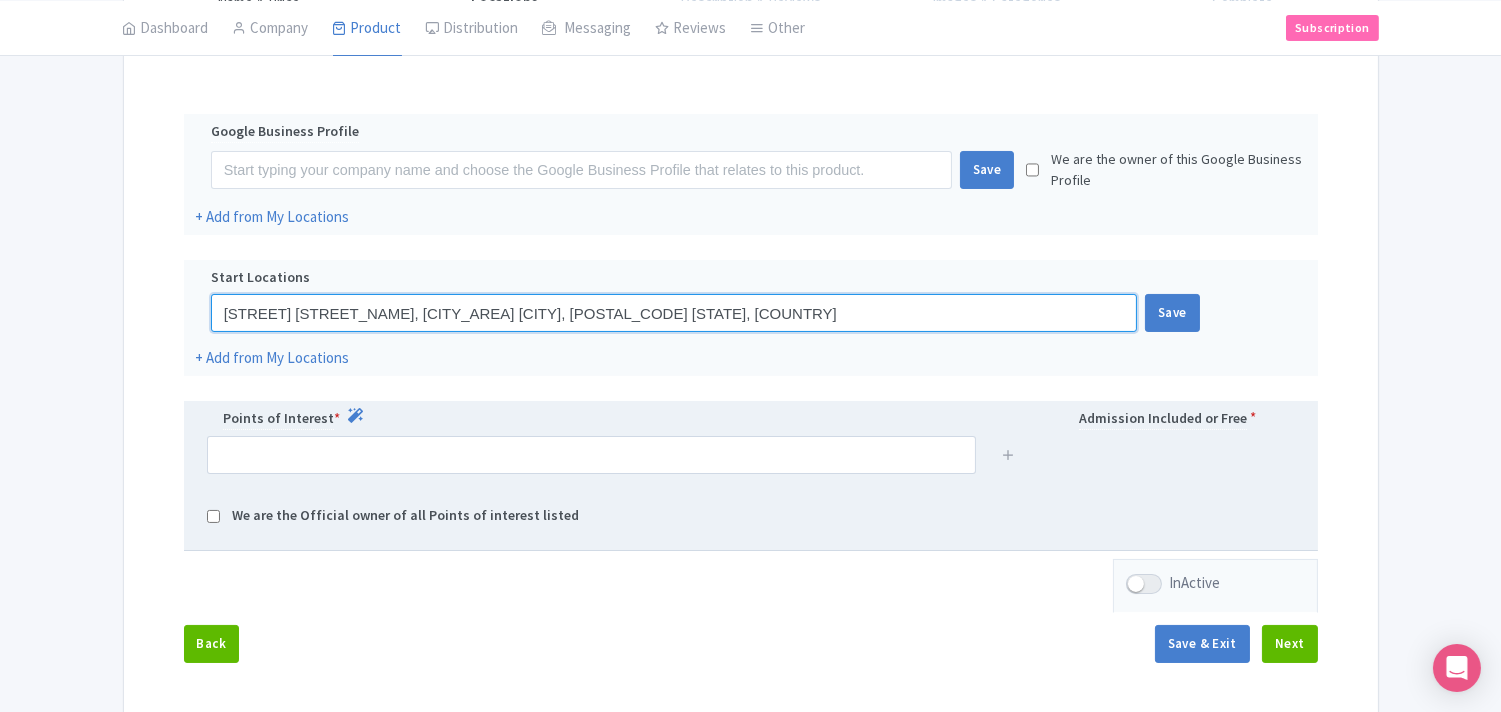 type on "Jalan Cove Sentral 4, Bandar Gamuda Cove, 42700 Dengkil, Selangor, Malaysia" 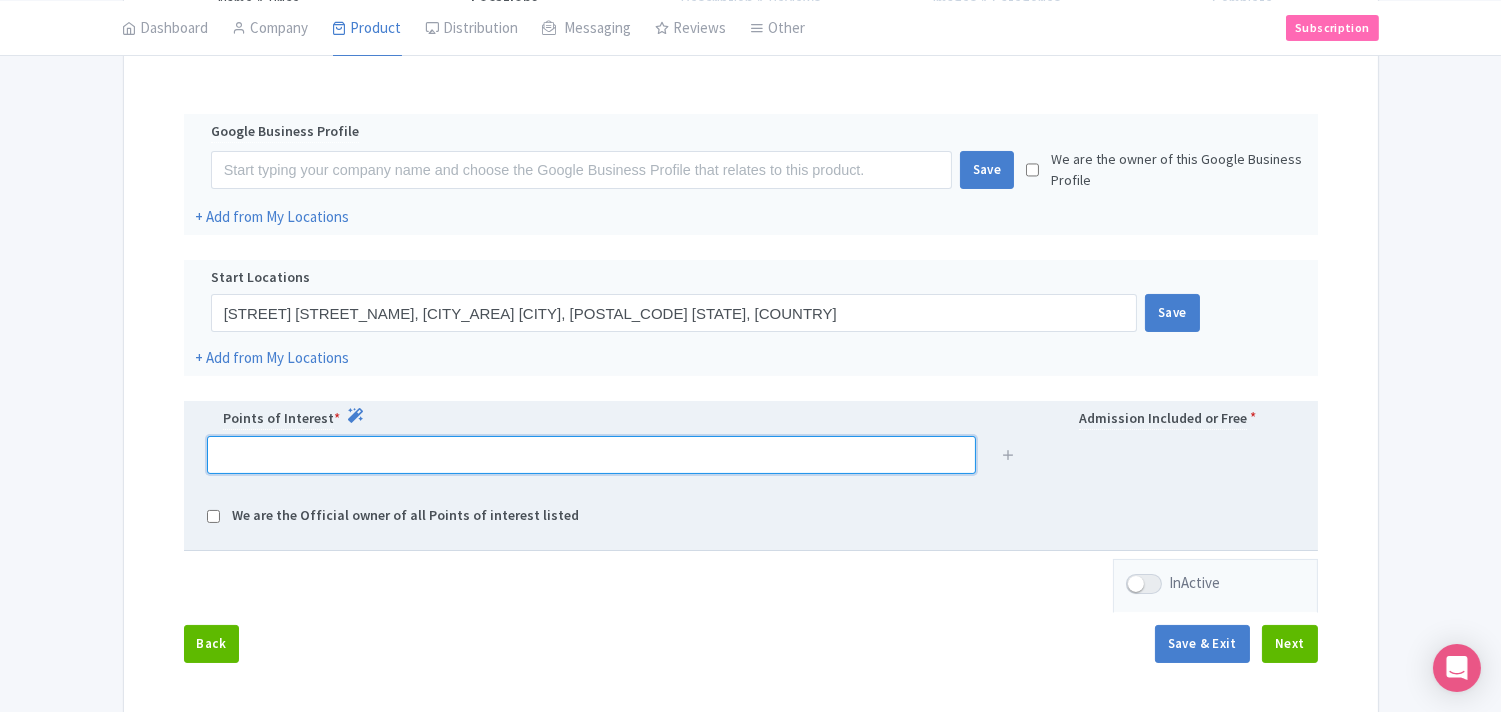 click at bounding box center (591, 455) 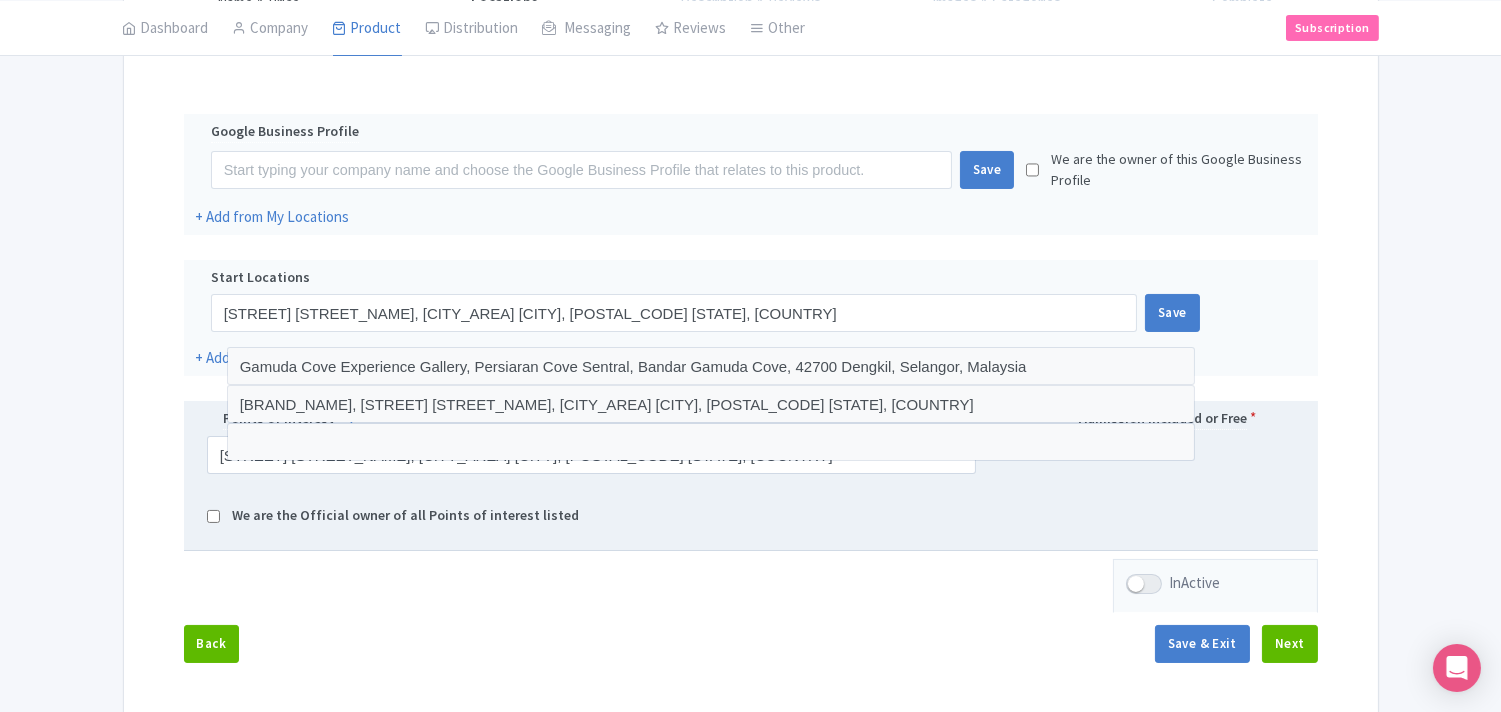 click on "Jalan Cove Sentral 4, Bandar Gamuda Cove, 42700 Dengkil, Selangor, Malaysia" at bounding box center (751, 462) 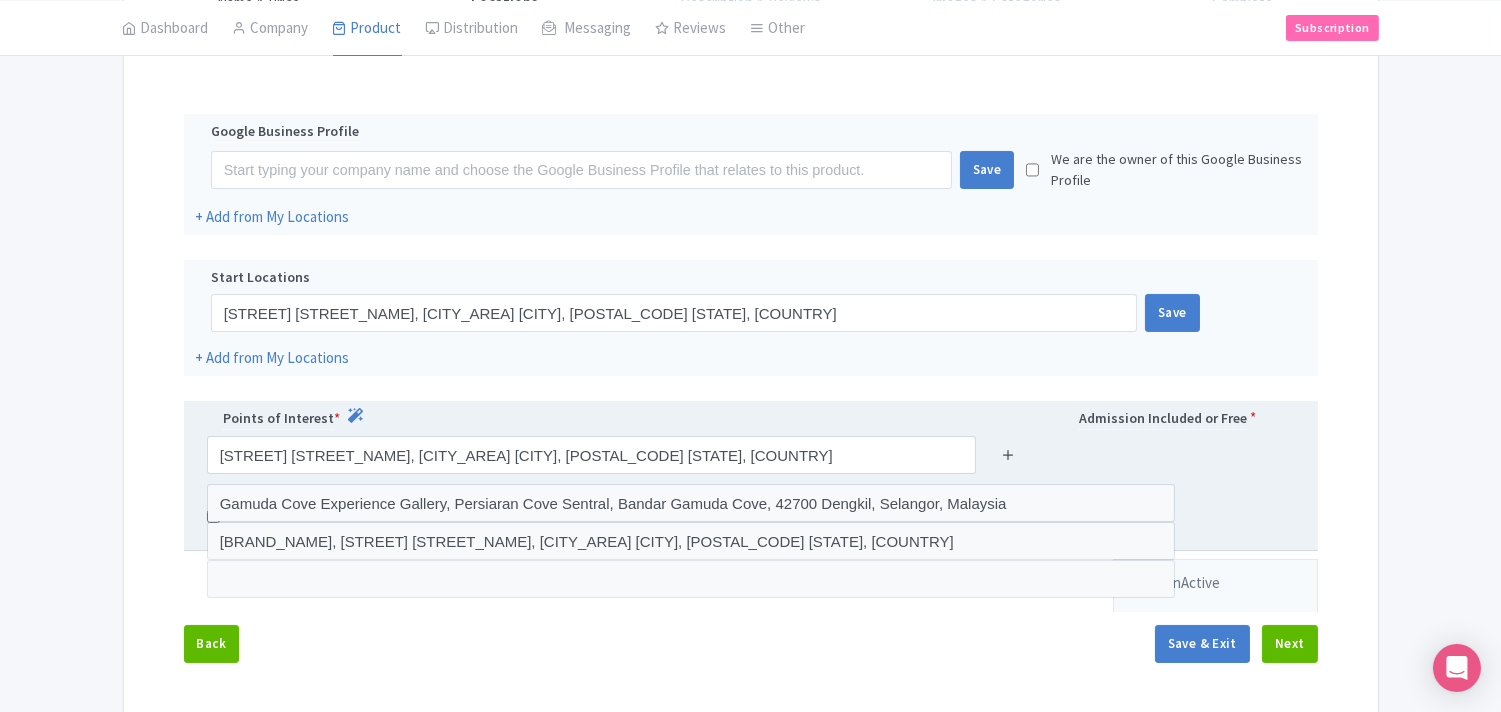 click at bounding box center [1008, 454] 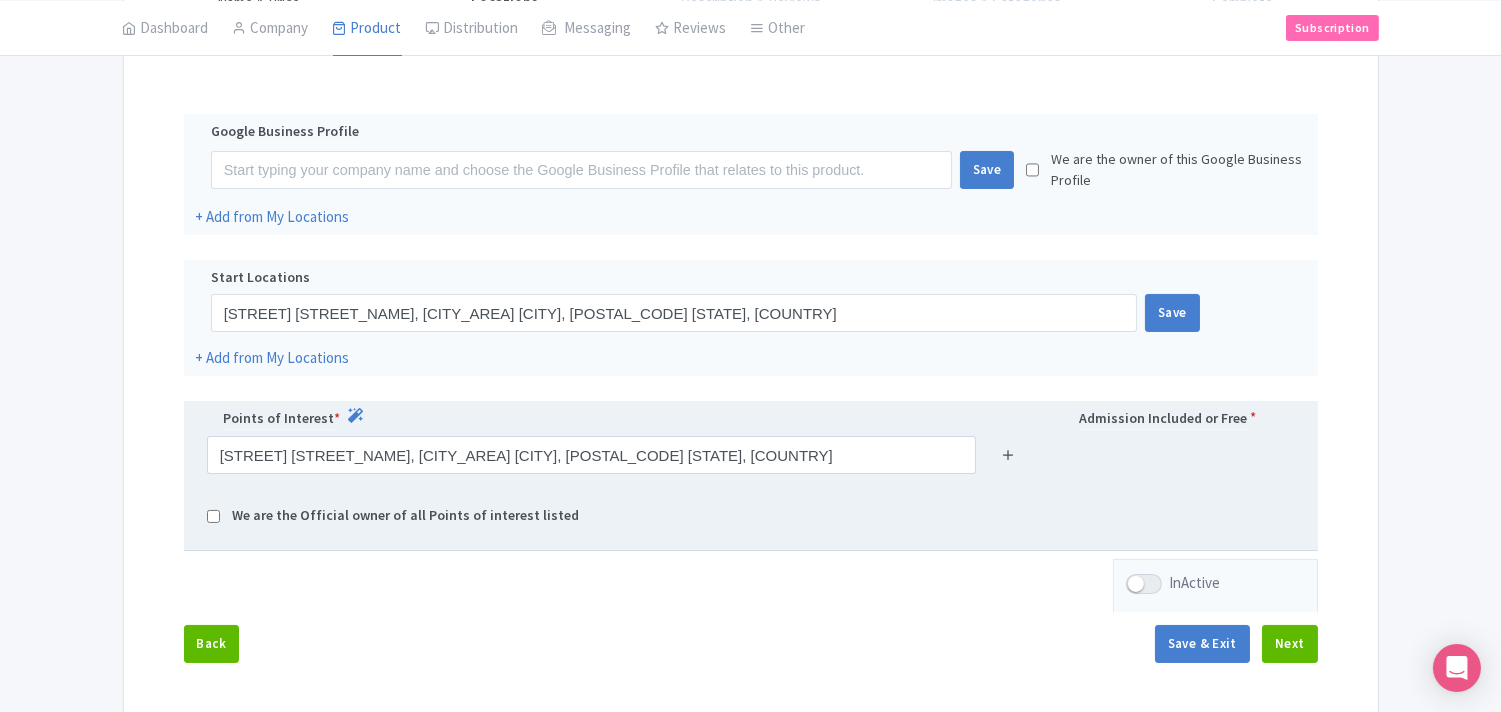 click at bounding box center (1008, 454) 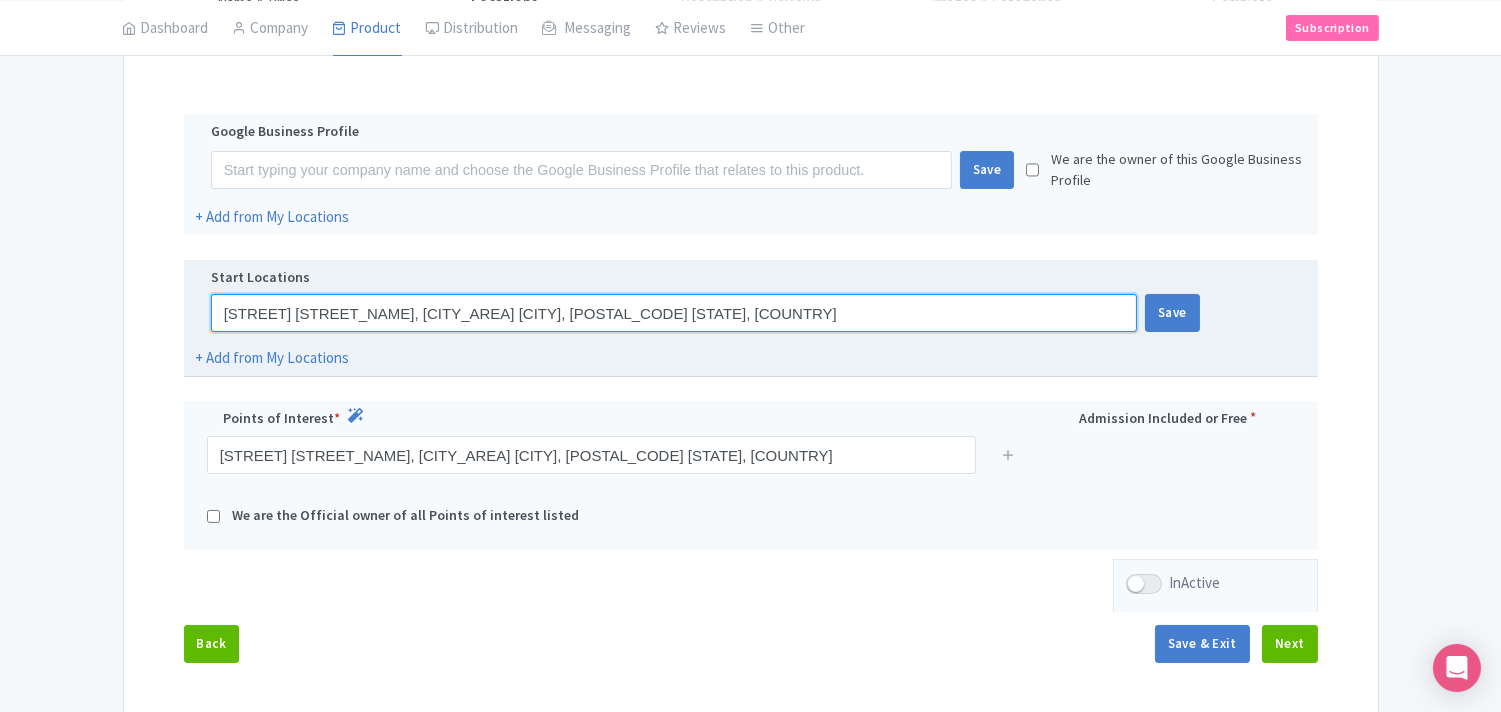 click on "Jalan Cove Sentral 4, Bandar Gamuda Cove, 42700 Dengkil, Selangor, Malaysia" at bounding box center [674, 313] 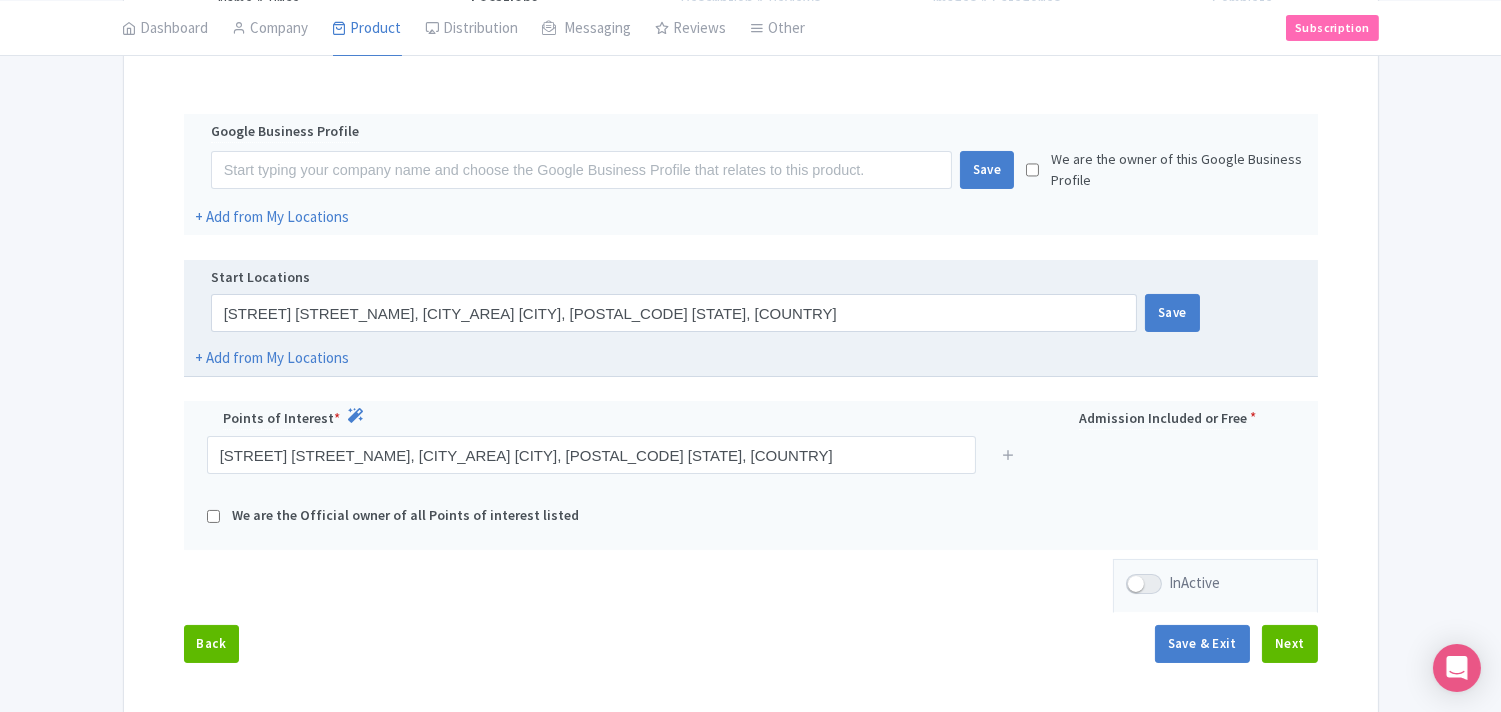 click on "Start Locations
Jalan Cove Sentral 4, Bandar Gamuda Cove, 42700 Dengkil, Selangor, Malaysia
Save
+ Add from My Locations" at bounding box center [751, 318] 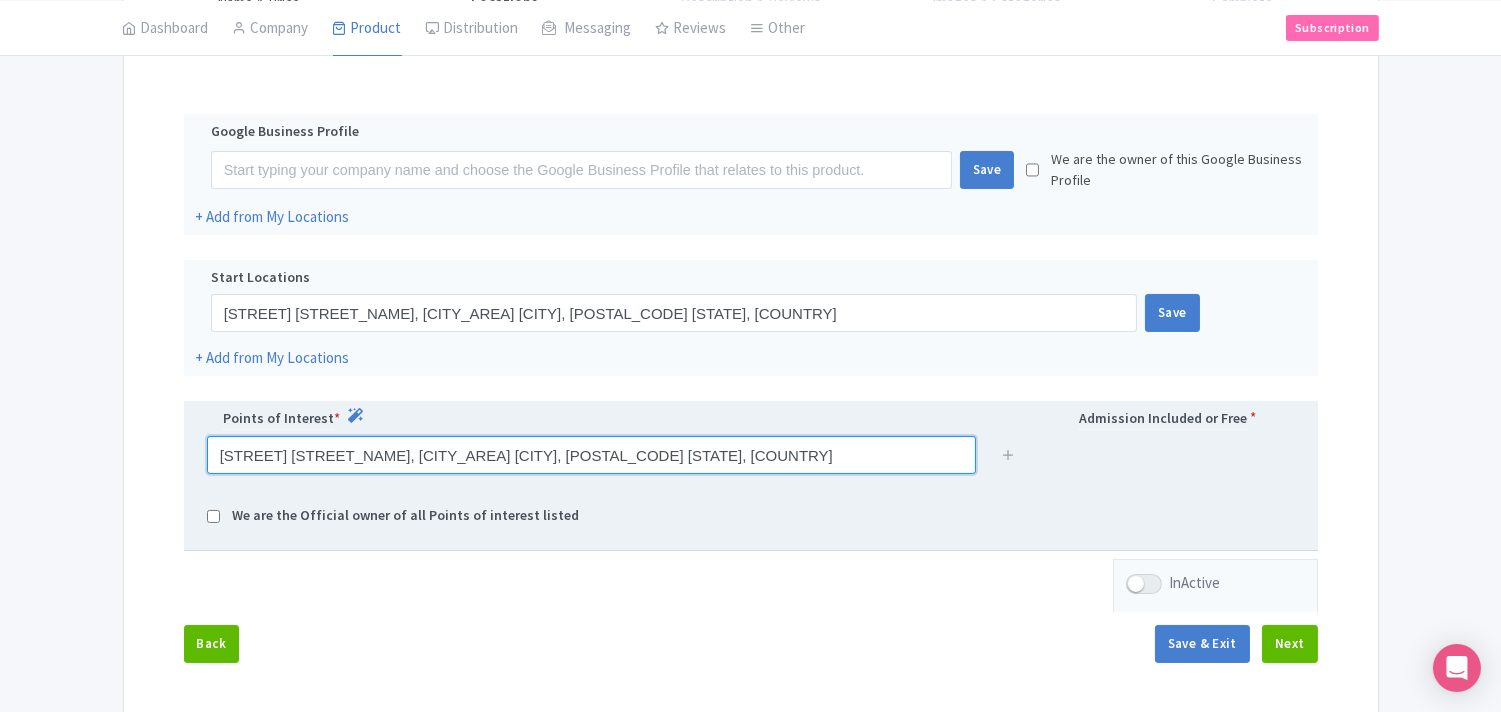 click on "Jalan Cove Sentral 4, Bandar Gamuda Cove, 42700 Dengkil, Selangor, Malaysia" at bounding box center [591, 455] 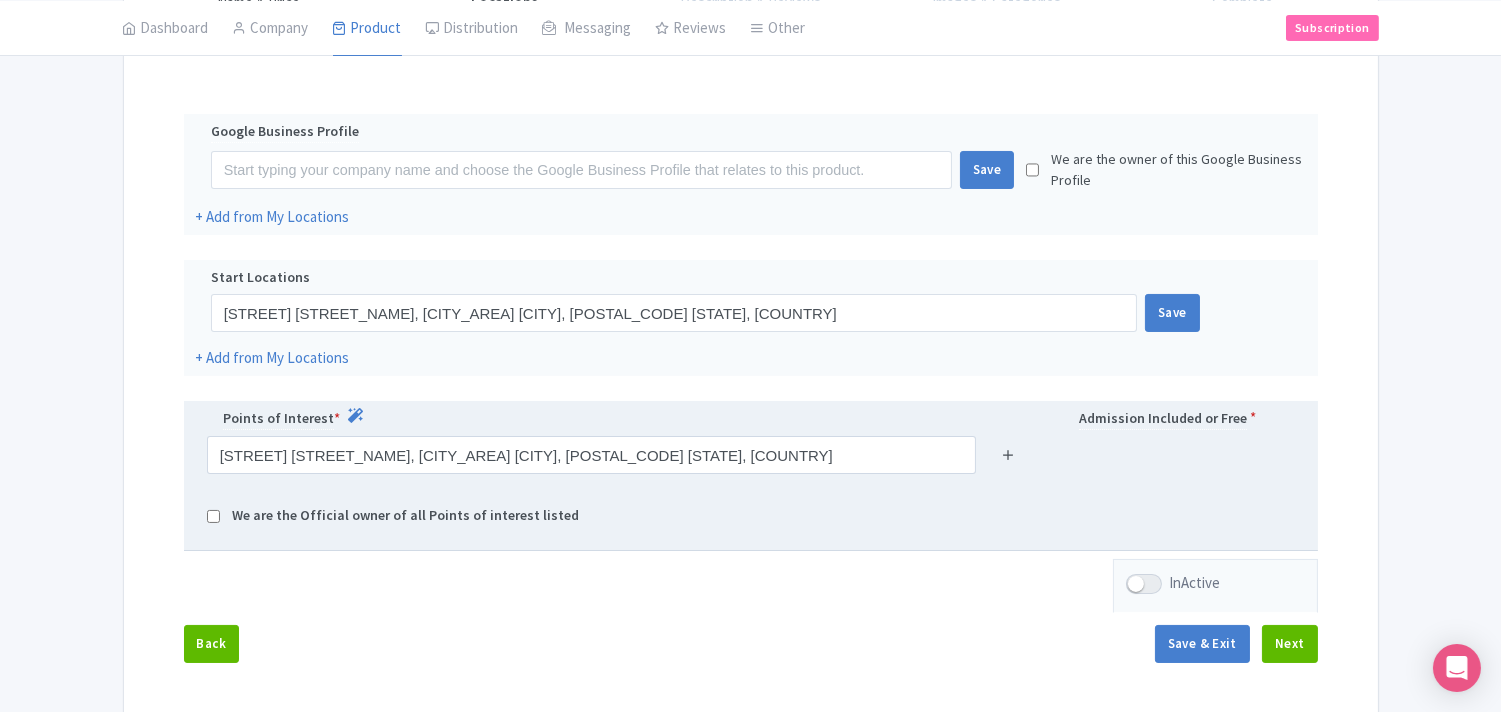 click at bounding box center [1008, 454] 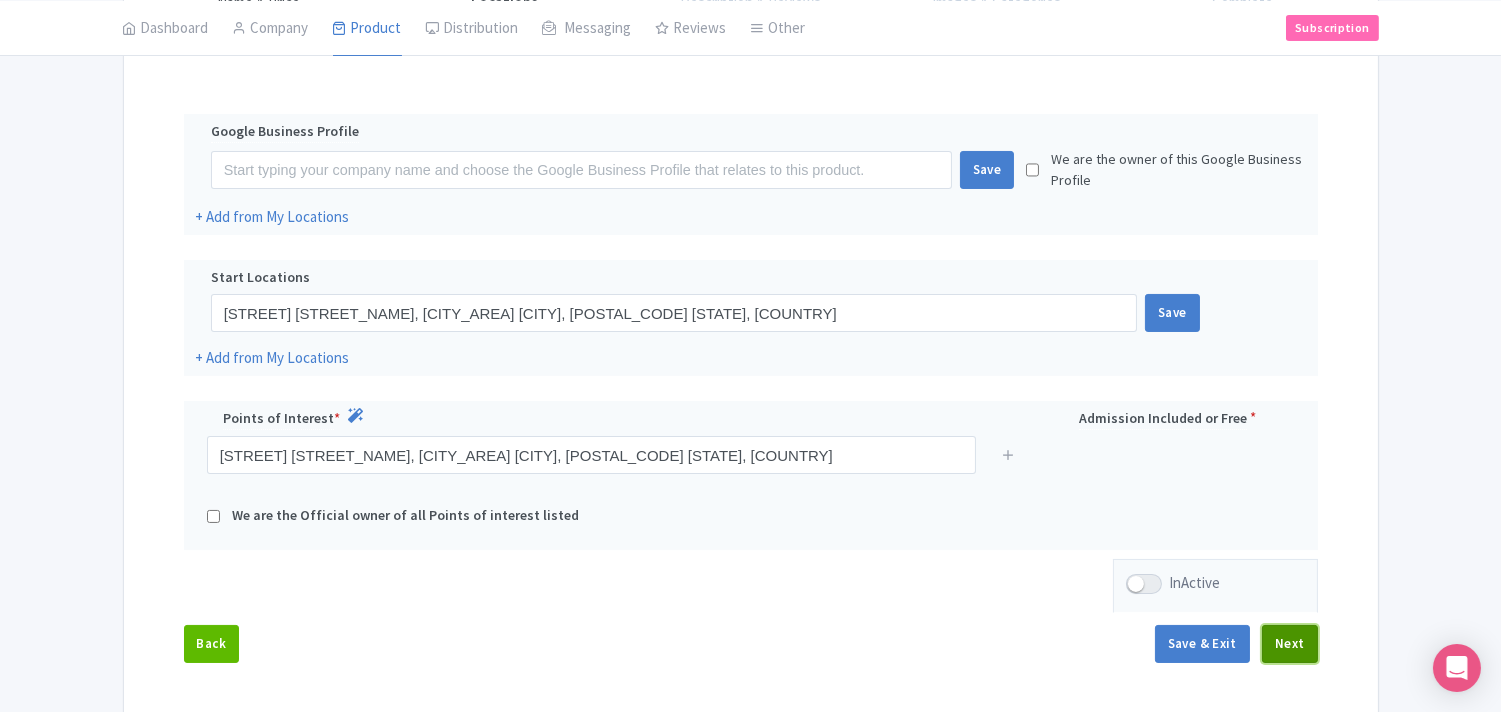 click on "Next" at bounding box center [1290, 644] 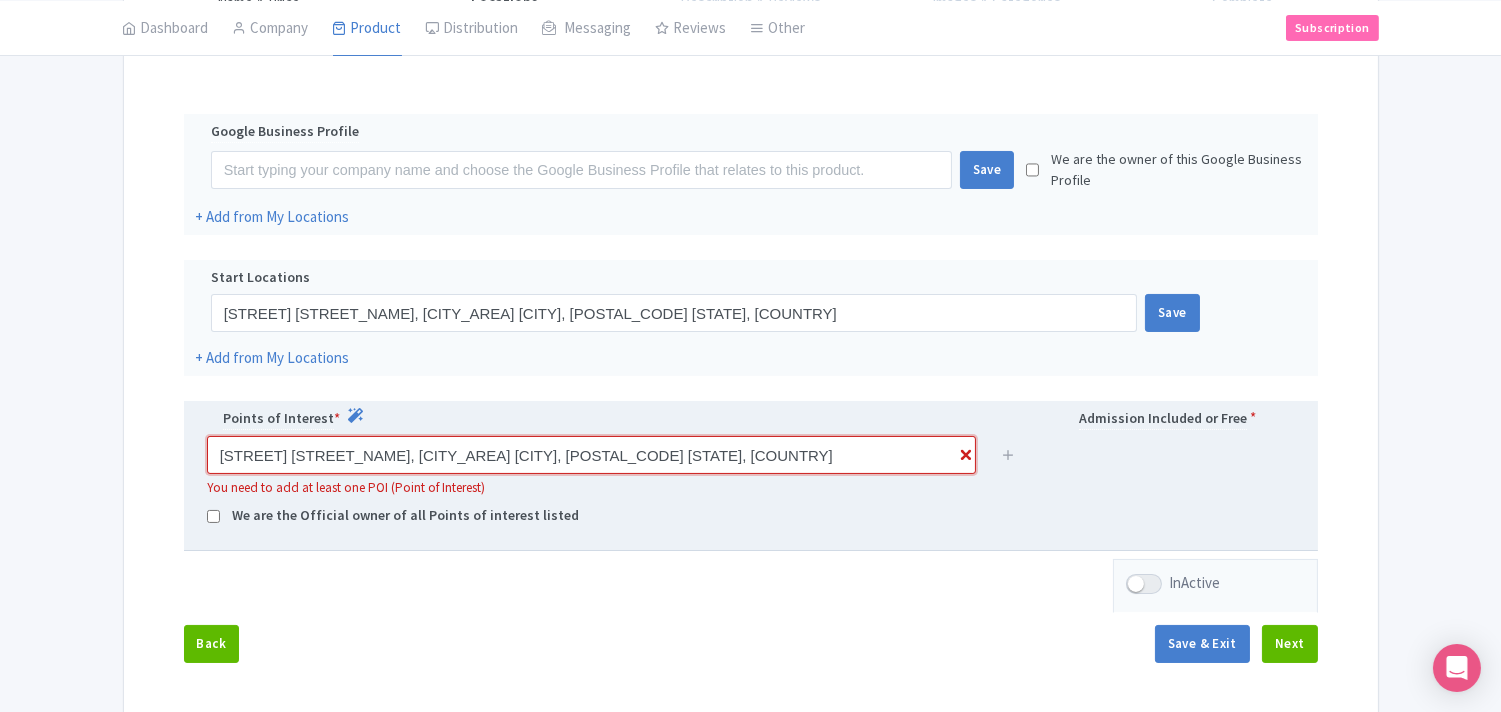 click on "Jalan Cove Sentral 4, Bandar Gamuda Cove, 42700 Dengkil, Selangor, Malaysia" at bounding box center [591, 455] 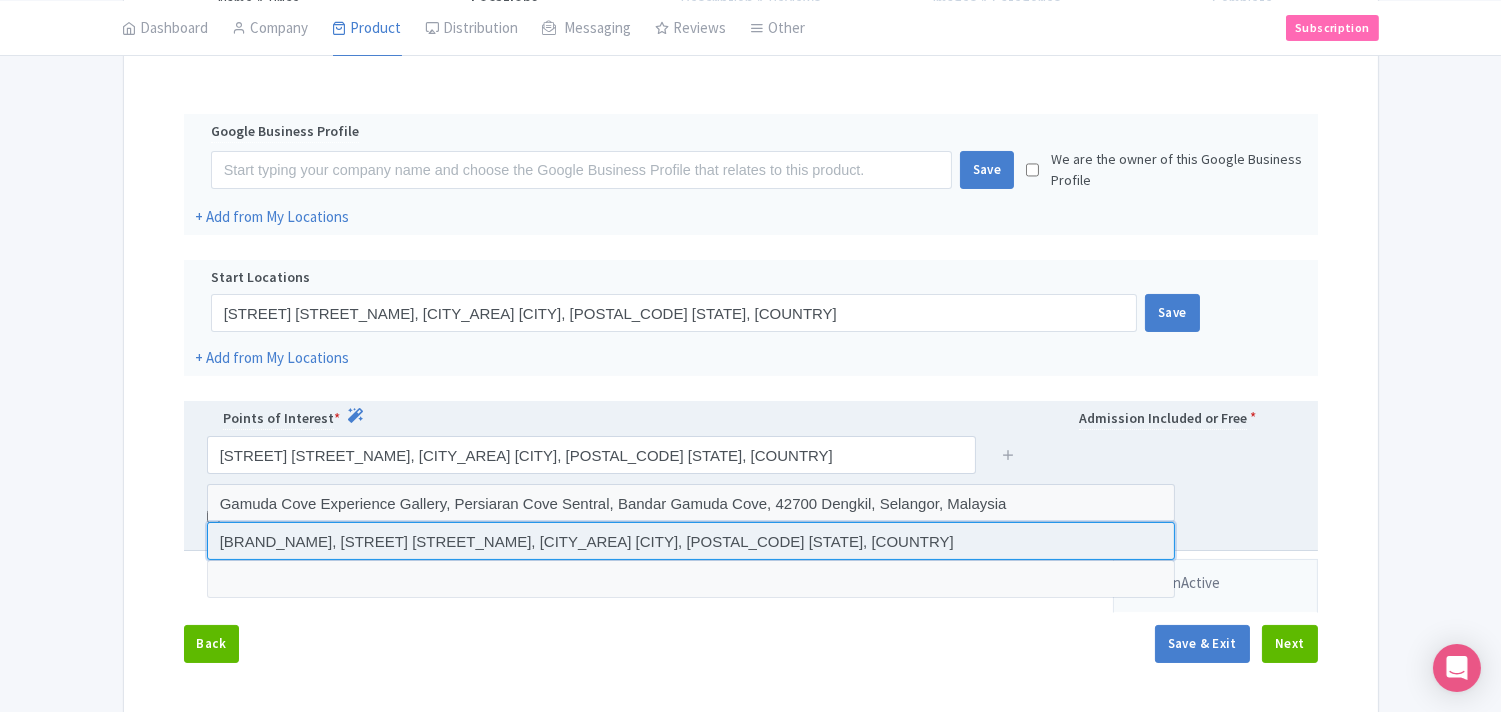 click at bounding box center [691, 541] 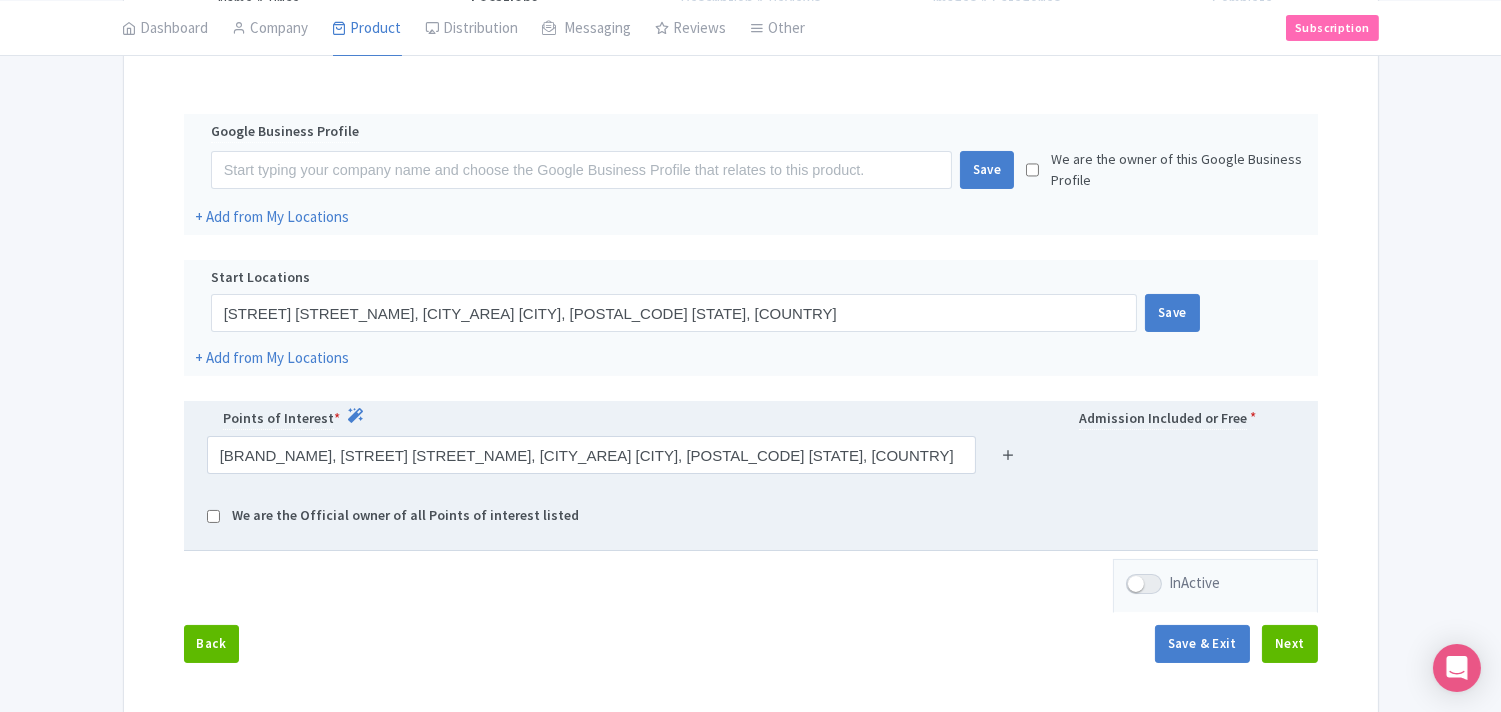 click at bounding box center (1008, 454) 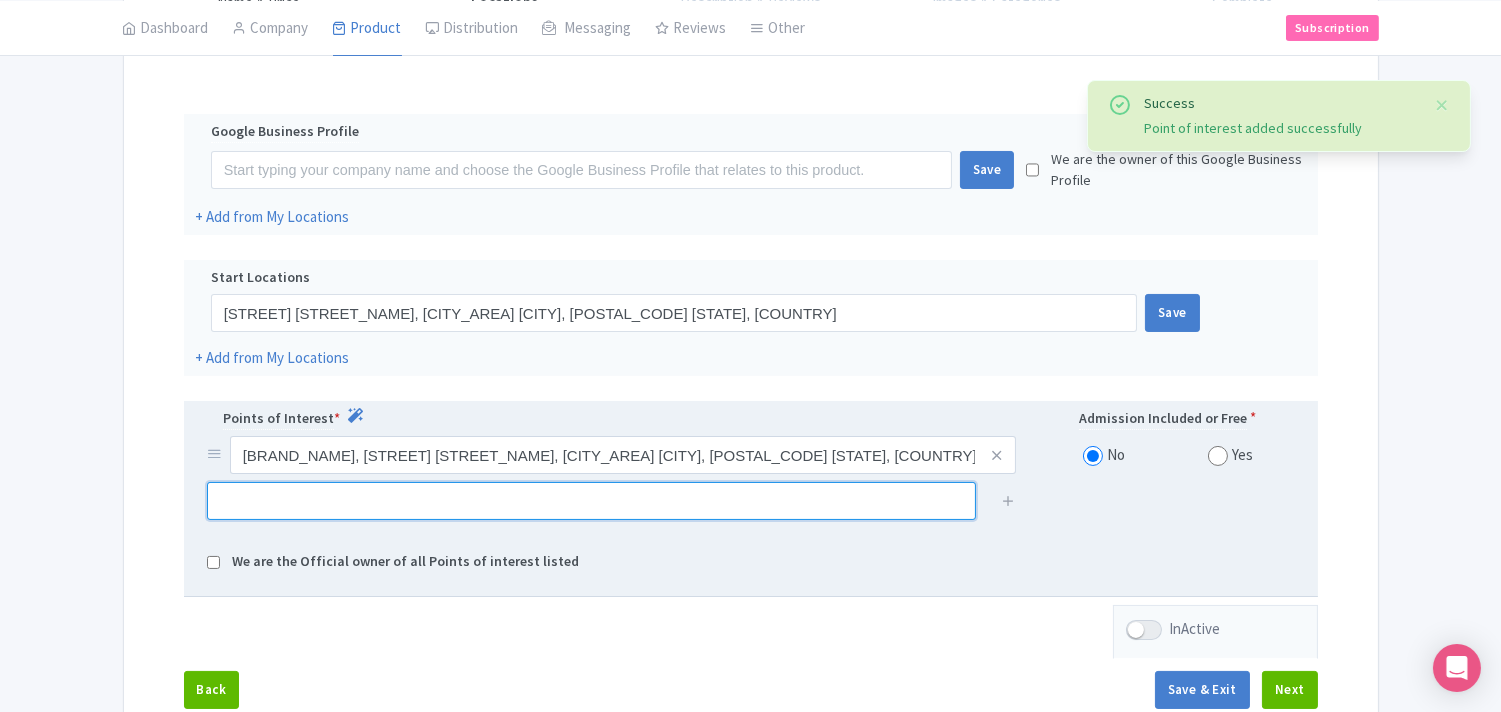 click at bounding box center [591, 501] 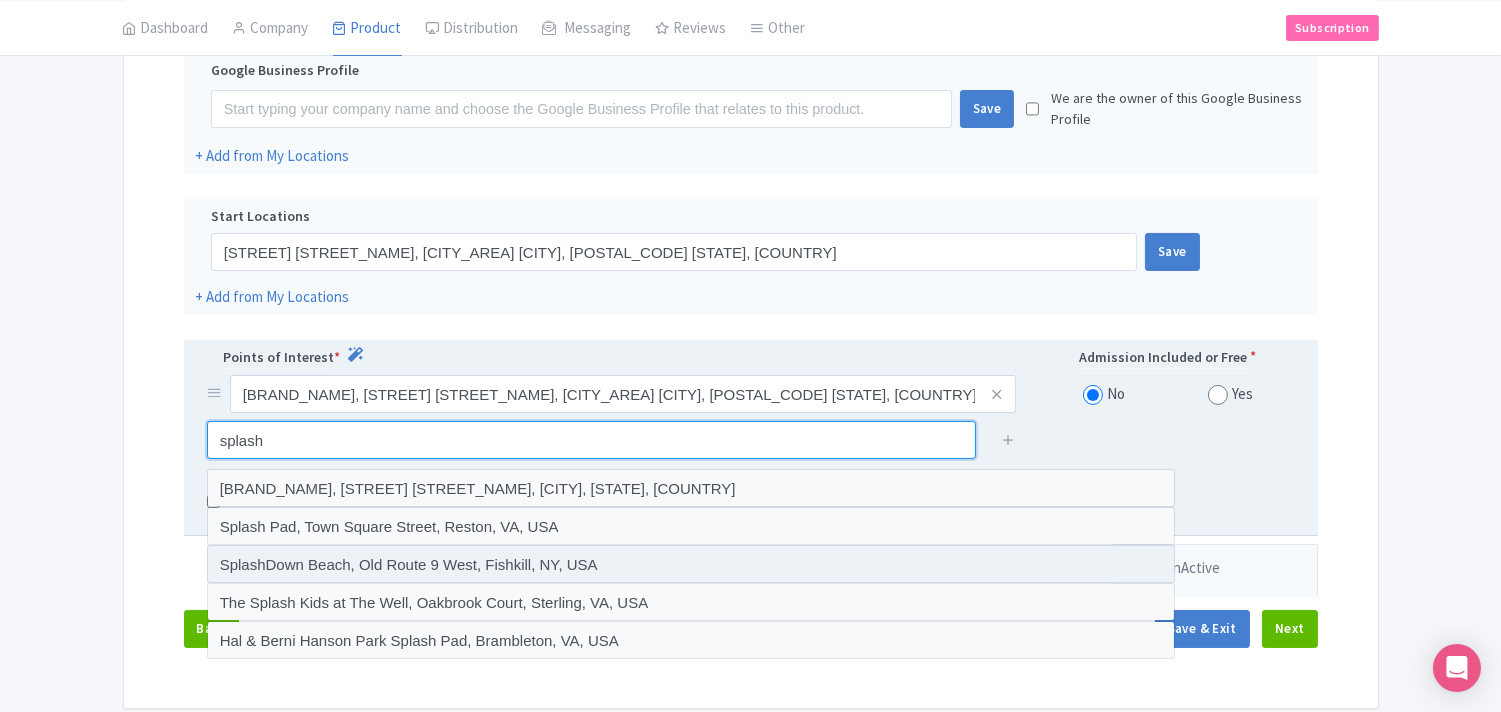 scroll, scrollTop: 501, scrollLeft: 0, axis: vertical 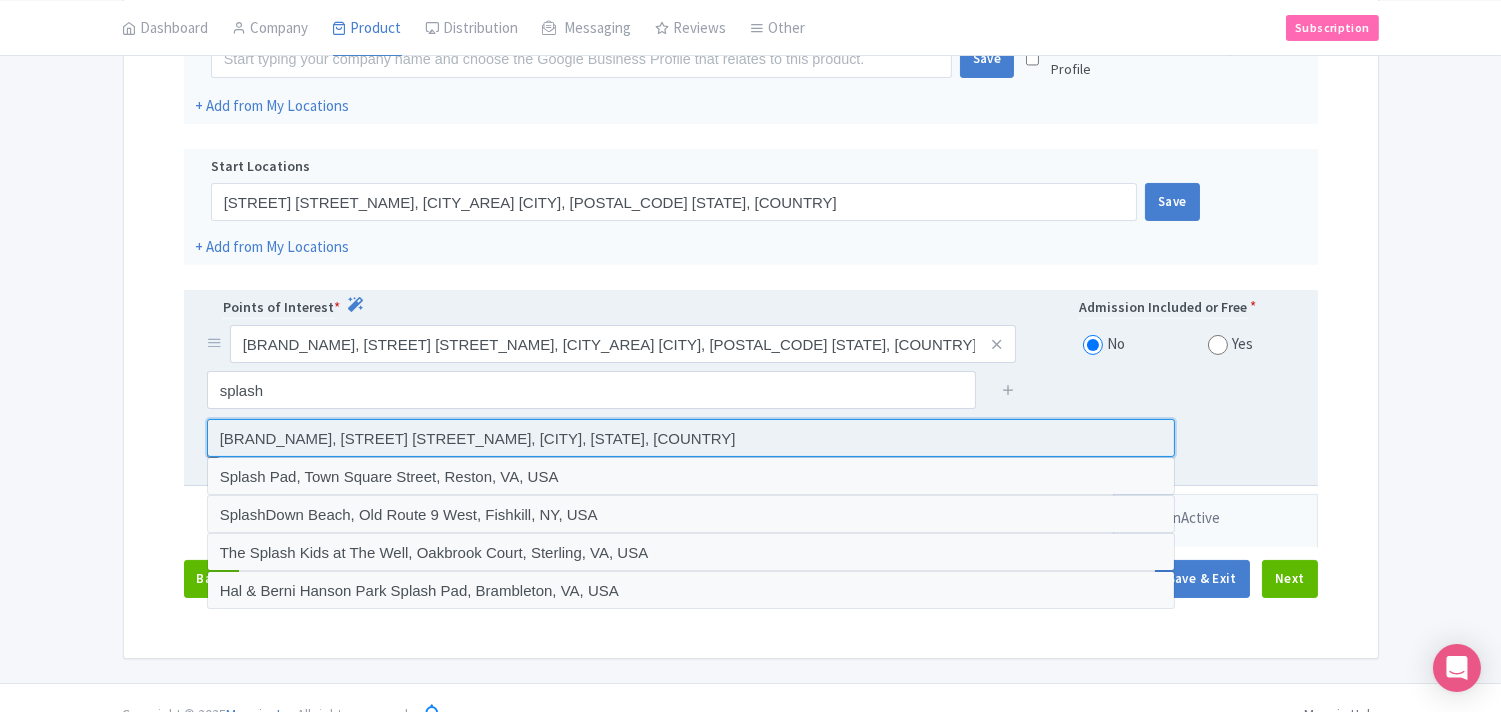 click at bounding box center (691, 438) 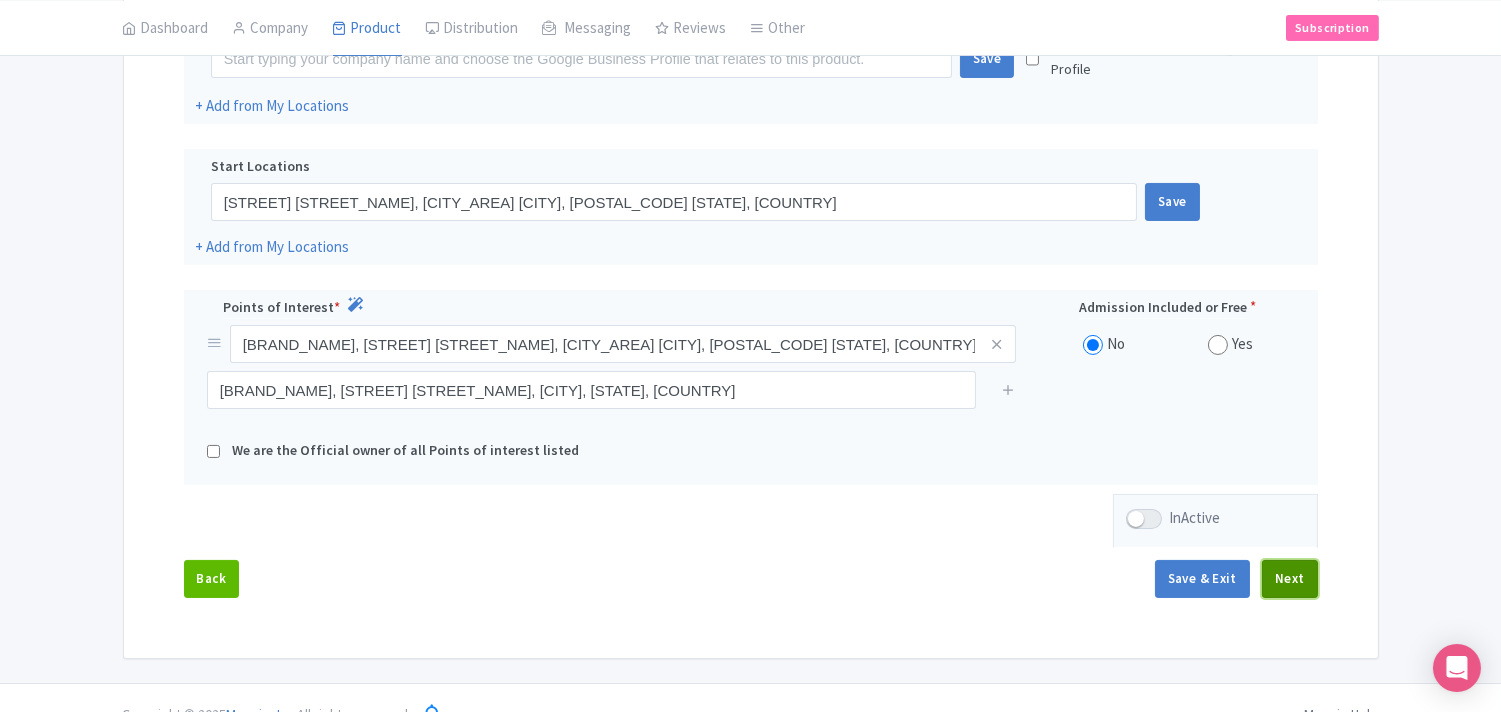 click on "Next" at bounding box center (1290, 579) 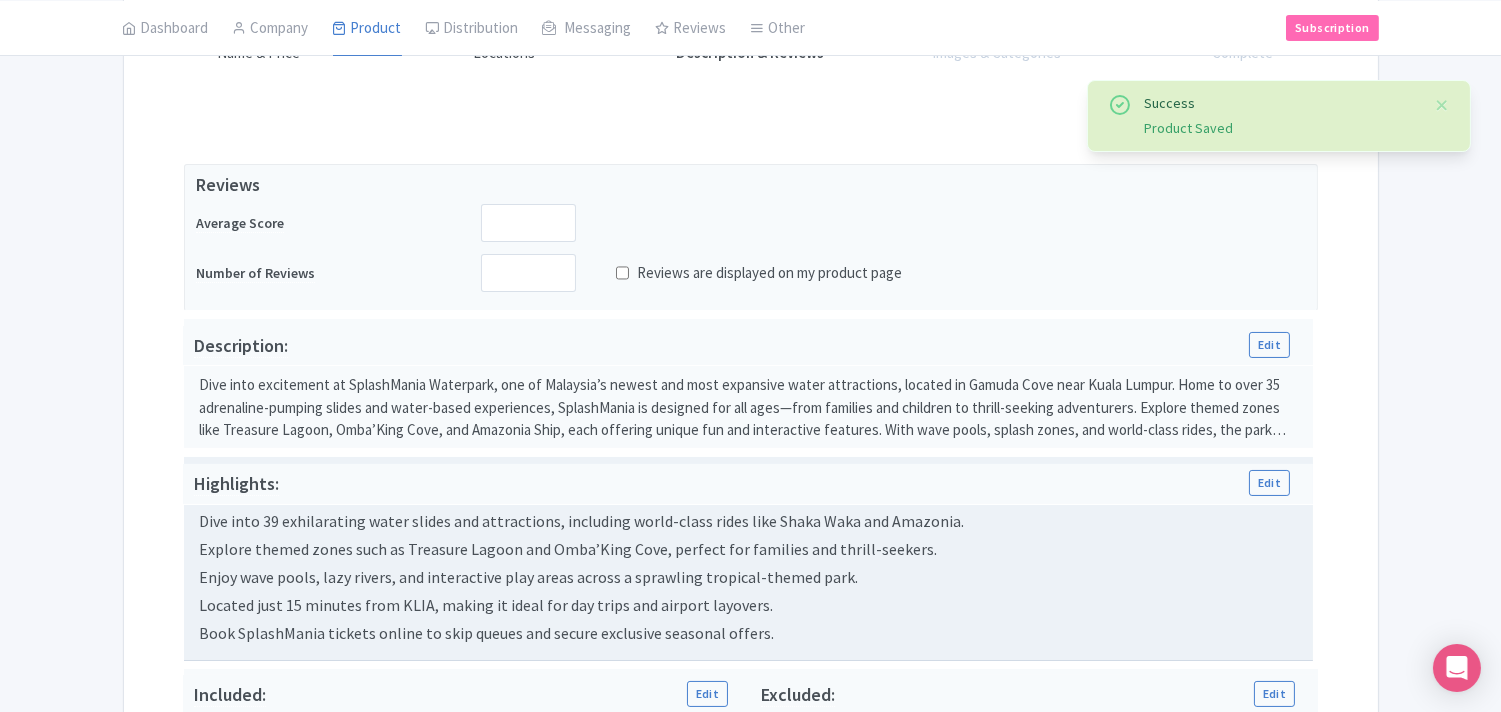 scroll, scrollTop: 278, scrollLeft: 0, axis: vertical 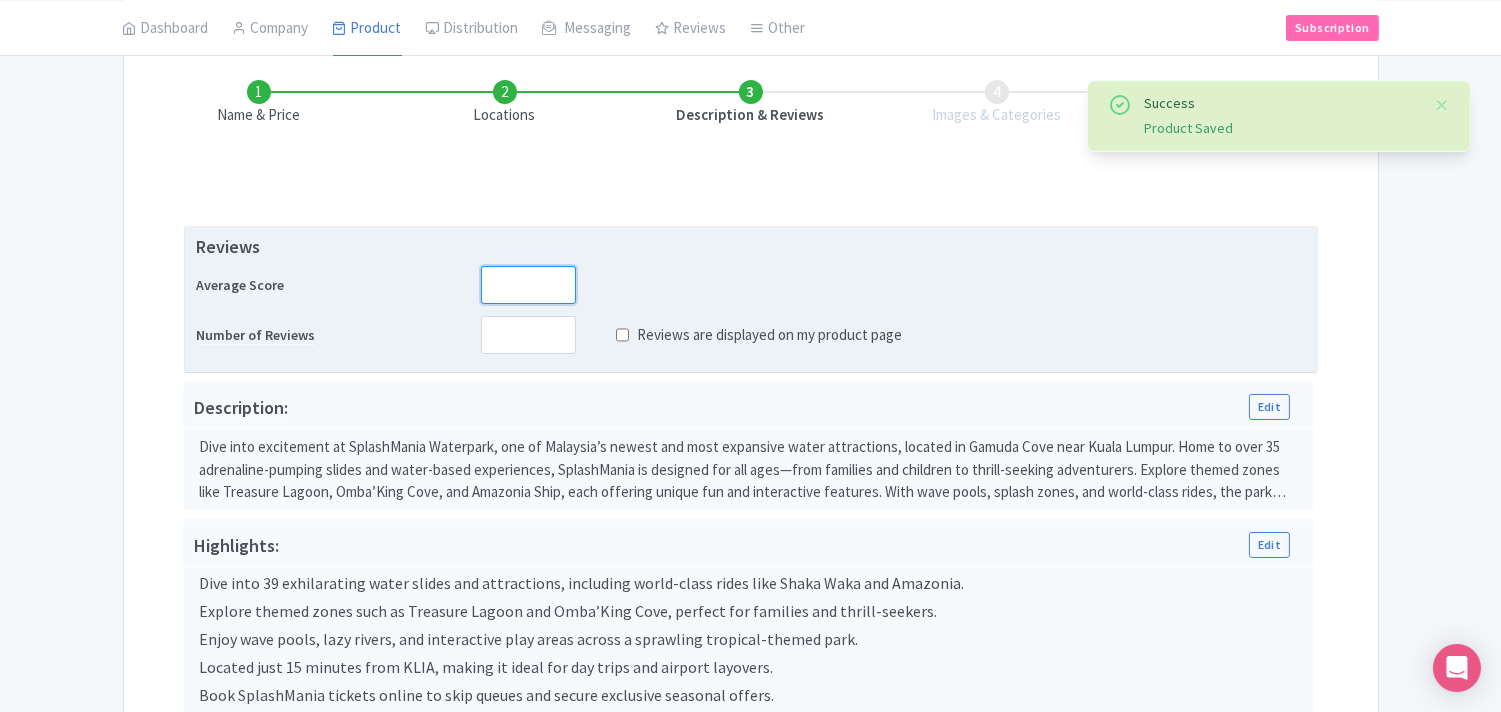 click at bounding box center (528, 285) 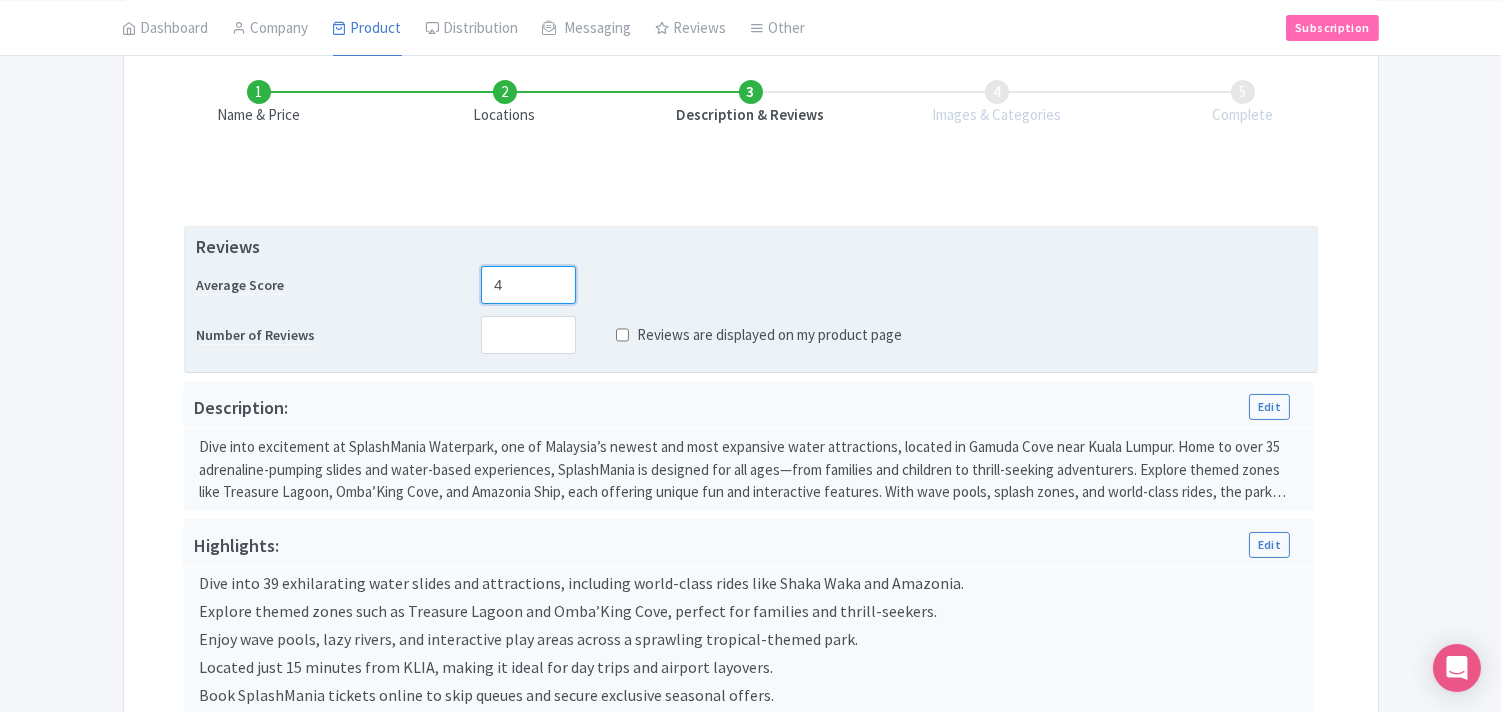 type on "4" 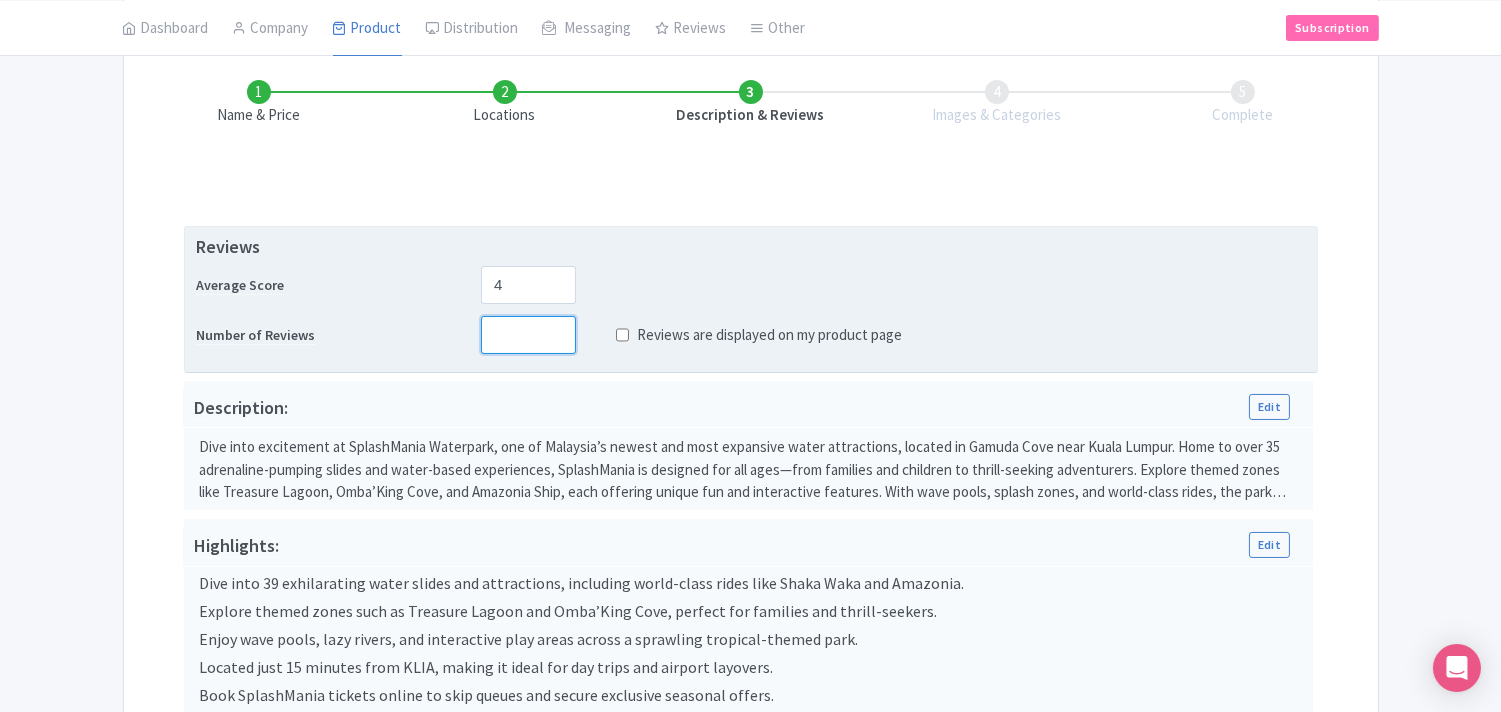 click at bounding box center [528, 335] 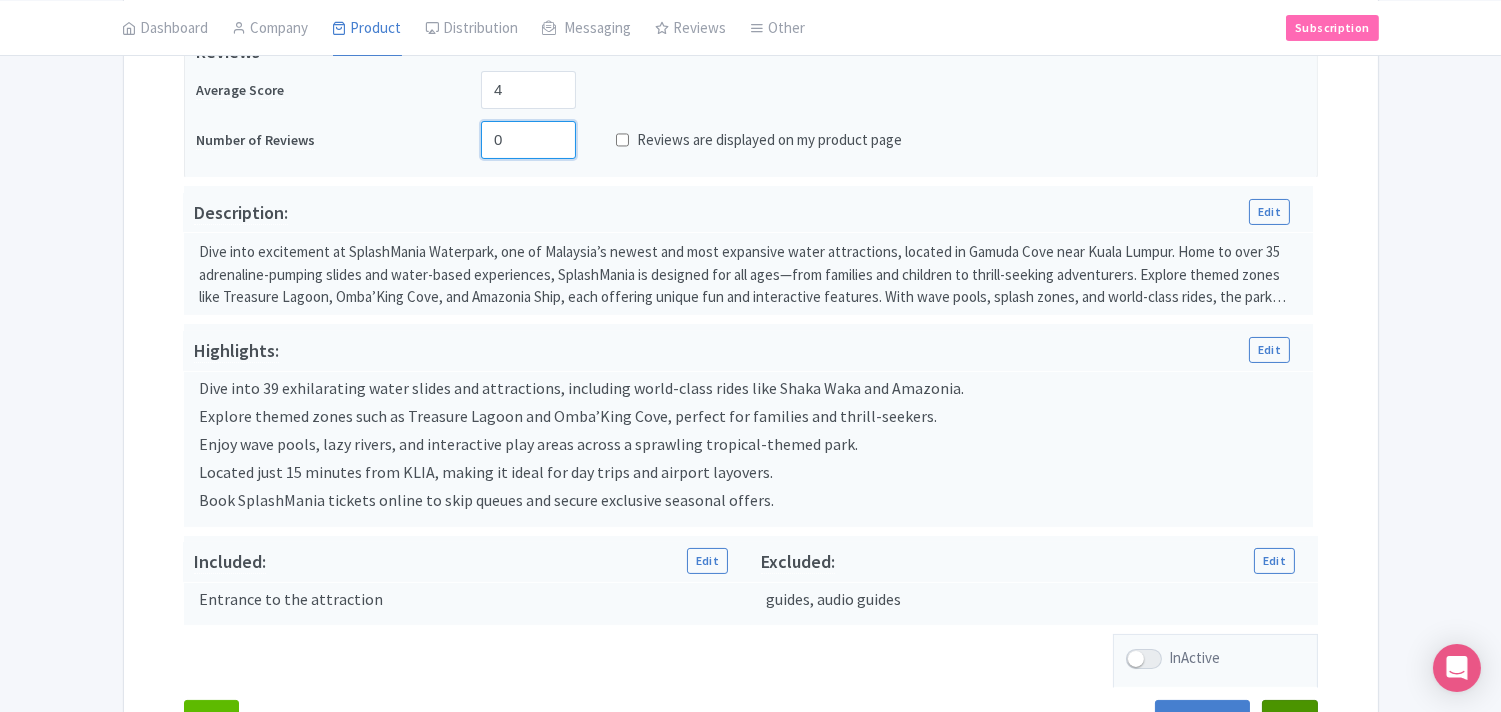 scroll, scrollTop: 620, scrollLeft: 0, axis: vertical 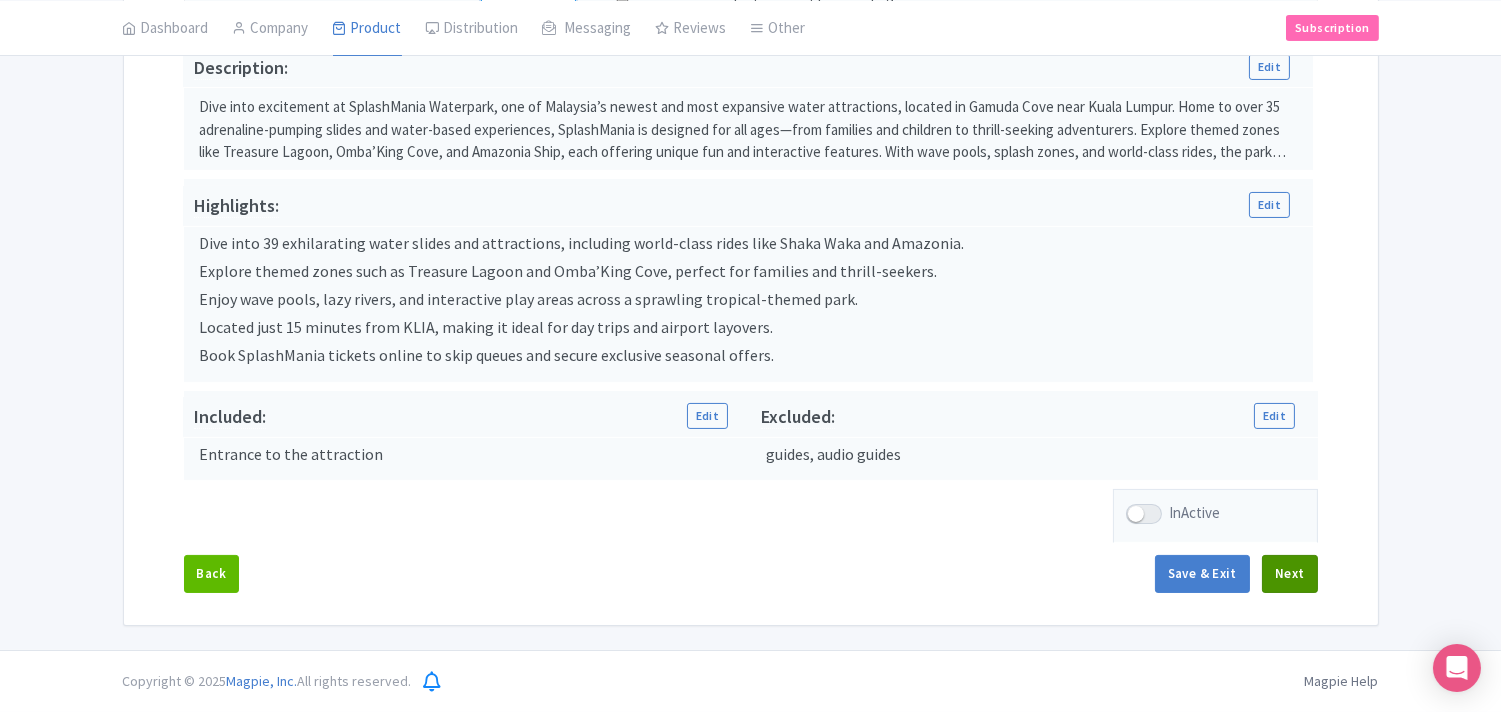 type on "0" 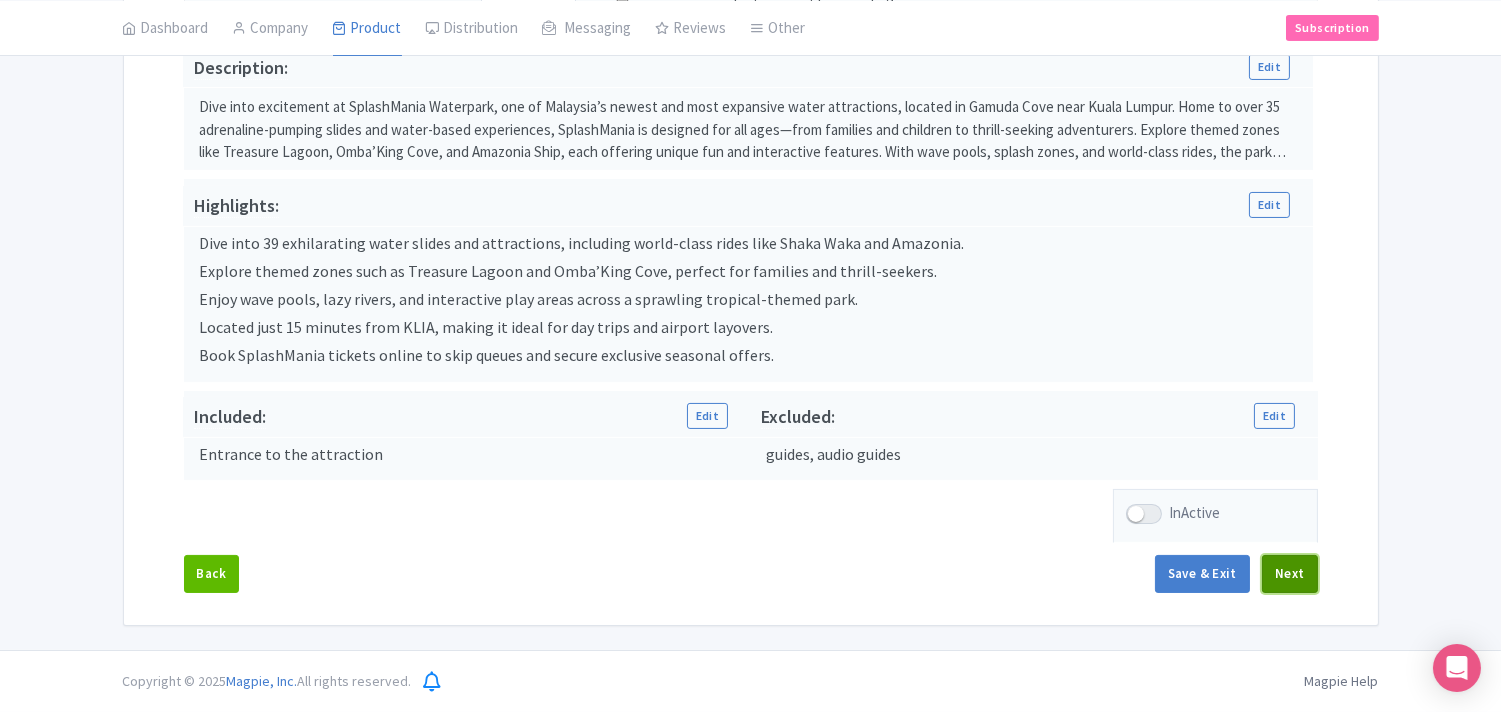 click on "Next" at bounding box center [1290, 574] 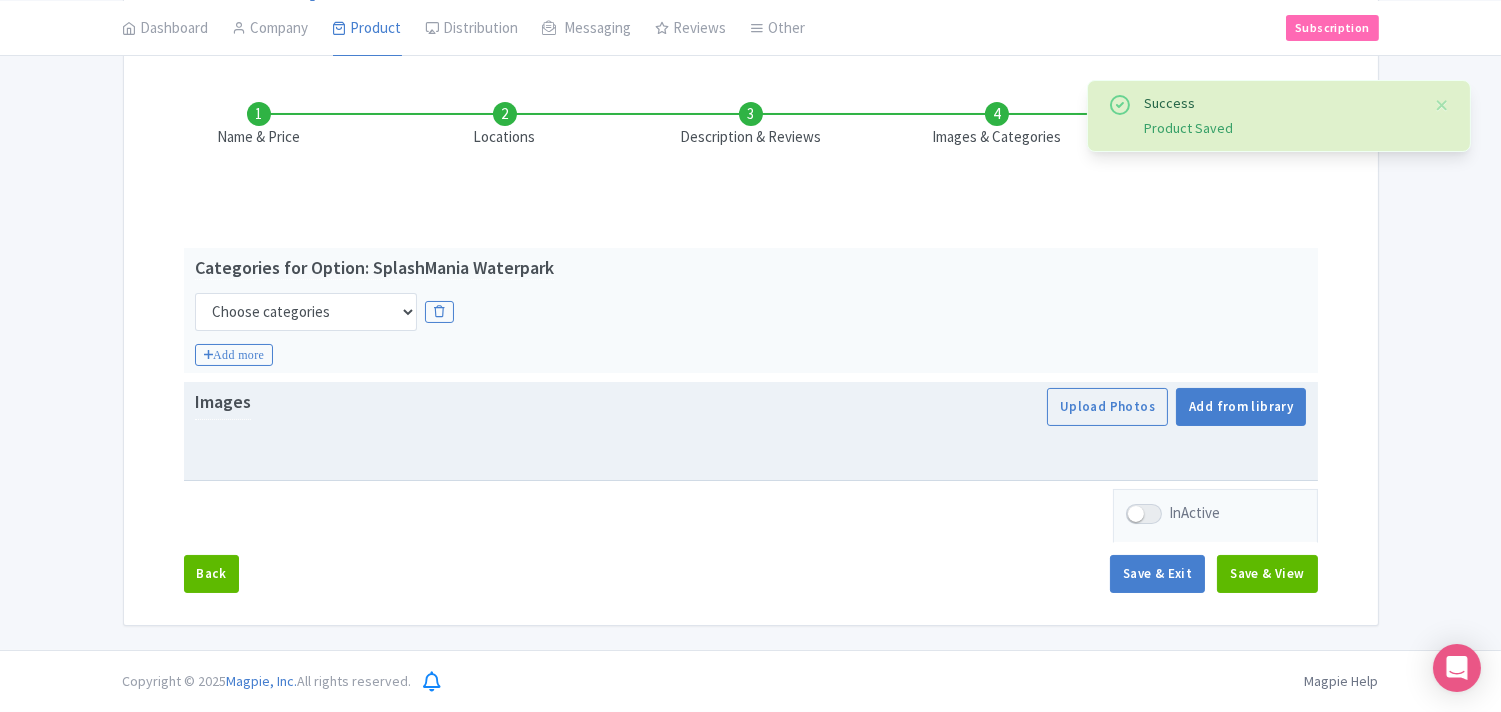 scroll, scrollTop: 146, scrollLeft: 0, axis: vertical 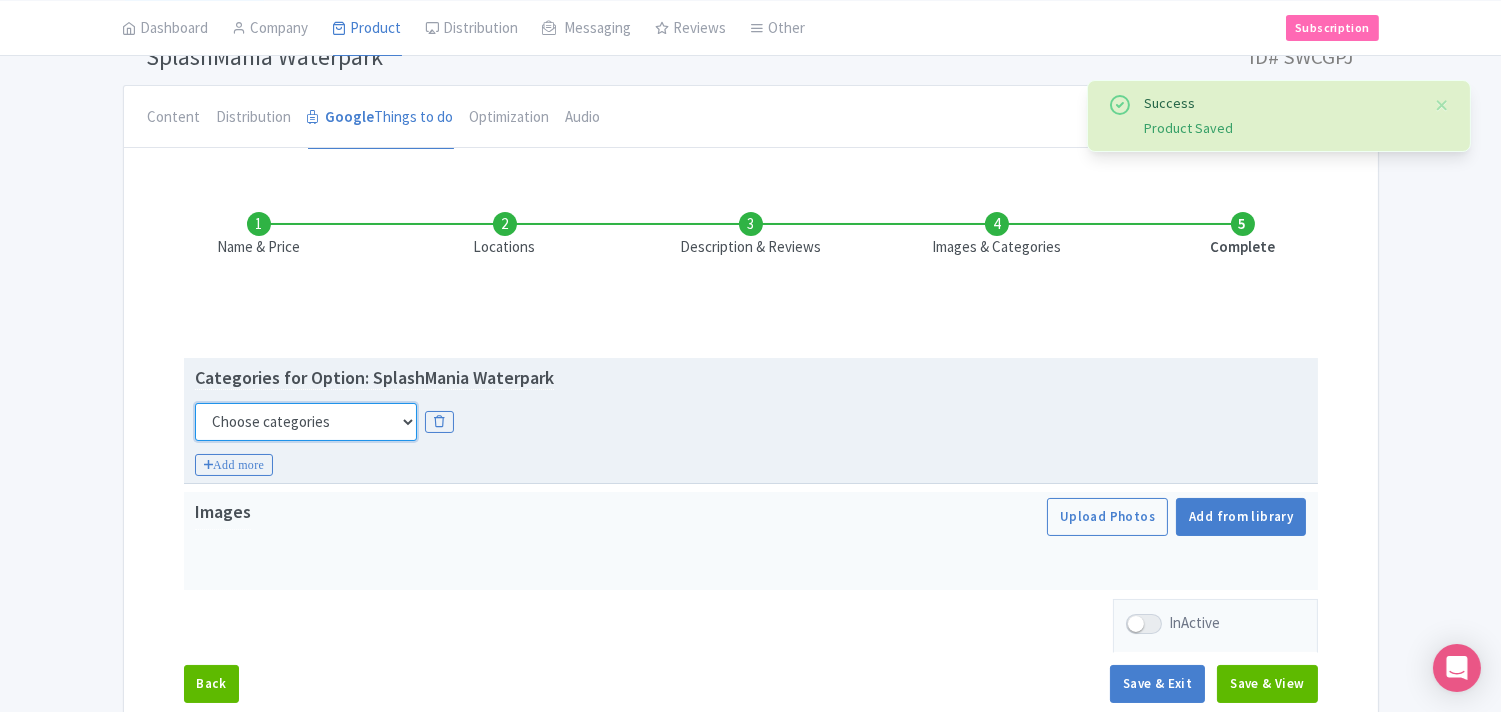 click on "Choose categories Adults Only
Animals
Audio Guide
Beaches
Bike Tours
Boat Tours
City Cards
Classes
Day Trips
Family Friendly
Fast Track
Food
Guided Tours
History
Hop On Hop Off
Literature
Live Music
Museums
Nightlife
Outdoors
Private Tours
Romantic
Self Guided
Small Group Tours
Sports
Theme Parks
Walking Tours
Wheelchair Accessible
Recurring Events" at bounding box center (306, 422) 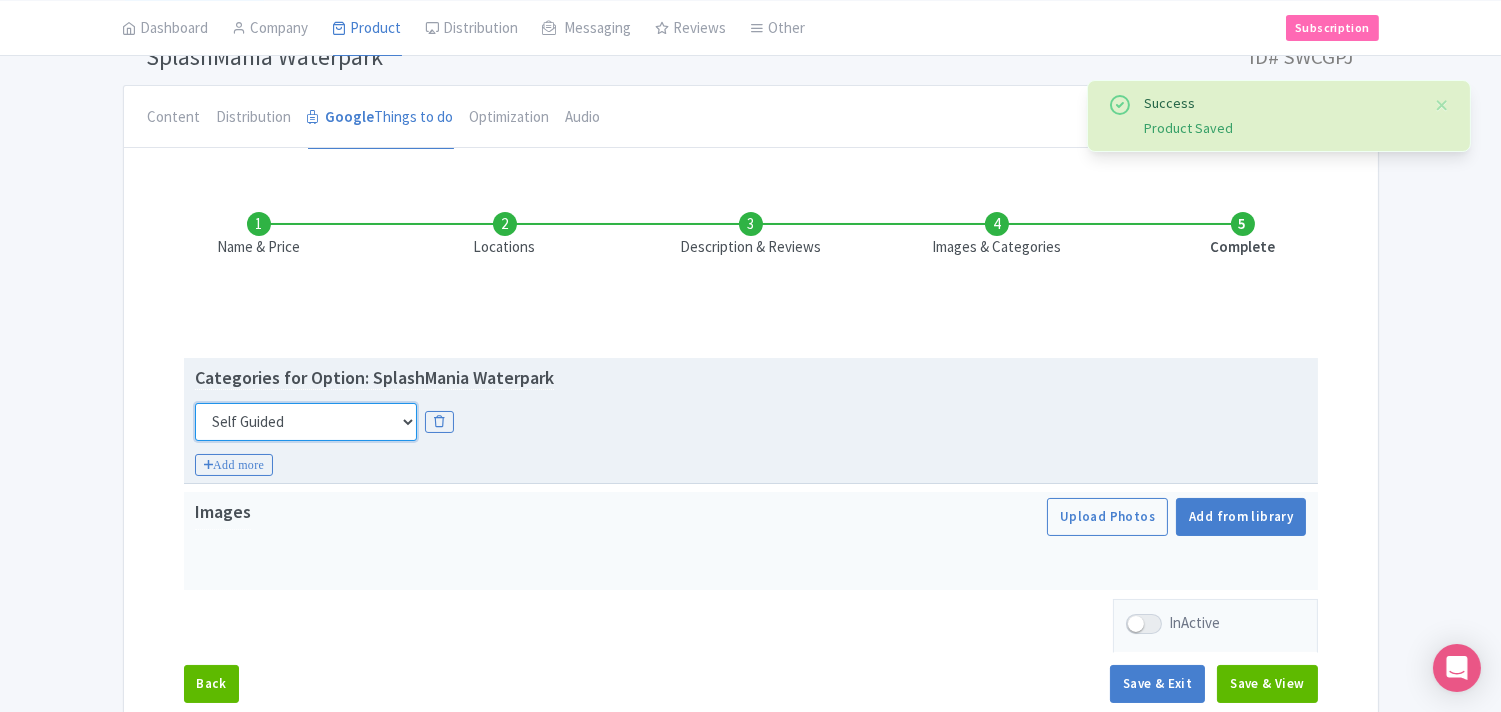 click on "Choose categories Adults Only
Animals
Audio Guide
Beaches
Bike Tours
Boat Tours
City Cards
Classes
Day Trips
Family Friendly
Fast Track
Food
Guided Tours
History
Hop On Hop Off
Literature
Live Music
Museums
Nightlife
Outdoors
Private Tours
Romantic
Self Guided
Small Group Tours
Sports
Theme Parks
Walking Tours
Wheelchair Accessible
Recurring Events" at bounding box center [306, 422] 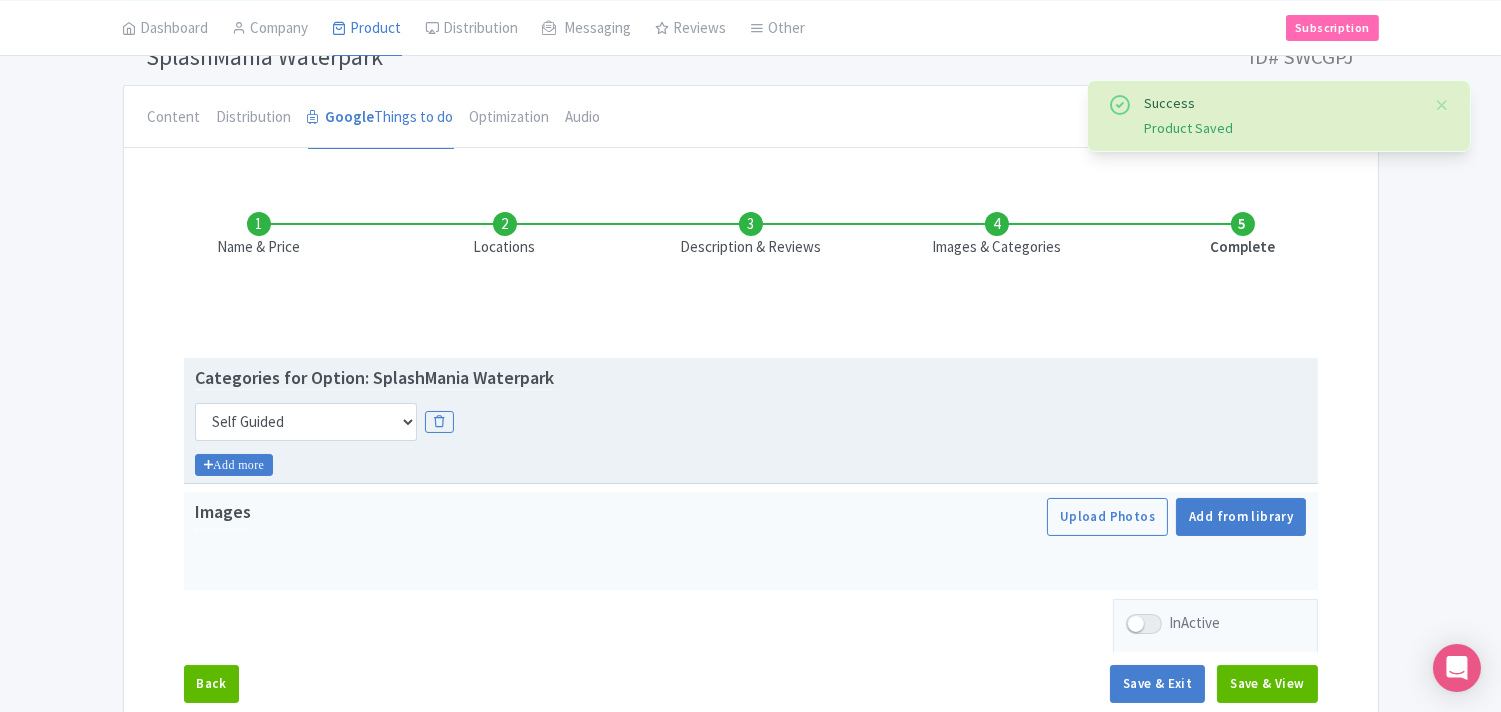 click on "Add more" at bounding box center [234, 465] 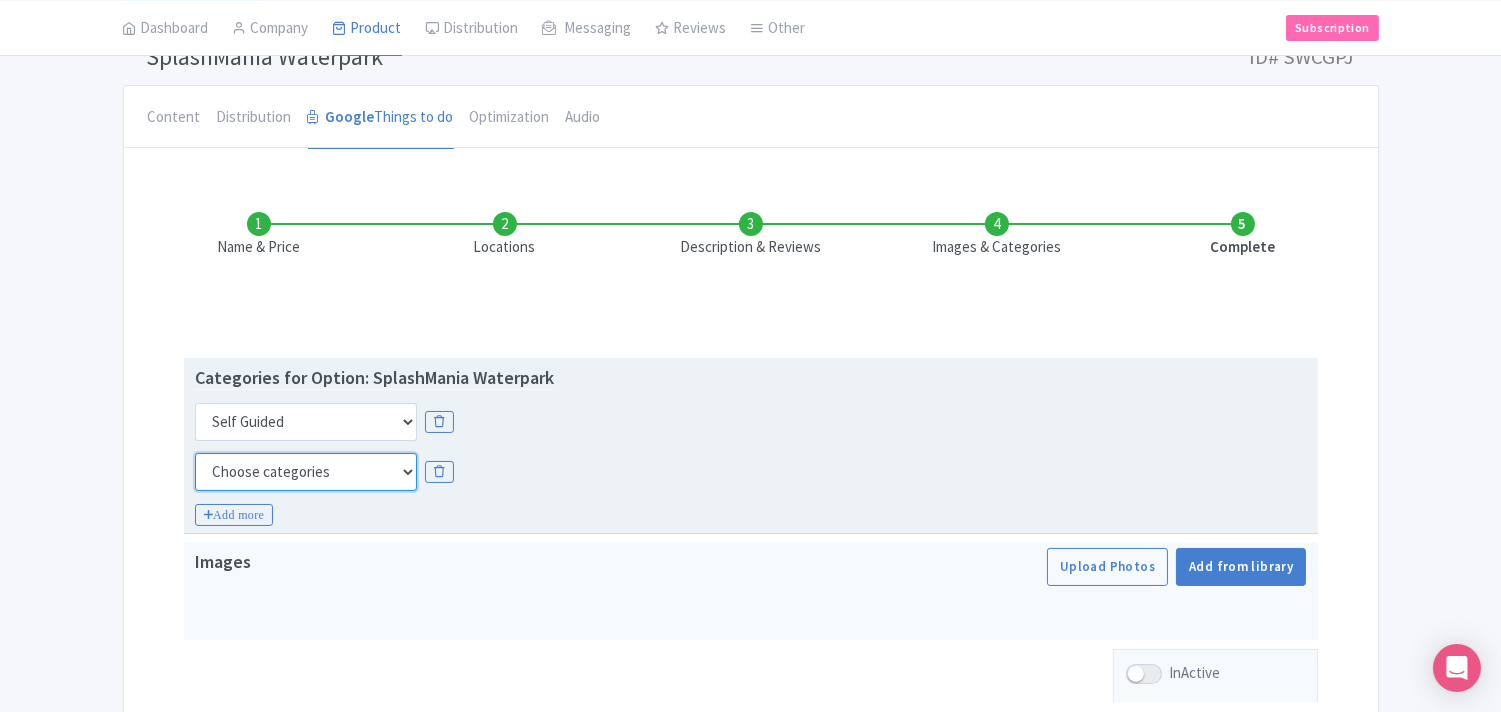 click on "Choose categories Adults Only
Animals
Audio Guide
Beaches
Bike Tours
Boat Tours
City Cards
Classes
Day Trips
Family Friendly
Fast Track
Food
Guided Tours
History
Hop On Hop Off
Literature
Live Music
Museums
Nightlife
Outdoors
Private Tours
Romantic
Self Guided
Small Group Tours
Sports
Theme Parks
Walking Tours
Wheelchair Accessible
Recurring Events" at bounding box center (306, 472) 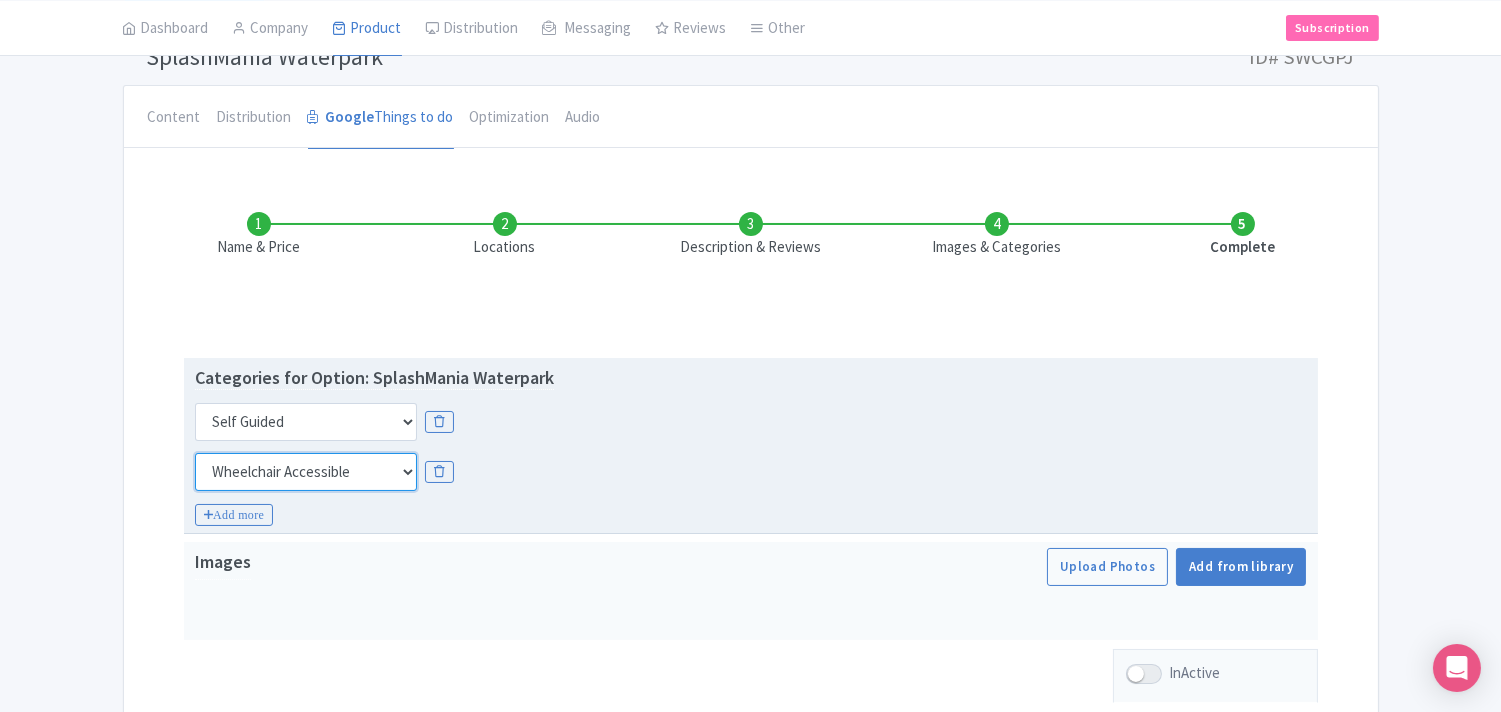 click on "Choose categories Adults Only
Animals
Audio Guide
Beaches
Bike Tours
Boat Tours
City Cards
Classes
Day Trips
Family Friendly
Fast Track
Food
Guided Tours
History
Hop On Hop Off
Literature
Live Music
Museums
Nightlife
Outdoors
Private Tours
Romantic
Self Guided
Small Group Tours
Sports
Theme Parks
Walking Tours
Wheelchair Accessible
Recurring Events" at bounding box center (306, 472) 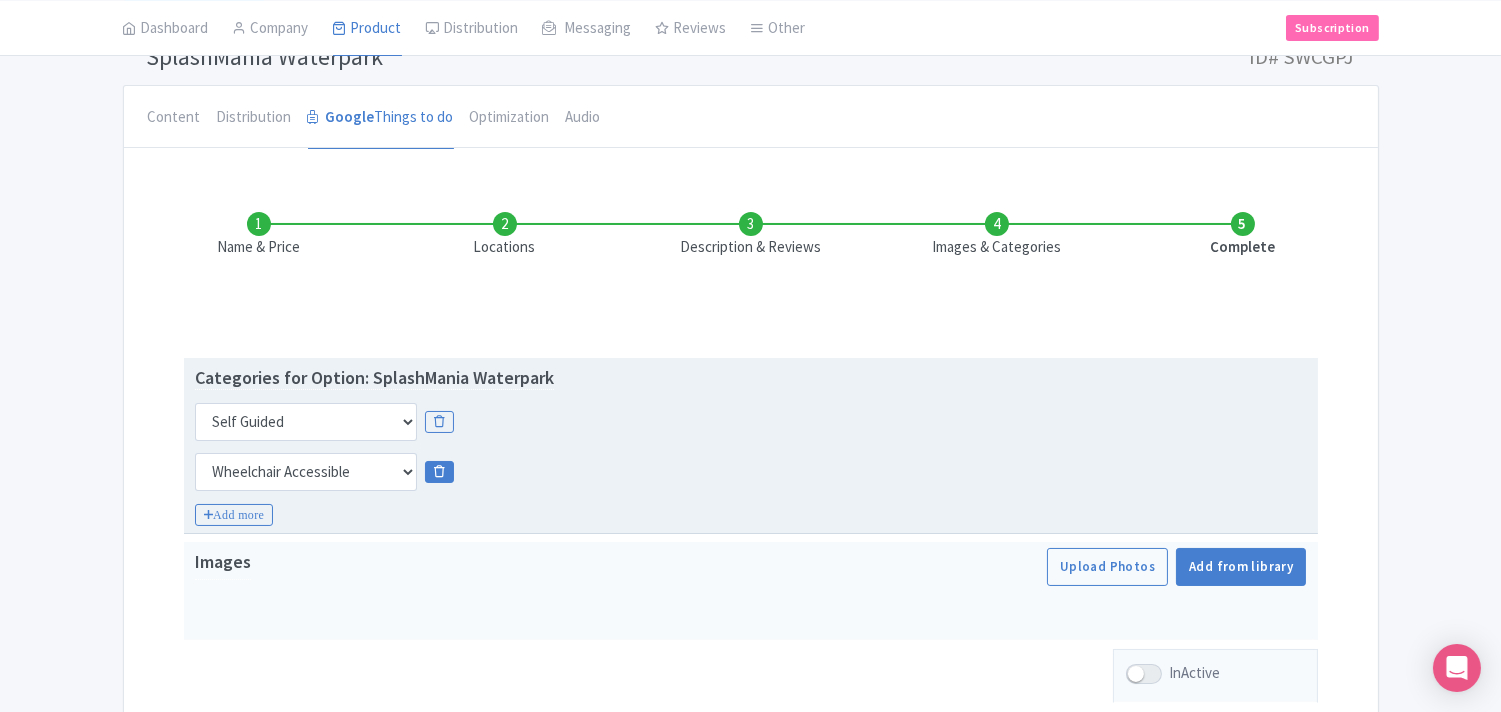 click at bounding box center [439, 472] 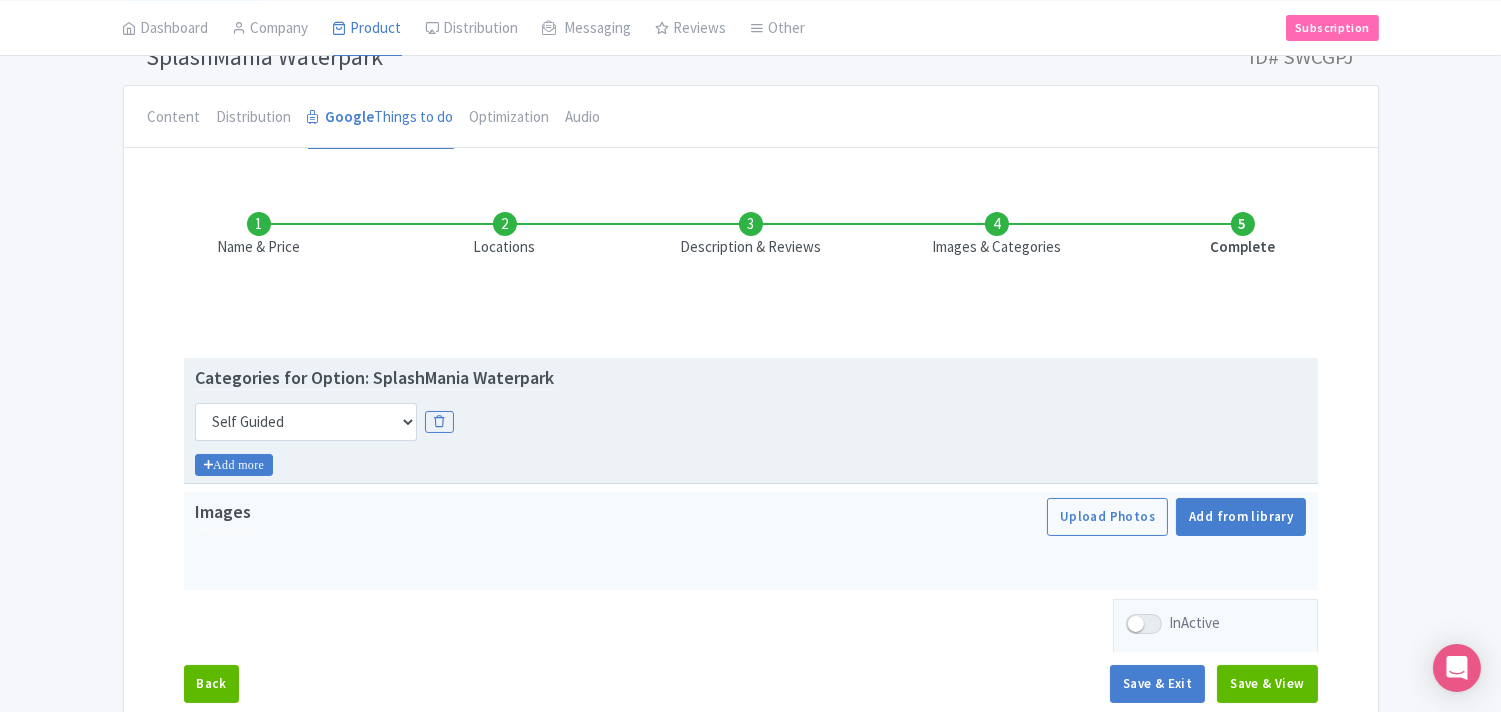click on "Add more" at bounding box center (234, 465) 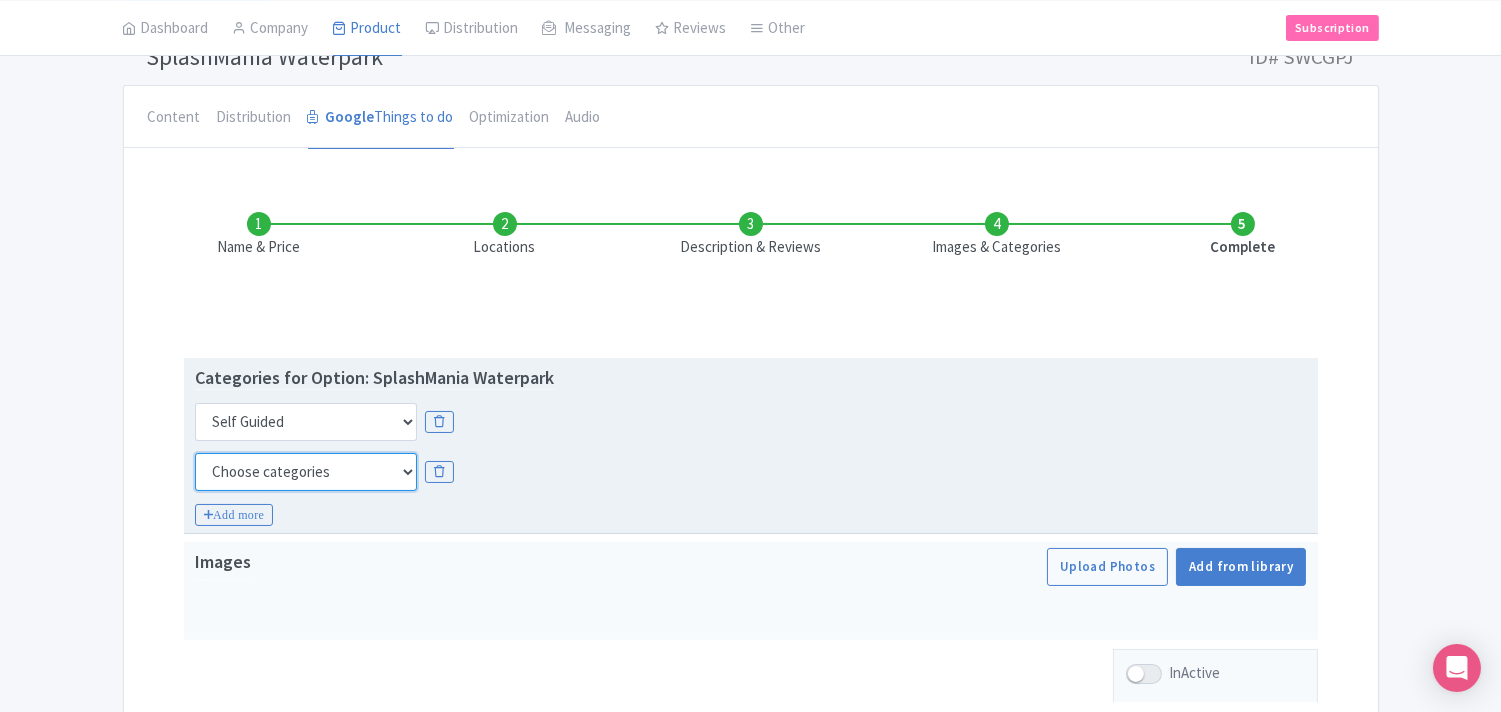 click on "Choose categories Adults Only
Animals
Audio Guide
Beaches
Bike Tours
Boat Tours
City Cards
Classes
Day Trips
Family Friendly
Fast Track
Food
Guided Tours
History
Hop On Hop Off
Literature
Live Music
Museums
Nightlife
Outdoors
Private Tours
Romantic
Self Guided
Small Group Tours
Sports
Theme Parks
Walking Tours
Wheelchair Accessible
Recurring Events" at bounding box center (306, 472) 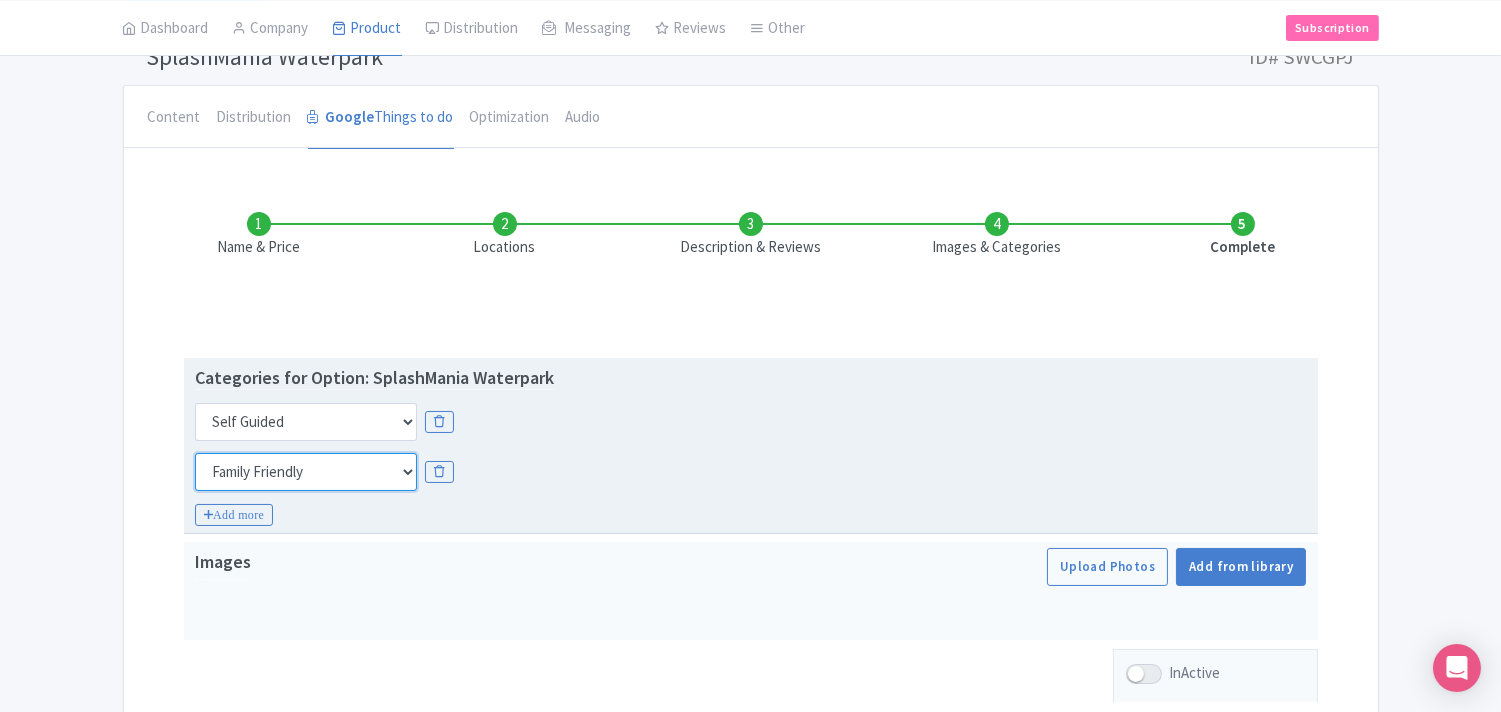 click on "Choose categories Adults Only
Animals
Audio Guide
Beaches
Bike Tours
Boat Tours
City Cards
Classes
Day Trips
Family Friendly
Fast Track
Food
Guided Tours
History
Hop On Hop Off
Literature
Live Music
Museums
Nightlife
Outdoors
Private Tours
Romantic
Self Guided
Small Group Tours
Sports
Theme Parks
Walking Tours
Wheelchair Accessible
Recurring Events" at bounding box center (306, 472) 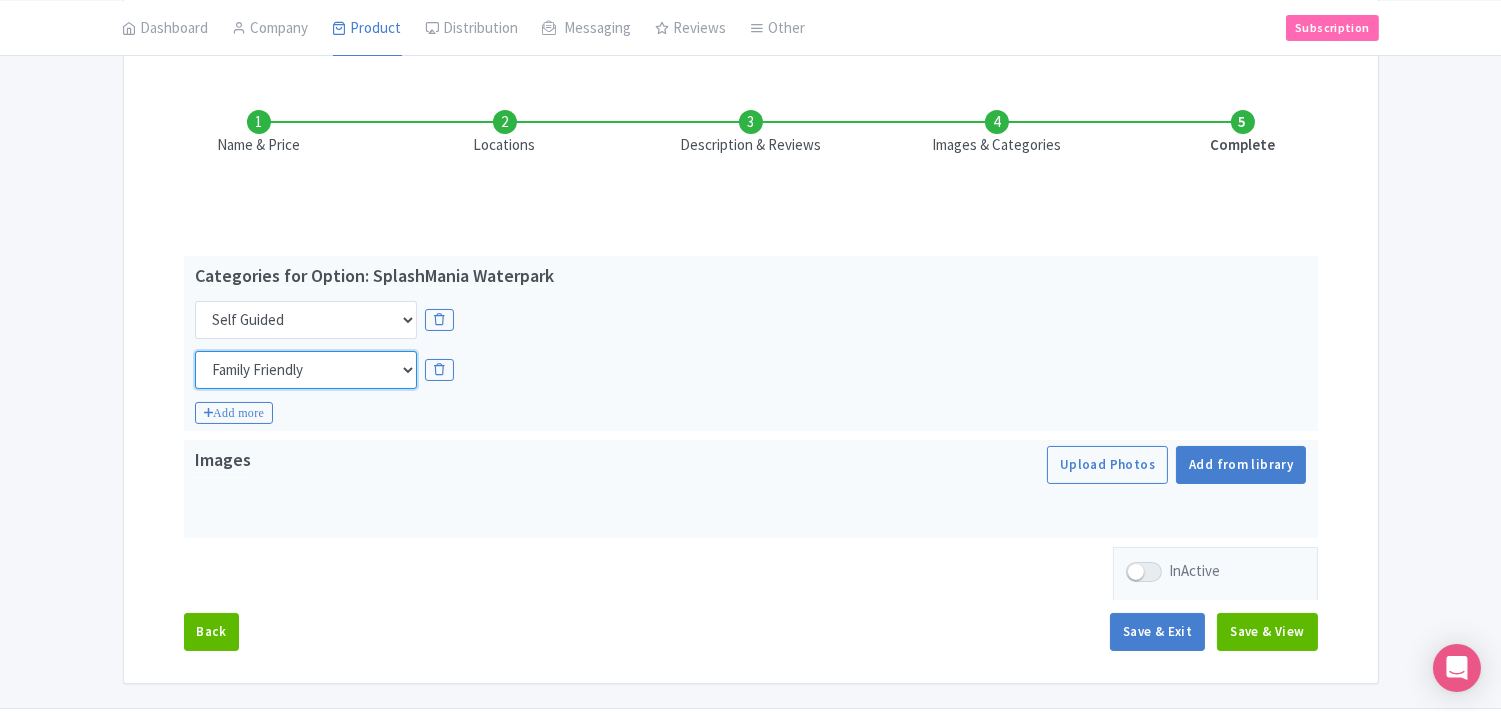 scroll, scrollTop: 307, scrollLeft: 0, axis: vertical 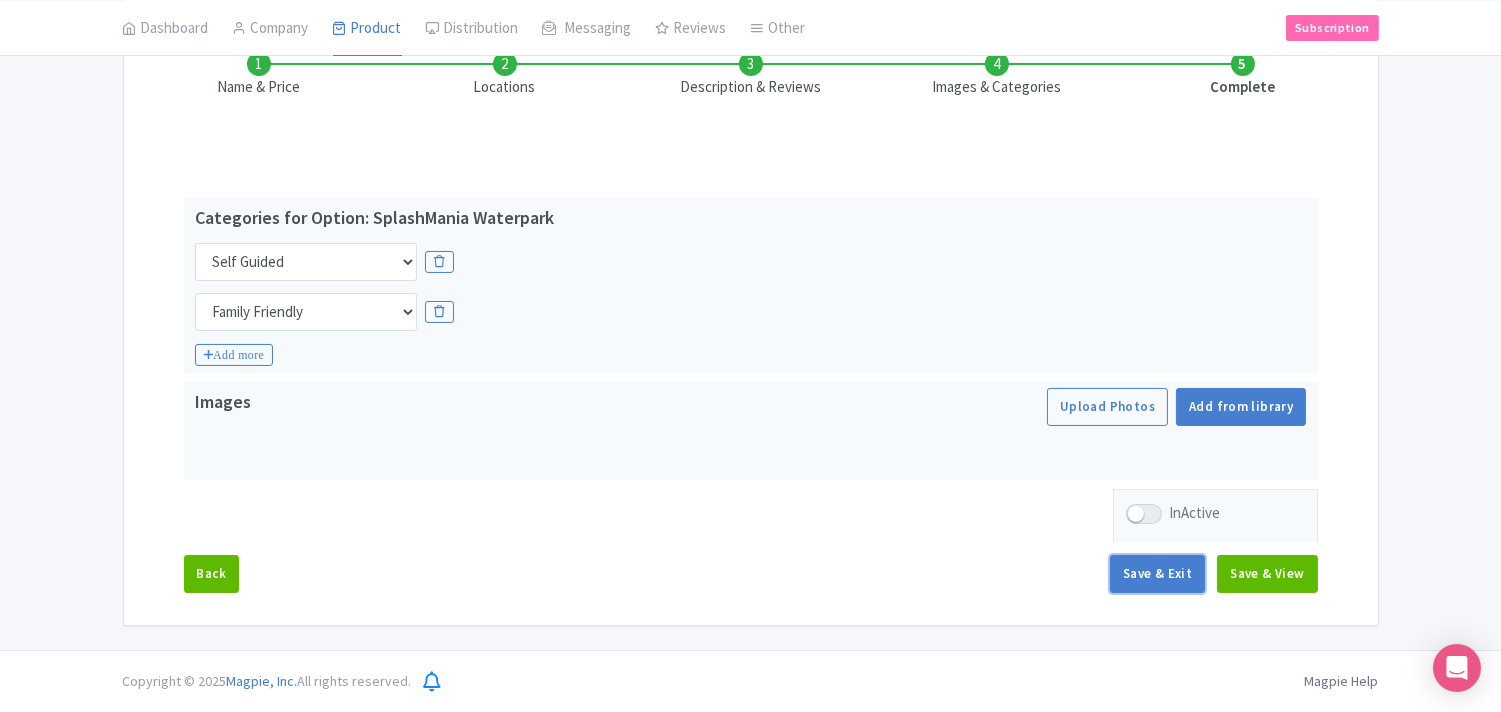 drag, startPoint x: 1148, startPoint y: 558, endPoint x: 1056, endPoint y: 485, distance: 117.4436 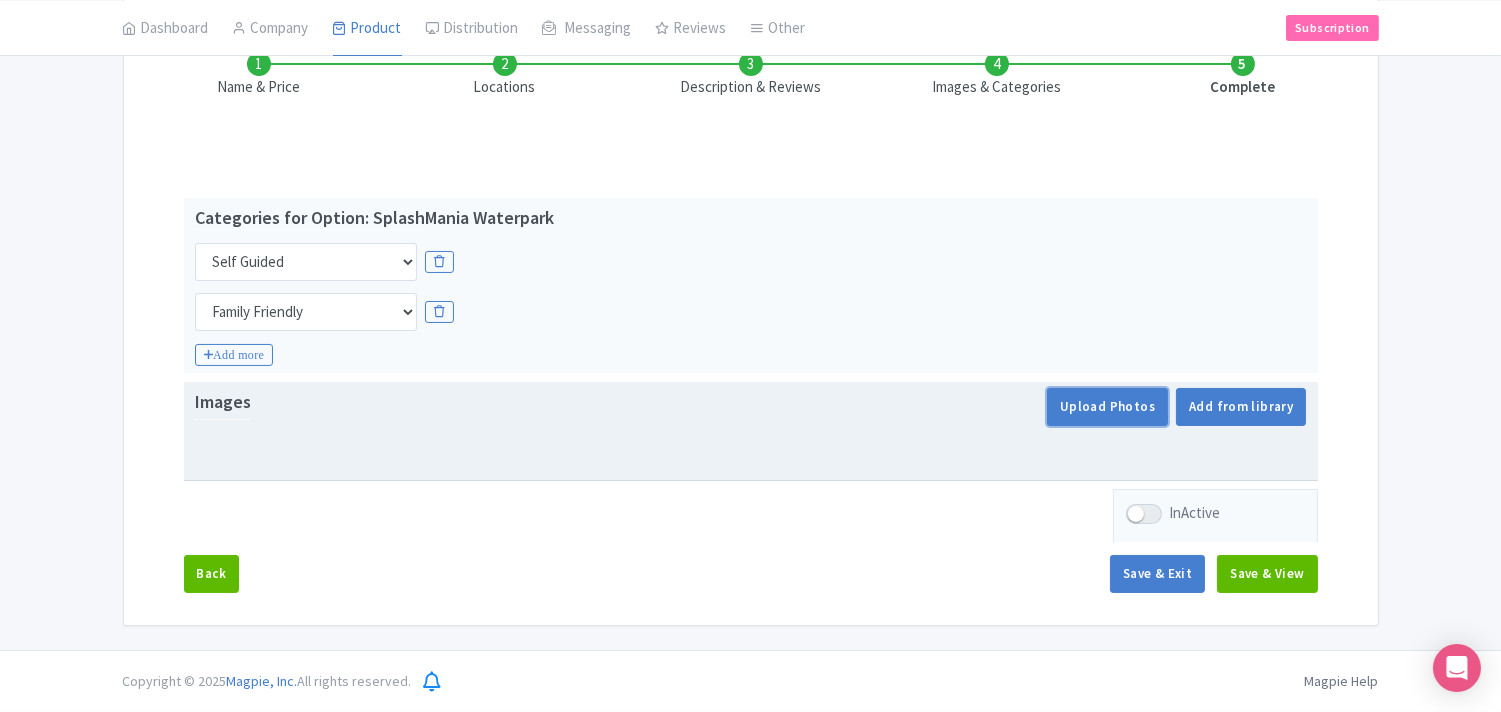 click on "Upload Photos" at bounding box center (1107, 407) 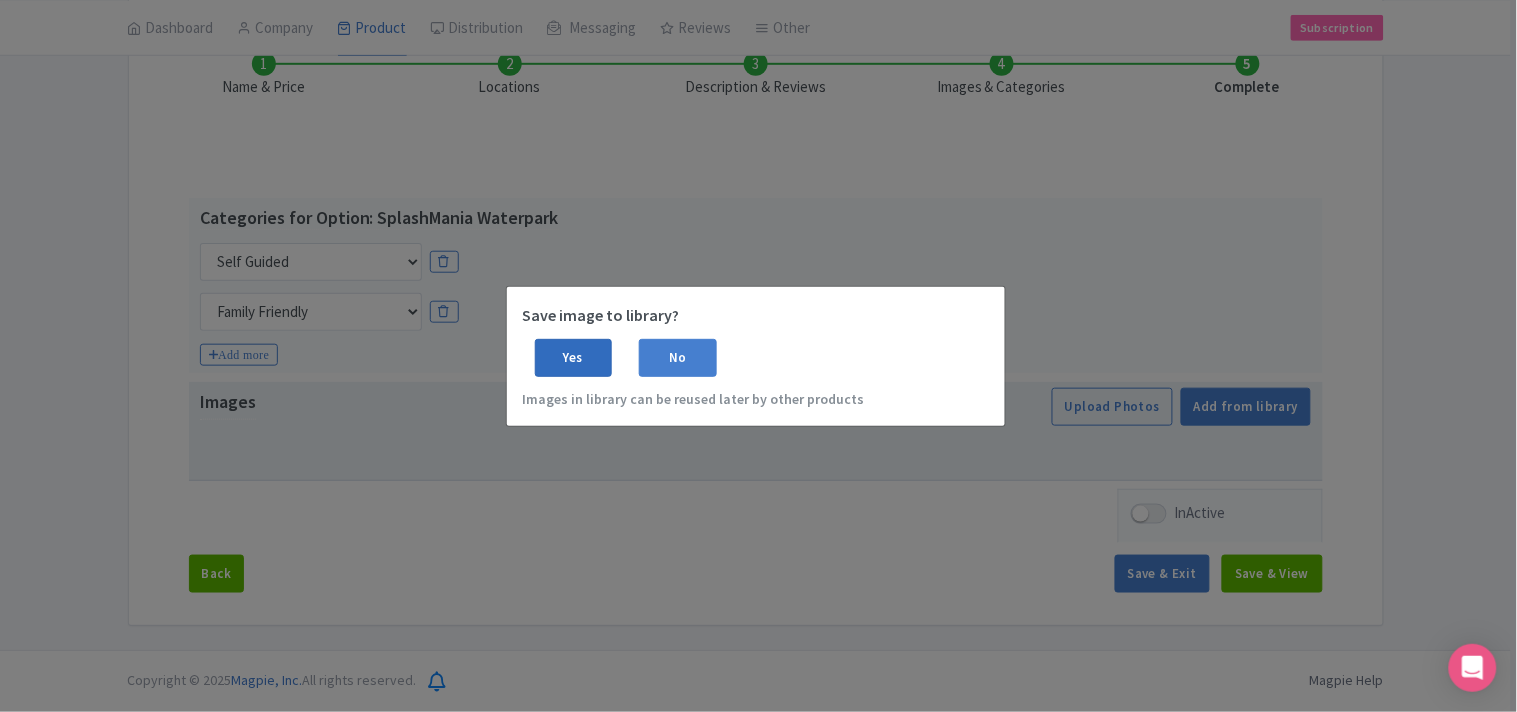 click on "Yes" at bounding box center (574, 358) 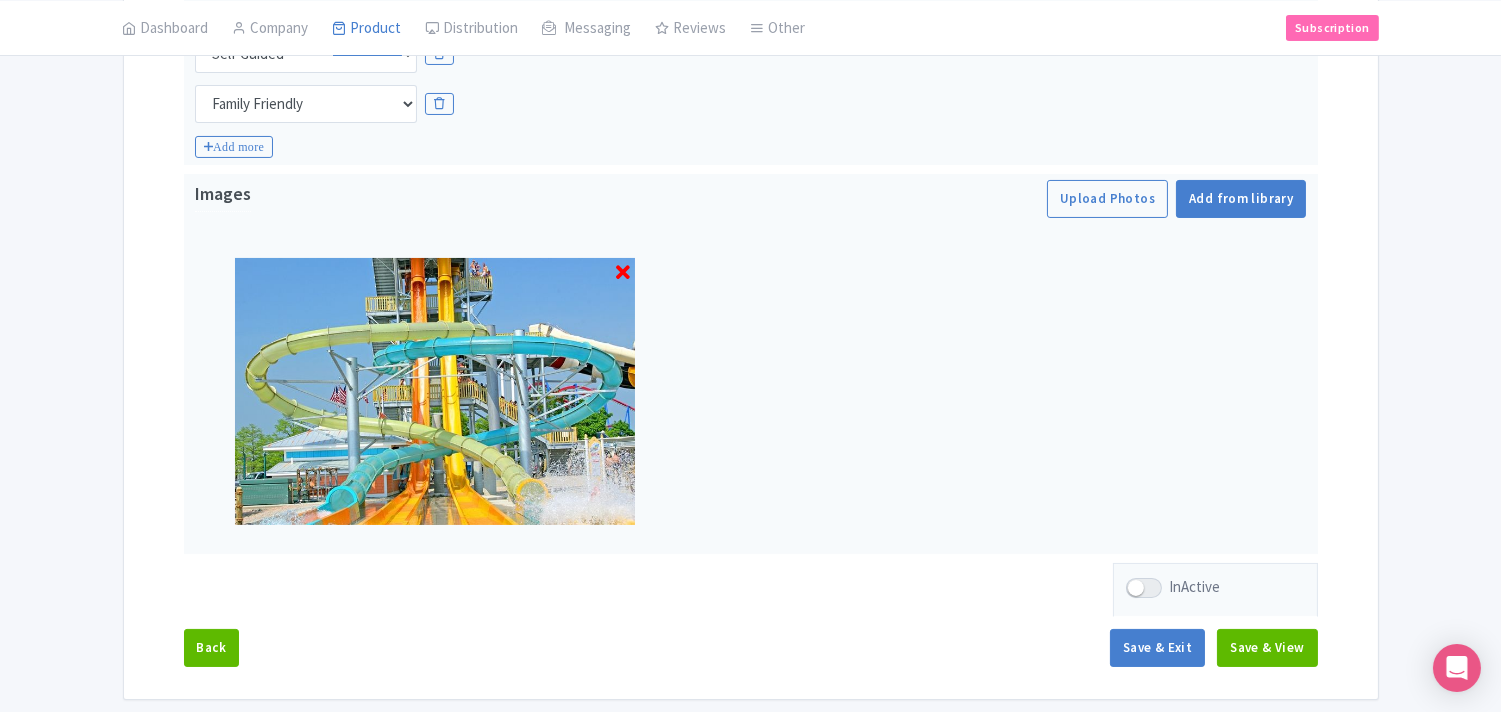 scroll, scrollTop: 530, scrollLeft: 0, axis: vertical 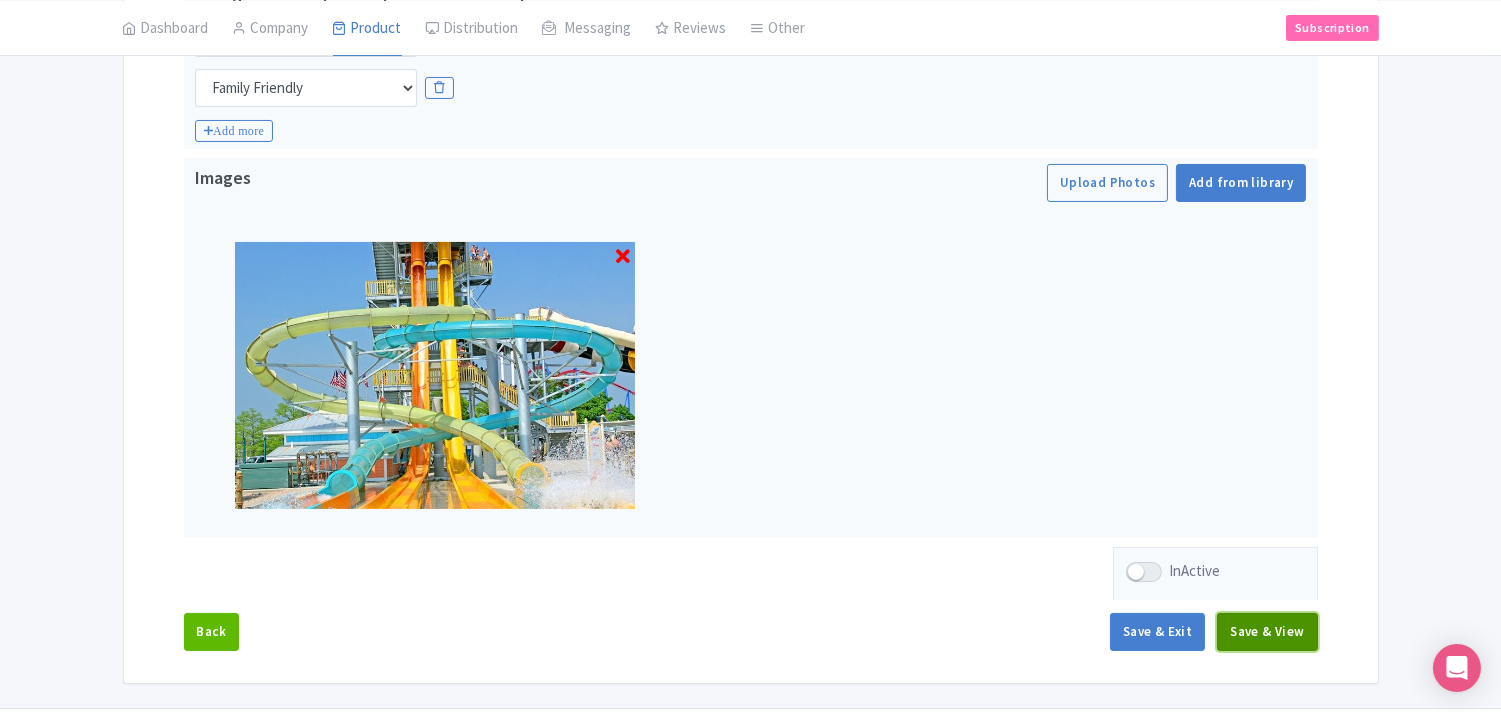 click on "Save & View" at bounding box center (1267, 632) 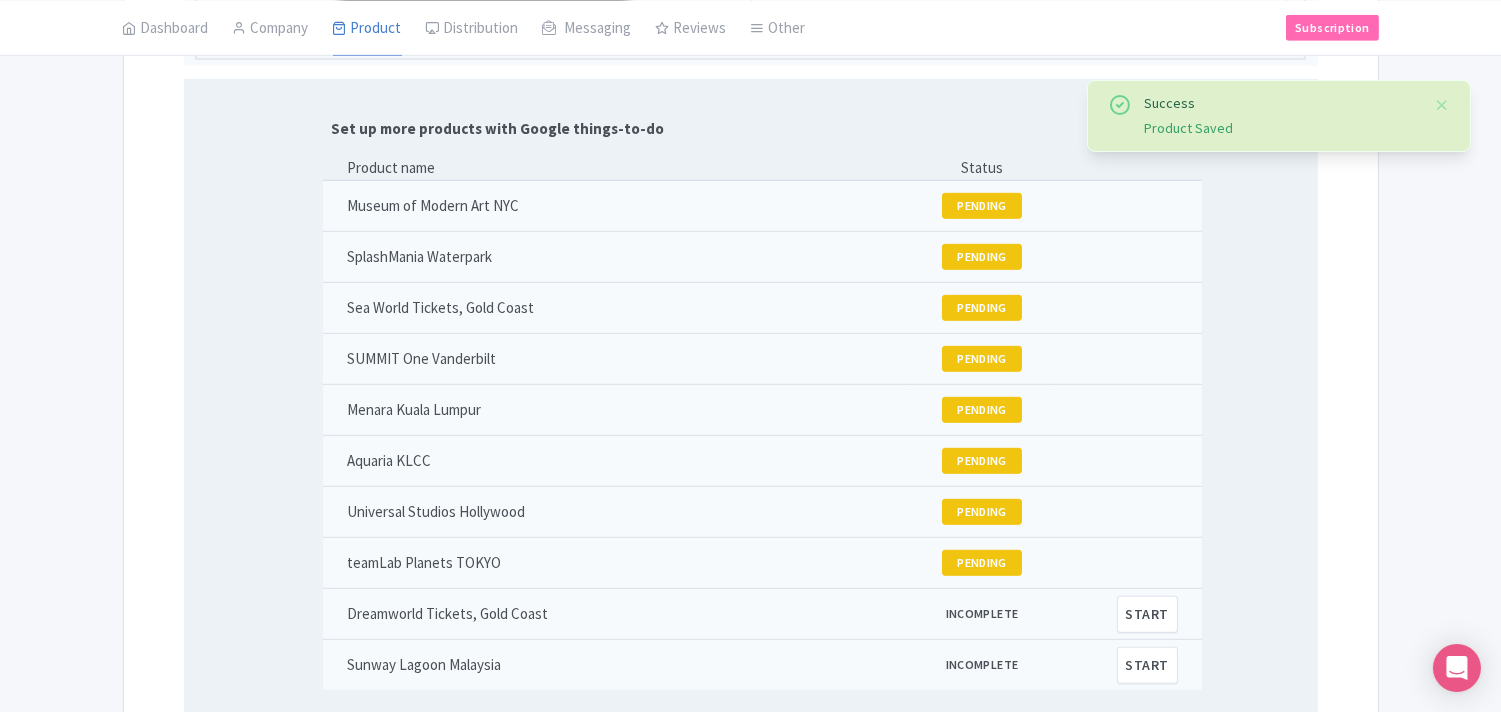 scroll, scrollTop: 2488, scrollLeft: 0, axis: vertical 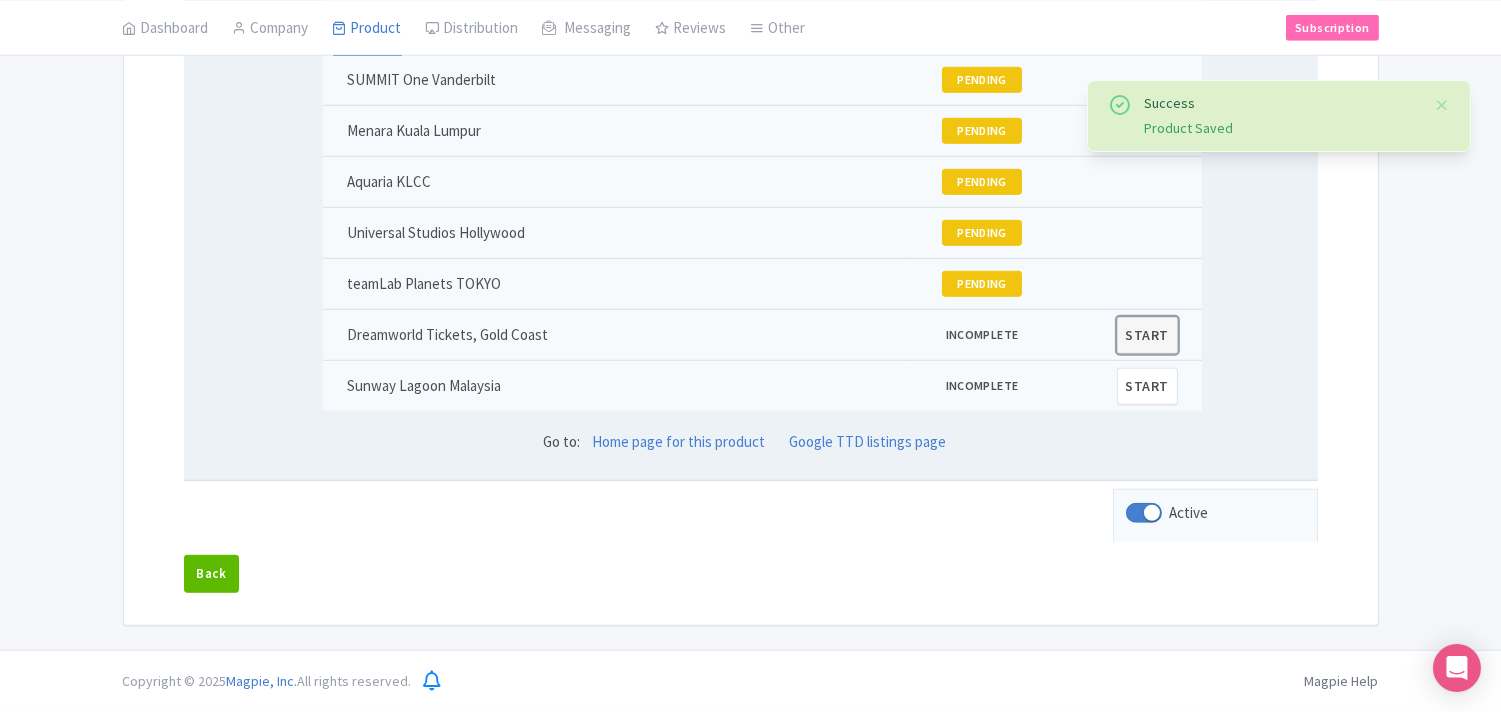 click on "START" at bounding box center [1147, 335] 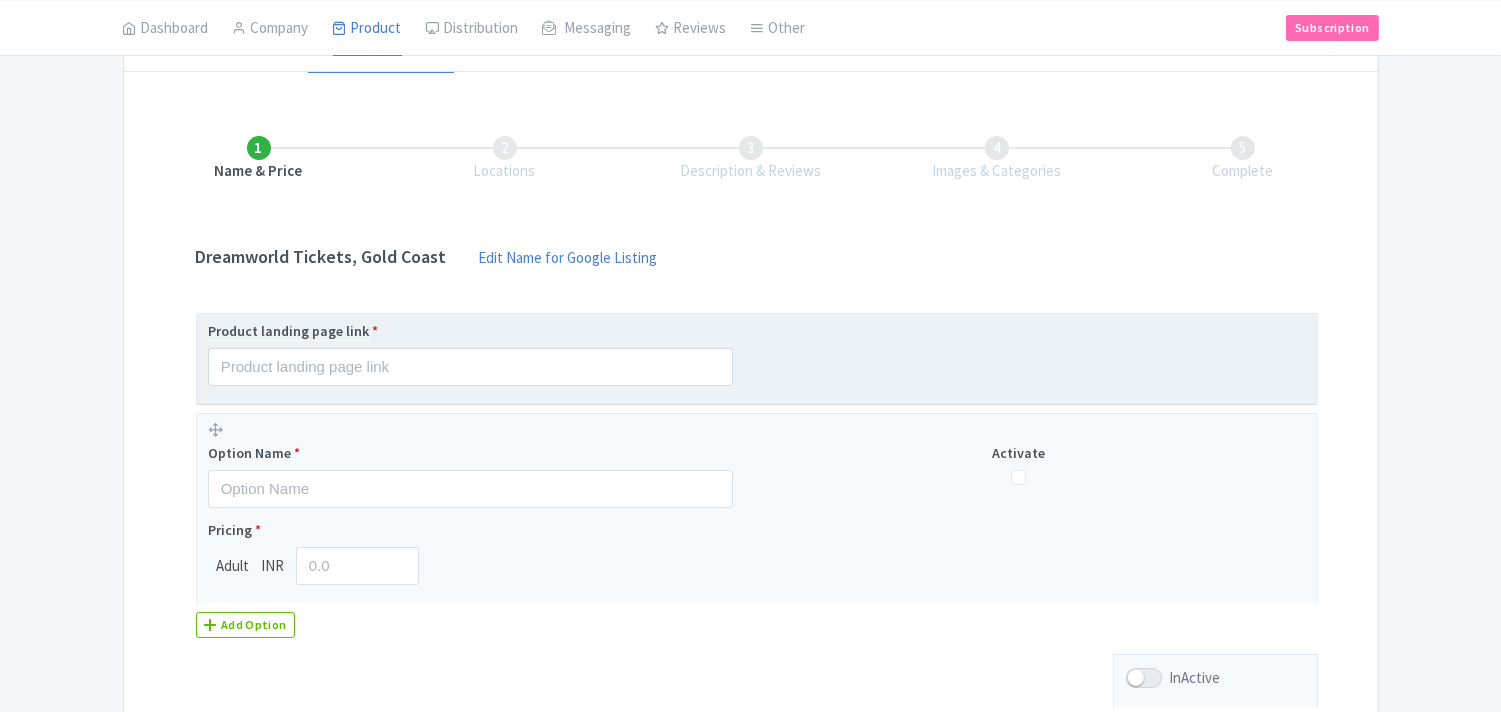 scroll, scrollTop: 222, scrollLeft: 0, axis: vertical 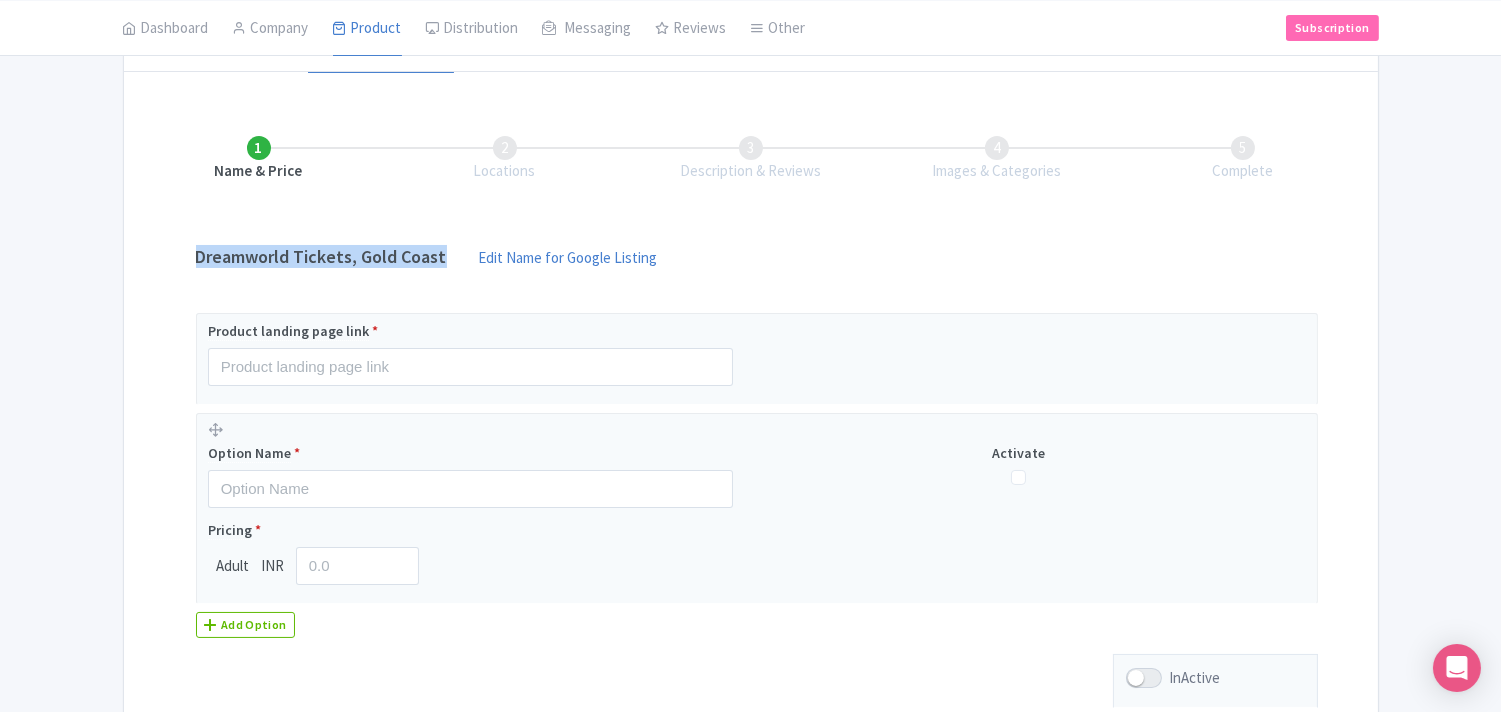 drag, startPoint x: 446, startPoint y: 255, endPoint x: 191, endPoint y: 263, distance: 255.12546 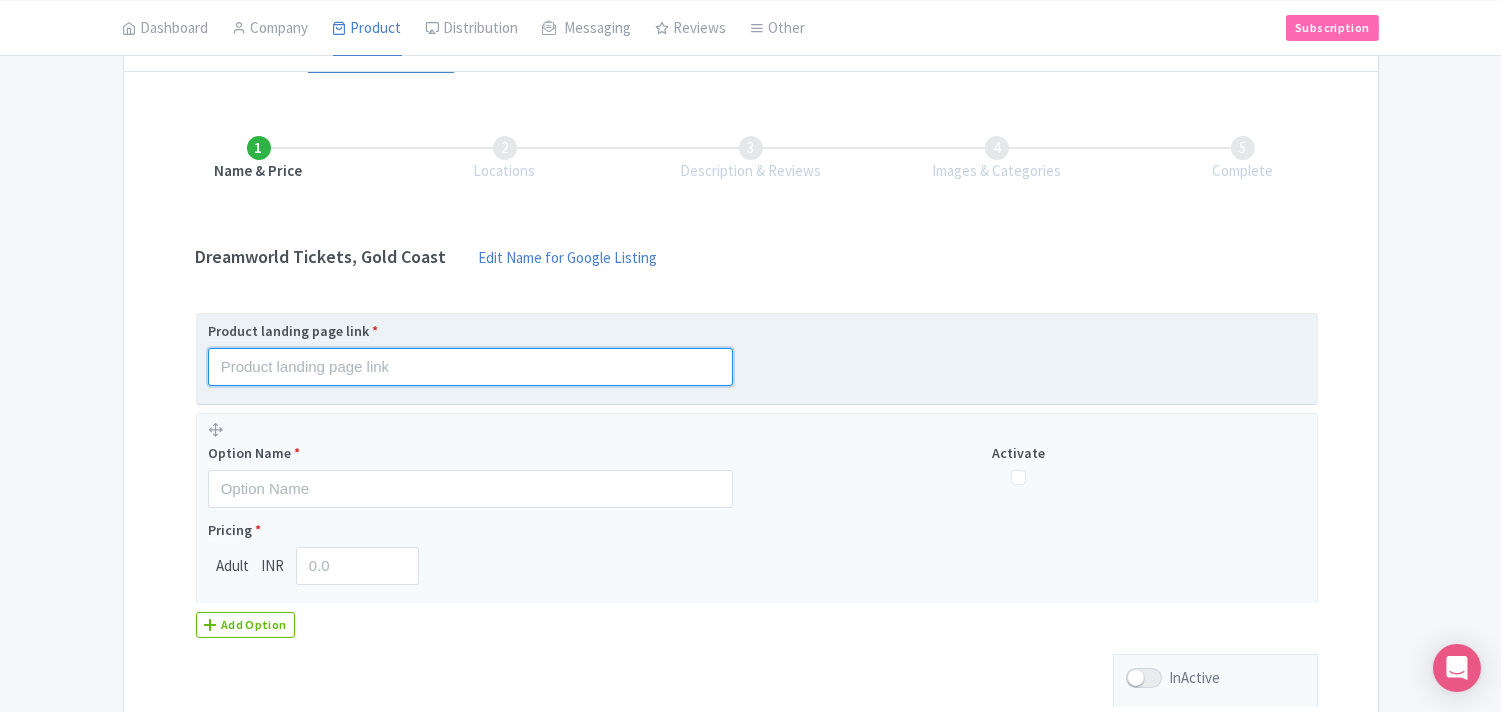 click at bounding box center (470, 367) 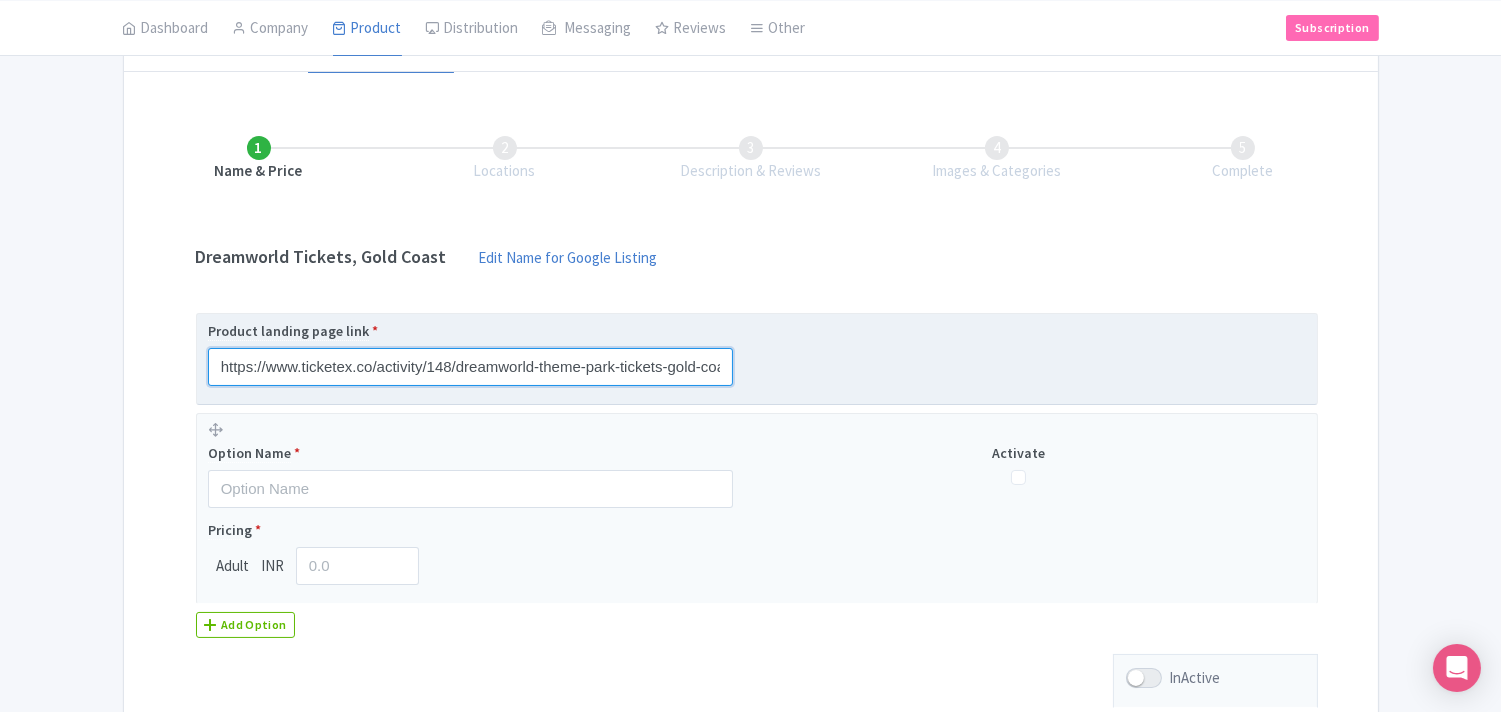 scroll, scrollTop: 0, scrollLeft: 78, axis: horizontal 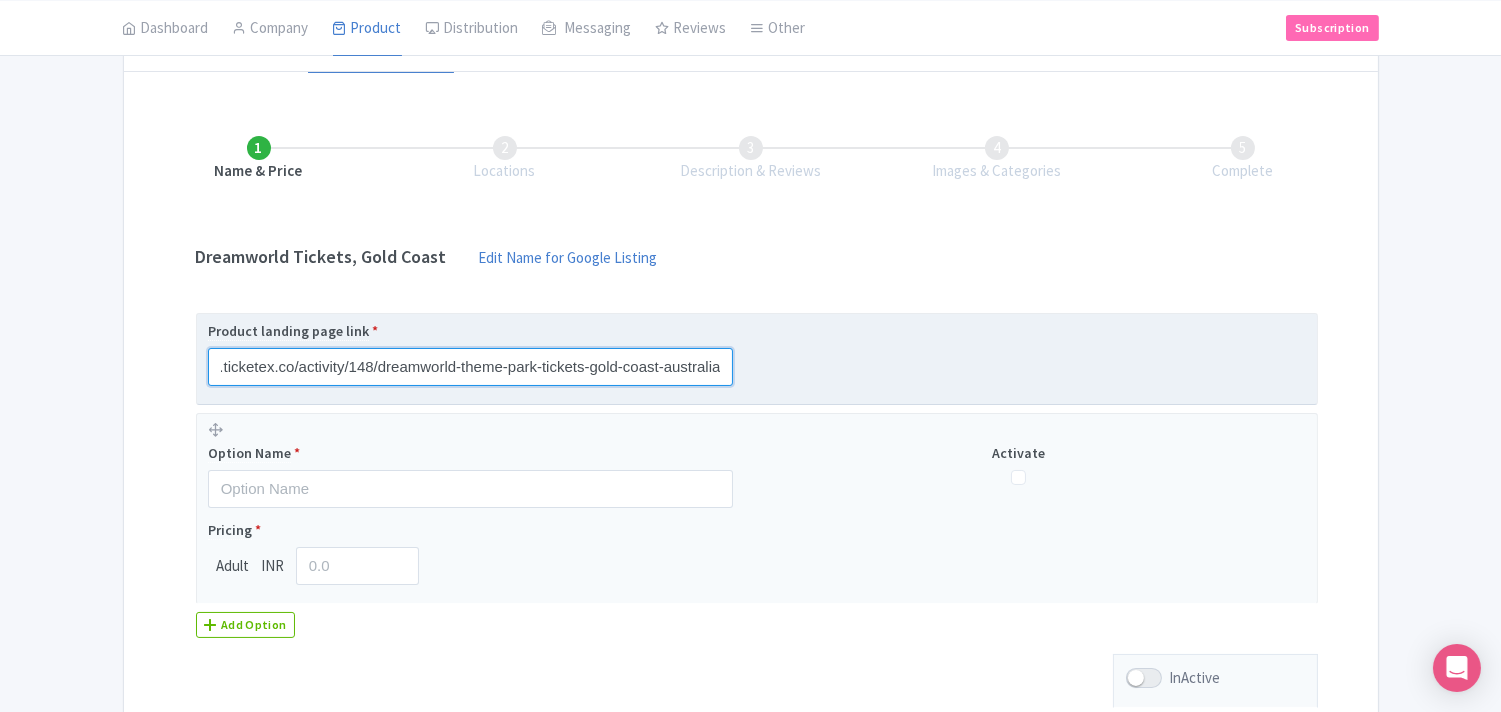 type on "https://www.ticketex.co/activity/148/dreamworld-theme-park-tickets-gold-coast-australia" 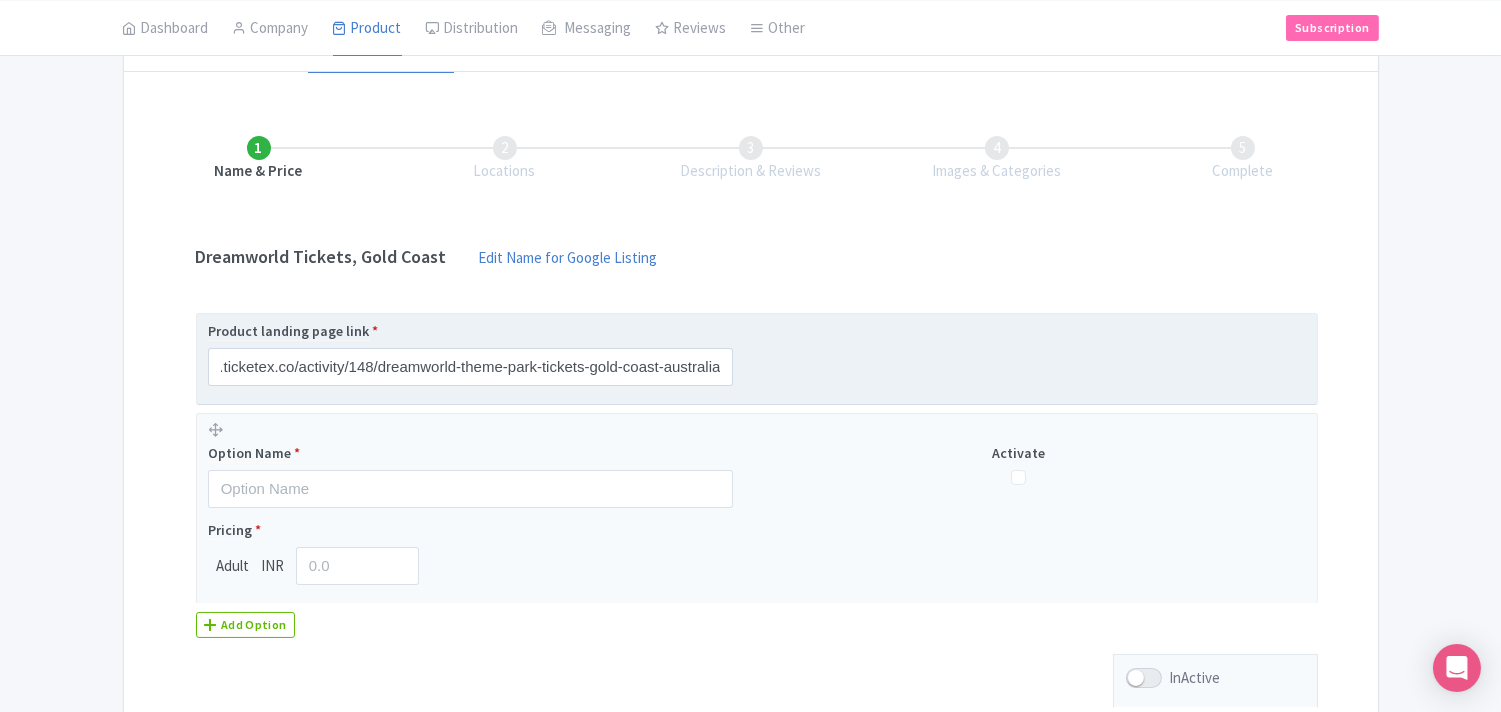 scroll, scrollTop: 0, scrollLeft: 0, axis: both 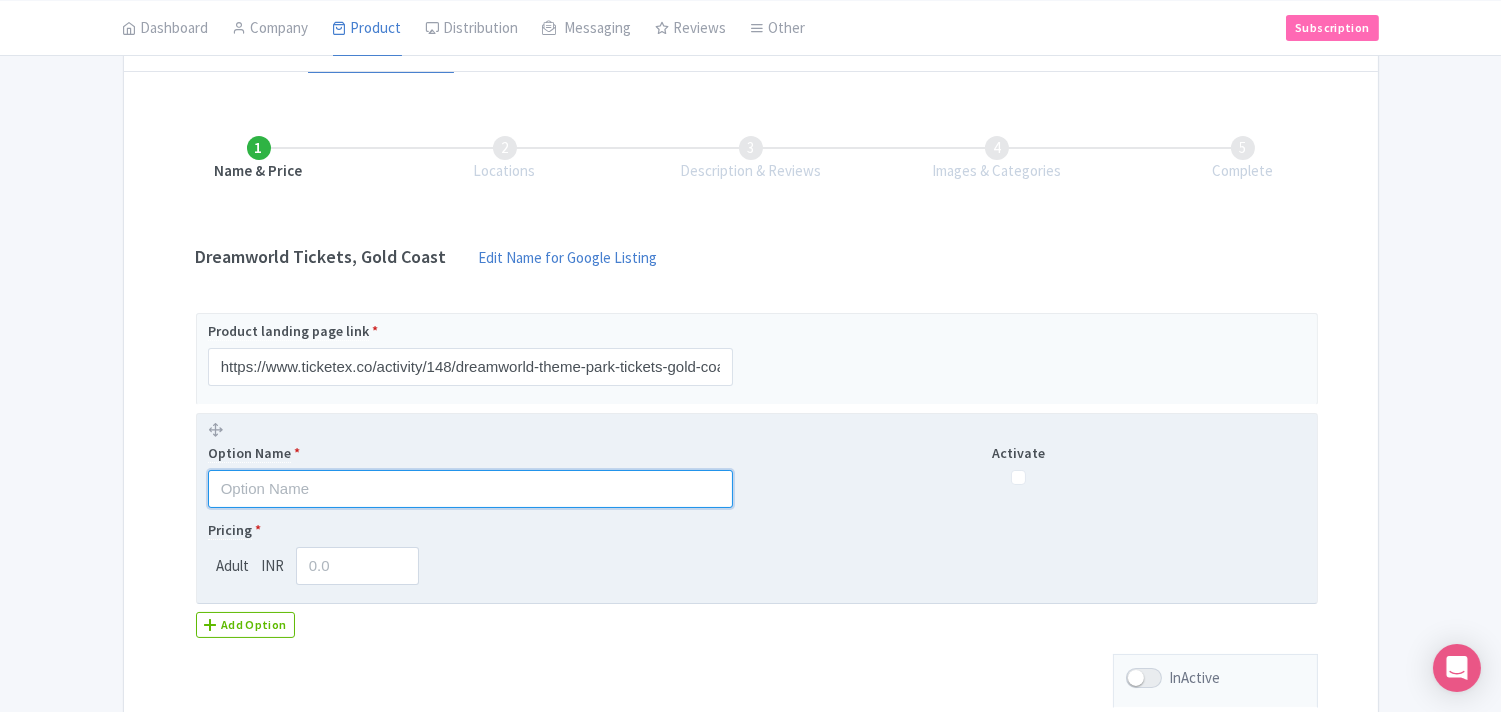 click at bounding box center [470, 489] 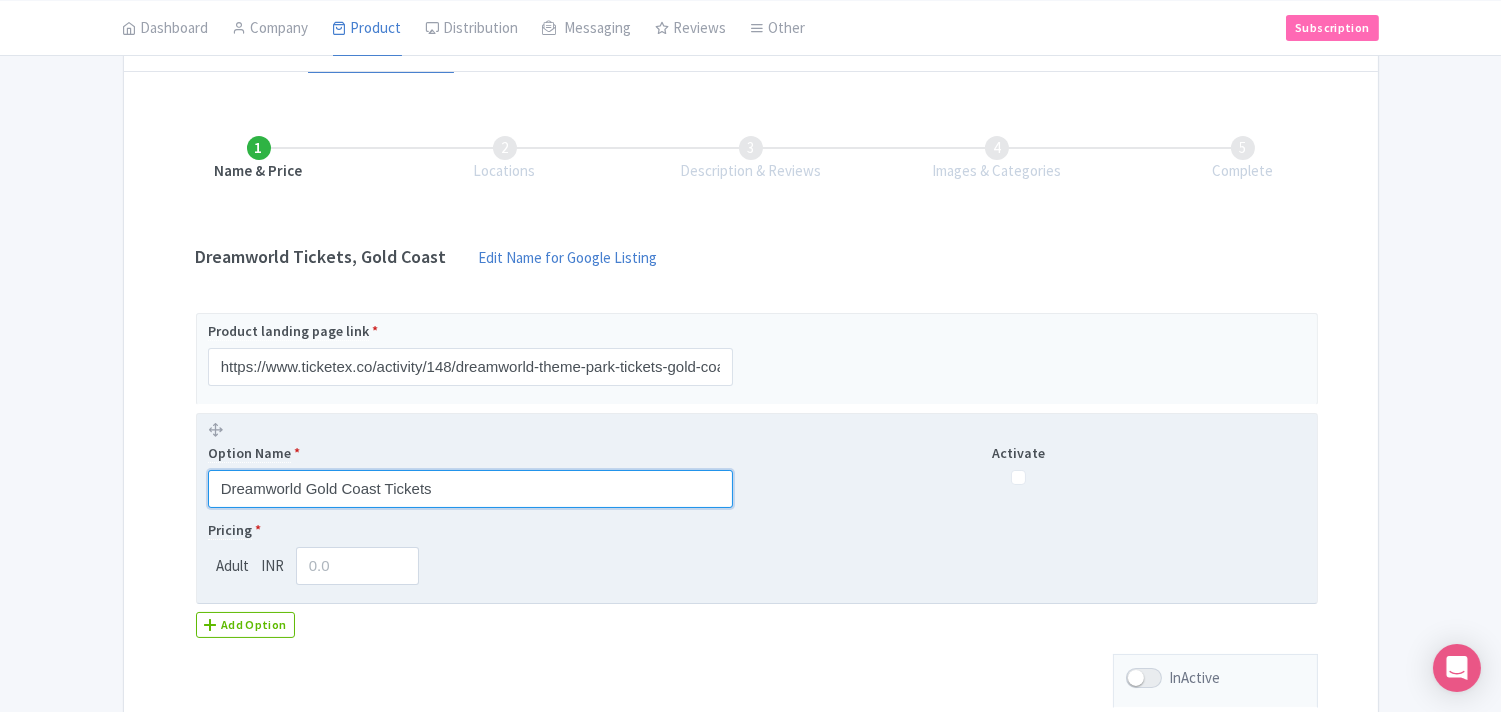 type on "Dreamworld Gold Coast Tickets" 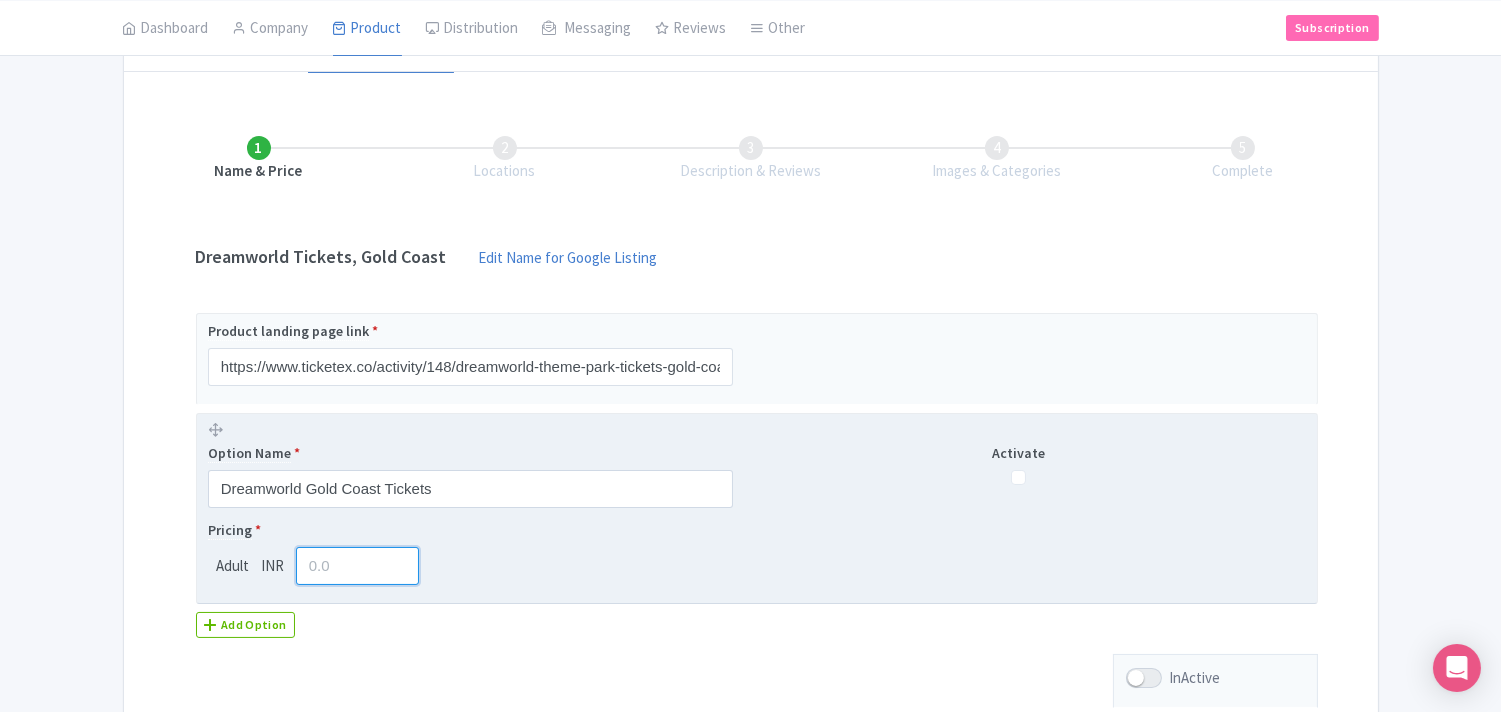 click at bounding box center [358, 566] 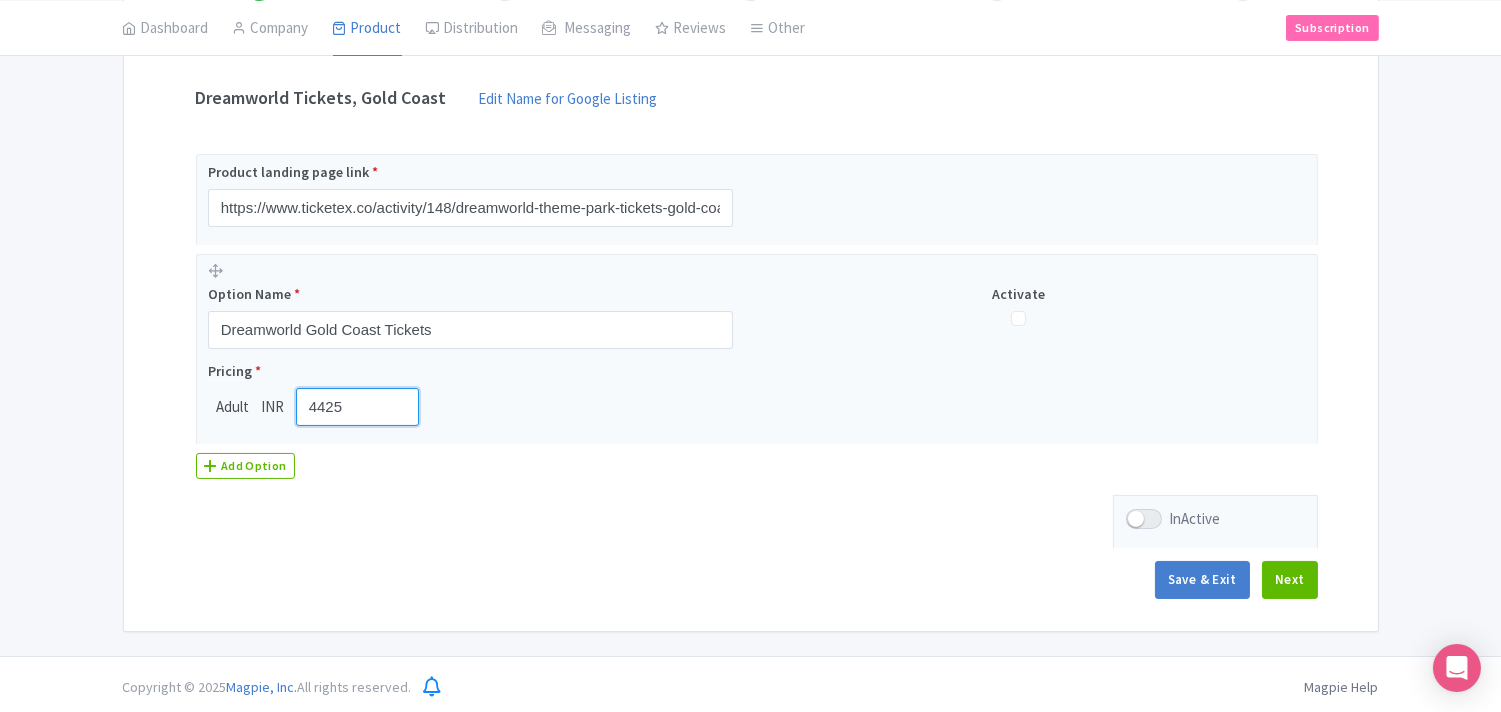 scroll, scrollTop: 390, scrollLeft: 0, axis: vertical 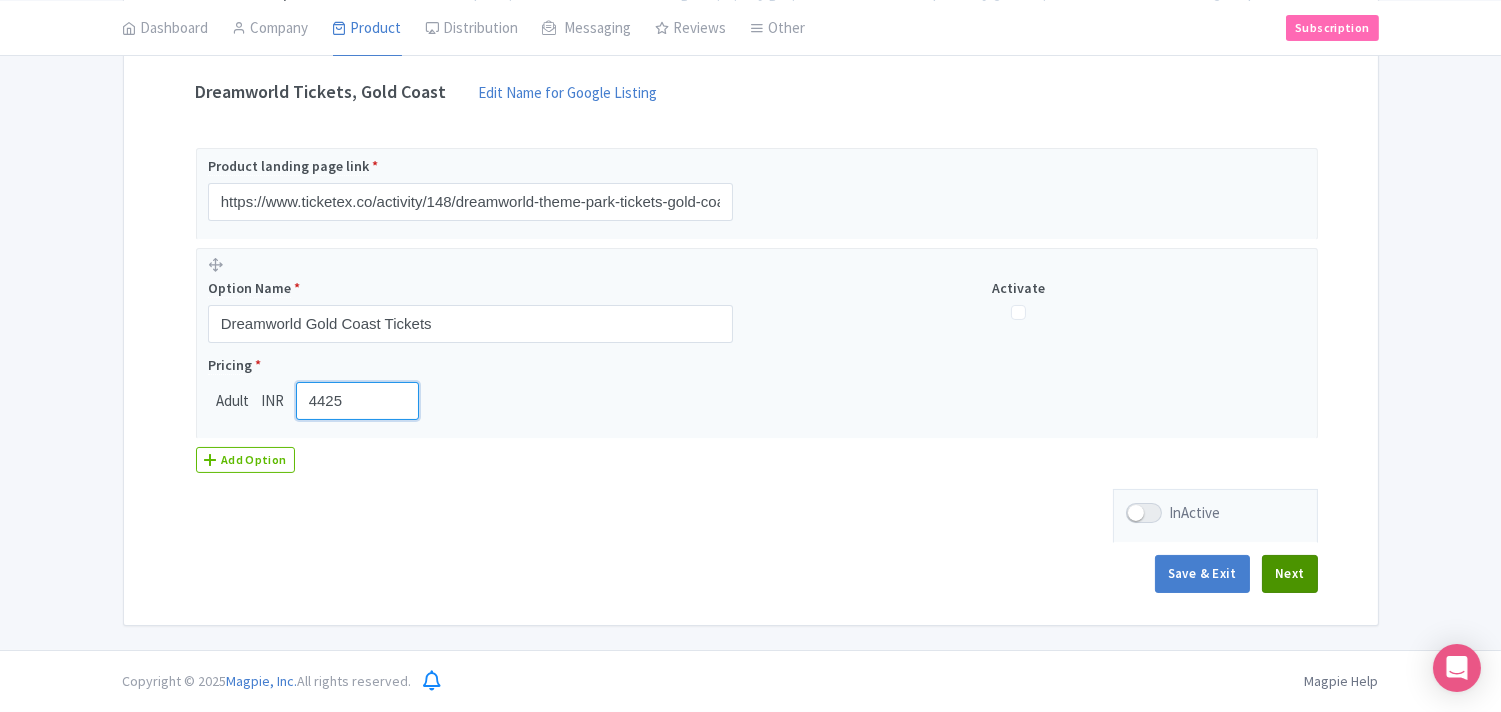 type on "4425" 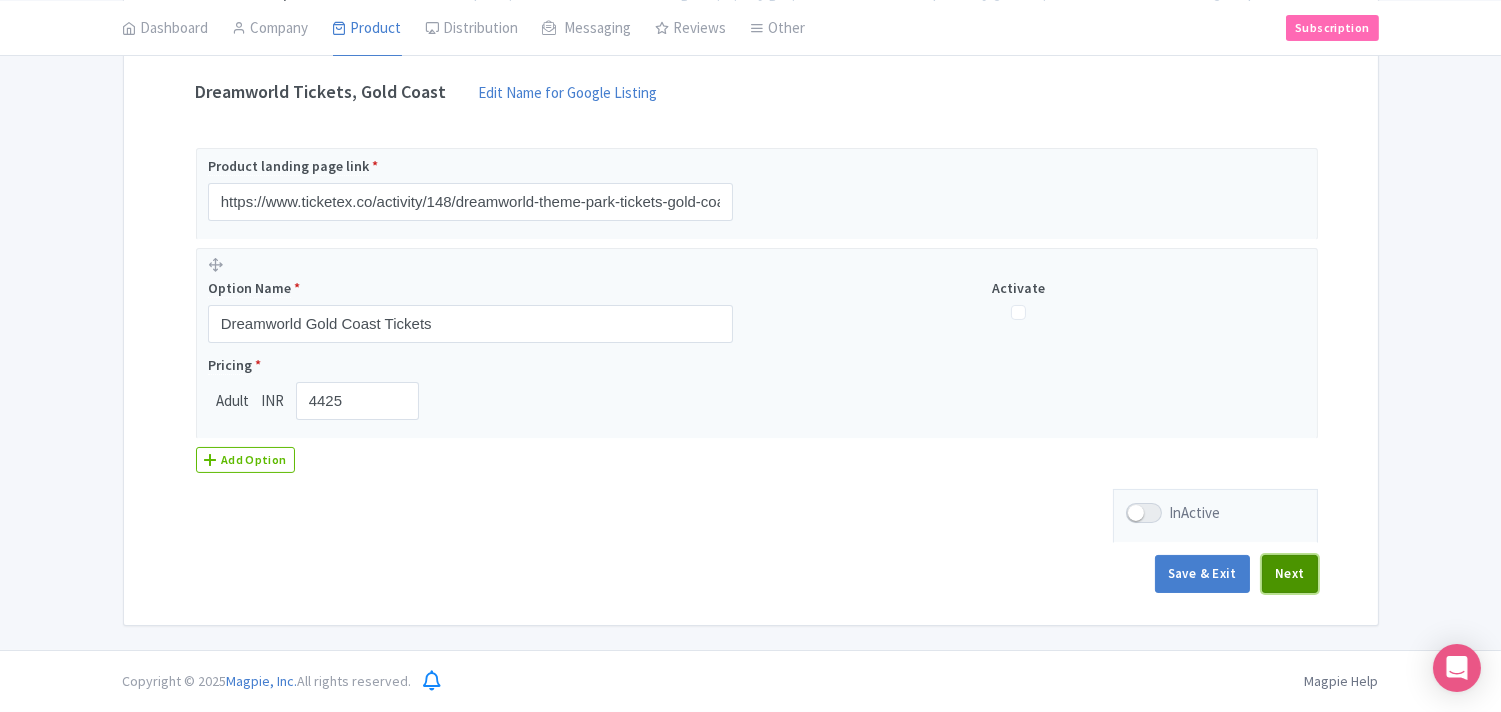 click on "Next" at bounding box center [1290, 574] 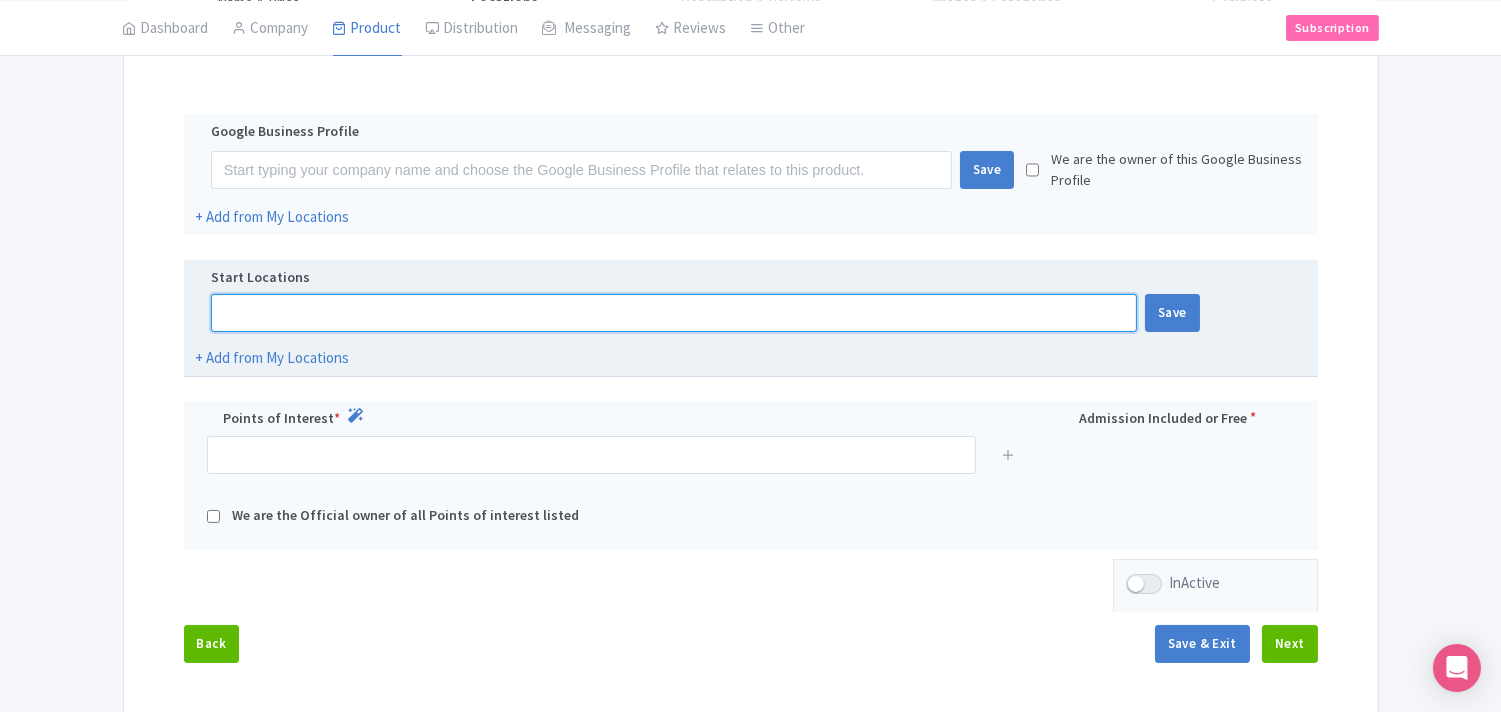 click at bounding box center [674, 313] 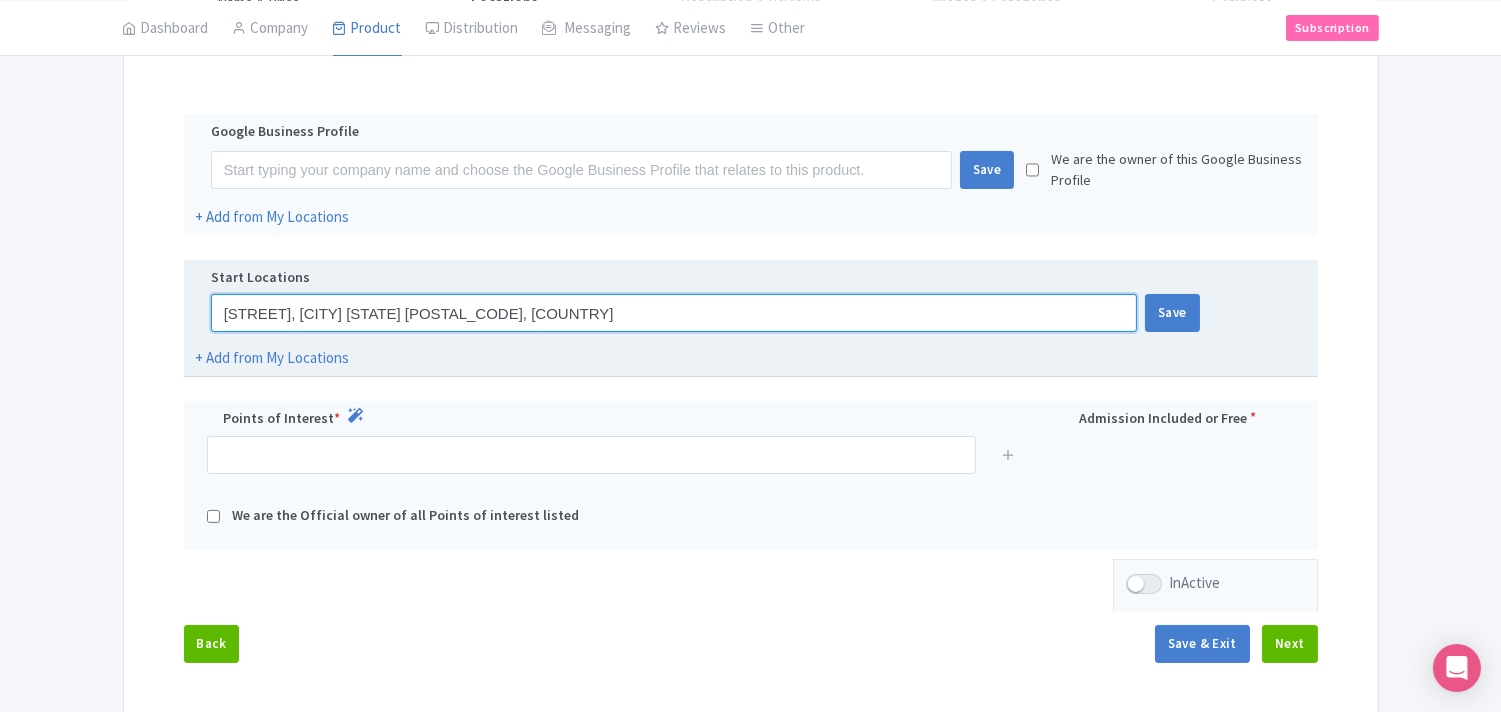 click on "Dreamworld Pkwy, Coomera QLD 4209, Australia" at bounding box center (674, 313) 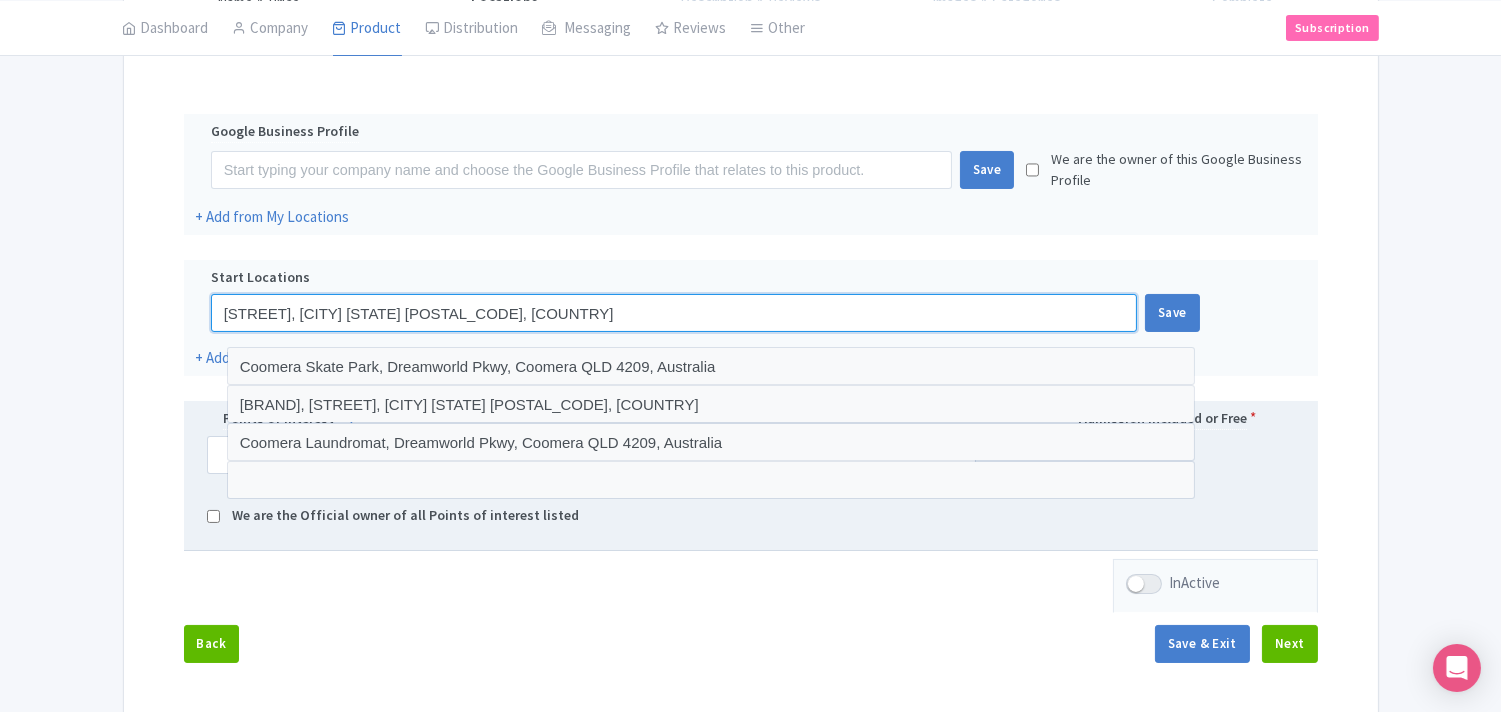 type on "Dreamworld Pkwy, Coomera QLD 4209, Australia" 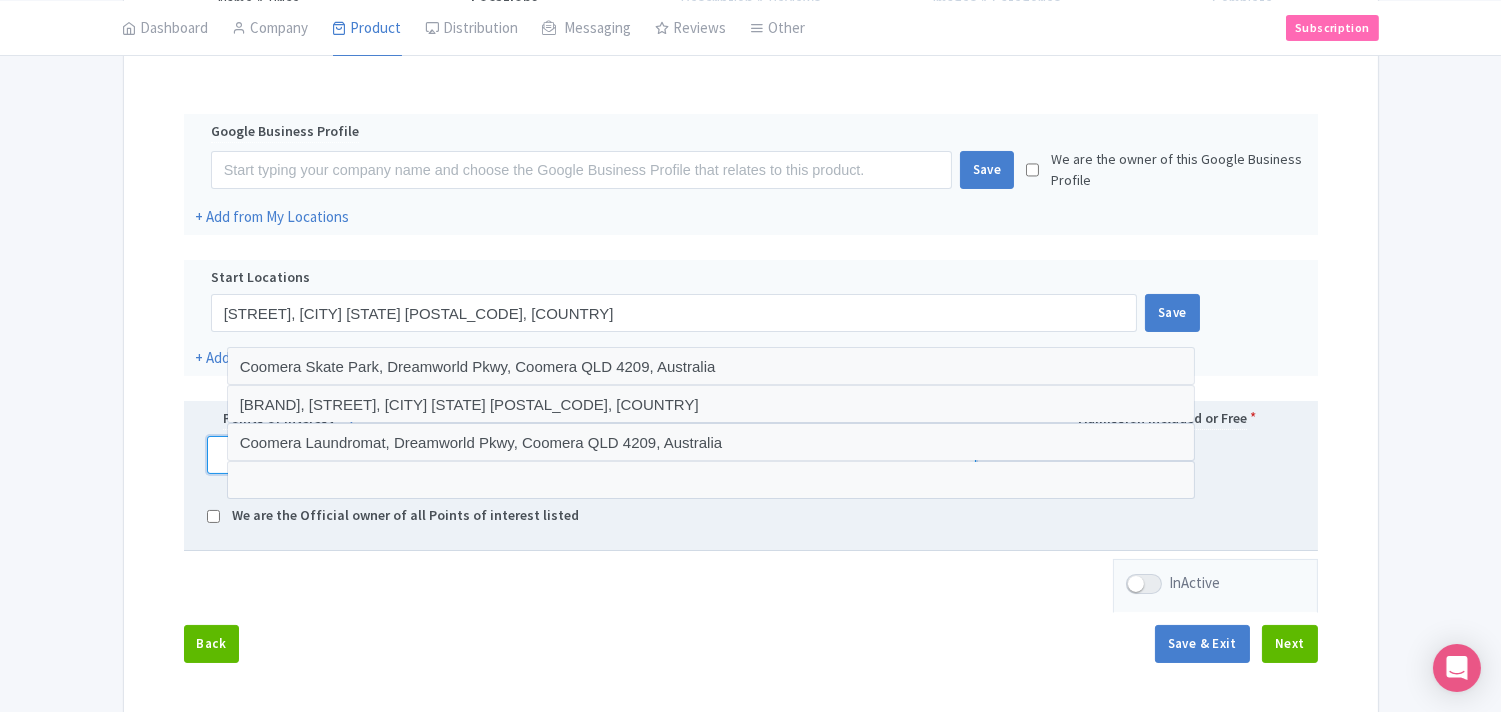 click at bounding box center (591, 455) 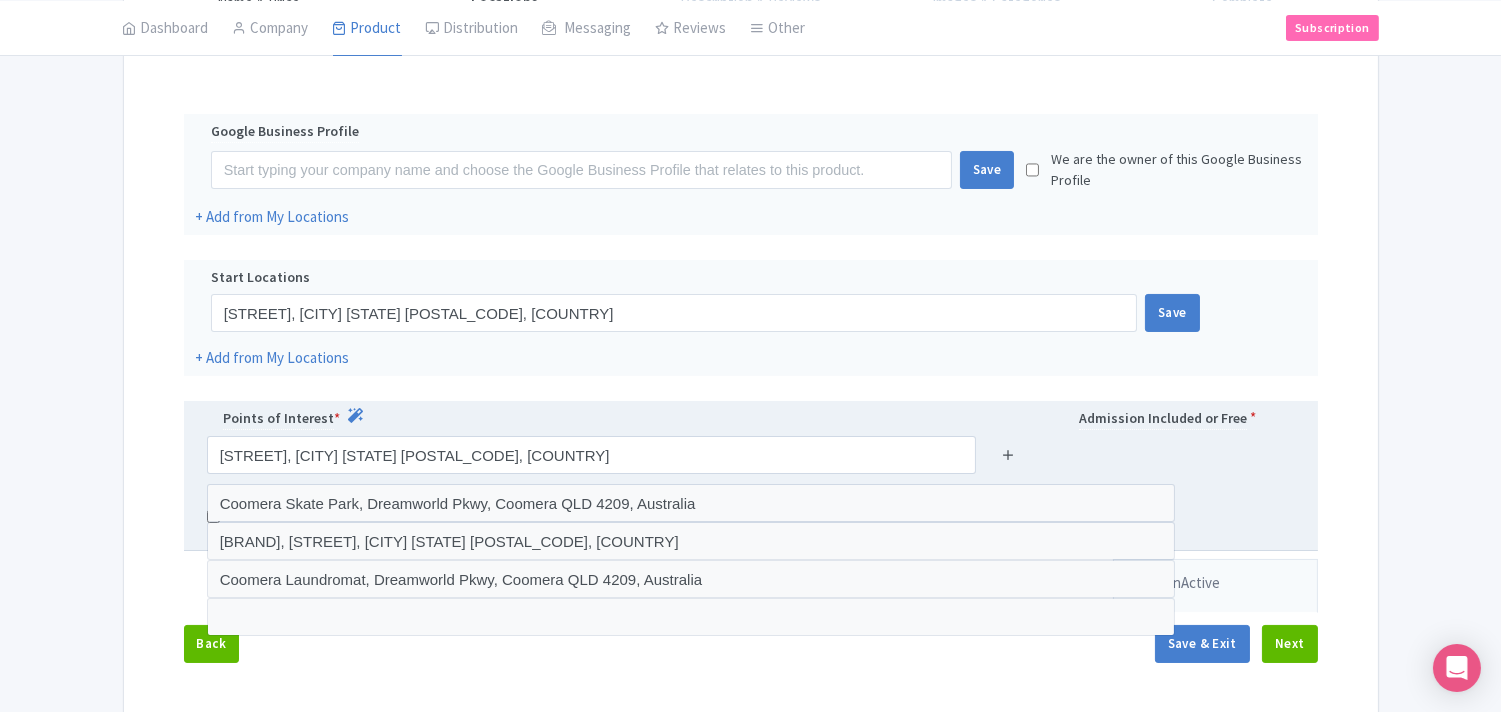 click at bounding box center (1008, 454) 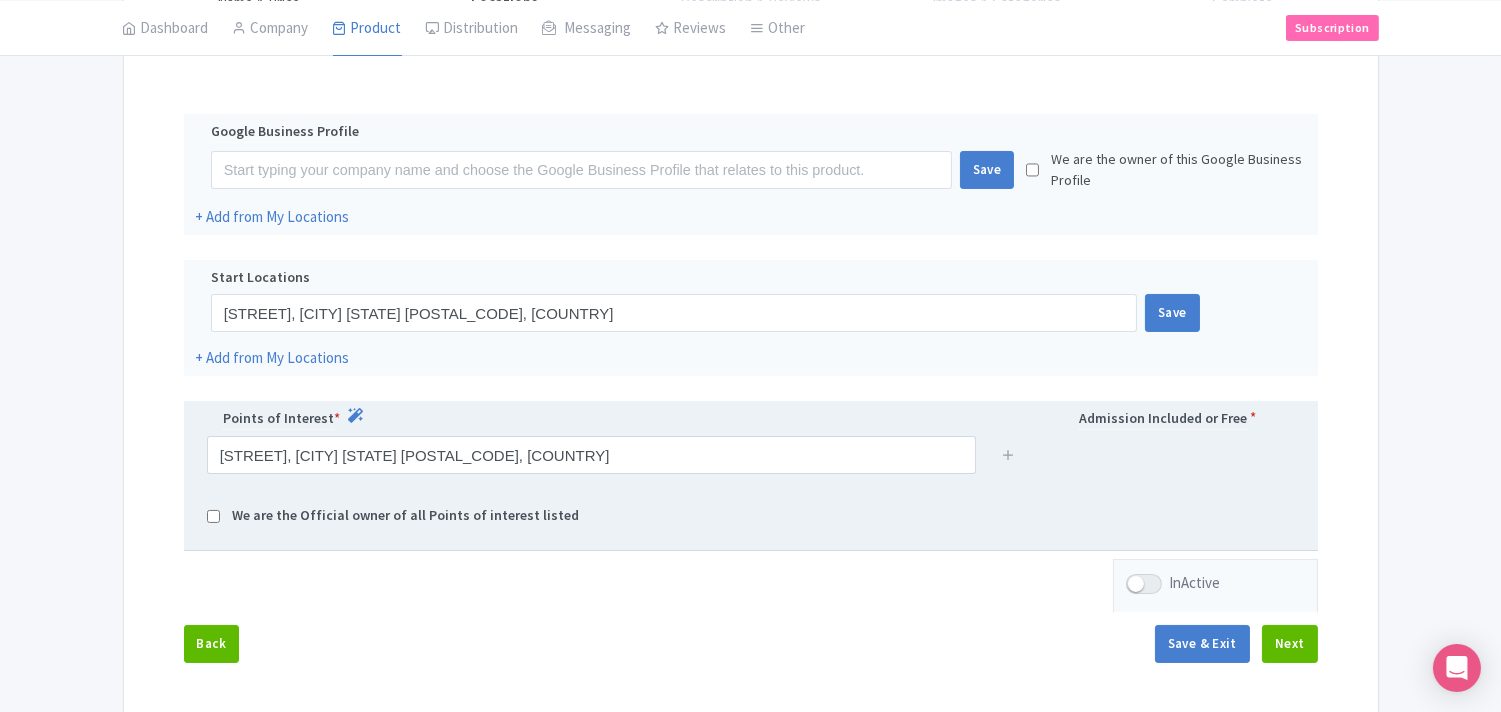 click on "Dreamworld Pkwy, Coomera QLD 4209, Australia" at bounding box center (751, 462) 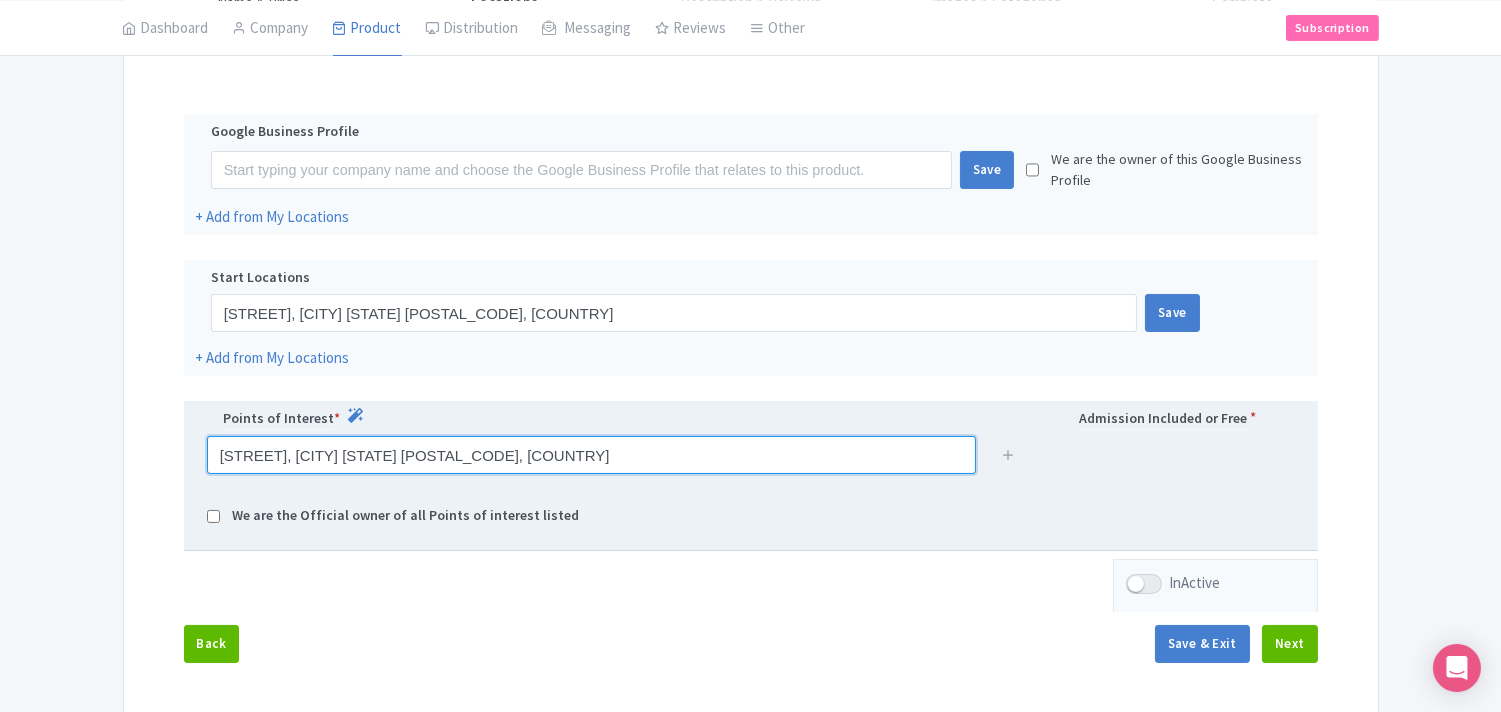 click on "Dreamworld Pkwy, Coomera QLD 4209, Australia" at bounding box center [591, 455] 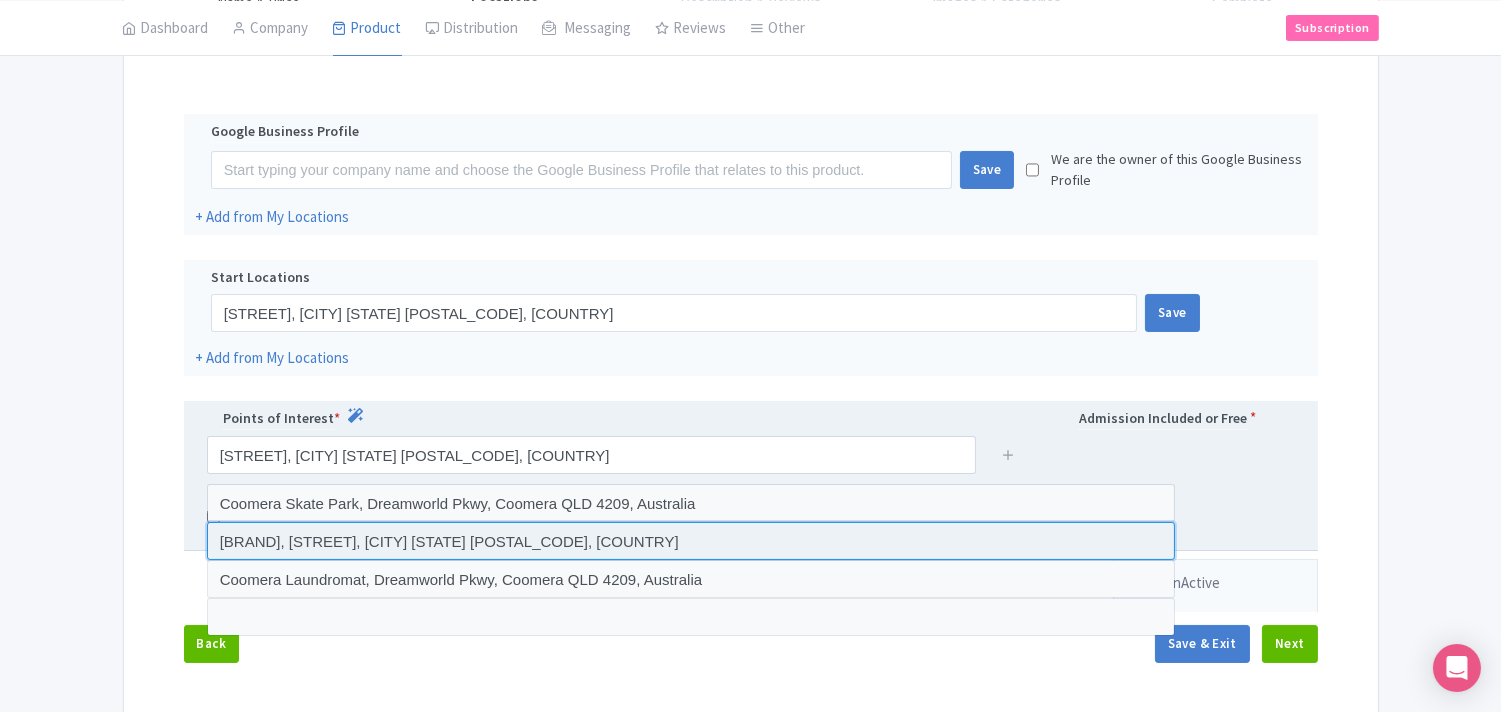 click at bounding box center [691, 541] 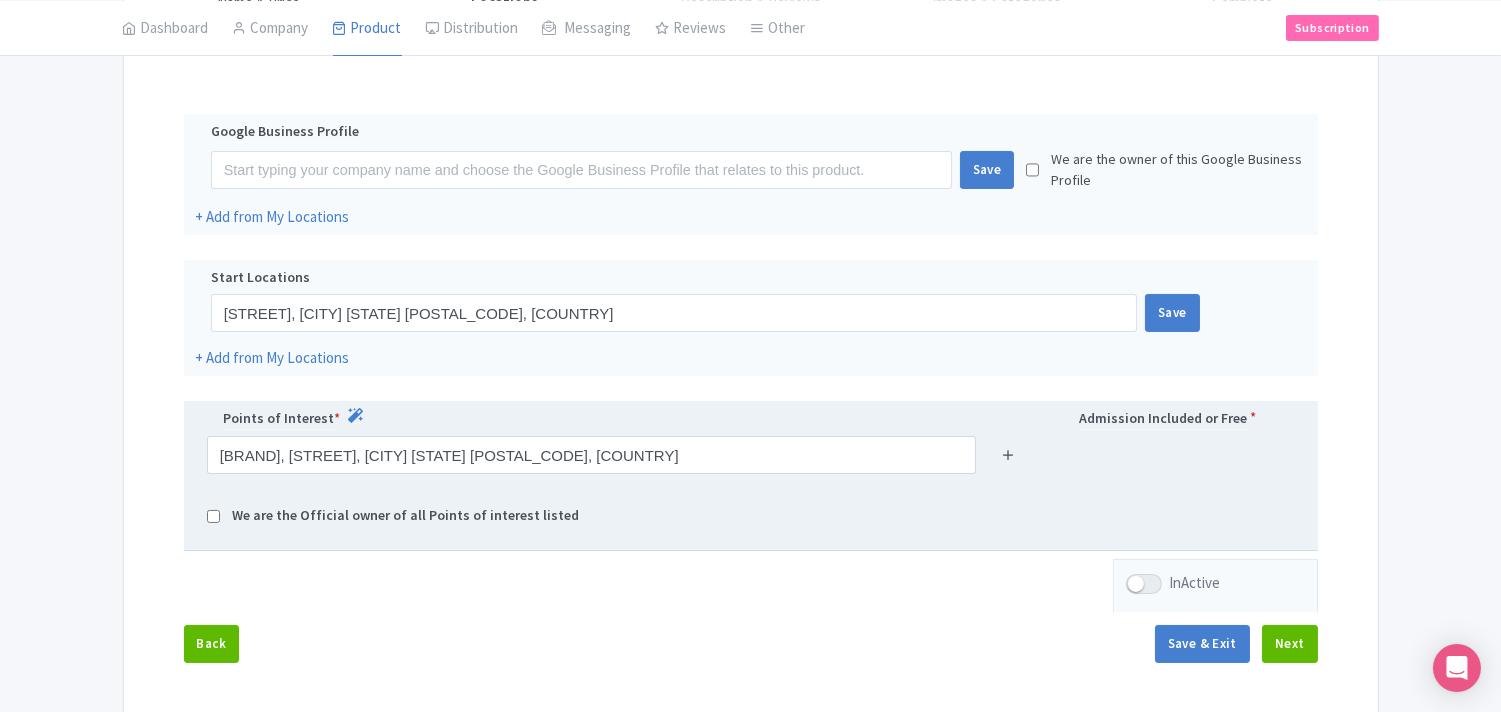 click at bounding box center (1008, 454) 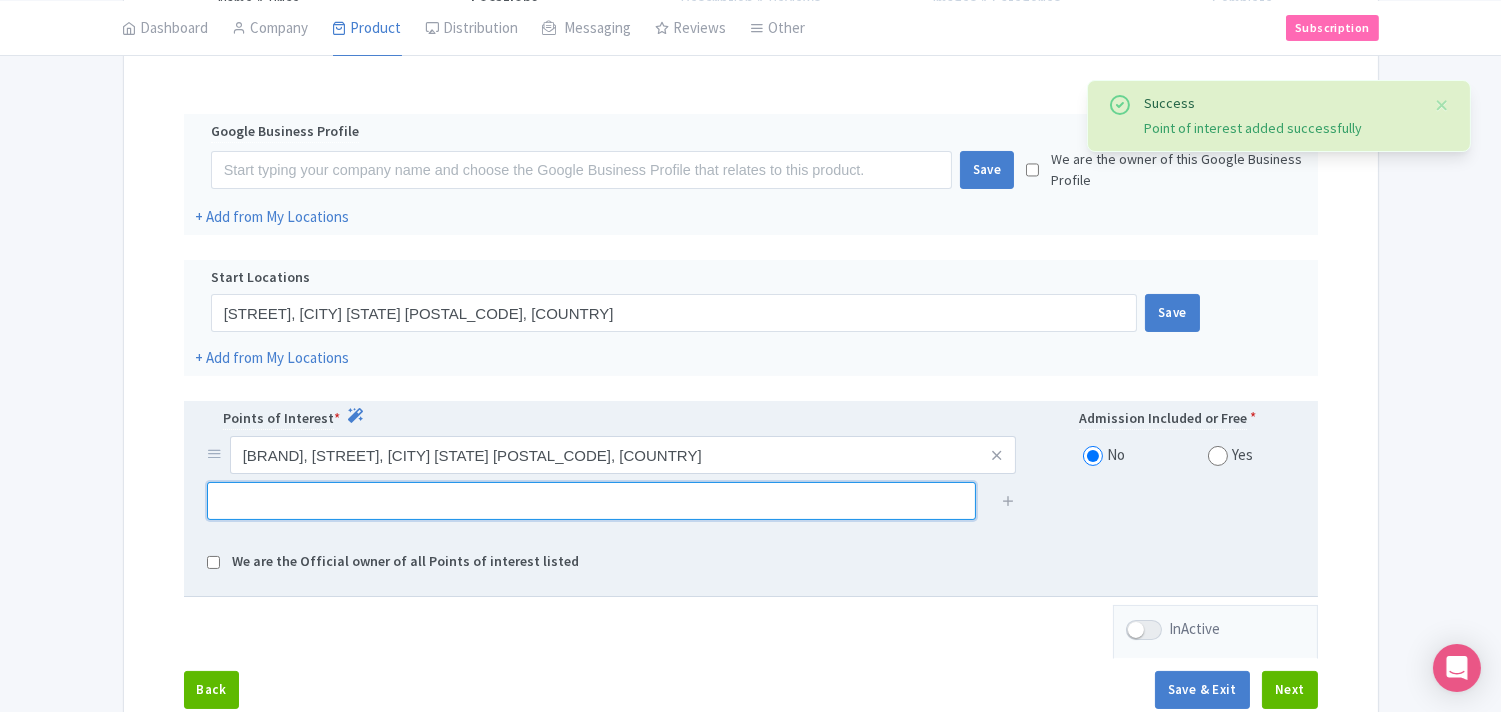 click at bounding box center (591, 501) 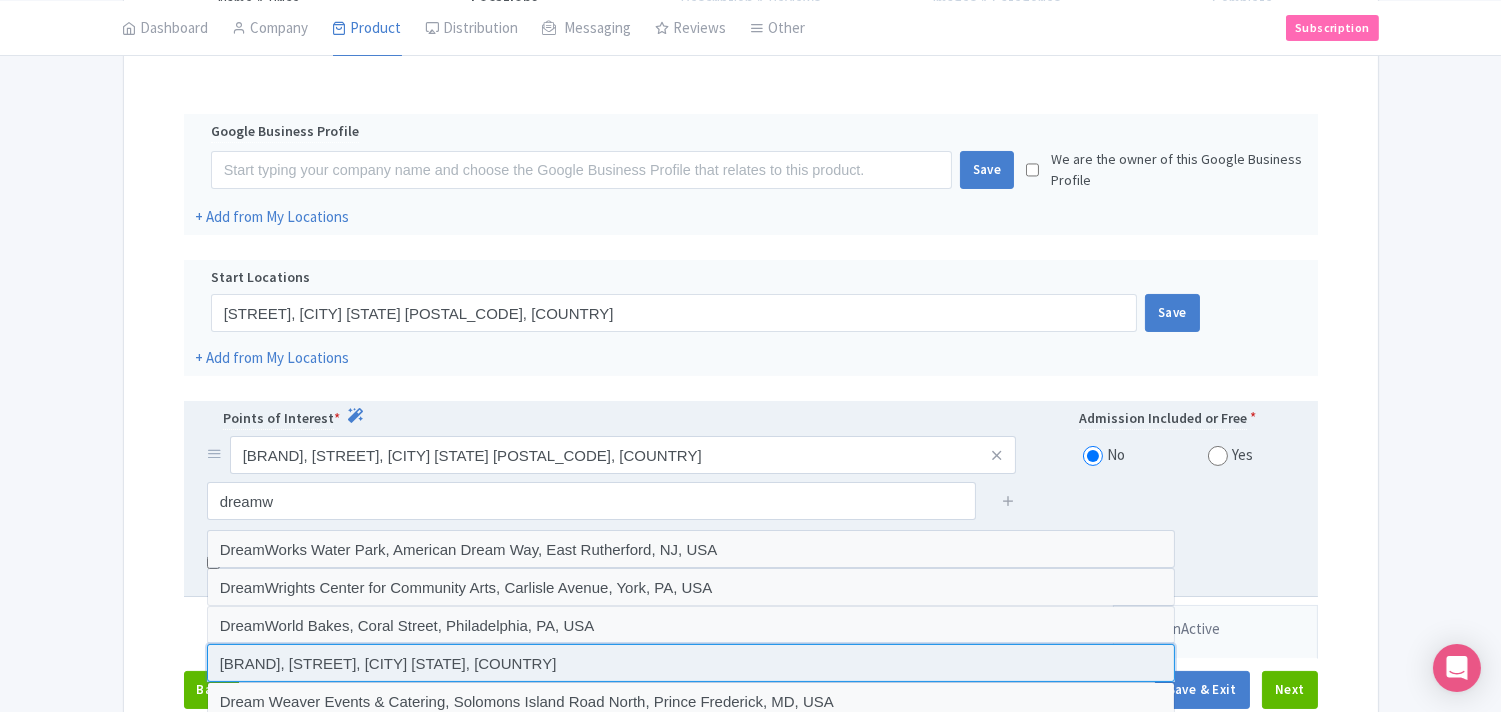 click at bounding box center (691, 663) 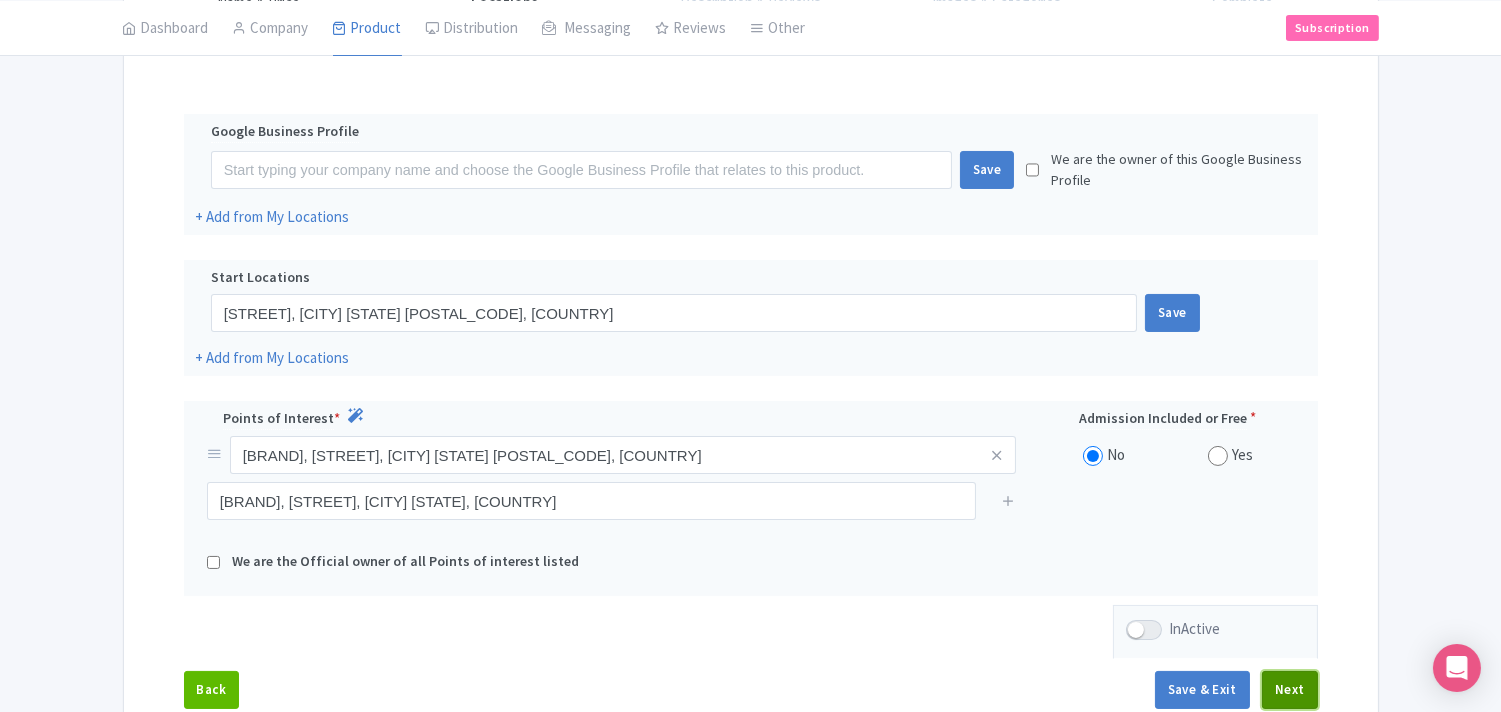 click on "Next" at bounding box center [1290, 690] 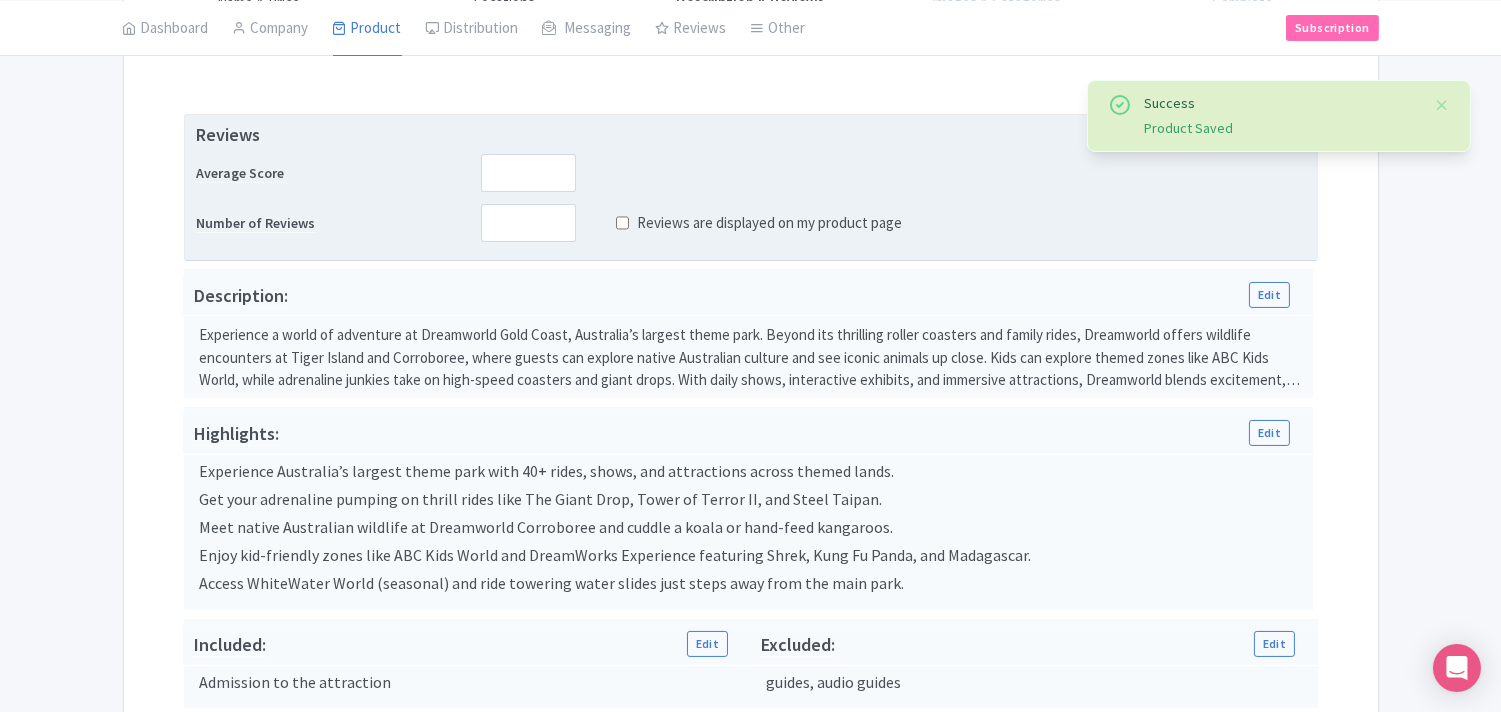 click at bounding box center (528, 173) 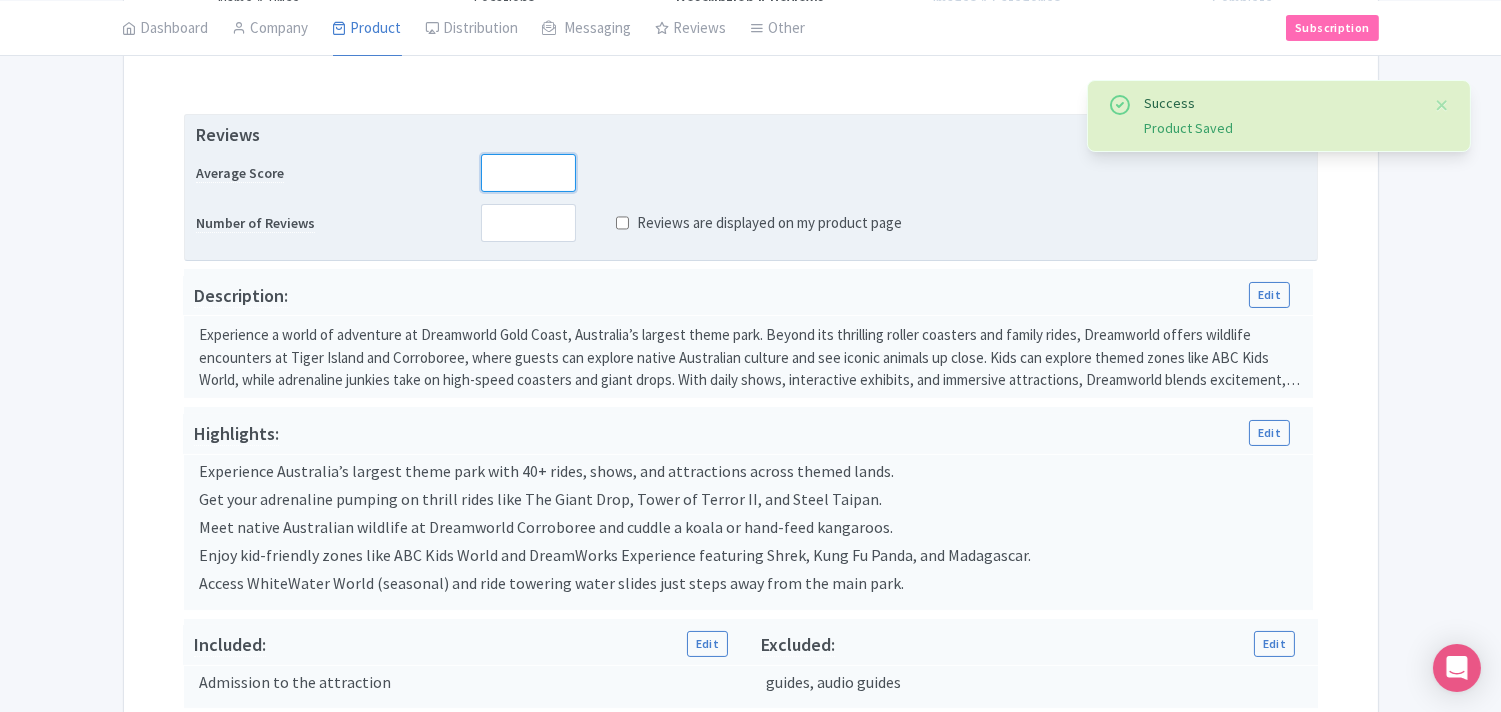 click at bounding box center [528, 173] 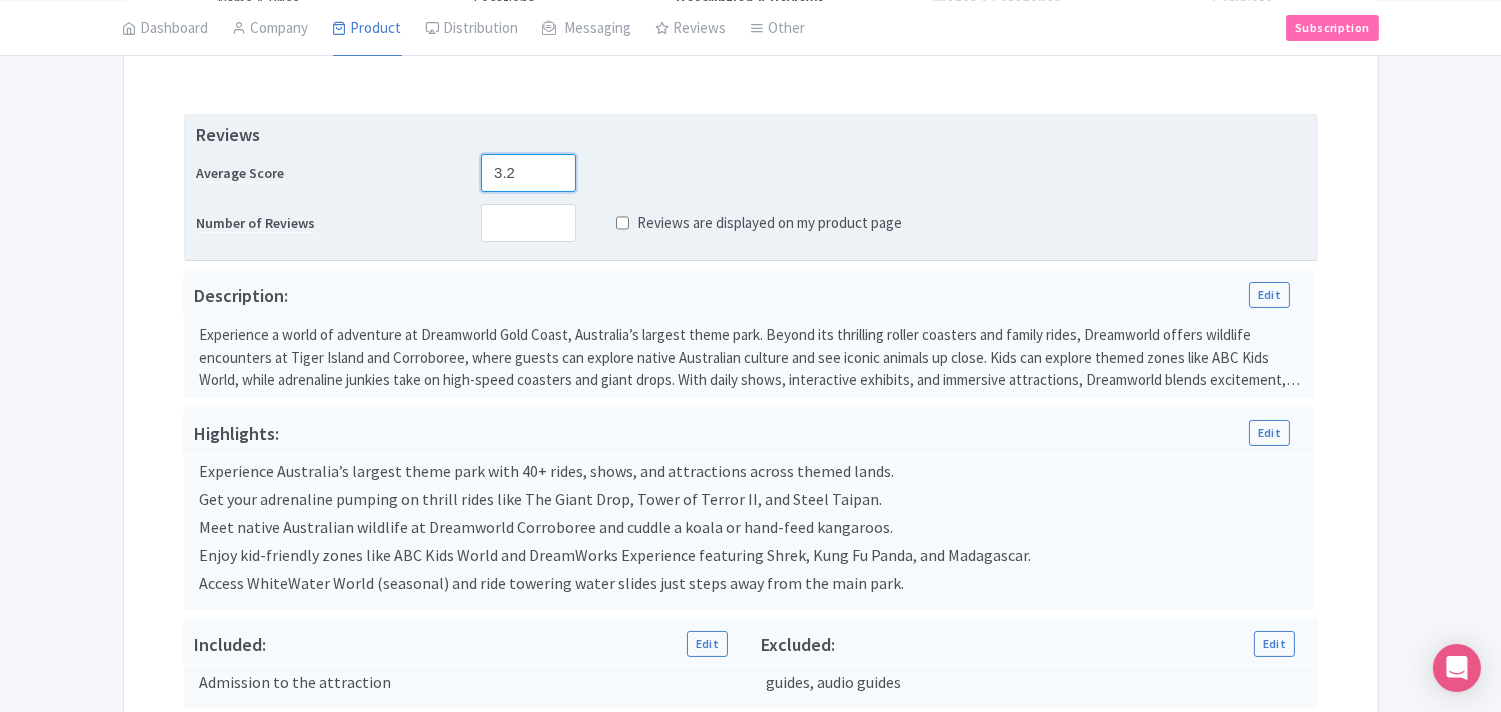 type on "3.2" 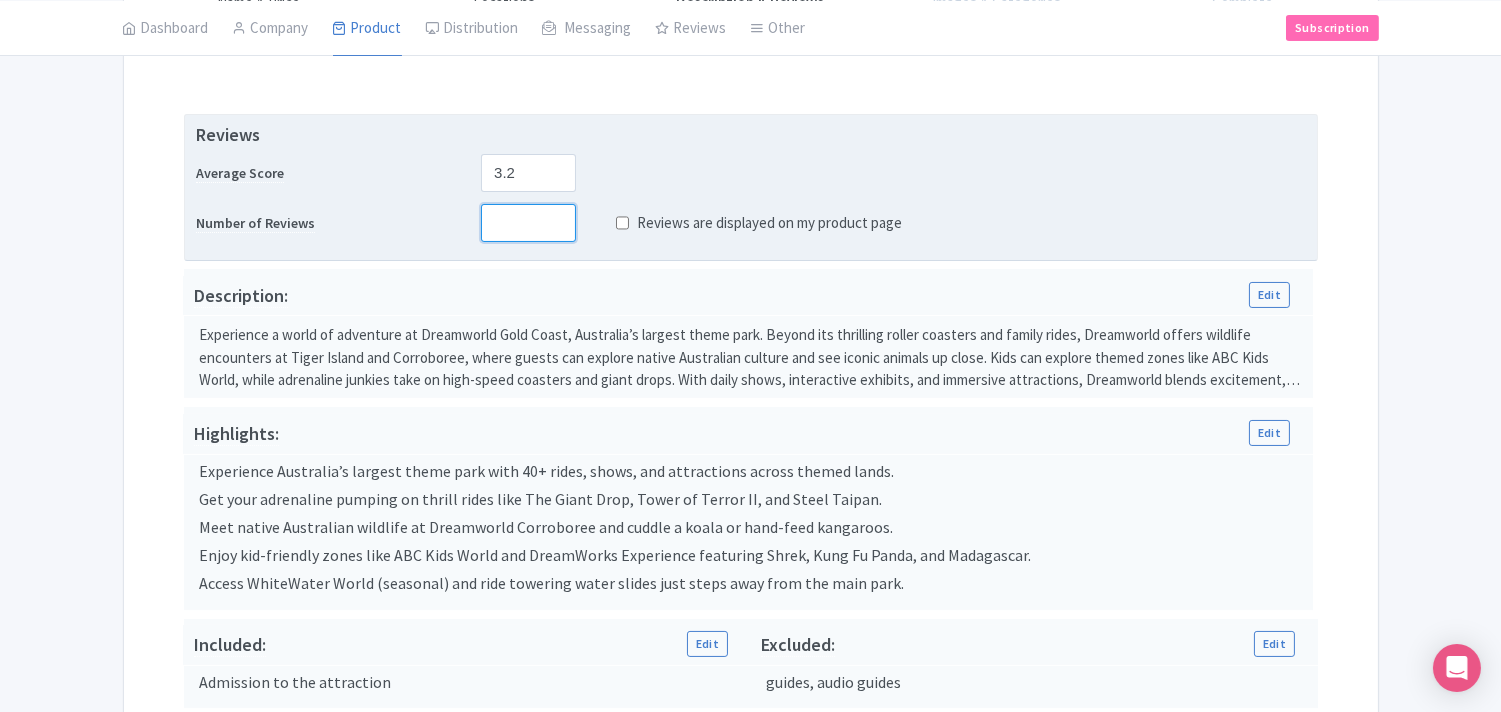 click at bounding box center [528, 223] 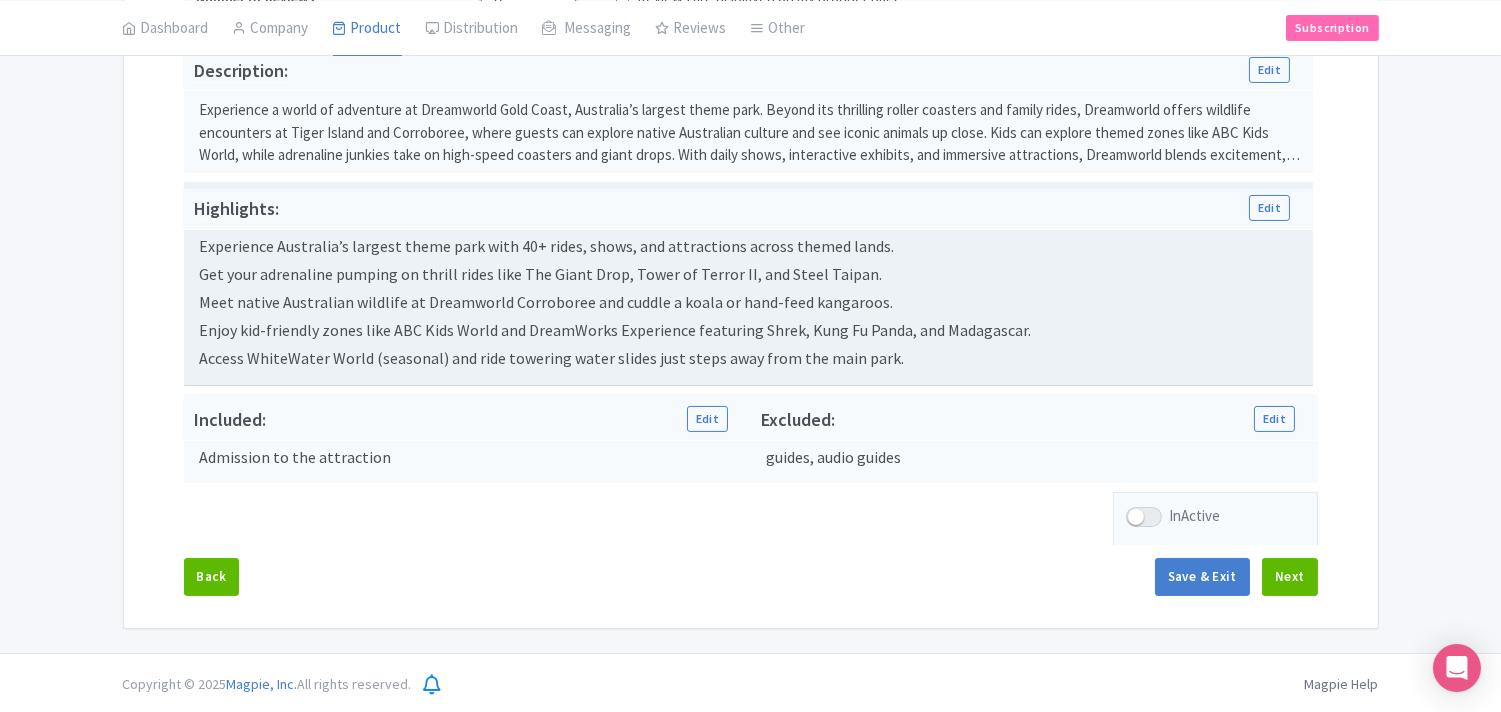 scroll, scrollTop: 620, scrollLeft: 0, axis: vertical 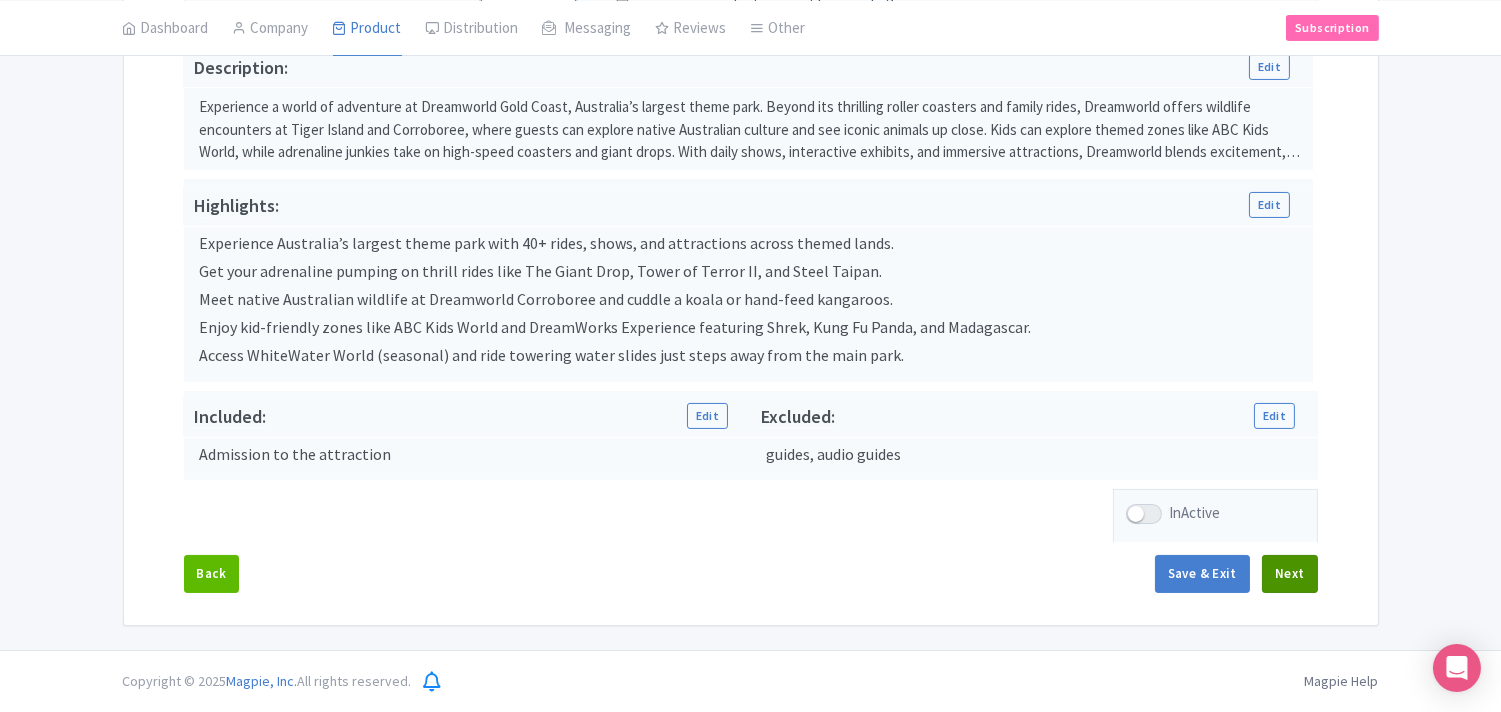 type on "0" 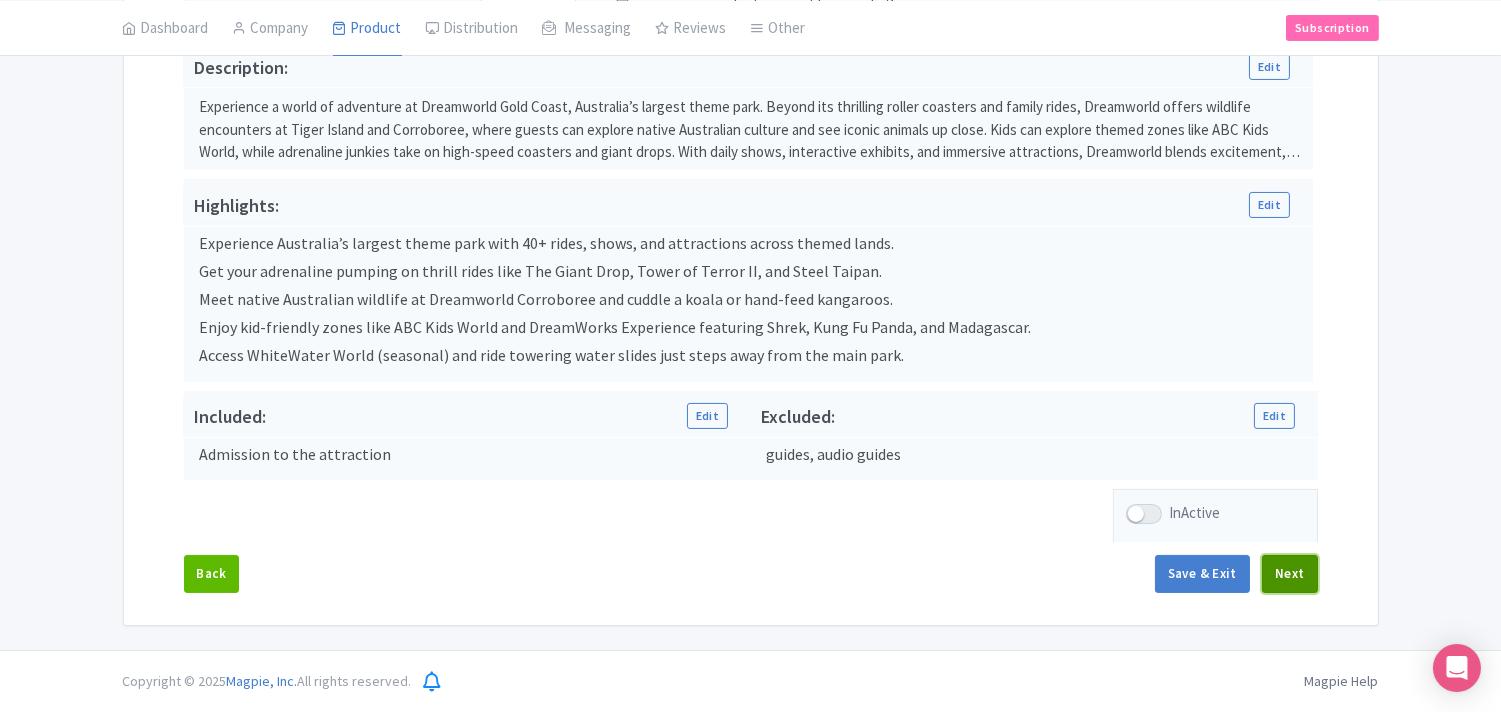 click on "Next" at bounding box center [1290, 574] 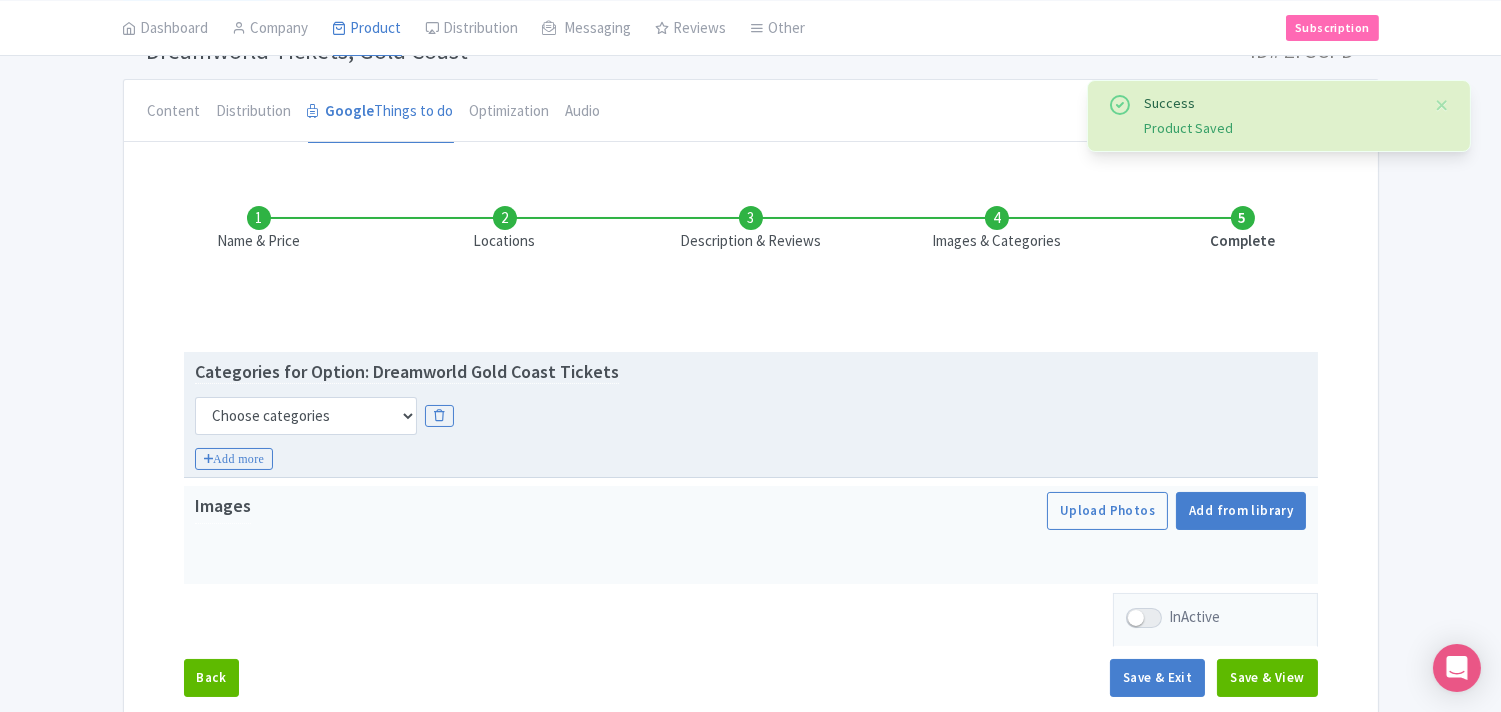 scroll, scrollTop: 257, scrollLeft: 0, axis: vertical 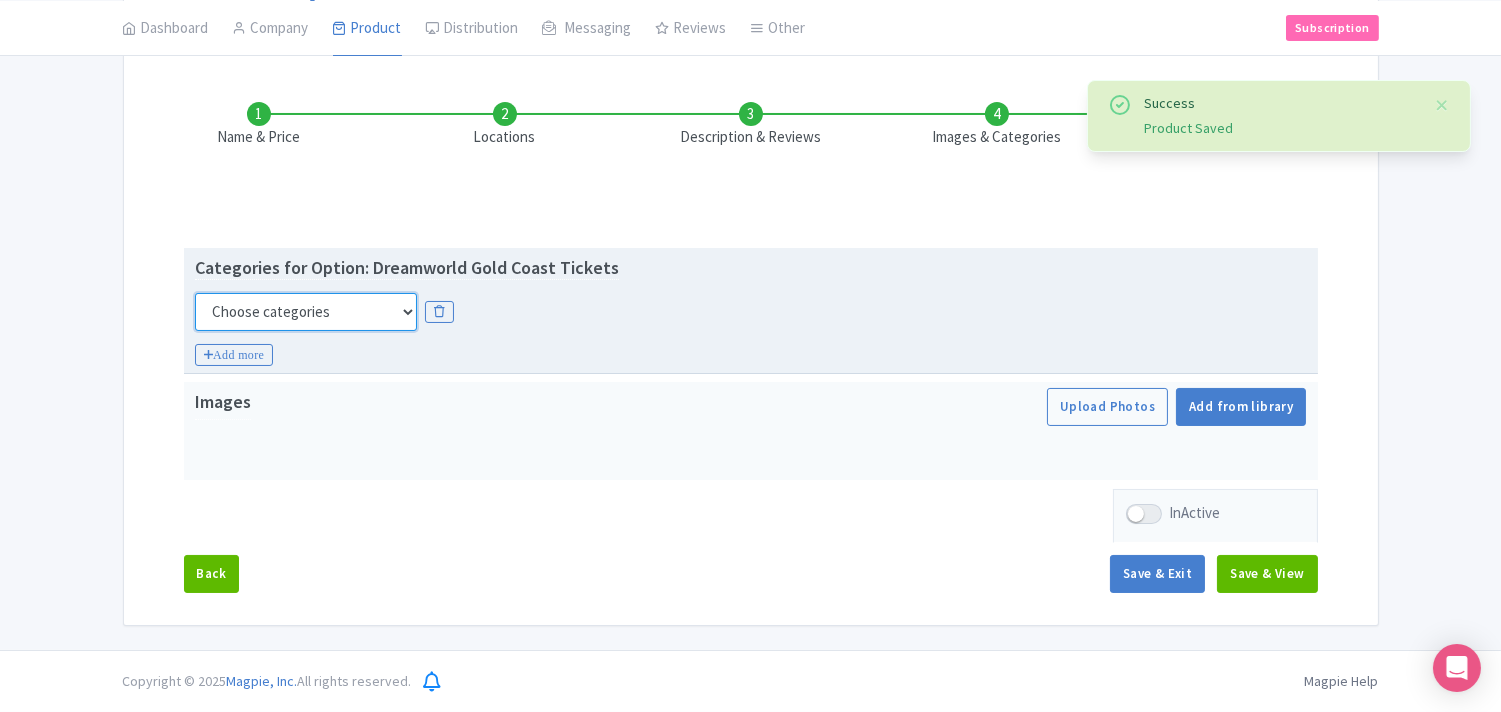 click on "Choose categories Adults Only
Animals
Audio Guide
Beaches
Bike Tours
Boat Tours
City Cards
Classes
Day Trips
Family Friendly
Fast Track
Food
Guided Tours
History
Hop On Hop Off
Literature
Live Music
Museums
Nightlife
Outdoors
Private Tours
Romantic
Self Guided
Small Group Tours
Sports
Theme Parks
Walking Tours
Wheelchair Accessible
Recurring Events" at bounding box center (306, 312) 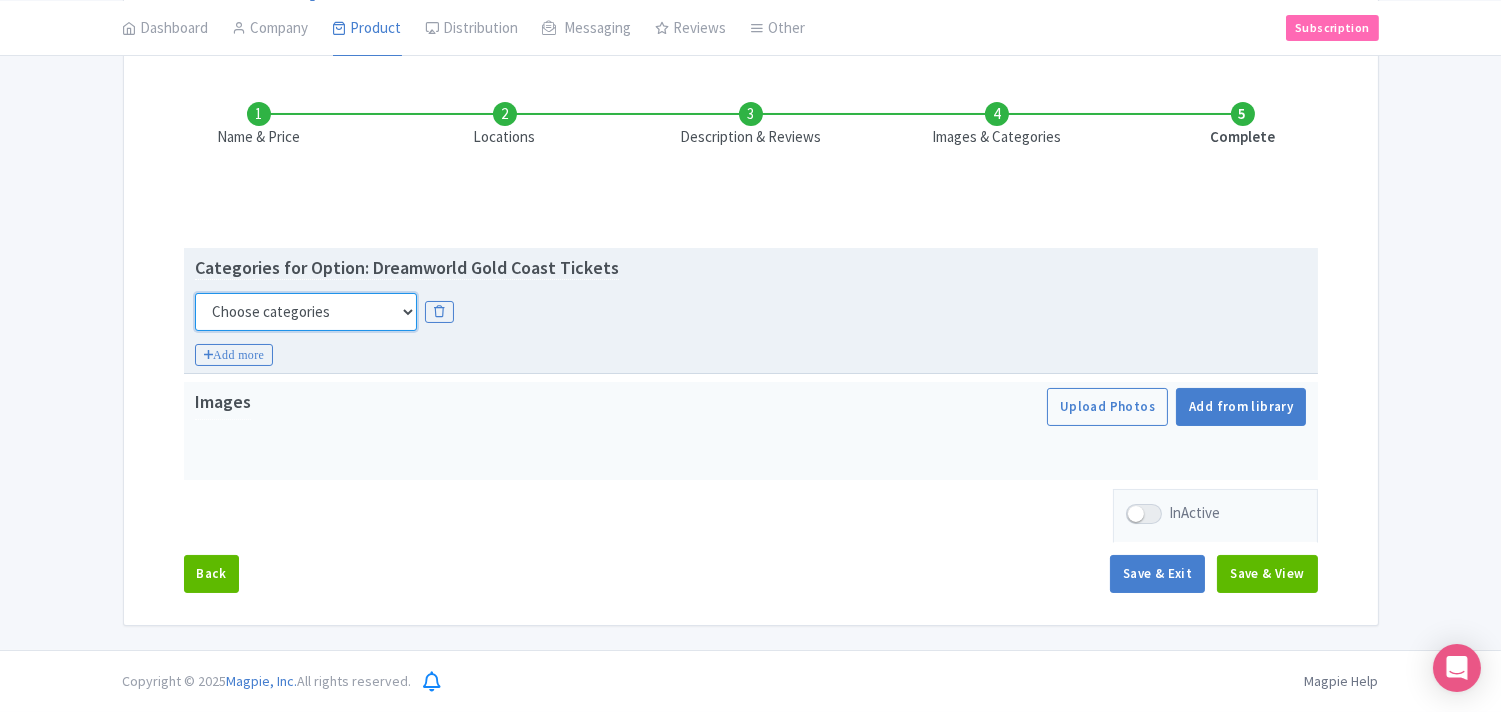 select on "beaches" 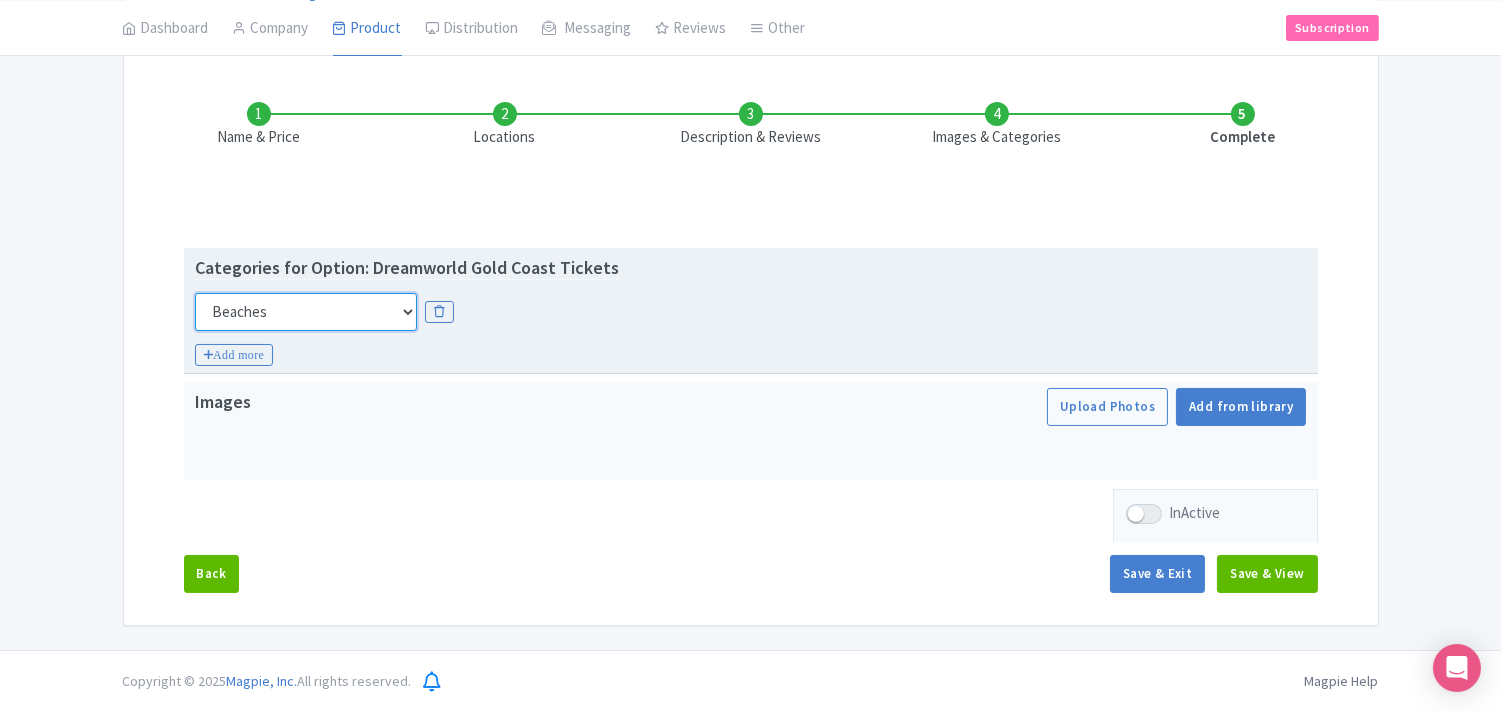 click on "Choose categories Adults Only
Animals
Audio Guide
Beaches
Bike Tours
Boat Tours
City Cards
Classes
Day Trips
Family Friendly
Fast Track
Food
Guided Tours
History
Hop On Hop Off
Literature
Live Music
Museums
Nightlife
Outdoors
Private Tours
Romantic
Self Guided
Small Group Tours
Sports
Theme Parks
Walking Tours
Wheelchair Accessible
Recurring Events" at bounding box center (306, 312) 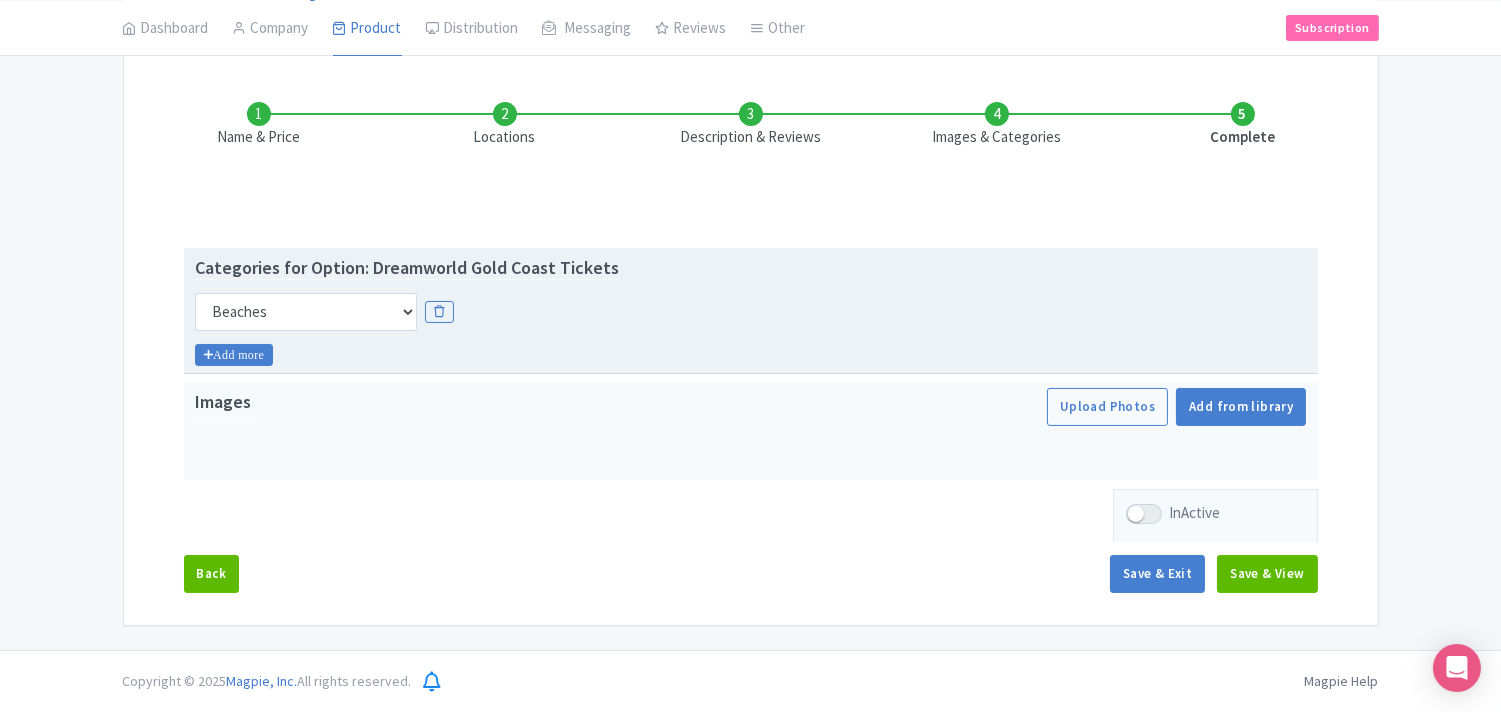 click on "Add more" at bounding box center [234, 355] 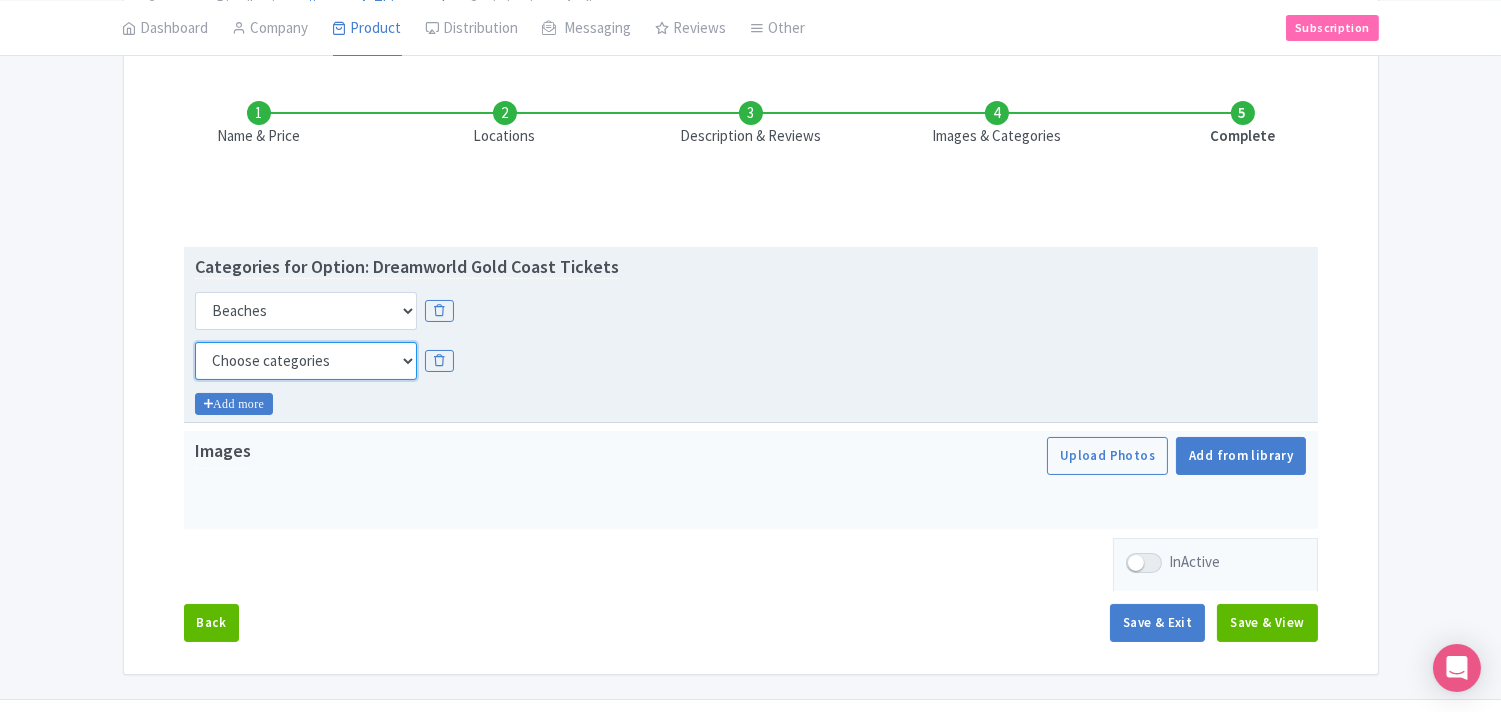 click on "Choose categories Adults Only
Animals
Audio Guide
Beaches
Bike Tours
Boat Tours
City Cards
Classes
Day Trips
Family Friendly
Fast Track
Food
Guided Tours
History
Hop On Hop Off
Literature
Live Music
Museums
Nightlife
Outdoors
Private Tours
Romantic
Self Guided
Small Group Tours
Sports
Theme Parks
Walking Tours
Wheelchair Accessible
Recurring Events" at bounding box center (306, 361) 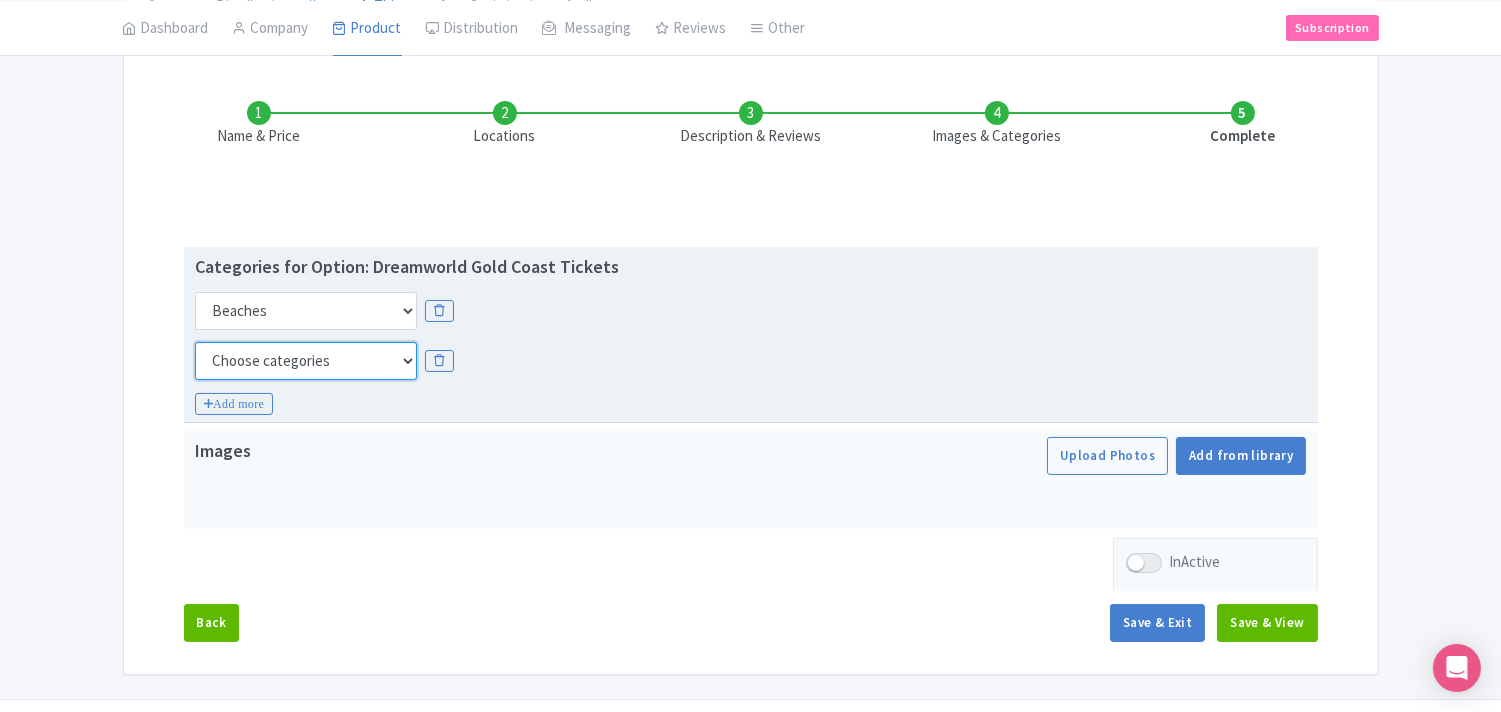 select on "family-friendly" 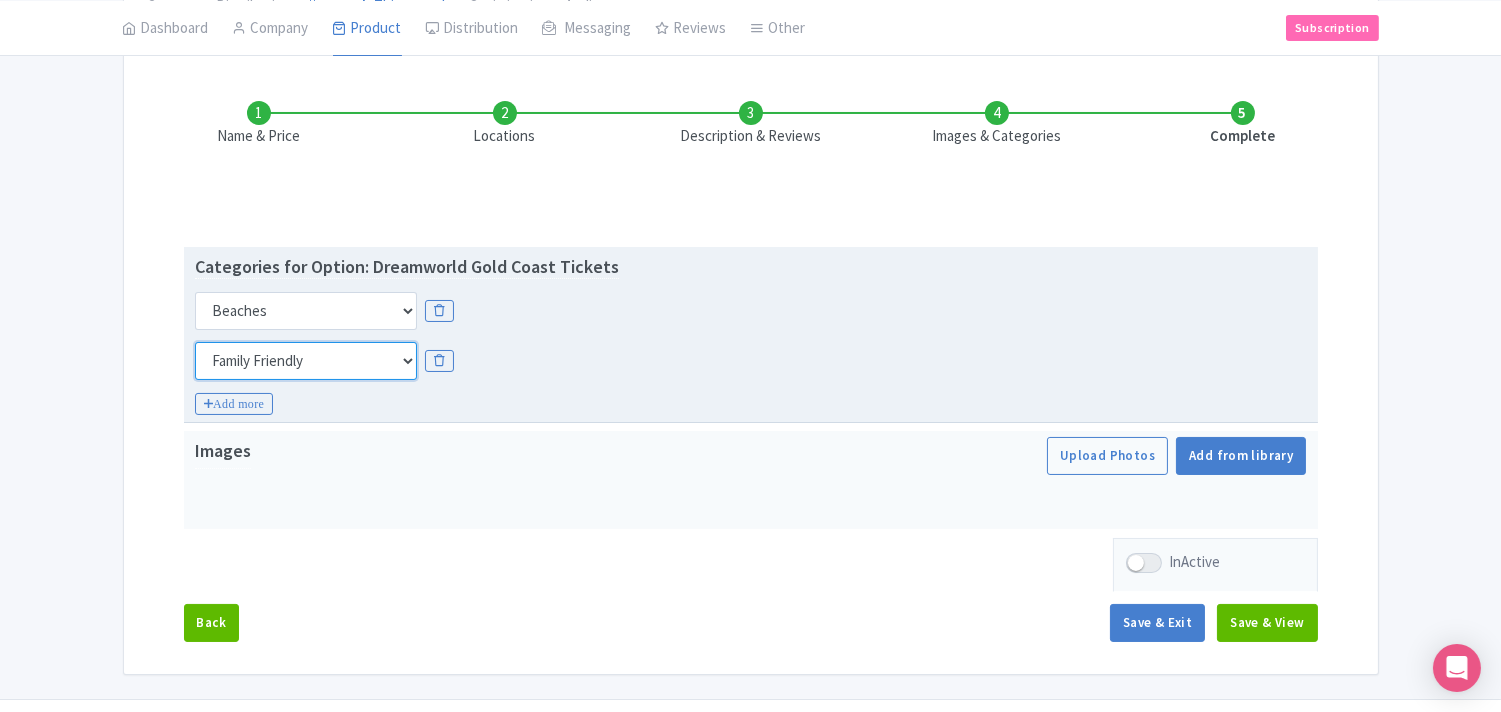 click on "Choose categories Adults Only
Animals
Audio Guide
Beaches
Bike Tours
Boat Tours
City Cards
Classes
Day Trips
Family Friendly
Fast Track
Food
Guided Tours
History
Hop On Hop Off
Literature
Live Music
Museums
Nightlife
Outdoors
Private Tours
Romantic
Self Guided
Small Group Tours
Sports
Theme Parks
Walking Tours
Wheelchair Accessible
Recurring Events" at bounding box center (306, 361) 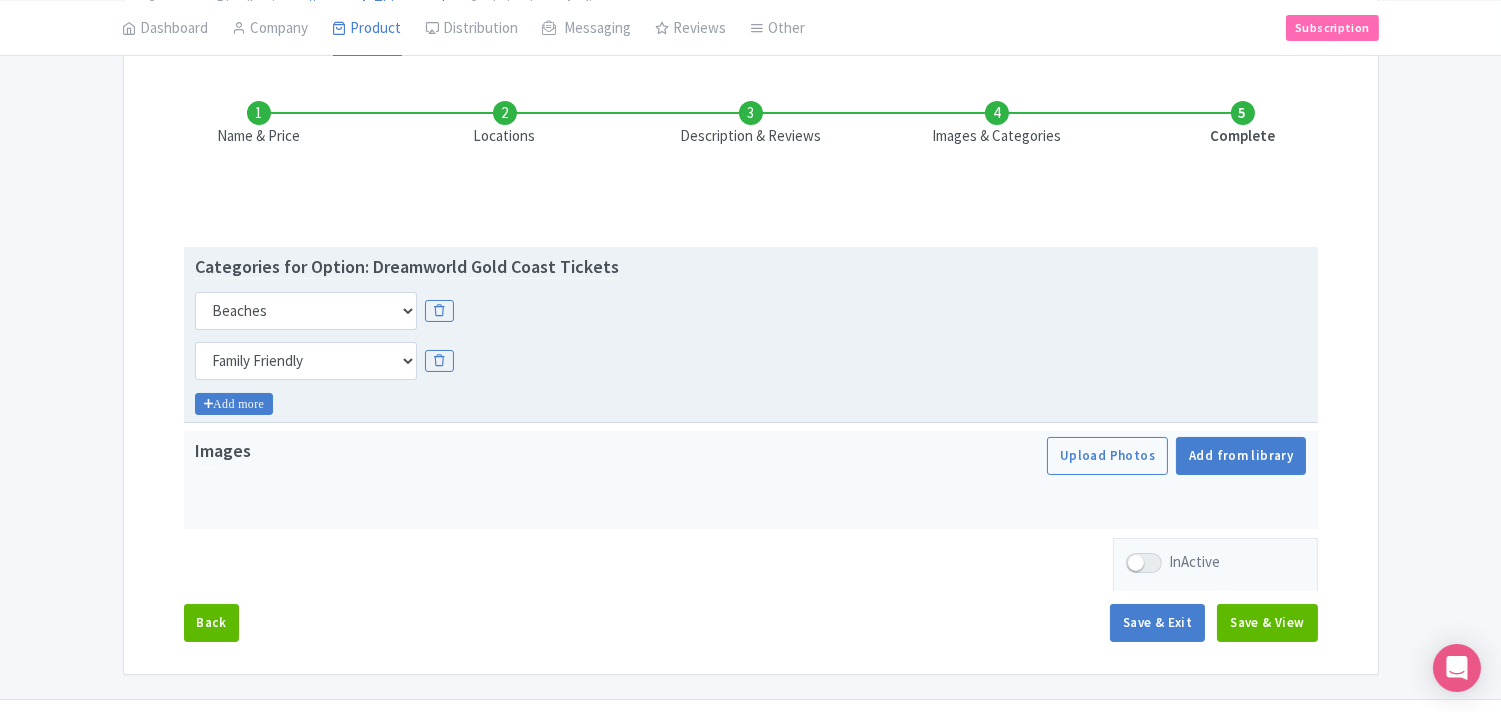 click on "Add more" at bounding box center [234, 404] 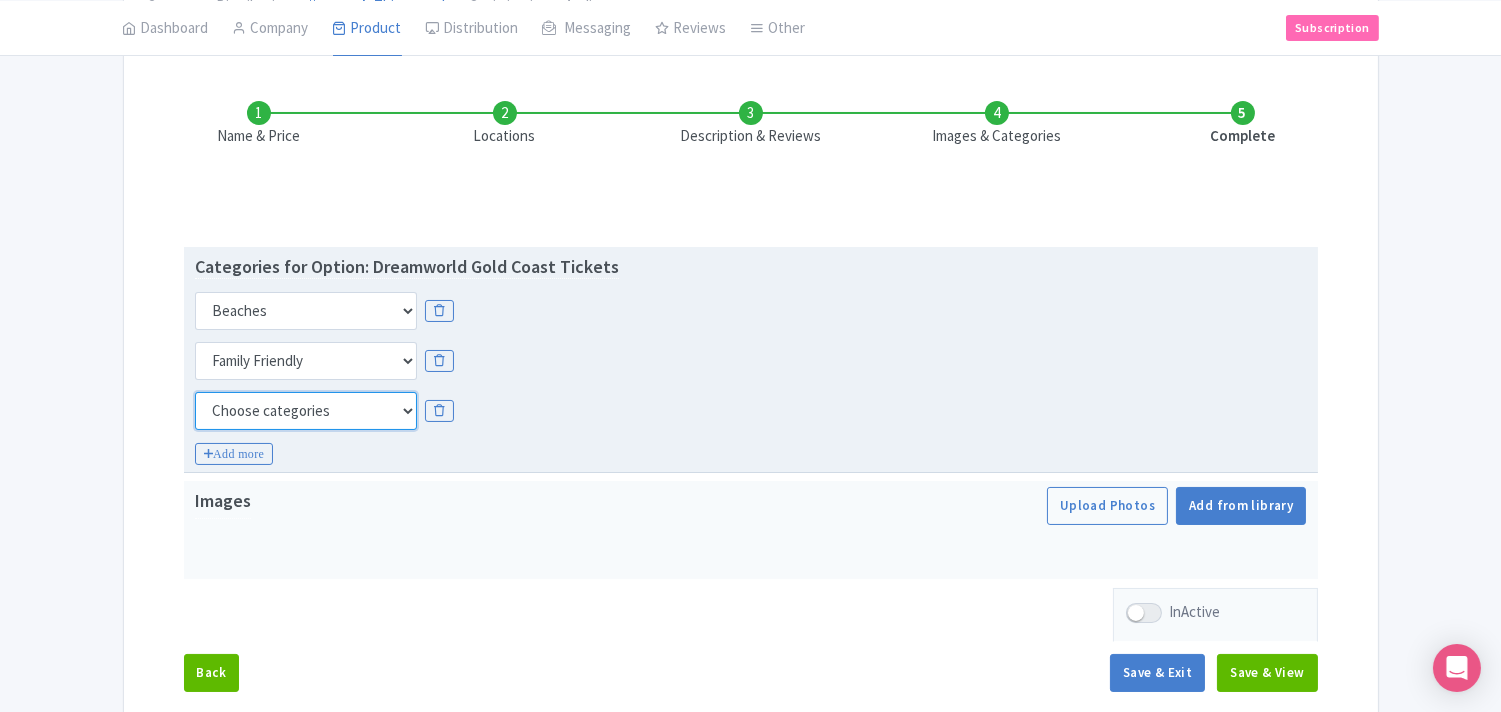 click on "Choose categories Adults Only
Animals
Audio Guide
Beaches
Bike Tours
Boat Tours
City Cards
Classes
Day Trips
Family Friendly
Fast Track
Food
Guided Tours
History
Hop On Hop Off
Literature
Live Music
Museums
Nightlife
Outdoors
Private Tours
Romantic
Self Guided
Small Group Tours
Sports
Theme Parks
Walking Tours
Wheelchair Accessible
Recurring Events" at bounding box center [306, 411] 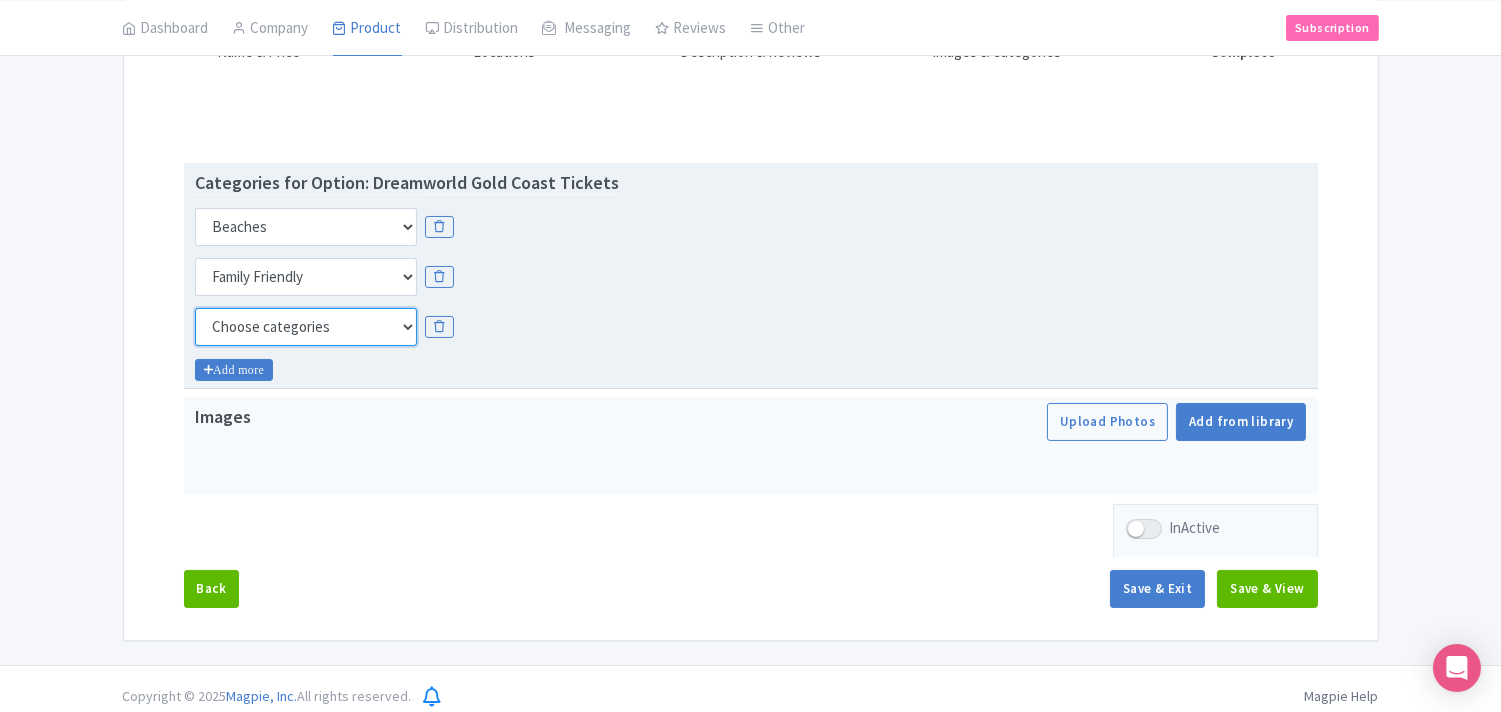 scroll, scrollTop: 357, scrollLeft: 0, axis: vertical 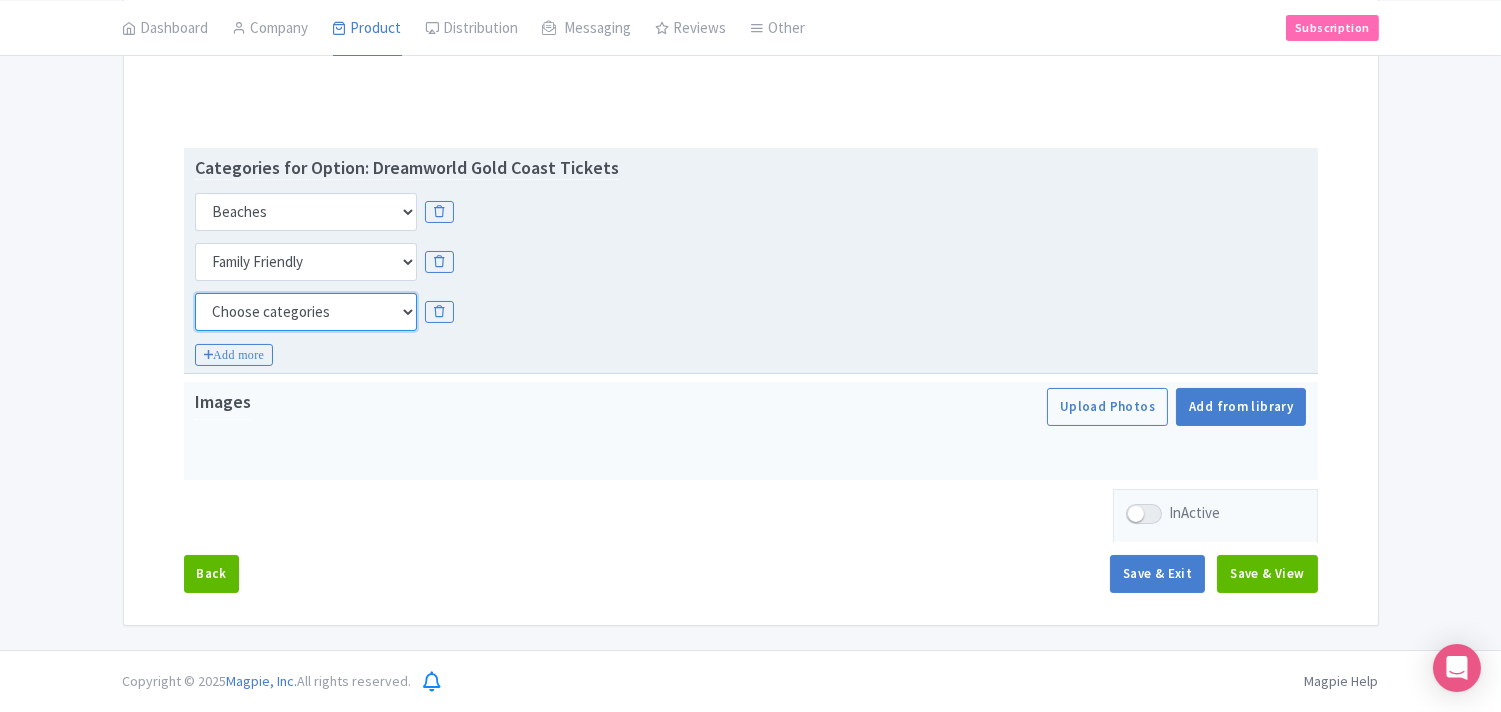 click on "Choose categories Adults Only
Animals
Audio Guide
Beaches
Bike Tours
Boat Tours
City Cards
Classes
Day Trips
Family Friendly
Fast Track
Food
Guided Tours
History
Hop On Hop Off
Literature
Live Music
Museums
Nightlife
Outdoors
Private Tours
Romantic
Self Guided
Small Group Tours
Sports
Theme Parks
Walking Tours
Wheelchair Accessible
Recurring Events" at bounding box center (306, 312) 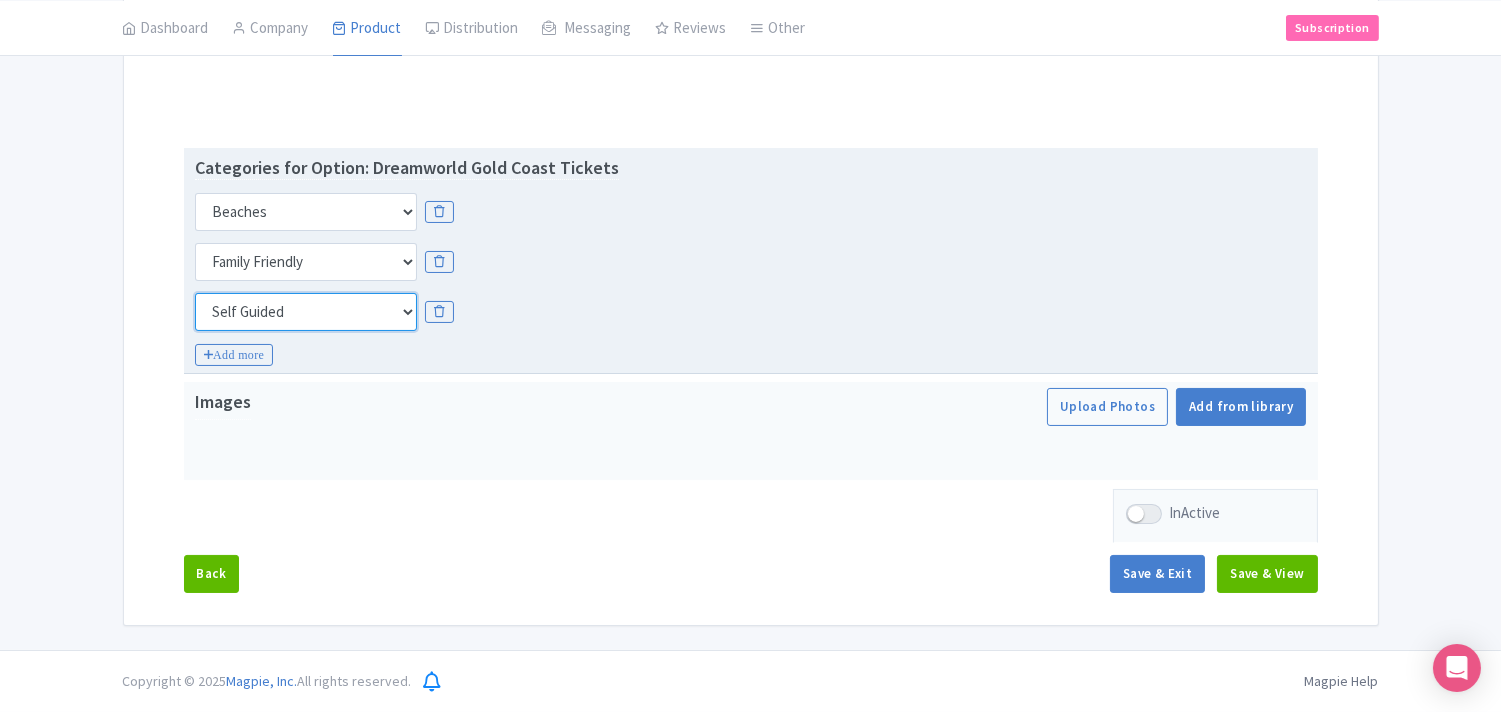 click on "Choose categories Adults Only
Animals
Audio Guide
Beaches
Bike Tours
Boat Tours
City Cards
Classes
Day Trips
Family Friendly
Fast Track
Food
Guided Tours
History
Hop On Hop Off
Literature
Live Music
Museums
Nightlife
Outdoors
Private Tours
Romantic
Self Guided
Small Group Tours
Sports
Theme Parks
Walking Tours
Wheelchair Accessible
Recurring Events" at bounding box center [306, 312] 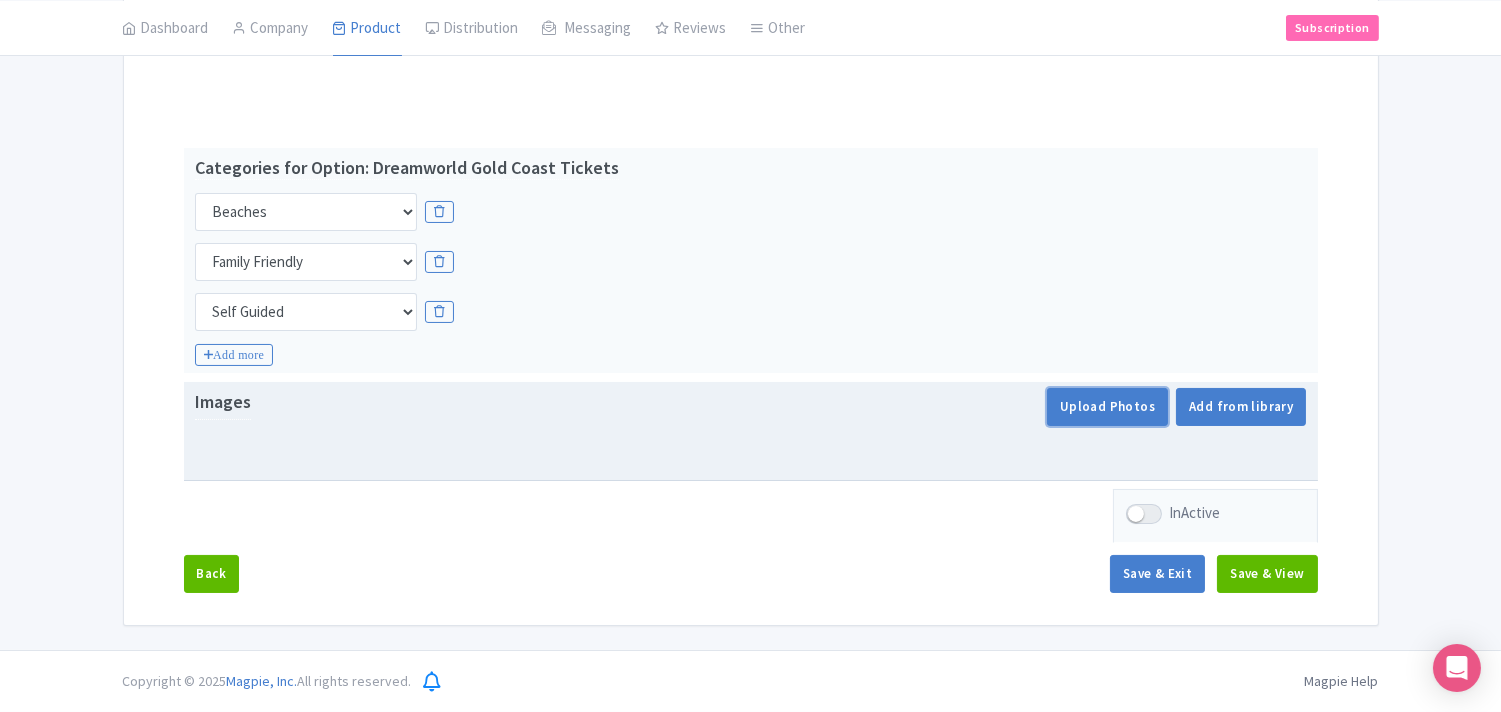 click on "Upload Photos" at bounding box center (1107, 407) 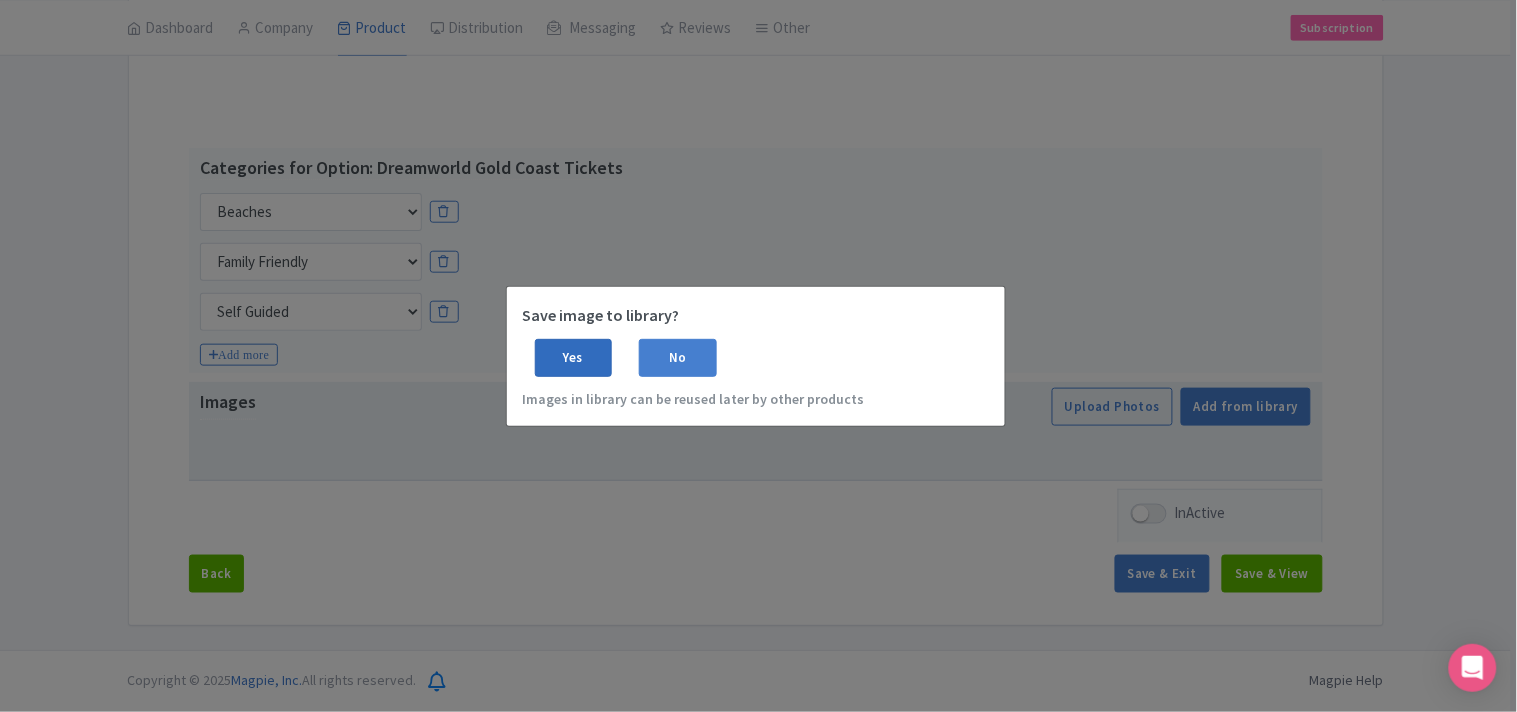 click on "Yes" at bounding box center (574, 358) 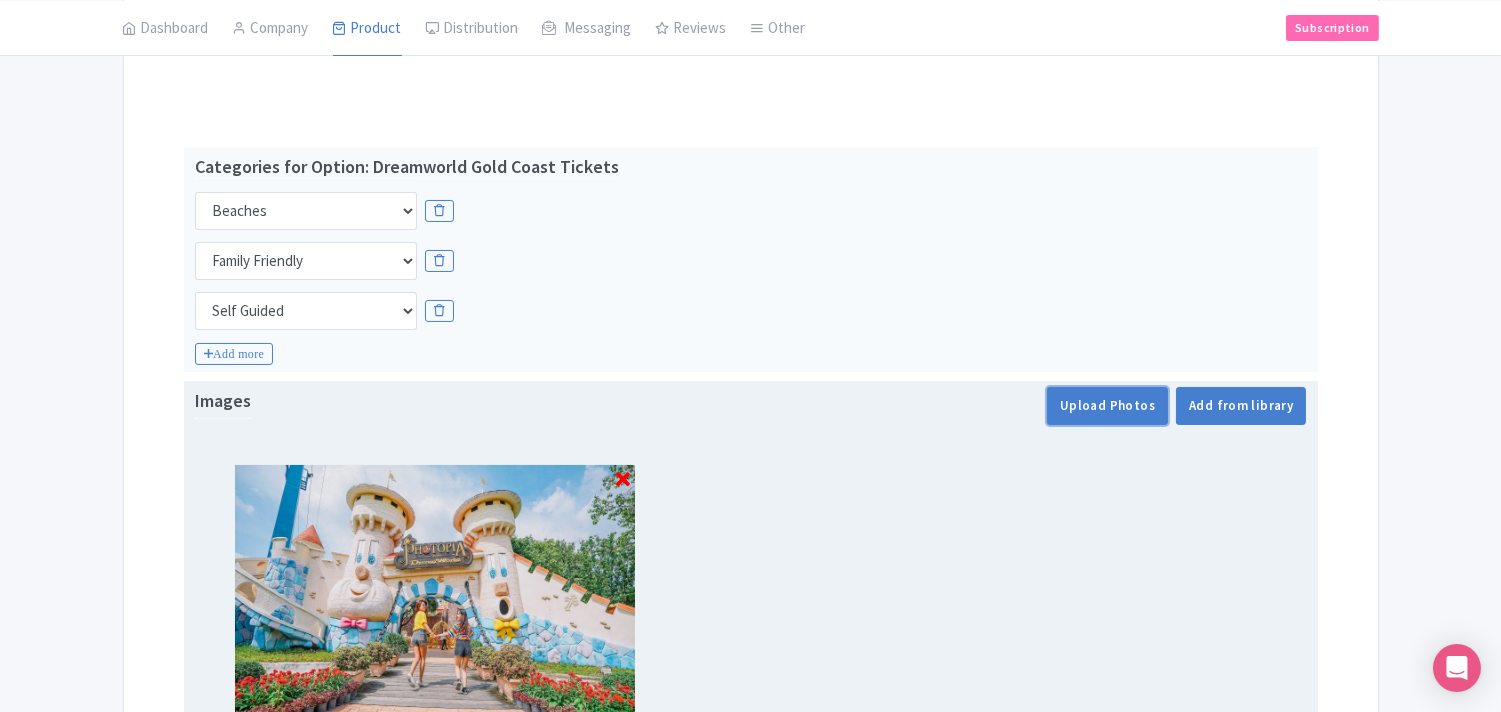 click on "Upload Photos" at bounding box center (1107, 406) 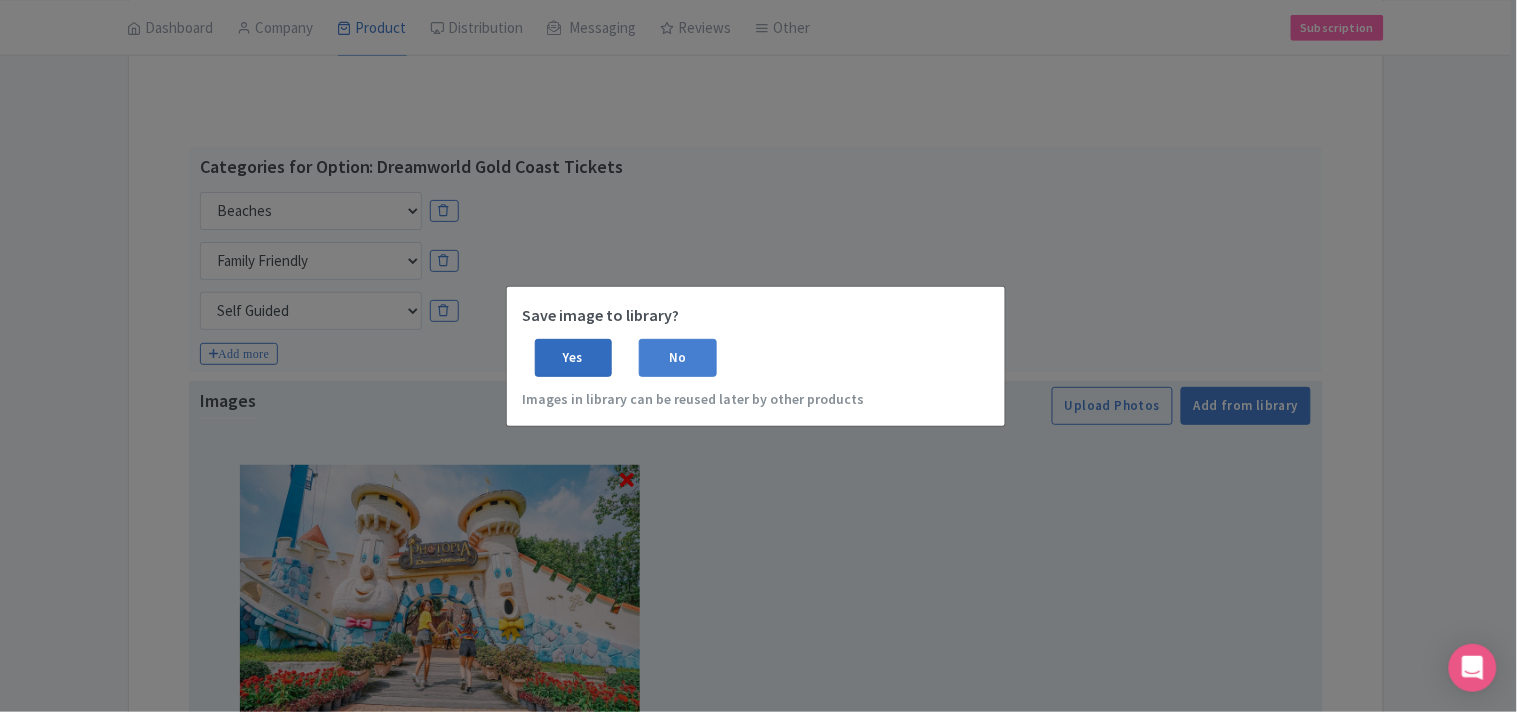click on "Yes" at bounding box center [574, 358] 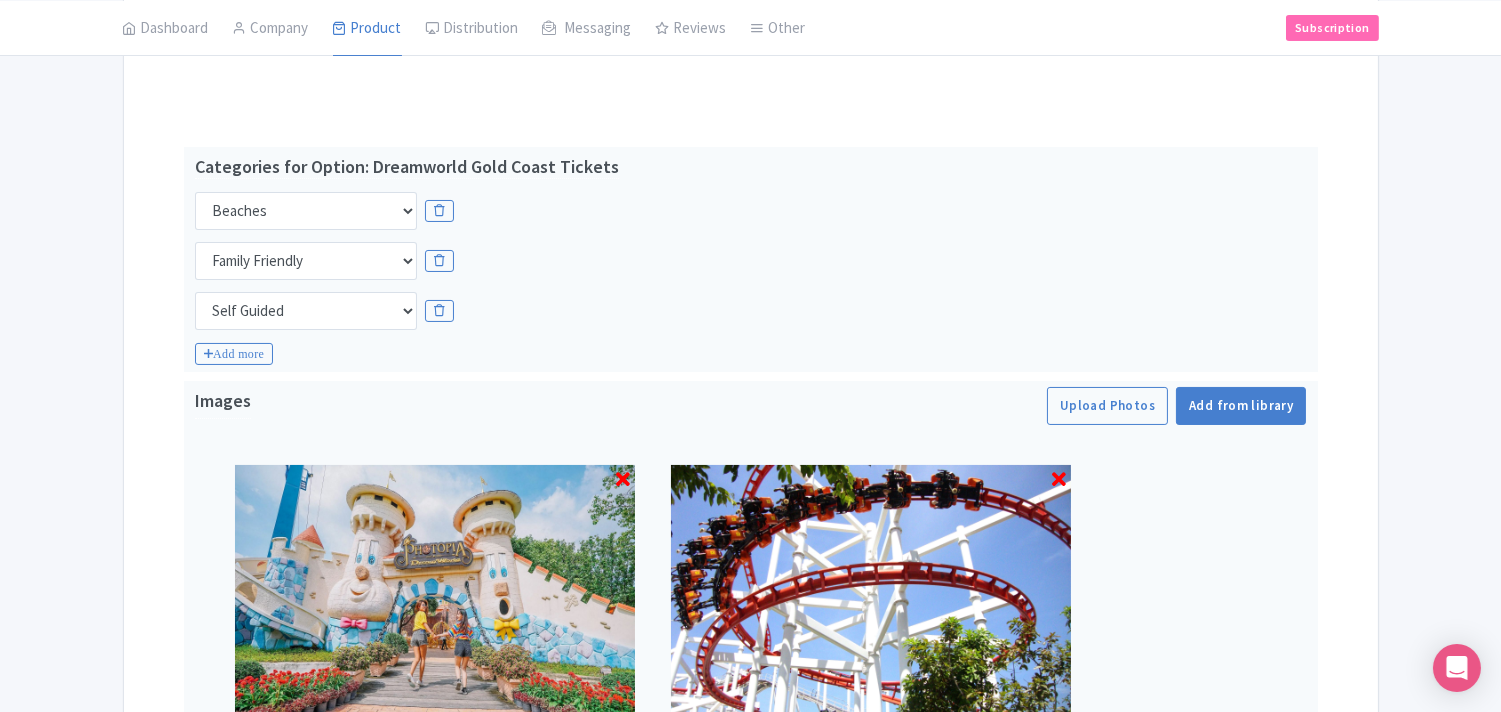 scroll, scrollTop: 640, scrollLeft: 0, axis: vertical 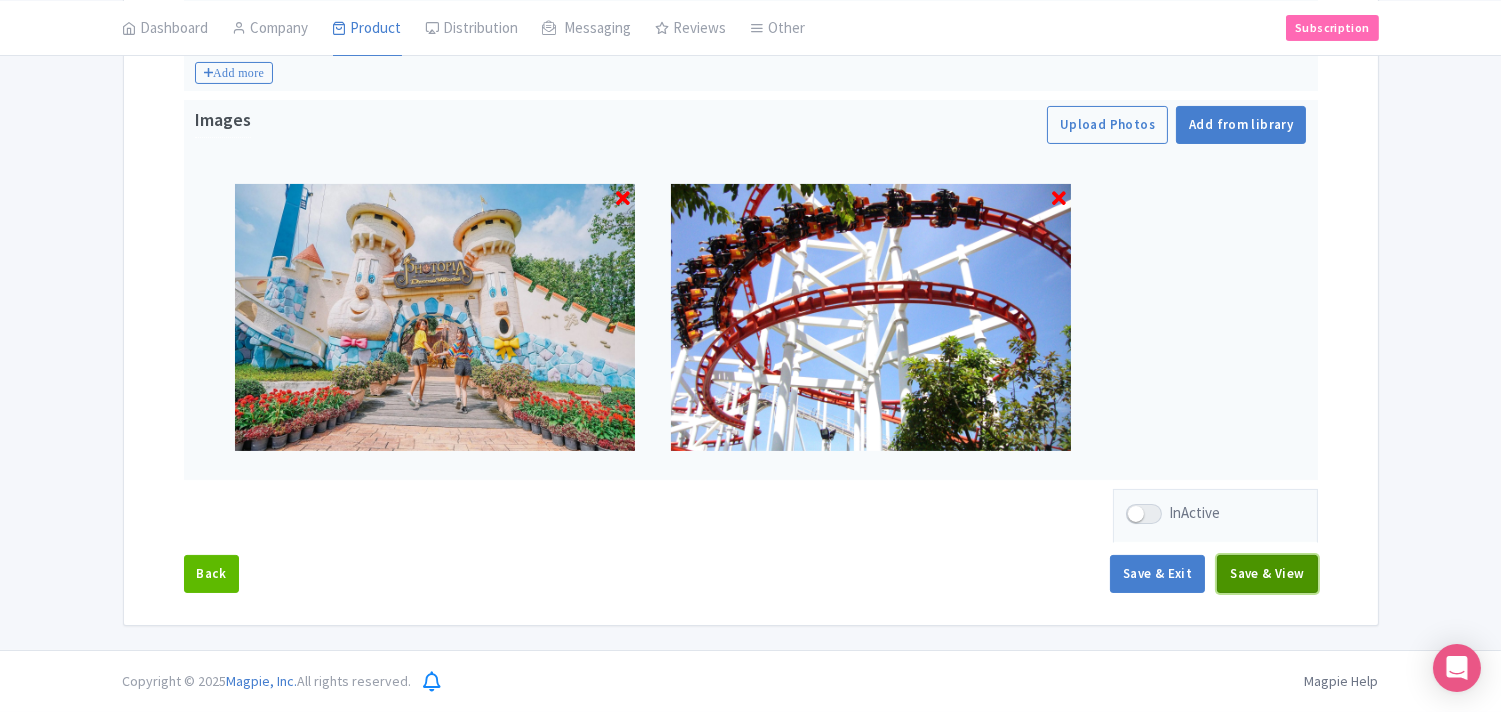 click on "Save & View" at bounding box center (1267, 574) 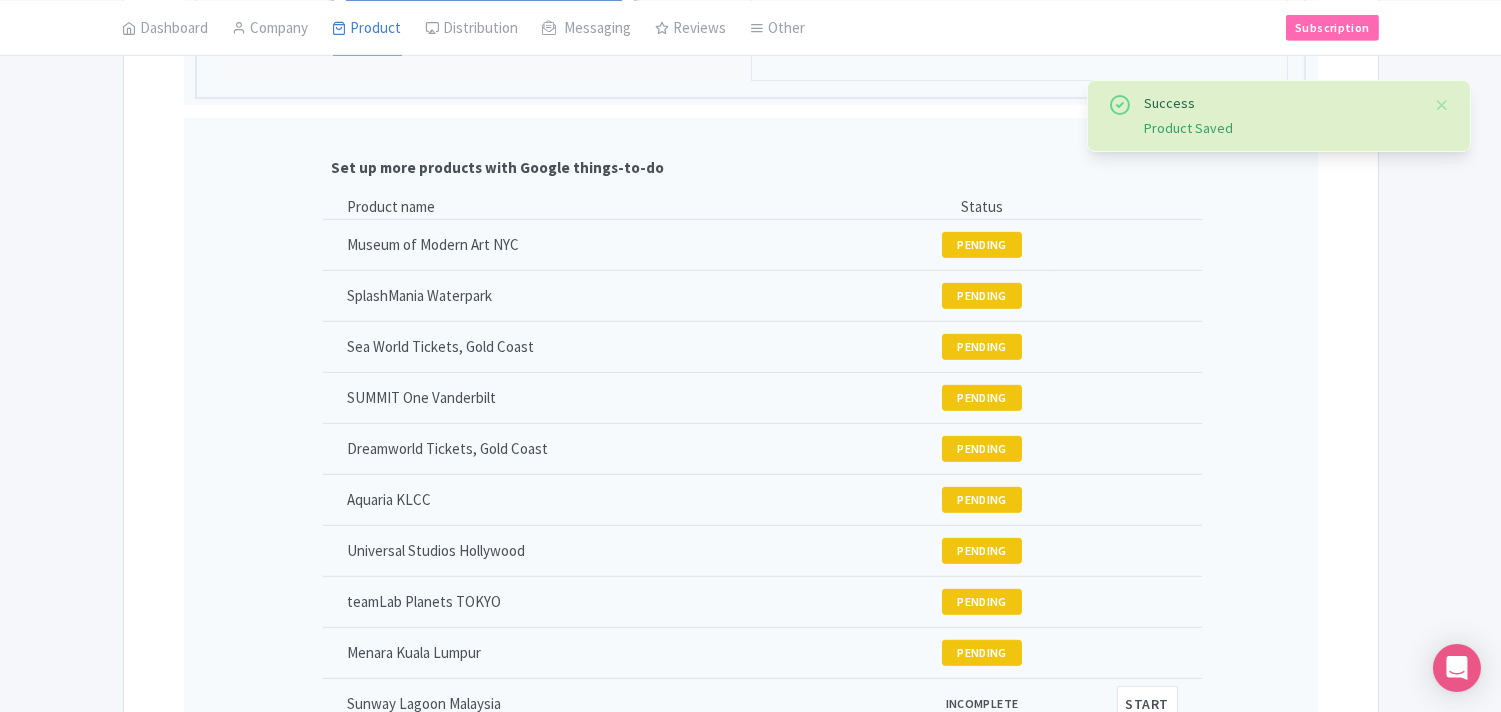 scroll, scrollTop: 2434, scrollLeft: 0, axis: vertical 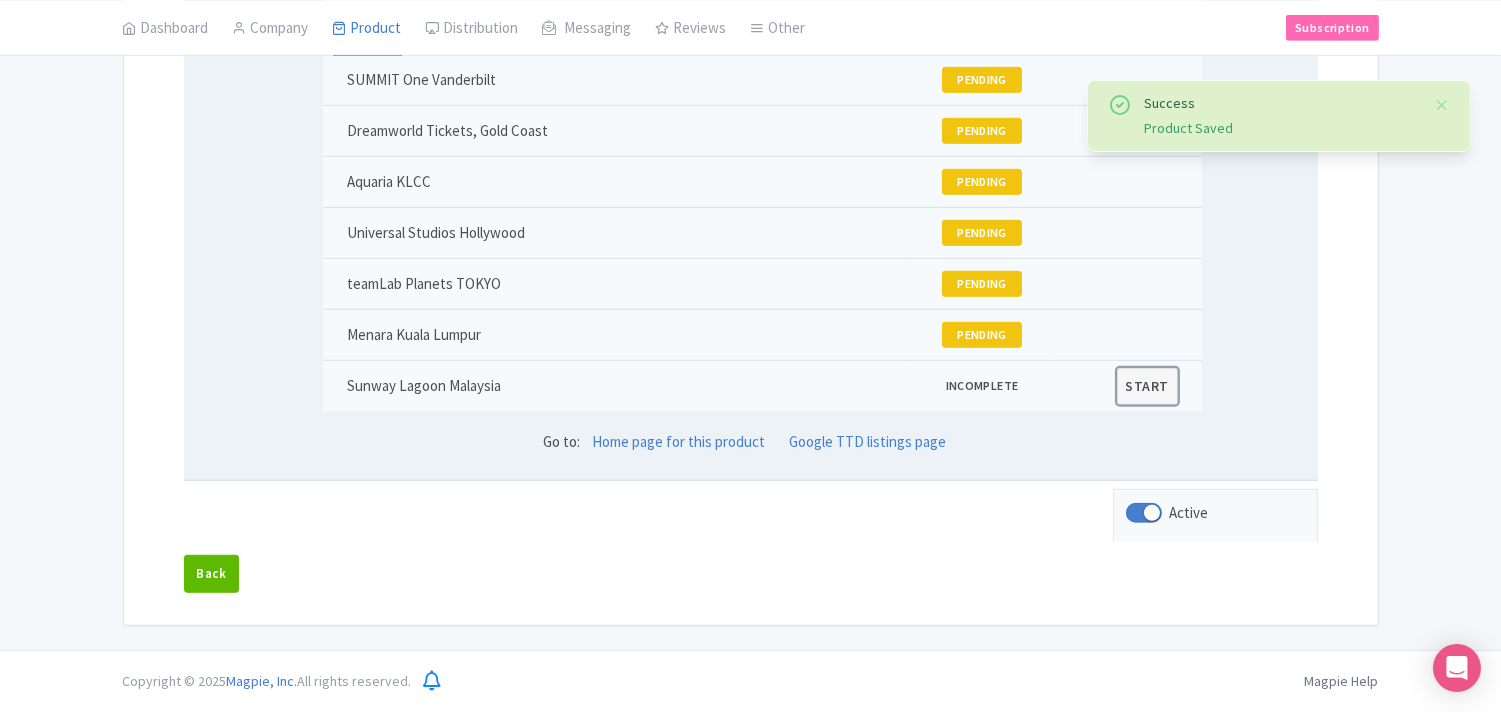 click on "START" at bounding box center (1147, 386) 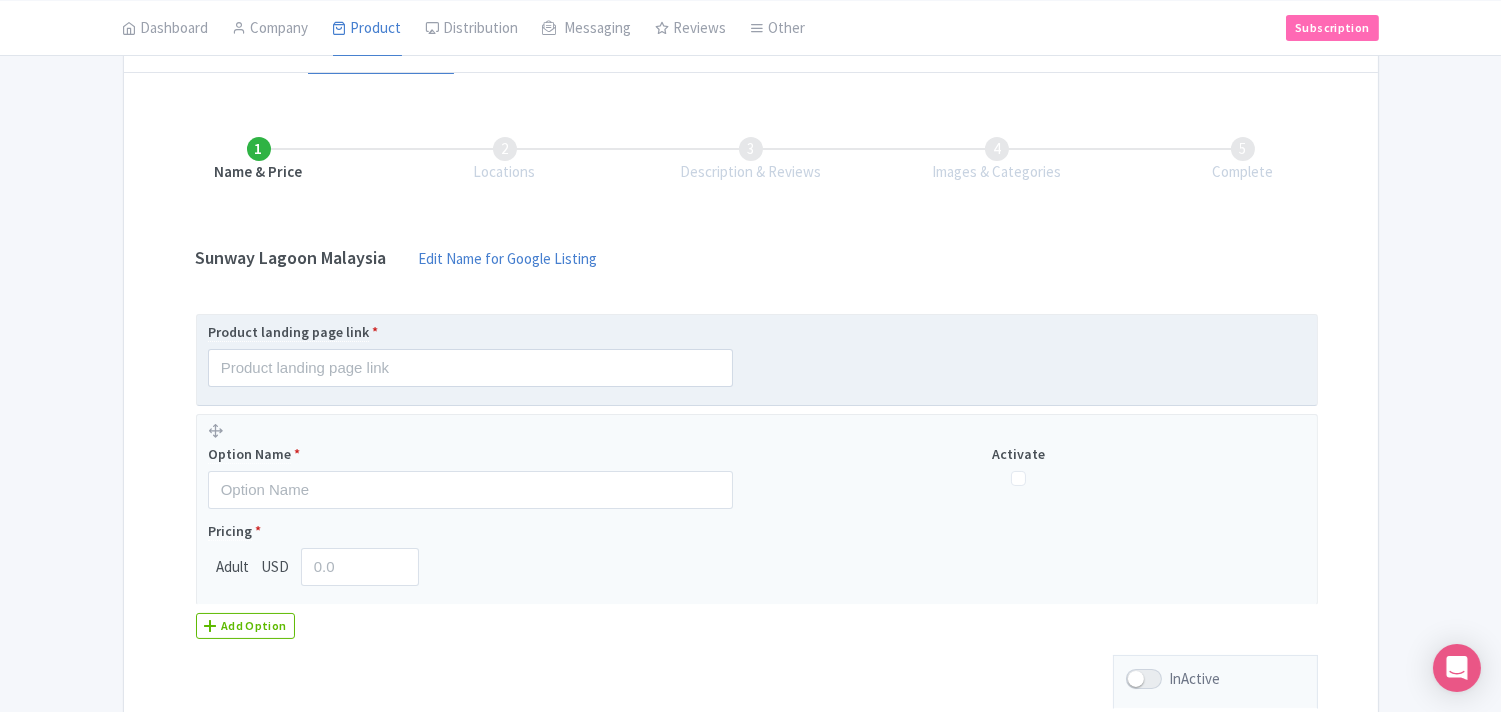 scroll, scrollTop: 222, scrollLeft: 0, axis: vertical 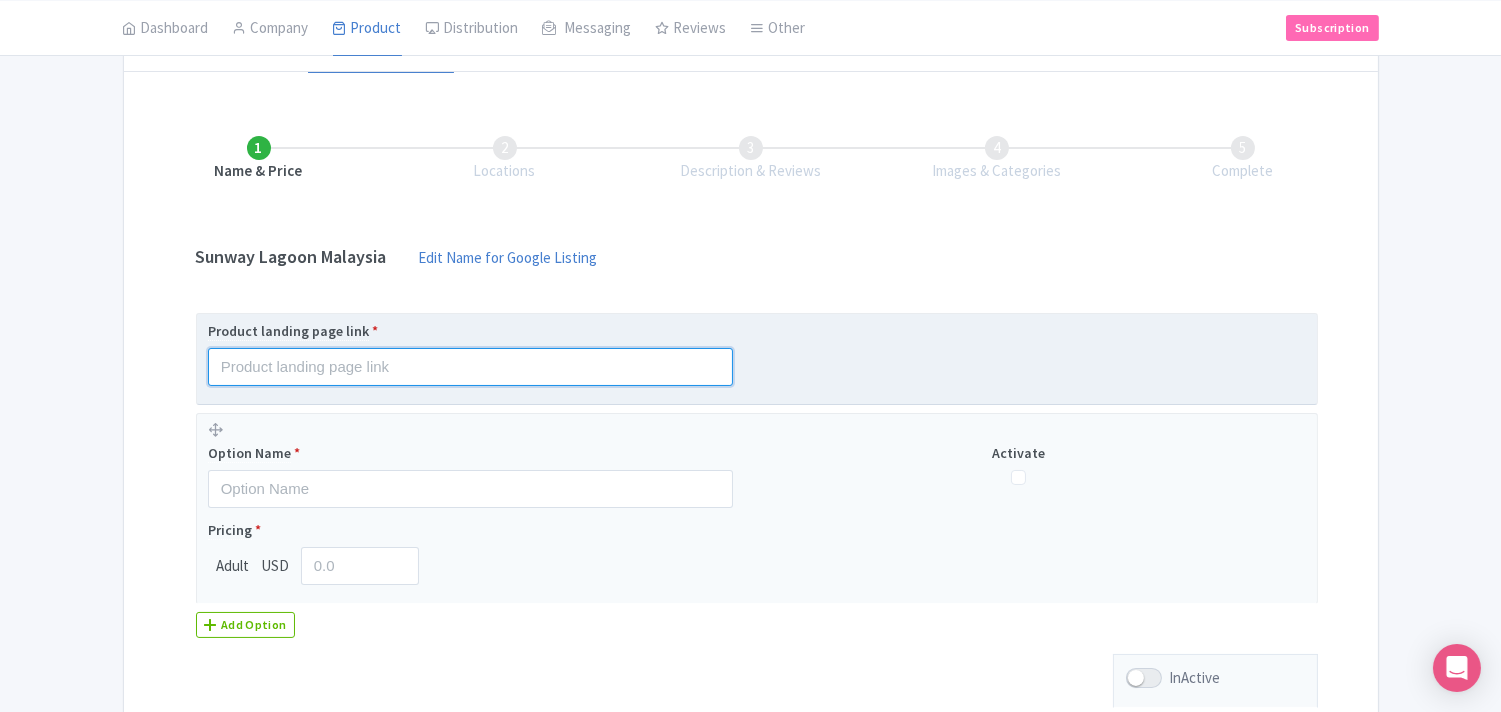 click at bounding box center [470, 367] 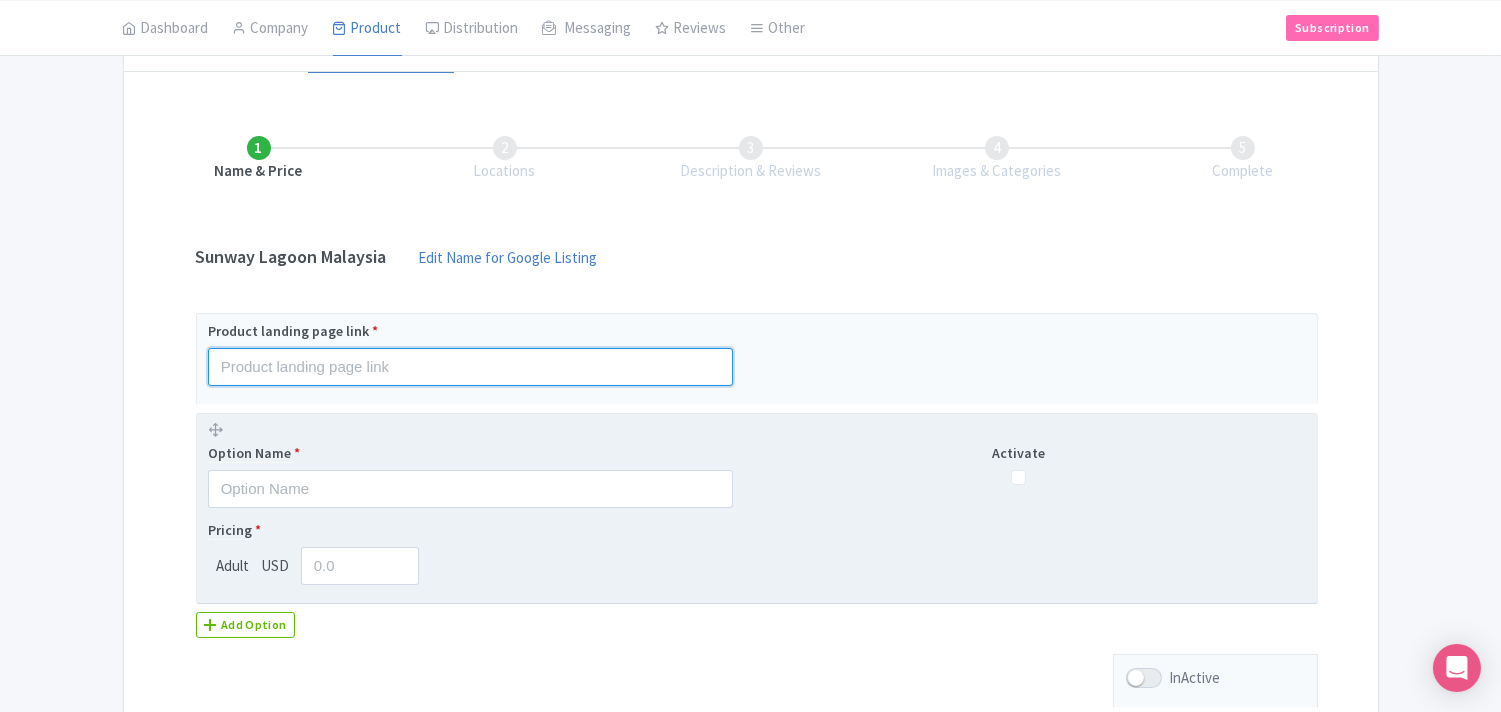 paste on "https://www.ticketex.co/activity/427/sunway-lagoon-malaysia-6-in-1-theme-park-experience-in-kuala-lumpur" 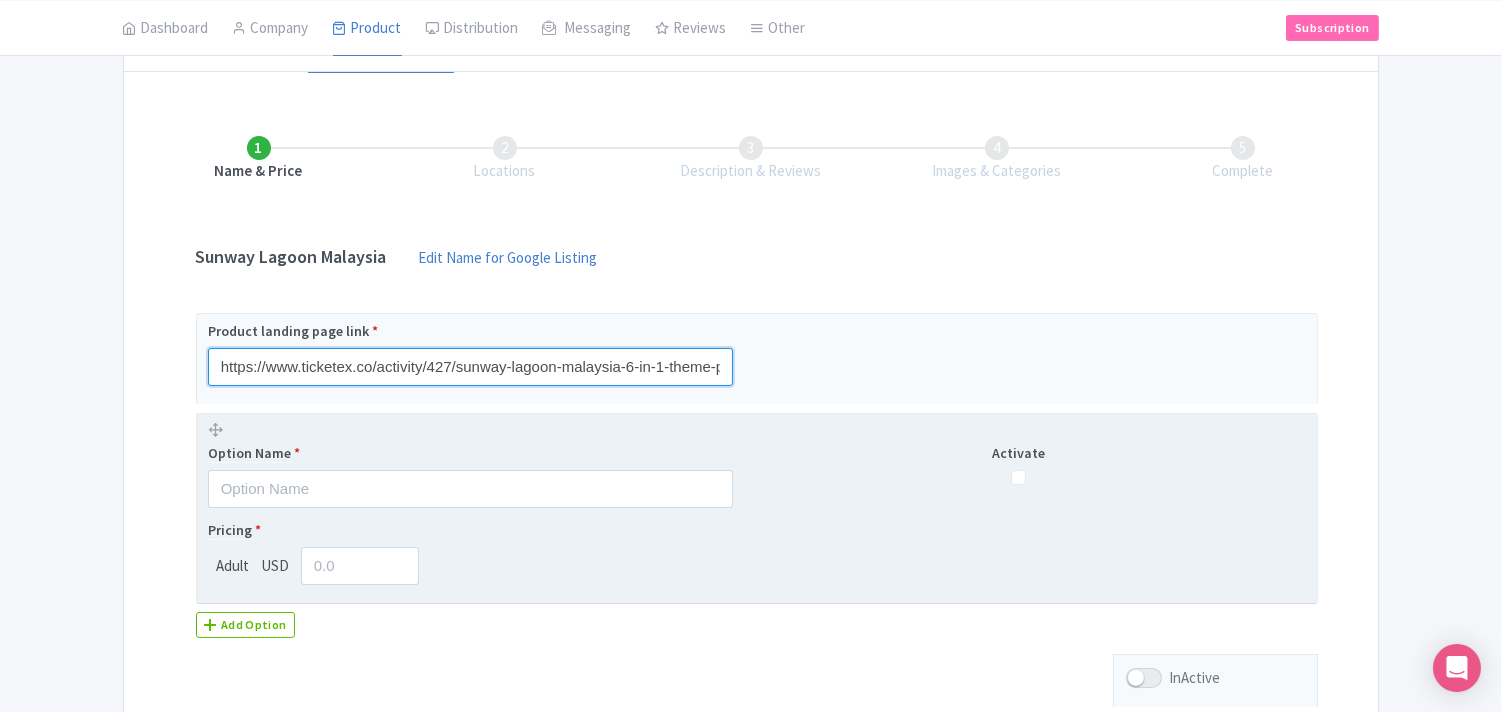 scroll, scrollTop: 0, scrollLeft: 212, axis: horizontal 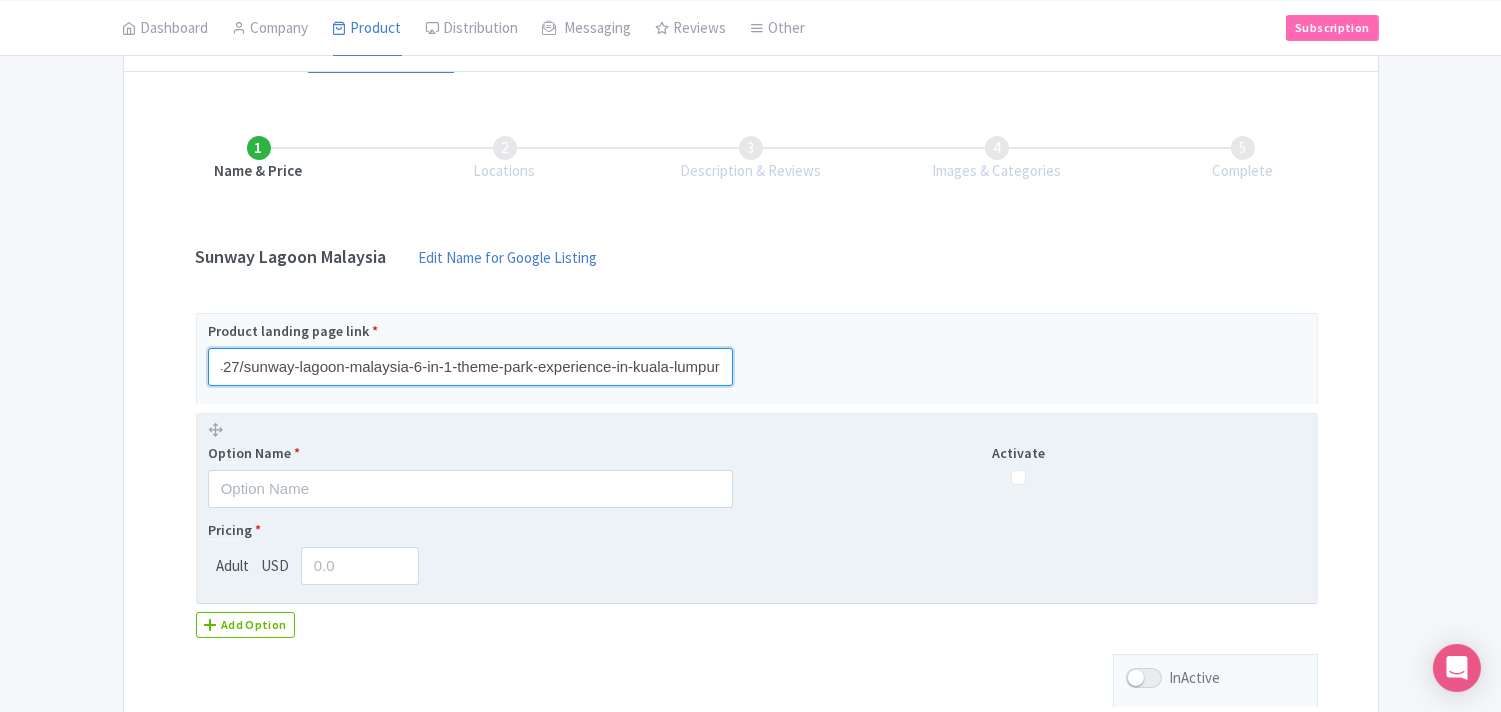 type on "https://www.ticketex.co/activity/427/sunway-lagoon-malaysia-6-in-1-theme-park-experience-in-kuala-lumpur" 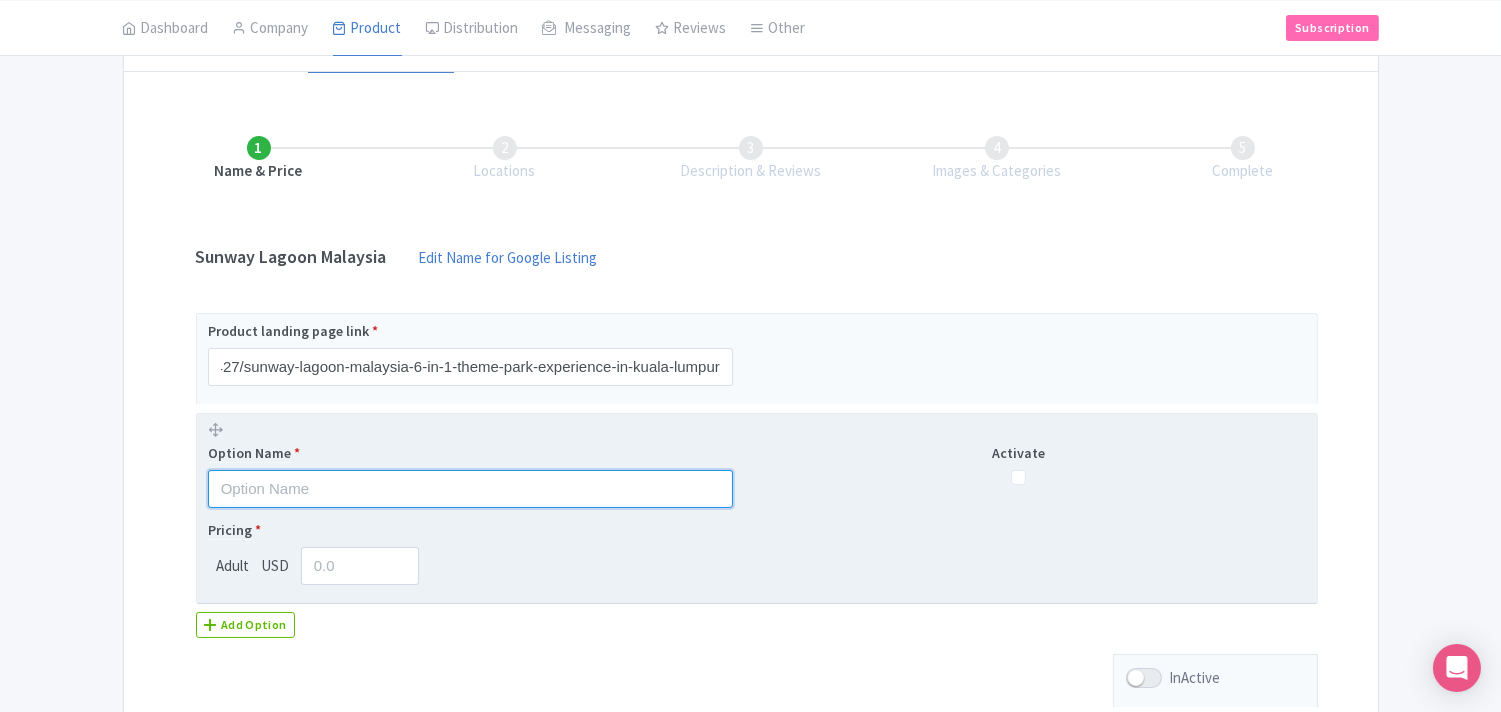 click at bounding box center [470, 489] 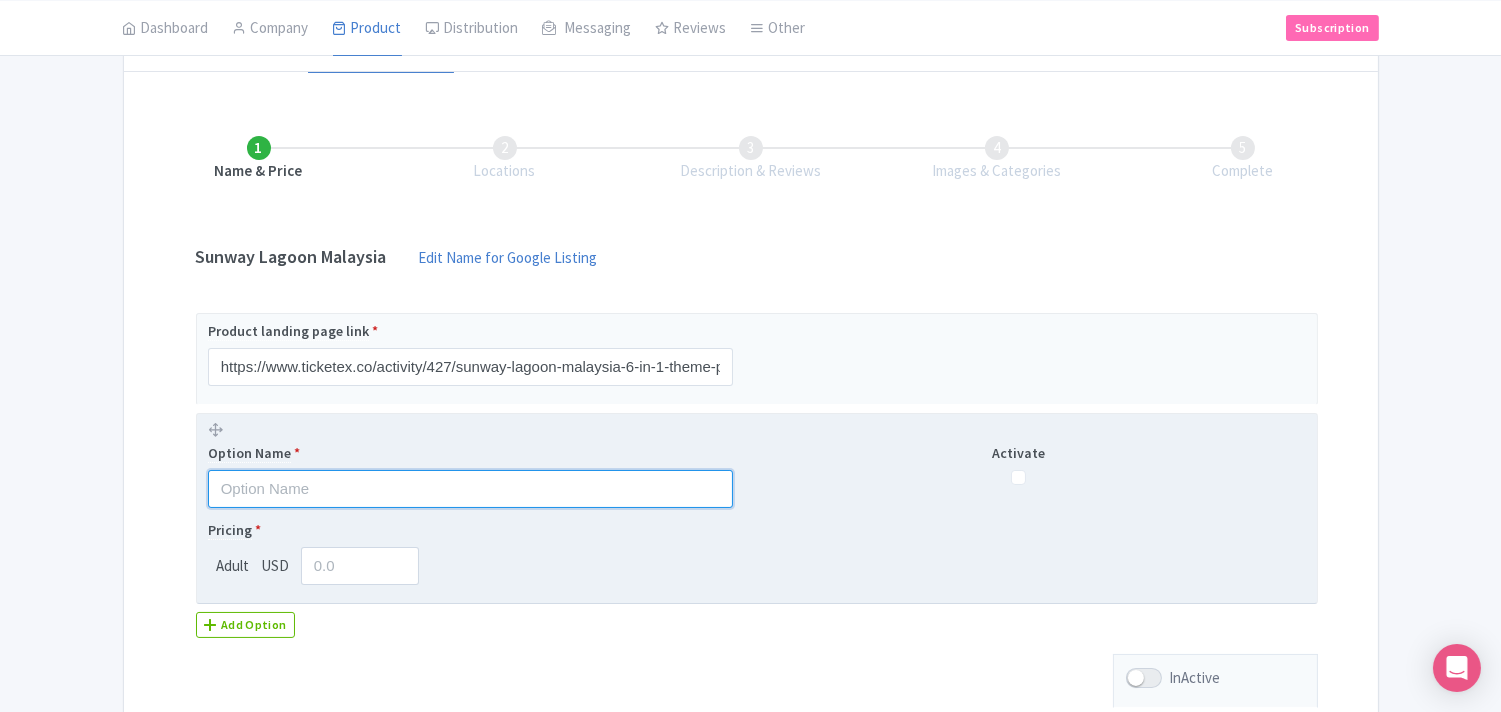 click at bounding box center (470, 489) 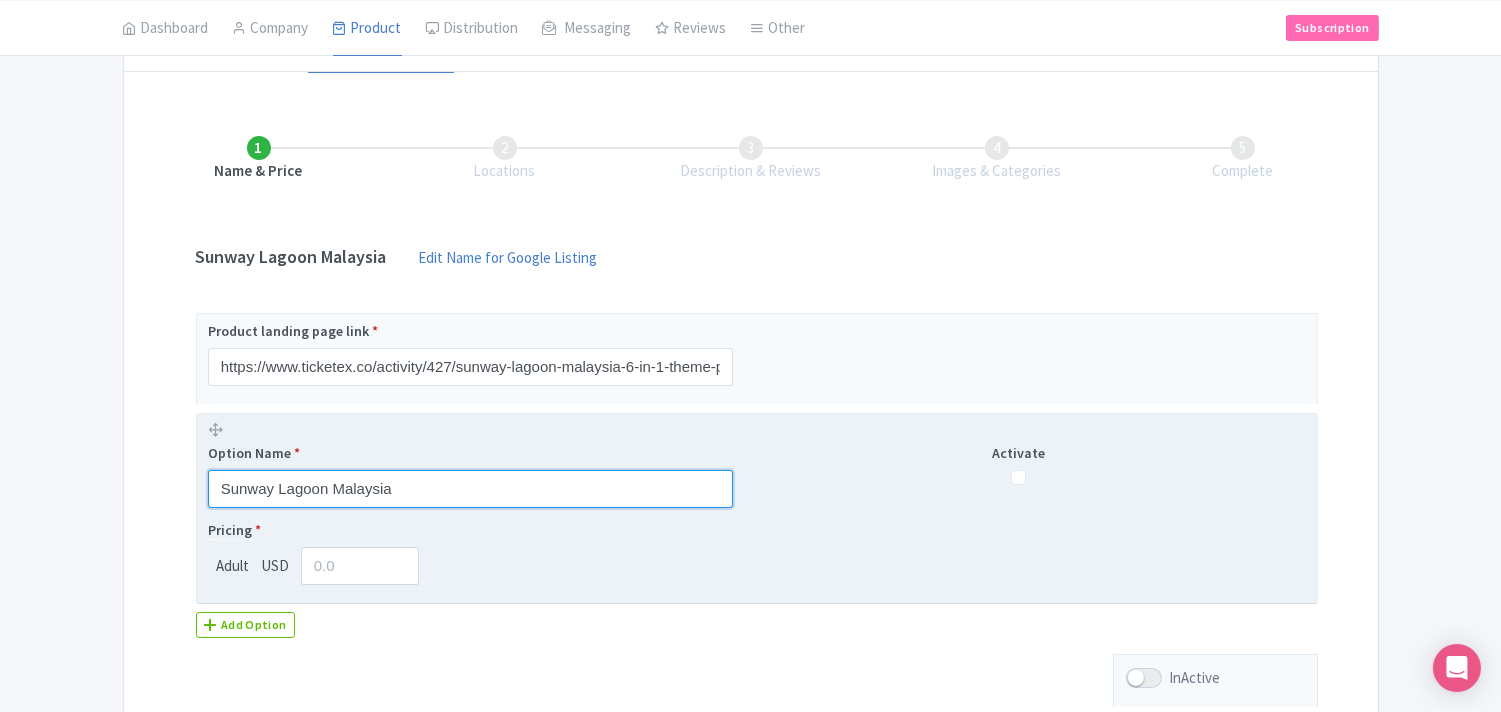 type on "Sunway Lagoon Malaysia" 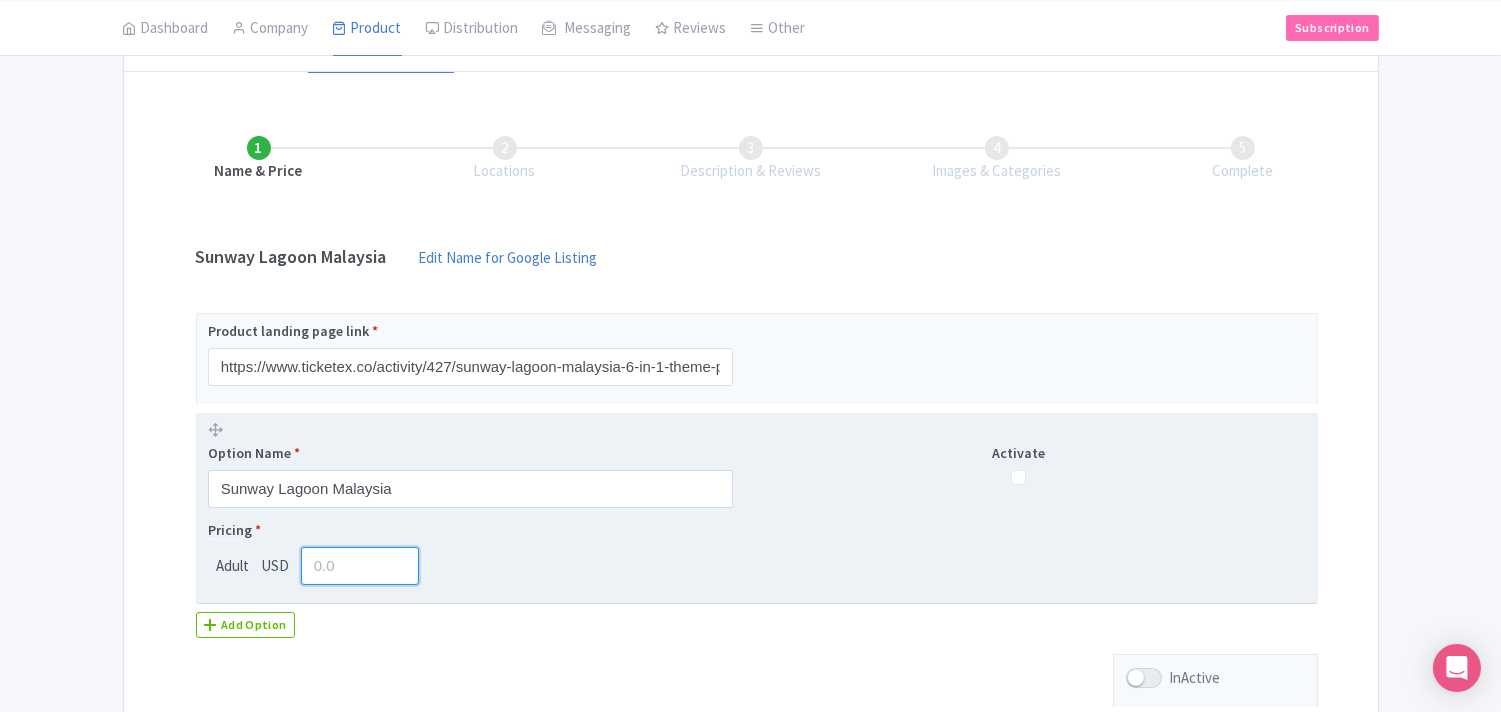 click at bounding box center (360, 566) 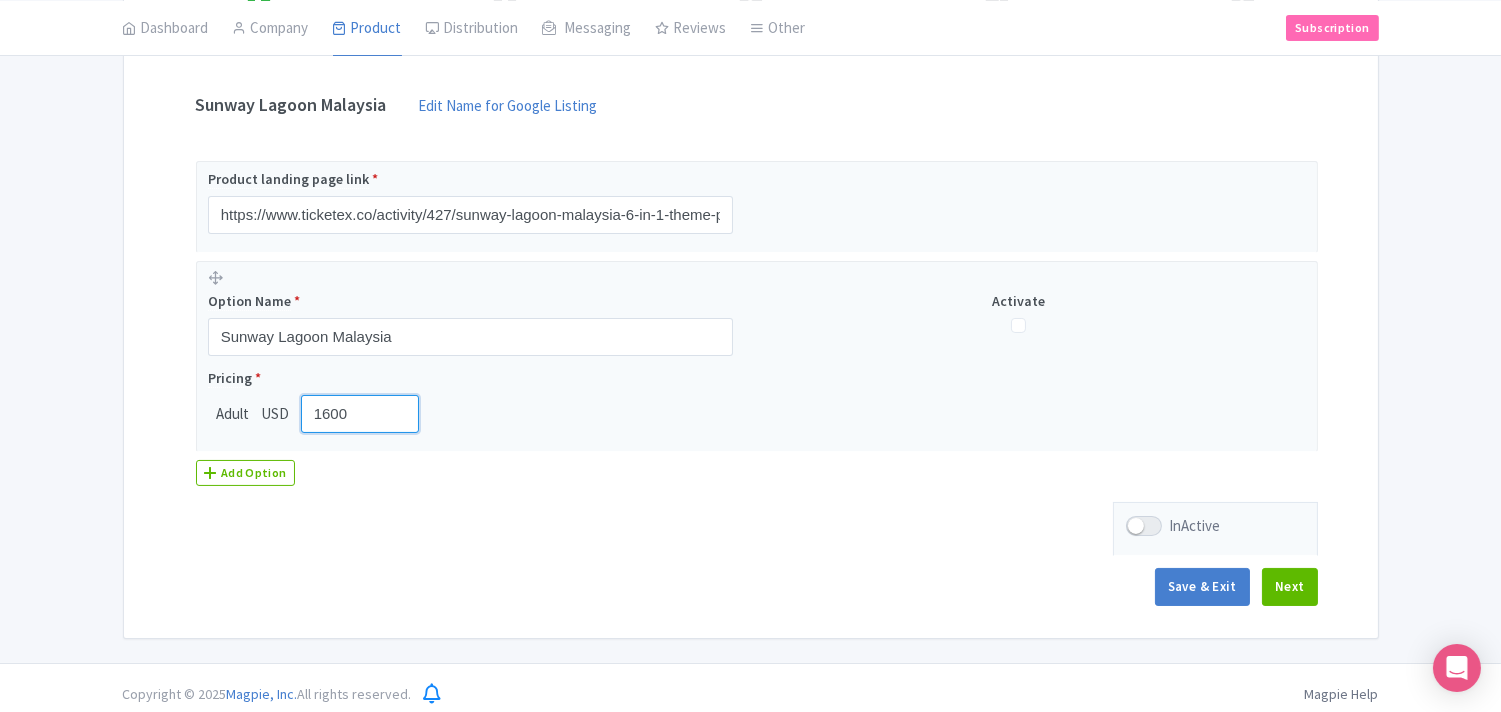 scroll, scrollTop: 390, scrollLeft: 0, axis: vertical 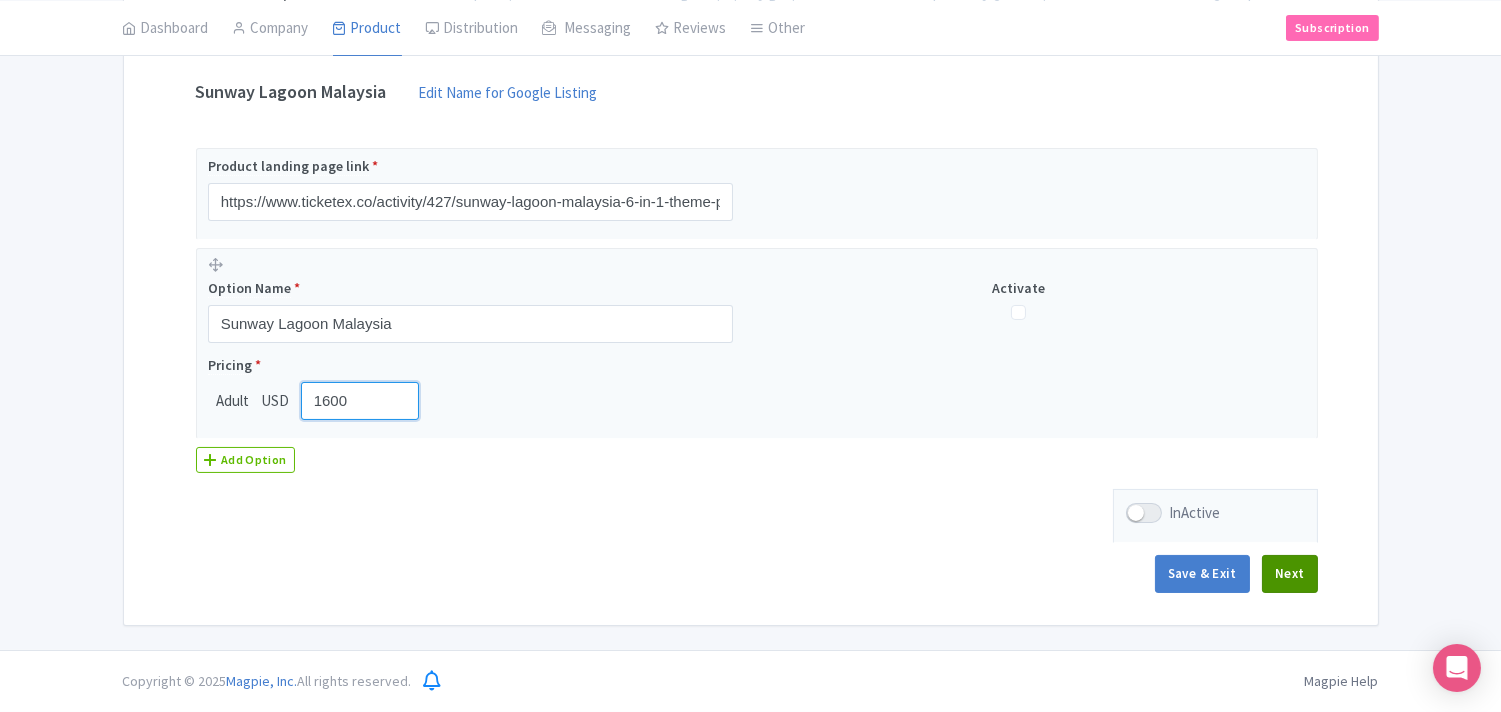 type on "1600" 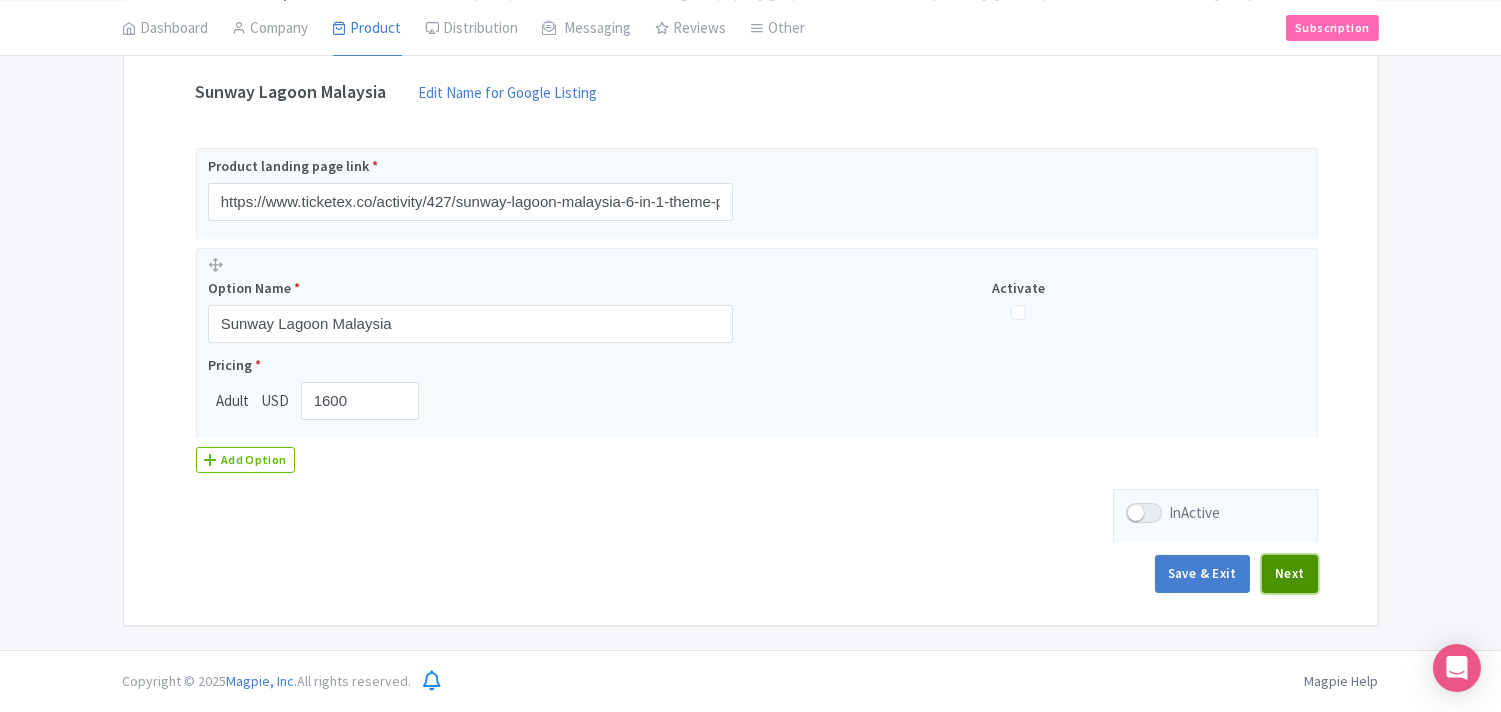 click on "Next" at bounding box center (1290, 574) 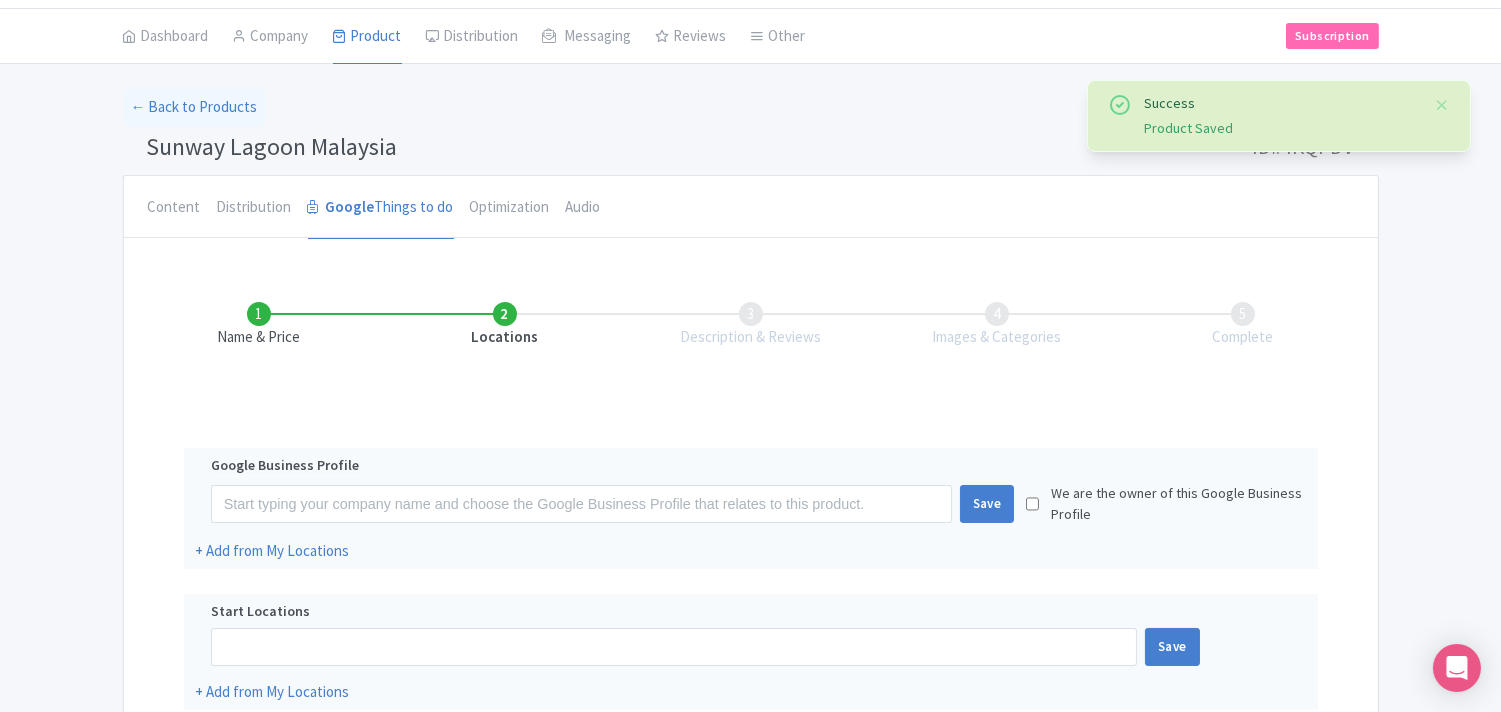 scroll, scrollTop: 167, scrollLeft: 0, axis: vertical 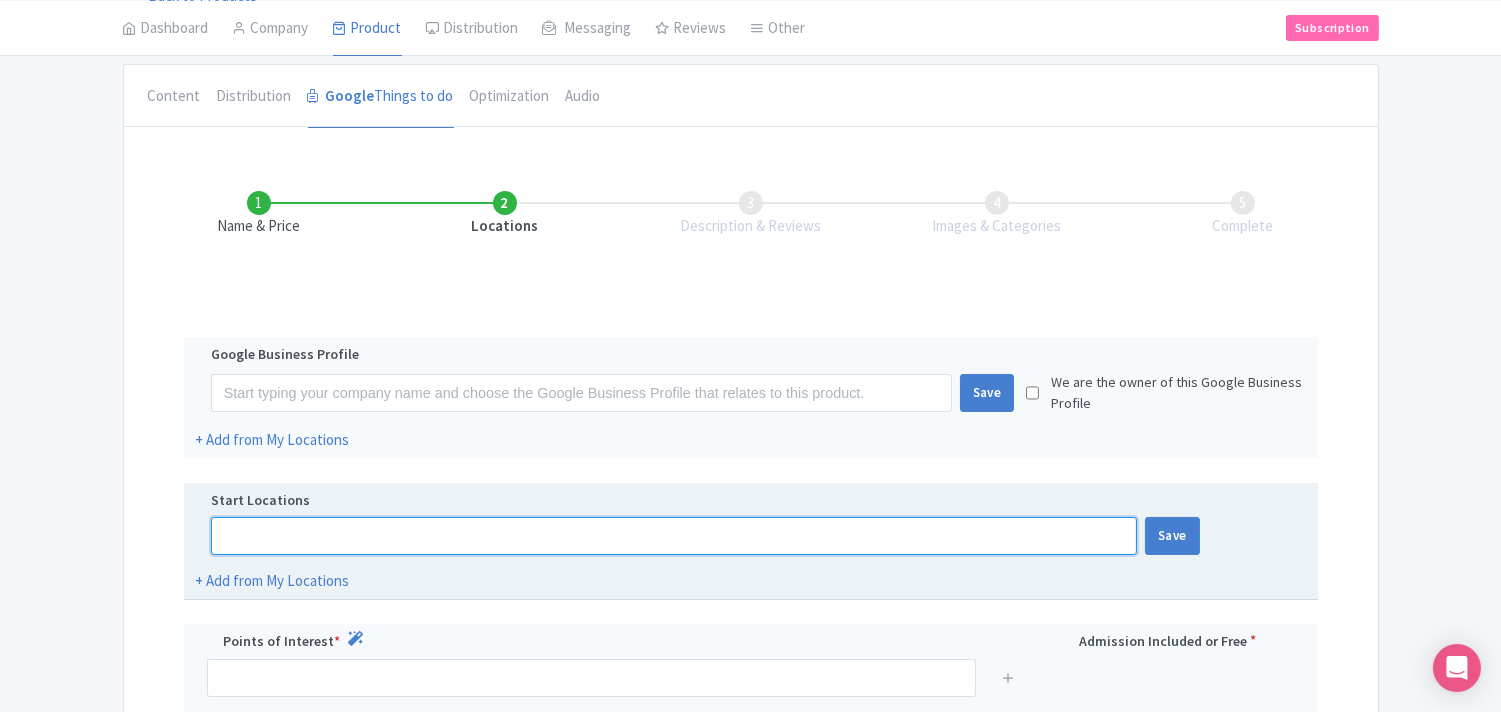 click at bounding box center (674, 536) 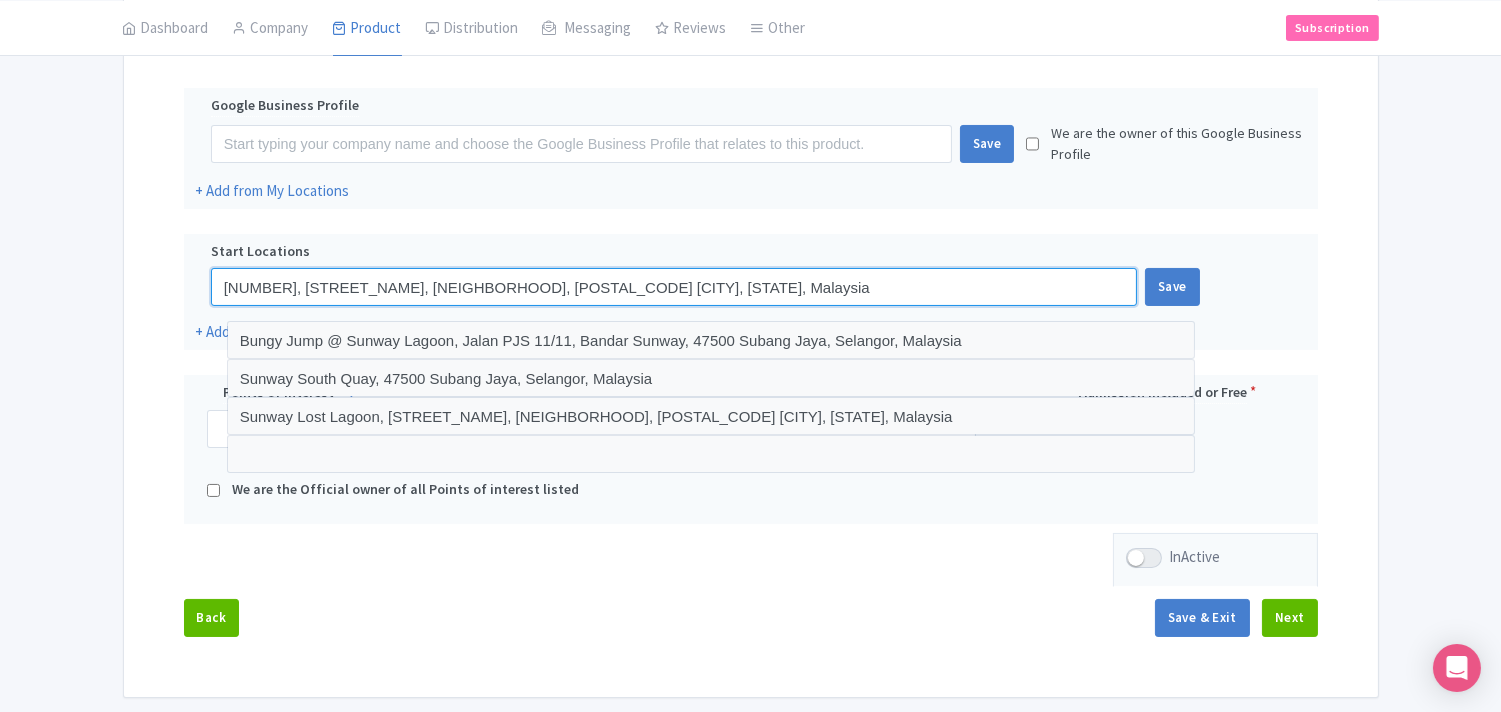 scroll, scrollTop: 490, scrollLeft: 0, axis: vertical 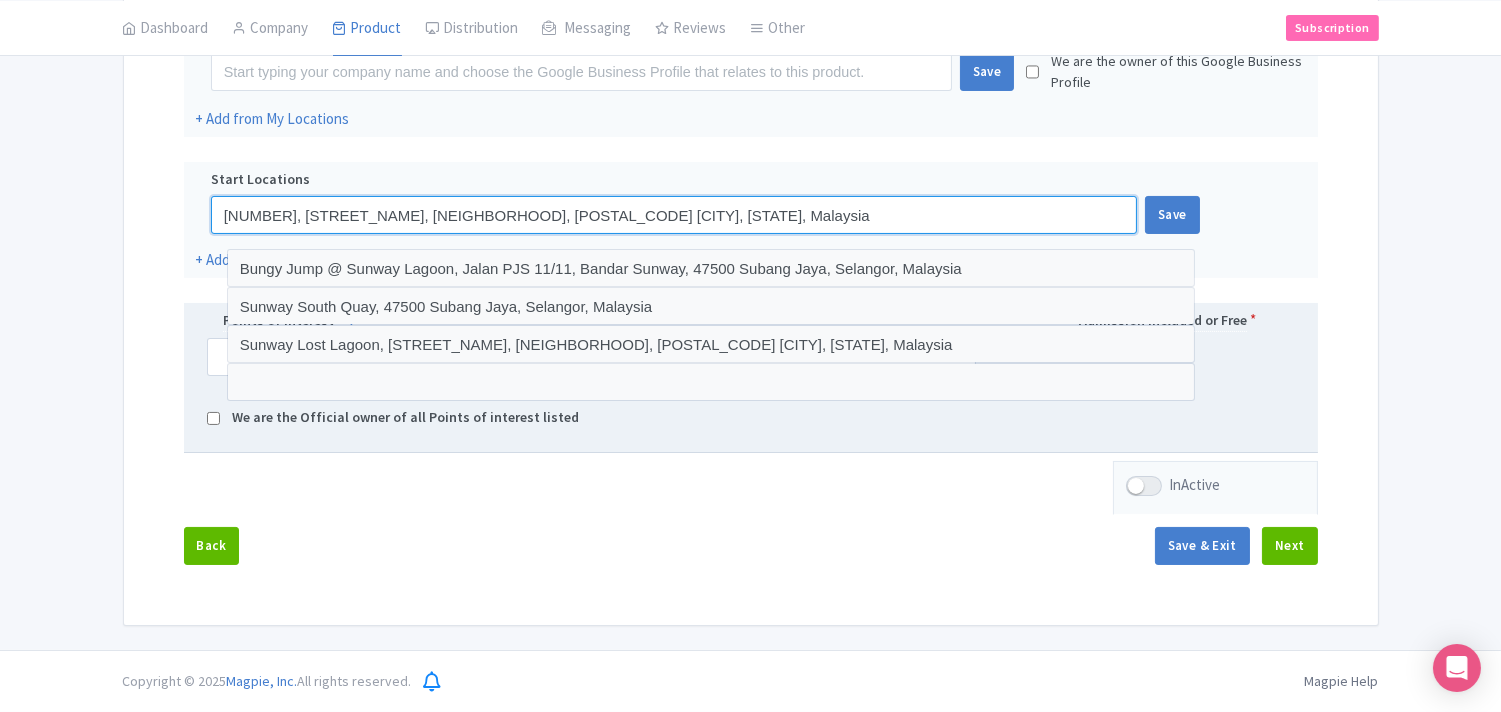 type on "[NUMBER], [STREET_NAME], [NEIGHBORHOOD], [POSTAL_CODE] [CITY], [STATE], Malaysia" 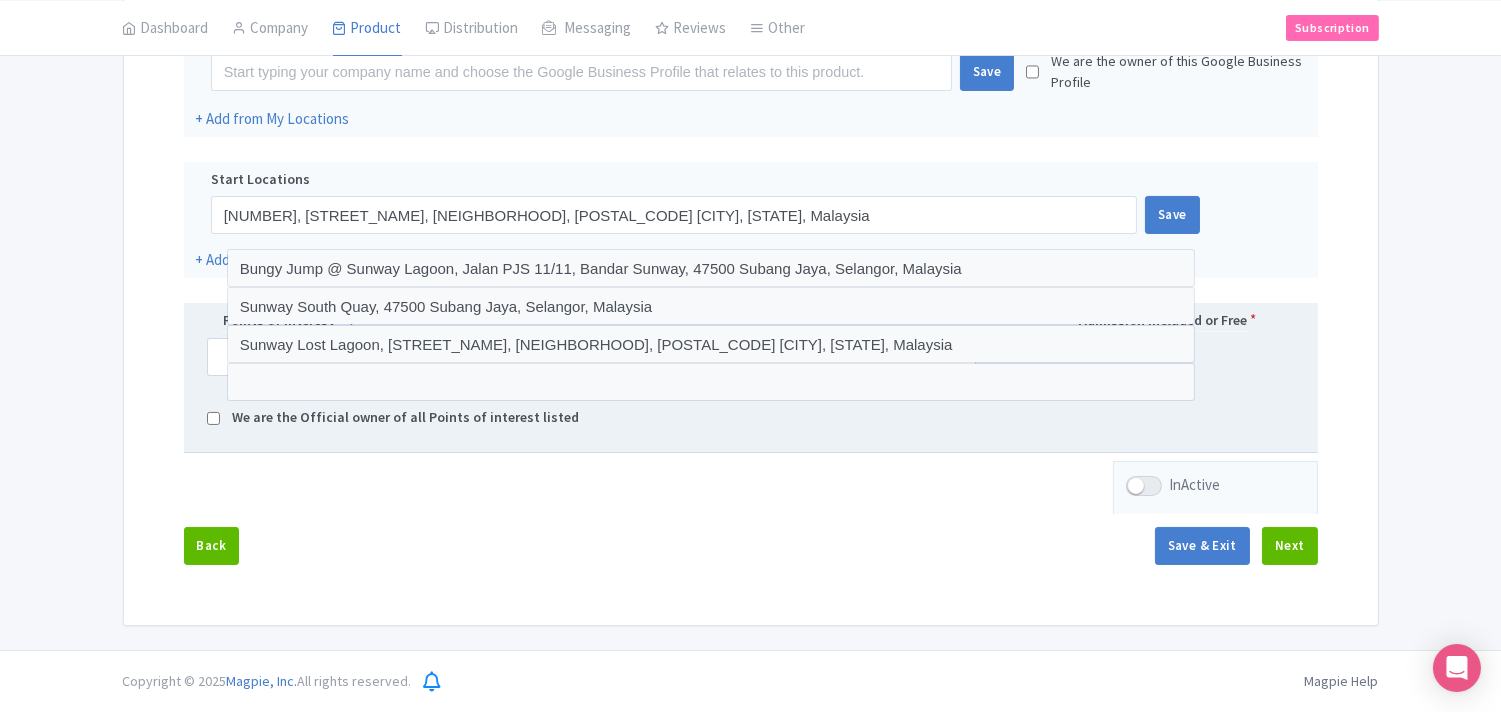 click on "Points of Interest
*
Admission Included or Free
*
We are the Official owner of all Points of interest listed" at bounding box center (751, 378) 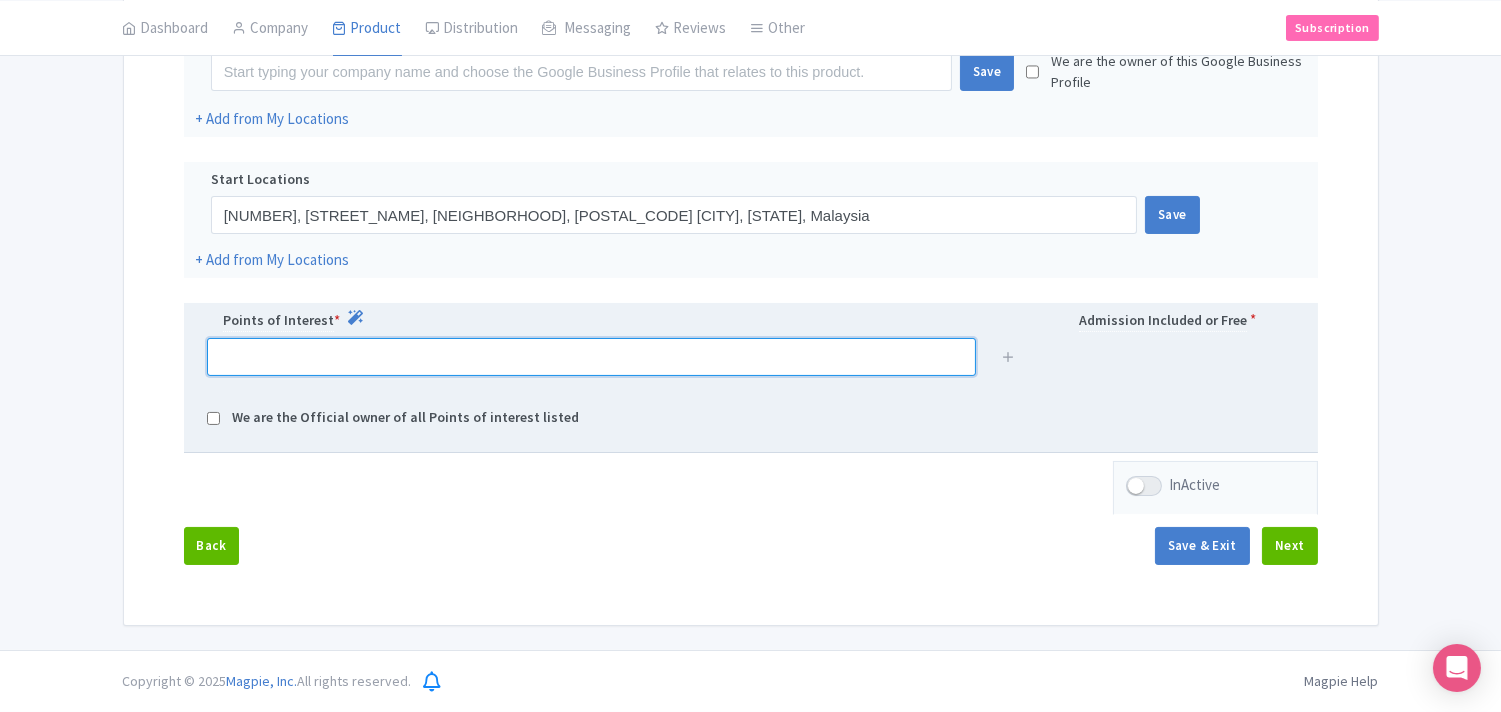 click at bounding box center [591, 357] 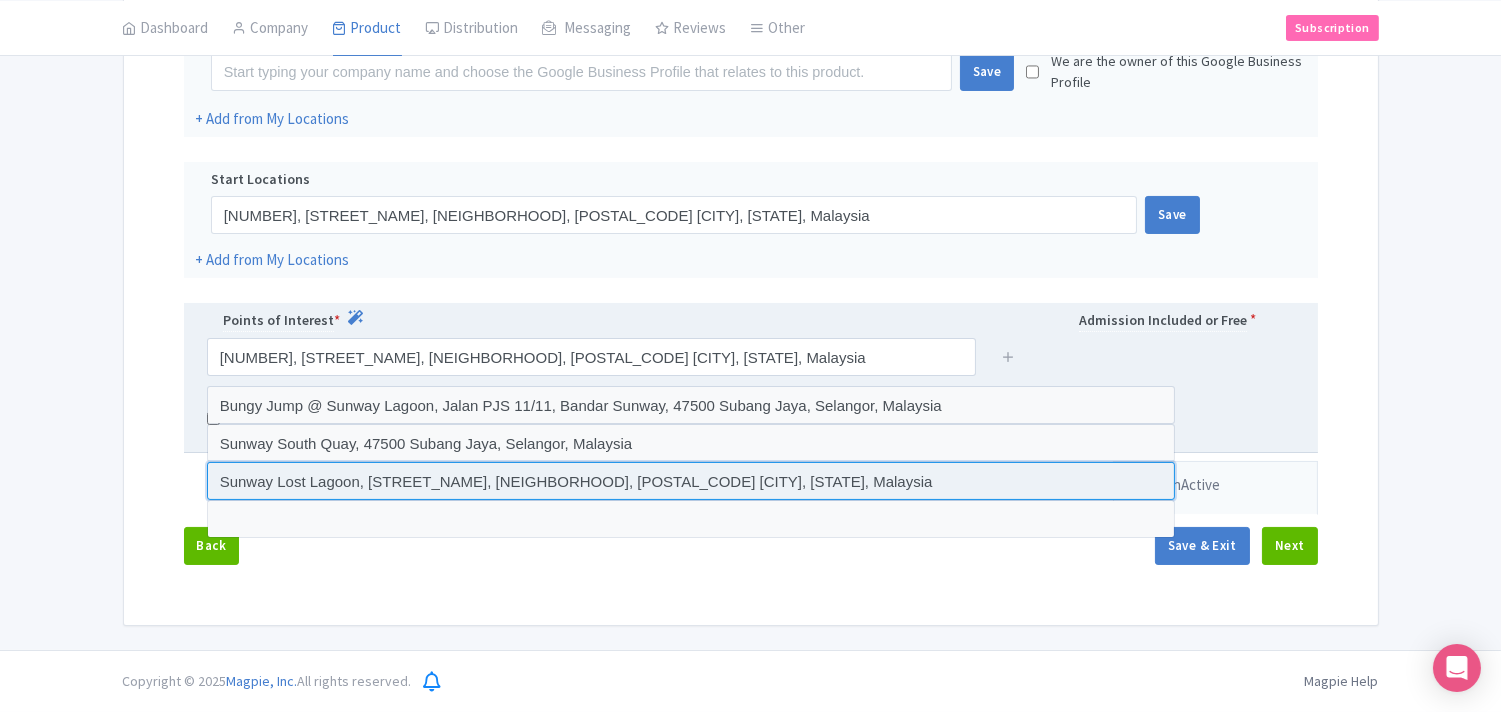 click at bounding box center (691, 481) 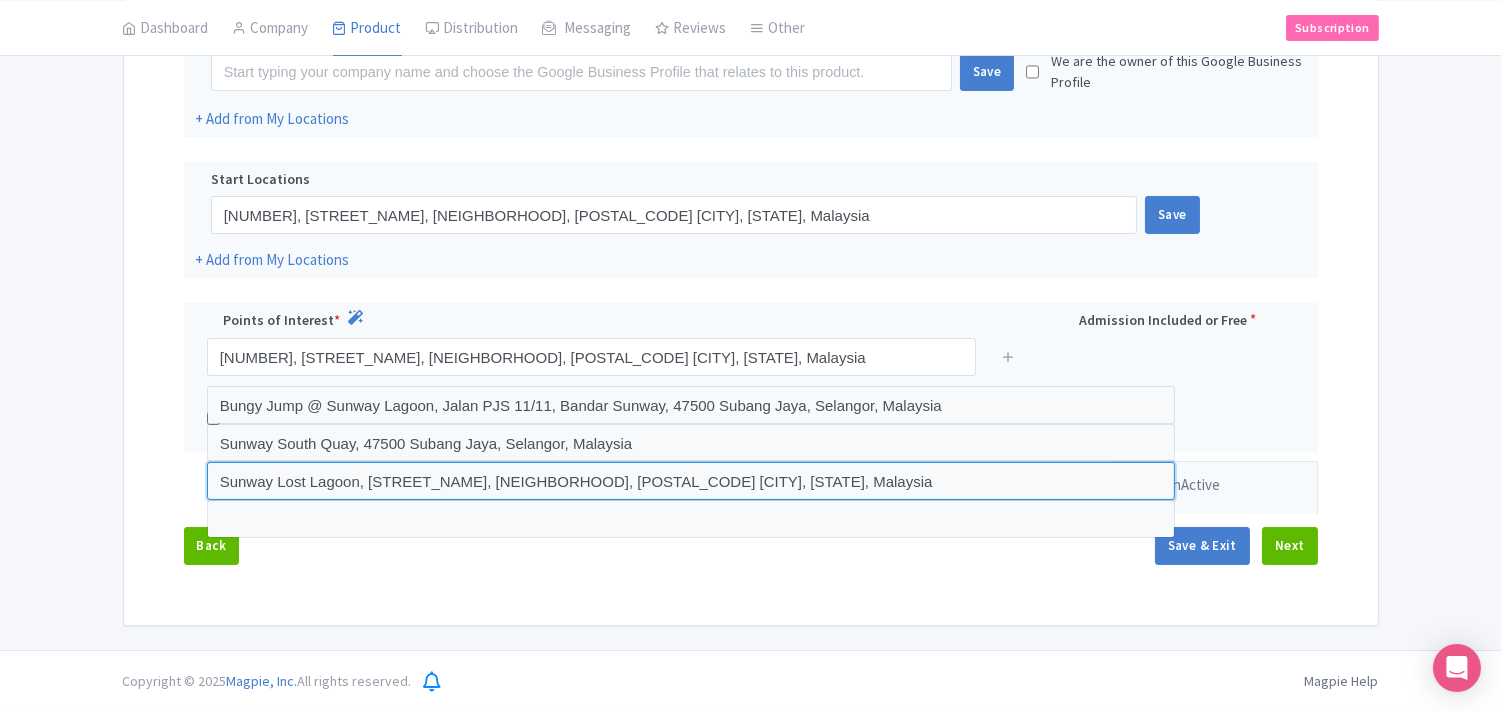 type on "Sunway Lost Lagoon, [STREET_NAME], [NEIGHBORHOOD], [POSTAL_CODE] [CITY], [STATE], Malaysia" 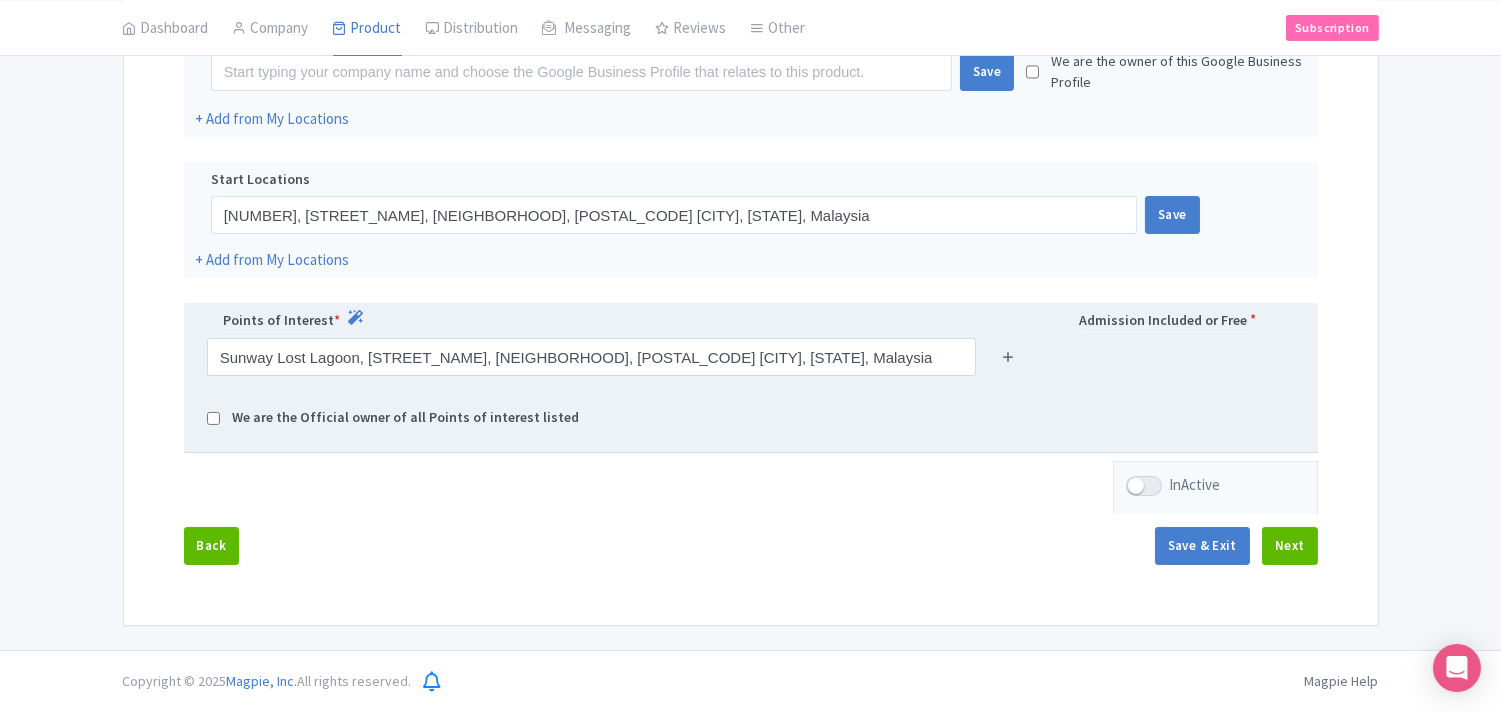 click at bounding box center [1008, 356] 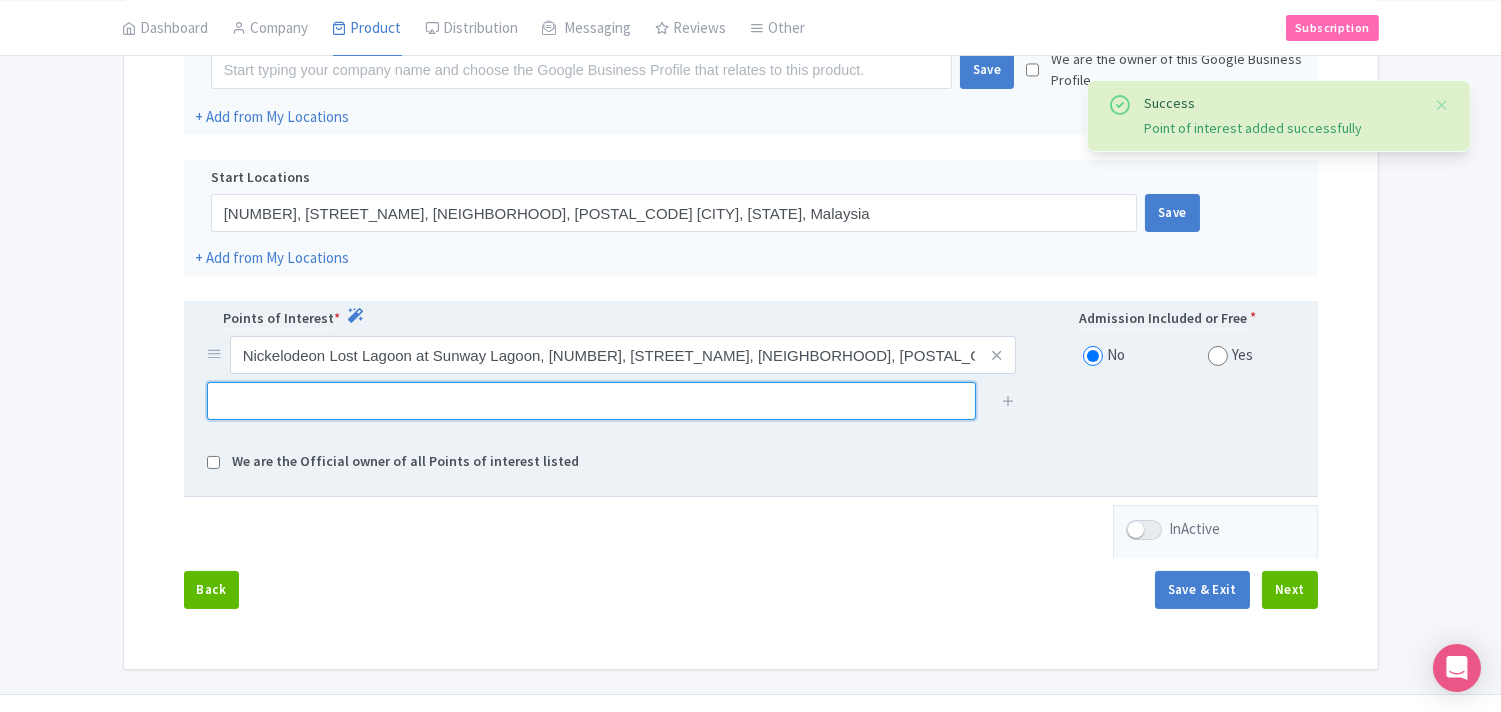 click at bounding box center [591, 401] 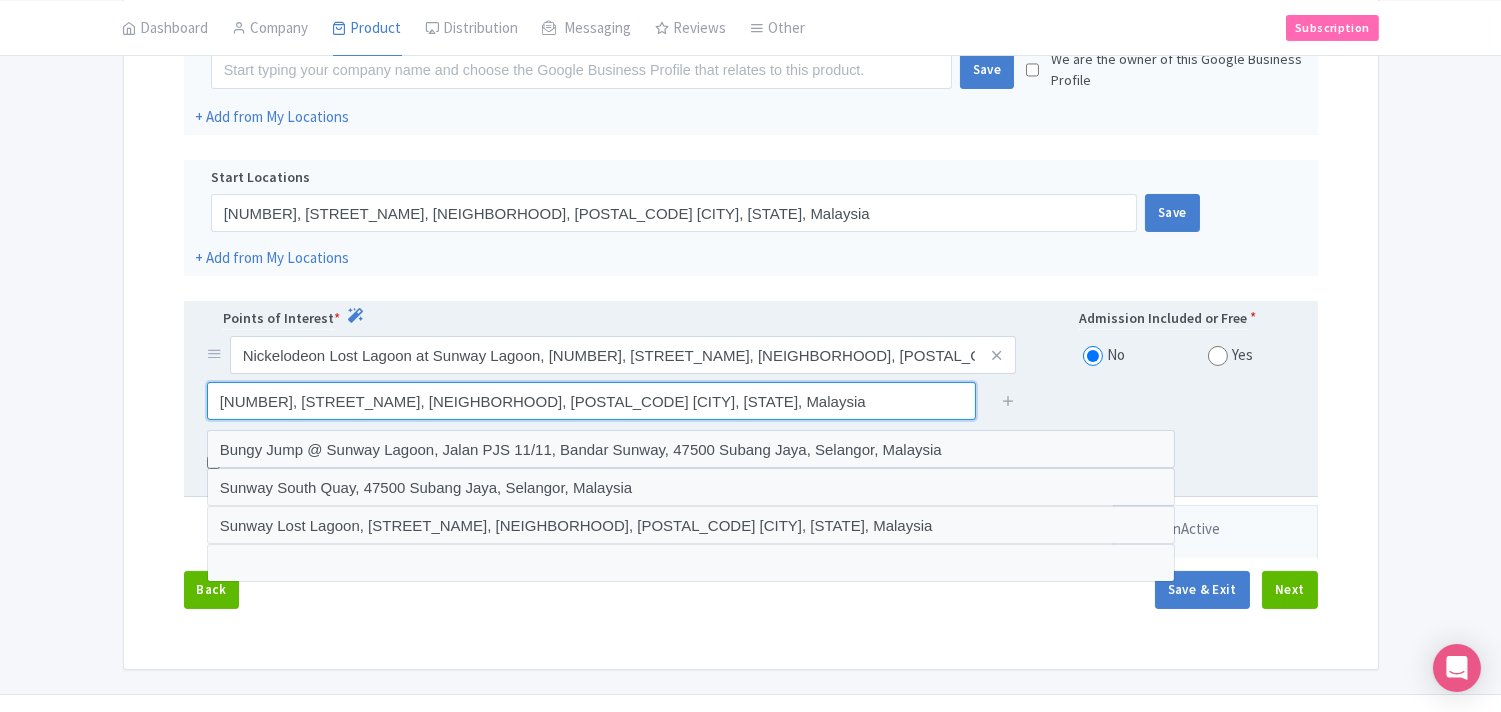 drag, startPoint x: 345, startPoint y: 402, endPoint x: 190, endPoint y: 400, distance: 155.01291 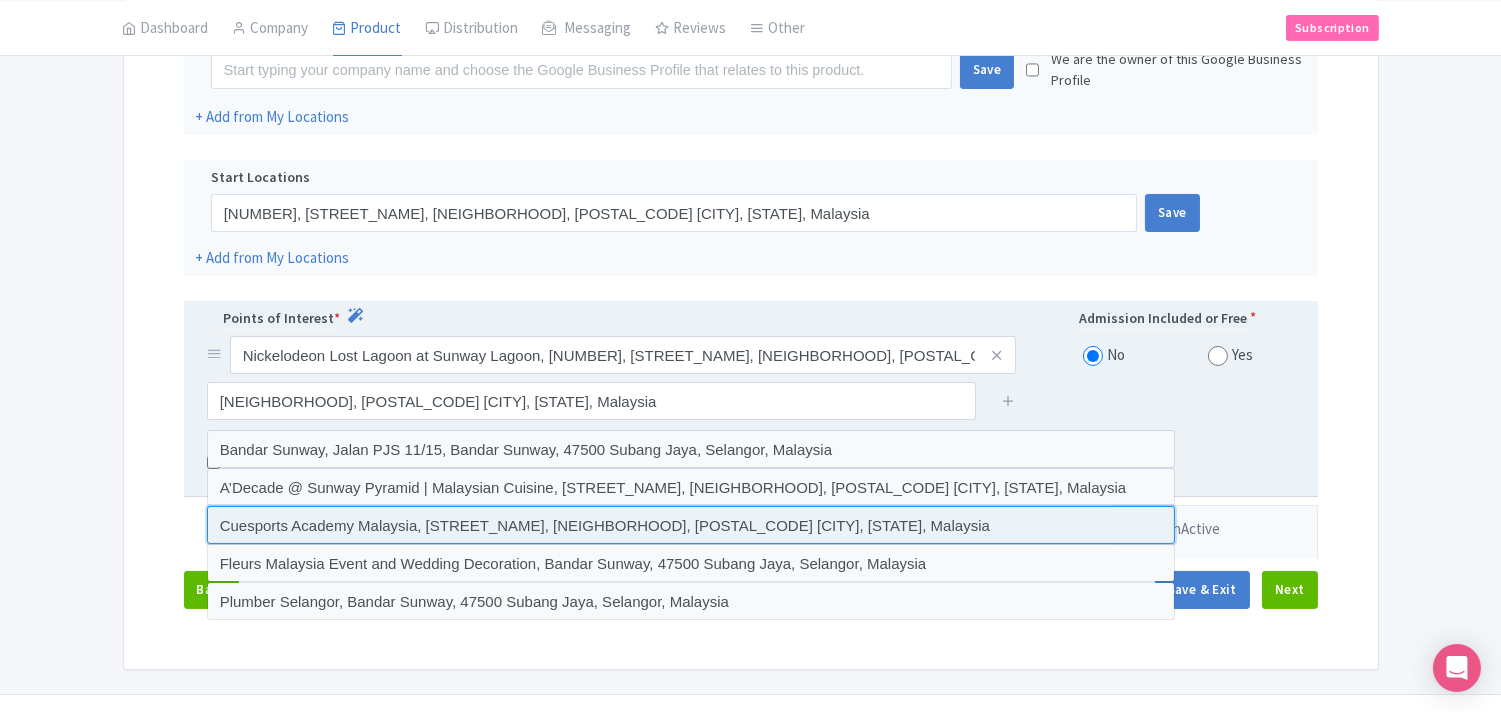 click at bounding box center (691, 525) 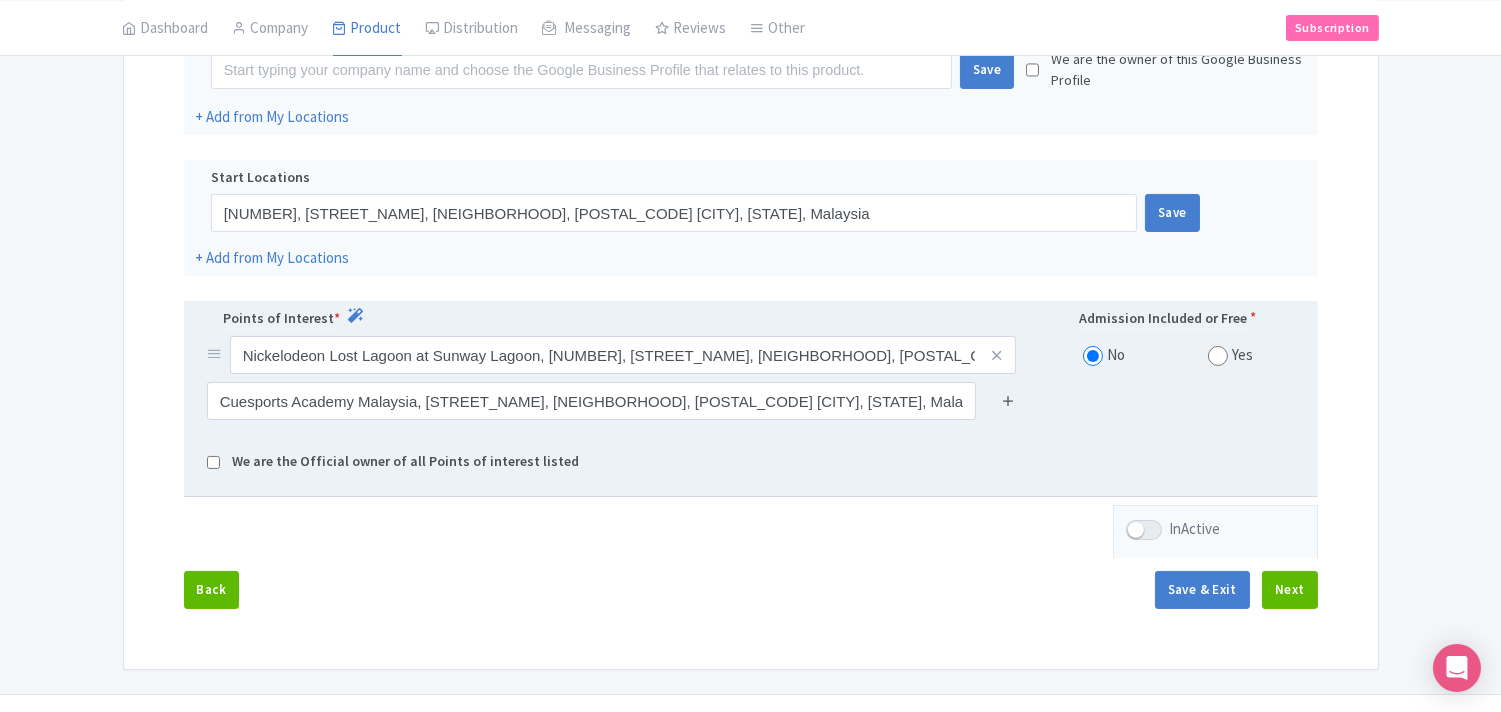 click at bounding box center (1008, 400) 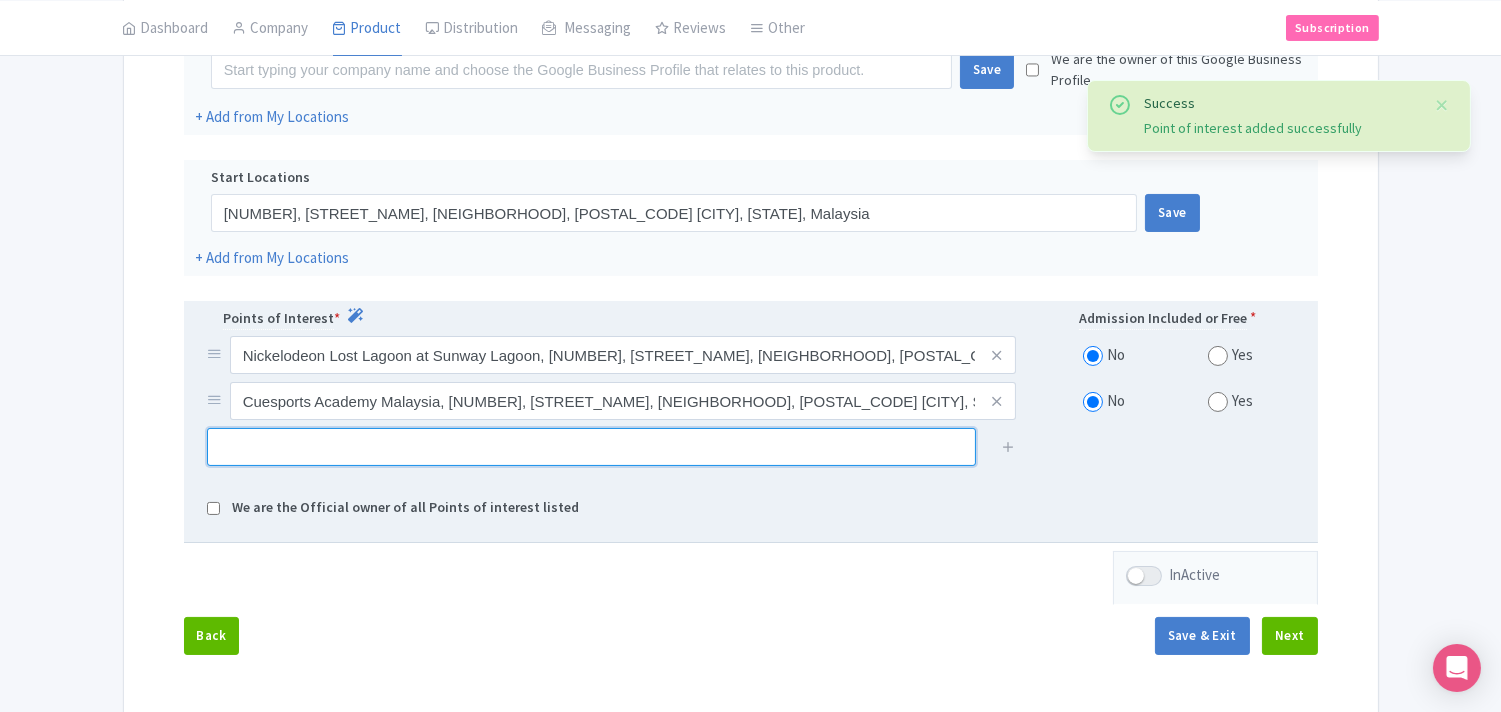 click at bounding box center [591, 447] 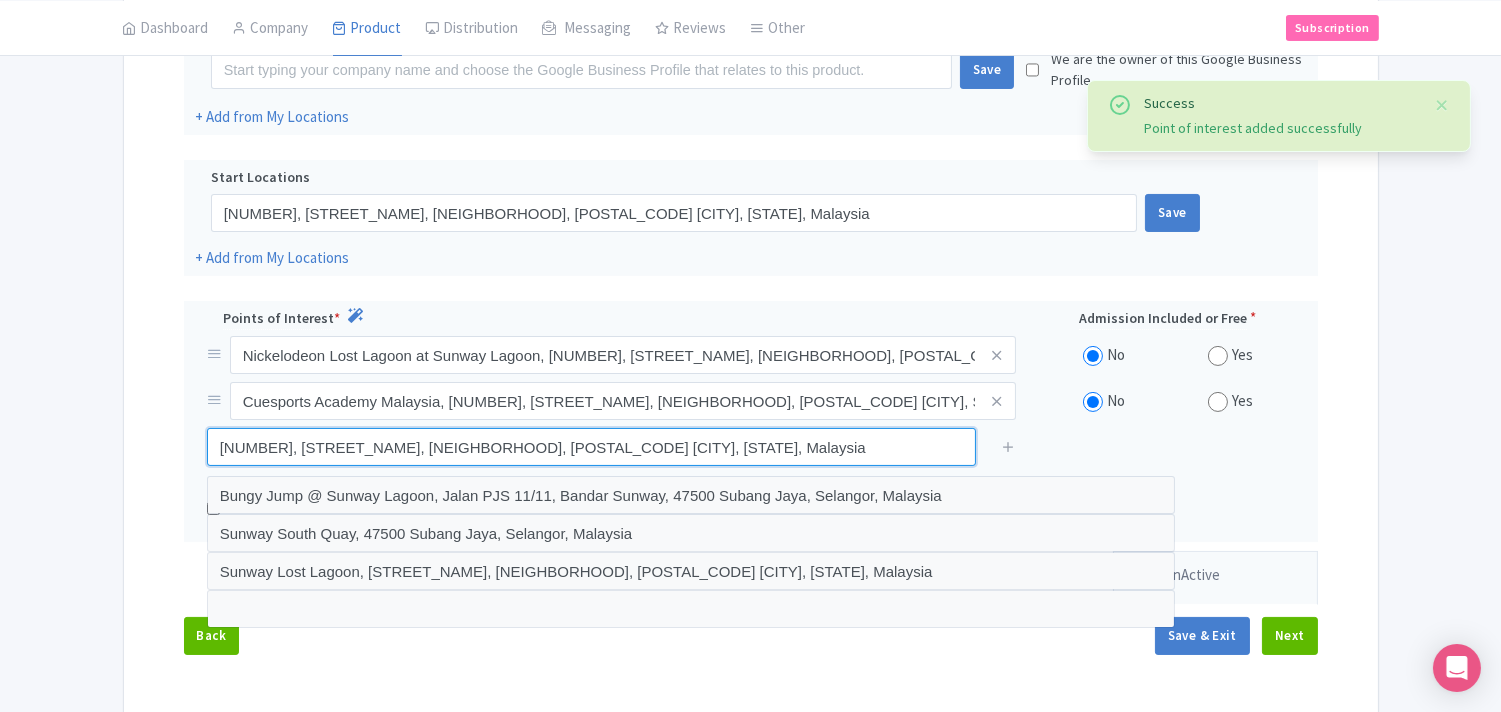 drag, startPoint x: 351, startPoint y: 447, endPoint x: 165, endPoint y: 447, distance: 186 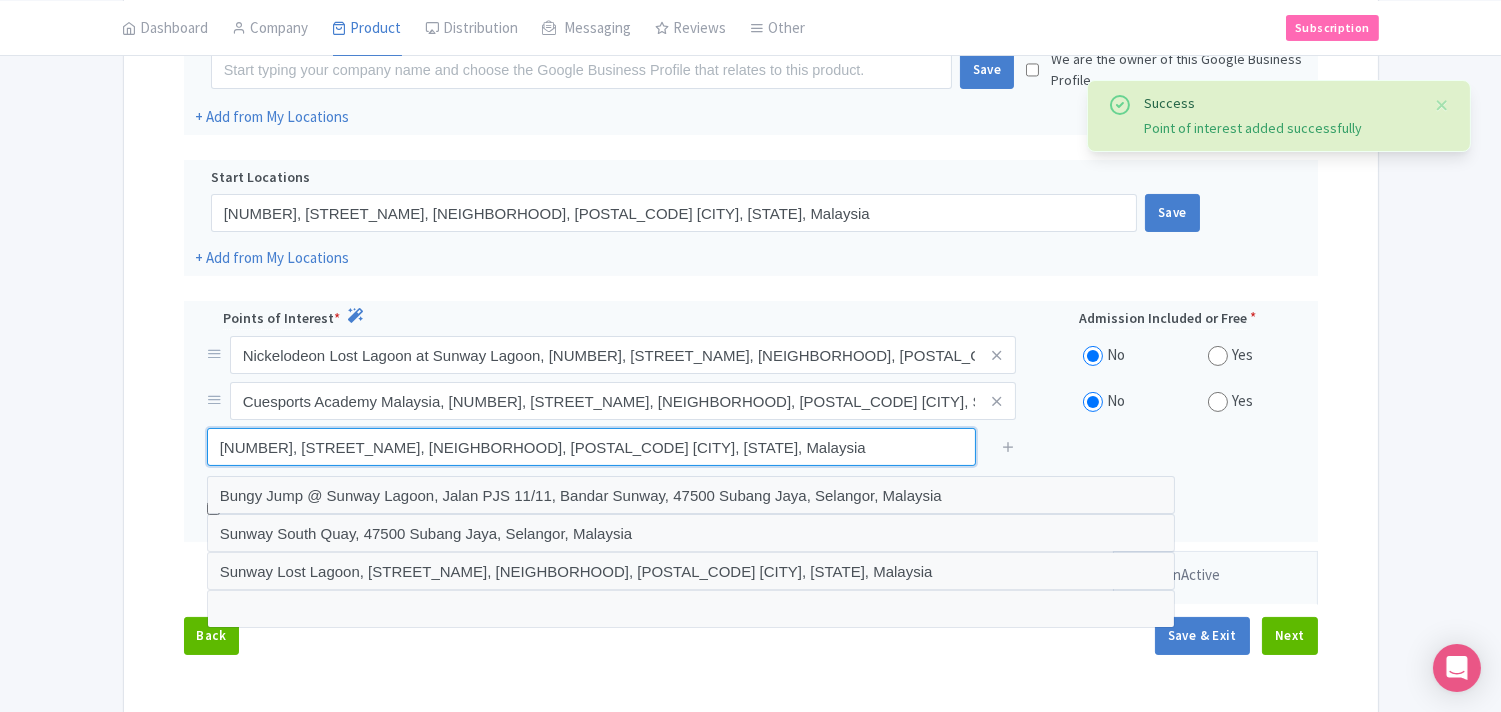 click on "Name & Price
Locations
Description & Reviews
Images & Categories
Complete
Edit Name for Google Listing
Regular Product Name:
Sunway Lagoon Malaysia
Save
Google Business Profile
Save
We are the owner of this Google Business Profile
+ Add from My Locations
Start Locations
[NUMBER], [STREET_NAME], [NEIGHBORHOOD], [POSTAL_CODE] [CITY], Selangor, Malaysia
Save
+ Add from My Locations
Points of Interest
*
Admission Included or Free
*
Nickelodeon Lost Lagoon at Sunway Lagoon, [NUMBER], [STREET_NAME], [NEIGHBORHOOD], [POSTAL_CODE] [CITY], Selangor, Malaysia
No
Yes
Cuesports Academy Malaysia, [NUMBER], [STREET_NAME], [NEIGHBORHOOD], [POSTAL_CODE] [CITY], Selangor, Malaysia
No" at bounding box center [751, 251] 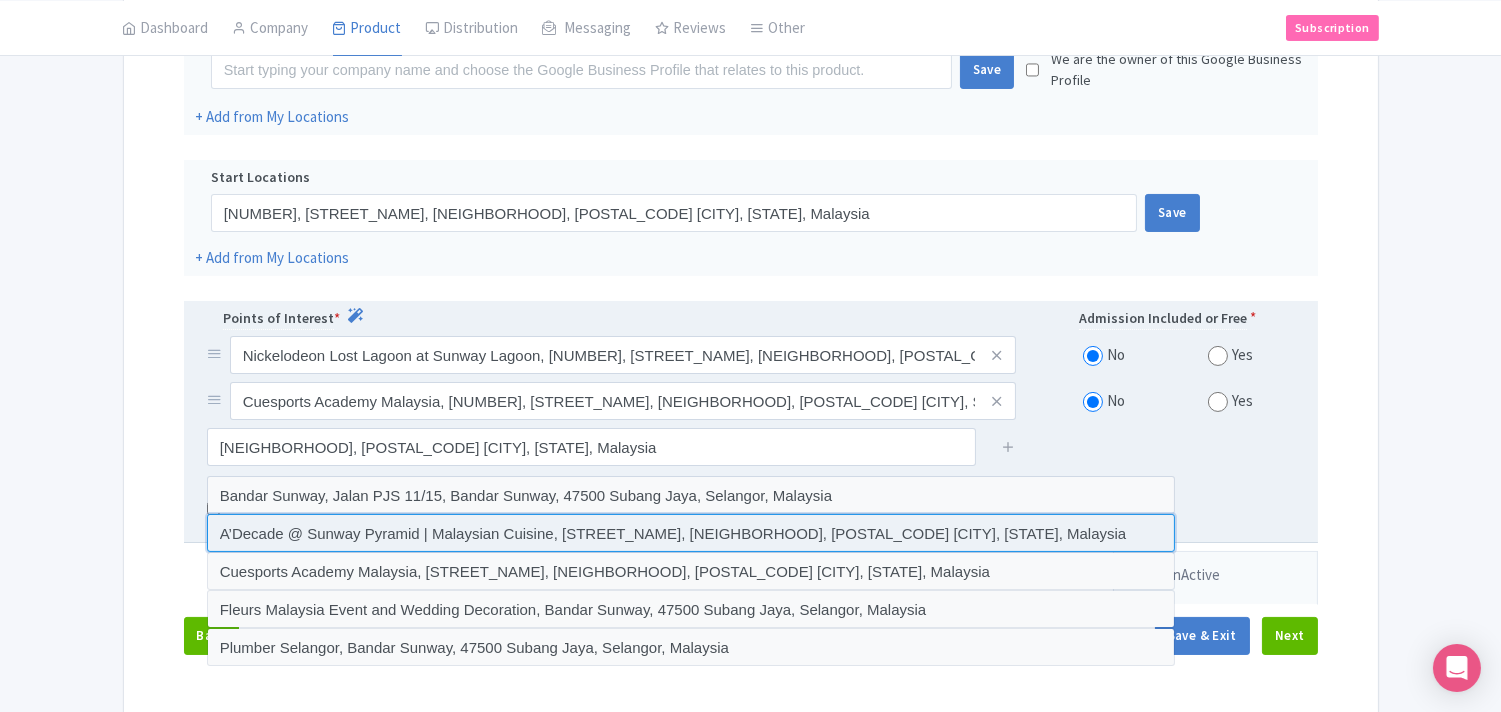 click at bounding box center (691, 533) 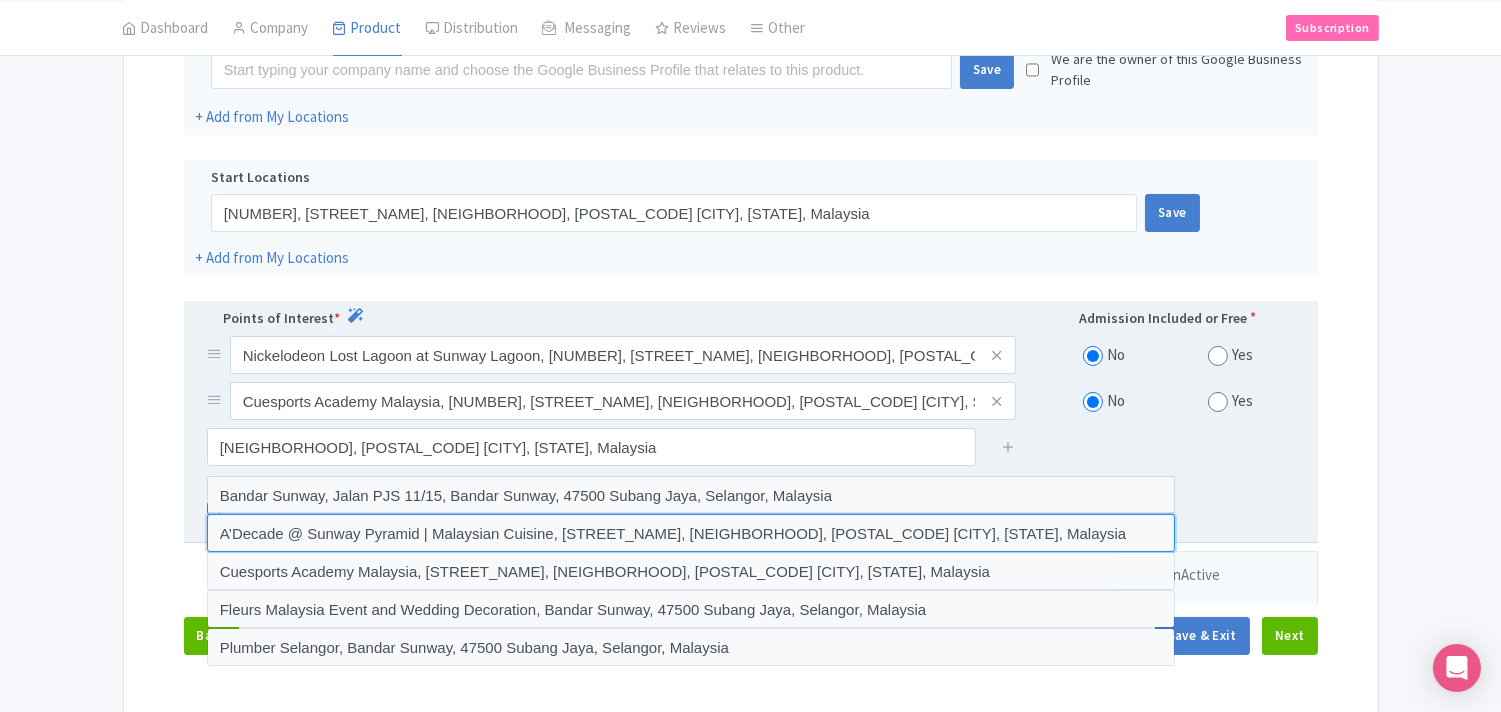 type on "A’Decade @ Sunway Pyramid | Malaysian Cuisine, [STREET_NAME], [NEIGHBORHOOD], [POSTAL_CODE] [CITY], [STATE], Malaysia" 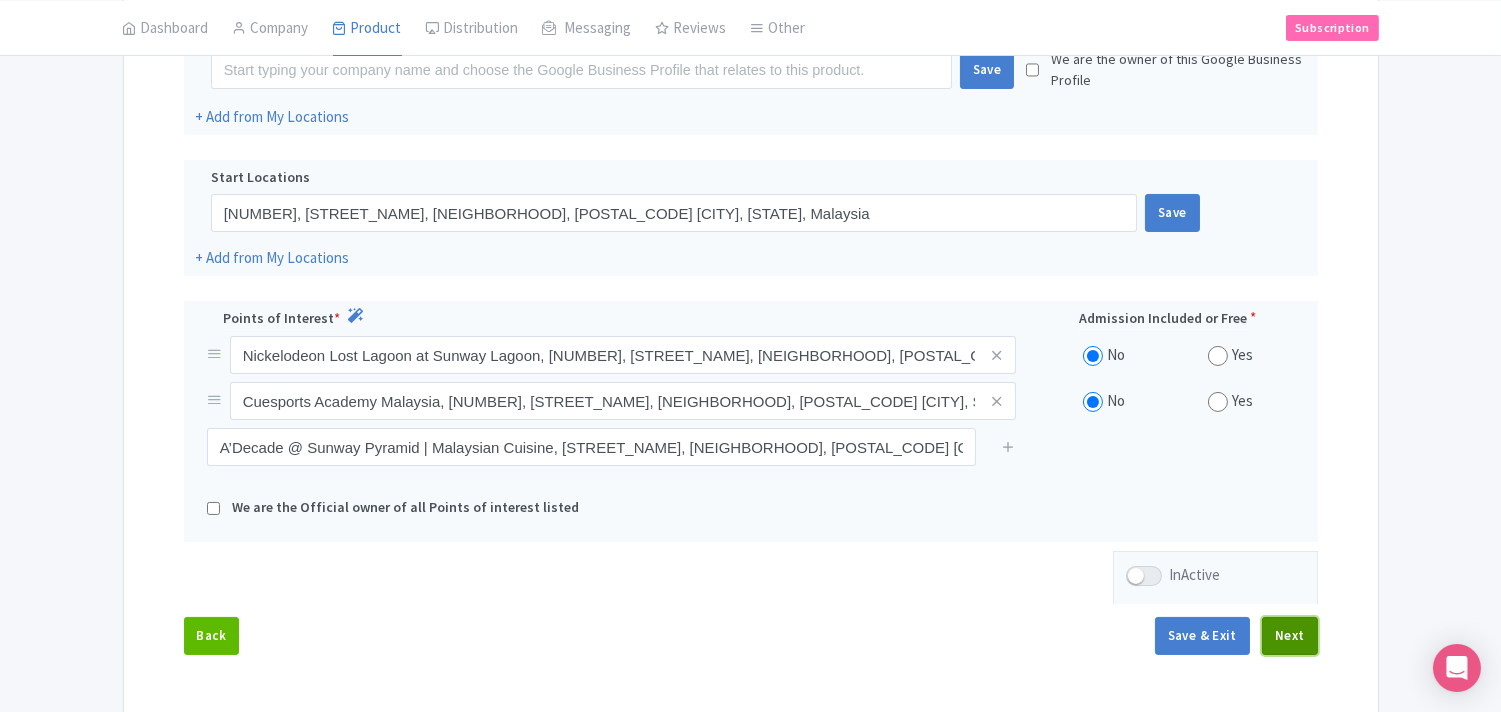 click on "Next" at bounding box center [1290, 636] 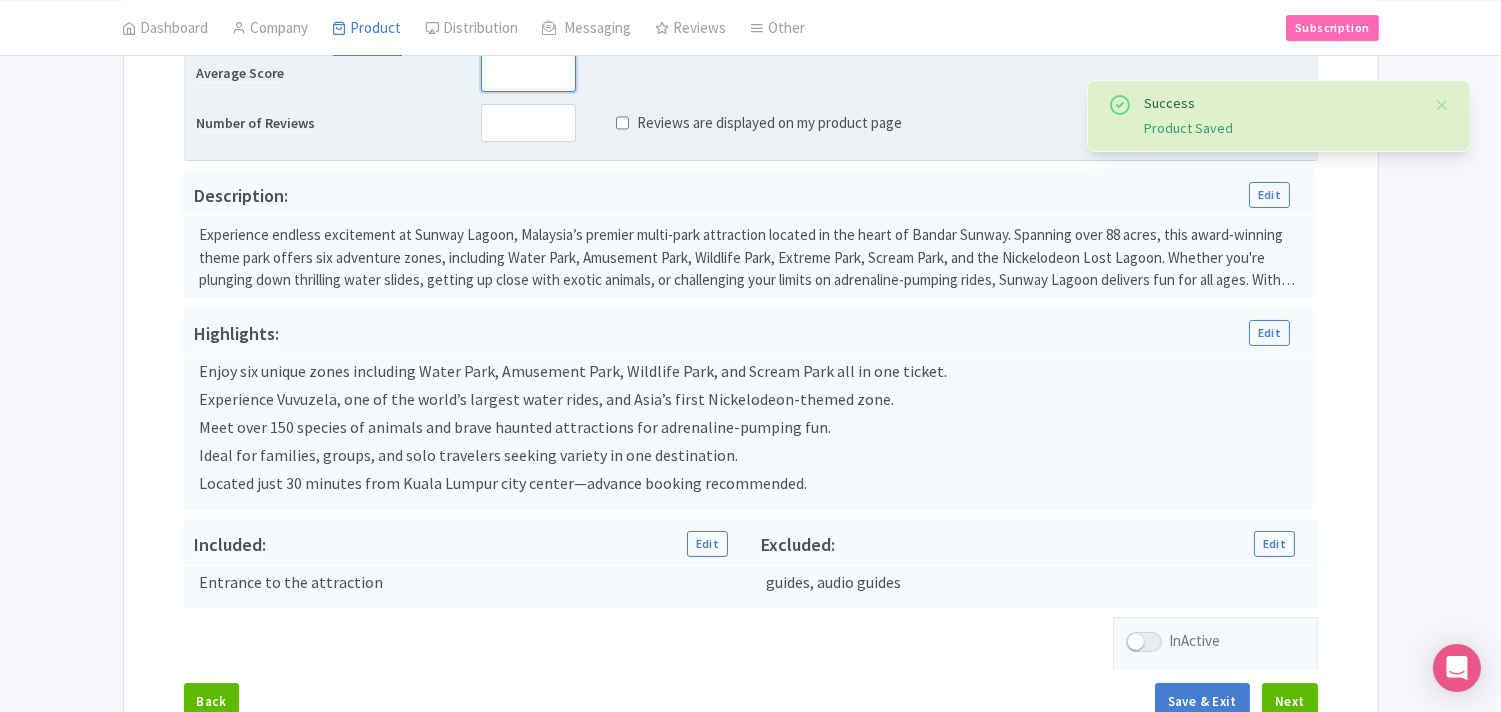 click at bounding box center [528, 73] 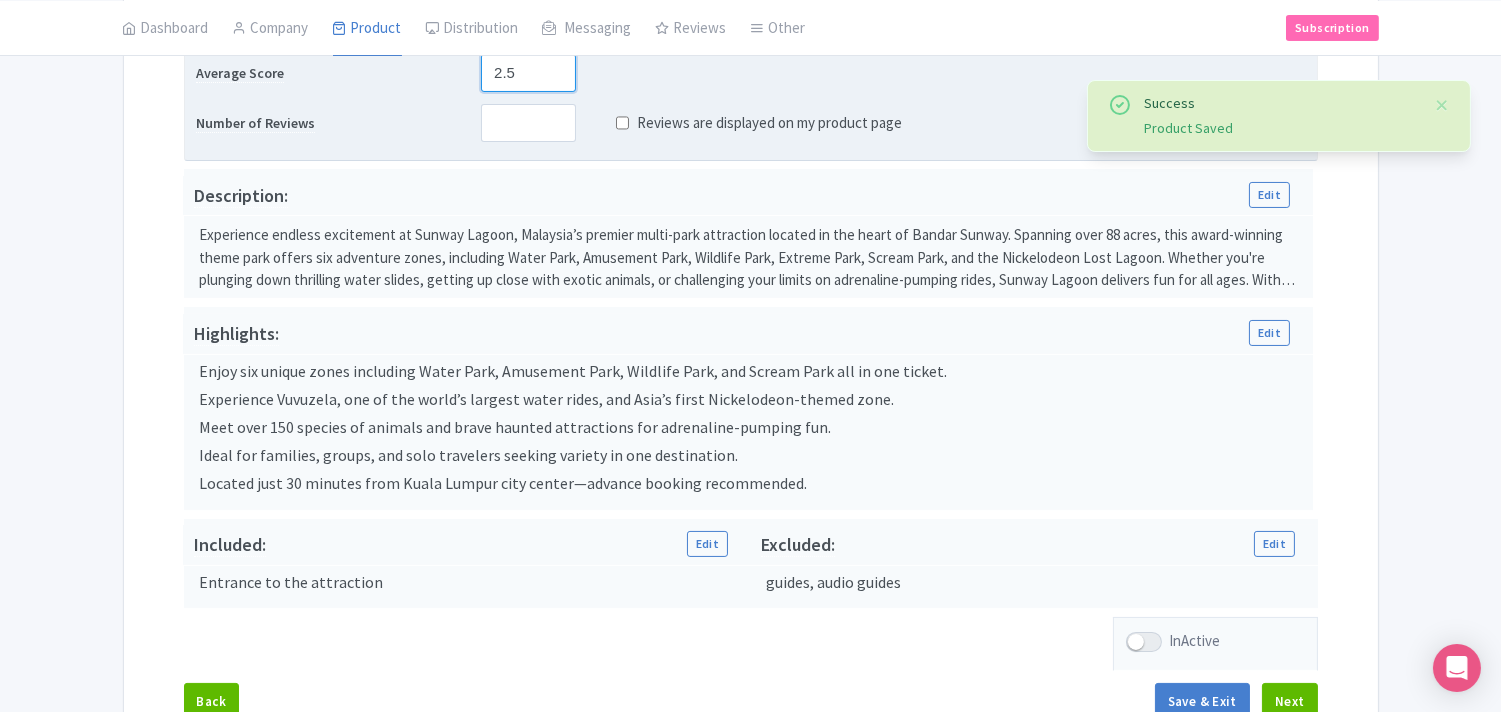 type on "2.5" 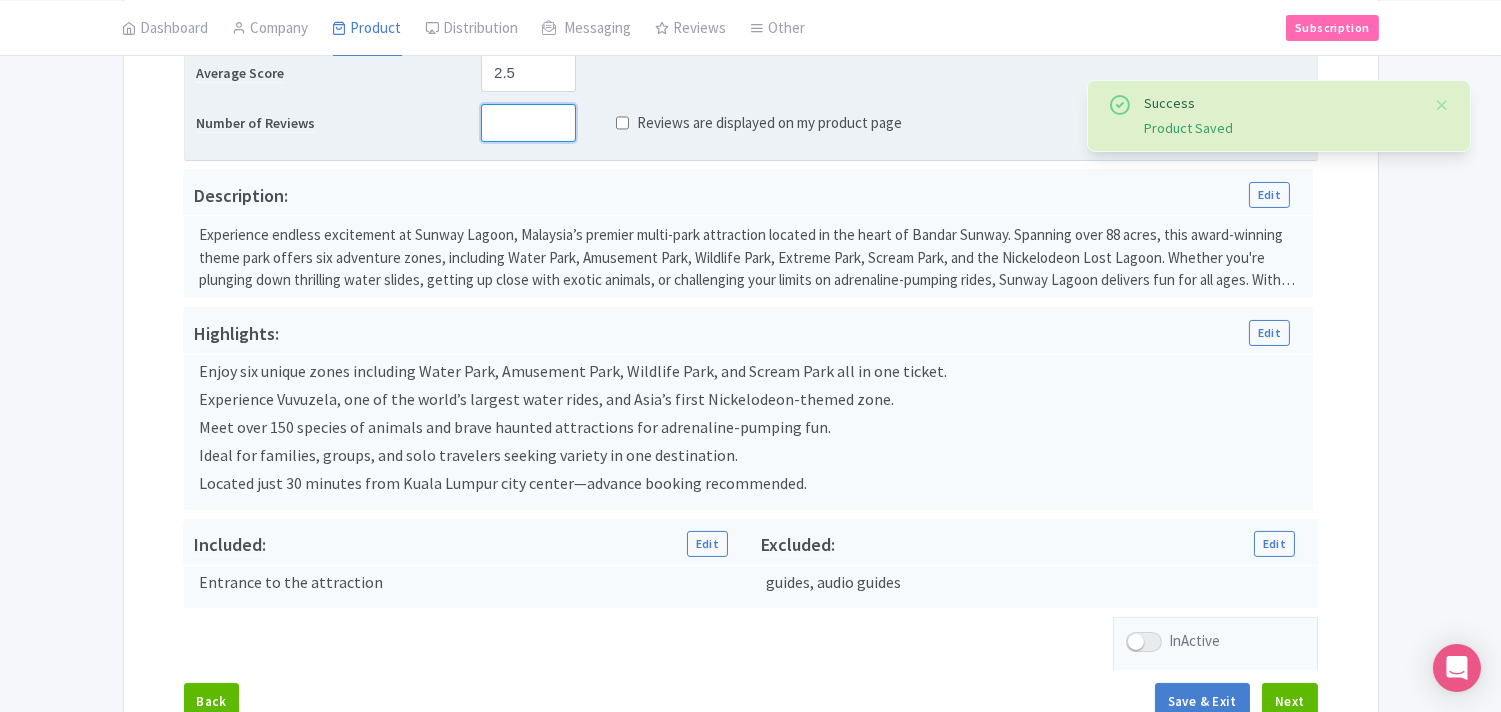 click at bounding box center (528, 123) 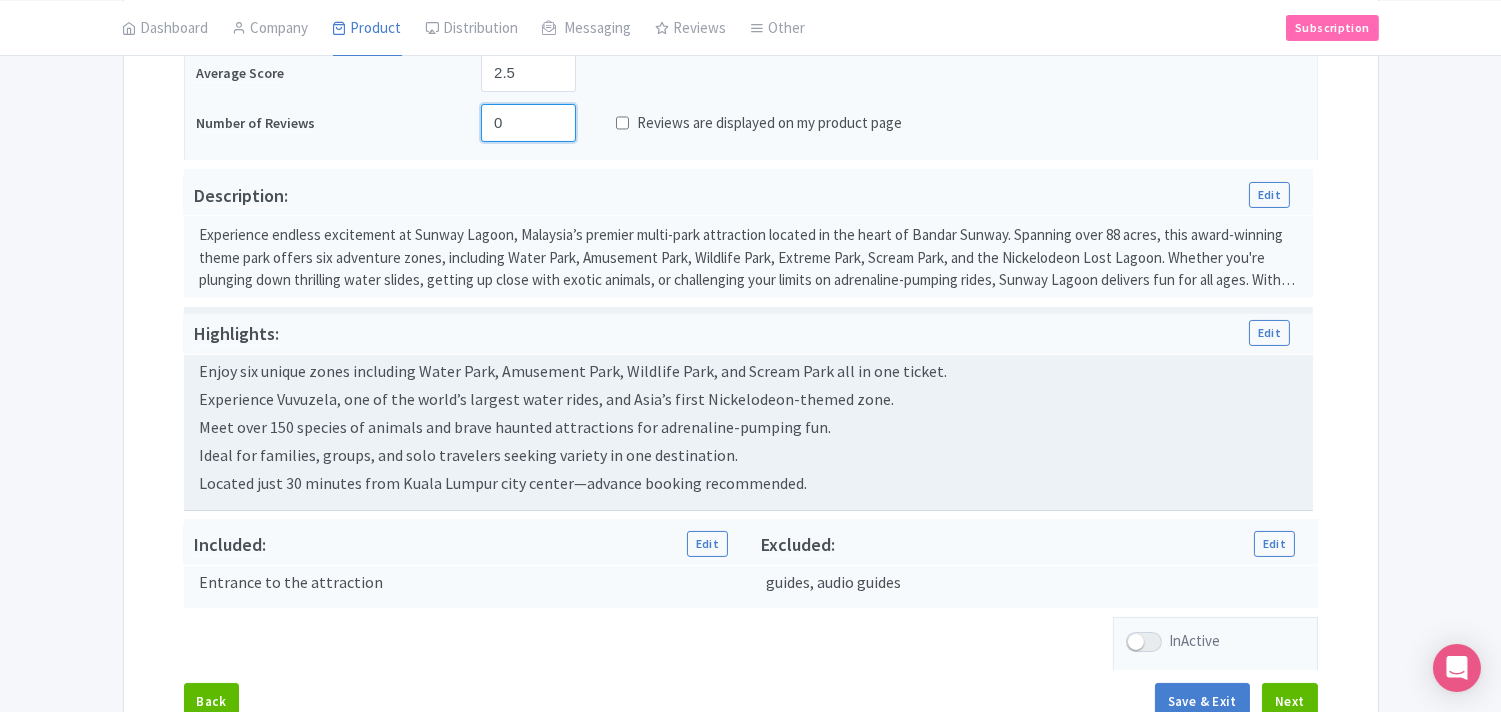 scroll, scrollTop: 620, scrollLeft: 0, axis: vertical 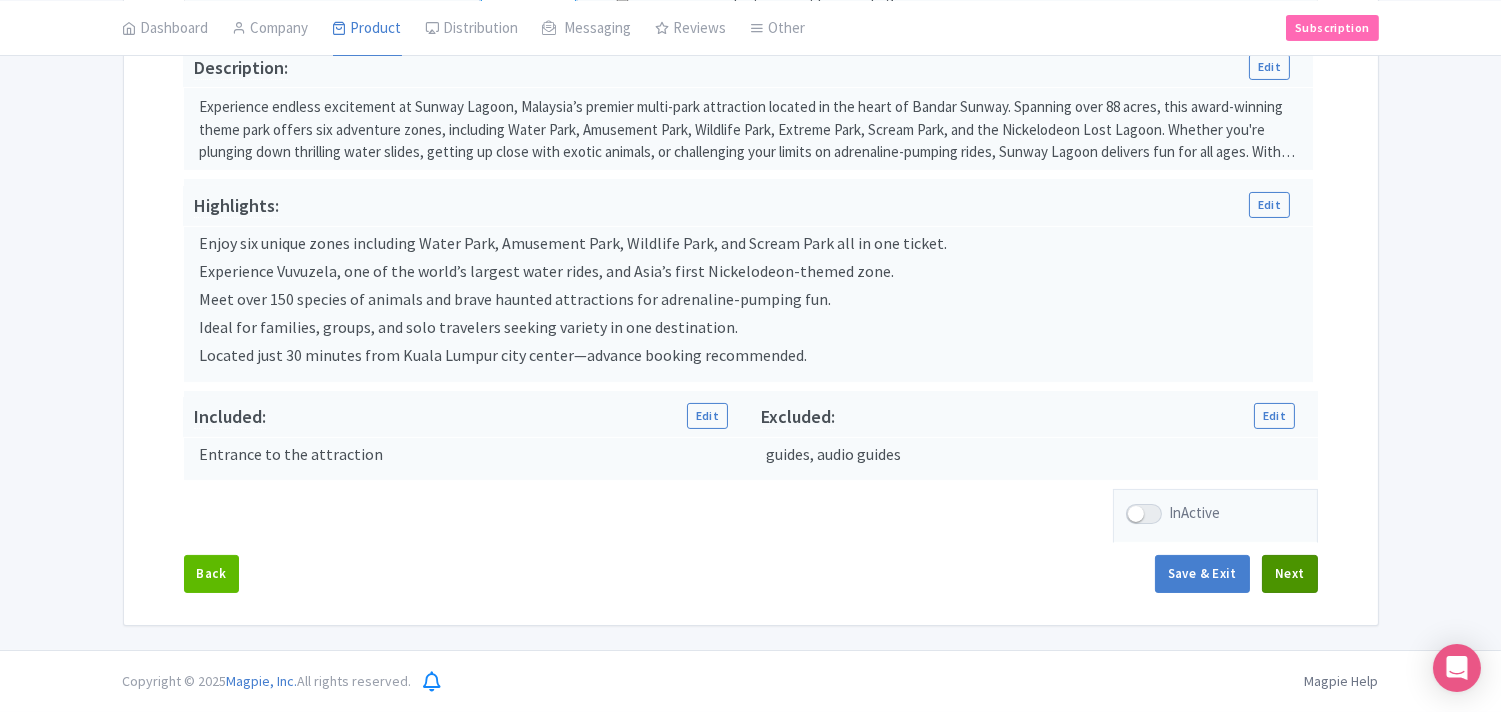 type on "0" 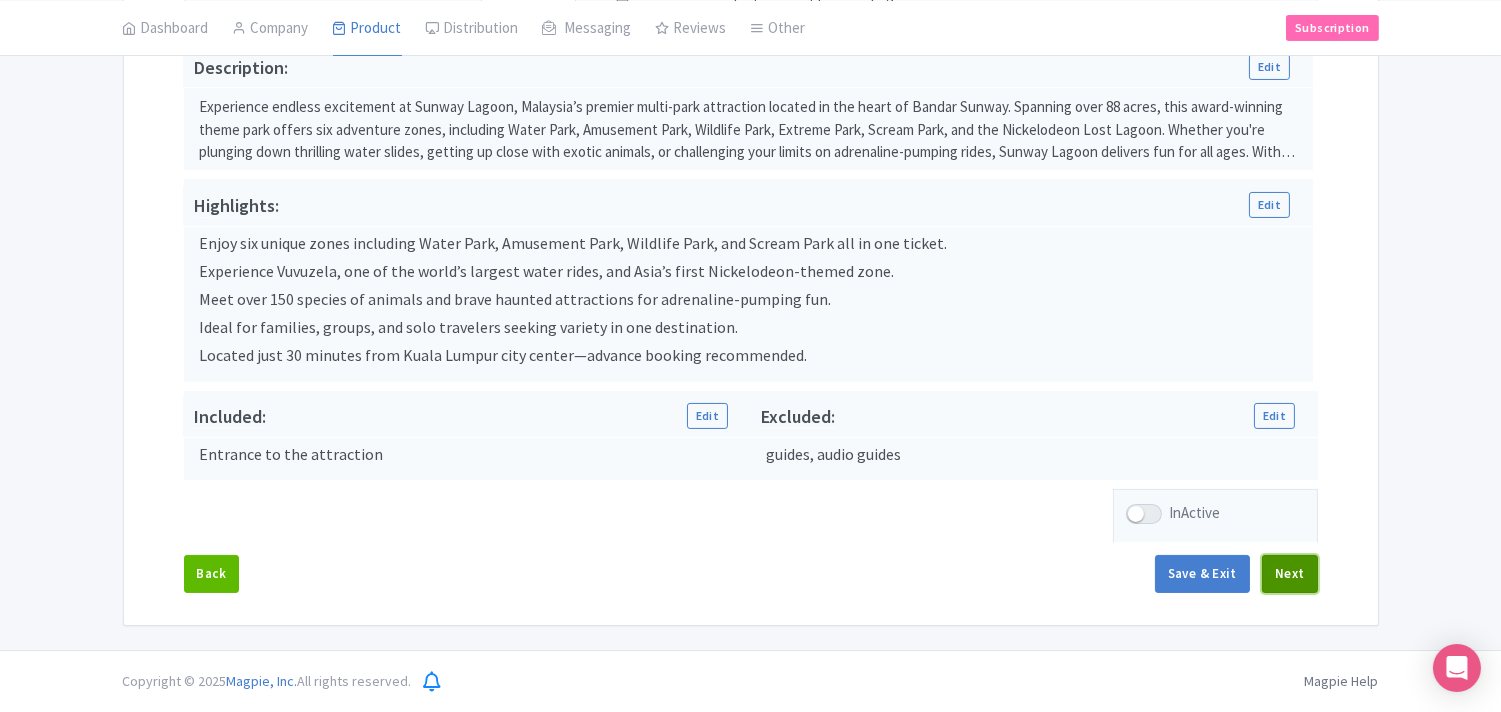 click on "Next" at bounding box center [1290, 574] 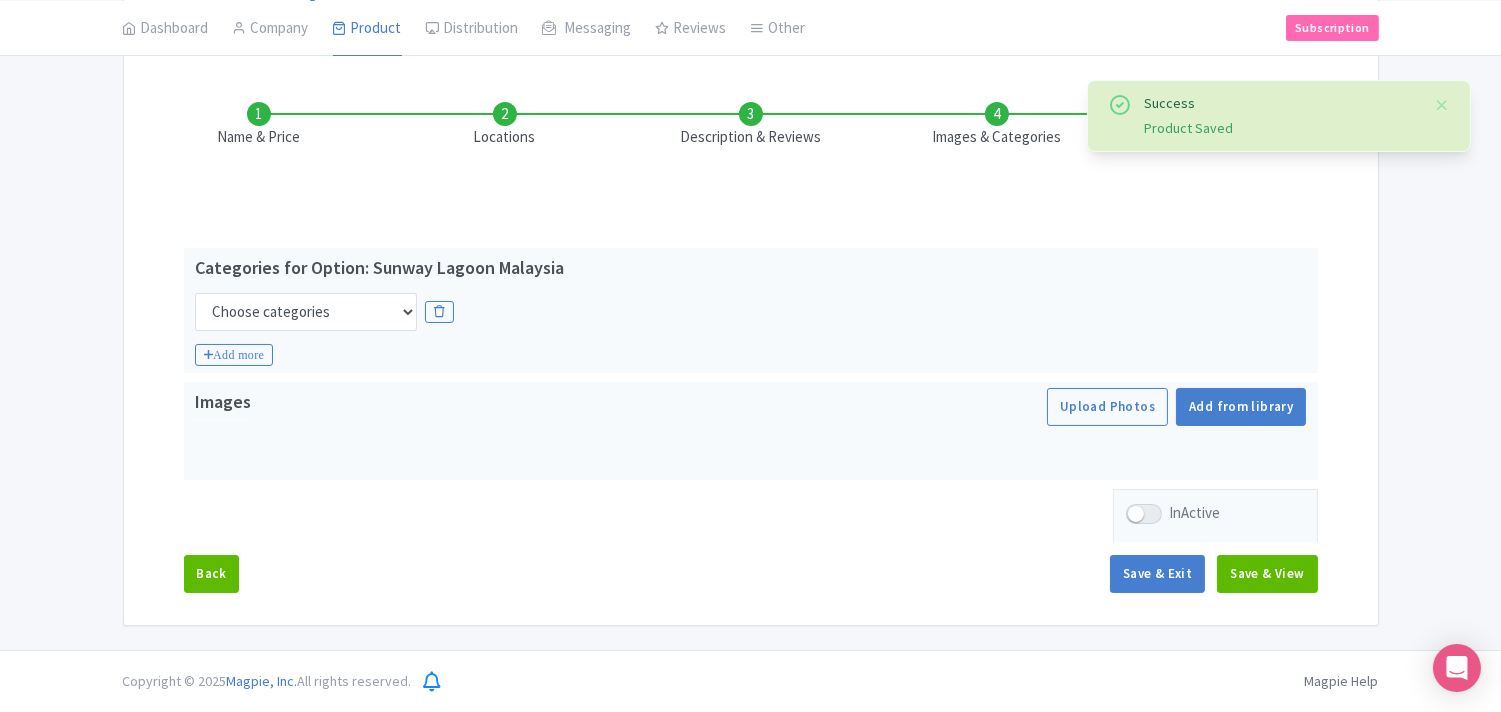 scroll, scrollTop: 257, scrollLeft: 0, axis: vertical 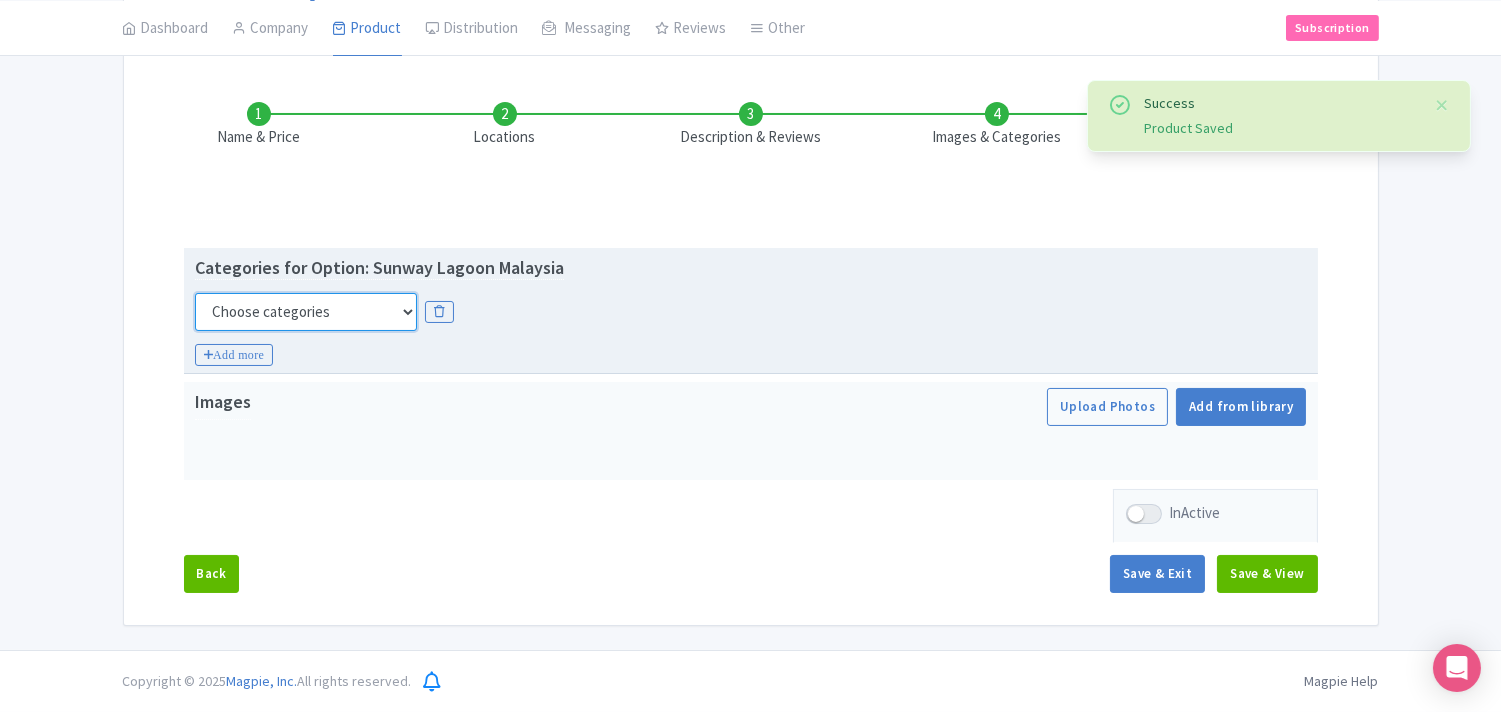 click on "Choose categories Adults Only
Animals
Audio Guide
Beaches
Bike Tours
Boat Tours
City Cards
Classes
Day Trips
Family Friendly
Fast Track
Food
Guided Tours
History
Hop On Hop Off
Literature
Live Music
Museums
Nightlife
Outdoors
Private Tours
Romantic
Self Guided
Small Group Tours
Sports
Theme Parks
Walking Tours
Wheelchair Accessible
Recurring Events" at bounding box center [306, 312] 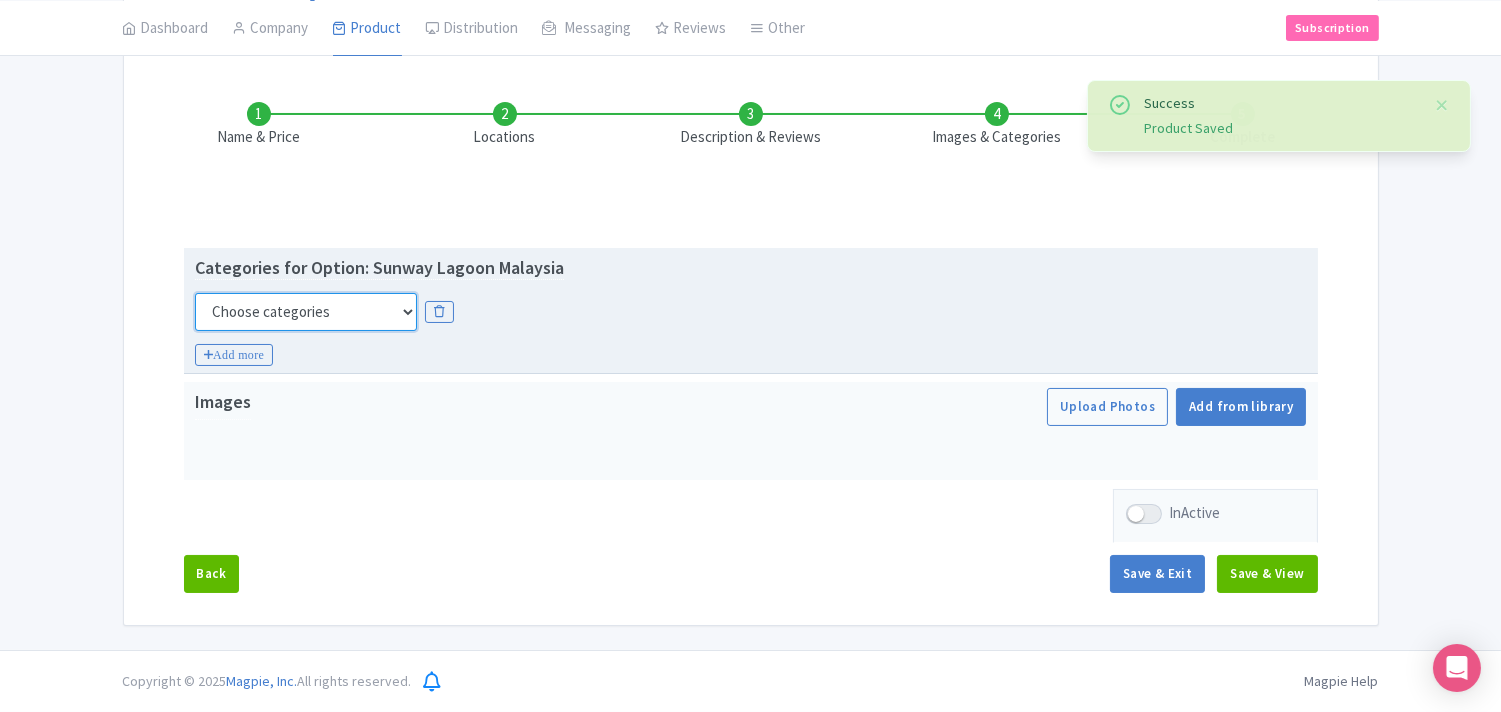 select on "family-friendly" 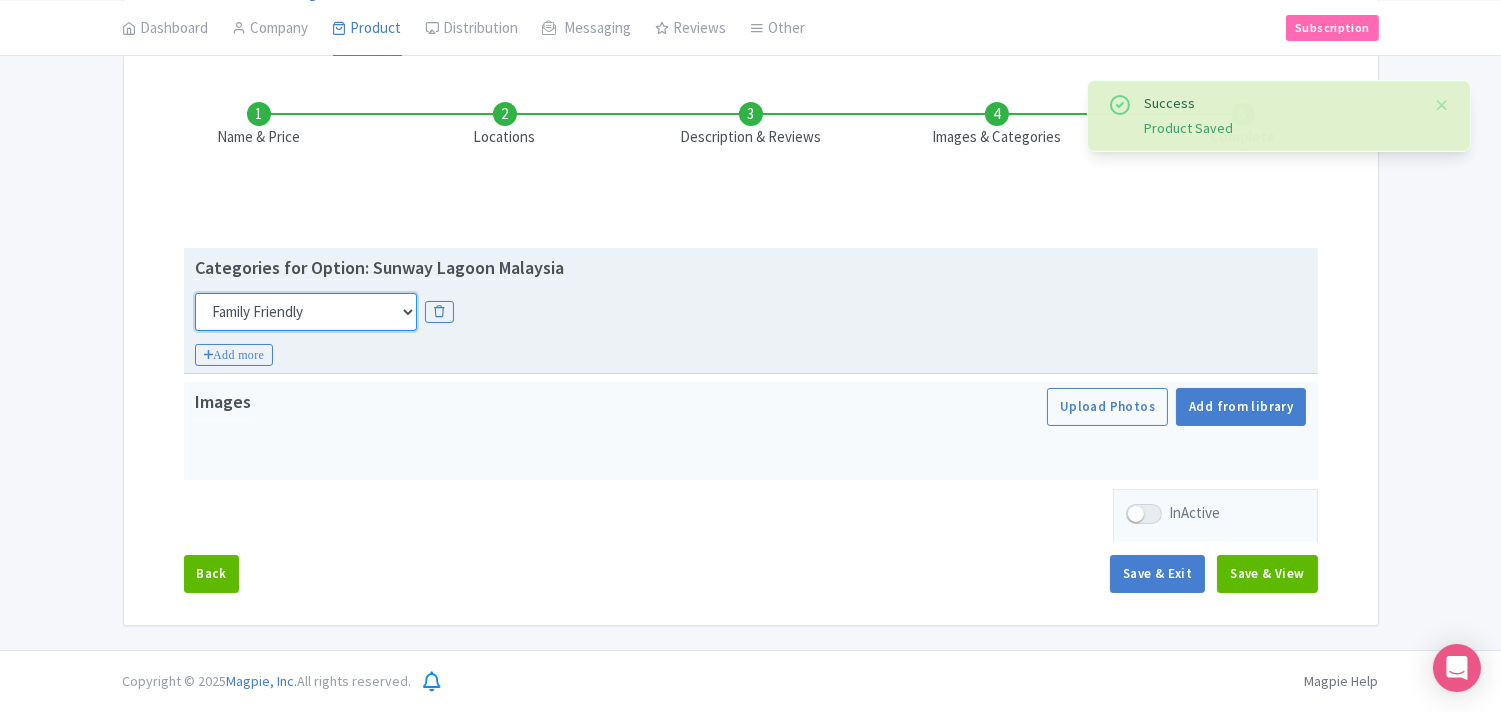 click on "Choose categories Adults Only
Animals
Audio Guide
Beaches
Bike Tours
Boat Tours
City Cards
Classes
Day Trips
Family Friendly
Fast Track
Food
Guided Tours
History
Hop On Hop Off
Literature
Live Music
Museums
Nightlife
Outdoors
Private Tours
Romantic
Self Guided
Small Group Tours
Sports
Theme Parks
Walking Tours
Wheelchair Accessible
Recurring Events" at bounding box center [306, 312] 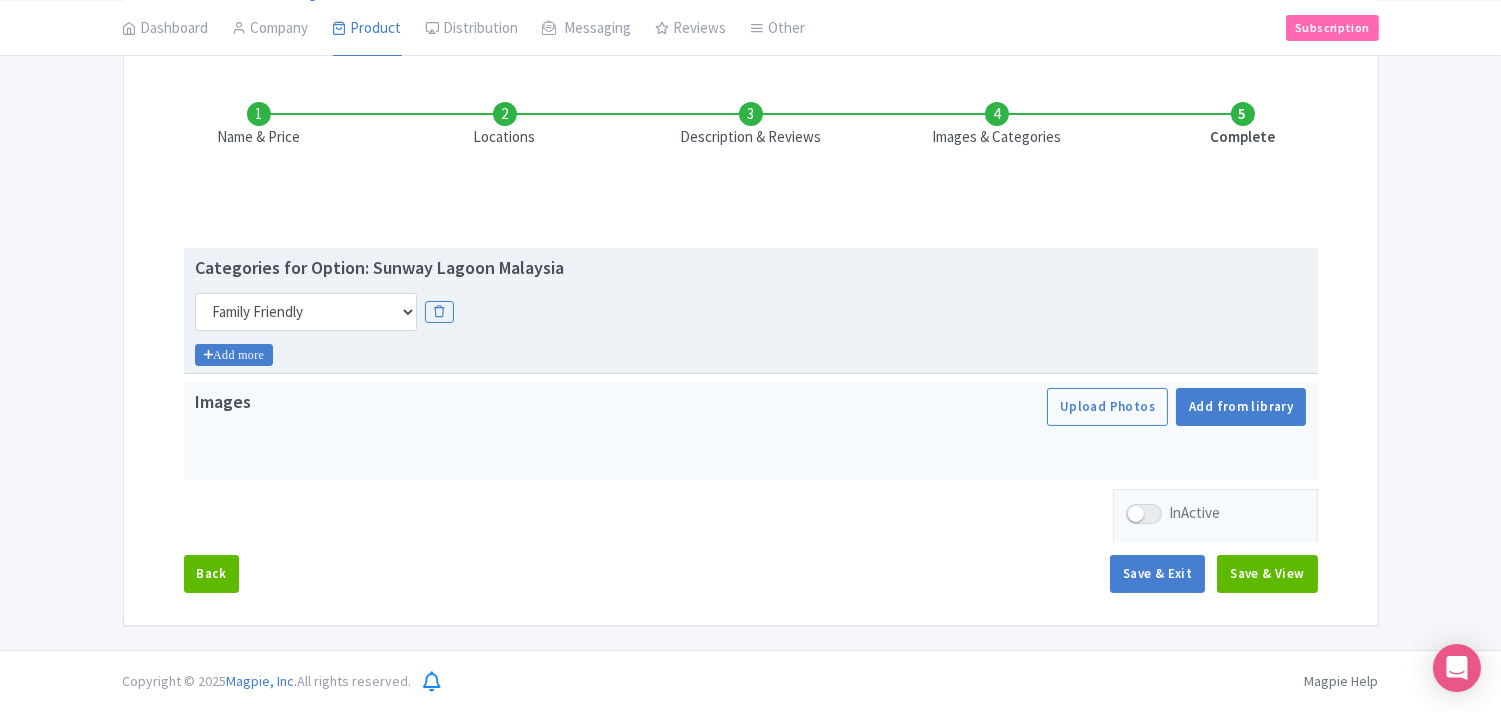 click on "Add more" at bounding box center [234, 355] 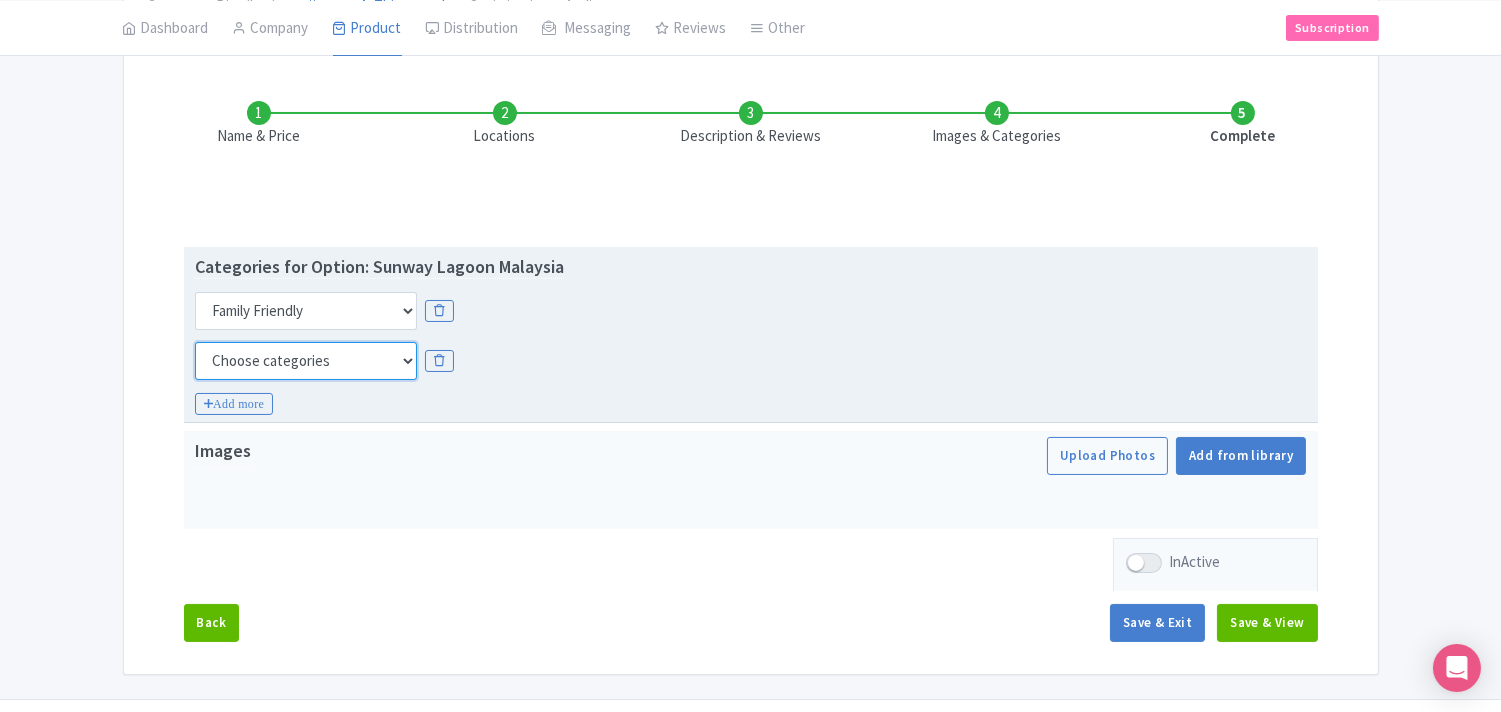 click on "Choose categories Adults Only
Animals
Audio Guide
Beaches
Bike Tours
Boat Tours
City Cards
Classes
Day Trips
Family Friendly
Fast Track
Food
Guided Tours
History
Hop On Hop Off
Literature
Live Music
Museums
Nightlife
Outdoors
Private Tours
Romantic
Self Guided
Small Group Tours
Sports
Theme Parks
Walking Tours
Wheelchair Accessible
Recurring Events" at bounding box center [306, 361] 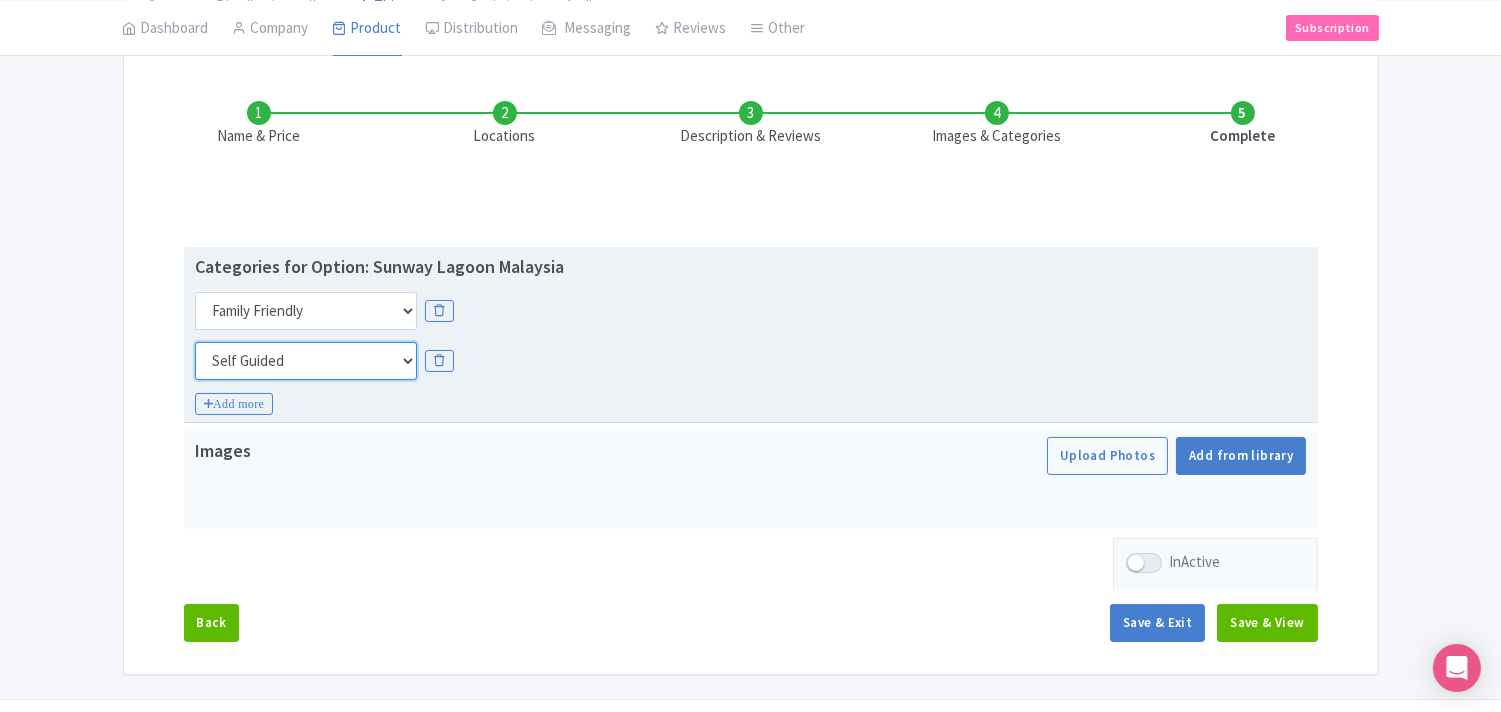 click on "Choose categories Adults Only
Animals
Audio Guide
Beaches
Bike Tours
Boat Tours
City Cards
Classes
Day Trips
Family Friendly
Fast Track
Food
Guided Tours
History
Hop On Hop Off
Literature
Live Music
Museums
Nightlife
Outdoors
Private Tours
Romantic
Self Guided
Small Group Tours
Sports
Theme Parks
Walking Tours
Wheelchair Accessible
Recurring Events" at bounding box center (306, 361) 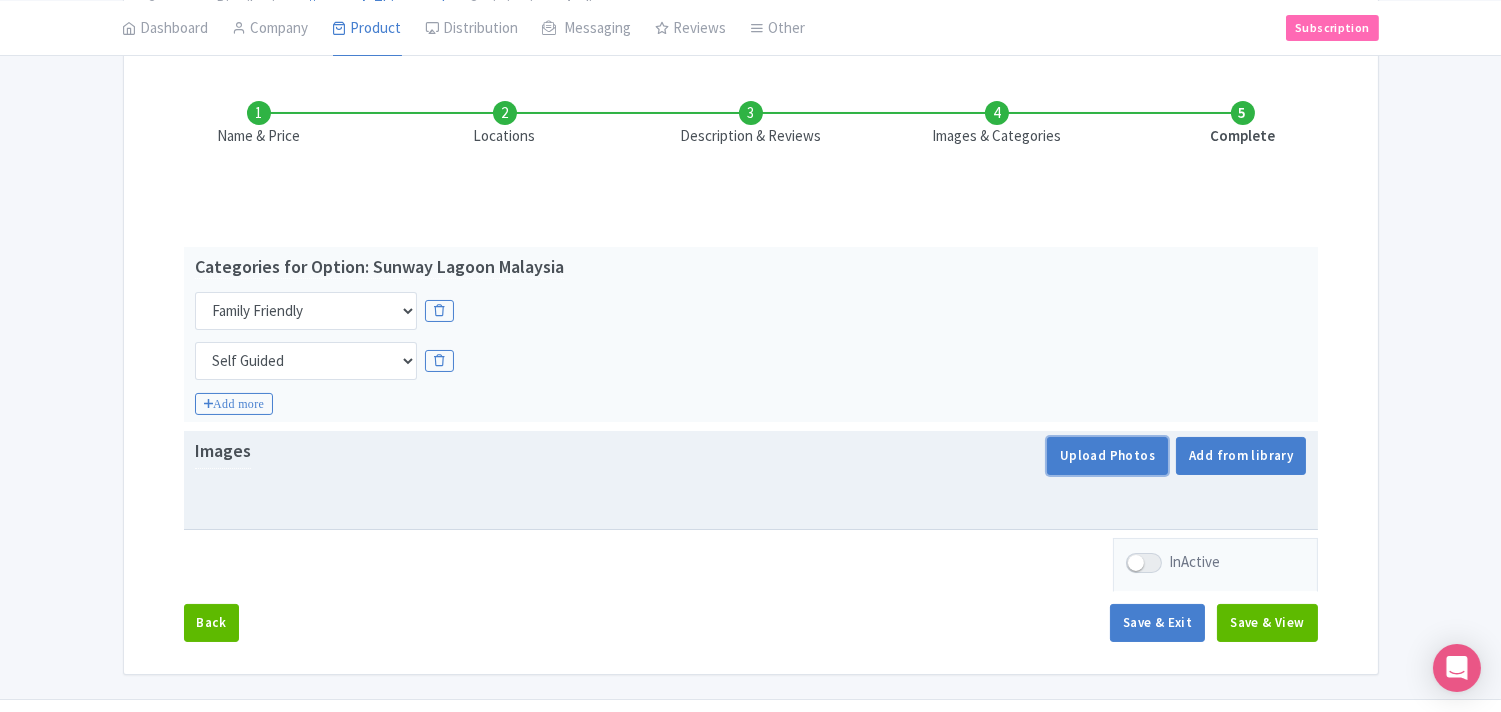 click on "Upload Photos" at bounding box center [1107, 456] 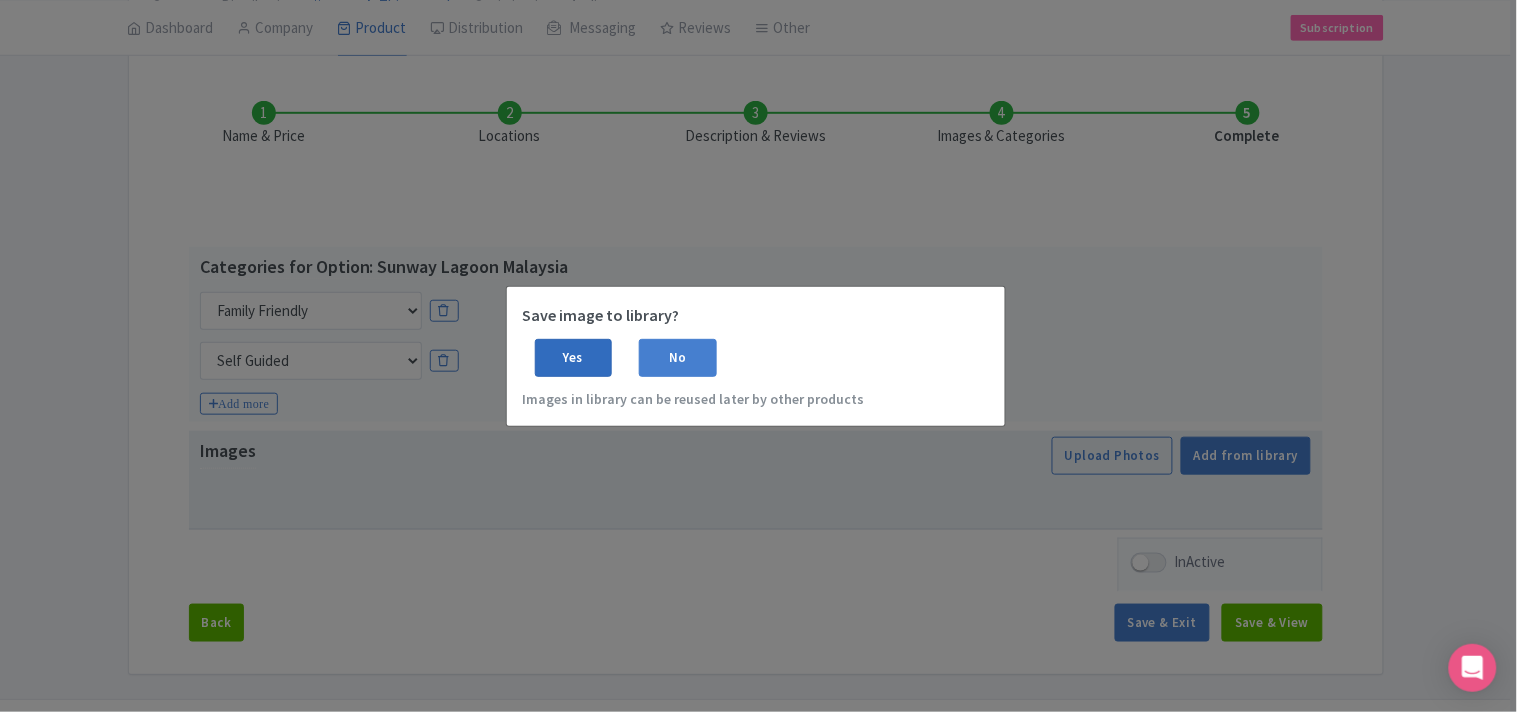 click on "Yes" at bounding box center [574, 358] 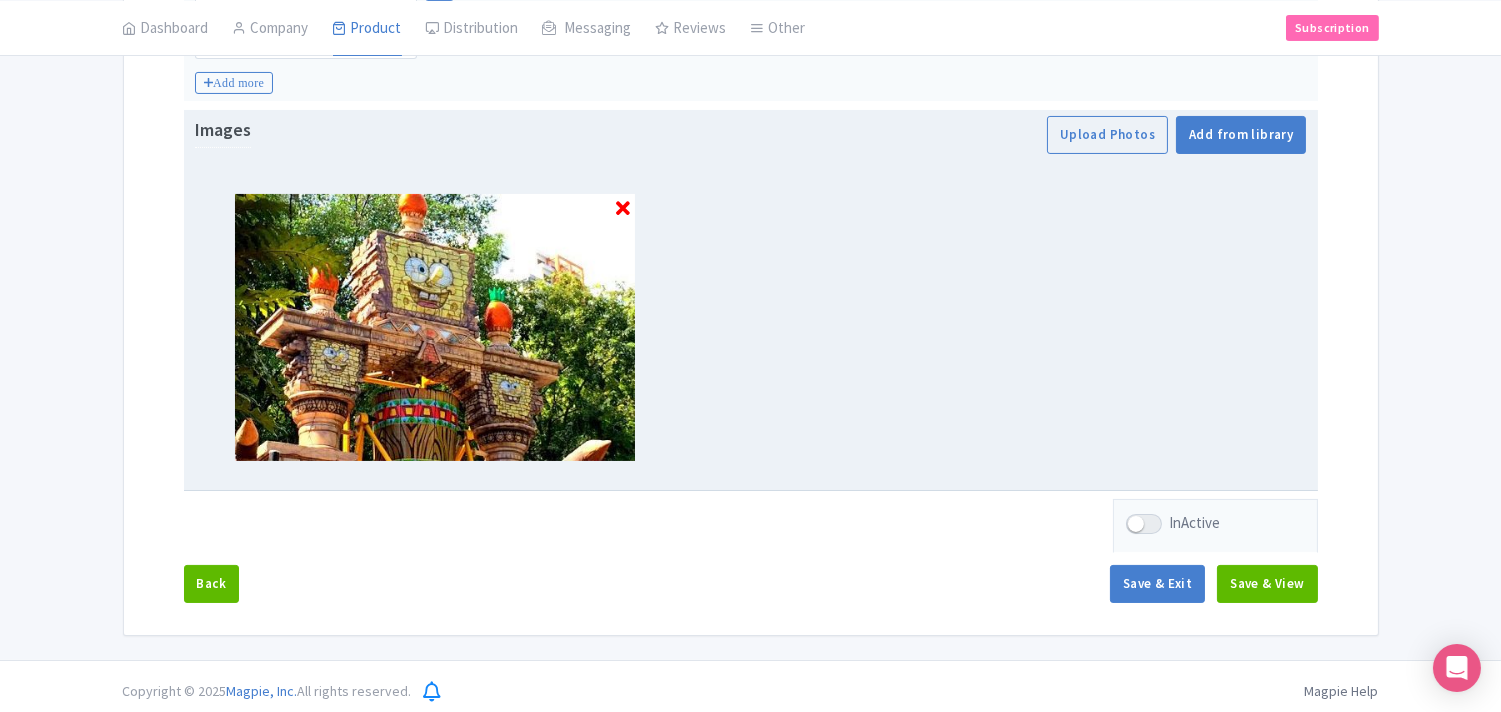 scroll, scrollTop: 590, scrollLeft: 0, axis: vertical 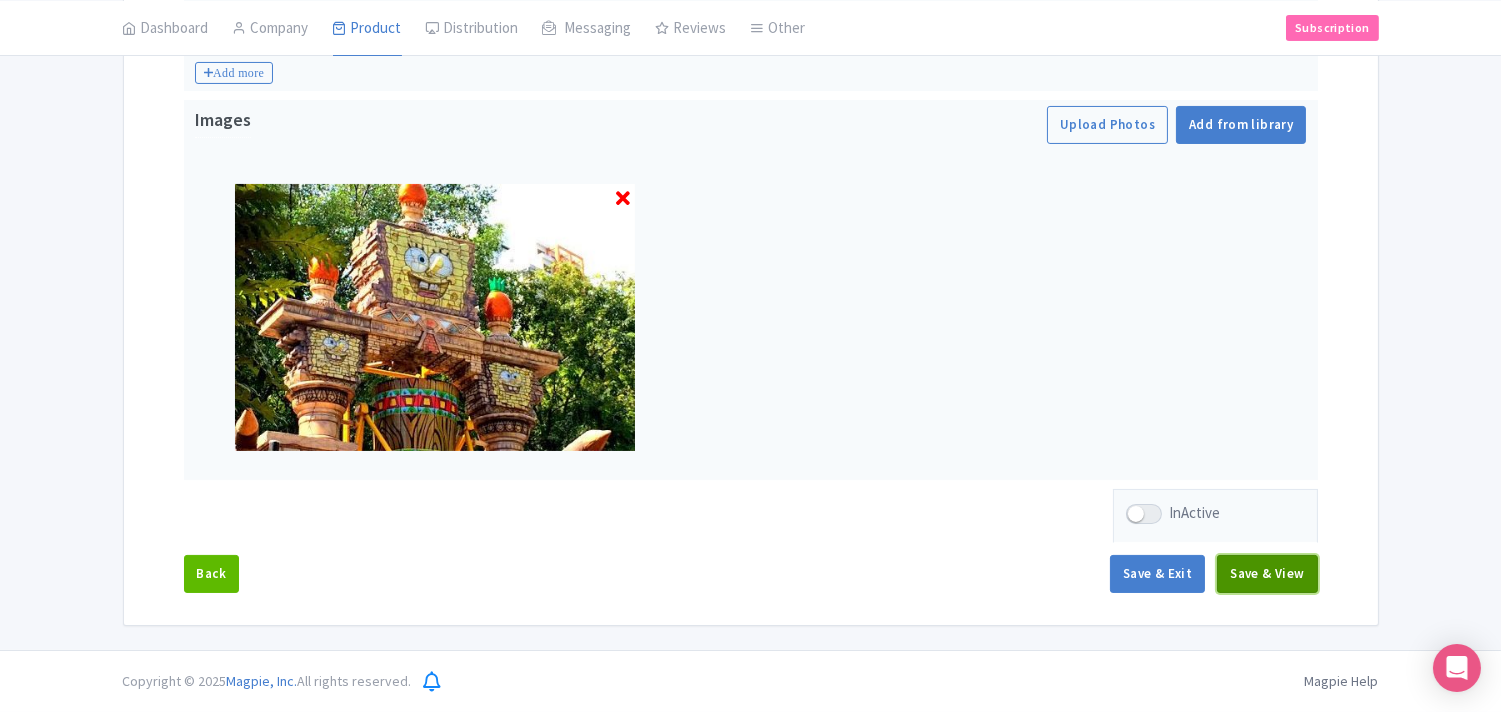 click on "Save & View" at bounding box center (1267, 574) 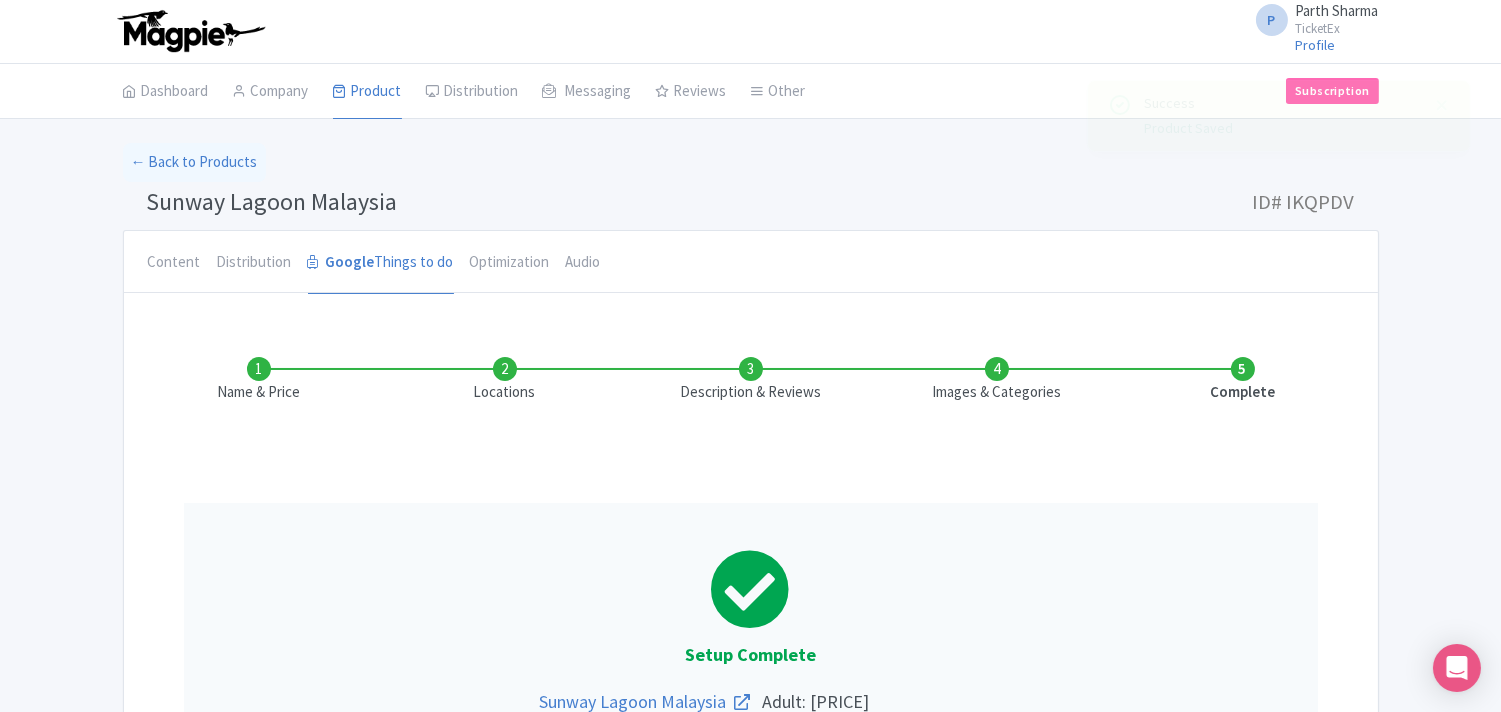scroll, scrollTop: 0, scrollLeft: 0, axis: both 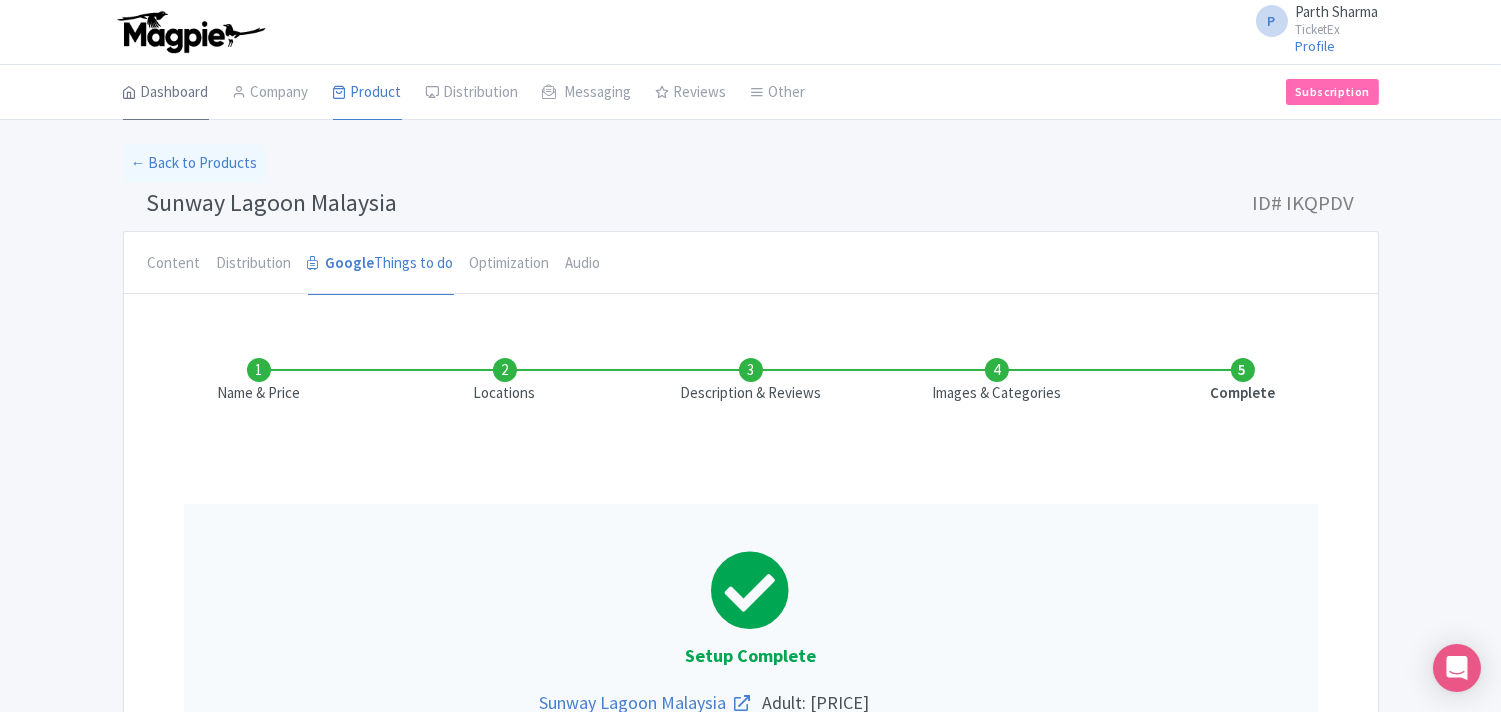 click at bounding box center (130, 92) 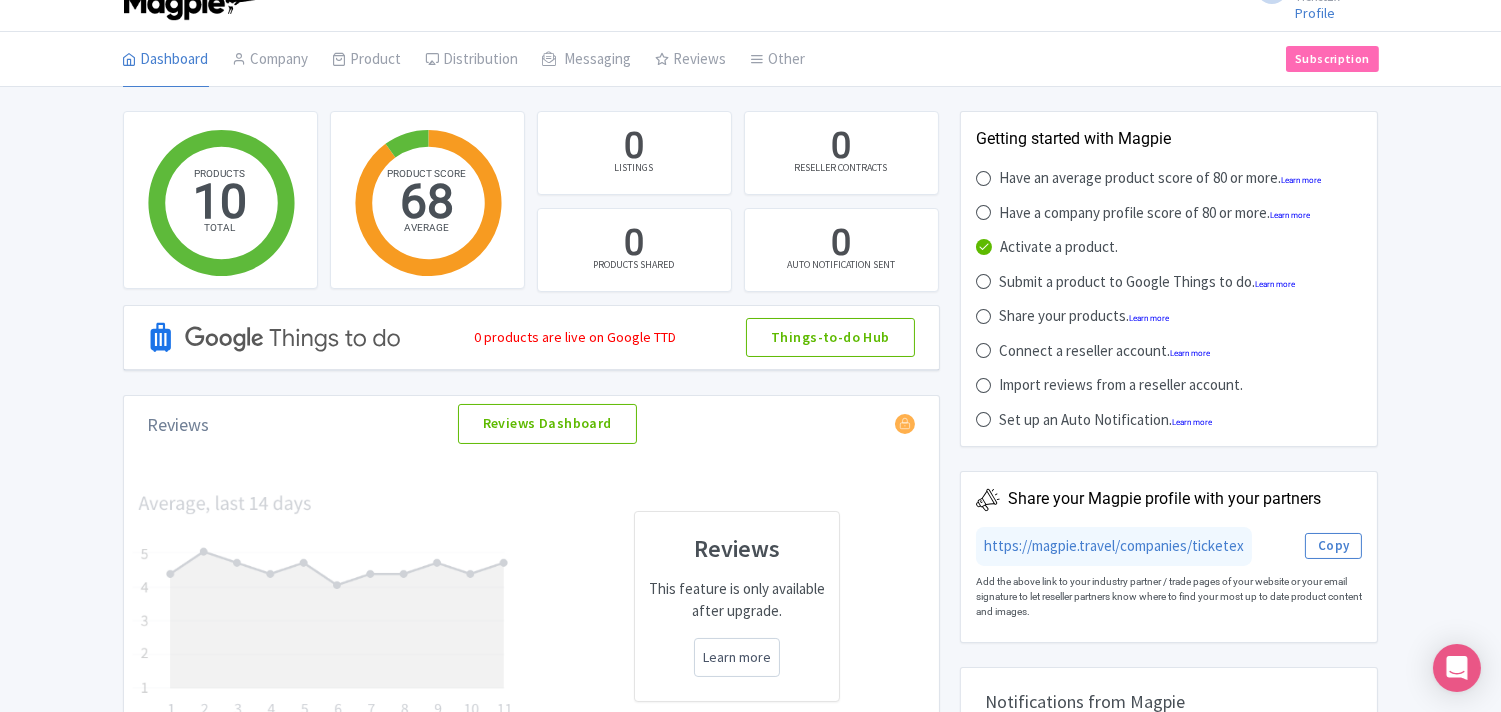scroll, scrollTop: 0, scrollLeft: 0, axis: both 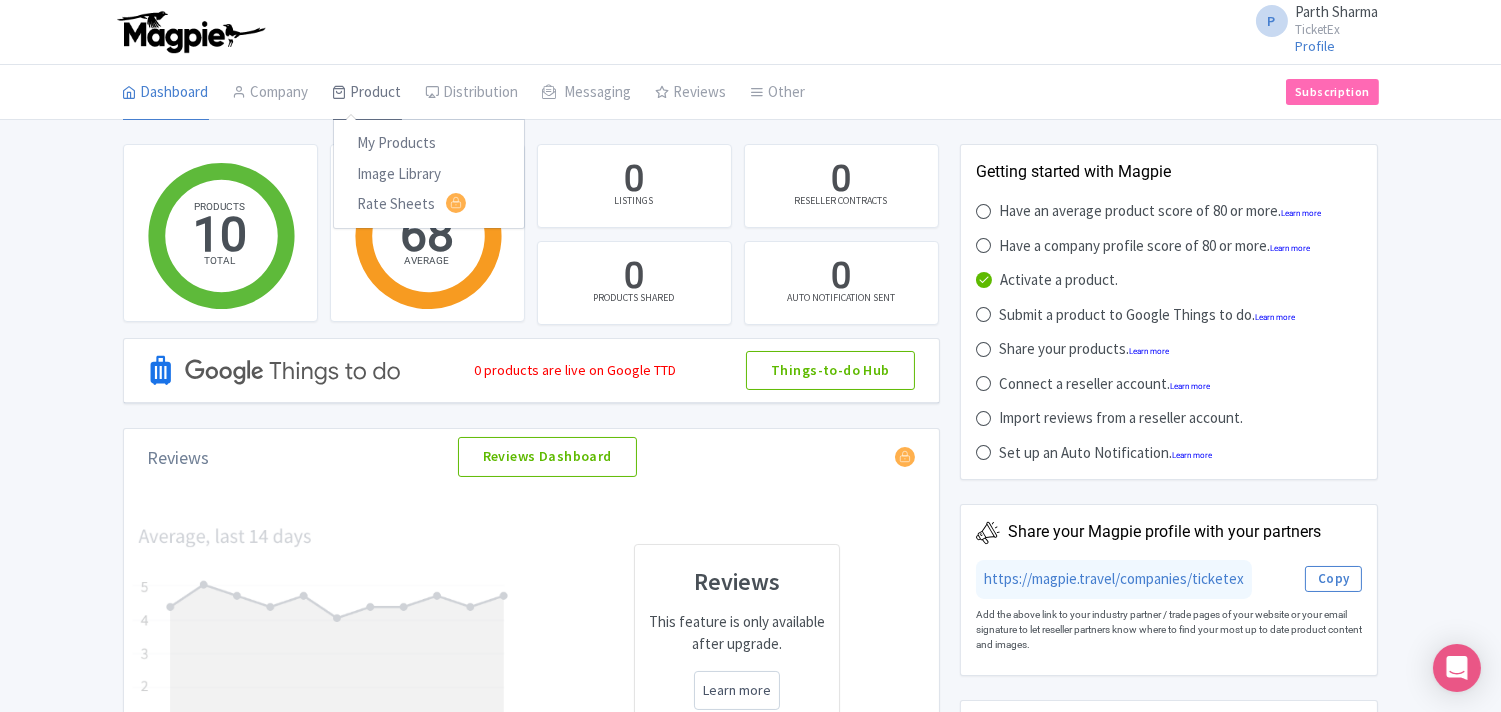 click on "Product" at bounding box center (367, 93) 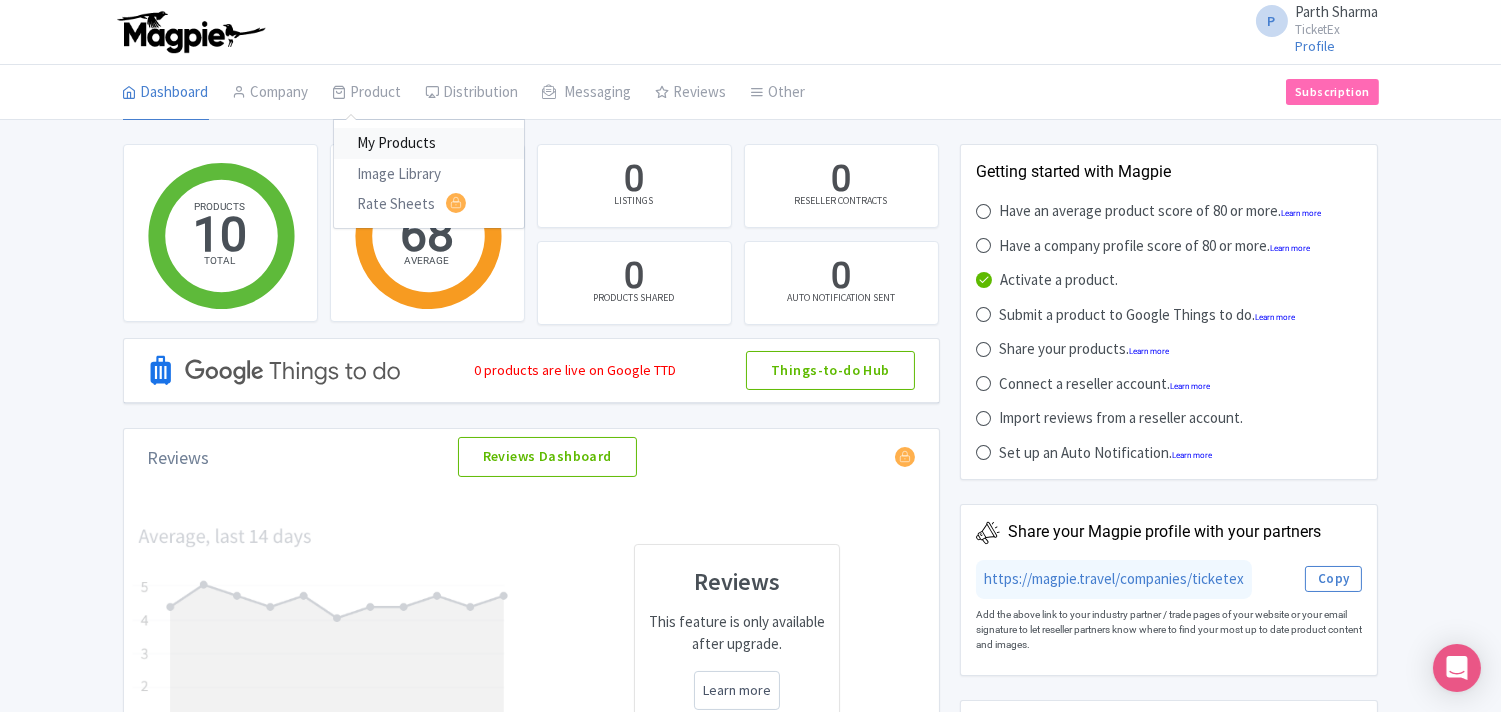 click on "My Products" at bounding box center [429, 143] 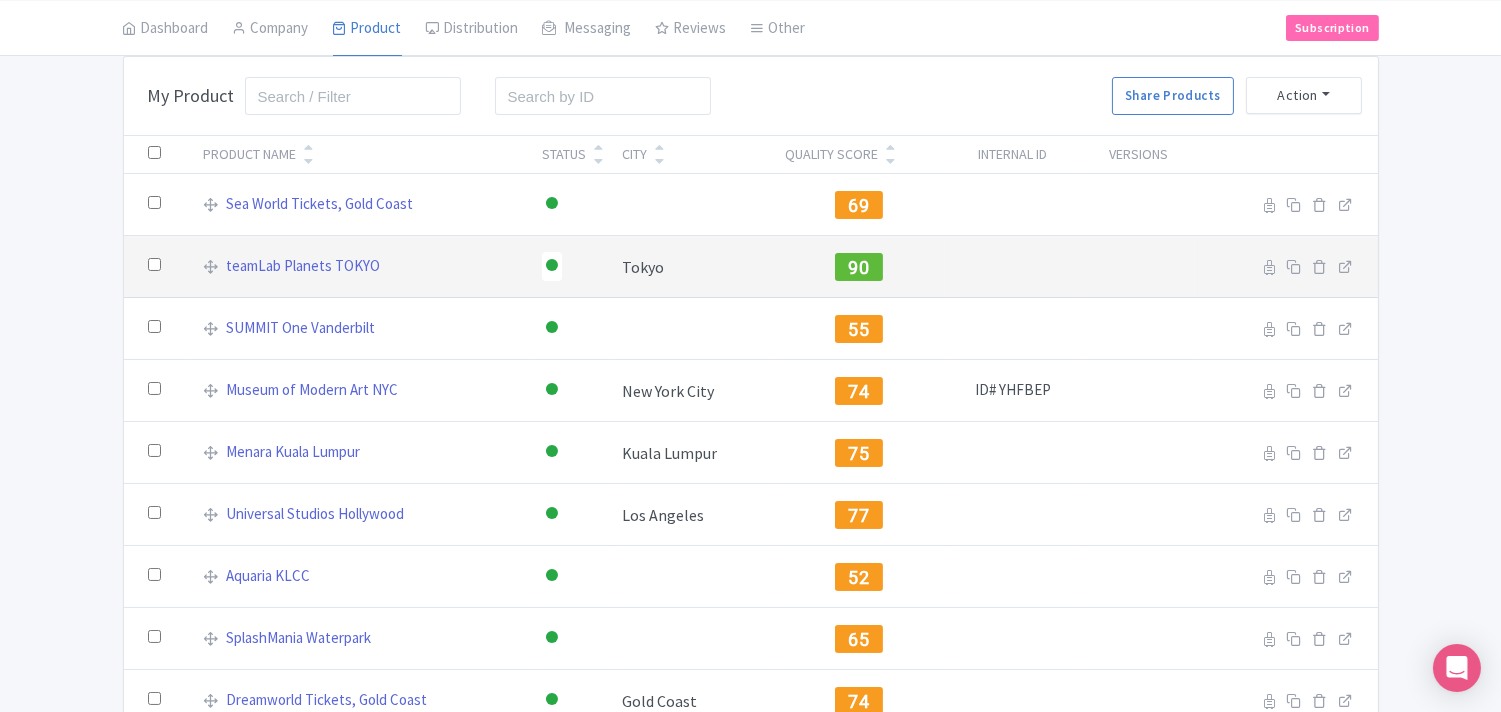 scroll, scrollTop: 34, scrollLeft: 0, axis: vertical 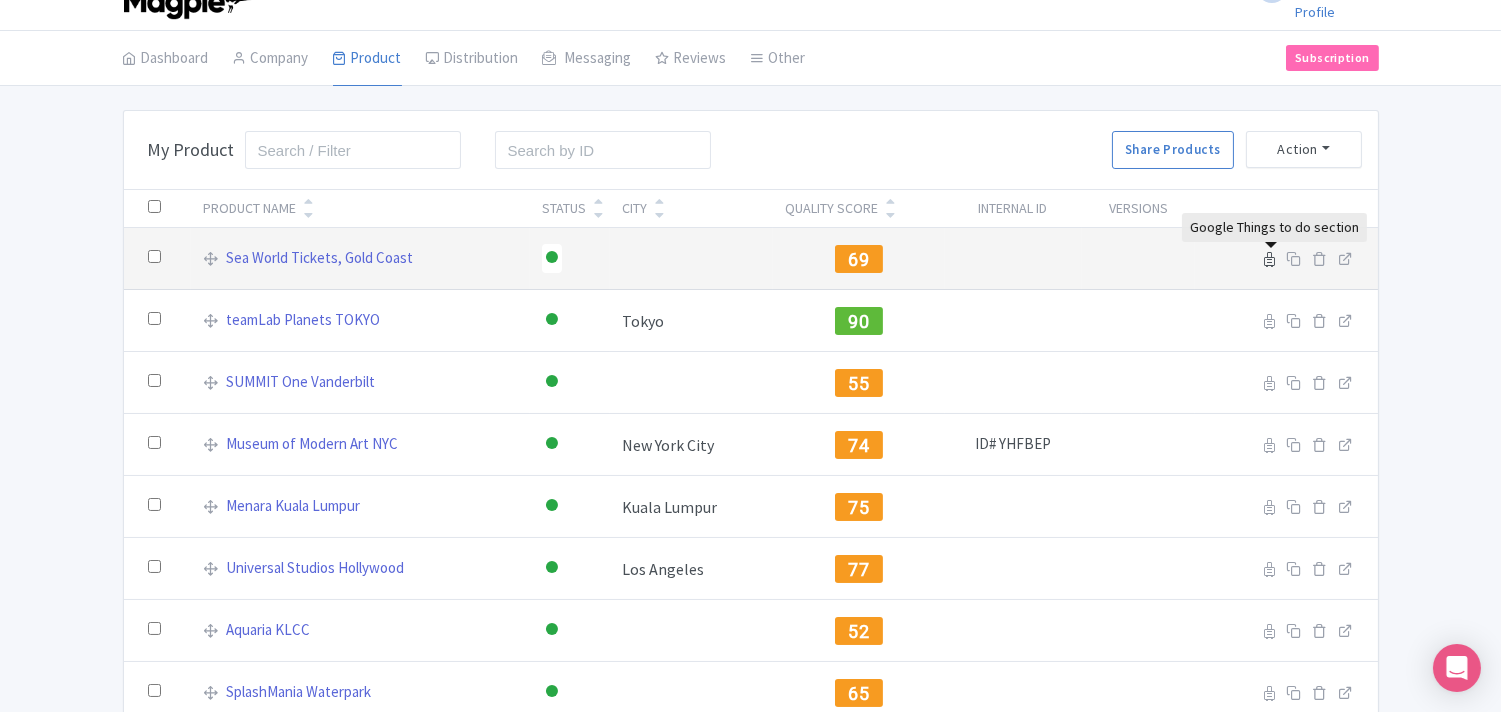 click at bounding box center [1270, 259] 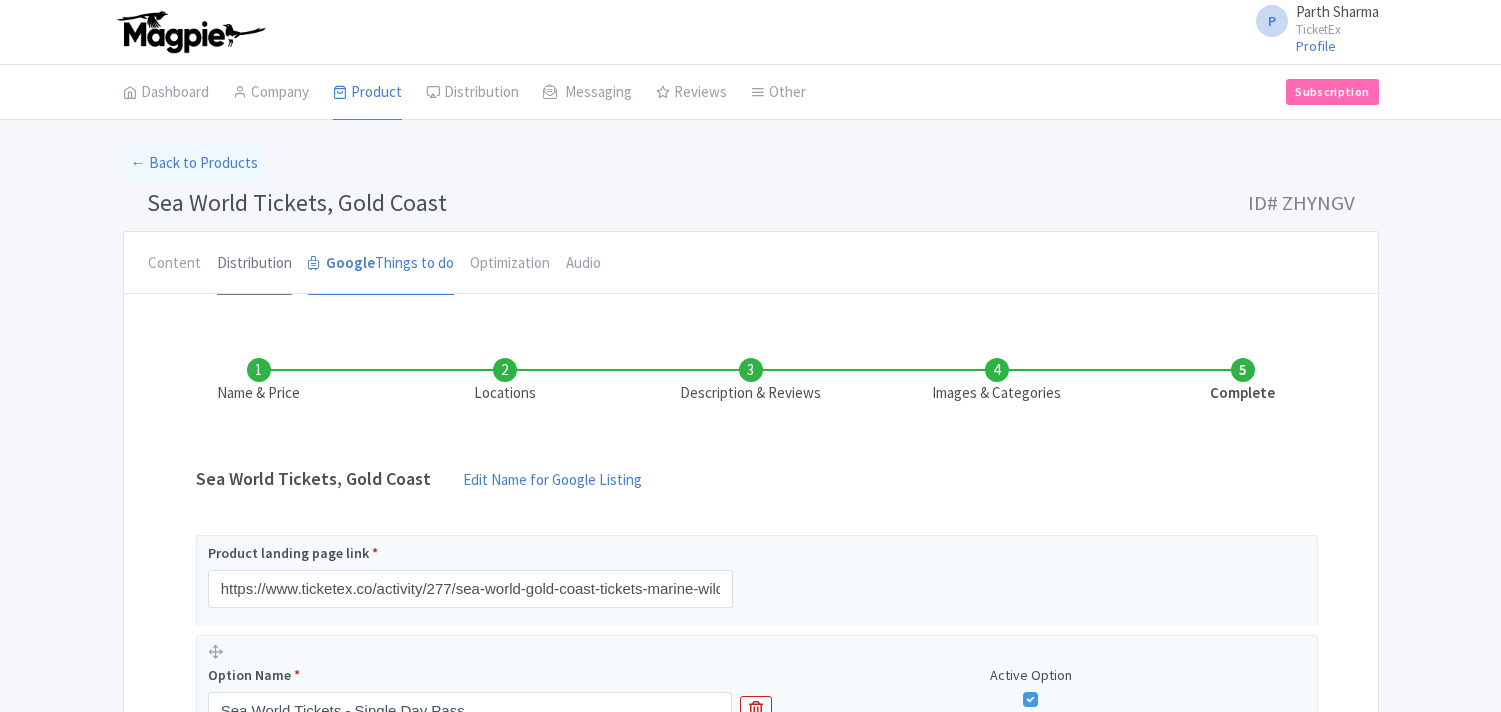 scroll, scrollTop: 0, scrollLeft: 0, axis: both 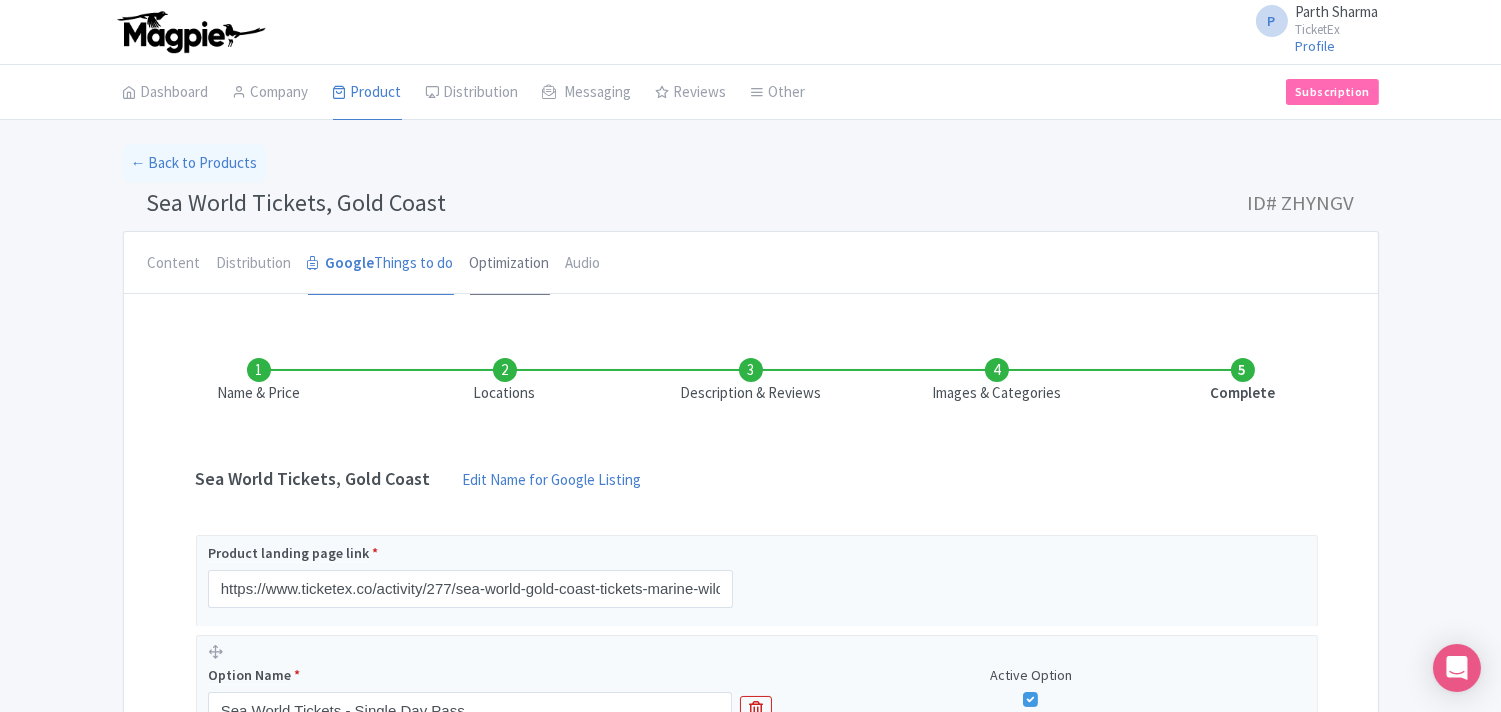 click on "Optimization" at bounding box center (510, 264) 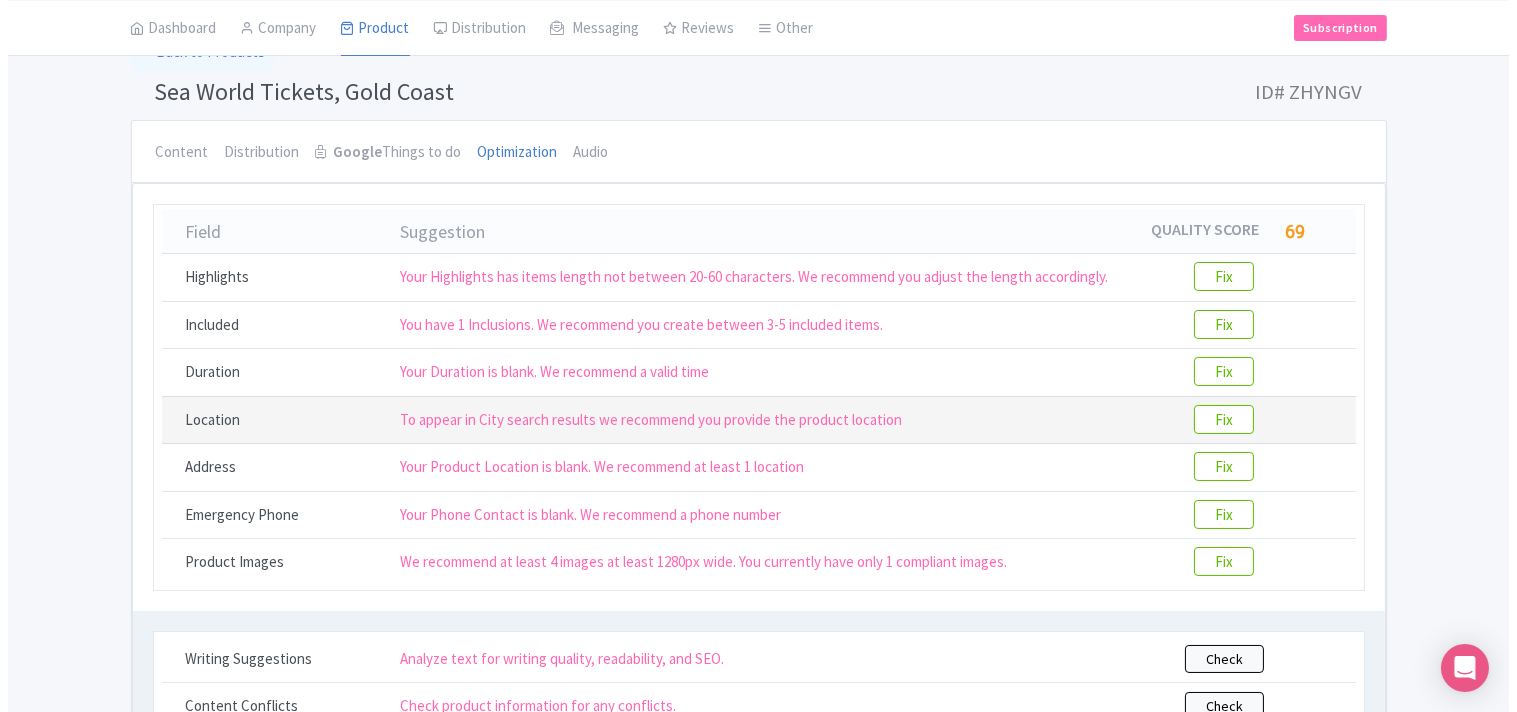 scroll, scrollTop: 222, scrollLeft: 0, axis: vertical 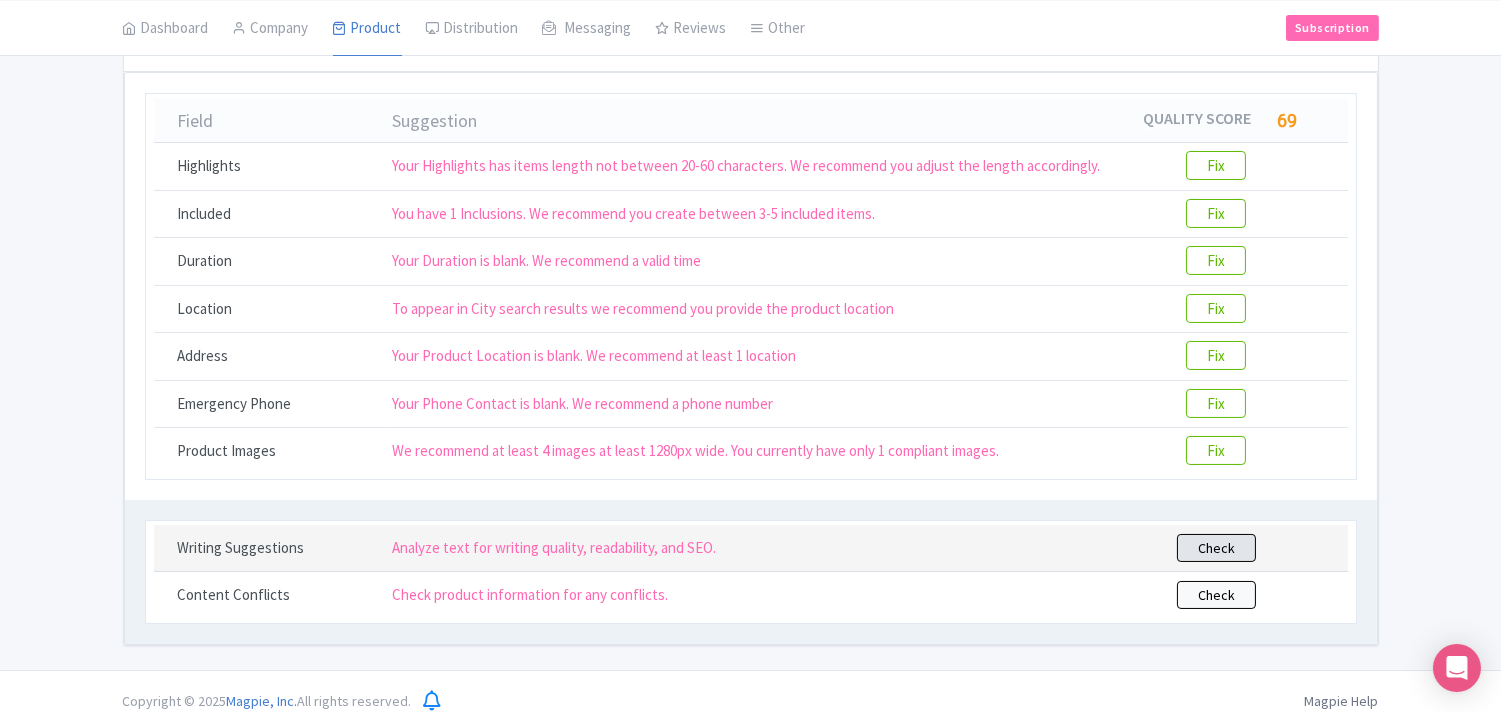 click on "Check" at bounding box center (1216, 548) 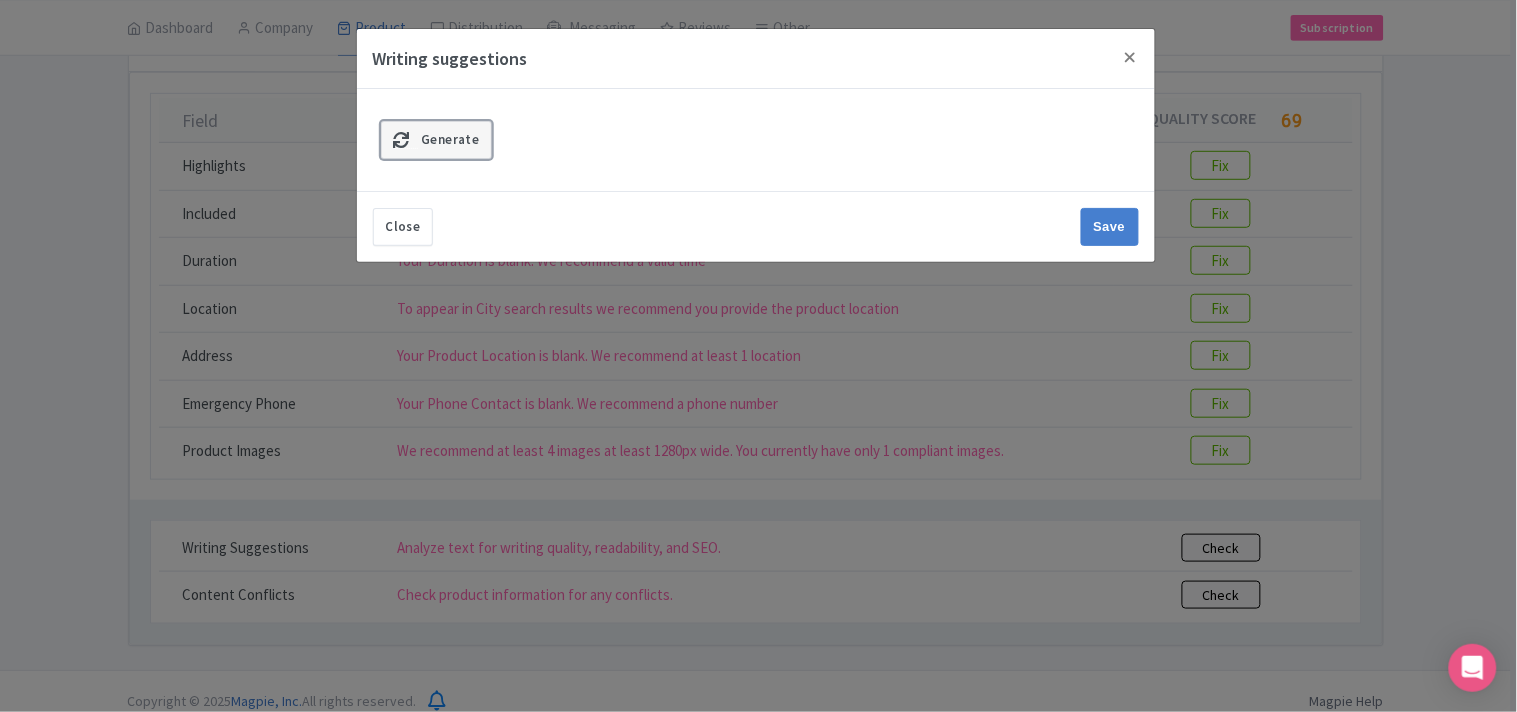click on "Generate" at bounding box center (437, 140) 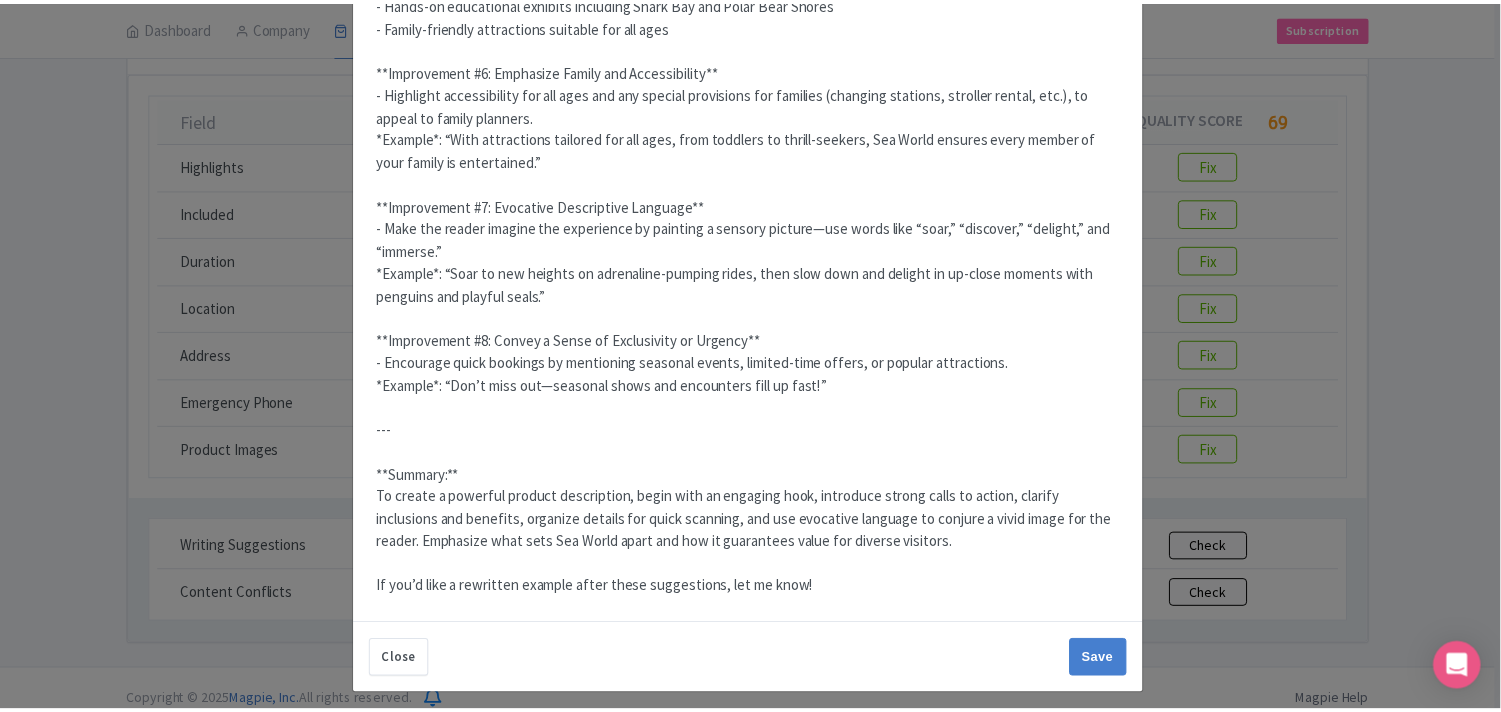 scroll, scrollTop: 914, scrollLeft: 0, axis: vertical 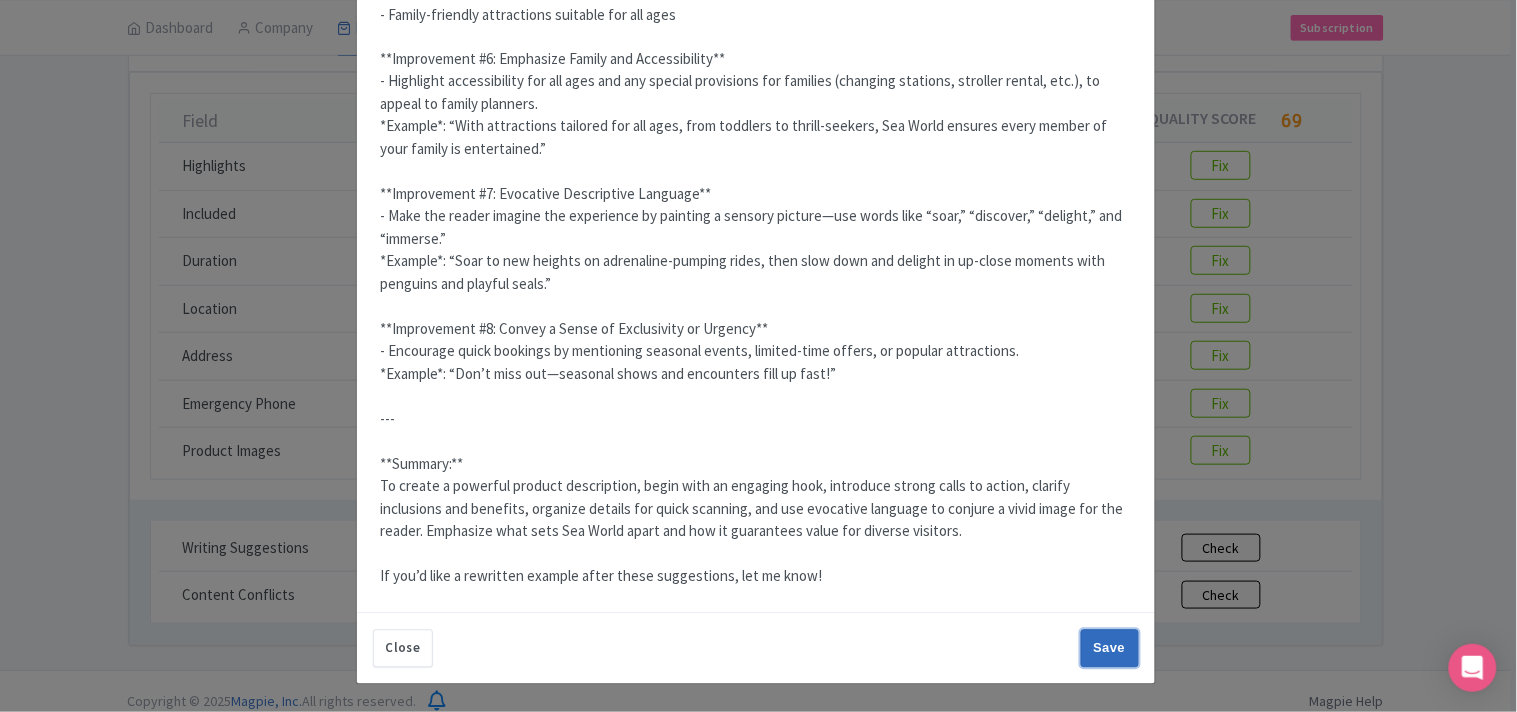 click on "Save" at bounding box center [1110, 649] 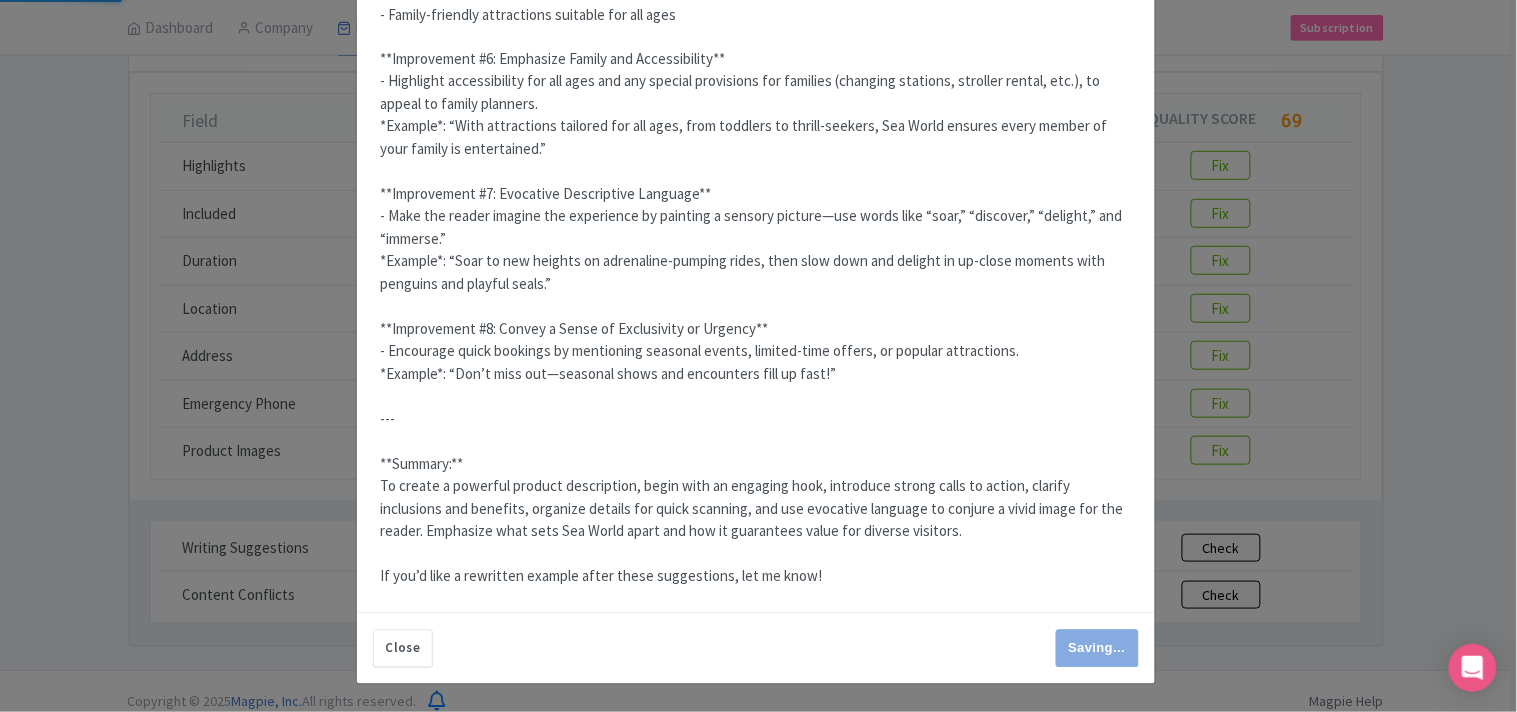 type on "Save" 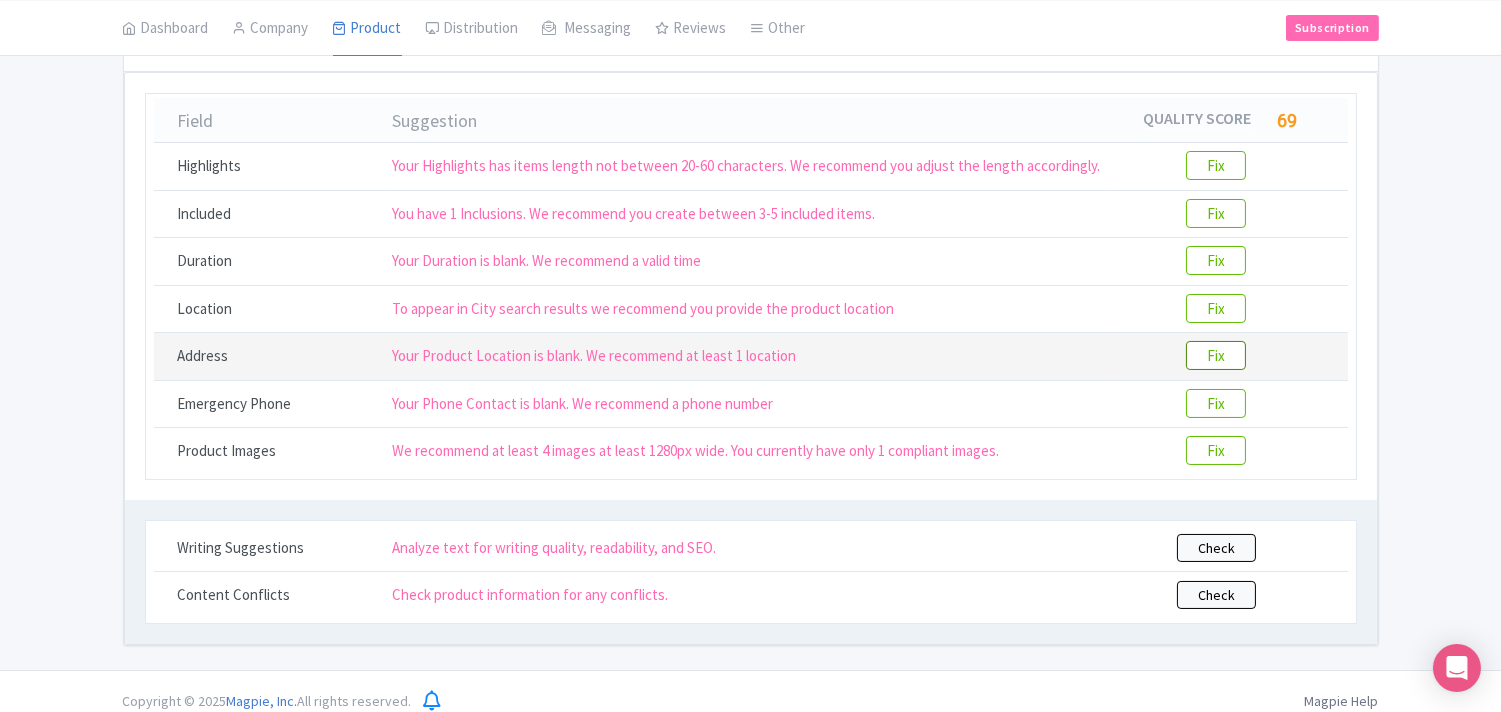 click on "Fix" at bounding box center (1216, 355) 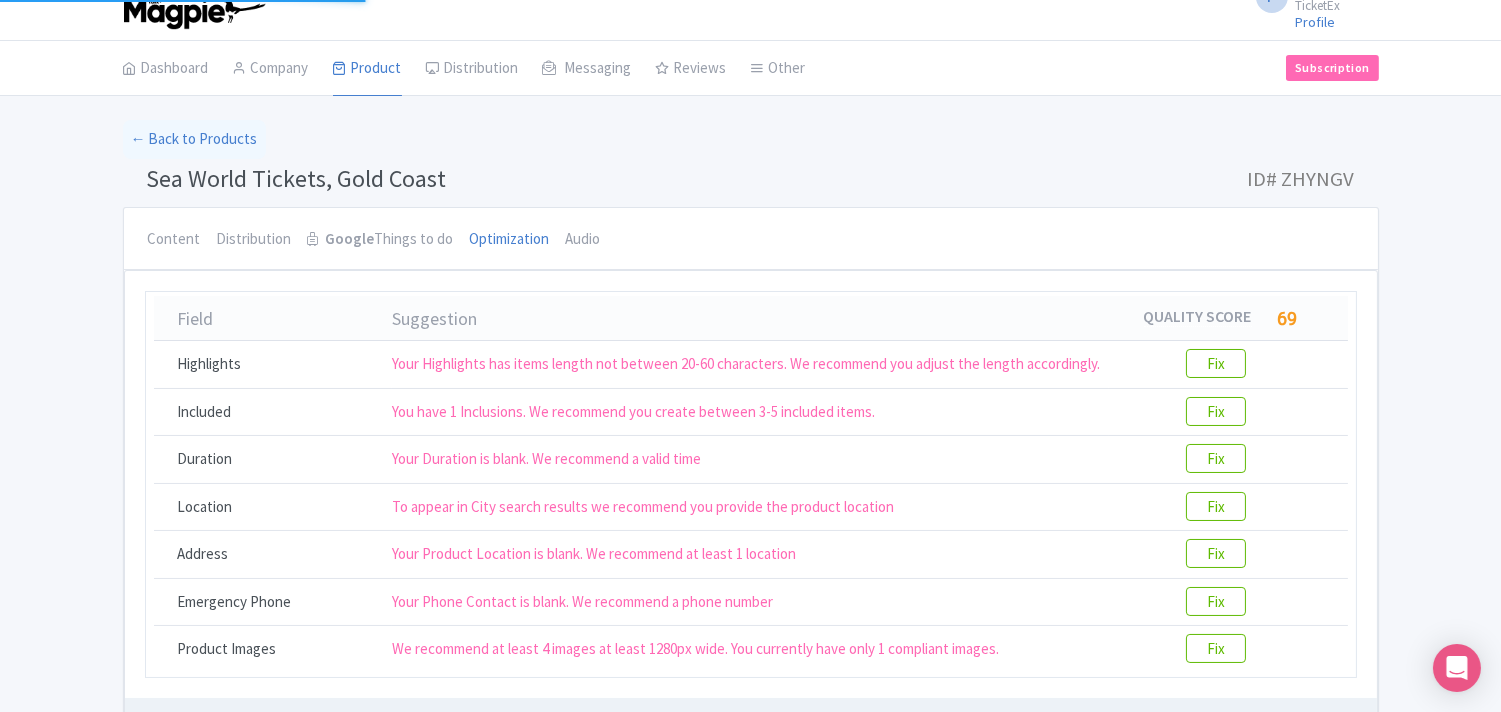 scroll, scrollTop: 0, scrollLeft: 0, axis: both 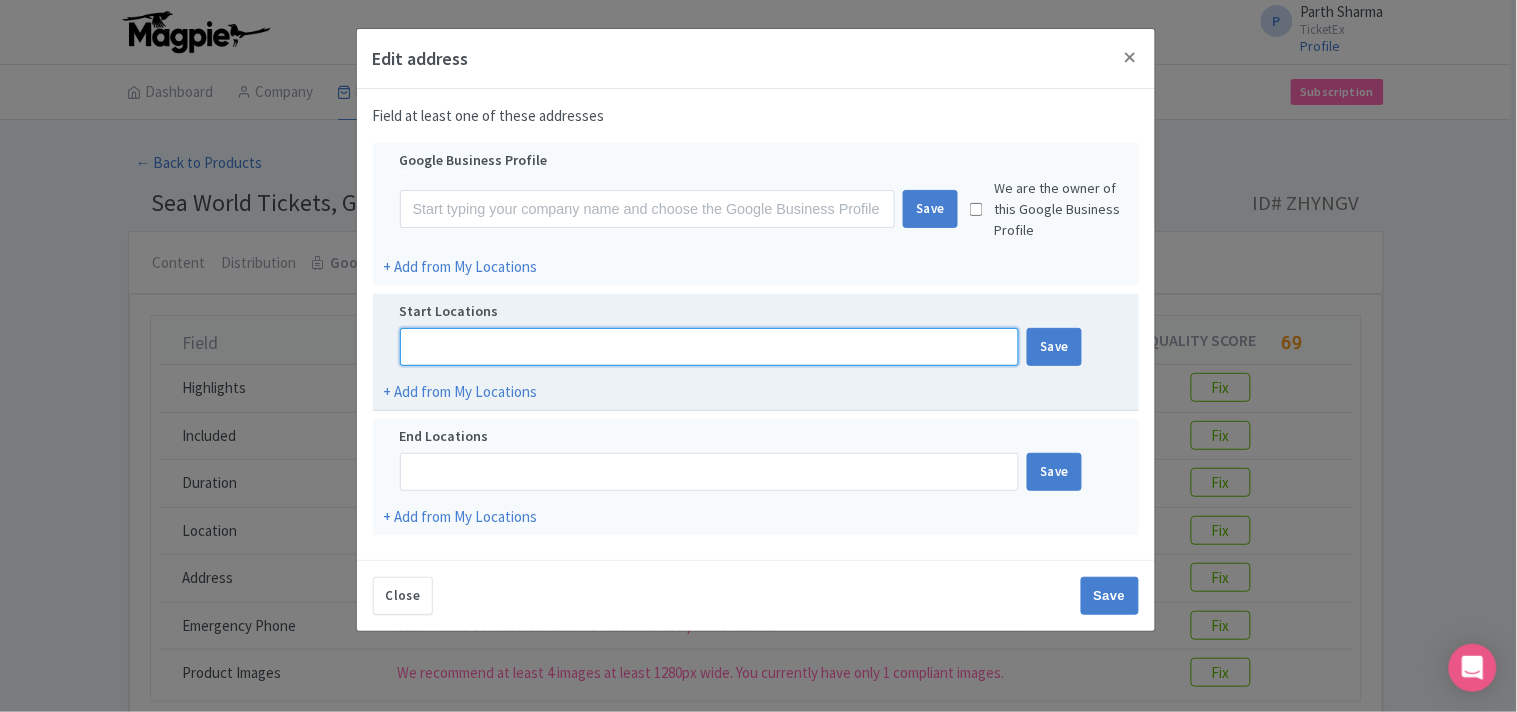 click at bounding box center [710, 347] 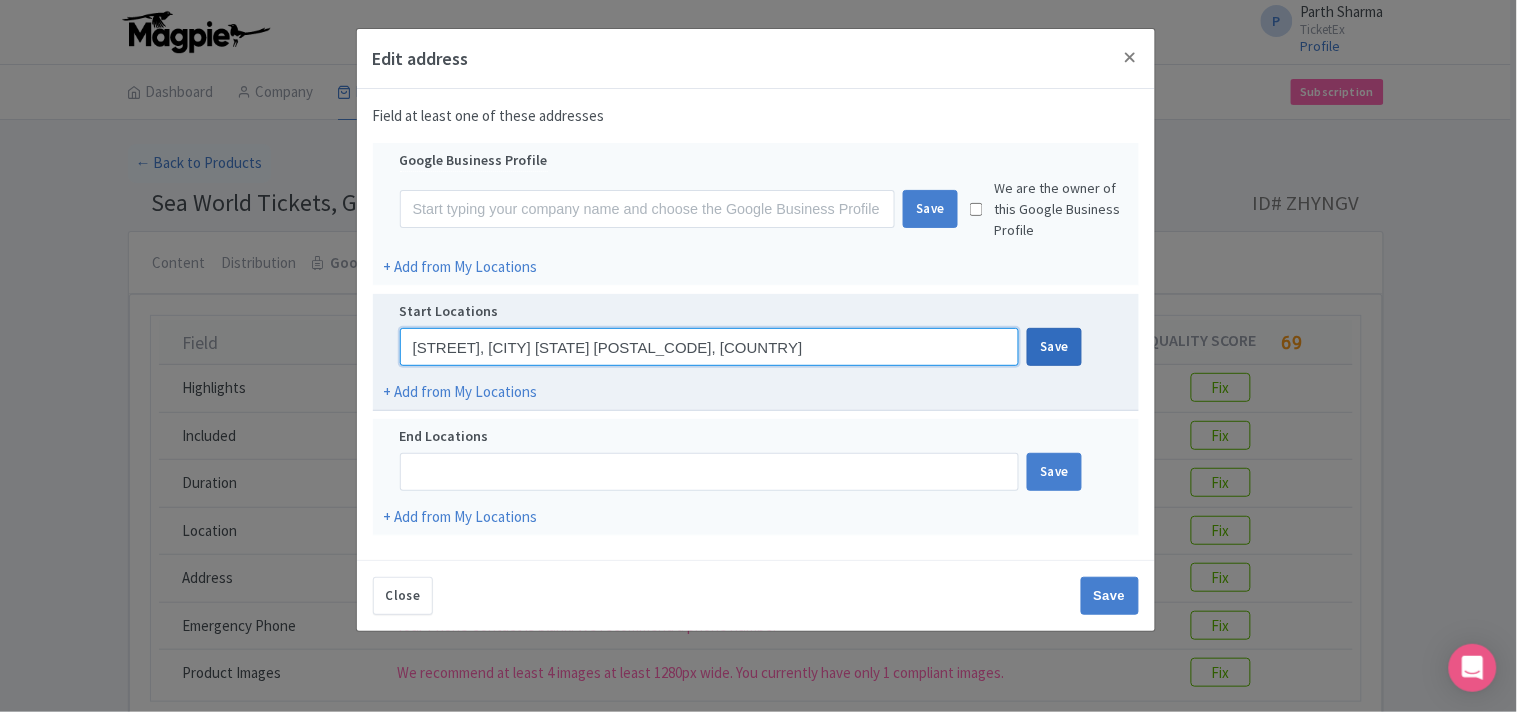 type on "[STREET], [CITY] [STATE] [POSTAL_CODE], [COUNTRY]" 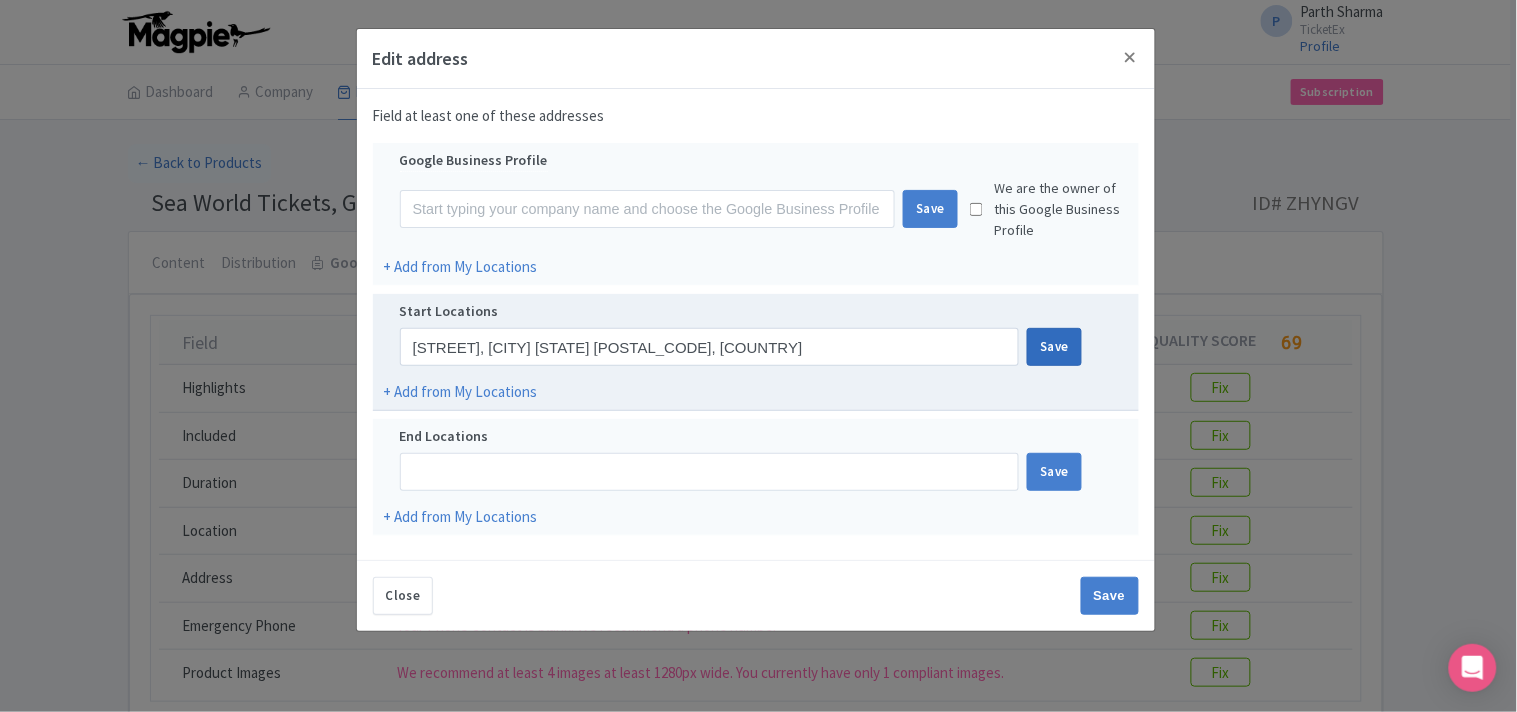 click on "Save" at bounding box center [1054, 347] 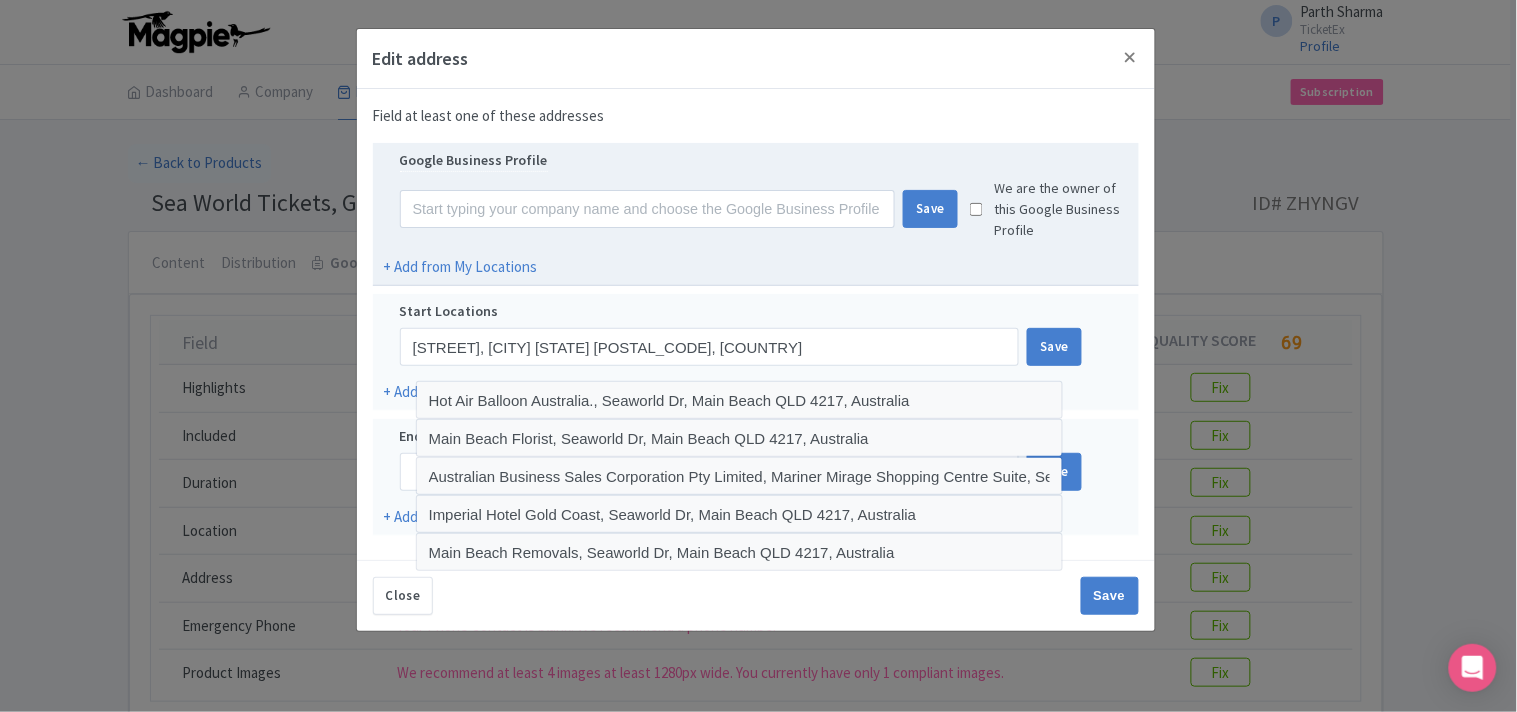 click on "Google Business Profile
Save
We are the owner of this Google Business Profile
+ Add from My Locations" at bounding box center [756, 214] 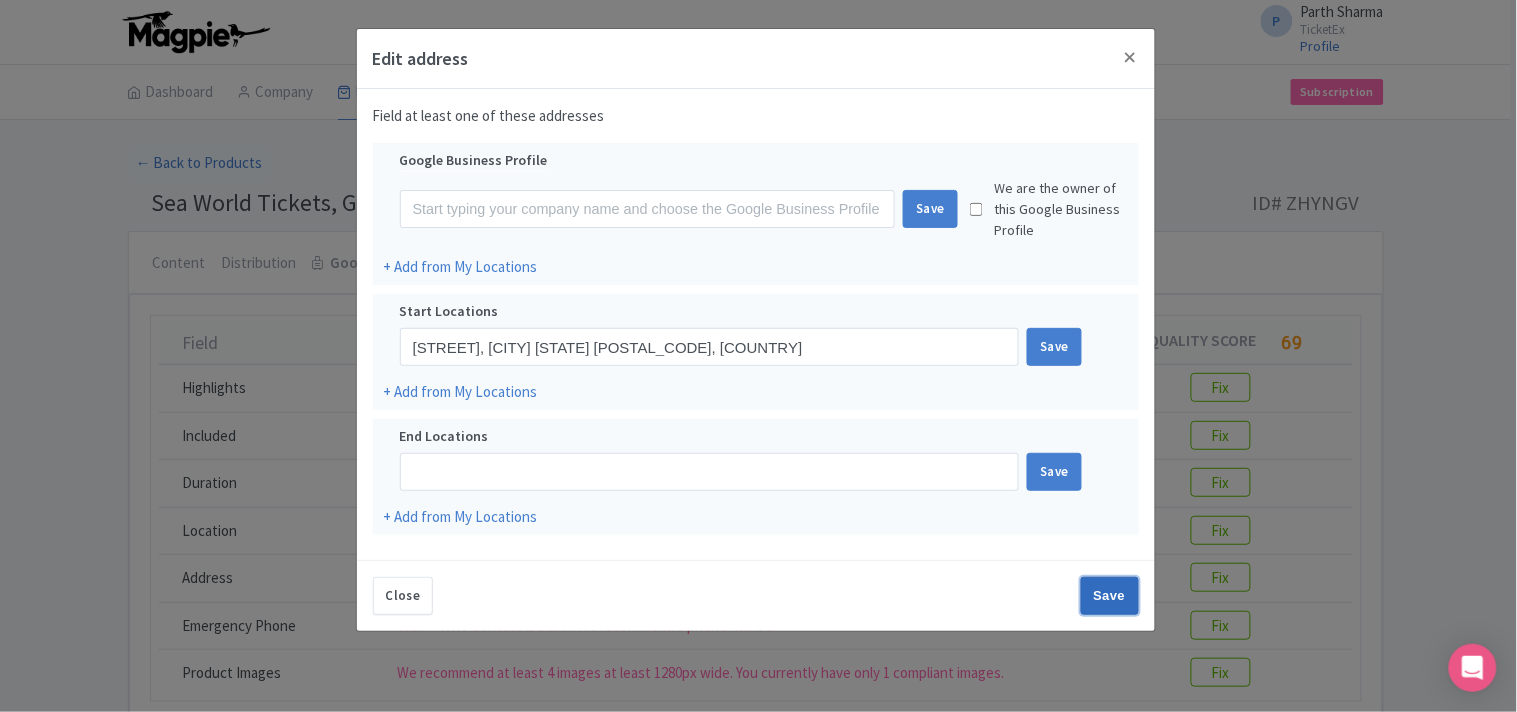 click on "Save" at bounding box center [1110, 596] 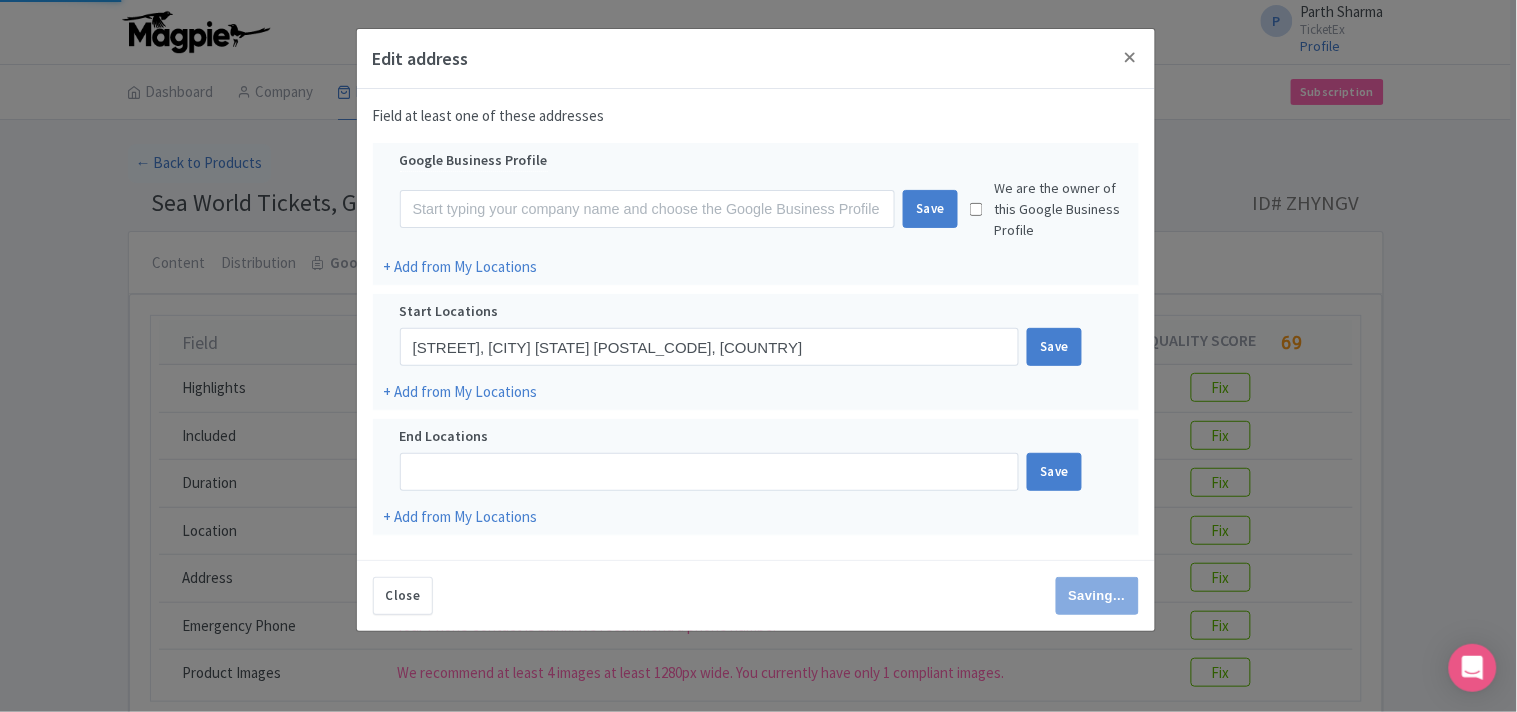 type on "Save" 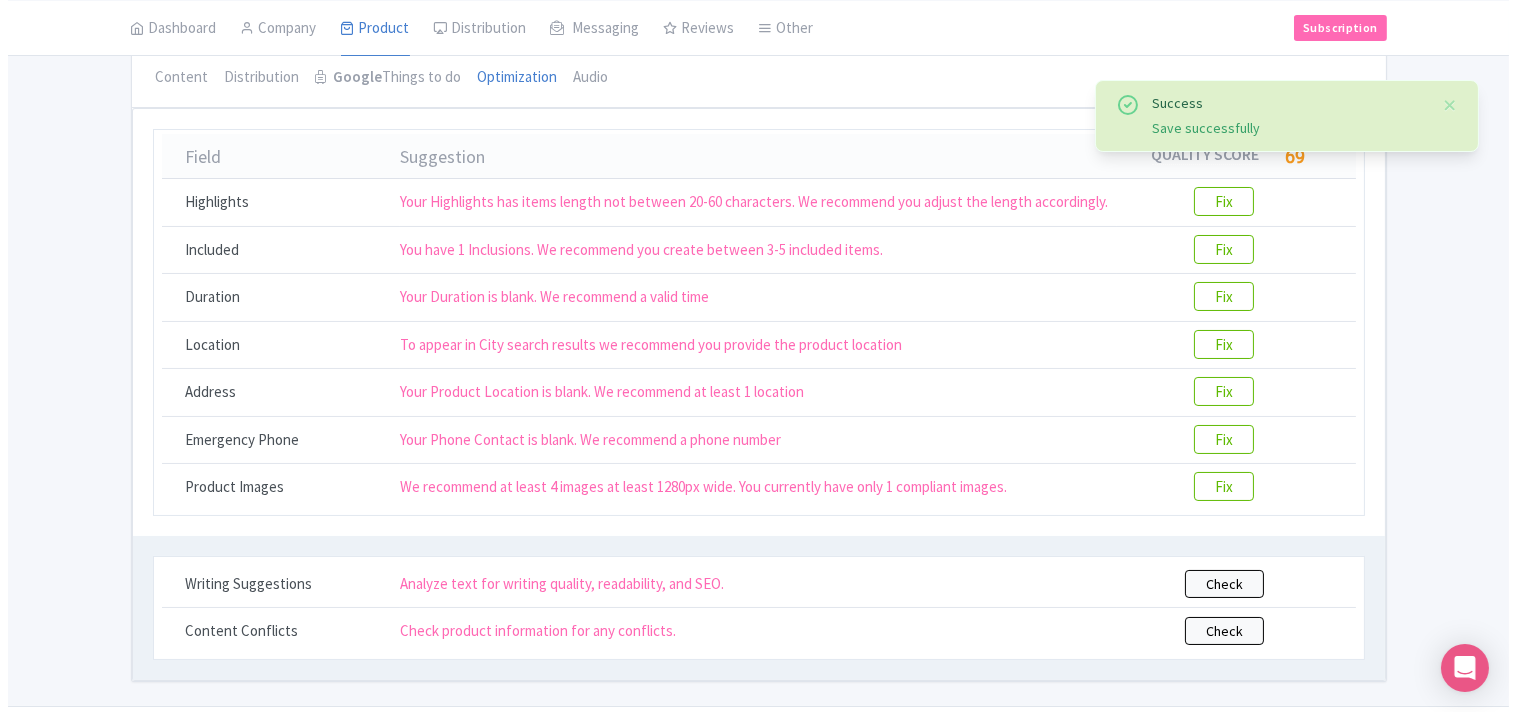 scroll, scrollTop: 132, scrollLeft: 0, axis: vertical 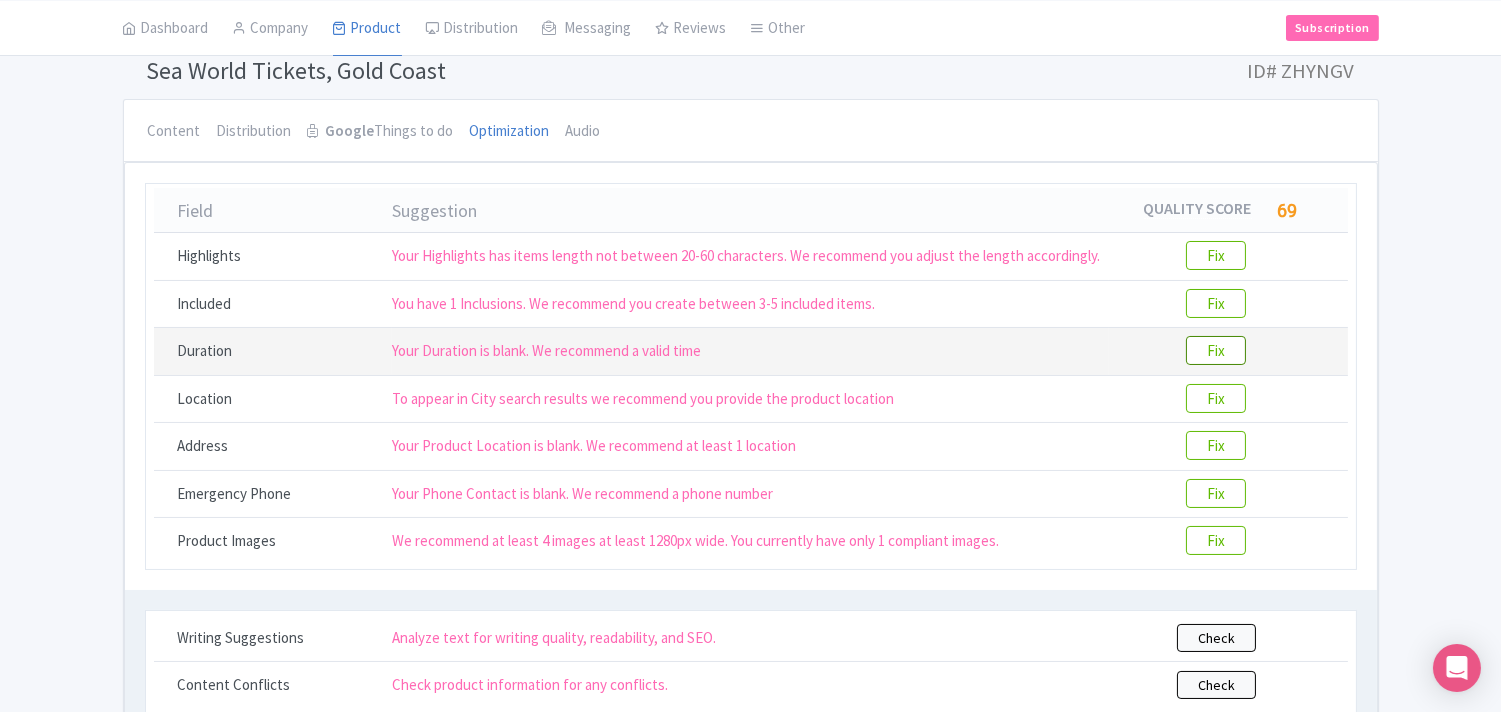 click on "Fix" at bounding box center [1216, 350] 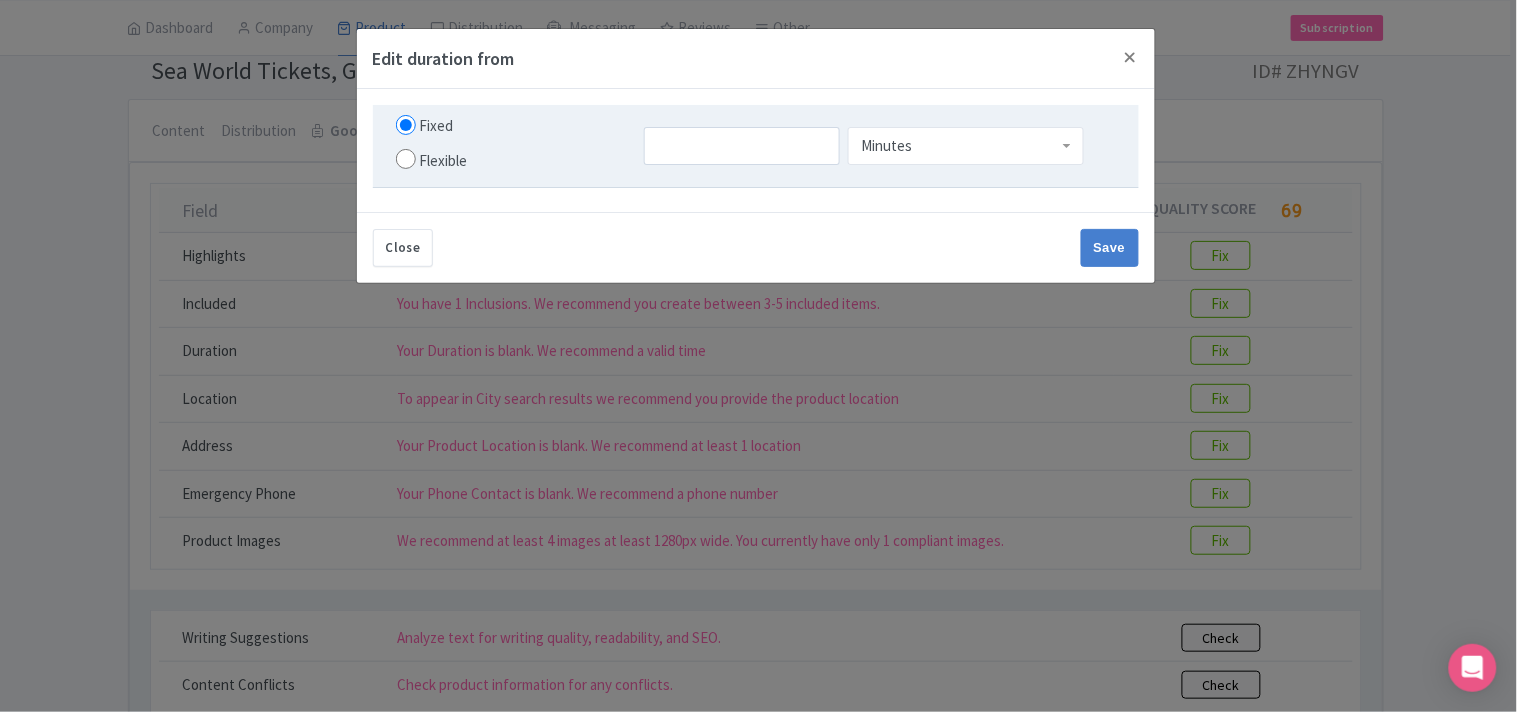 click on "Flexible" at bounding box center (406, 159) 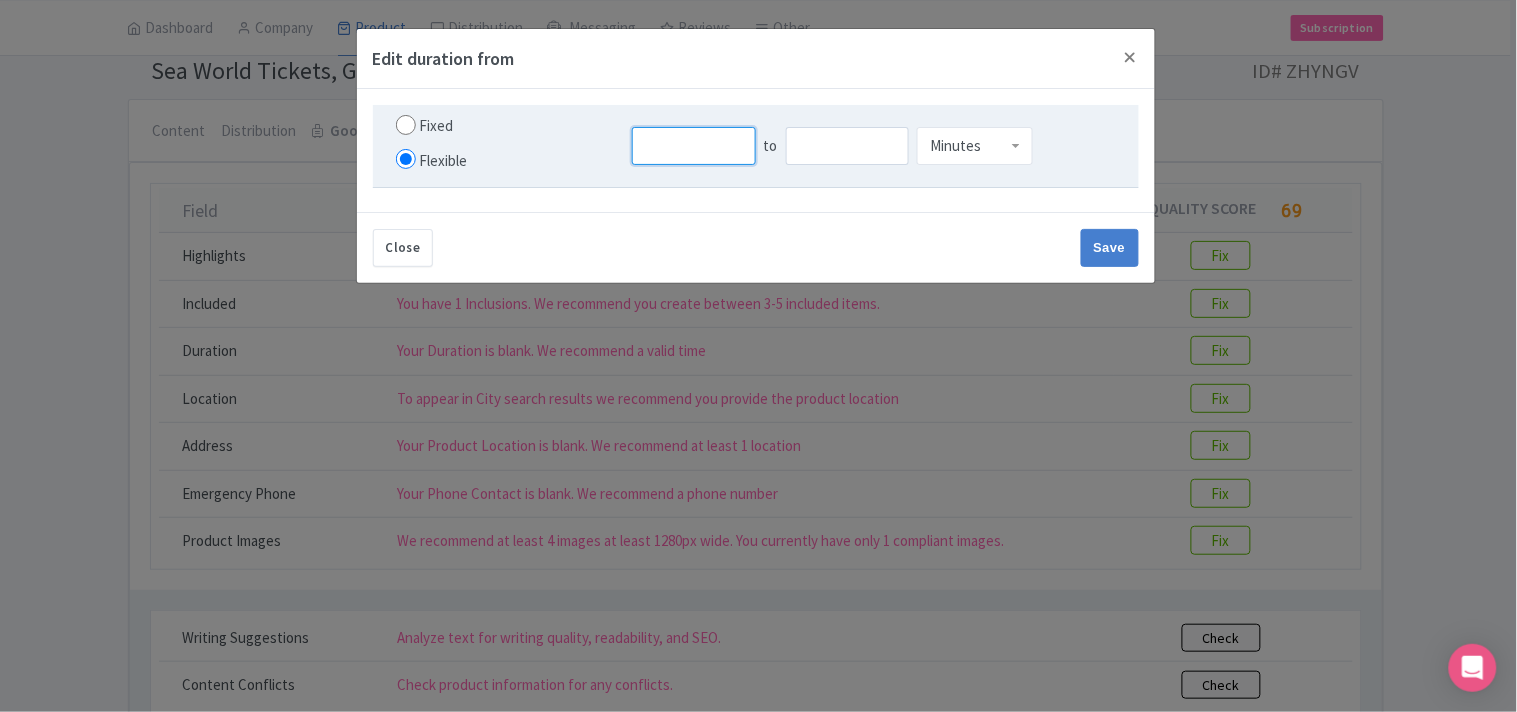 click at bounding box center (694, 146) 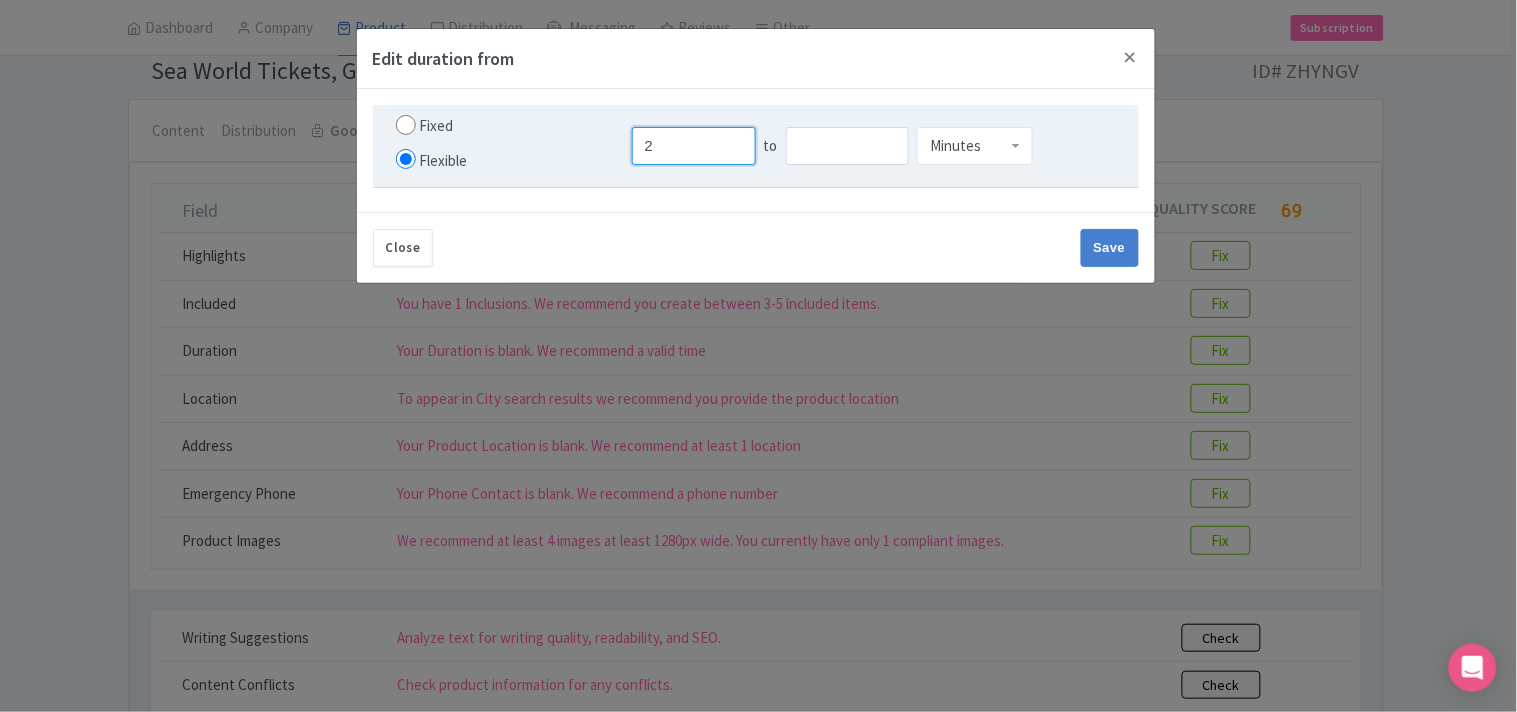 type on "2" 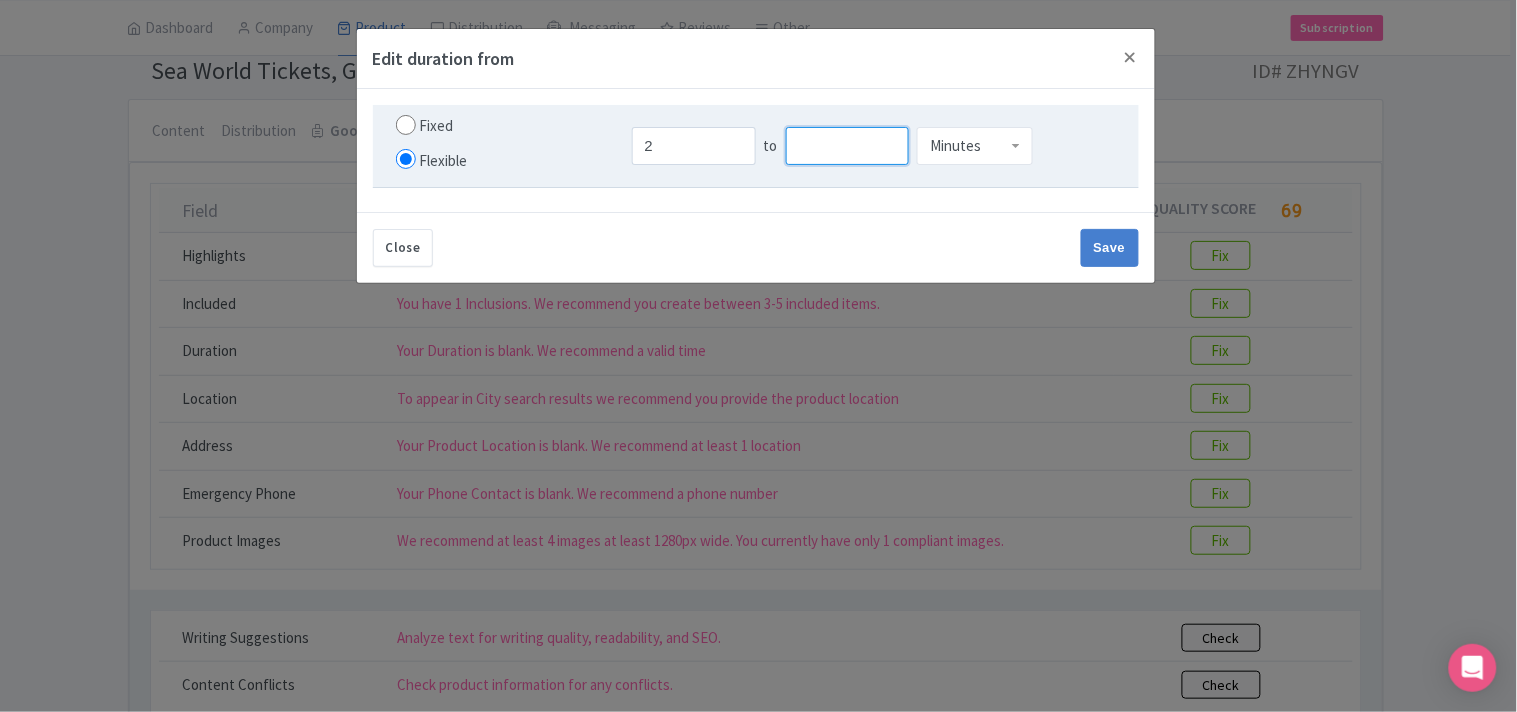 click at bounding box center [848, 146] 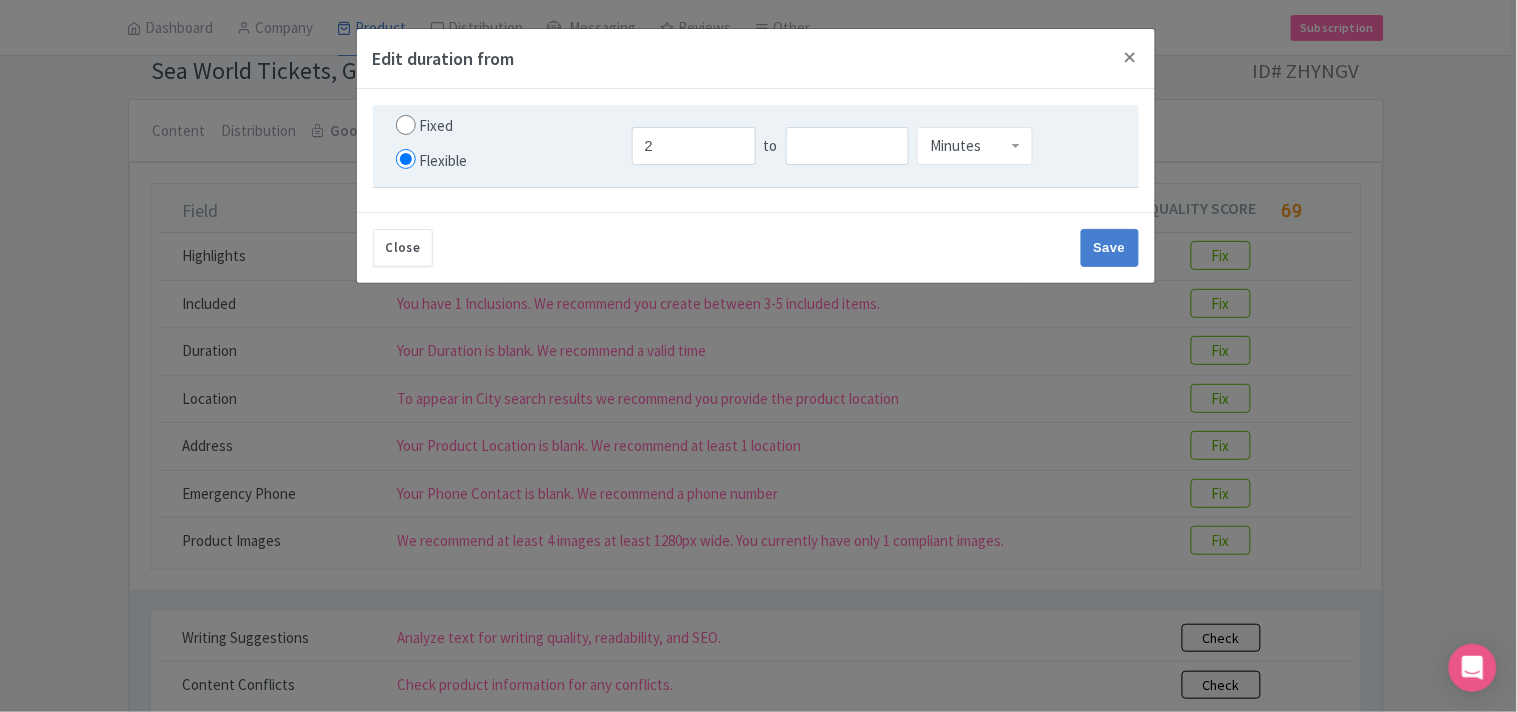 click on "Fixed" at bounding box center [406, 125] 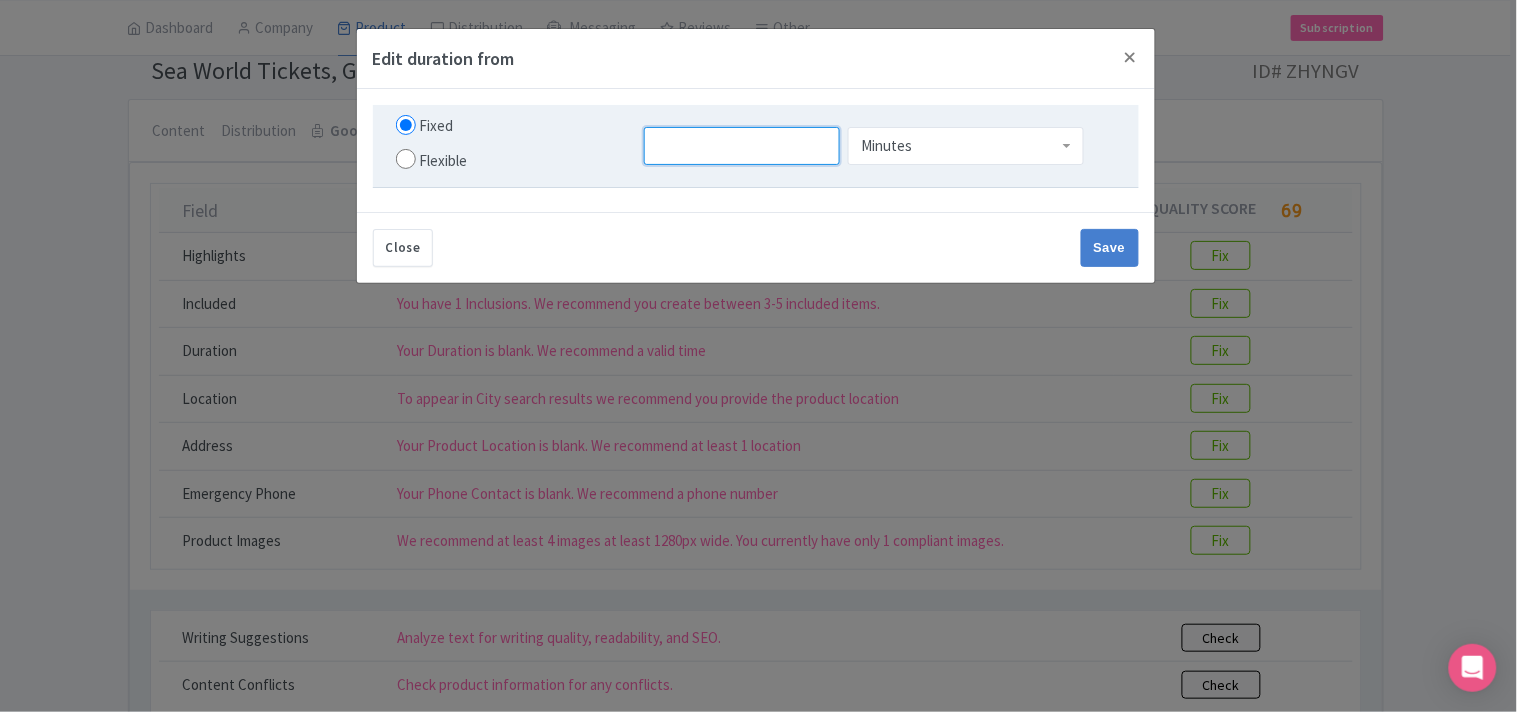 click at bounding box center [742, 146] 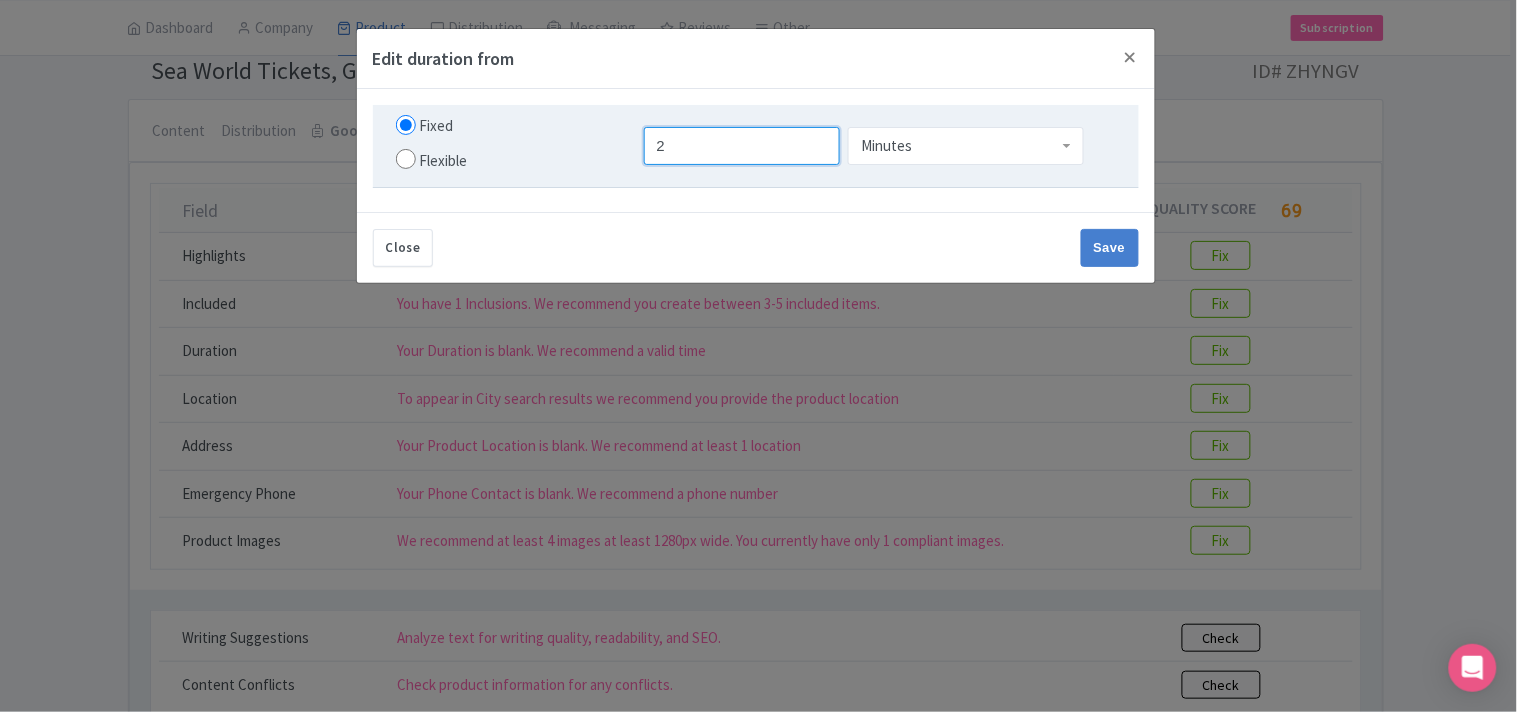 type on "2" 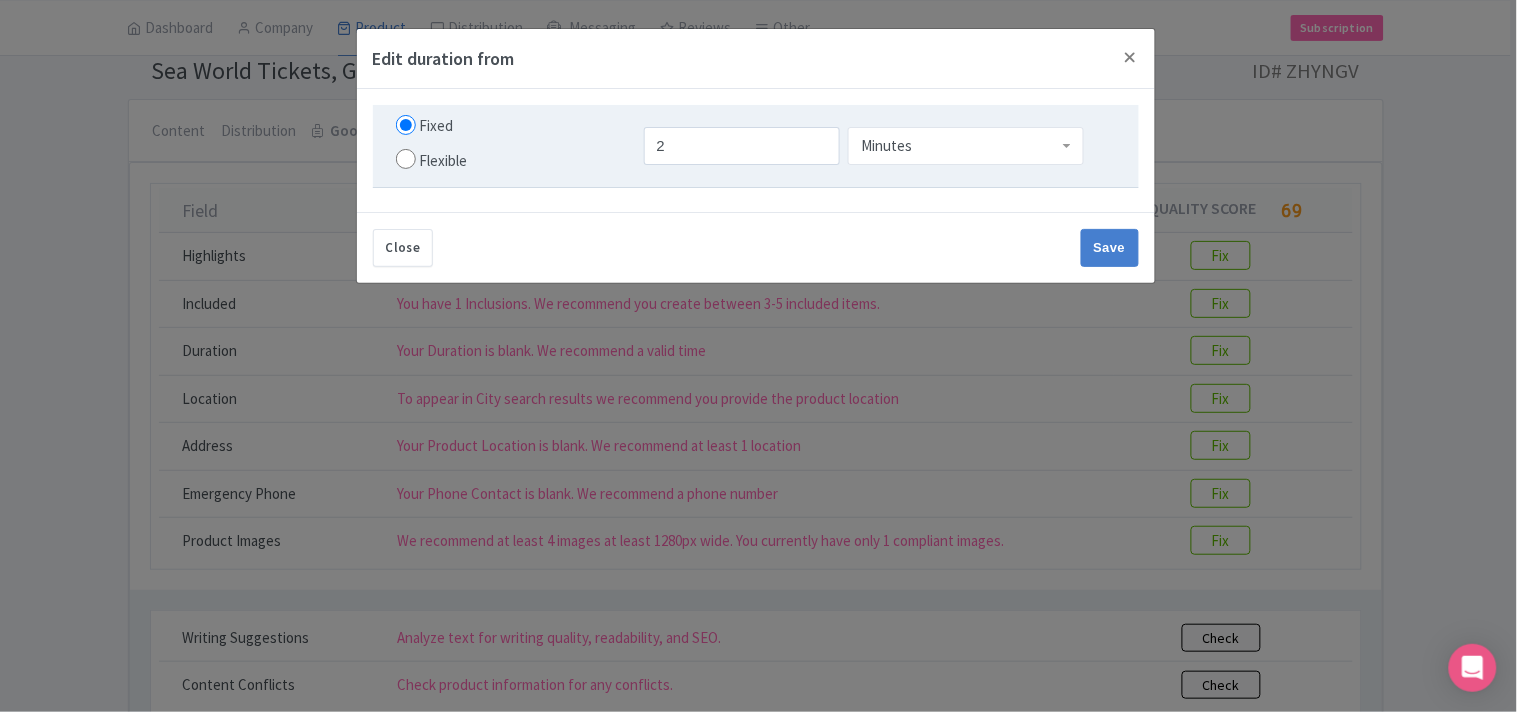 click on "Minutes" at bounding box center [966, 146] 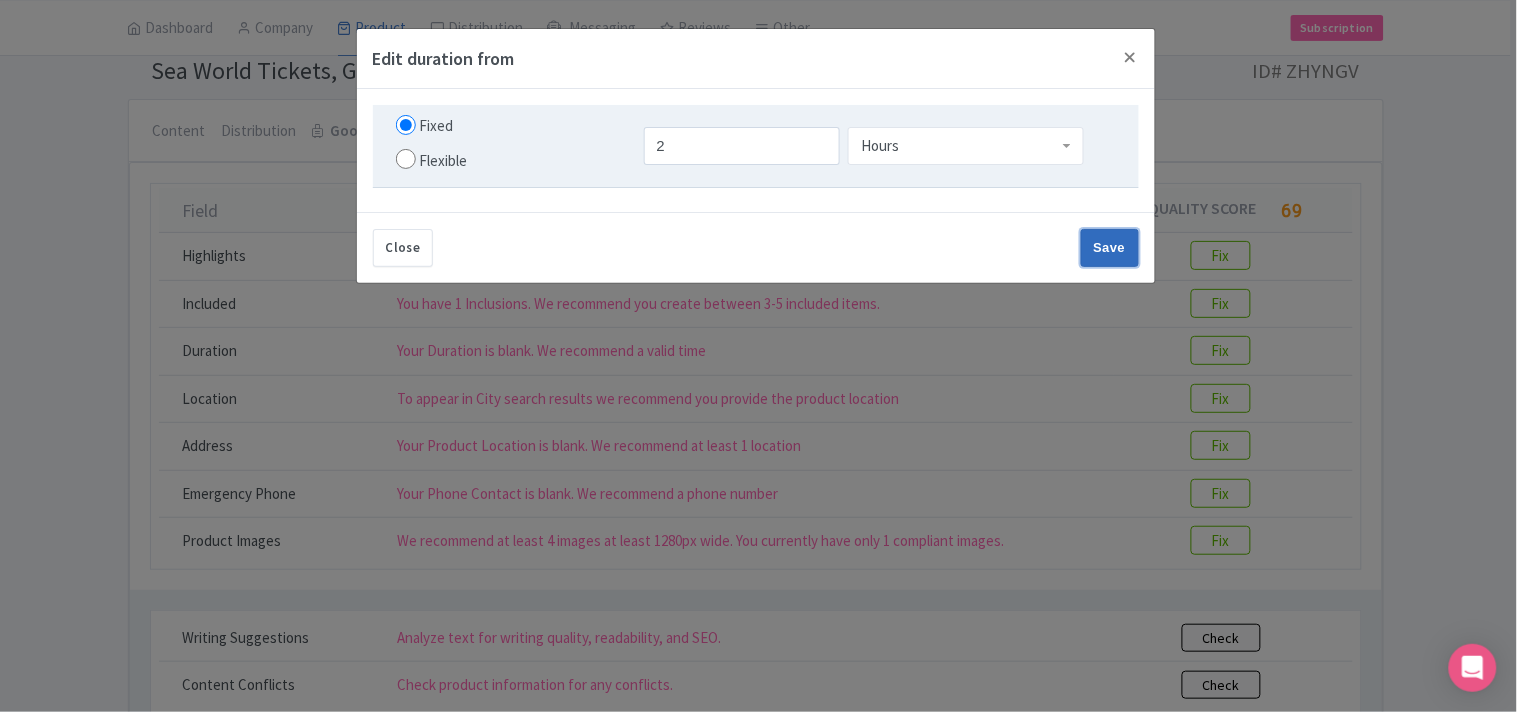 click on "Save" at bounding box center (1110, 248) 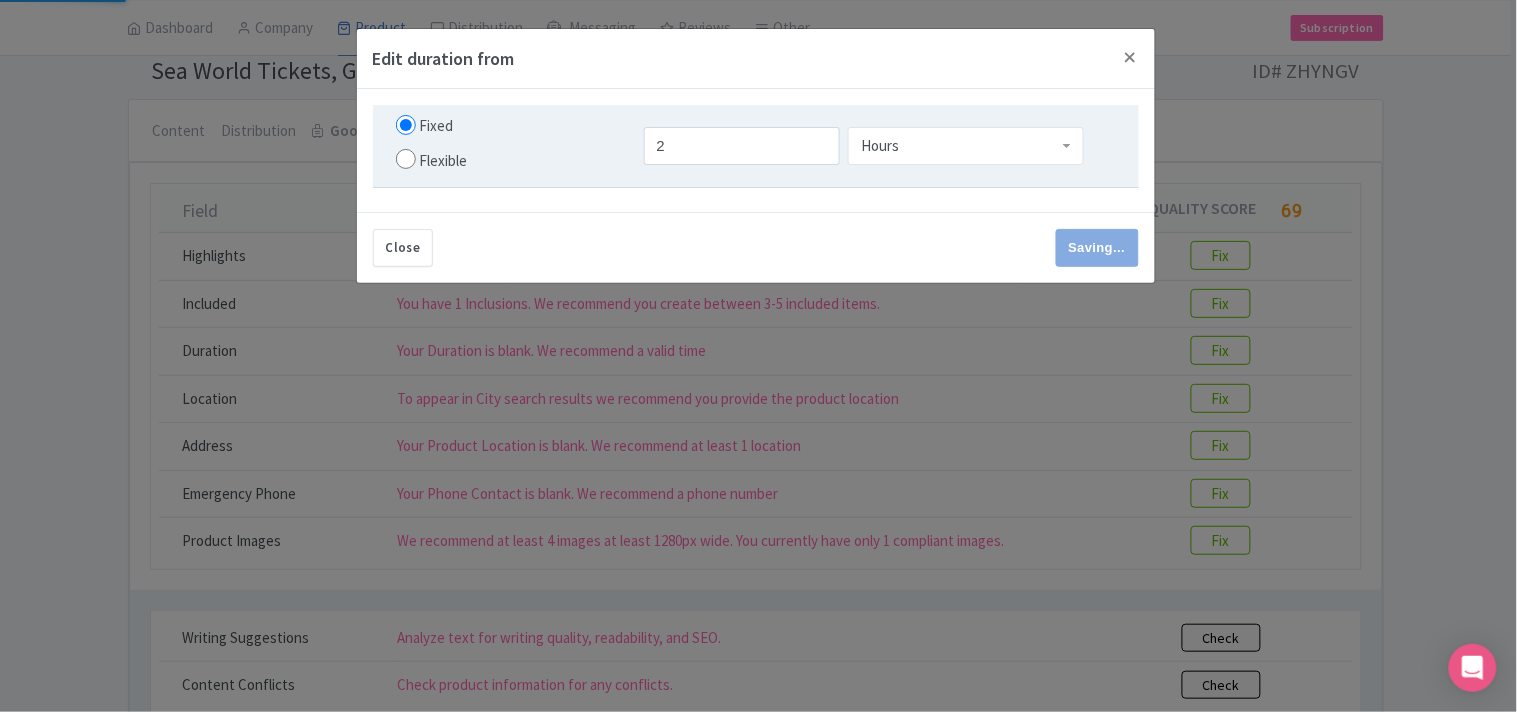 type on "Save" 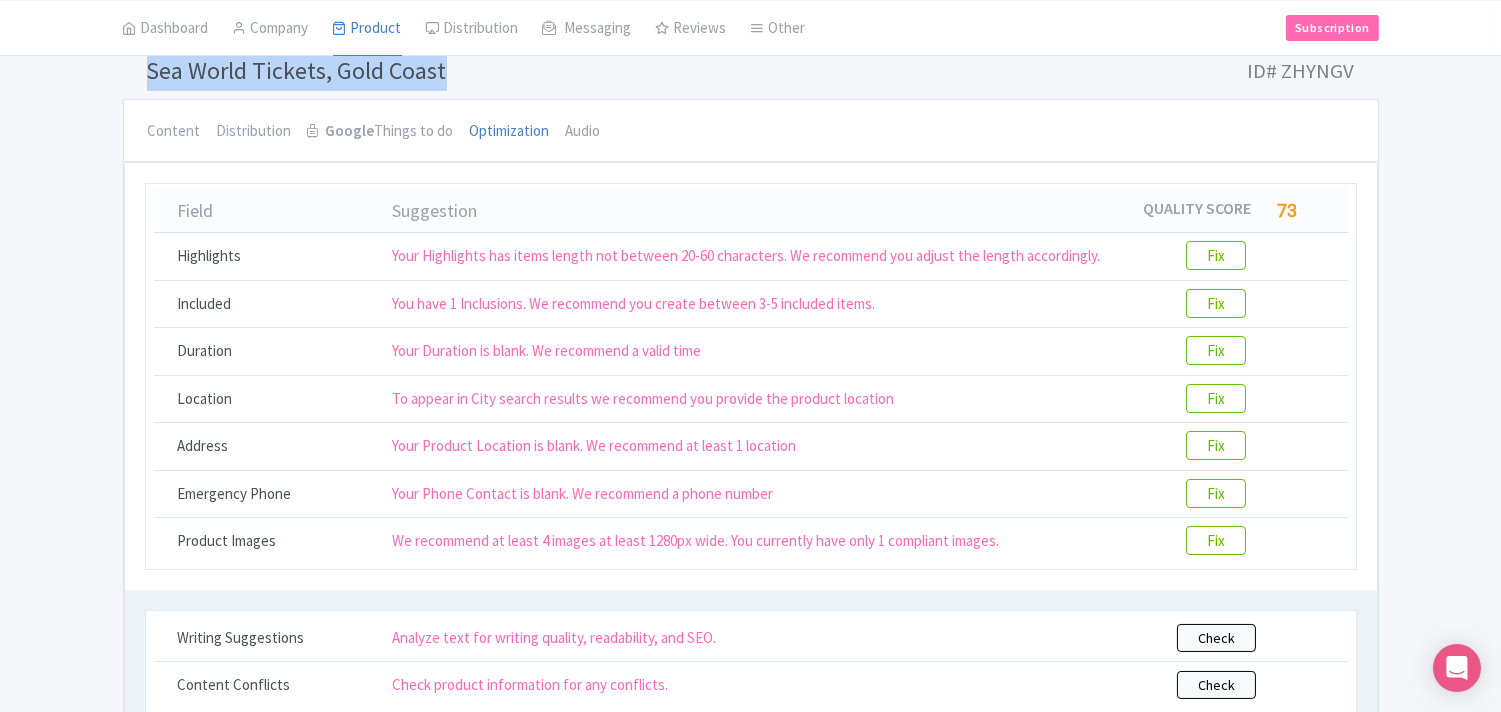 drag, startPoint x: 461, startPoint y: 63, endPoint x: 120, endPoint y: 61, distance: 341.00586 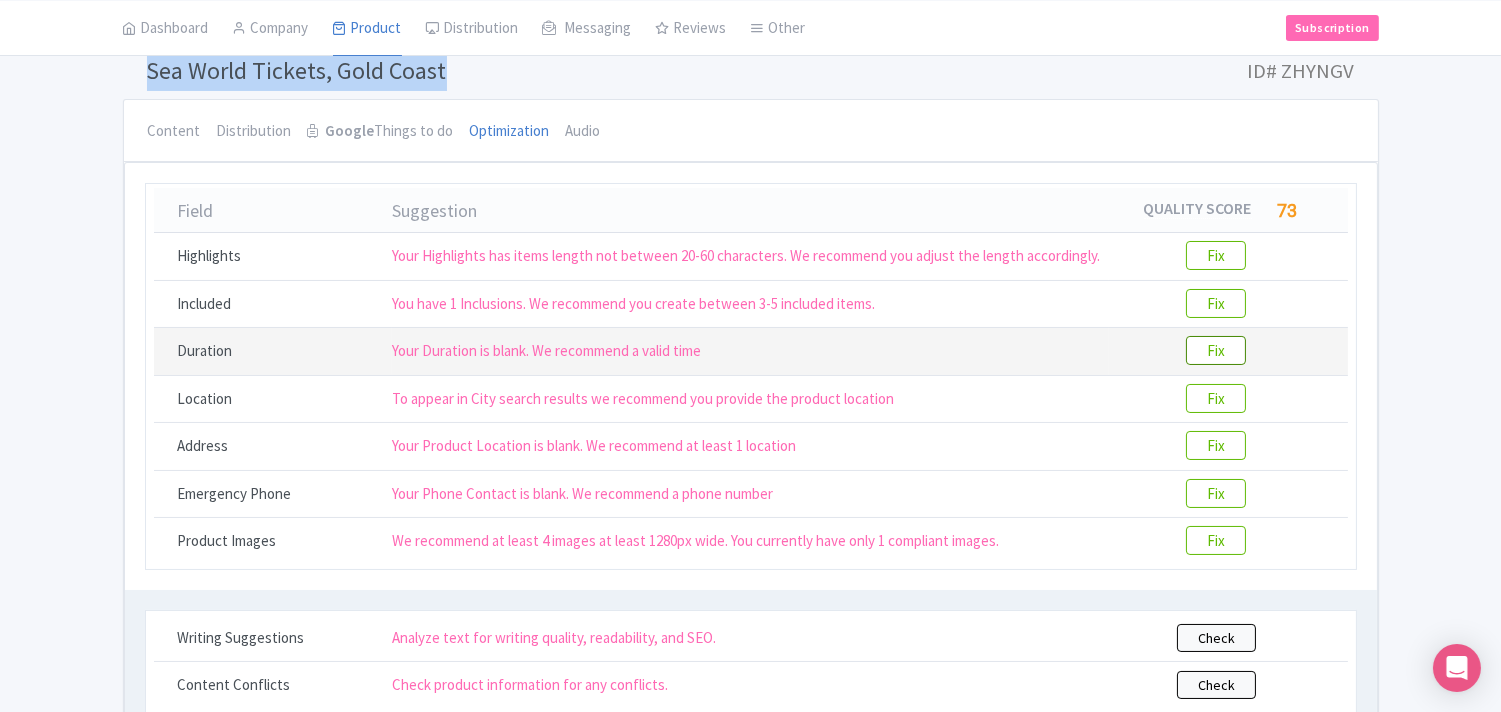 click on "Fix" at bounding box center [1216, 350] 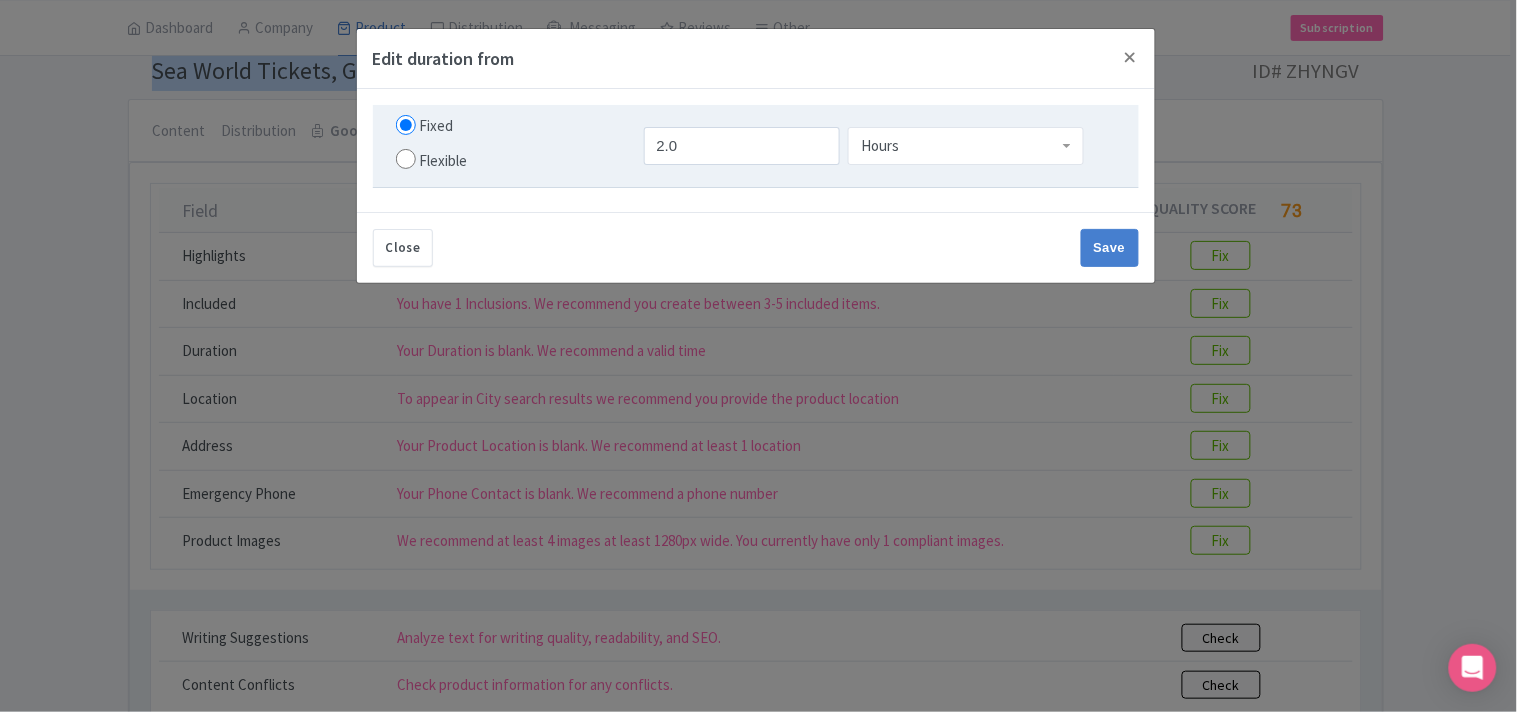 click on "Flexible" at bounding box center [406, 159] 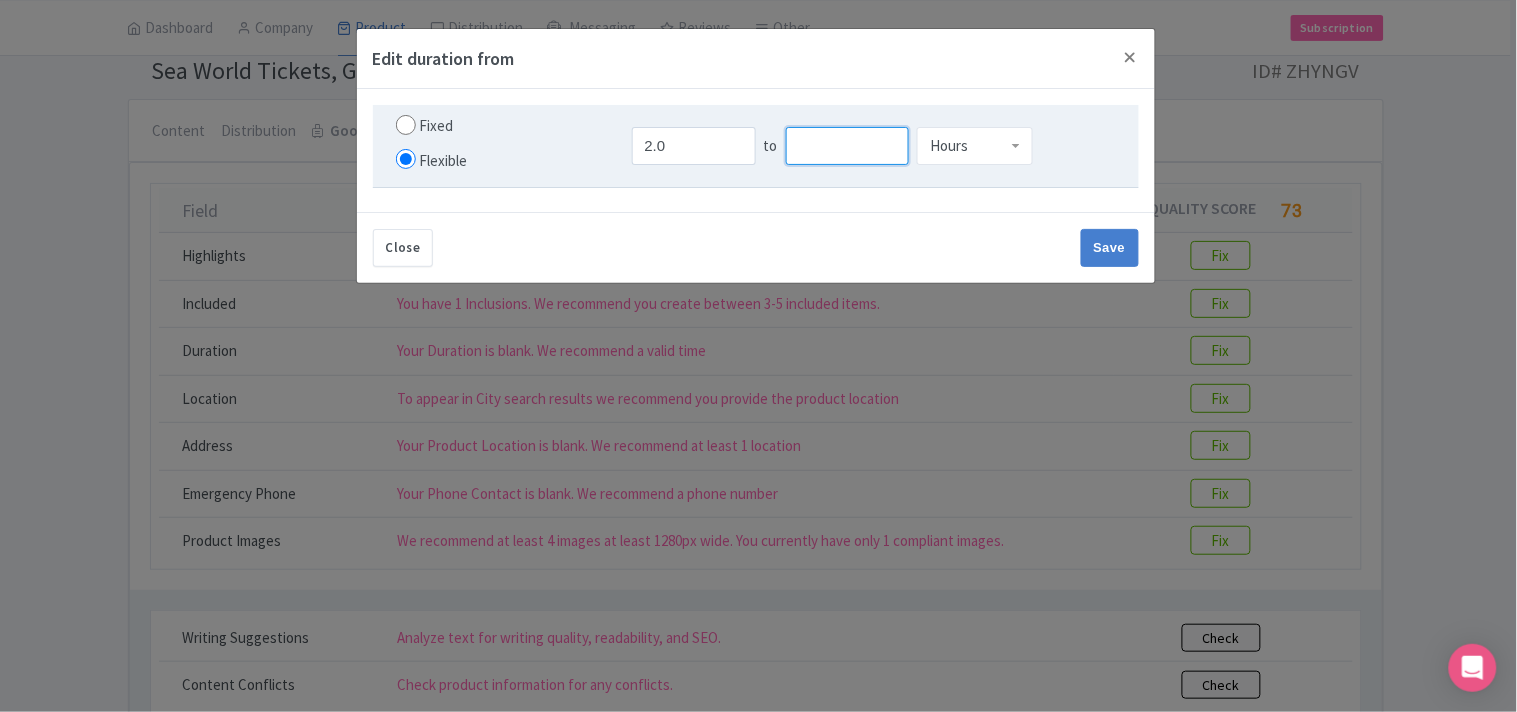 click at bounding box center [848, 146] 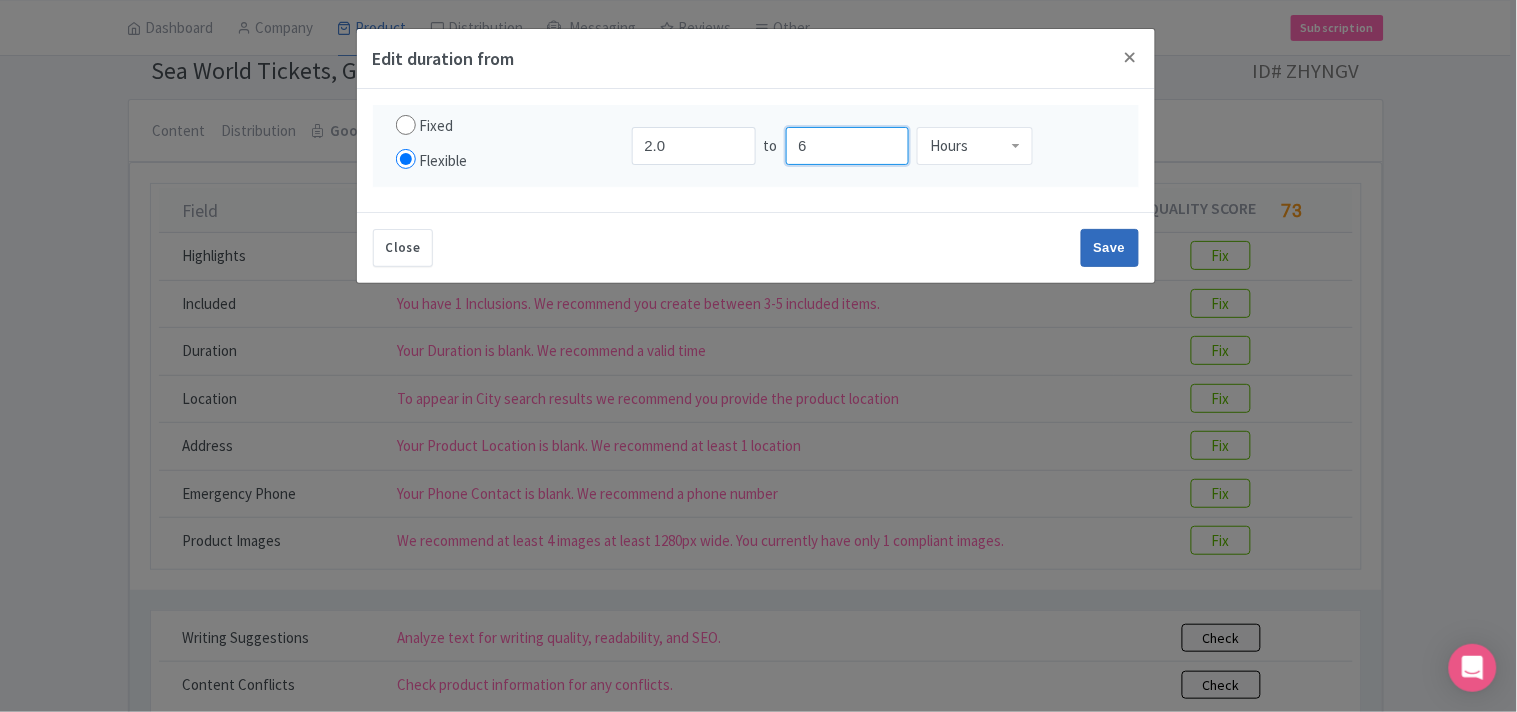 type on "6" 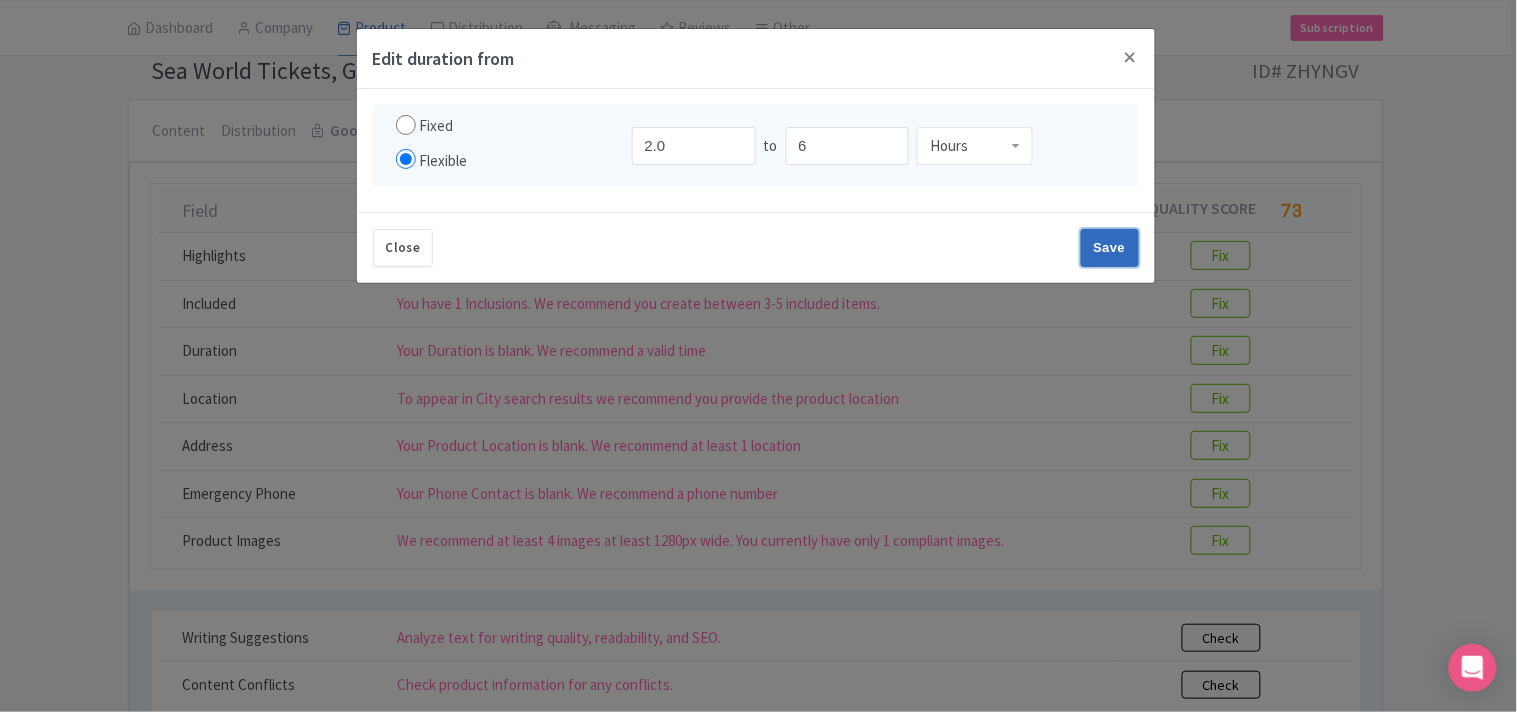 click on "Save" at bounding box center (1110, 248) 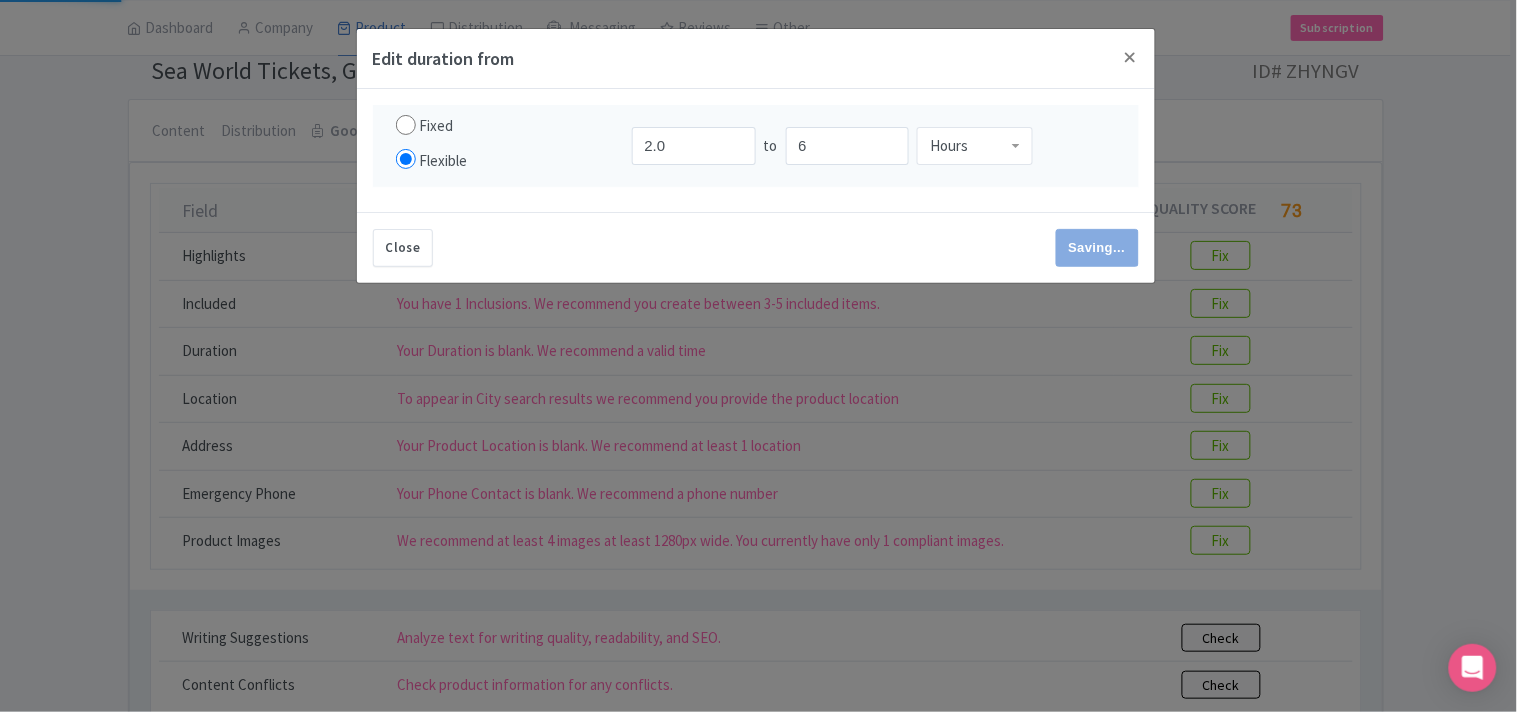 type on "Save" 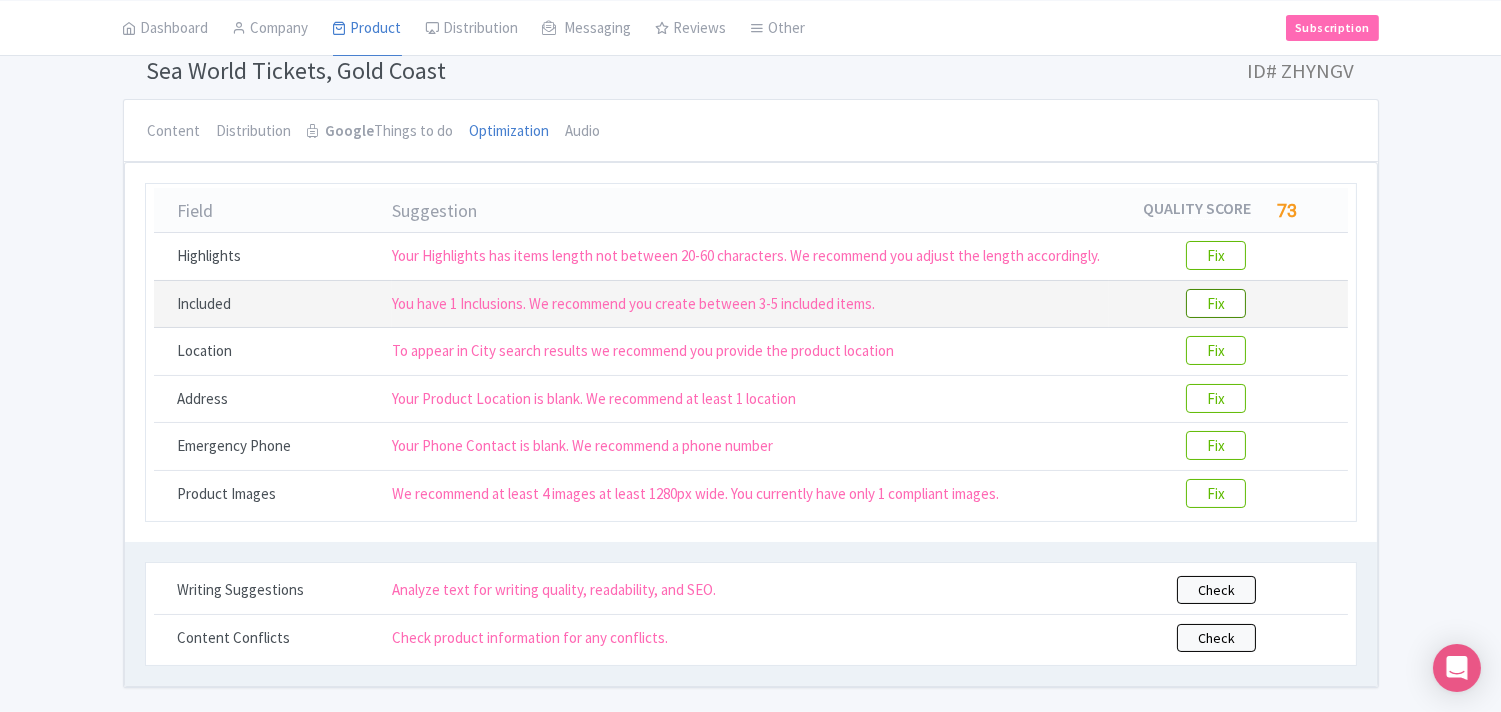 click on "Fix" at bounding box center (1216, 303) 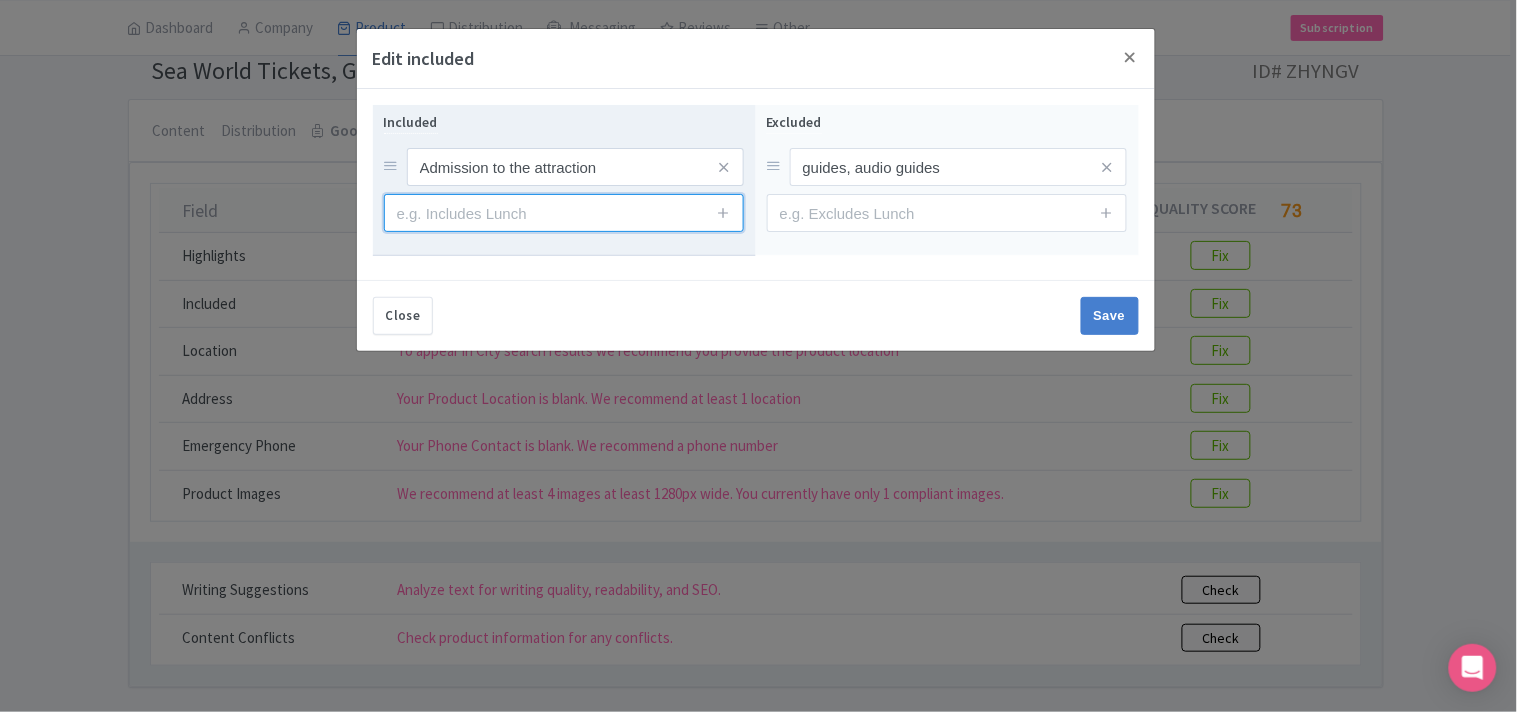click at bounding box center [564, 213] 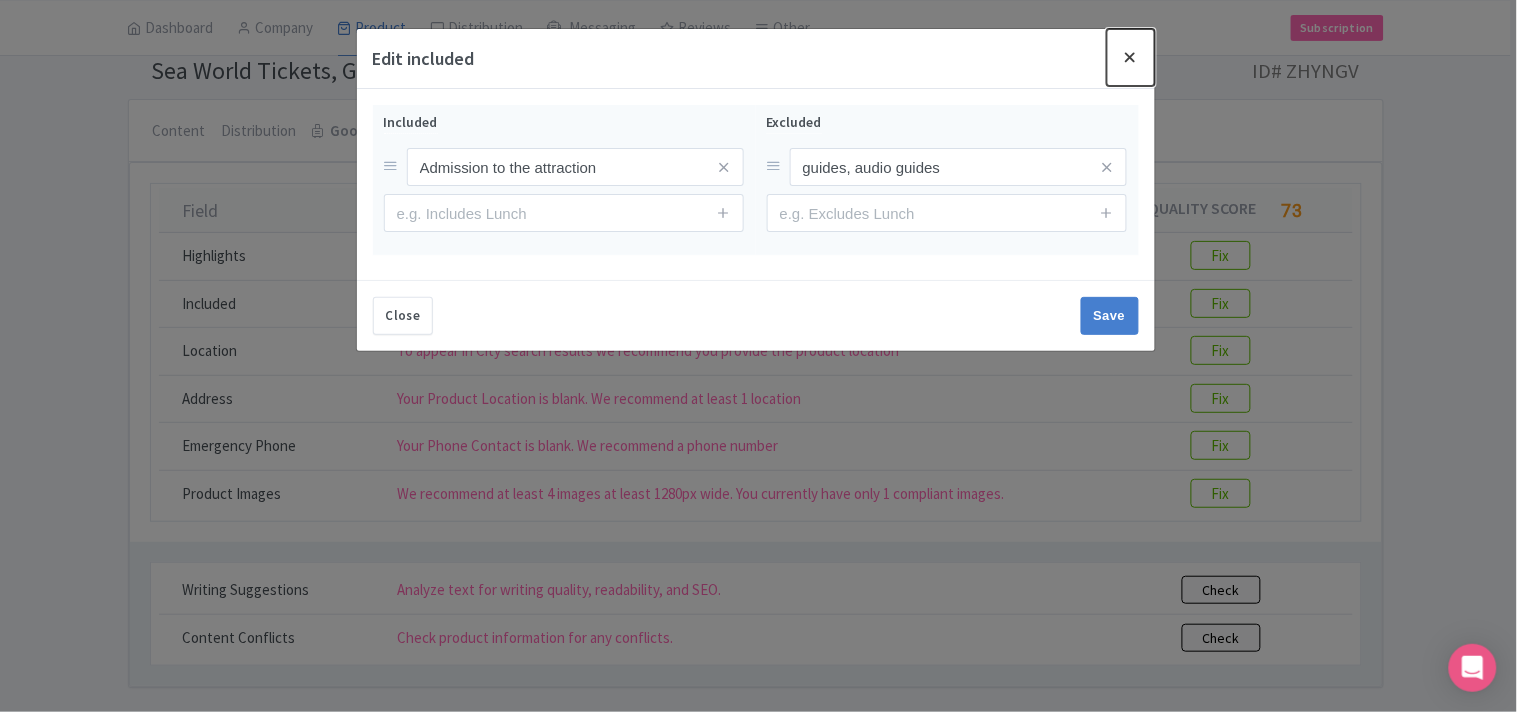 click at bounding box center (1131, 57) 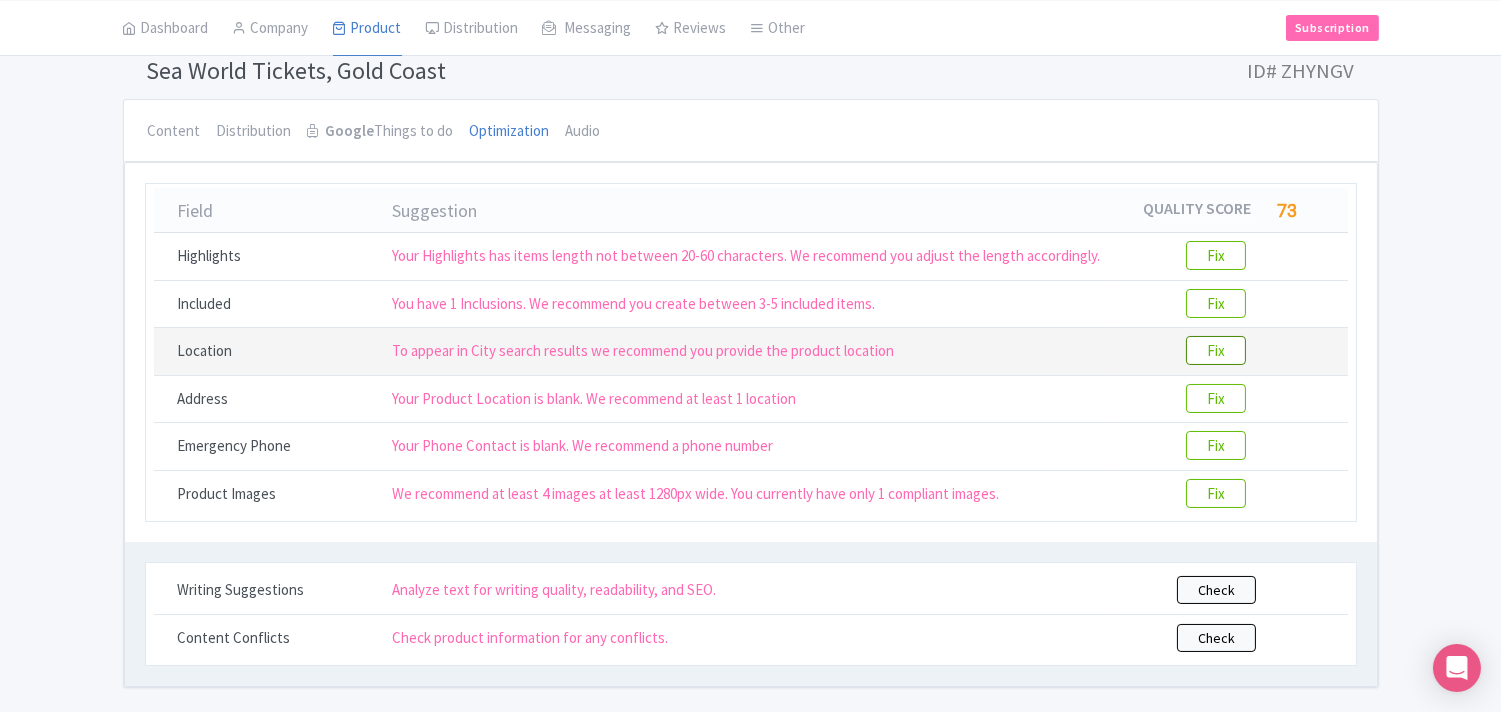 click on "Fix" at bounding box center [1216, 350] 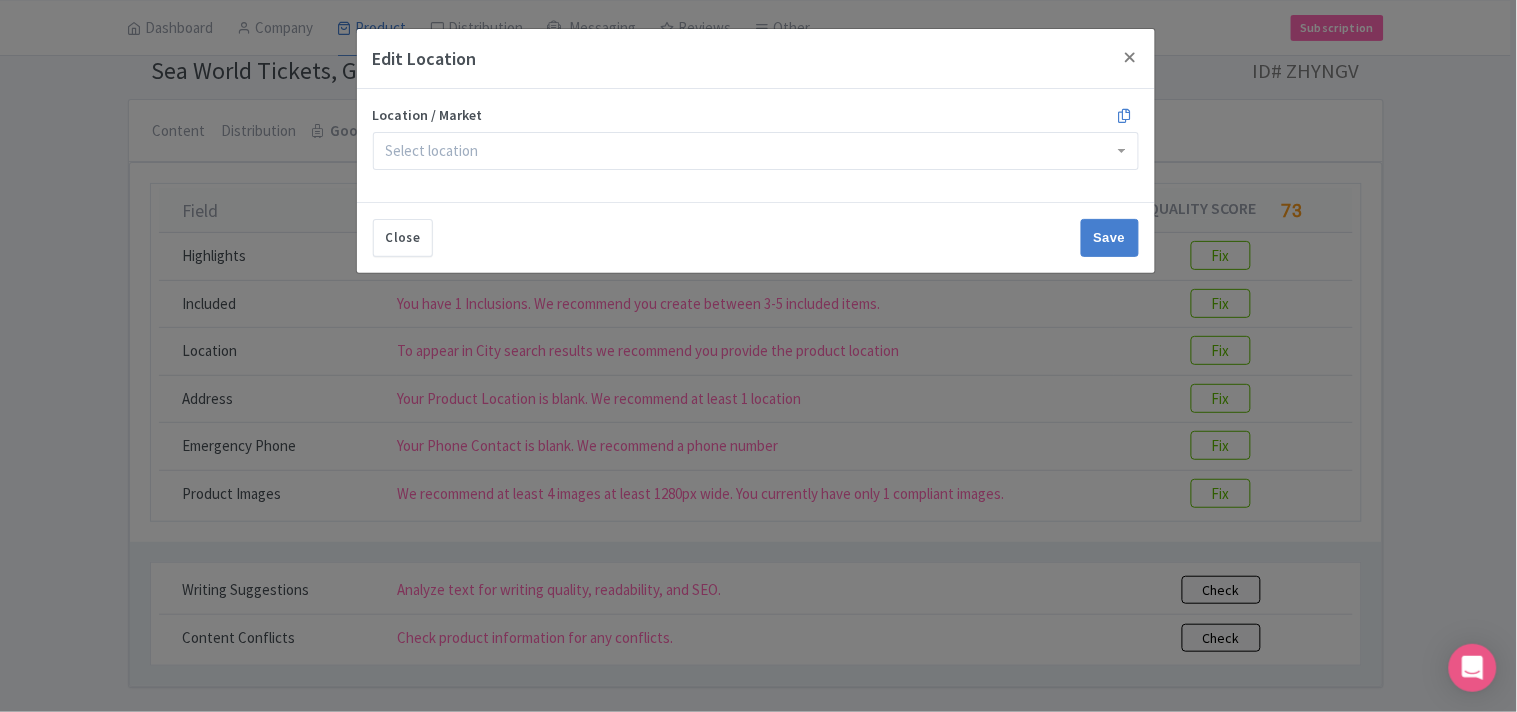 click on "Location / Market" at bounding box center [434, 151] 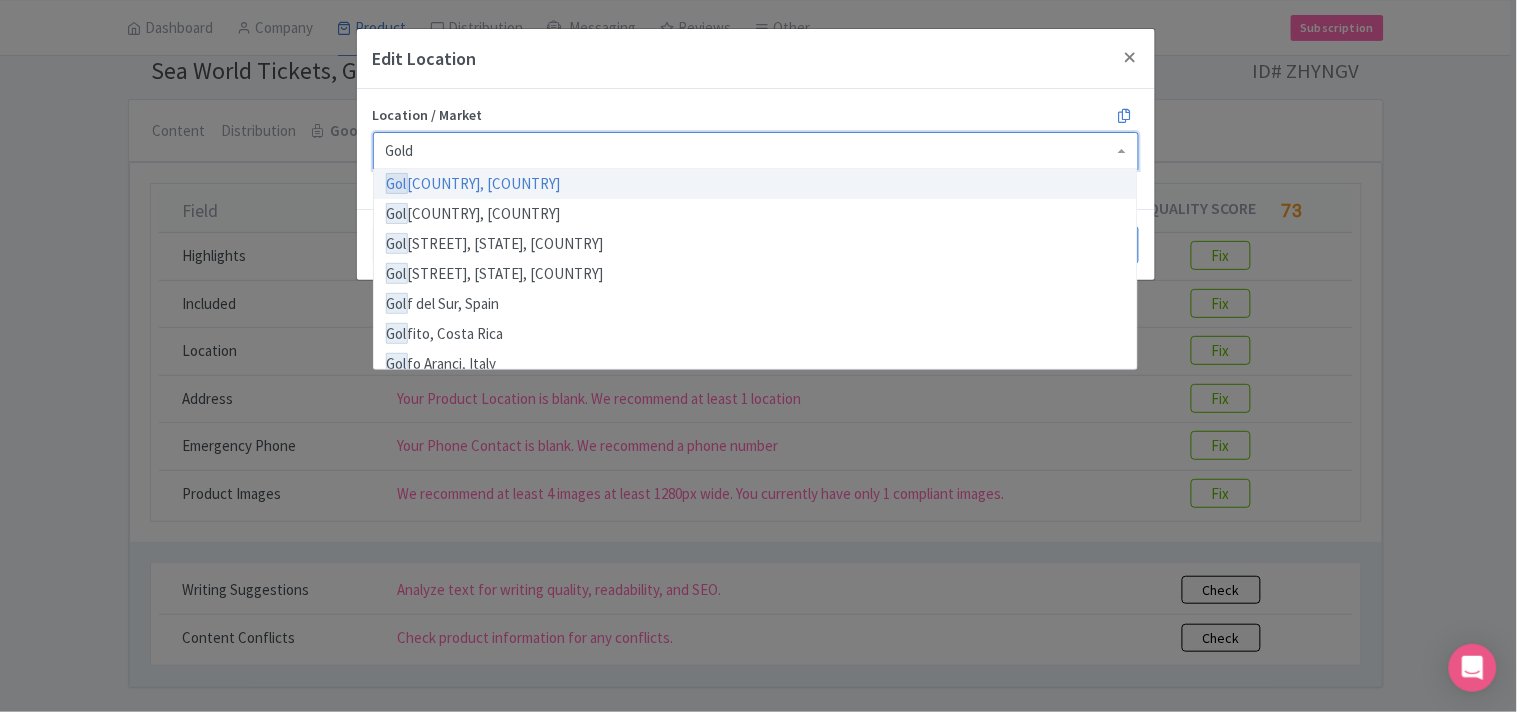 type on "Gold" 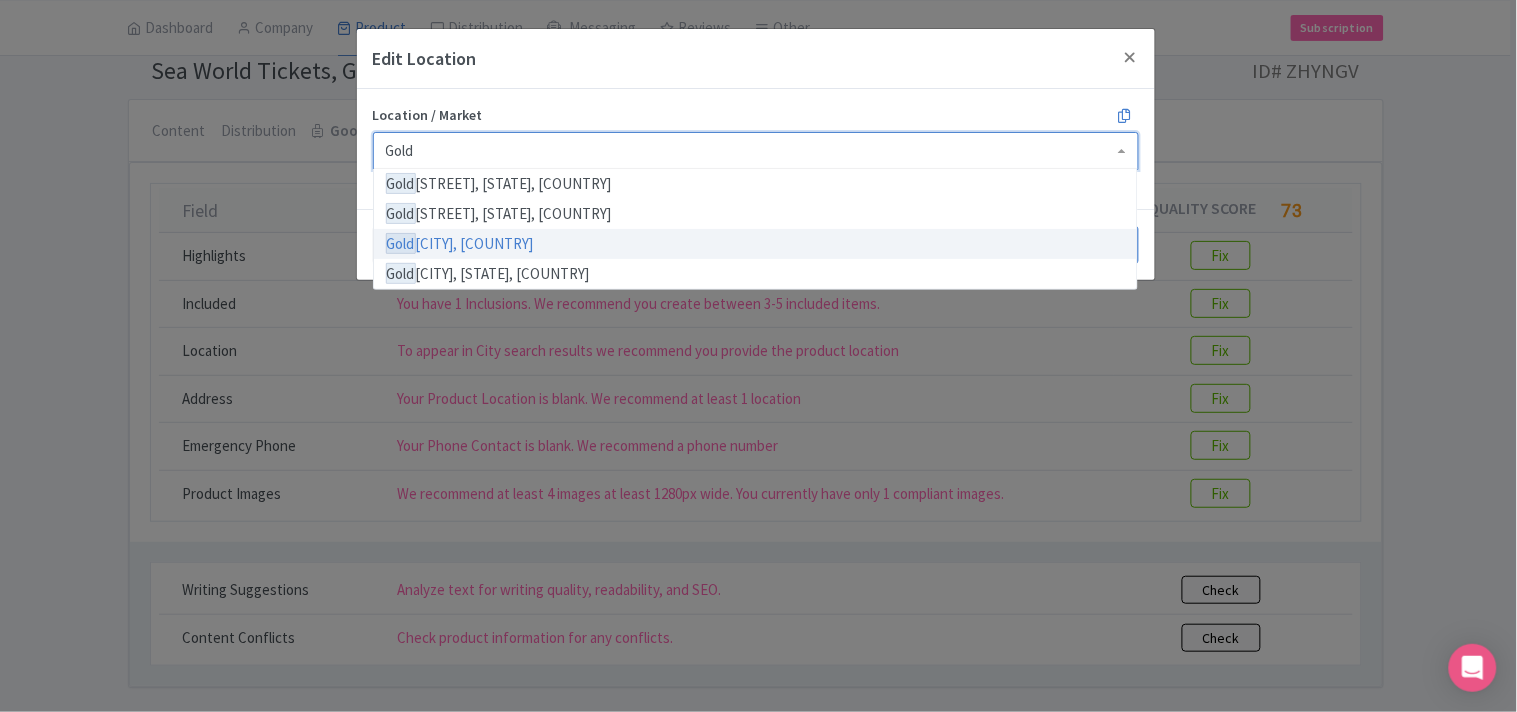 type 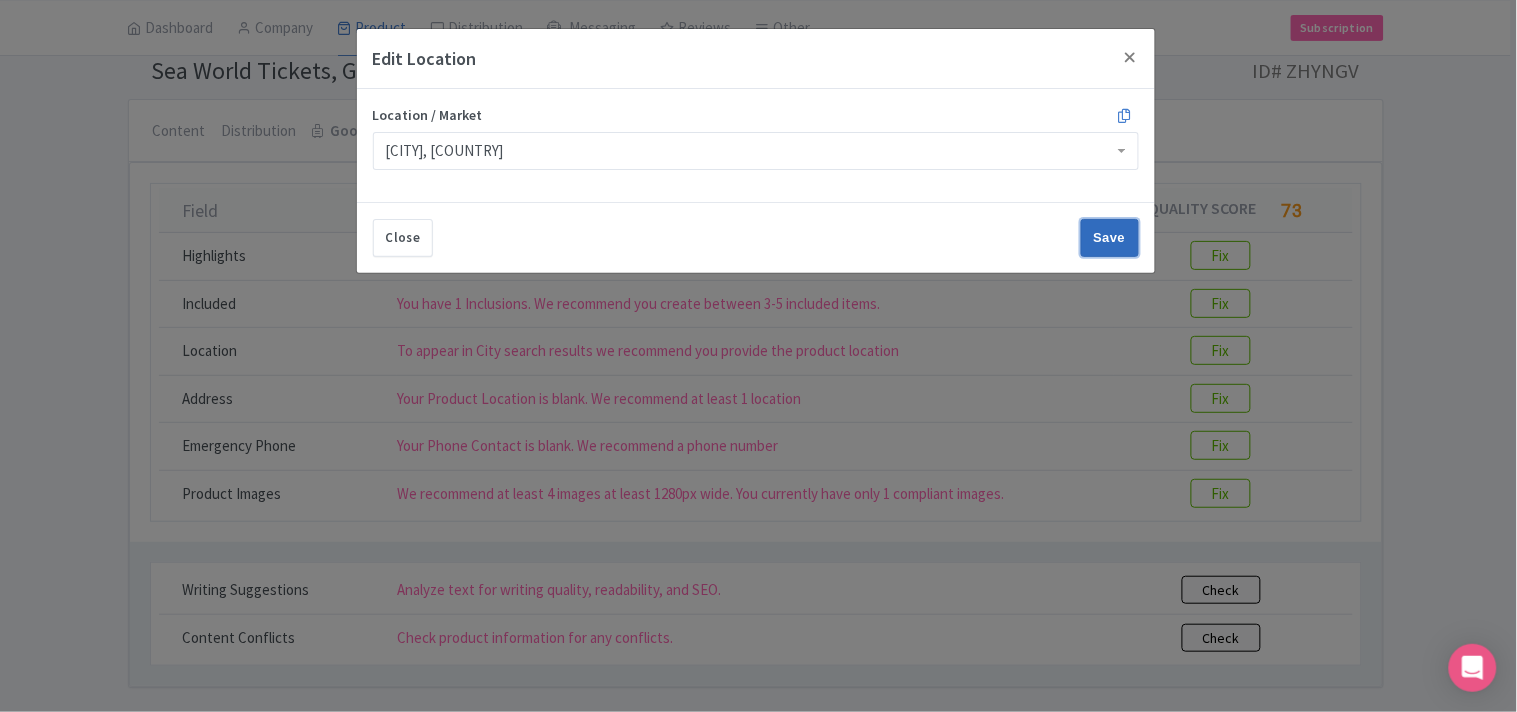 click on "Save" at bounding box center [1110, 238] 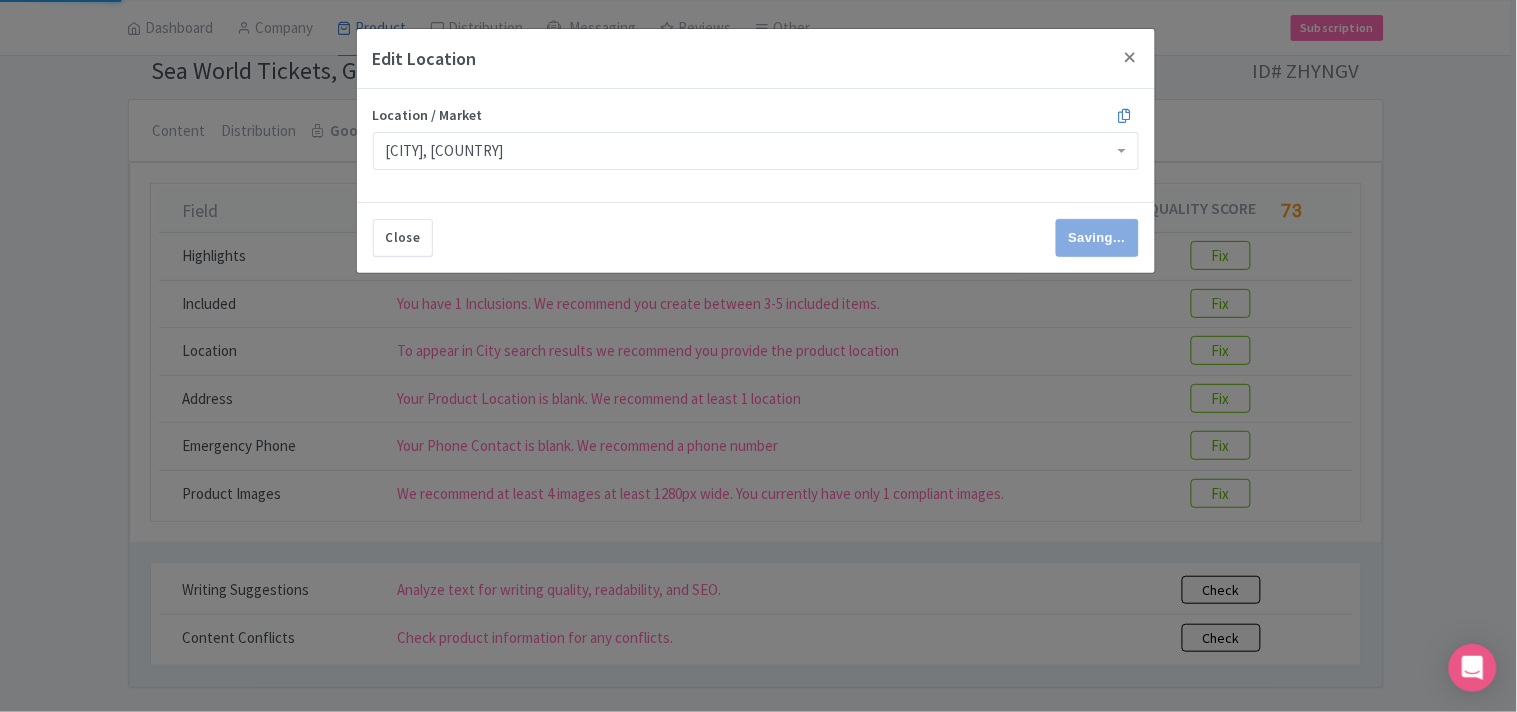type on "Save" 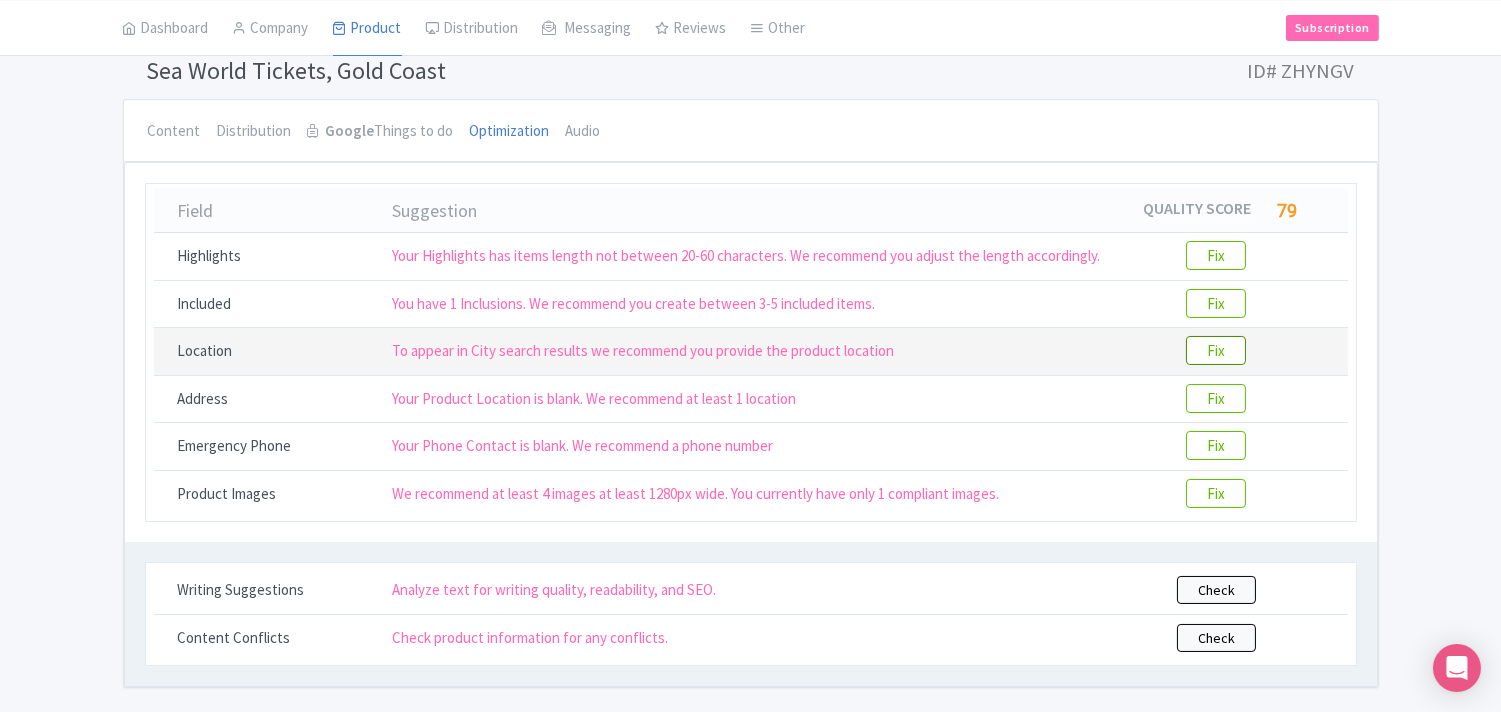 click on "Fix" at bounding box center (1216, 350) 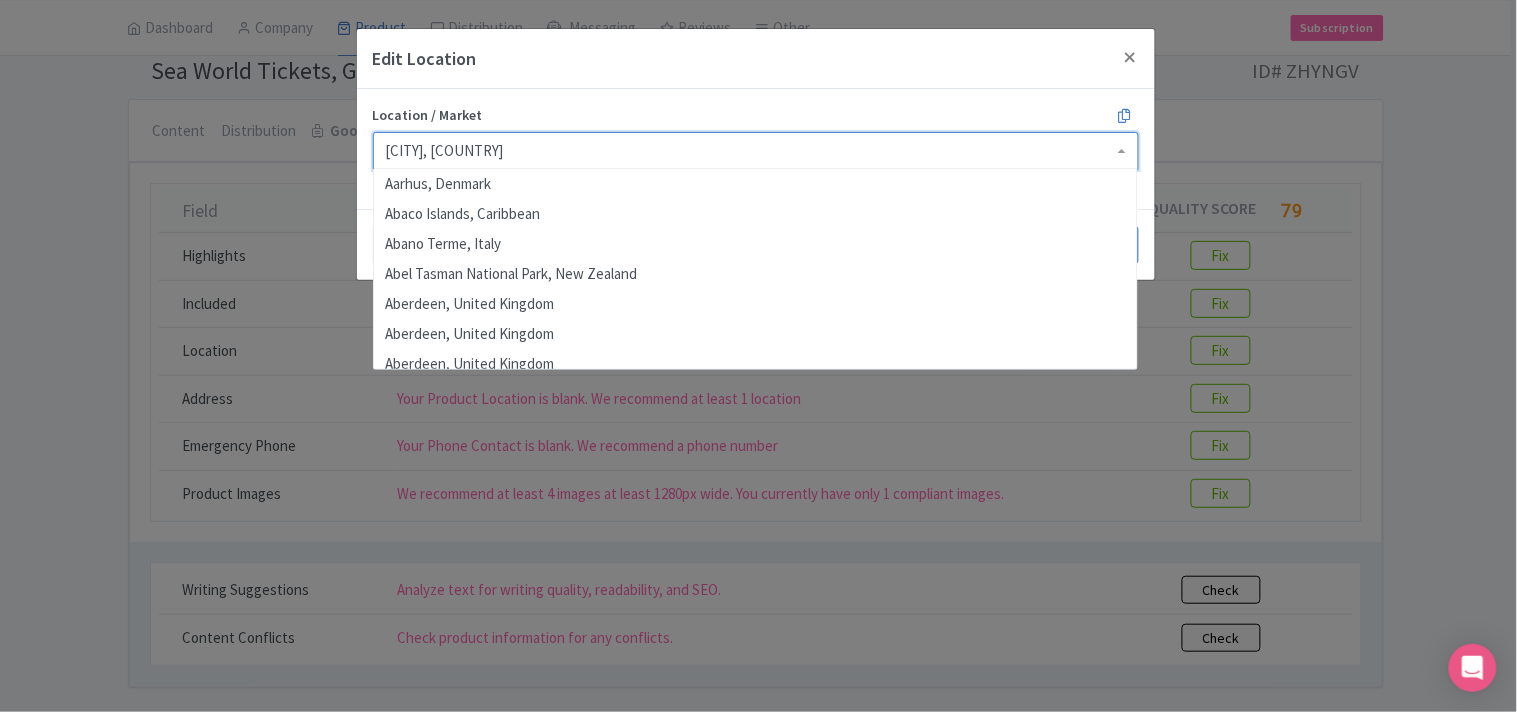 click on "Gold Coast, Australia" at bounding box center [756, 151] 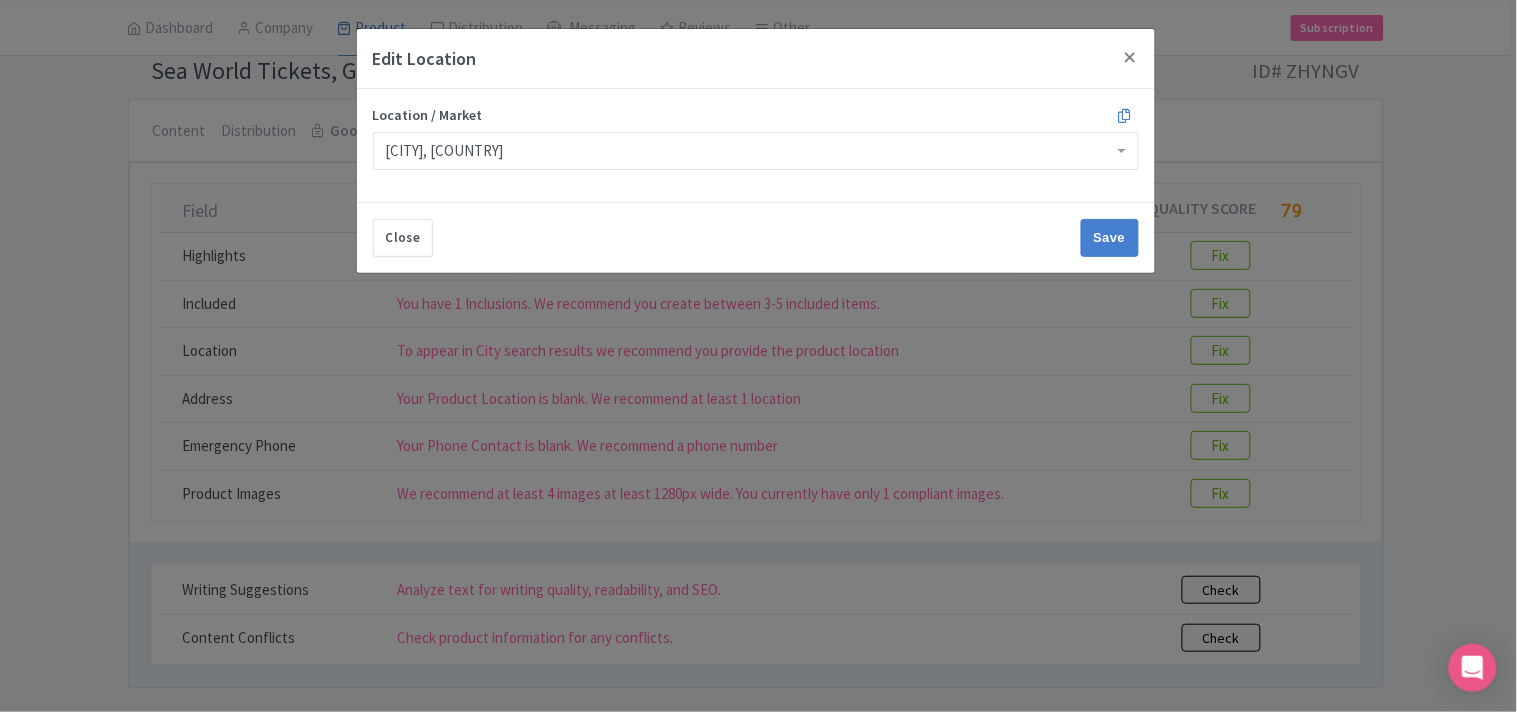 click on "Edit Location
Location / Market Gold Coast, Australia Gold Coast, Australia Aarhus, Denmark Abaco Islands, Caribbean Abano Terme, Italy Abel Tasman National Park, New Zealand Aberdeen, United Kingdom Aberdeen, United Kingdom Aberdeen, United Kingdom Aberfeldy, United Kingdom Abiansemal, Indonesia Abidjan, Ivory Coast Abisko, Sweden Abu Dhabi, United Arab Emirates Abuja, Nigeria Aburi, Ghana Acapulco, Mexico Accra, Ghana Achada, Portugal Aci Castello, Italy Acqui Terme, Italy Acre, Israel Adamas, Greece Addis Ababa, Ethiopia Addo, South Africa Adeje, Spain Adelaide, Australia Adelaide, South Australia, Australia Advocate Harbour, Canada Afula, Israel Agadir, Morocco Agaete, Spain Agafay, Morocco Agay, France Agde, France Agdz, Morocco Agerola, Italy Aghir, Tunisia Agia Efimia, Greece Agia Pelagia, Greece Agios Gordios, Greece Agios Ioannis Diakoftis, Greece Agios Ioannis, Greece Agios Matheos, Greece Agios Nikolaos, Greece Agnes Water, Queensland, Australia Agones, France Agra, India" at bounding box center [758, 356] 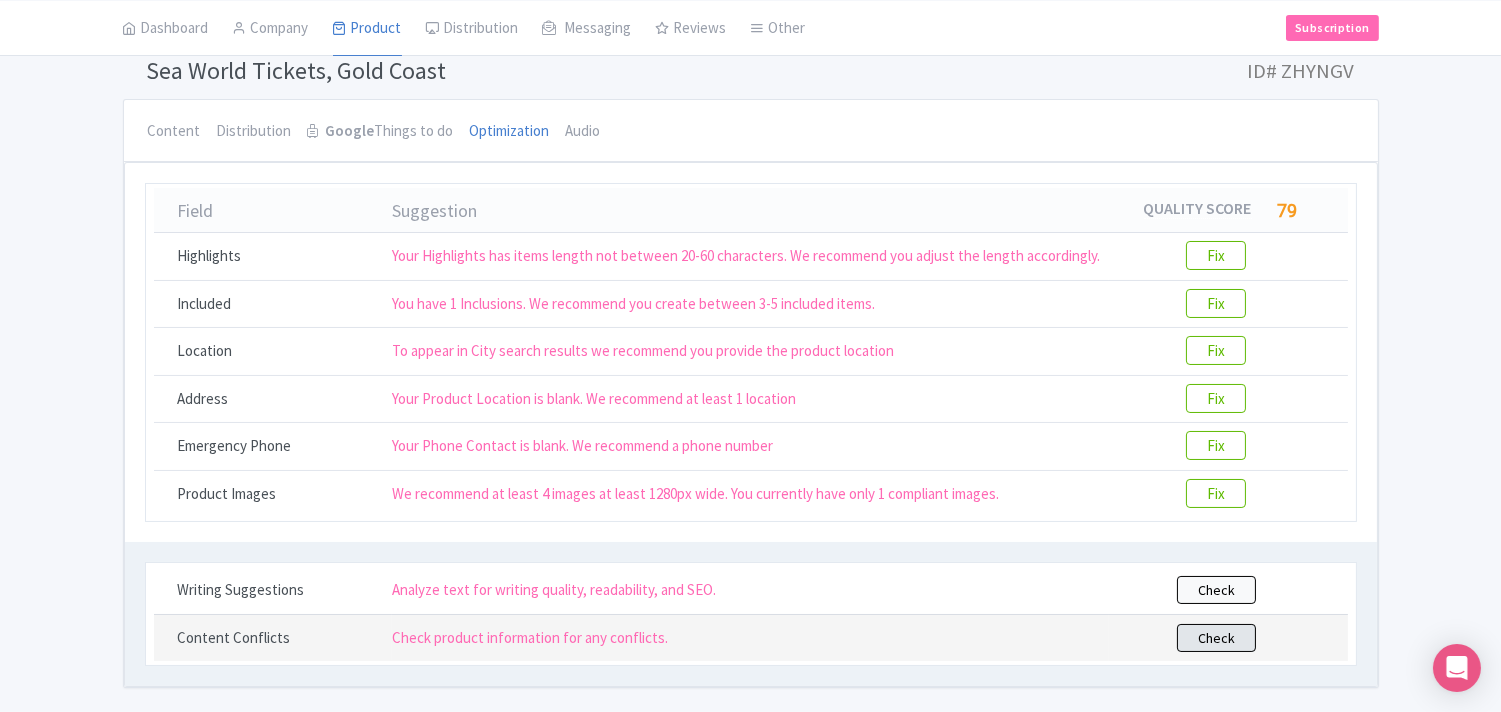click on "Check" at bounding box center [1216, 638] 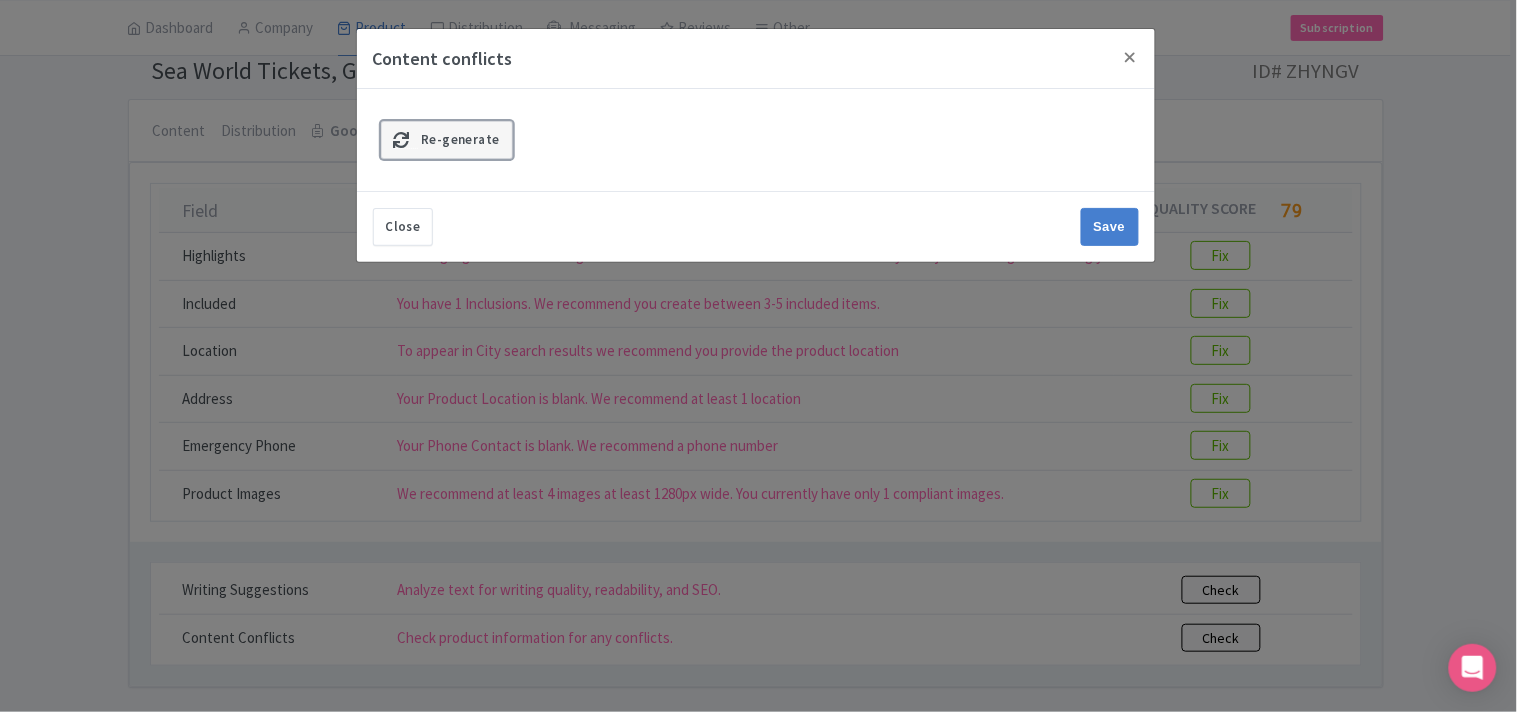 click on "Re-generate" at bounding box center [460, 139] 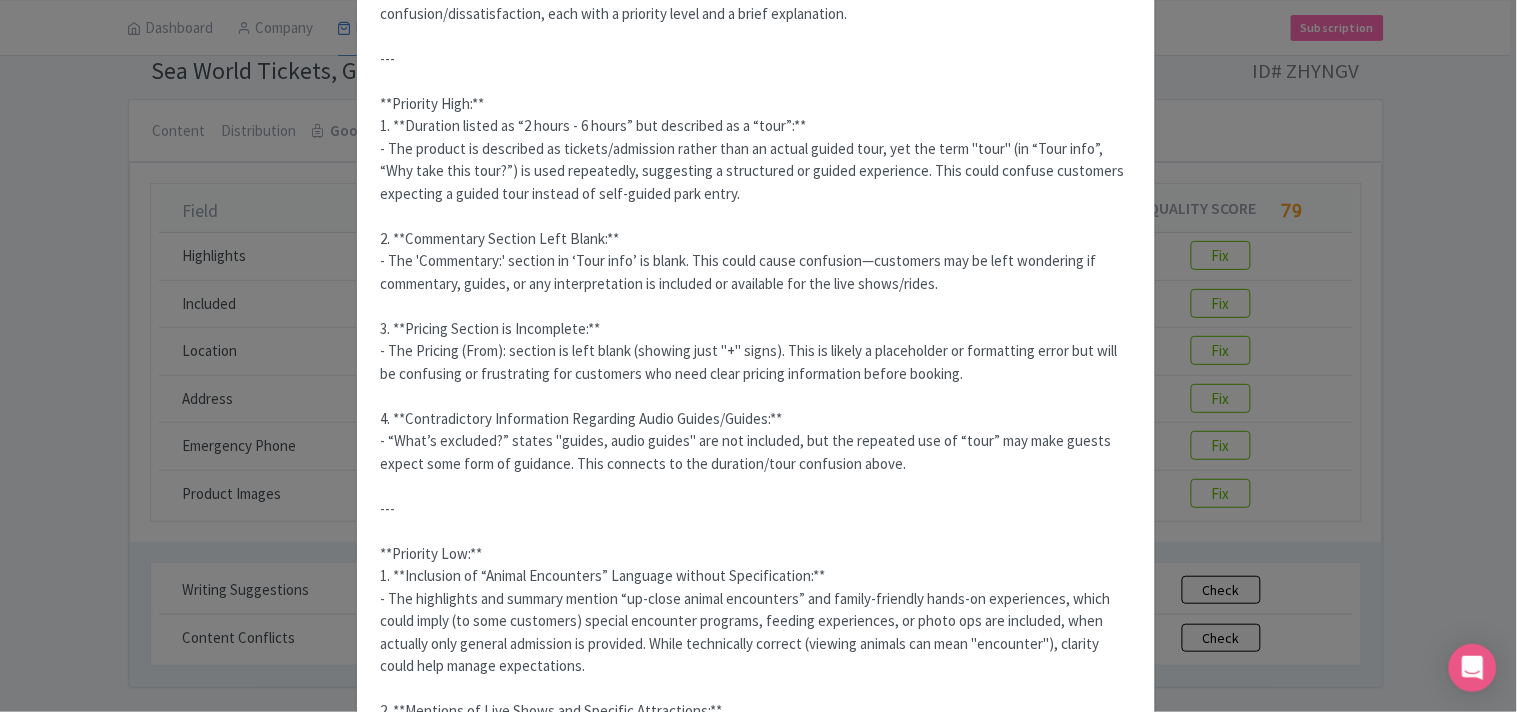scroll, scrollTop: 222, scrollLeft: 0, axis: vertical 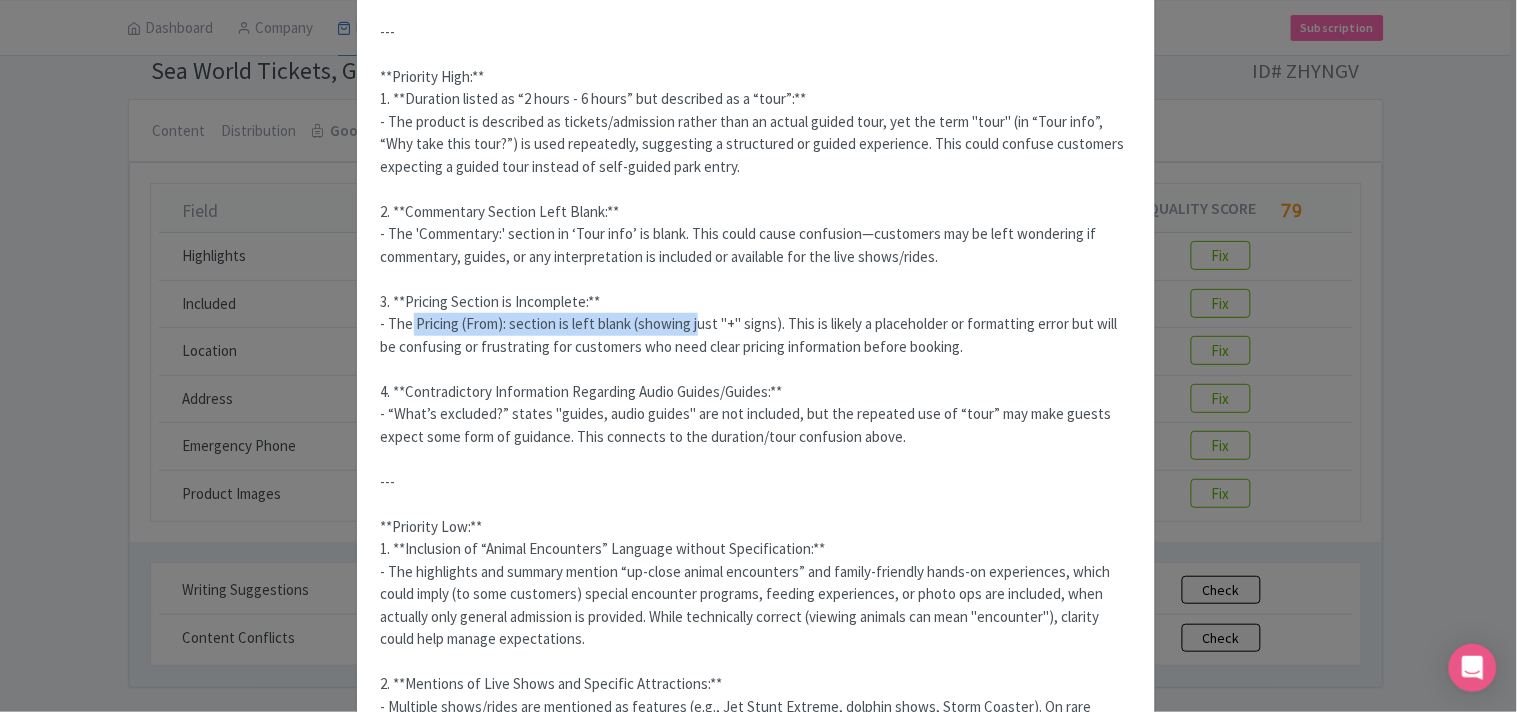 drag, startPoint x: 386, startPoint y: 324, endPoint x: 698, endPoint y: 323, distance: 312.00162 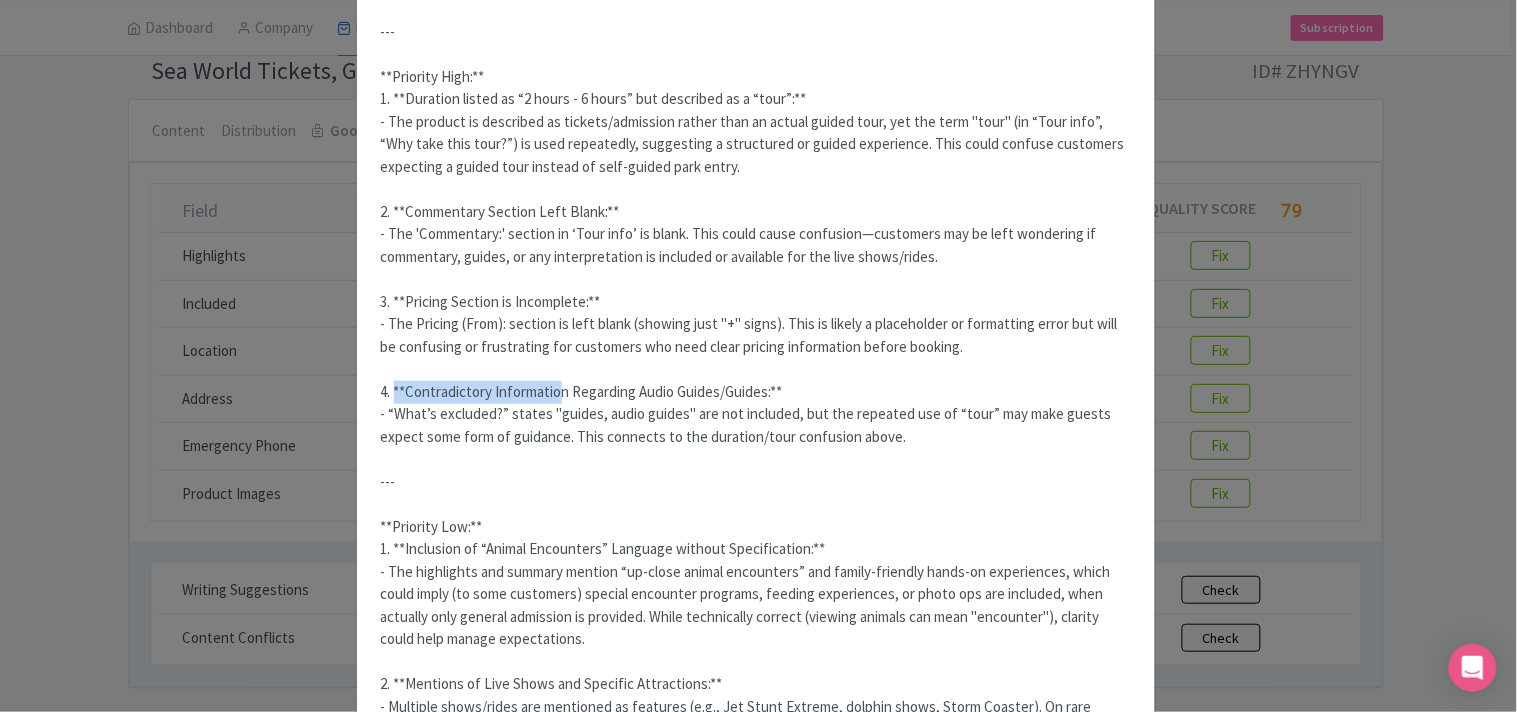 drag, startPoint x: 395, startPoint y: 390, endPoint x: 570, endPoint y: 396, distance: 175.10283 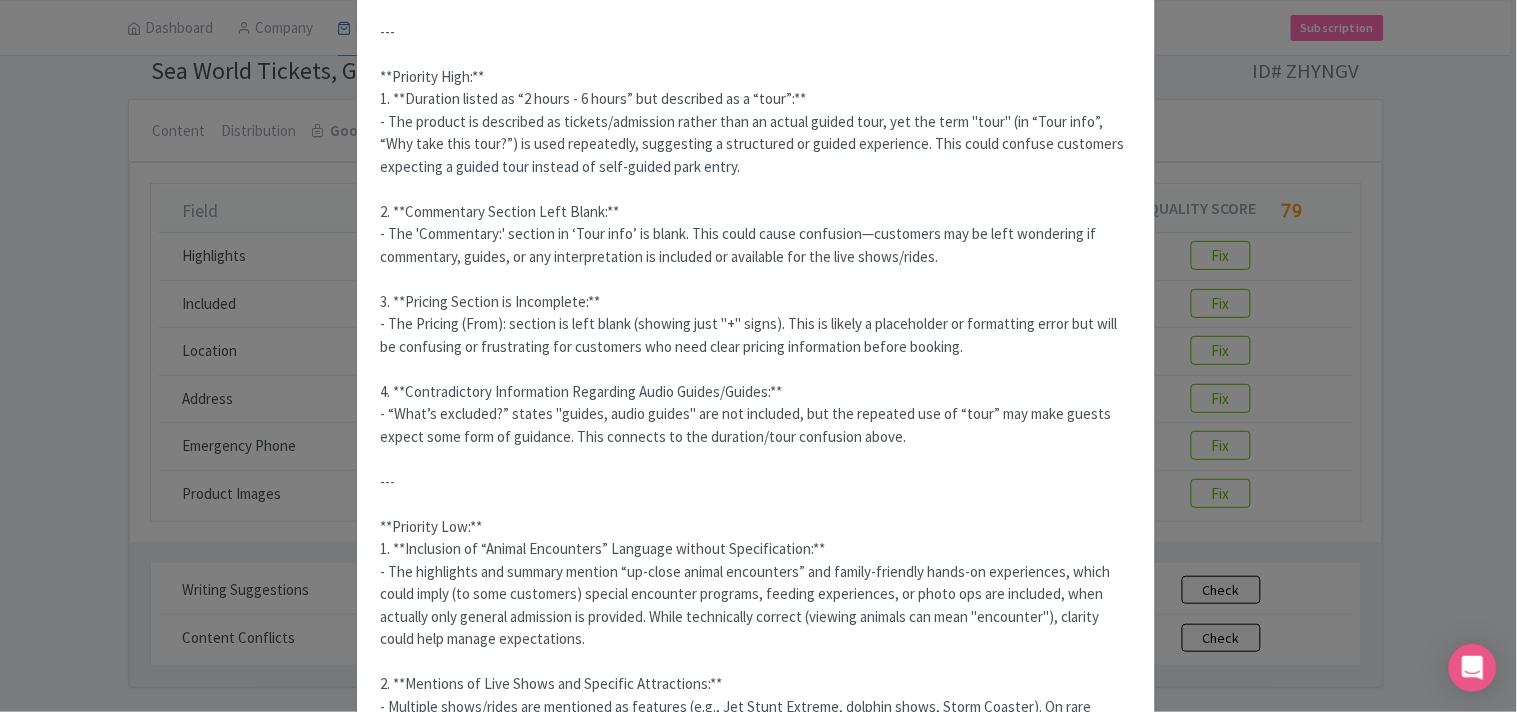 click on "Here is an expert review of the provided product description, identifying potential conflicts or points of customer confusion/dissatisfaction, each with a priority level and a brief explanation. --- **Priority High:** 1. **Duration listed as “2 hours - 6 hours” but described as a “tour”:**    - The product is described as tickets/admission rather than an actual guided tour, yet the term "tour" (in “Tour info”, “Why take this tour?”) is used repeatedly, suggesting a structured or guided experience. This could confuse customers expecting a guided tour instead of self-guided park entry.     2. **Commentary Section Left Blank:**    - The 'Commentary:' section in ‘Tour info’ is blank. This could cause confusion—customers may be left wondering if commentary, guides, or any interpretation is included or available for the live shows/rides.     3. **Pricing Section is Incomplete:**     4. **Contradictory Information Regarding Audio Guides/Guides:** --- **Priority Low:**     --- **Summary Table:**" at bounding box center (756, 718) 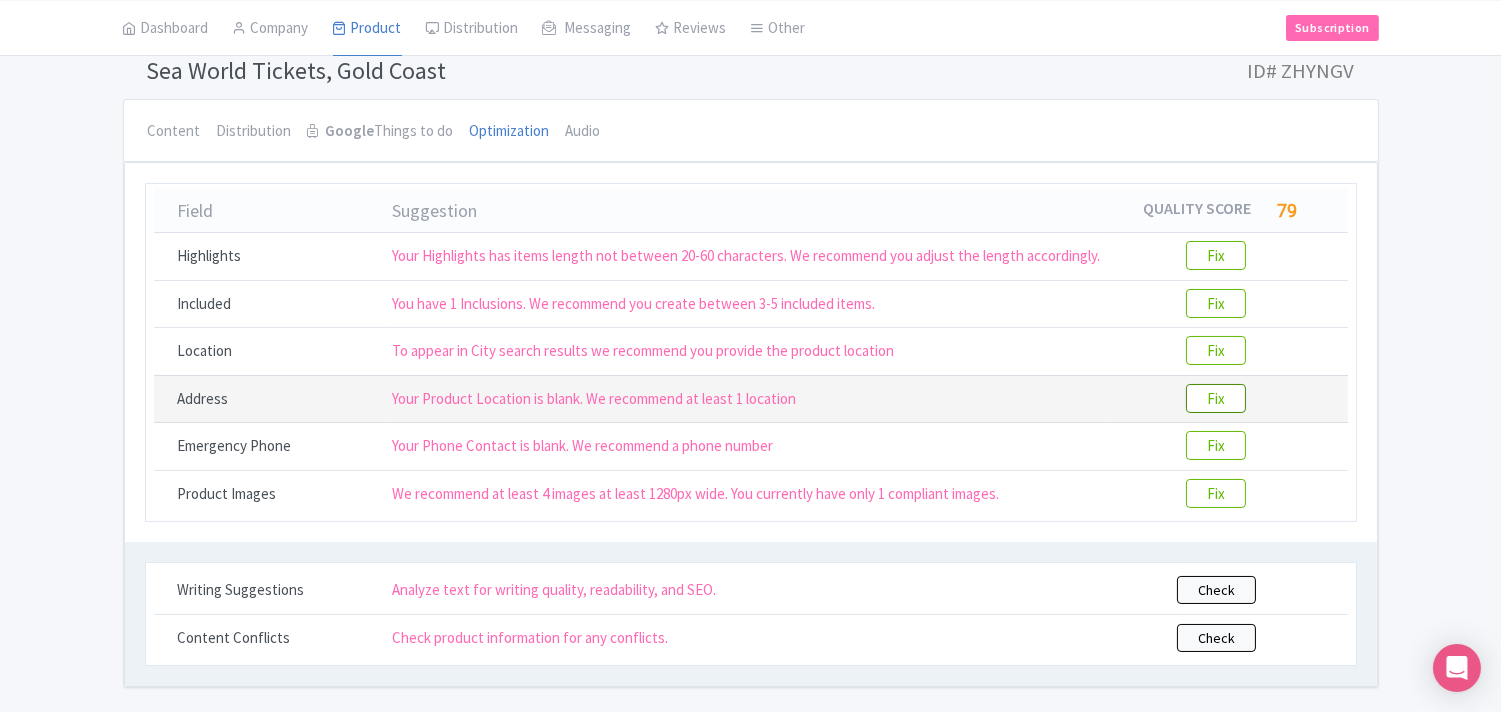 click on "Fix" at bounding box center [1216, 398] 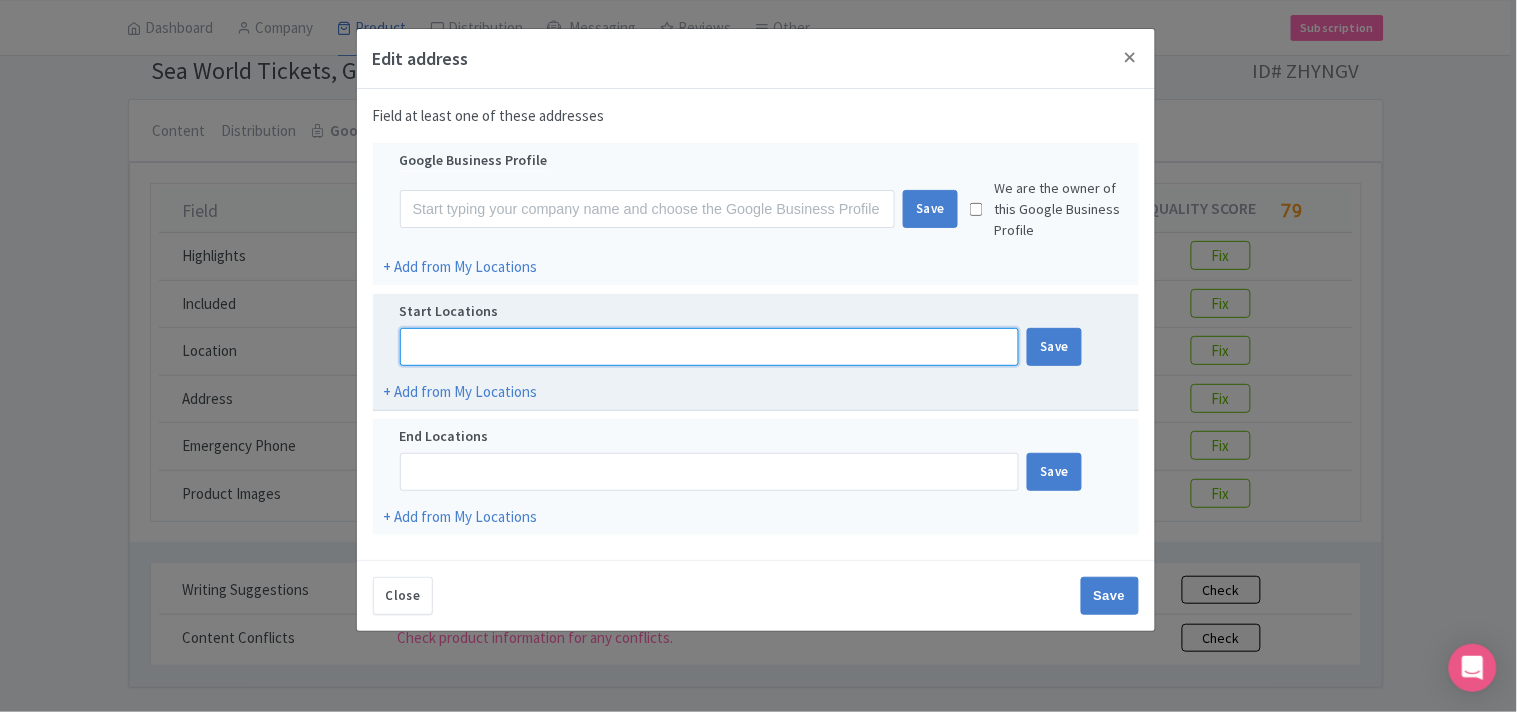 click at bounding box center [710, 347] 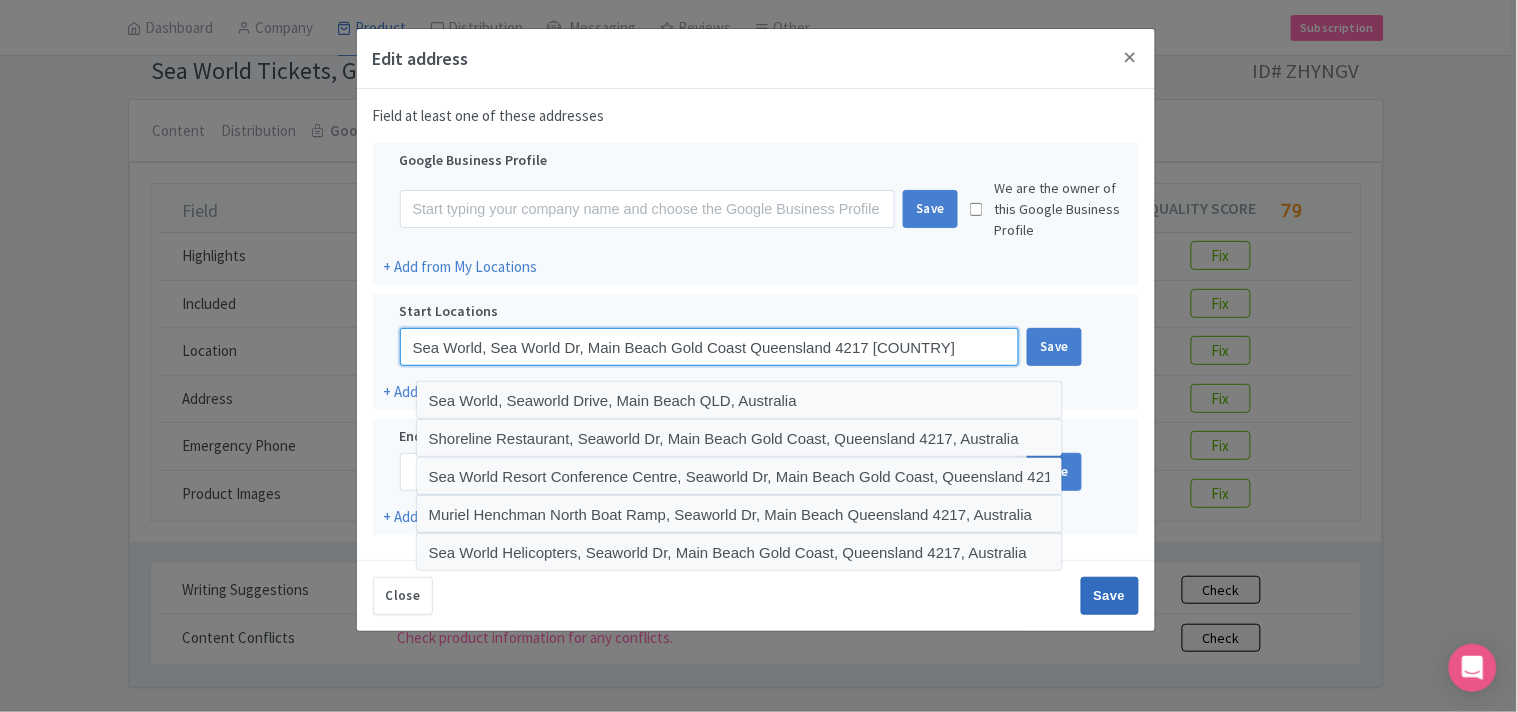 type on "Sea World, Sea World Dr, Main Beach Gold Coast Queensland 4217 Australia" 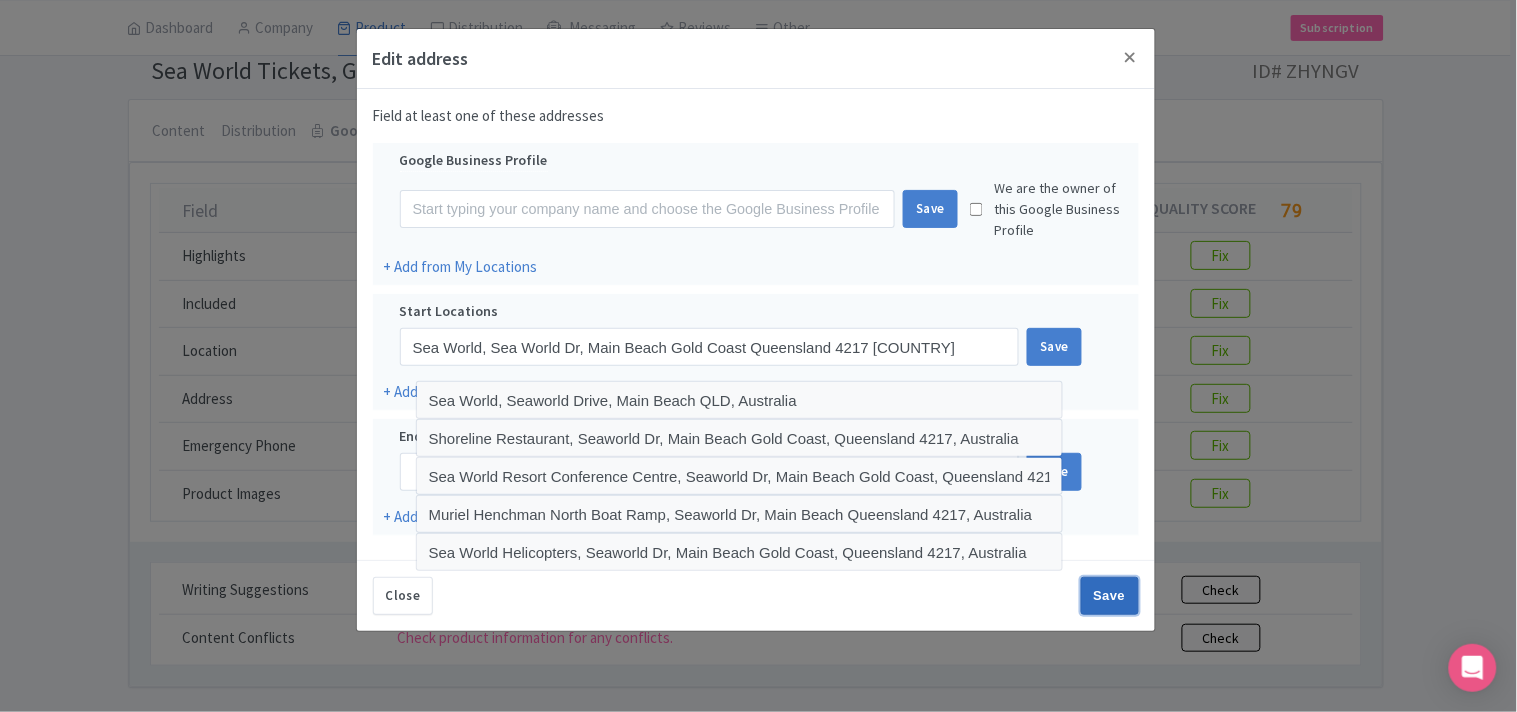 click on "Save" at bounding box center [1110, 596] 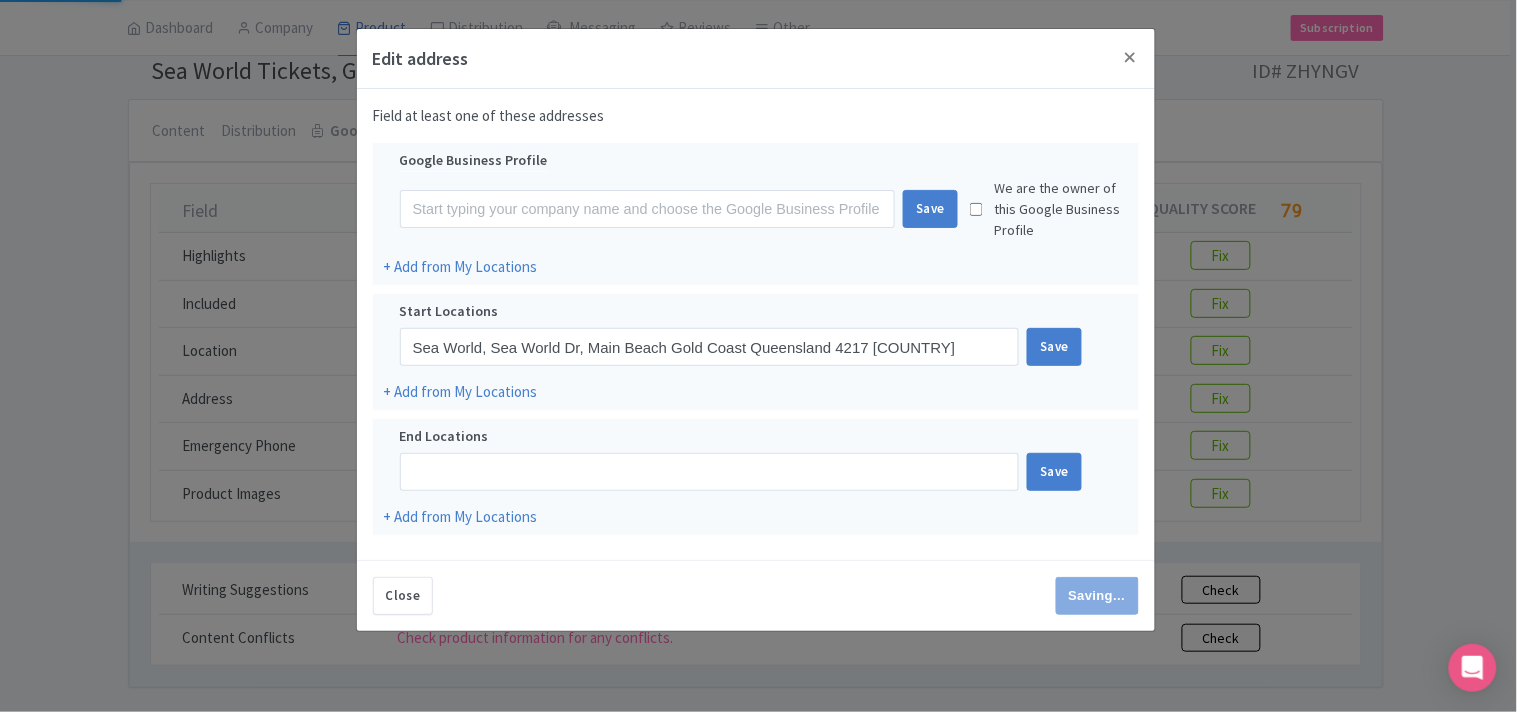 type on "Save" 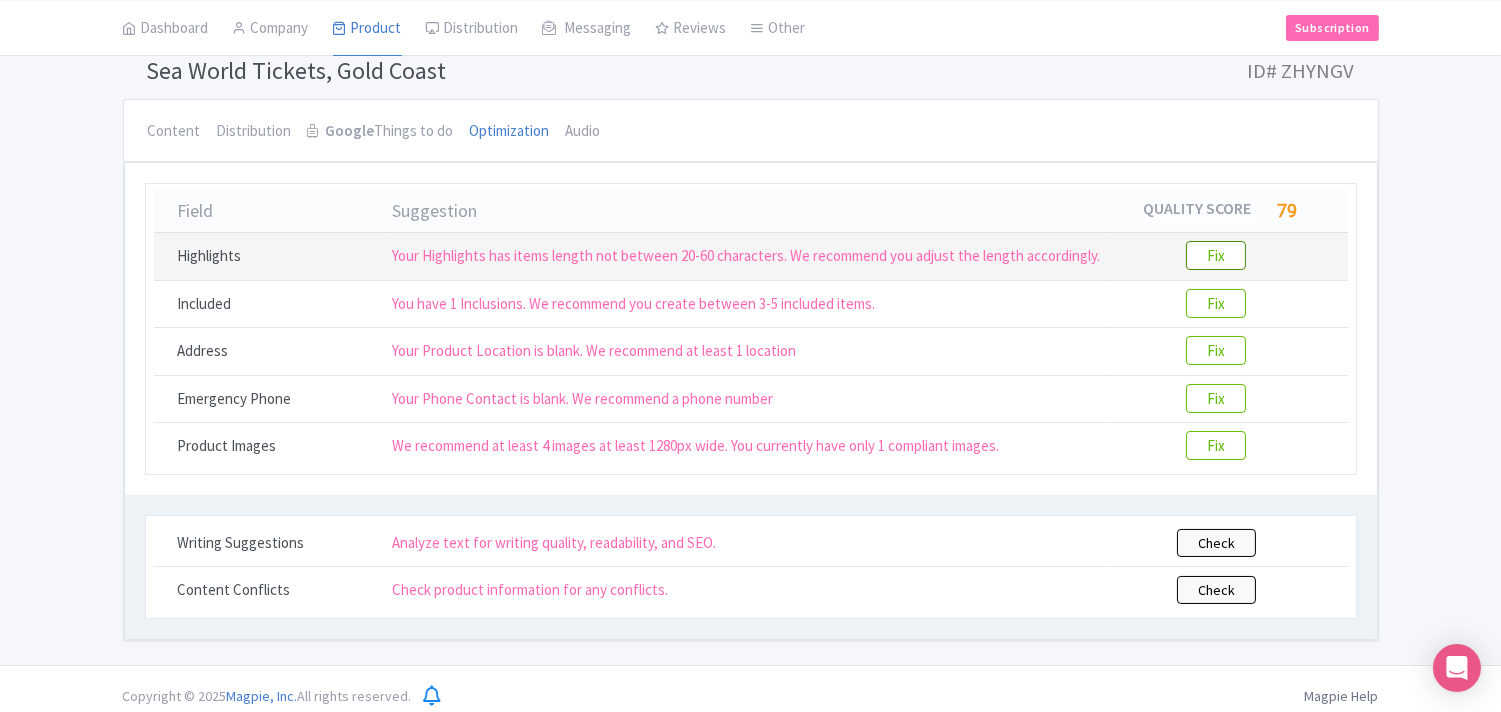click on "Fix" at bounding box center (1216, 255) 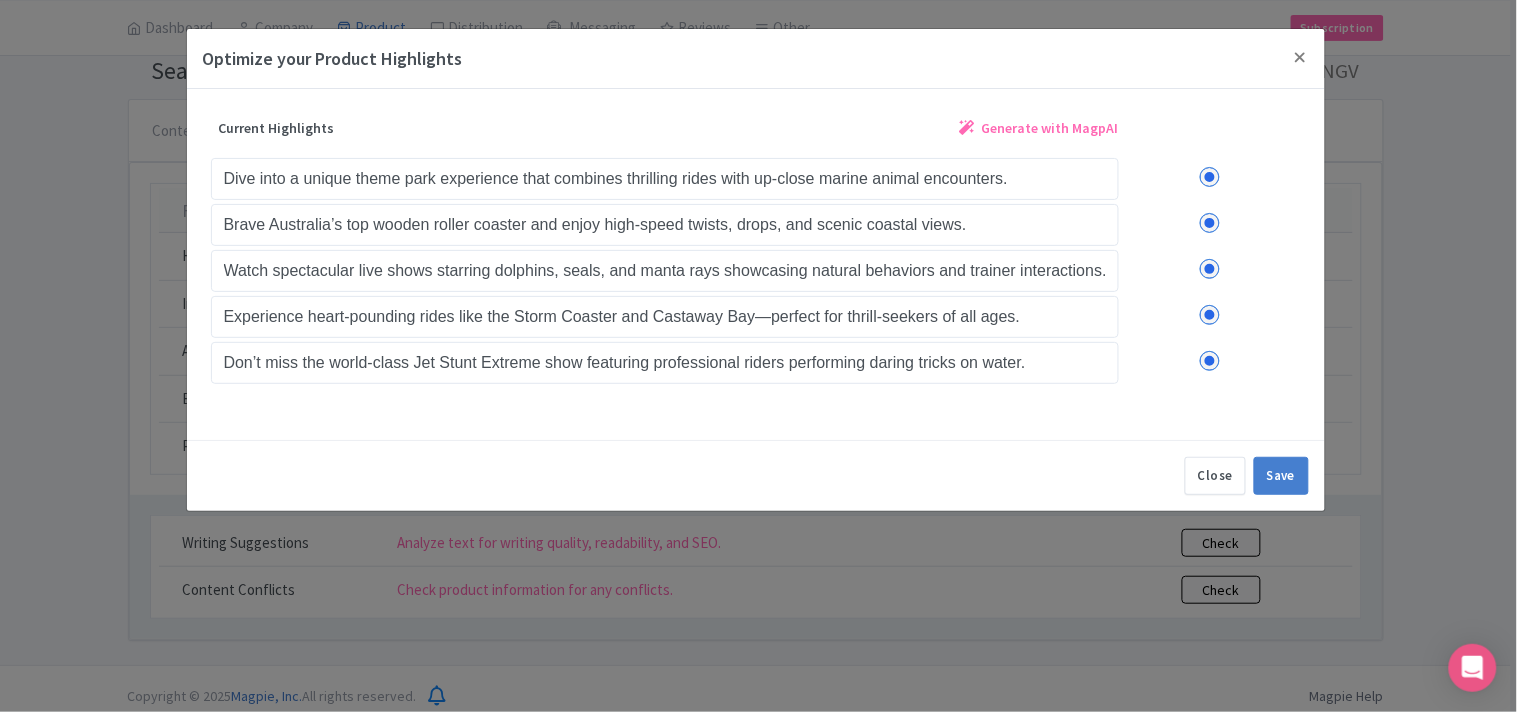 click at bounding box center [1210, 361] 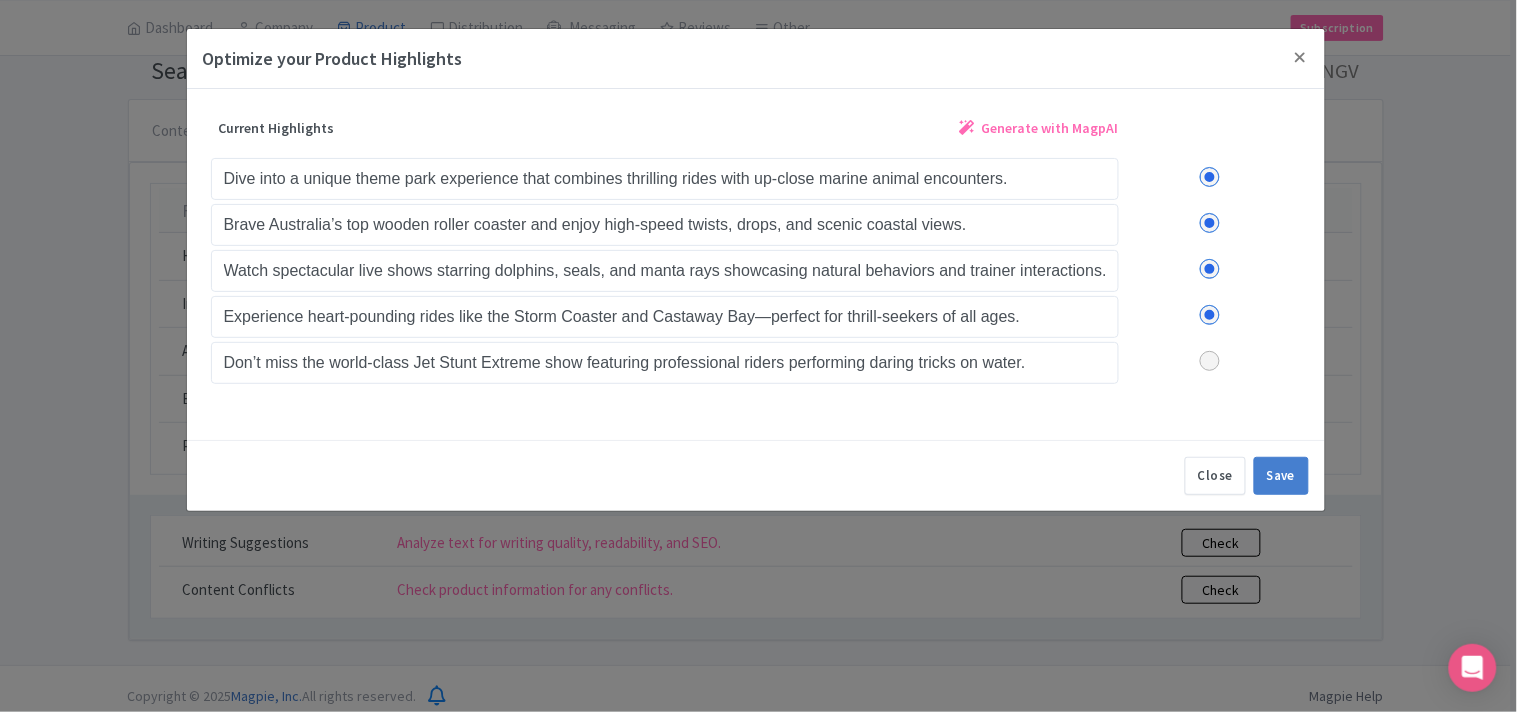click on "Generate with MagpAI" at bounding box center (1050, 128) 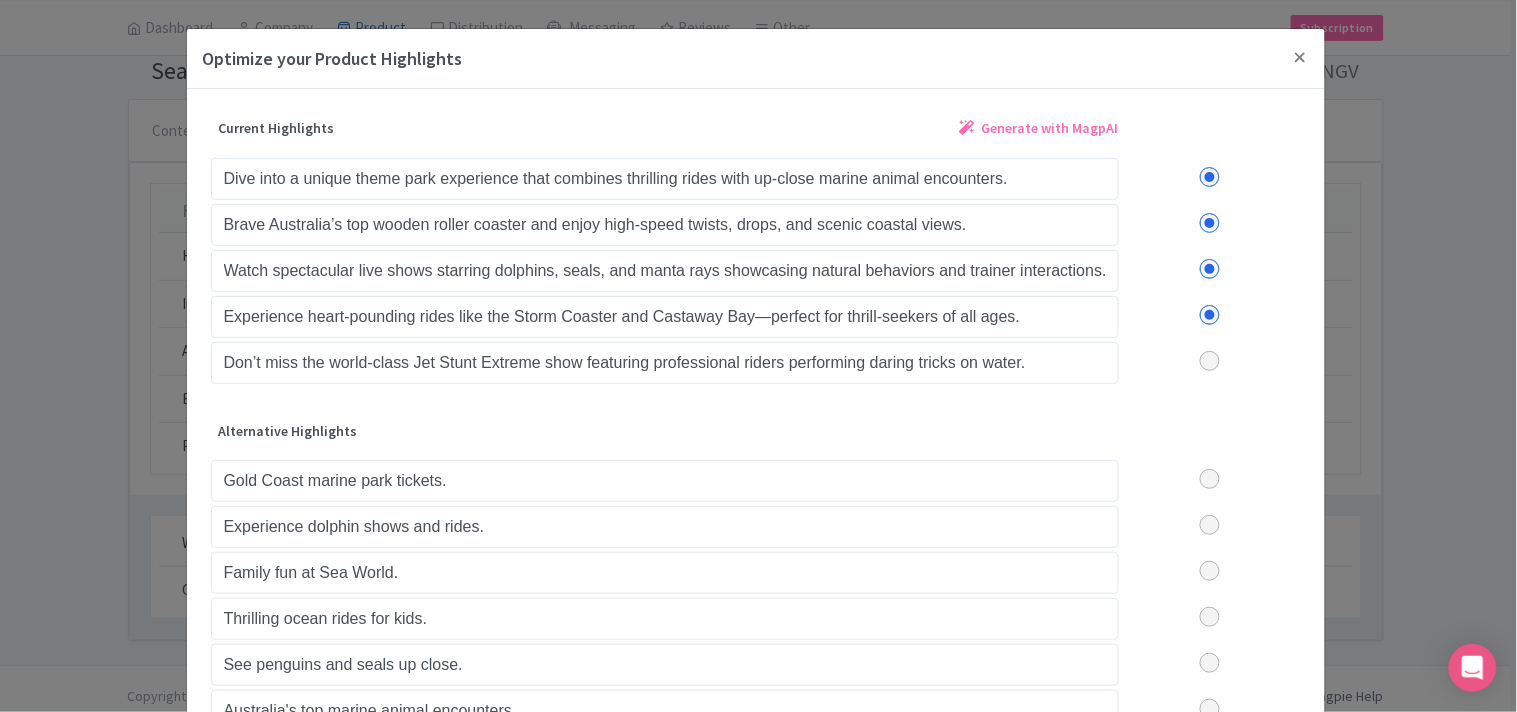 click at bounding box center [1210, 525] 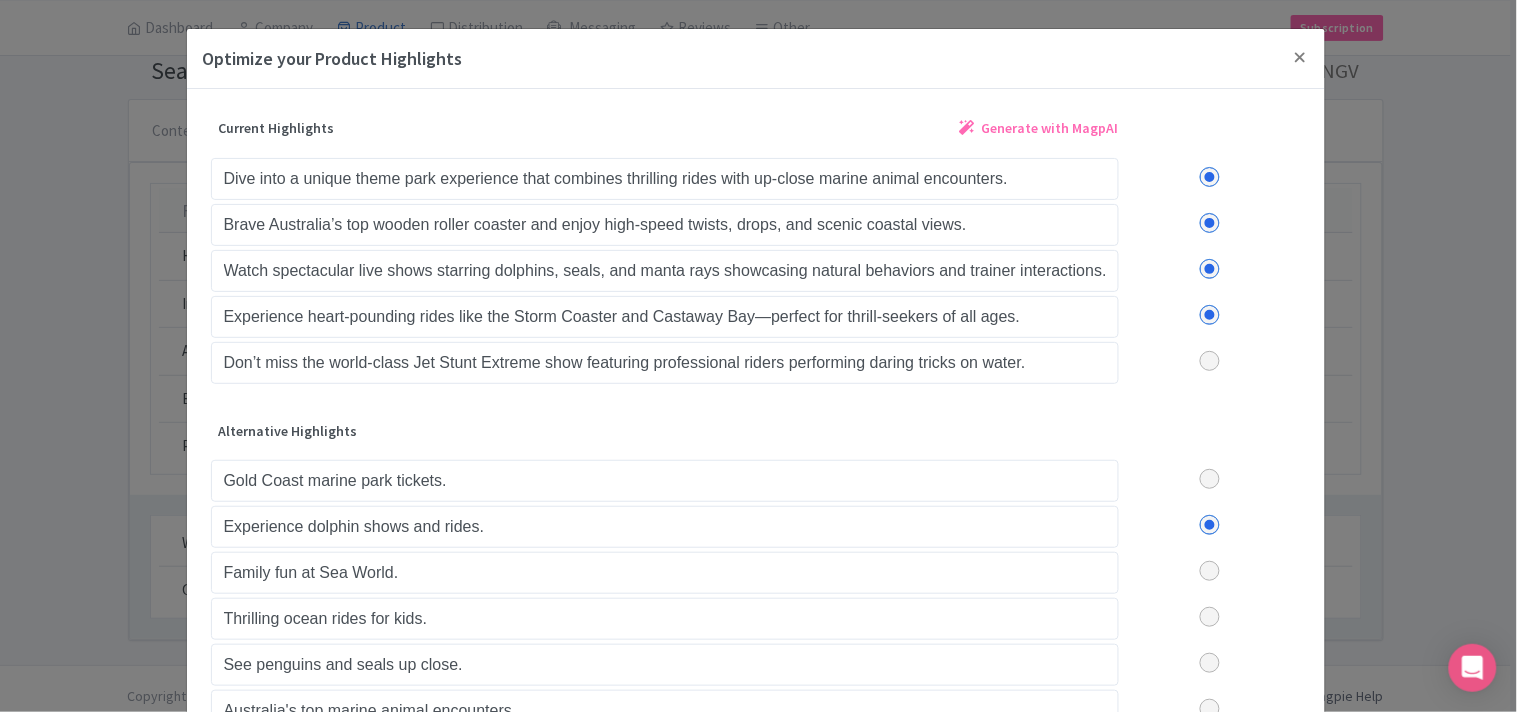 click at bounding box center (1210, 571) 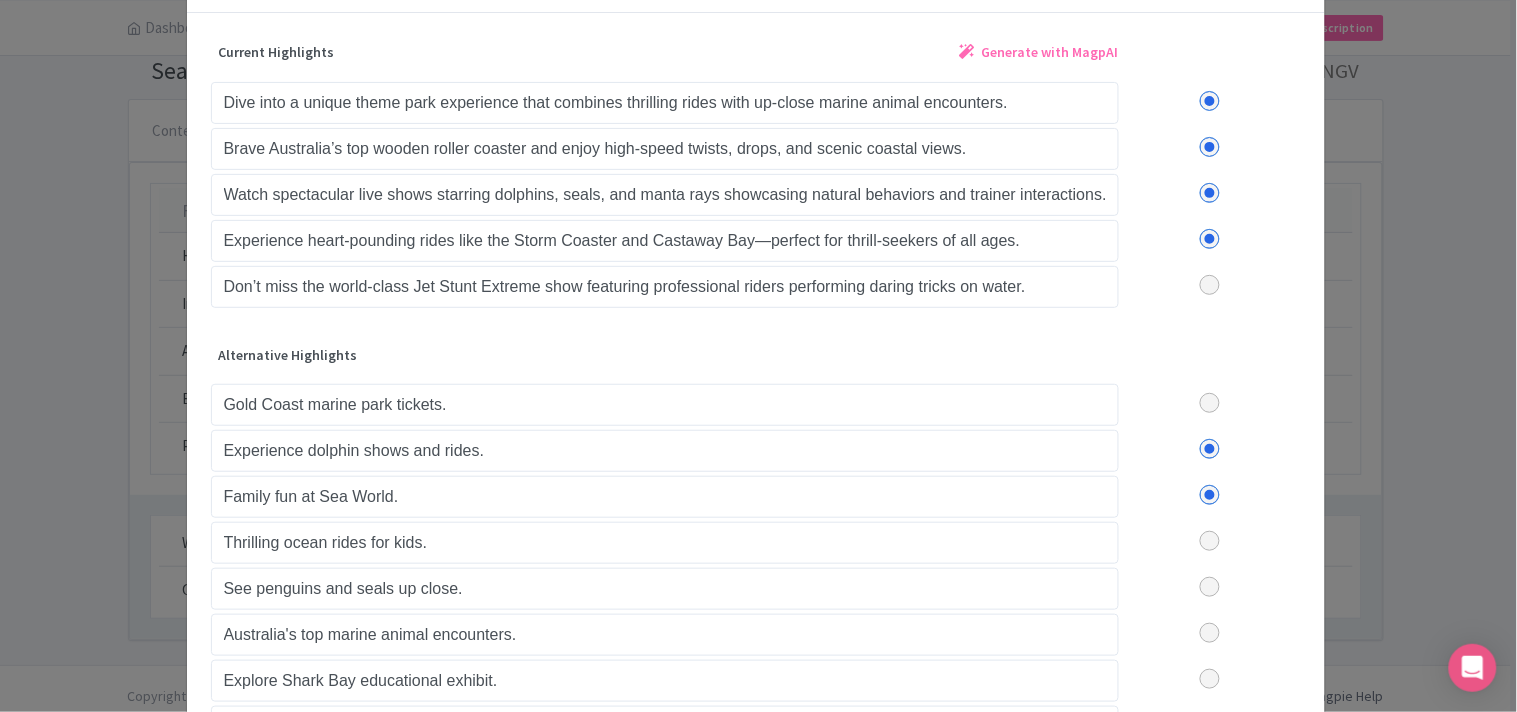 scroll, scrollTop: 111, scrollLeft: 0, axis: vertical 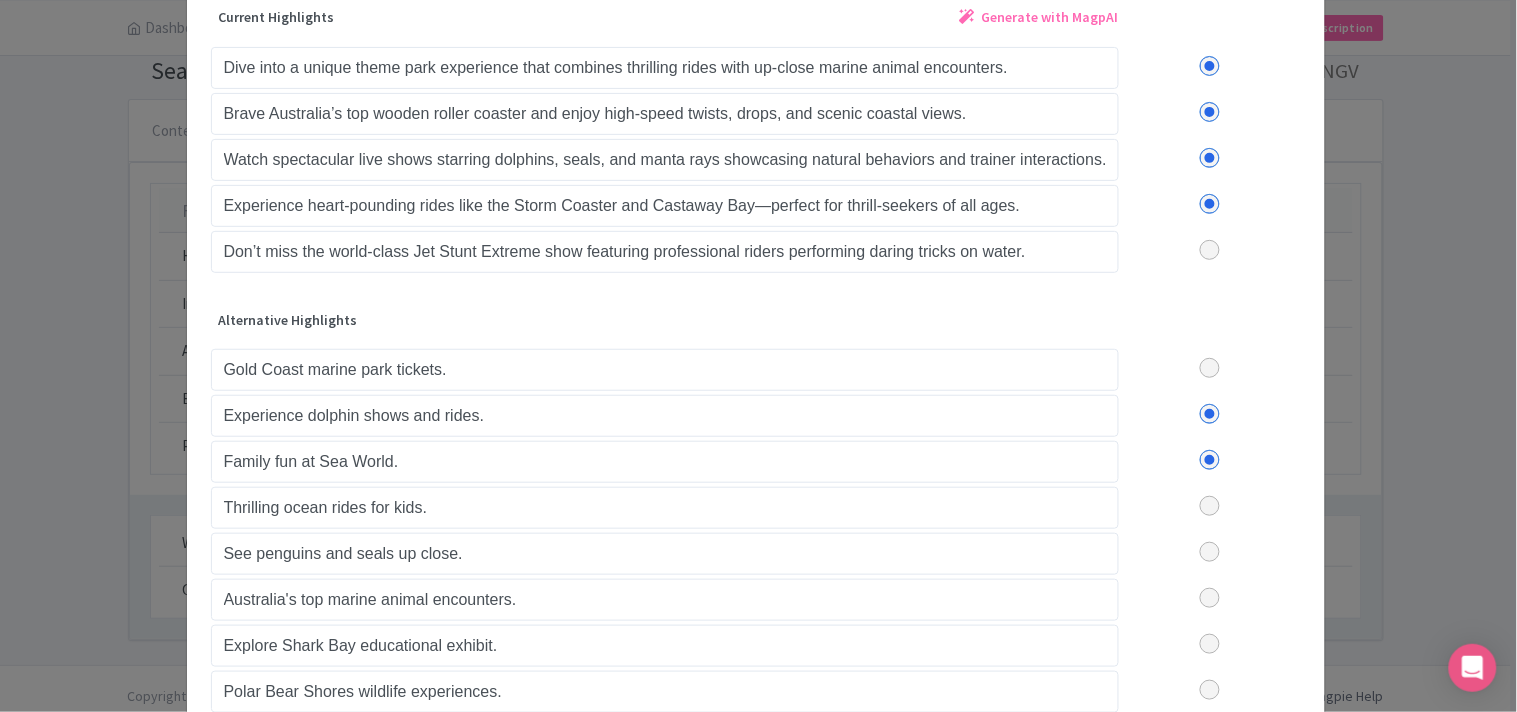 click at bounding box center [1210, 552] 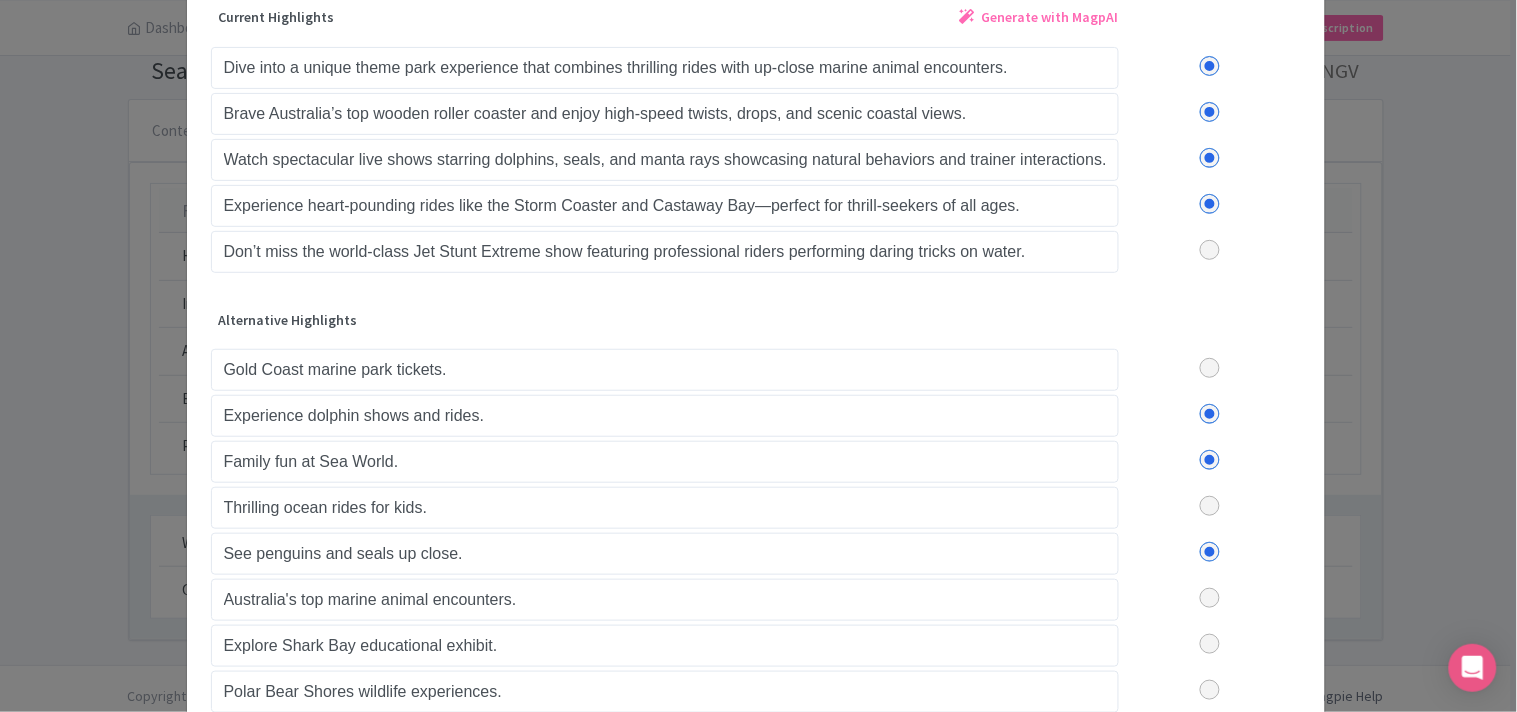 click at bounding box center (1210, 598) 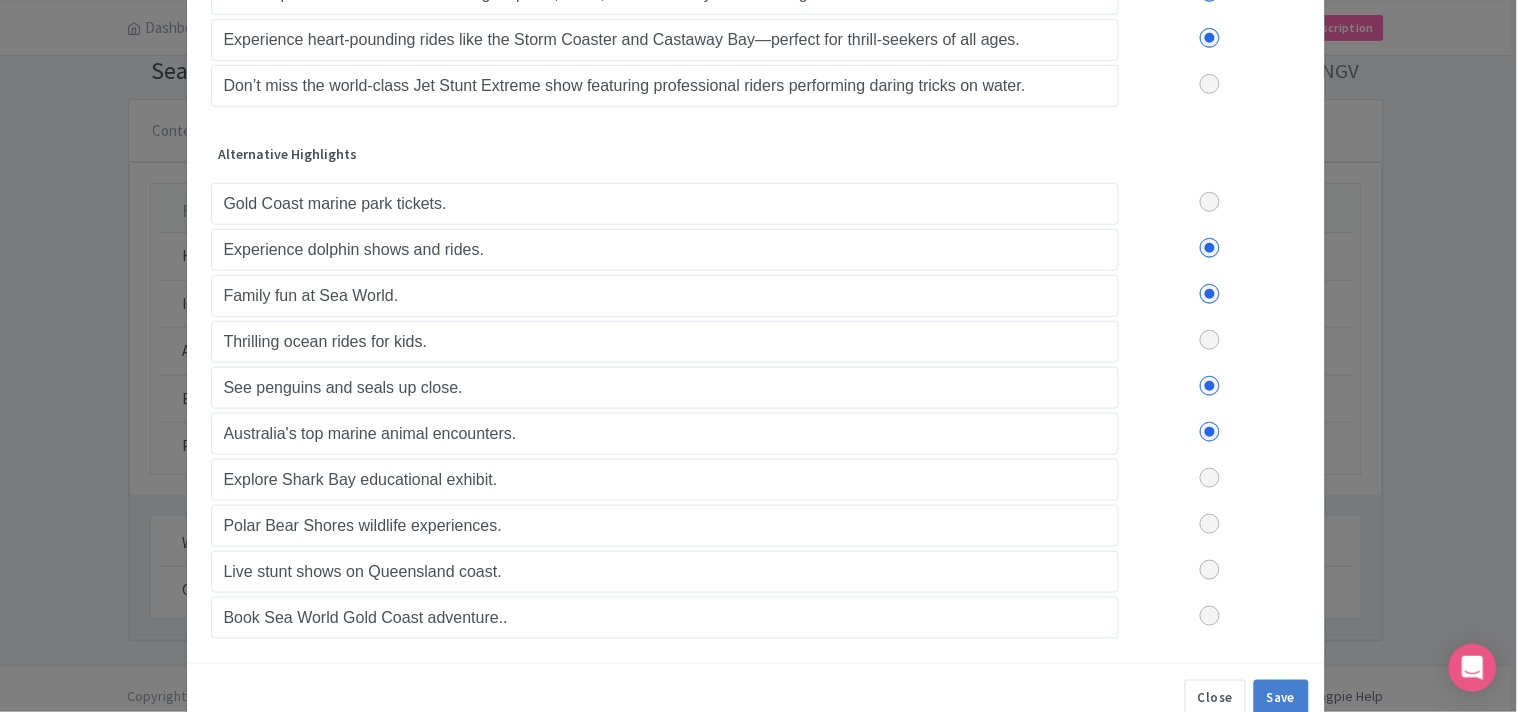 scroll, scrollTop: 331, scrollLeft: 0, axis: vertical 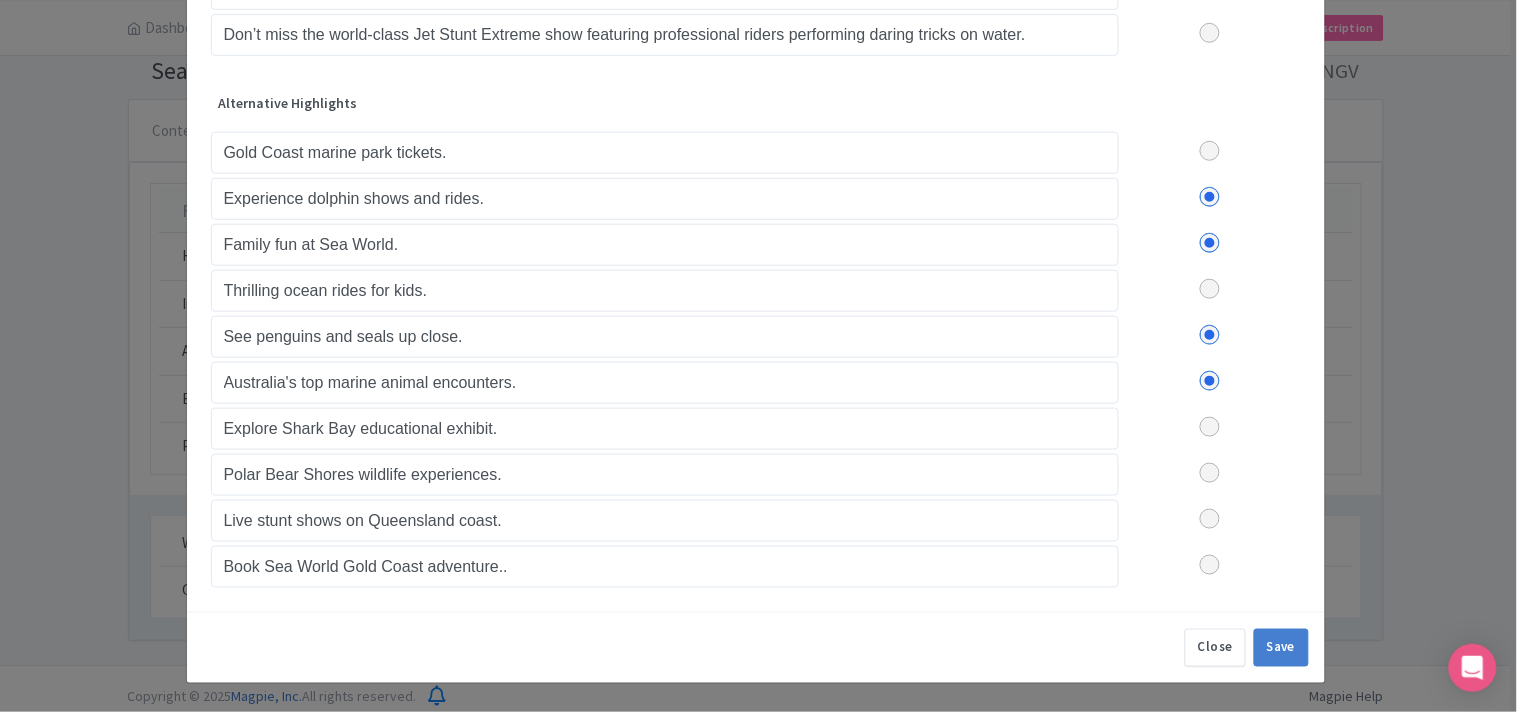 click at bounding box center (1210, 565) 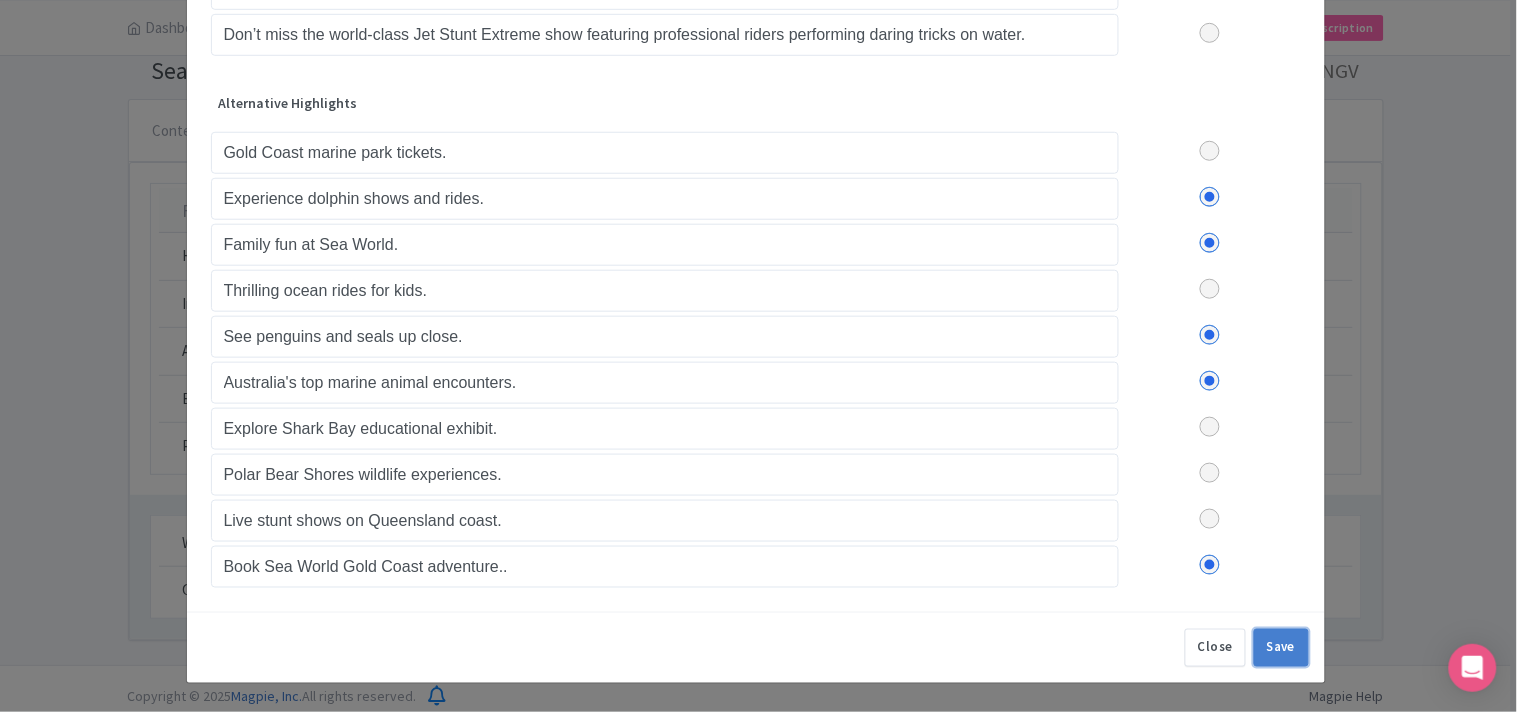 click on "Save" at bounding box center [1281, 648] 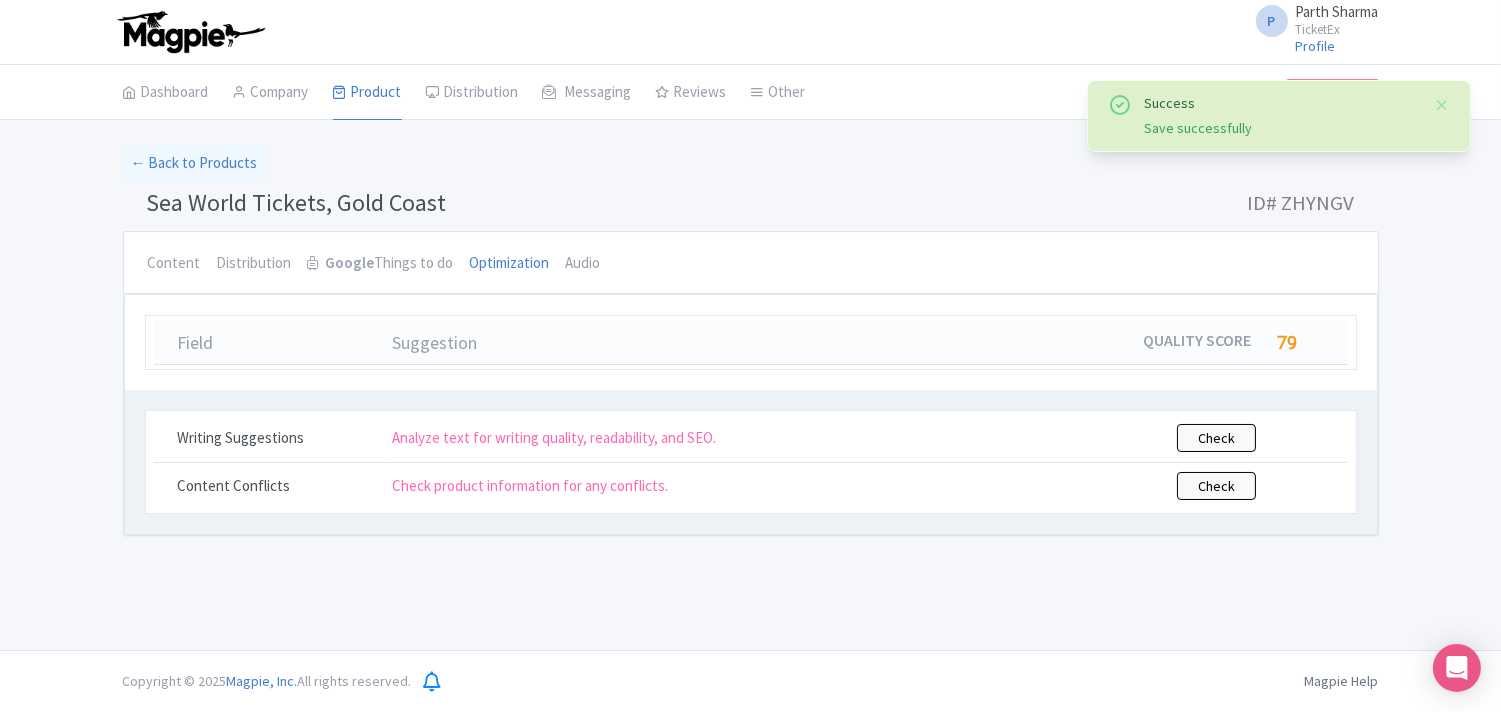 scroll, scrollTop: 0, scrollLeft: 0, axis: both 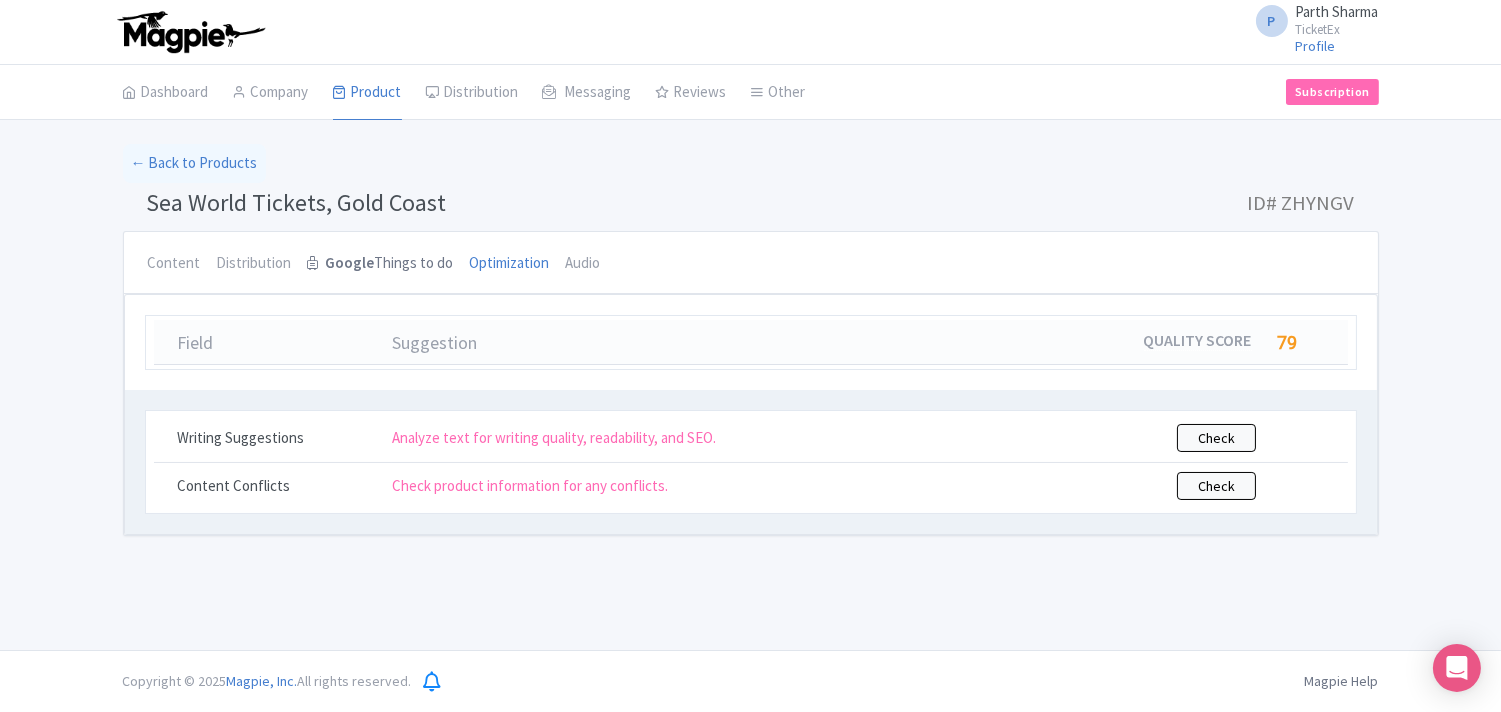 click on "Google" at bounding box center (350, 263) 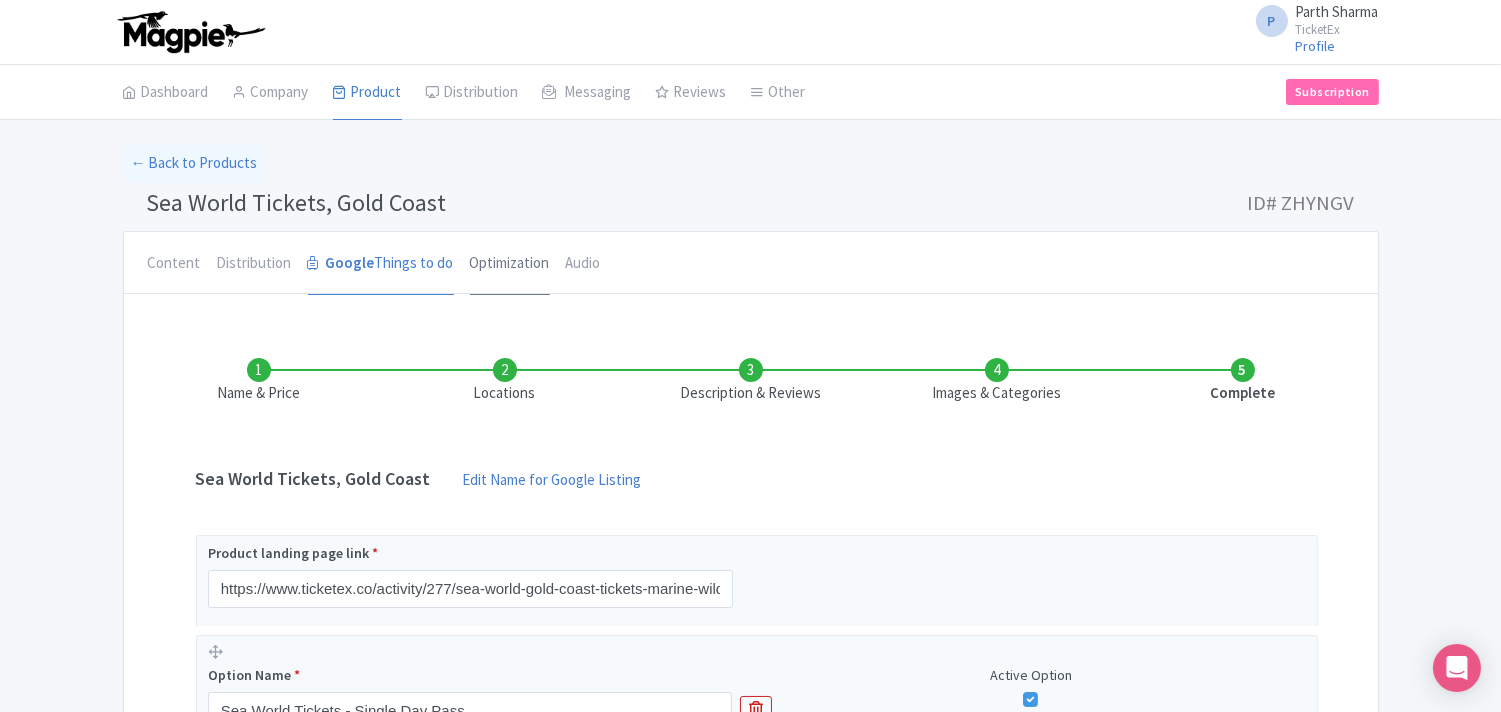 click on "Optimization" at bounding box center (510, 264) 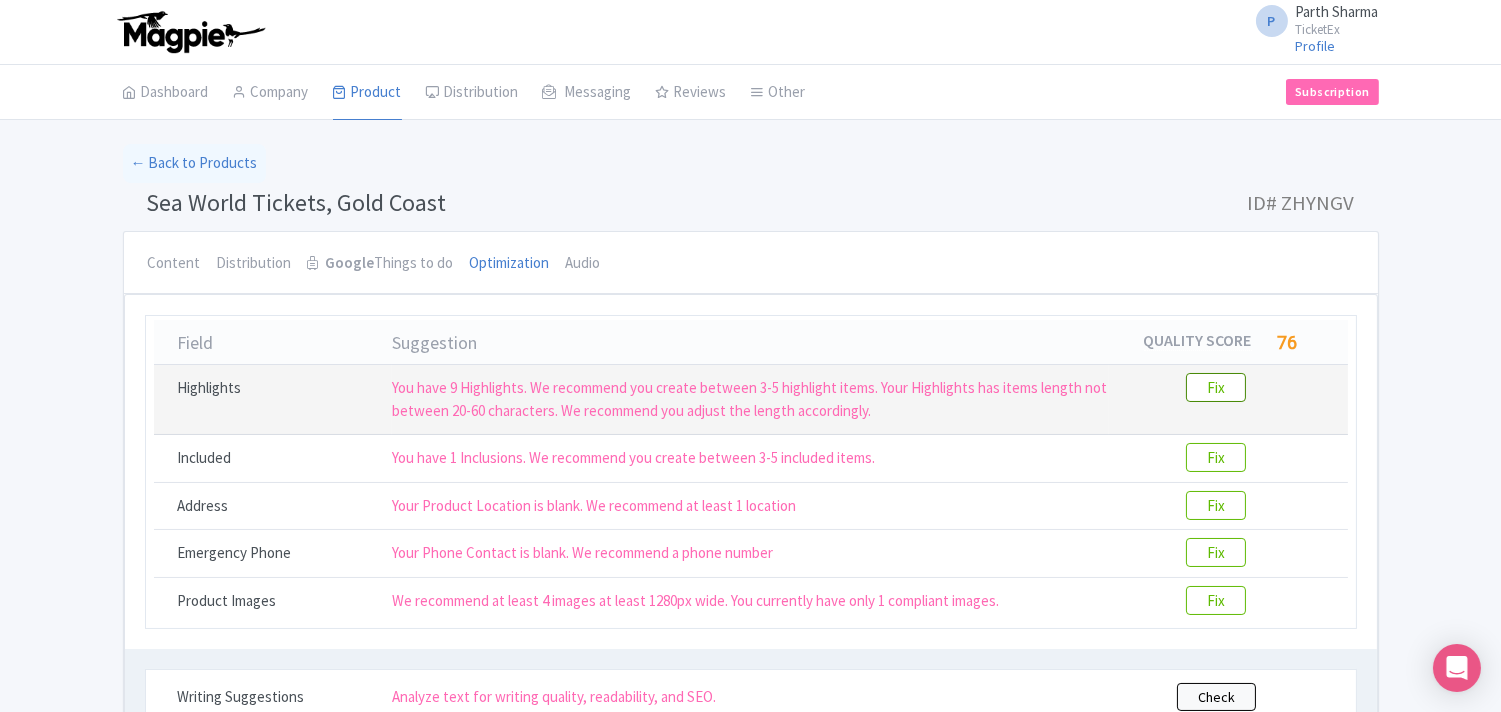 click on "Fix" at bounding box center [1216, 387] 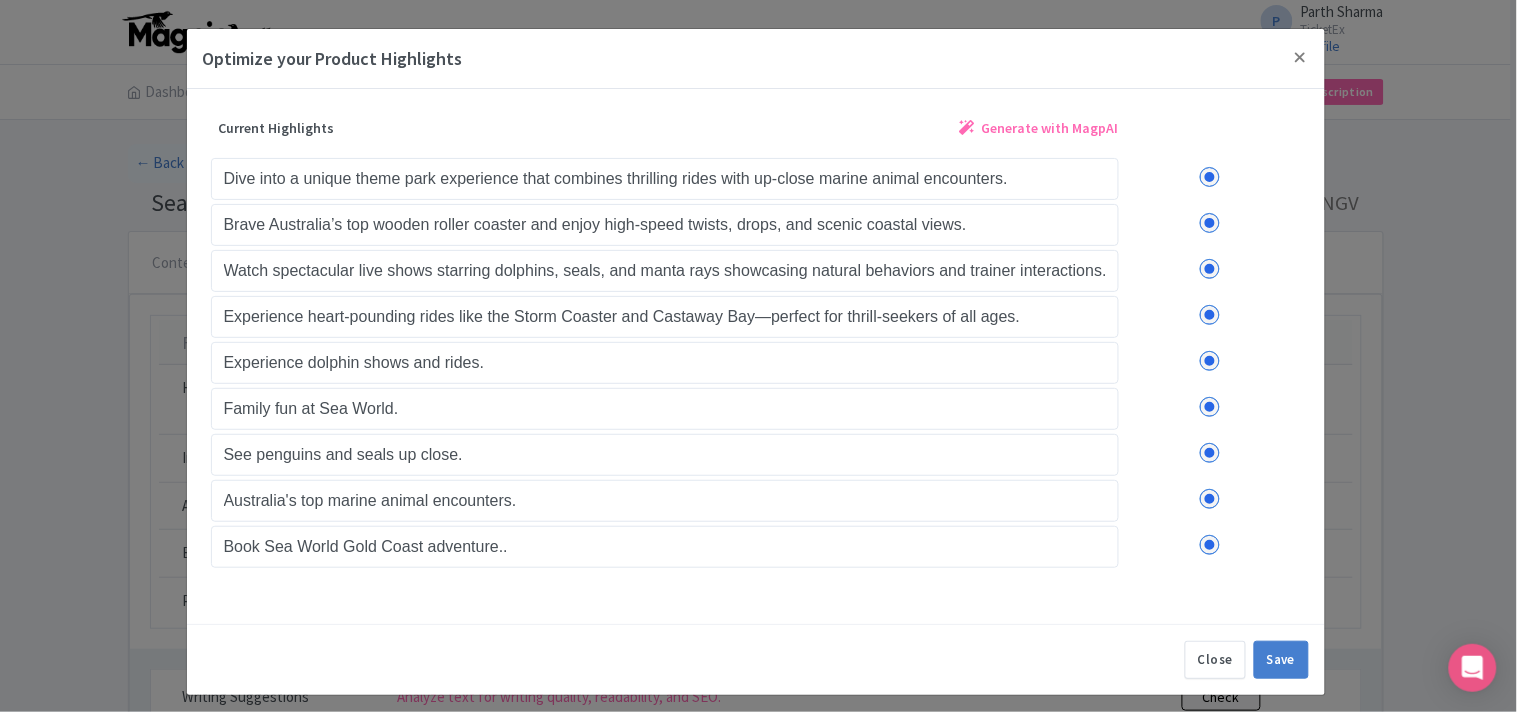 click at bounding box center (1210, 177) 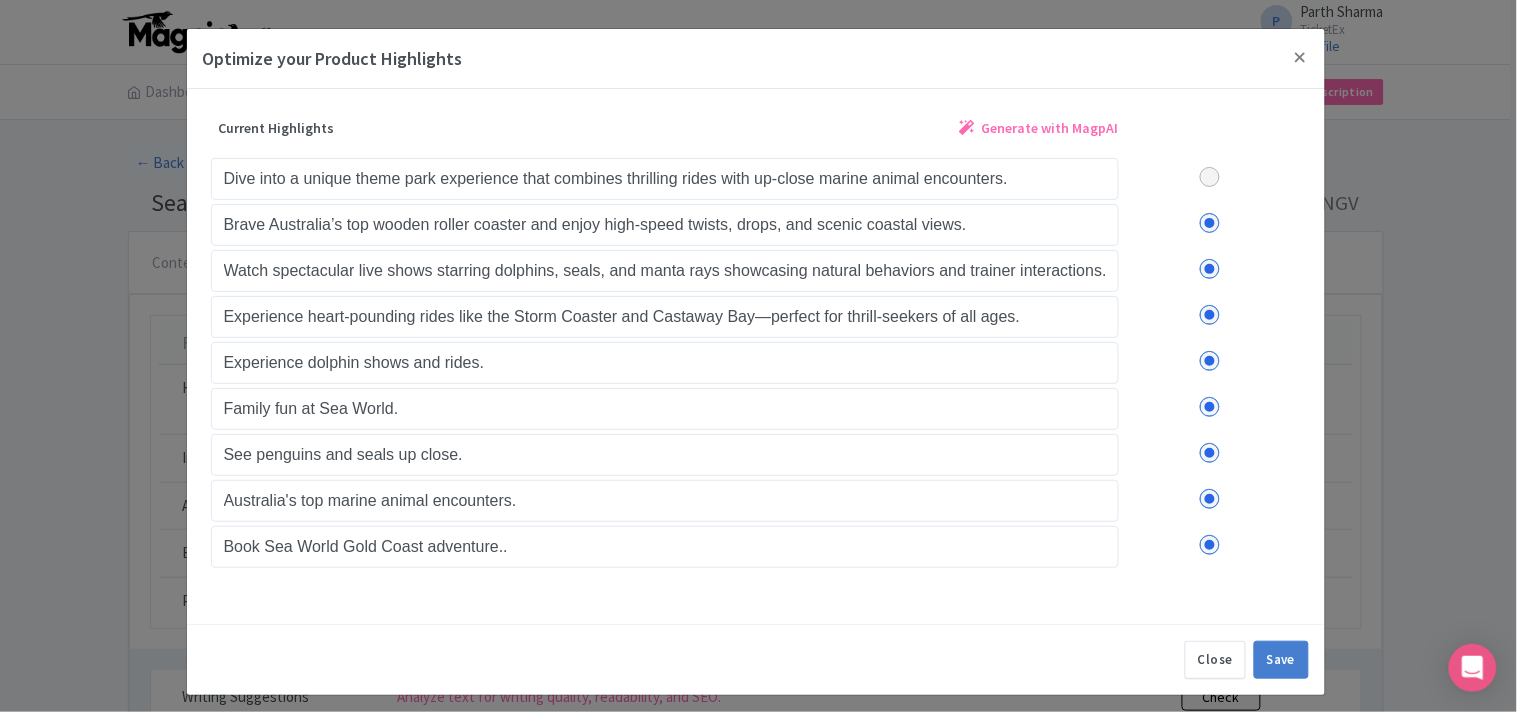 click at bounding box center [1210, 223] 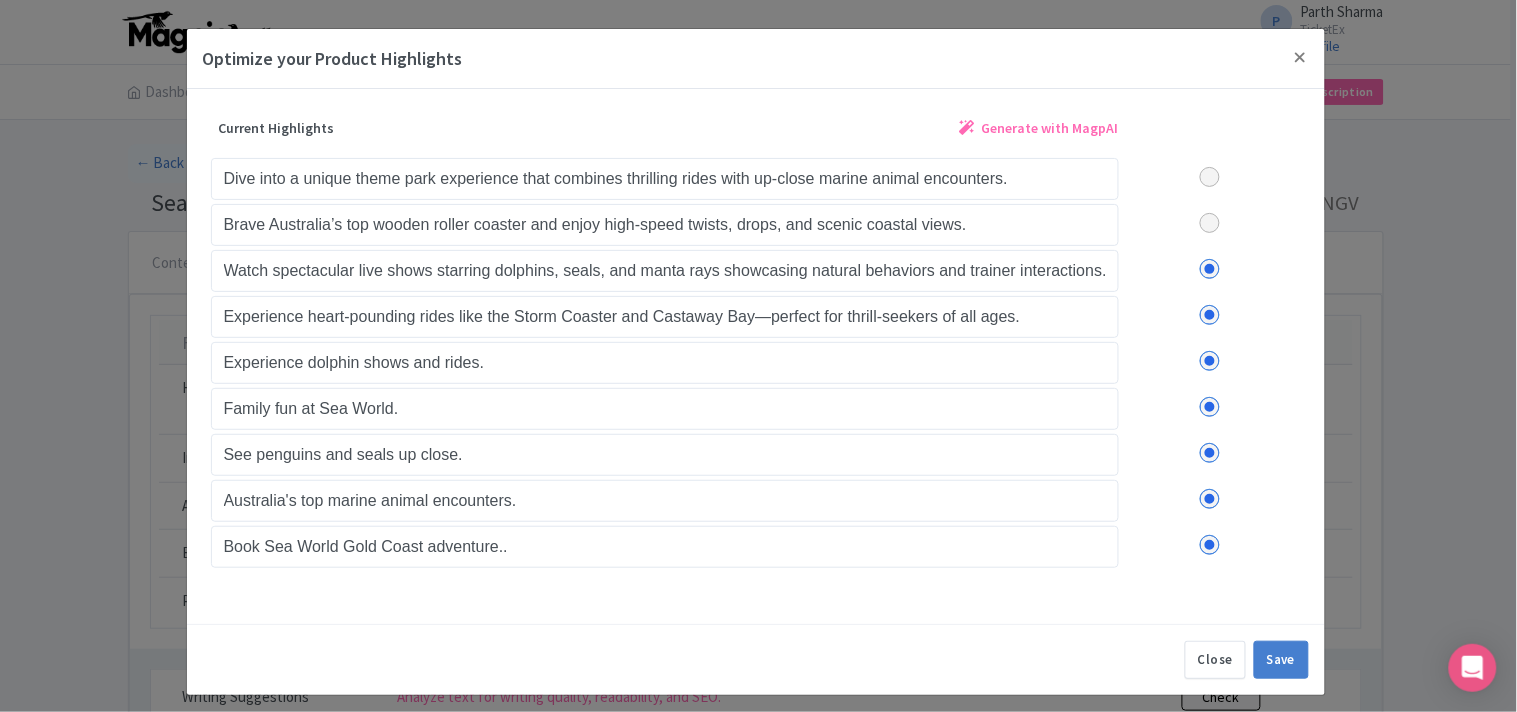 click at bounding box center [1210, 269] 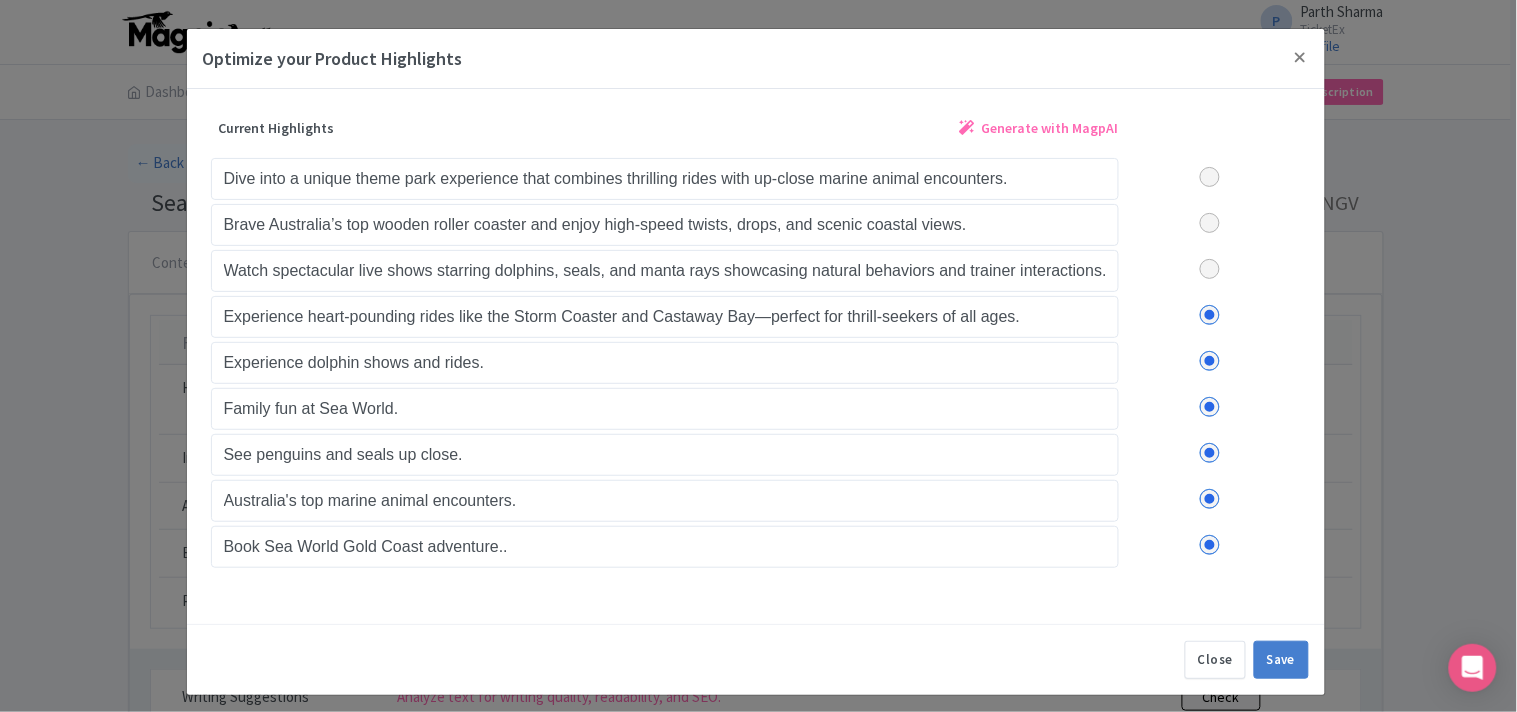 click at bounding box center [1210, 315] 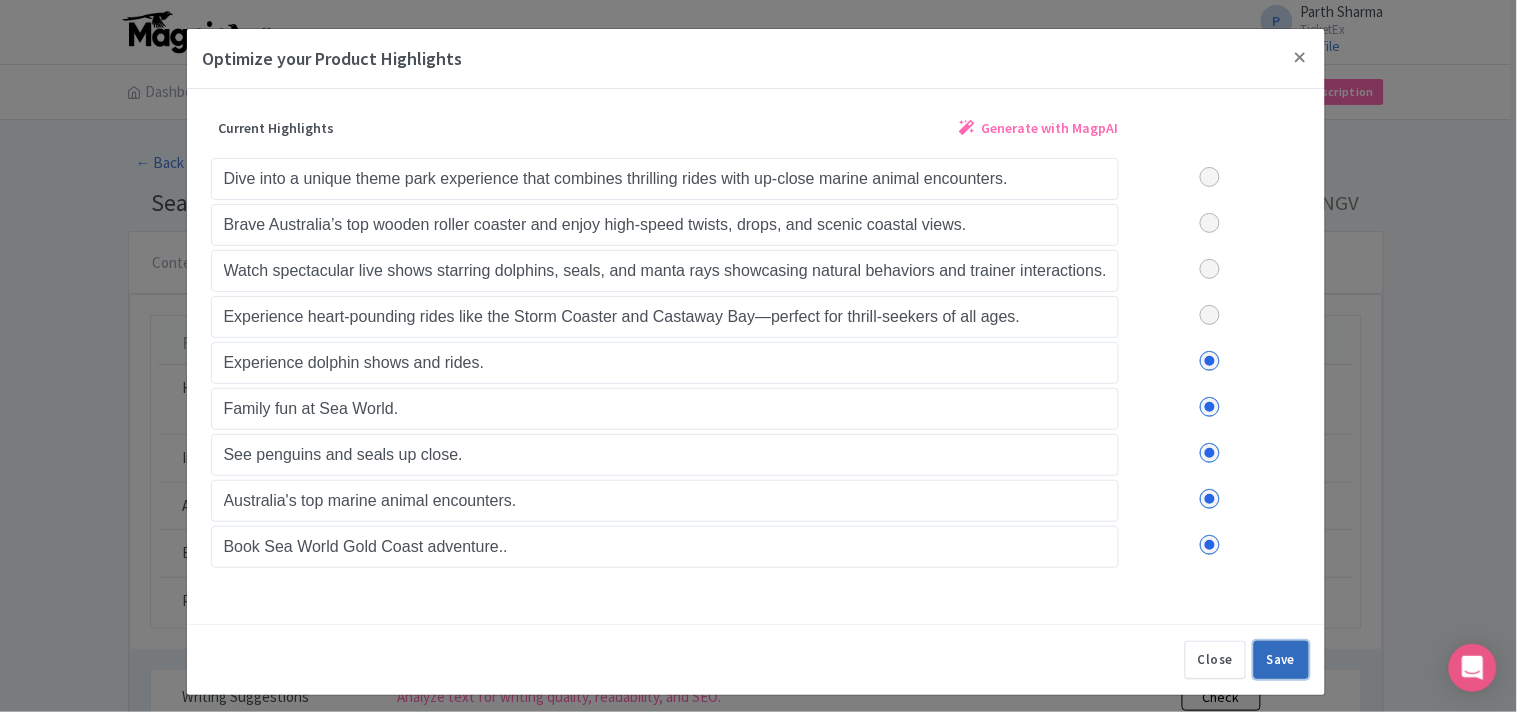 click on "Save" at bounding box center (1281, 660) 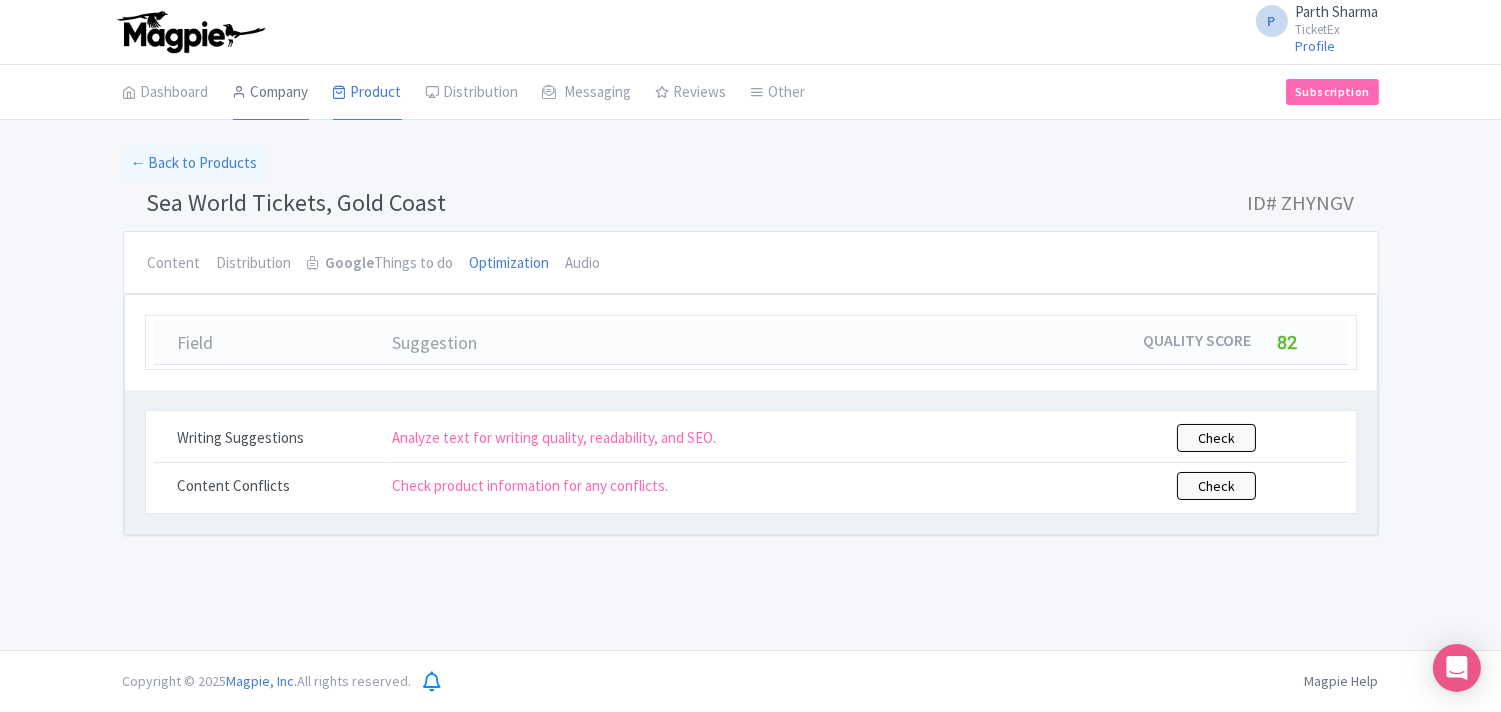 click on "Company" at bounding box center [271, 93] 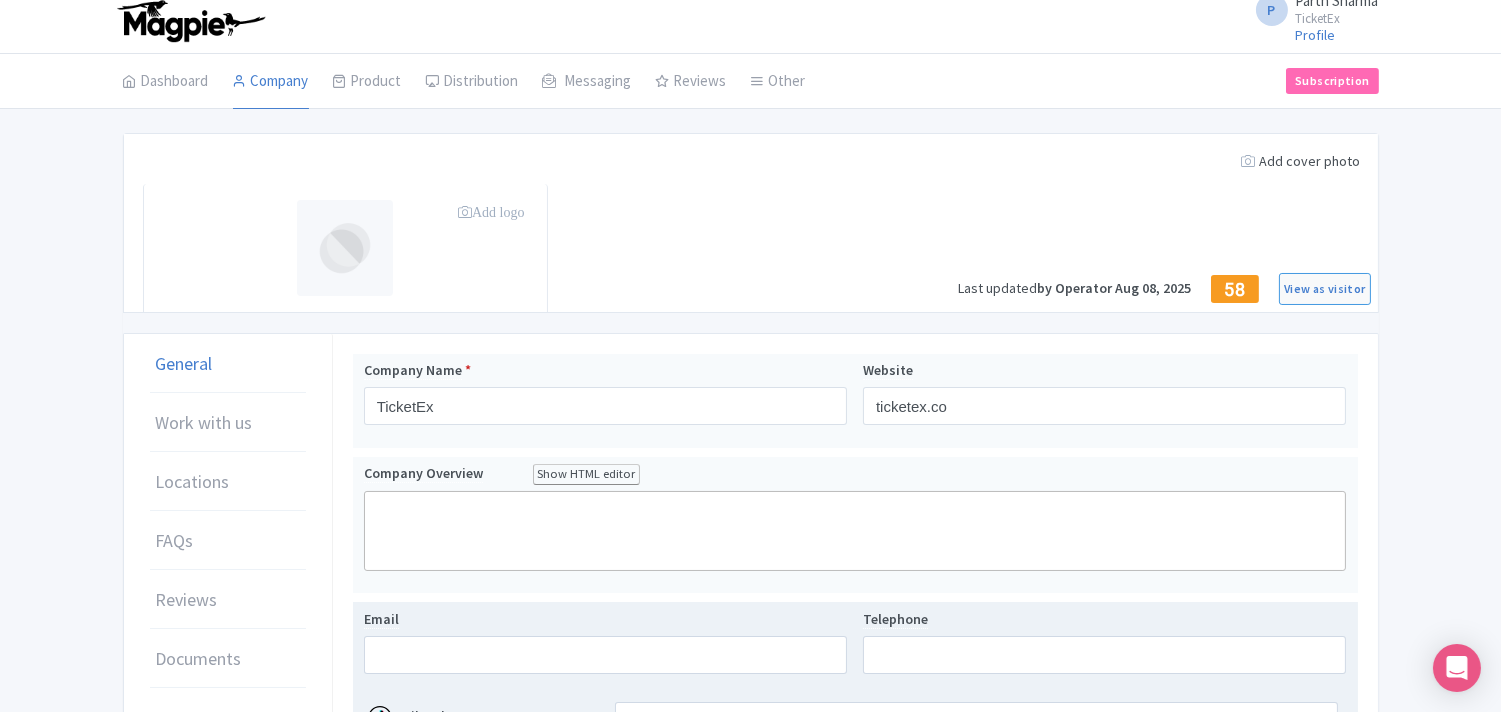 scroll, scrollTop: 0, scrollLeft: 0, axis: both 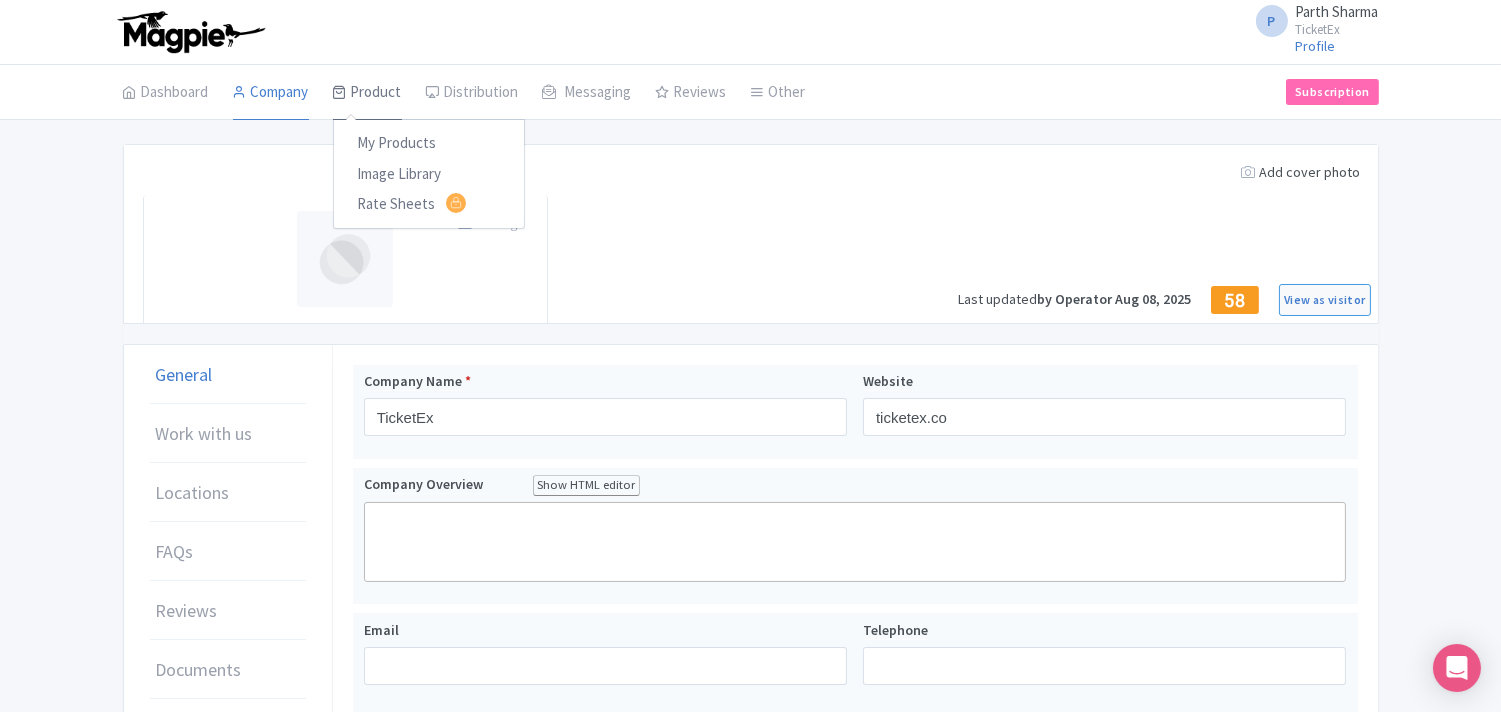 click on "Product" at bounding box center [367, 93] 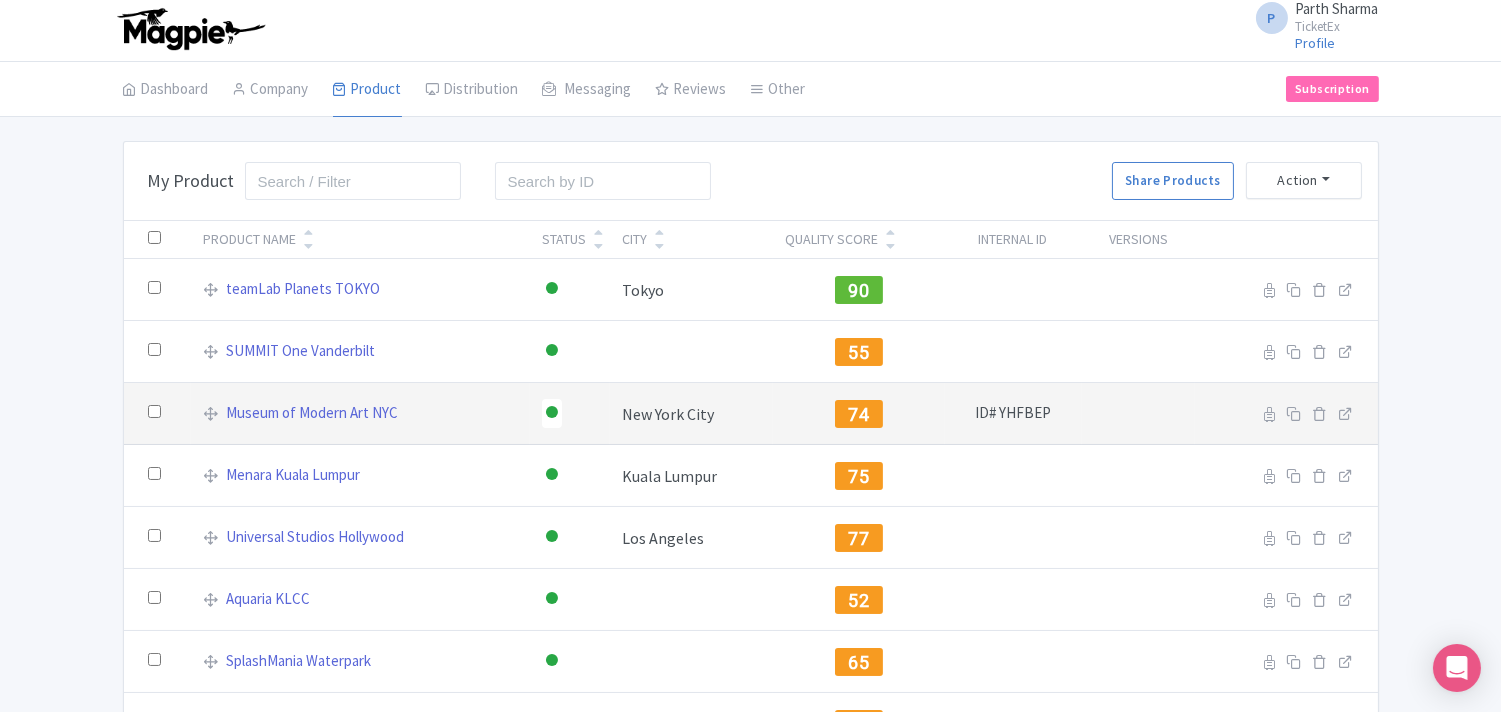 scroll, scrollTop: 0, scrollLeft: 0, axis: both 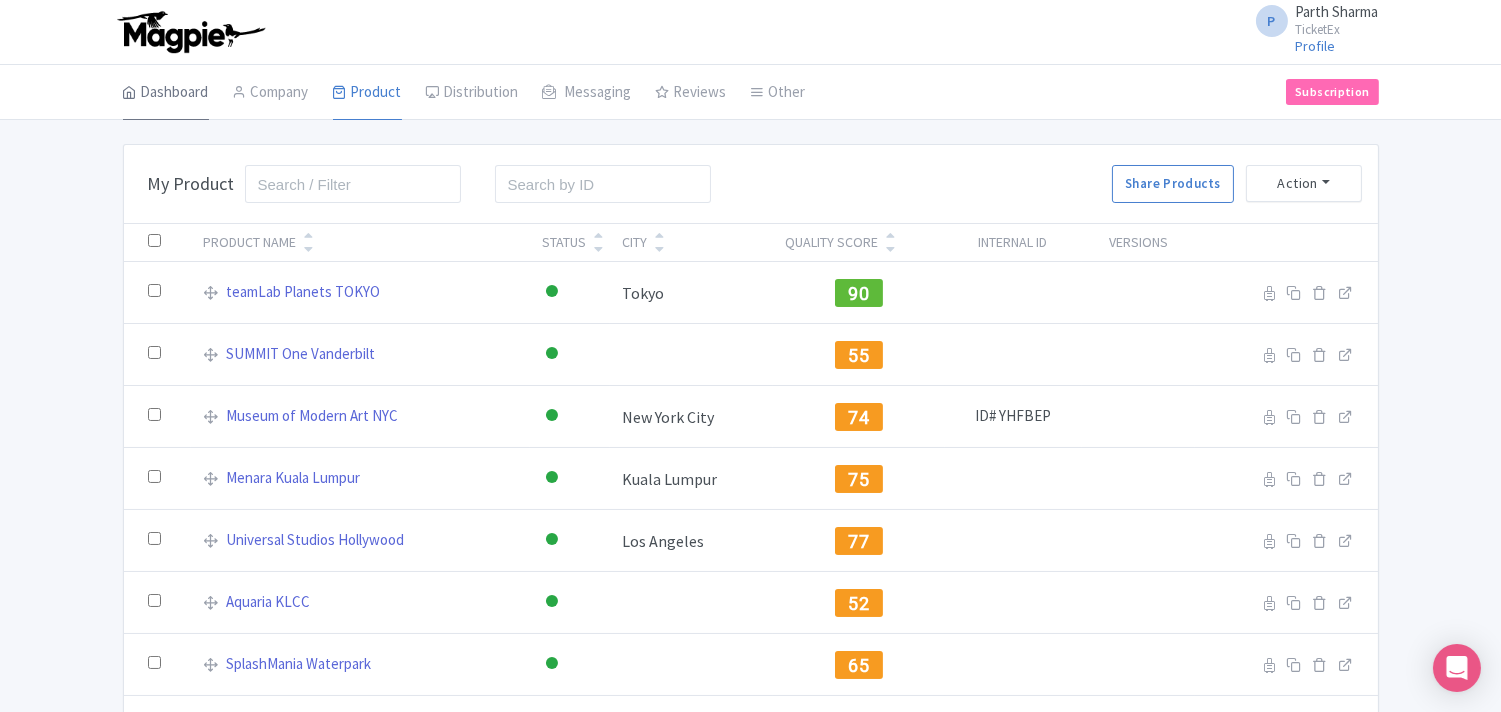 click on "Dashboard" at bounding box center (166, 93) 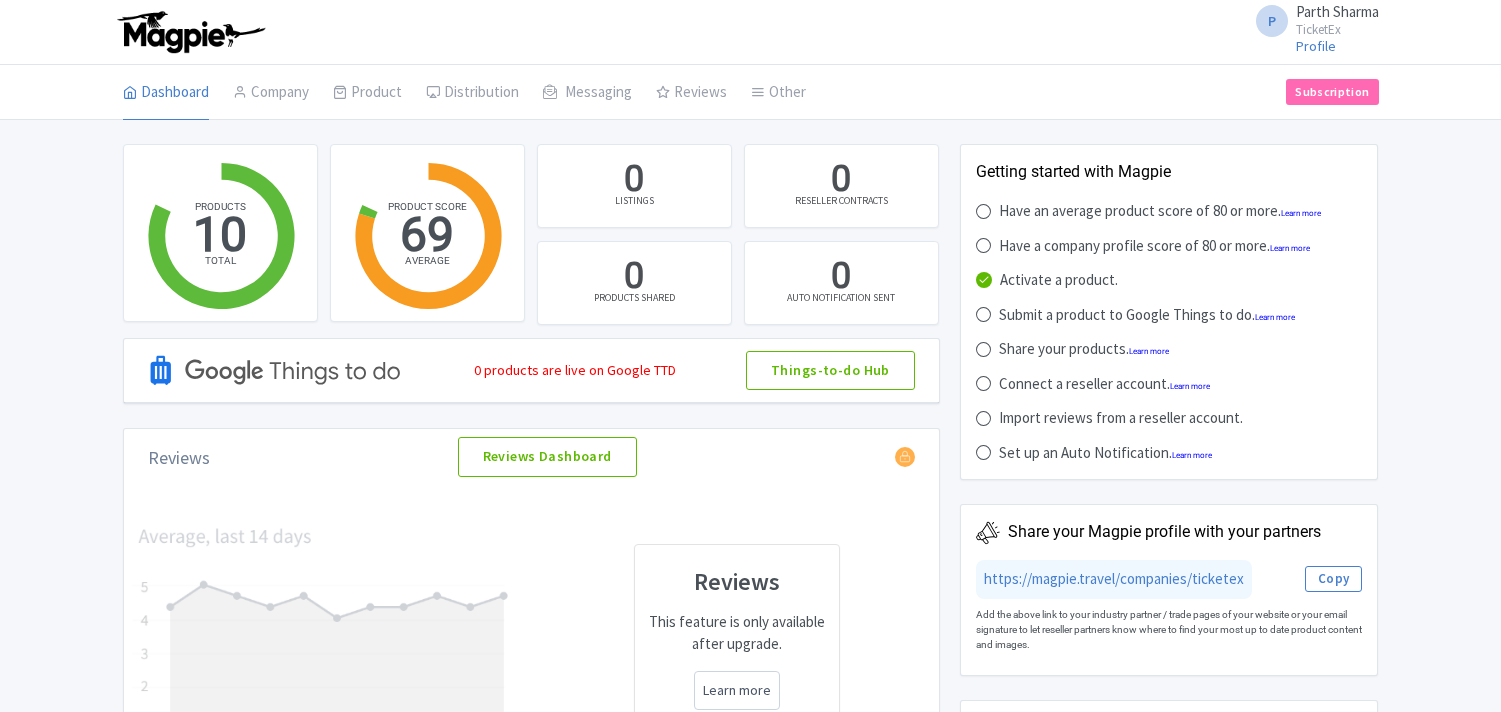 scroll, scrollTop: 0, scrollLeft: 0, axis: both 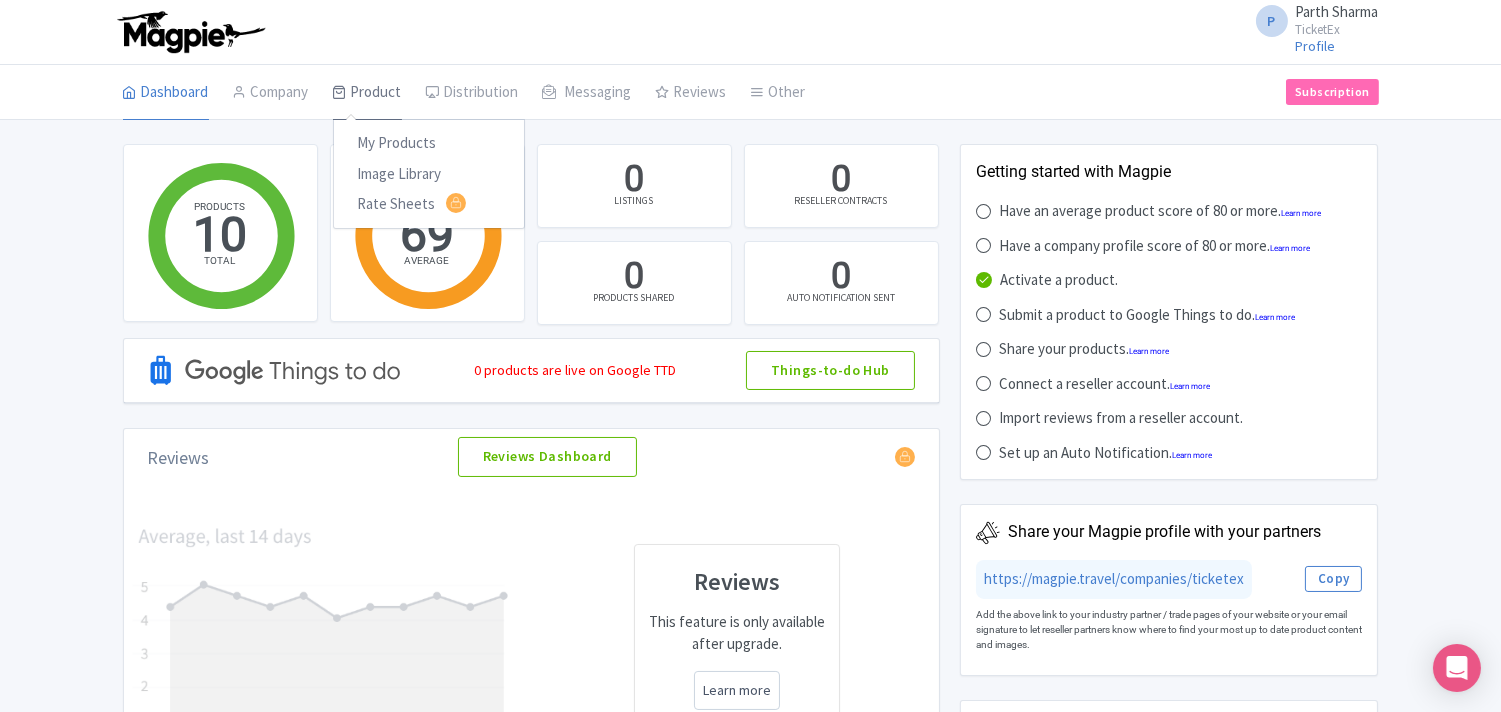 click on "Product" at bounding box center [367, 93] 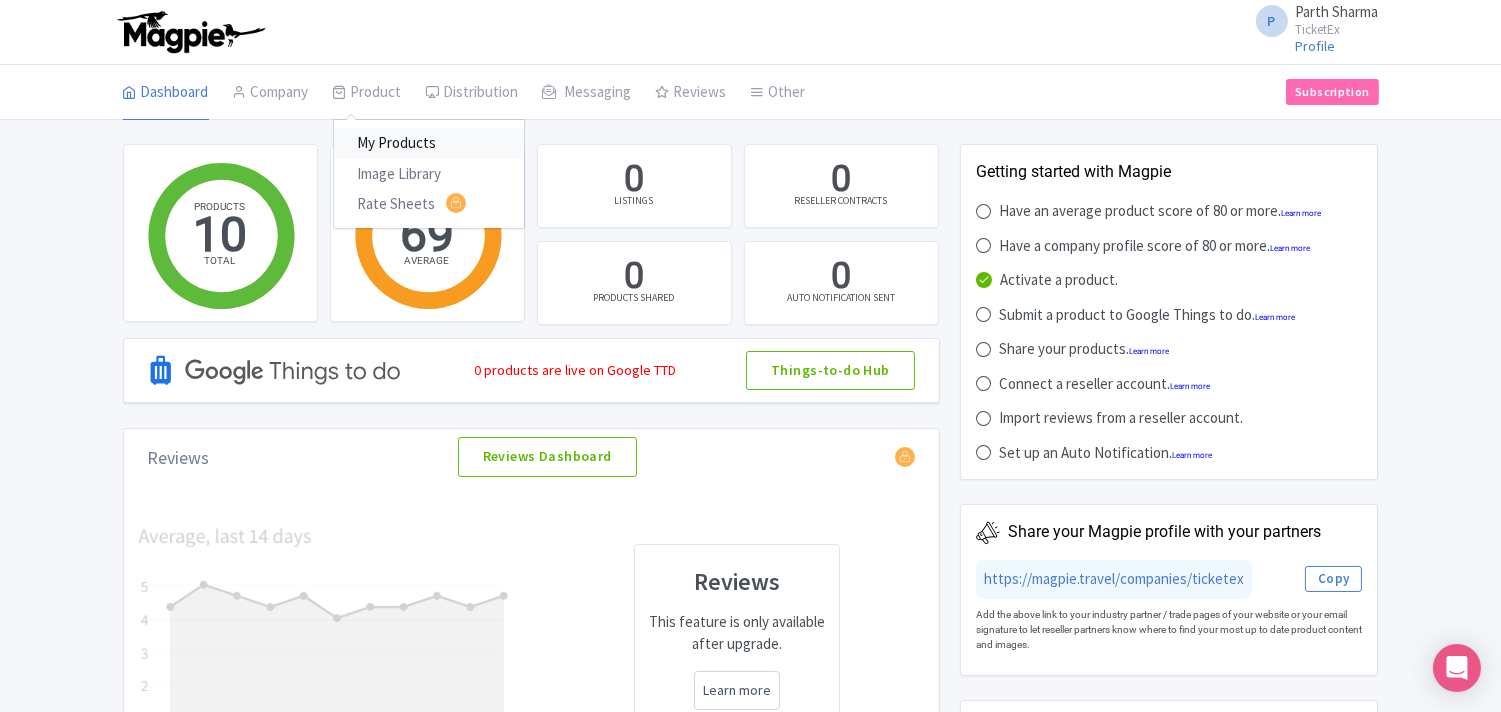 click on "My Products" at bounding box center [429, 143] 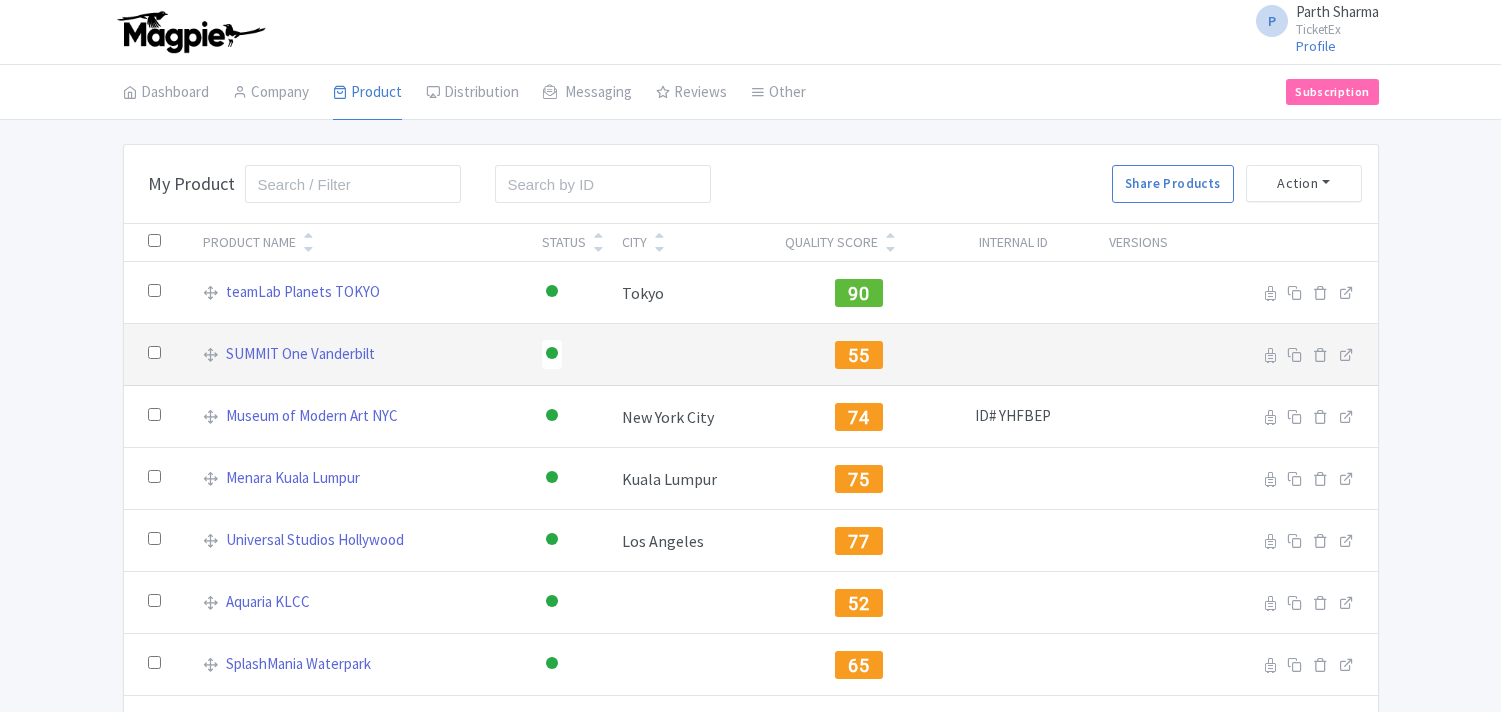 scroll, scrollTop: 0, scrollLeft: 0, axis: both 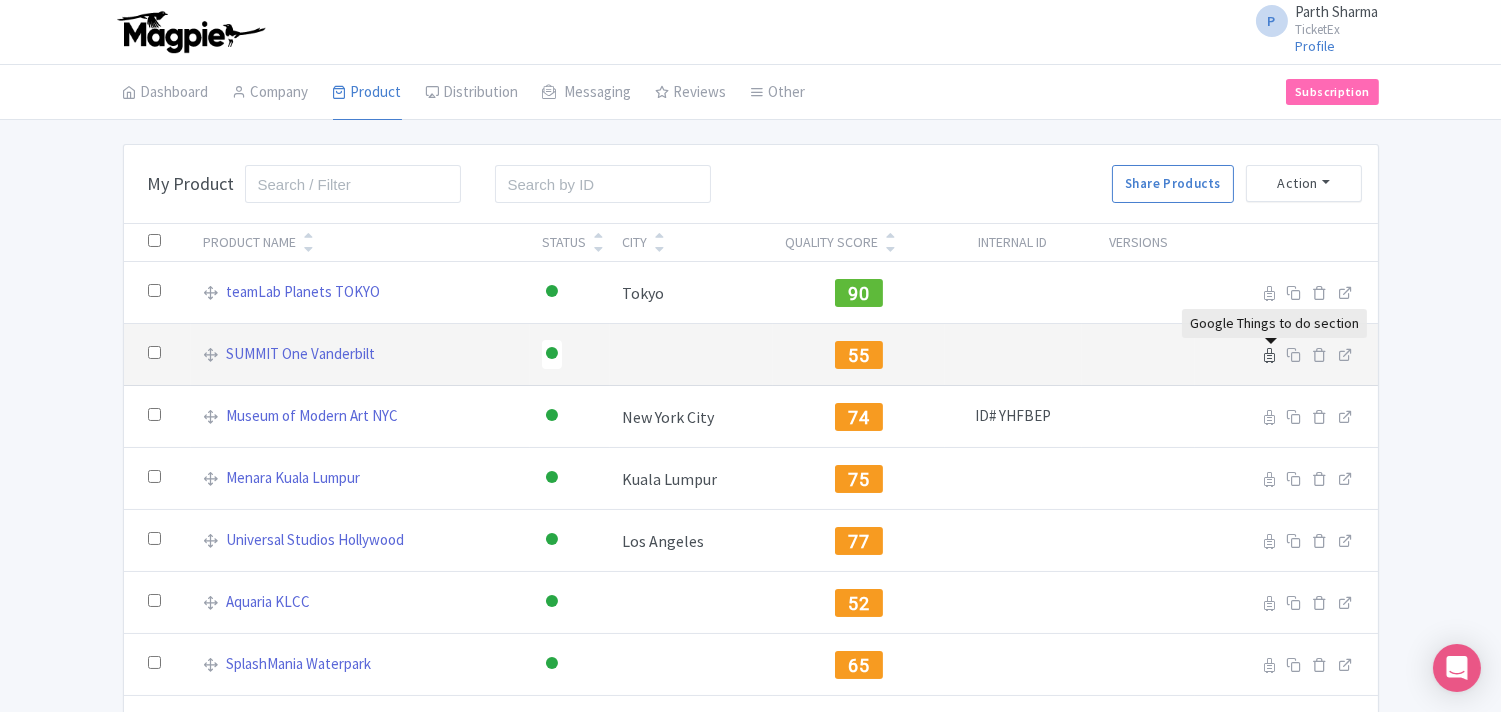 click at bounding box center (1270, 355) 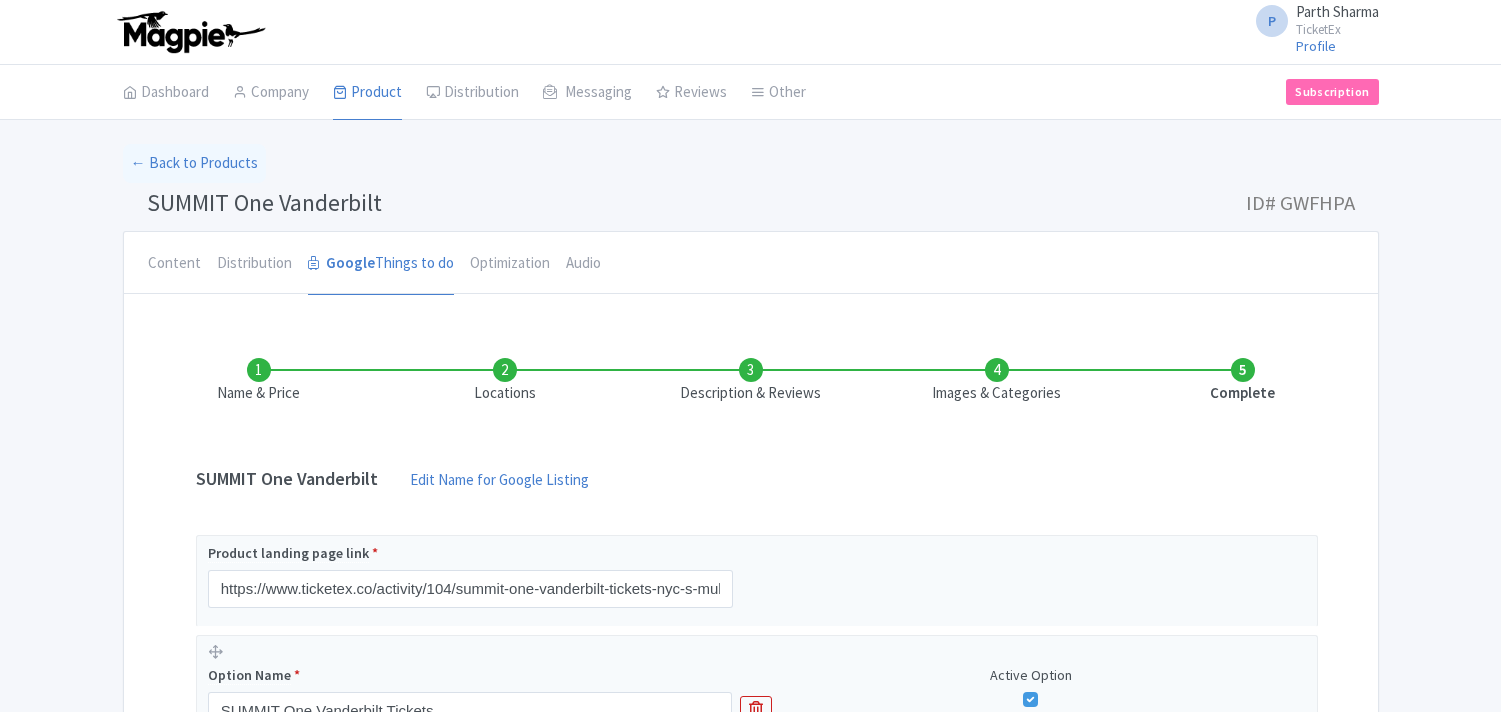 scroll, scrollTop: 0, scrollLeft: 0, axis: both 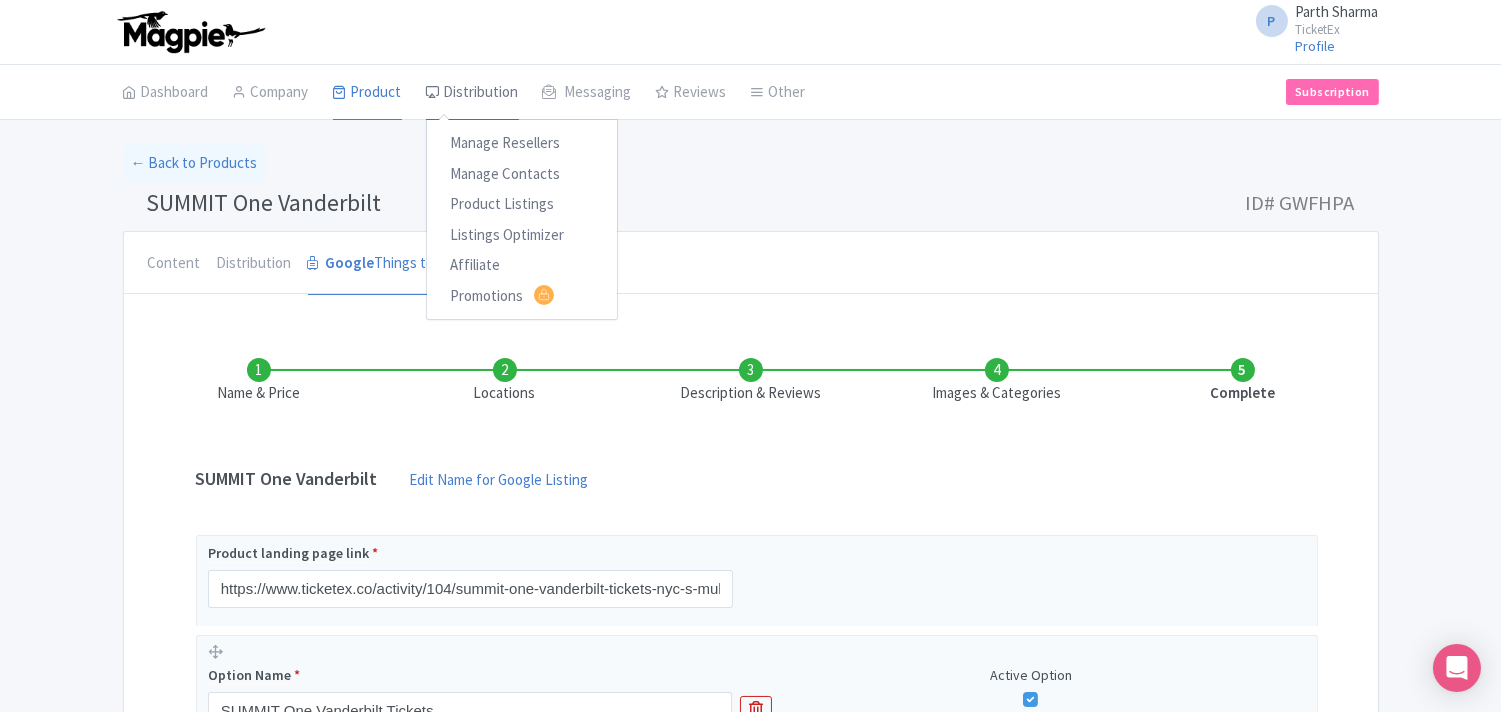 click on "Distribution" at bounding box center [472, 93] 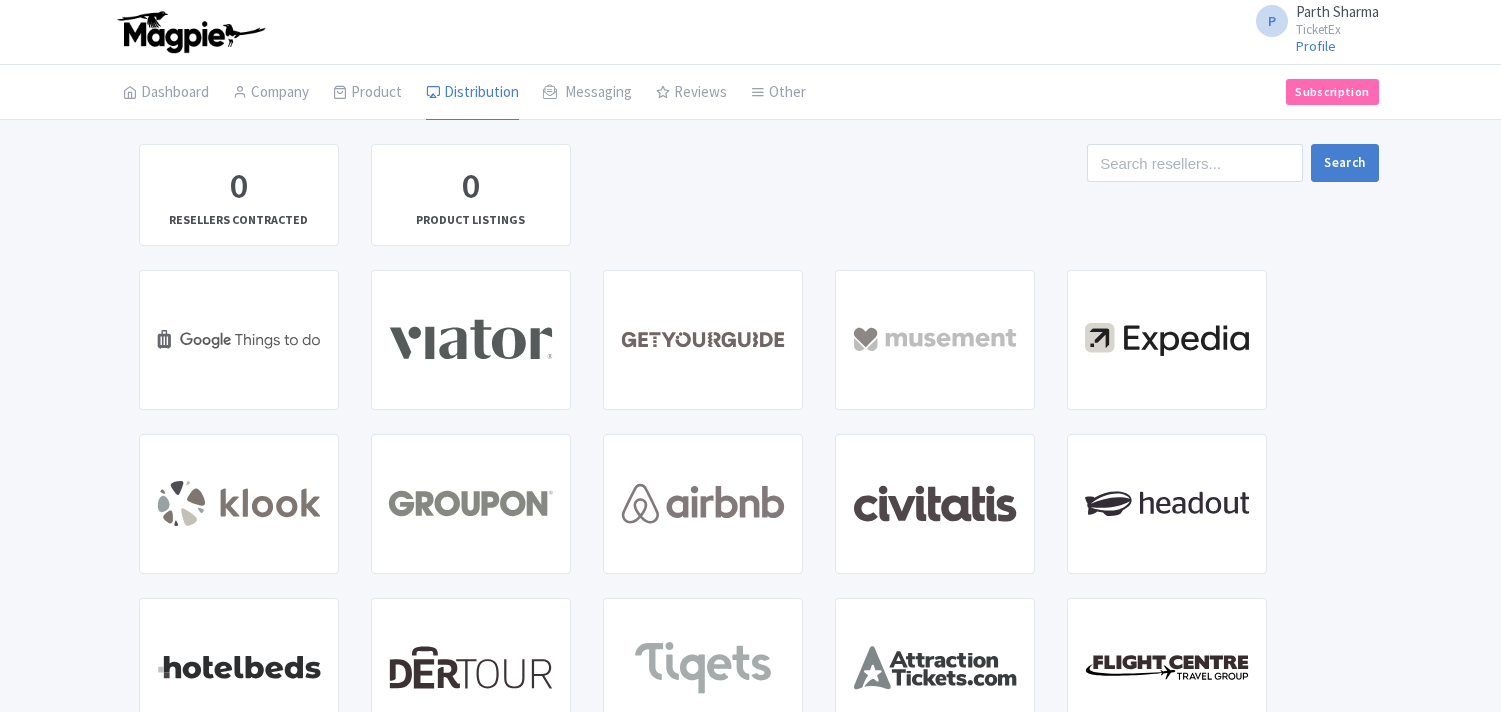 scroll, scrollTop: 0, scrollLeft: 0, axis: both 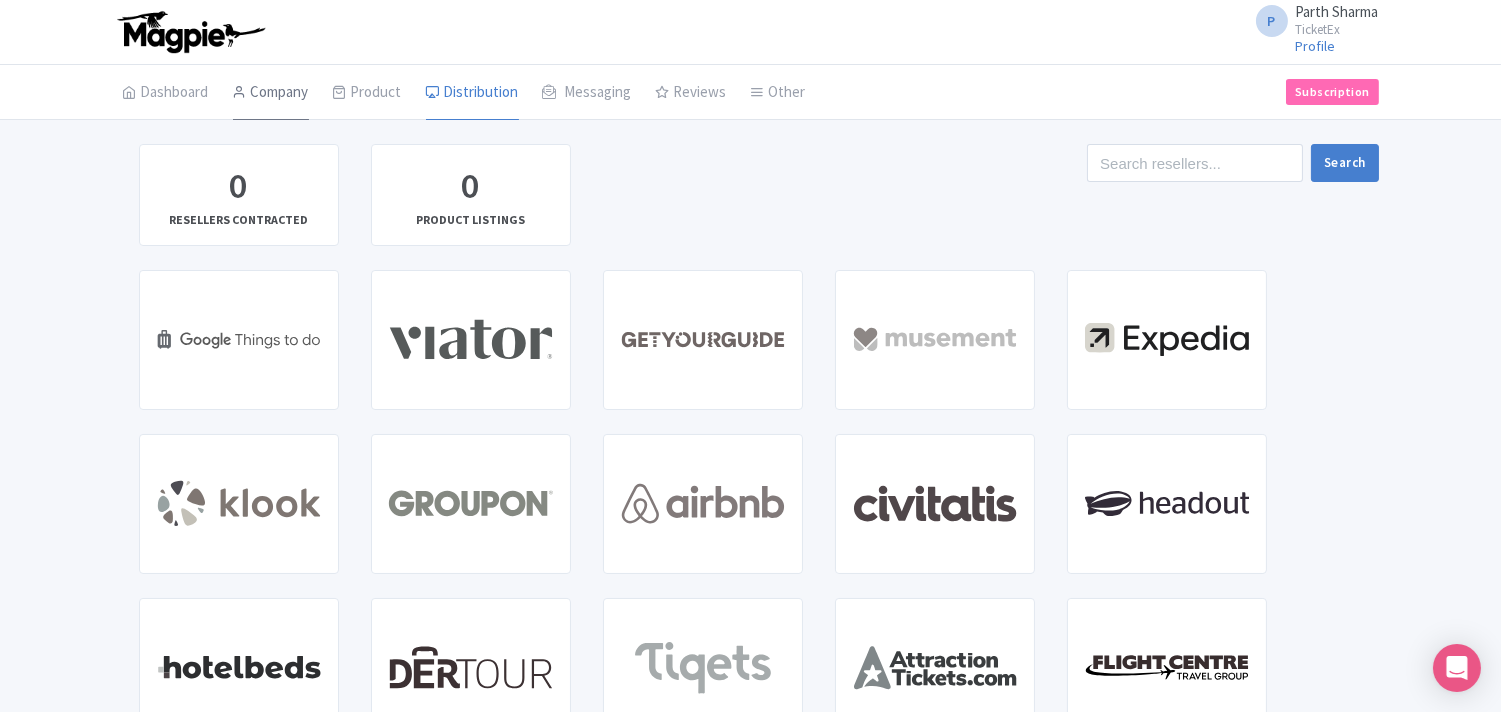 click on "Company" at bounding box center (271, 93) 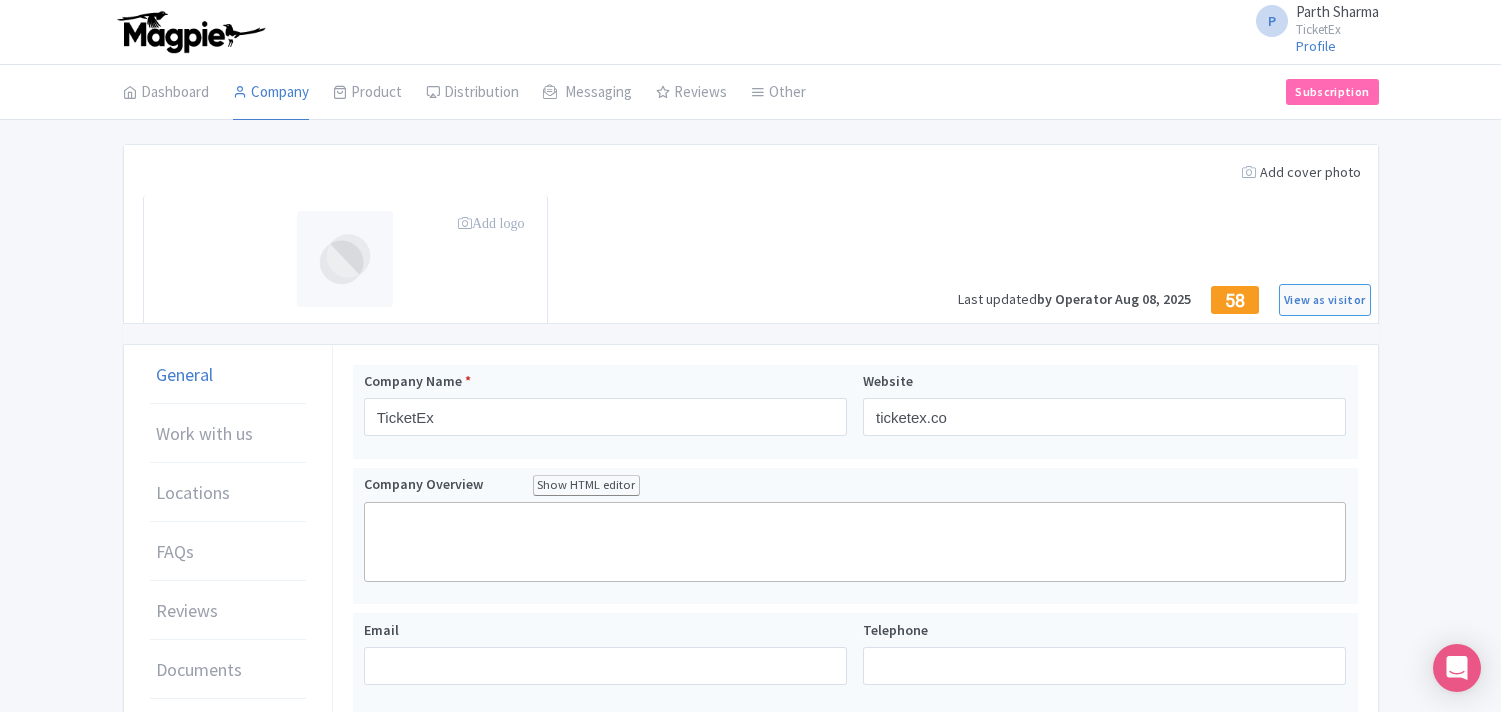 scroll, scrollTop: 0, scrollLeft: 0, axis: both 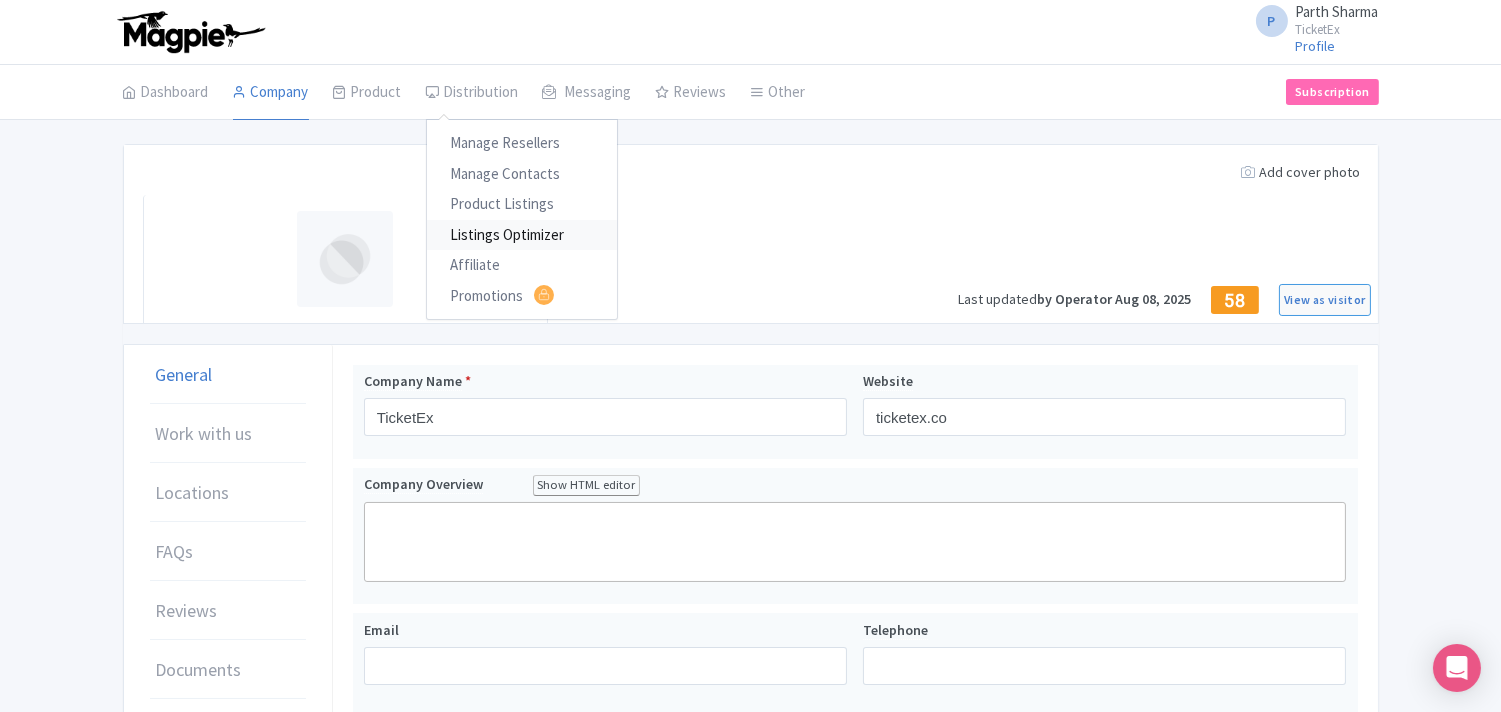 click on "Listings Optimizer" at bounding box center [522, 235] 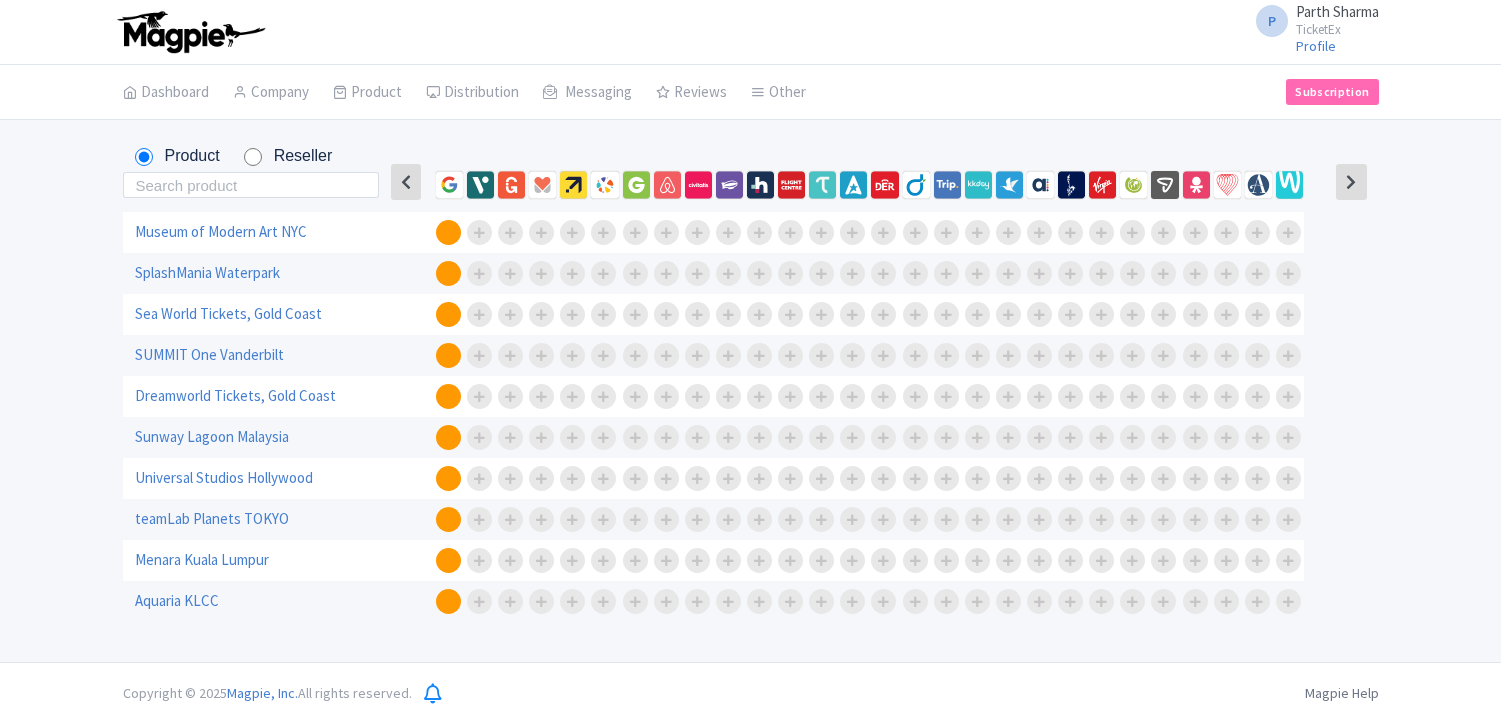 scroll, scrollTop: 0, scrollLeft: 0, axis: both 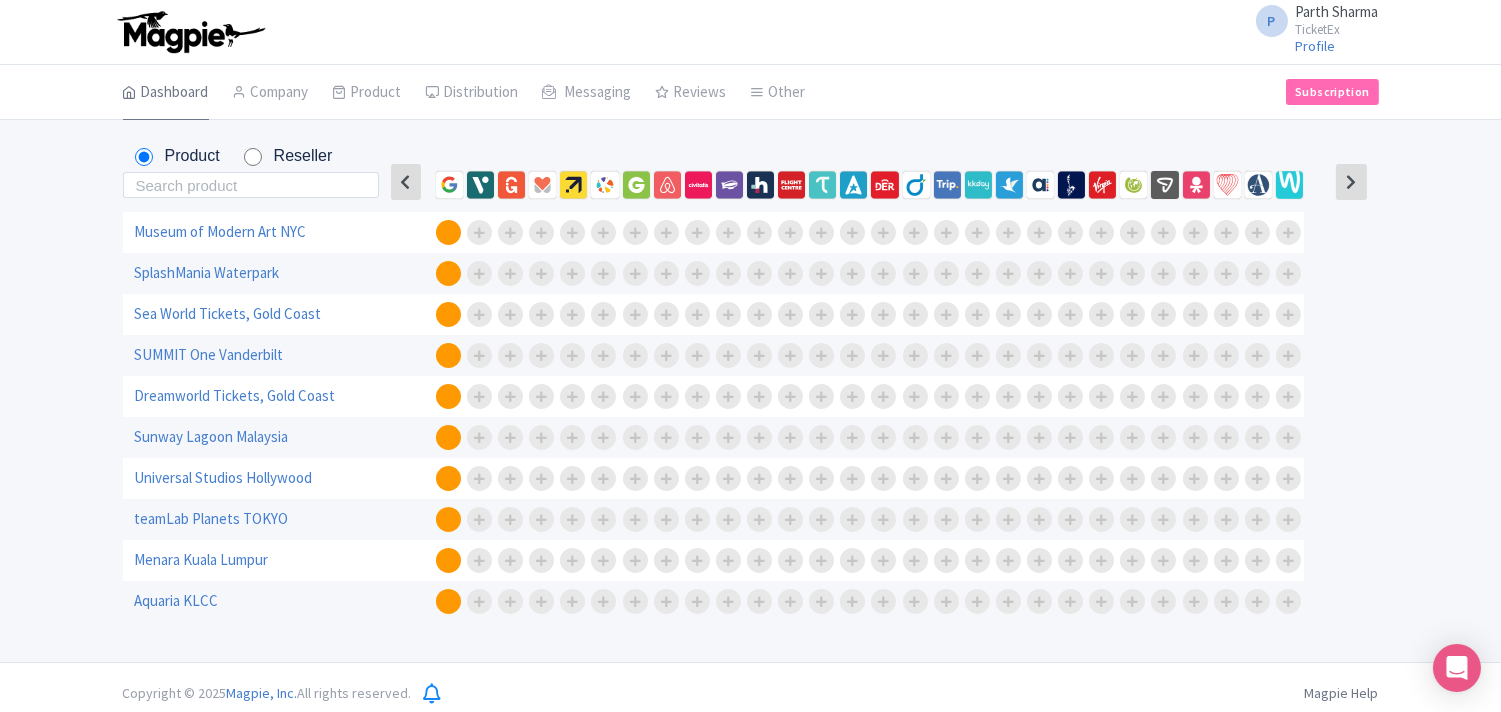 click on "Dashboard" at bounding box center [166, 93] 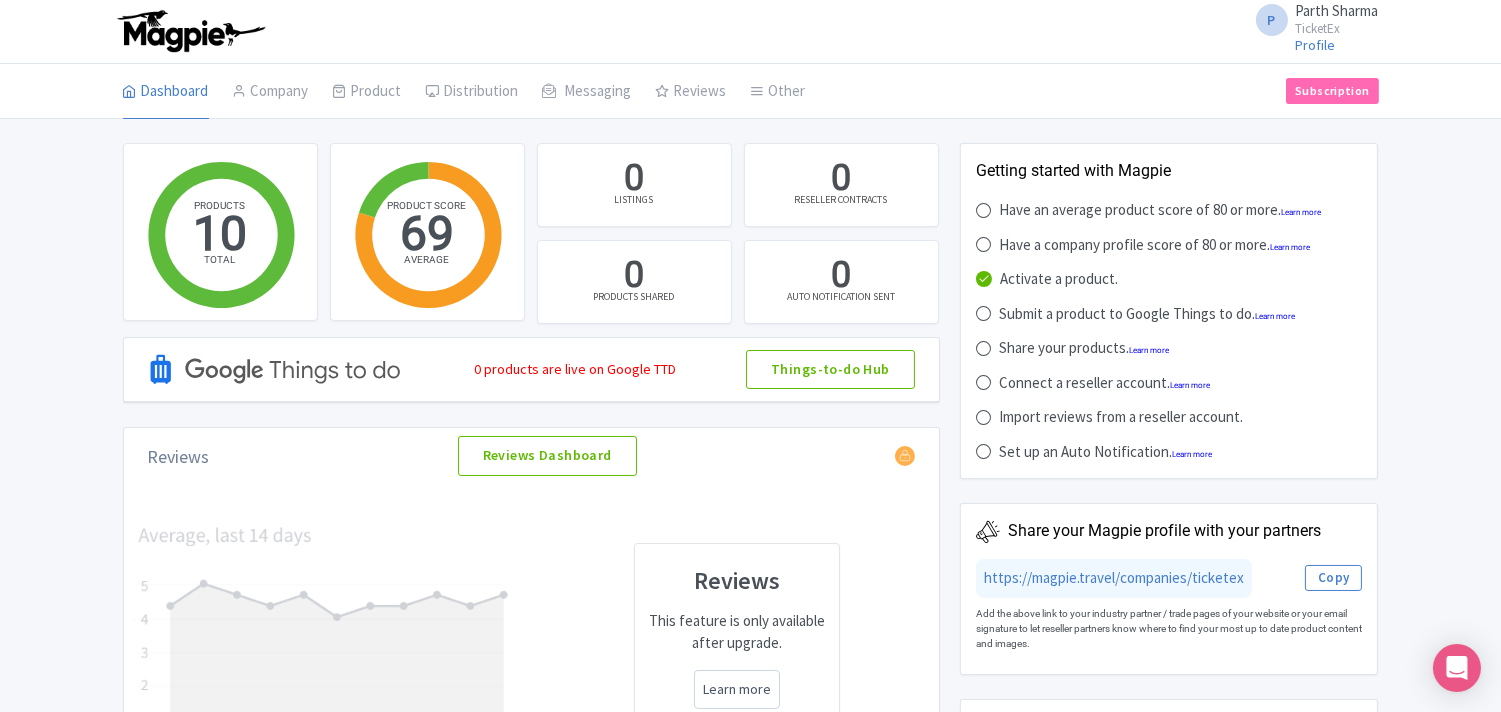 scroll, scrollTop: 0, scrollLeft: 0, axis: both 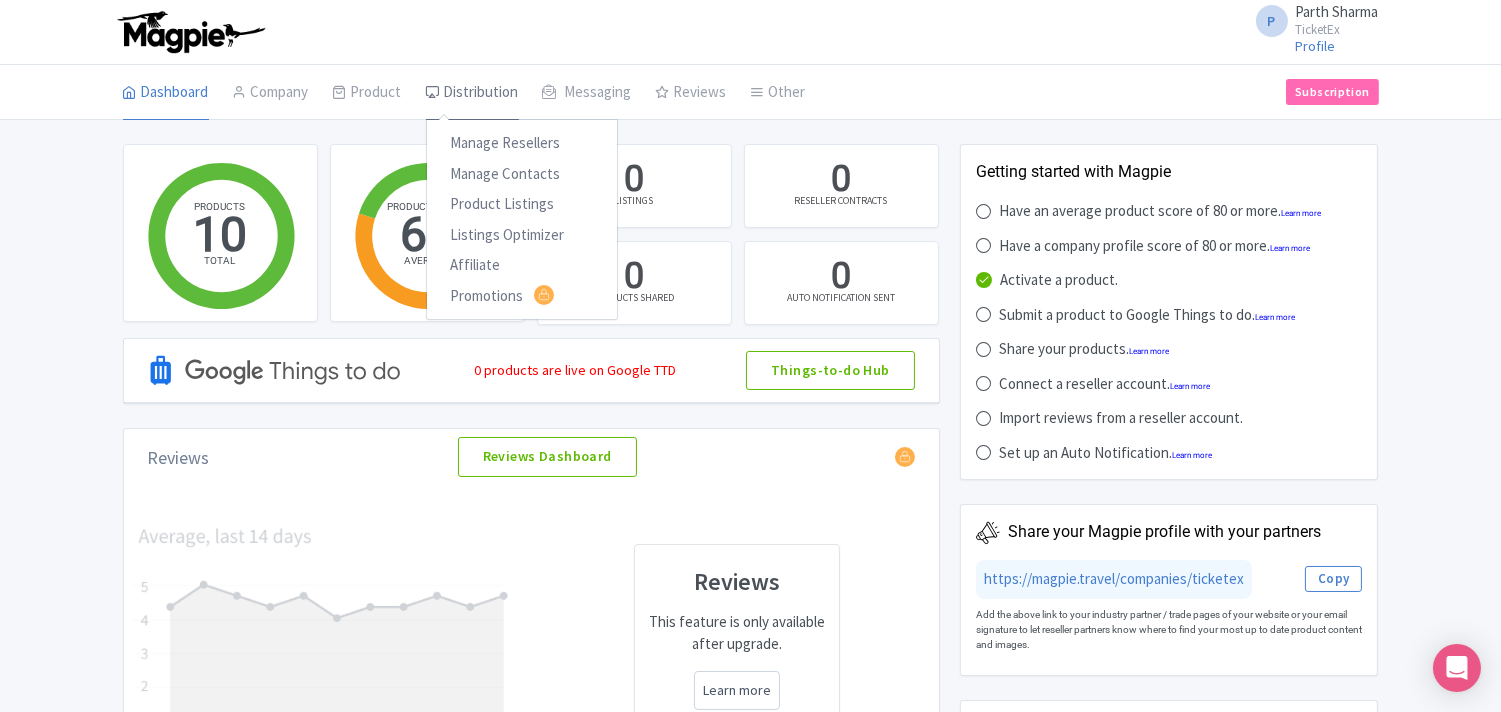 click on "Distribution" at bounding box center (472, 93) 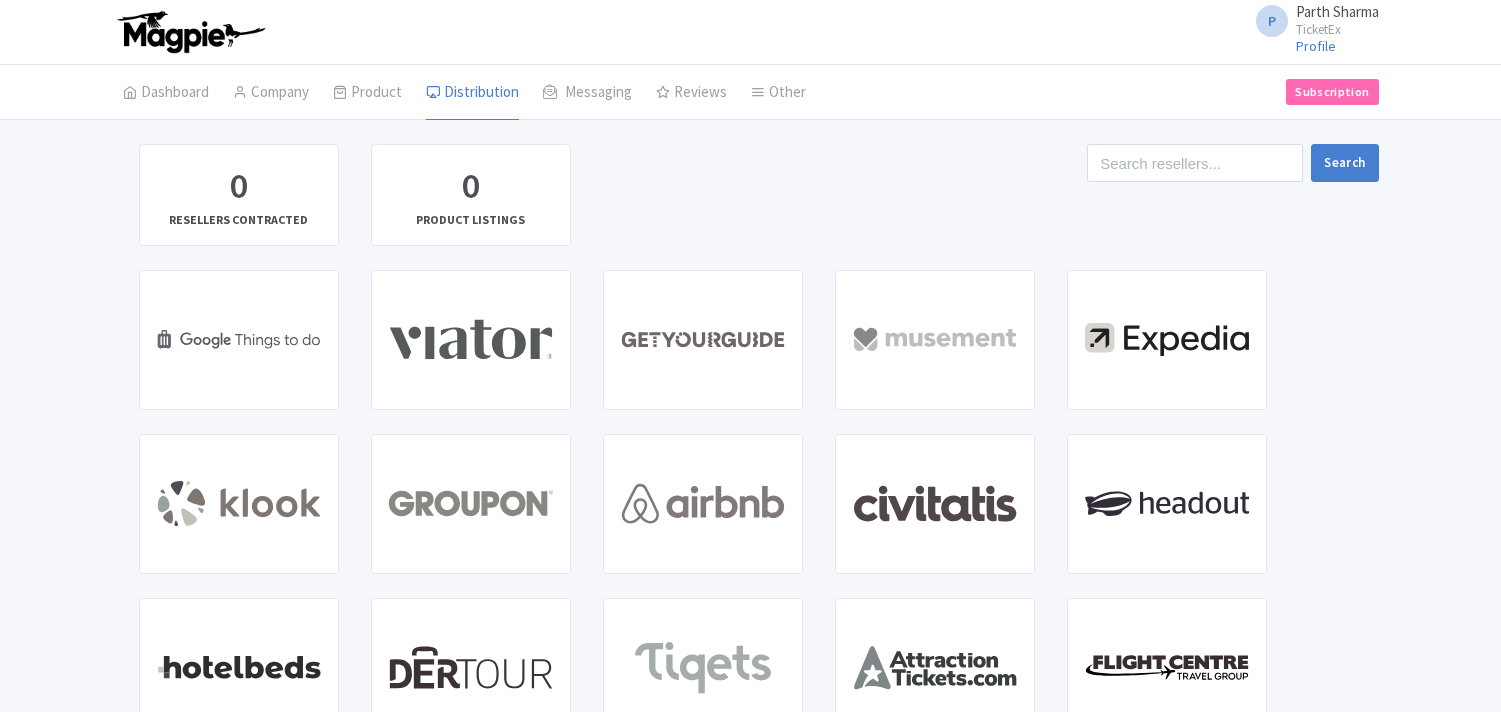 scroll, scrollTop: 0, scrollLeft: 0, axis: both 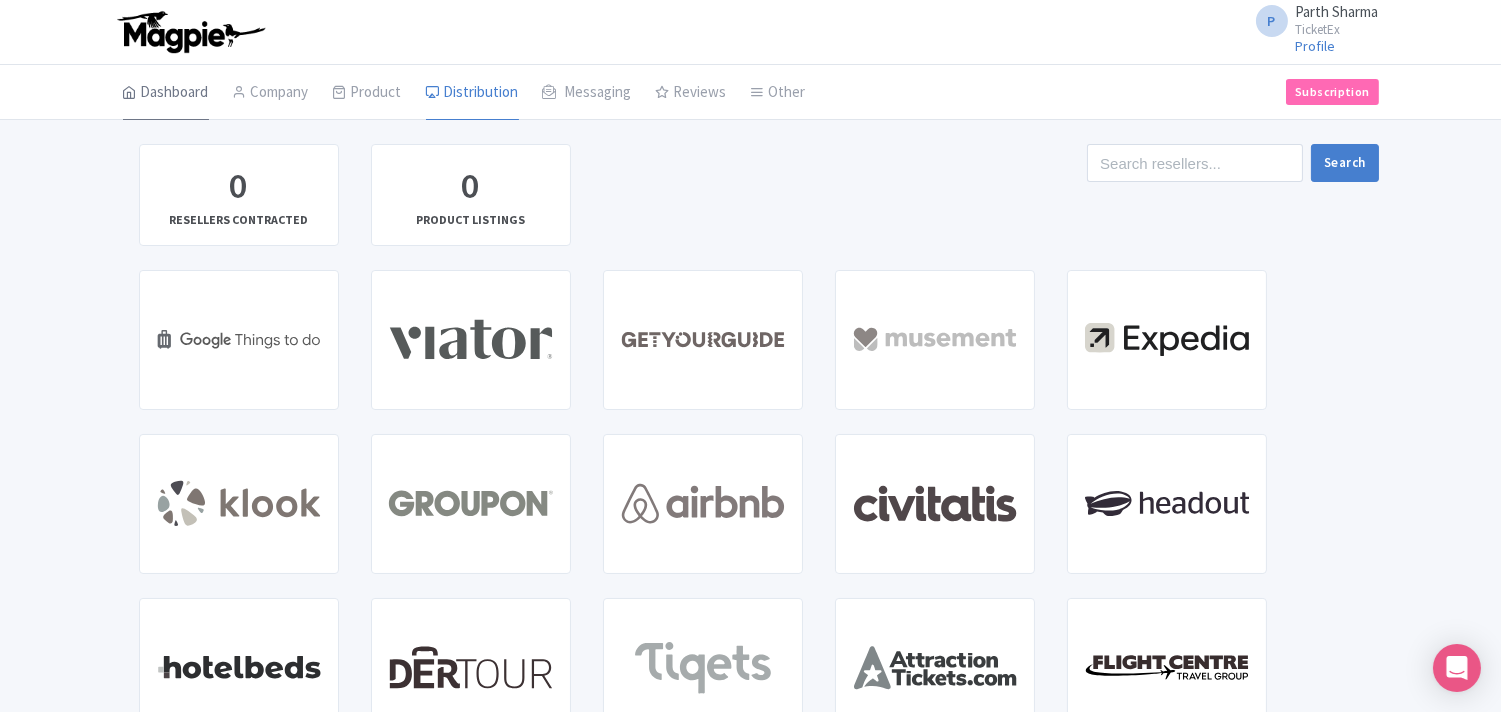 click on "Dashboard" at bounding box center [166, 93] 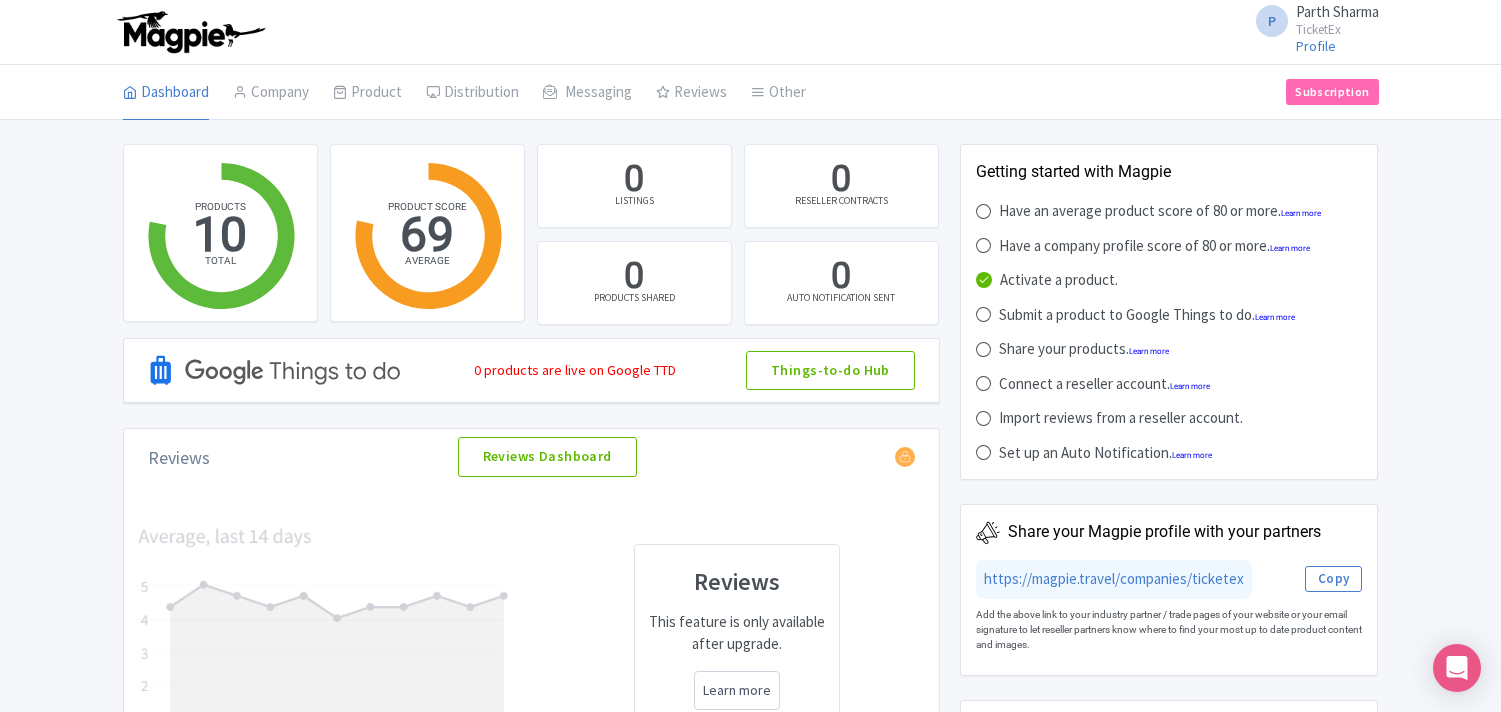 scroll, scrollTop: 0, scrollLeft: 0, axis: both 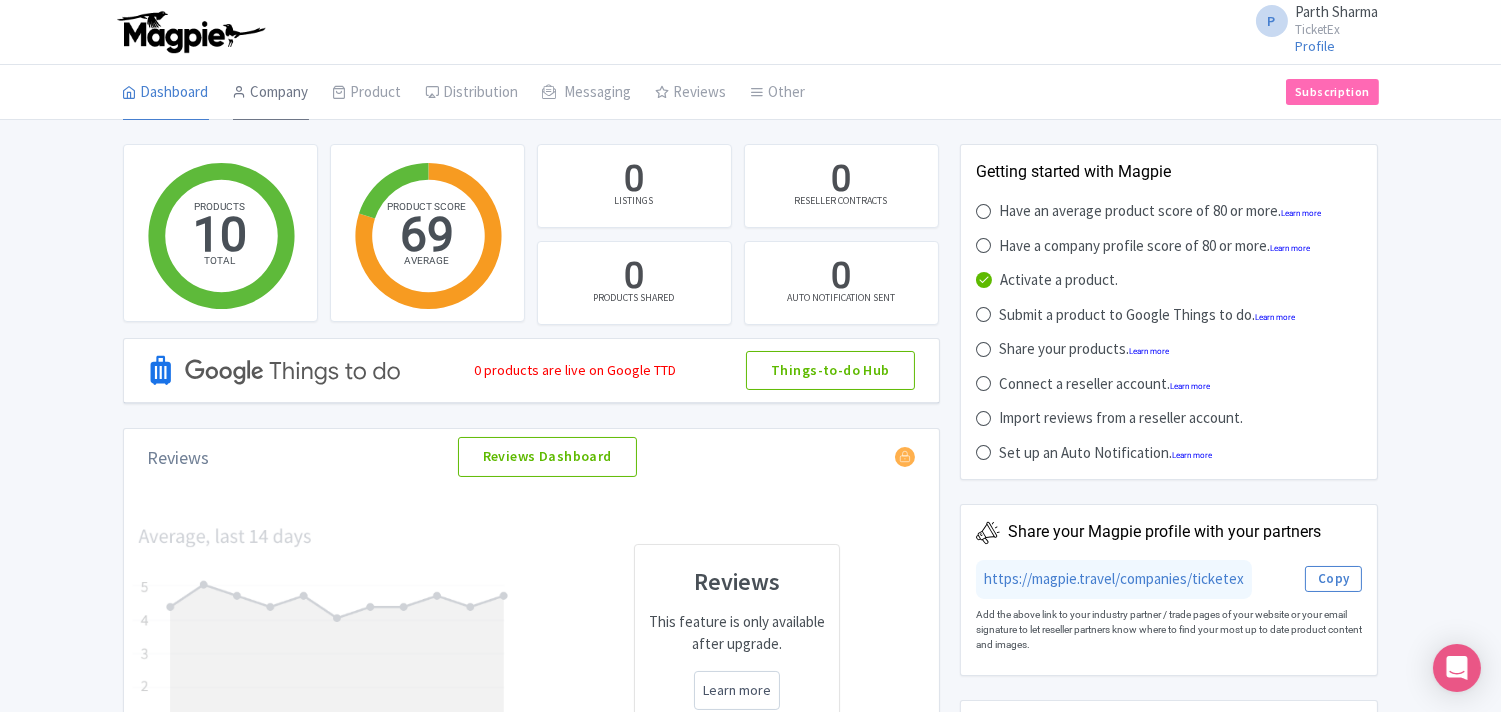 click on "Company" at bounding box center (271, 93) 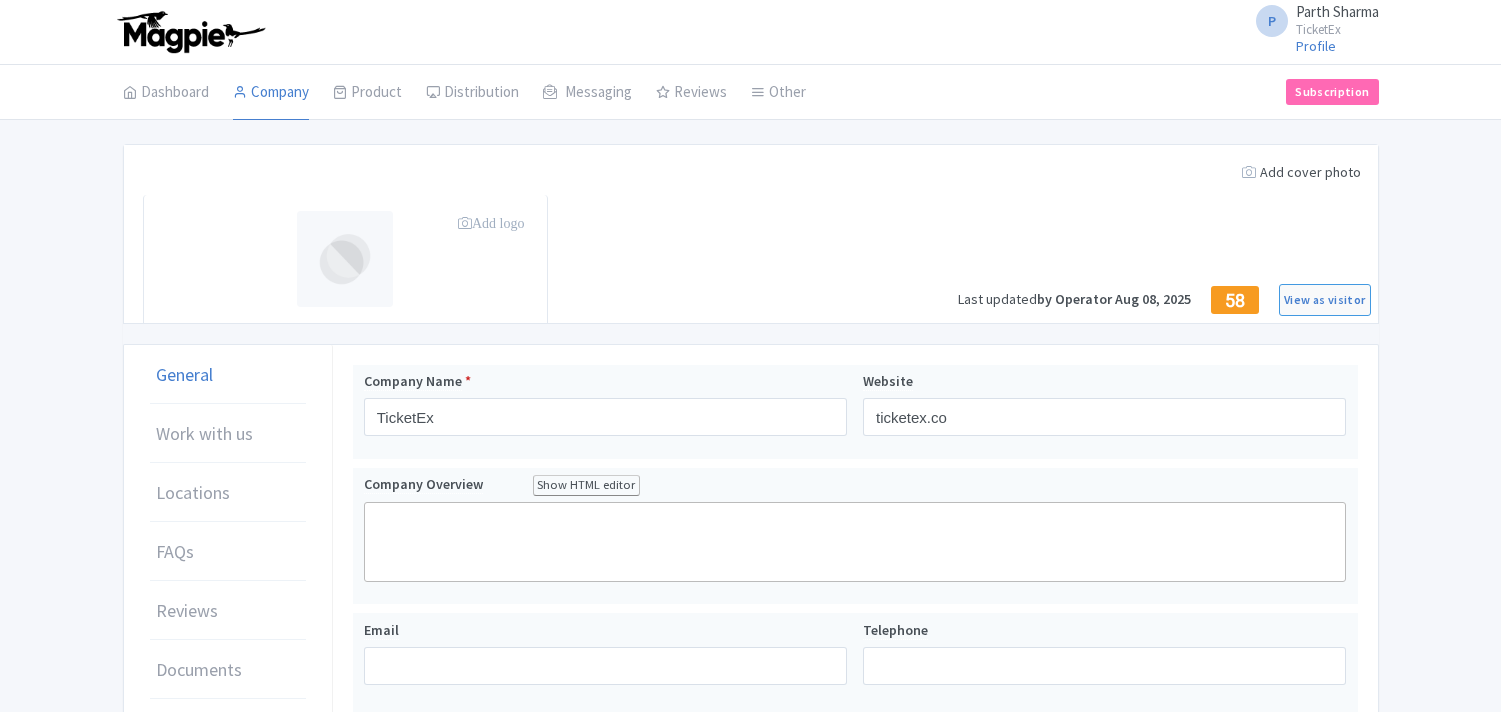 scroll, scrollTop: 0, scrollLeft: 0, axis: both 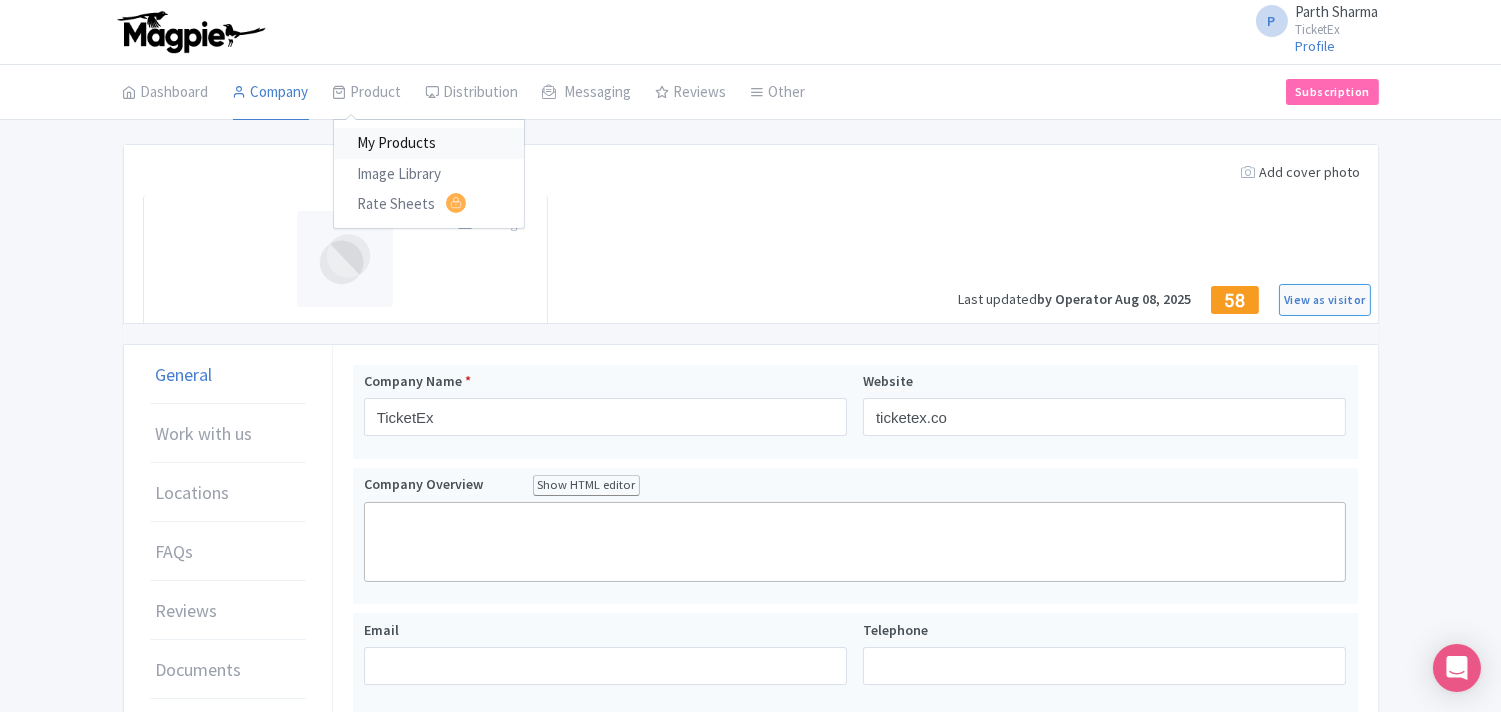 click on "My Products" at bounding box center (429, 143) 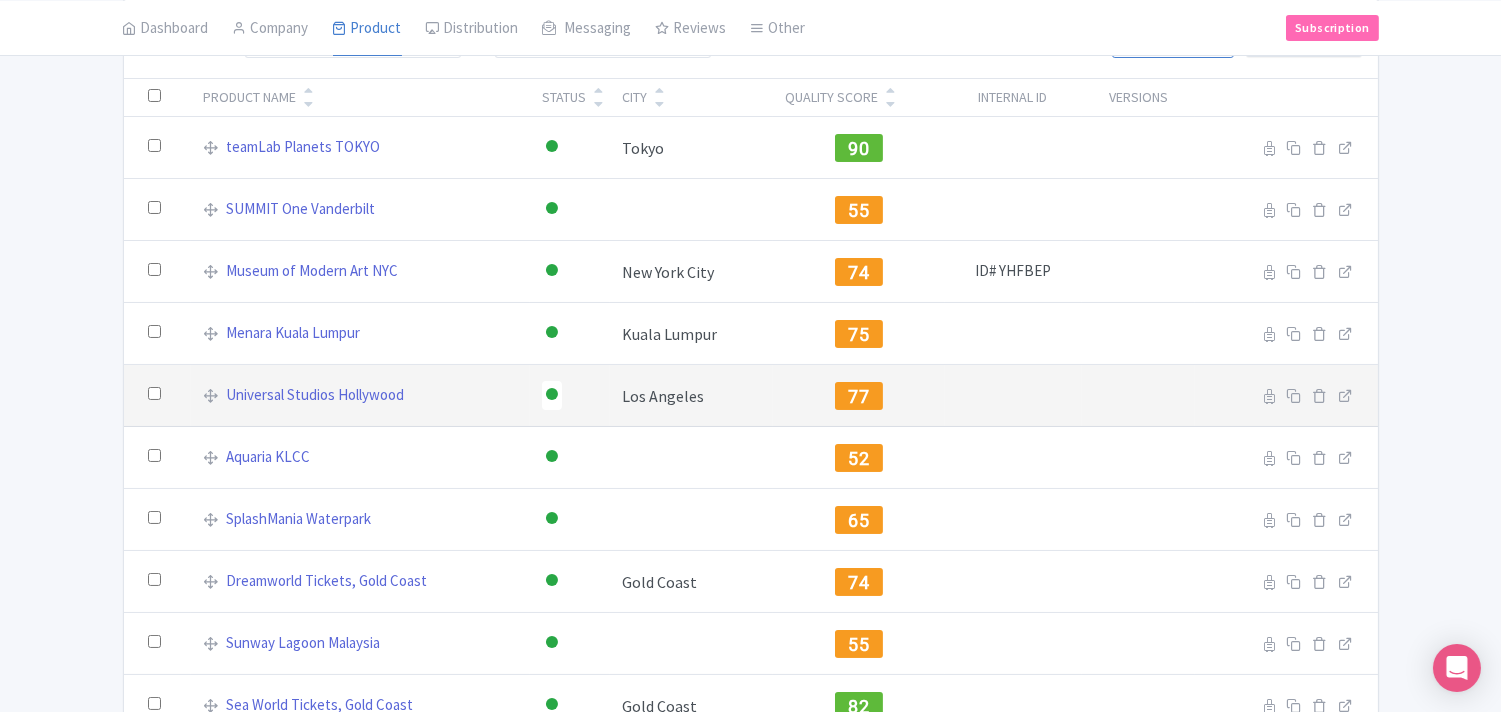 scroll, scrollTop: 256, scrollLeft: 0, axis: vertical 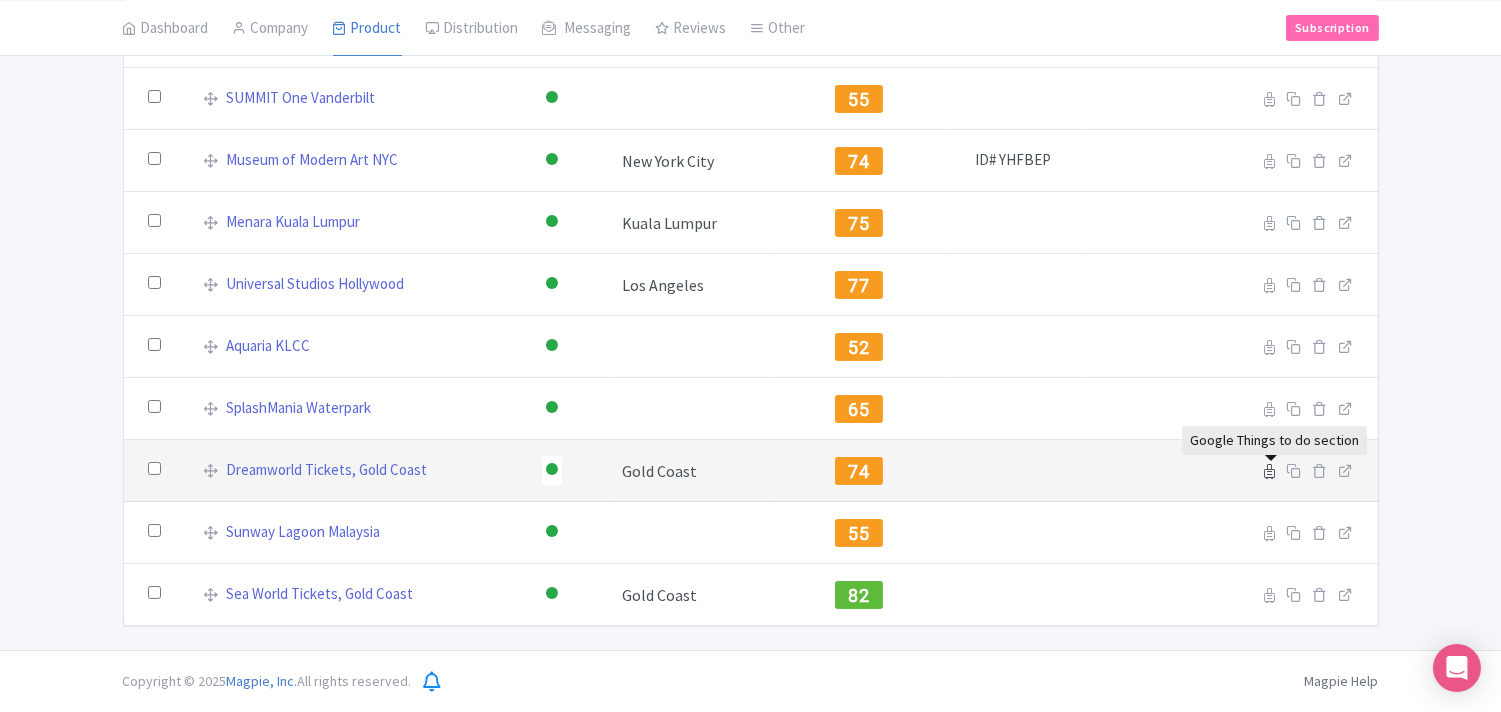 click at bounding box center (1270, 471) 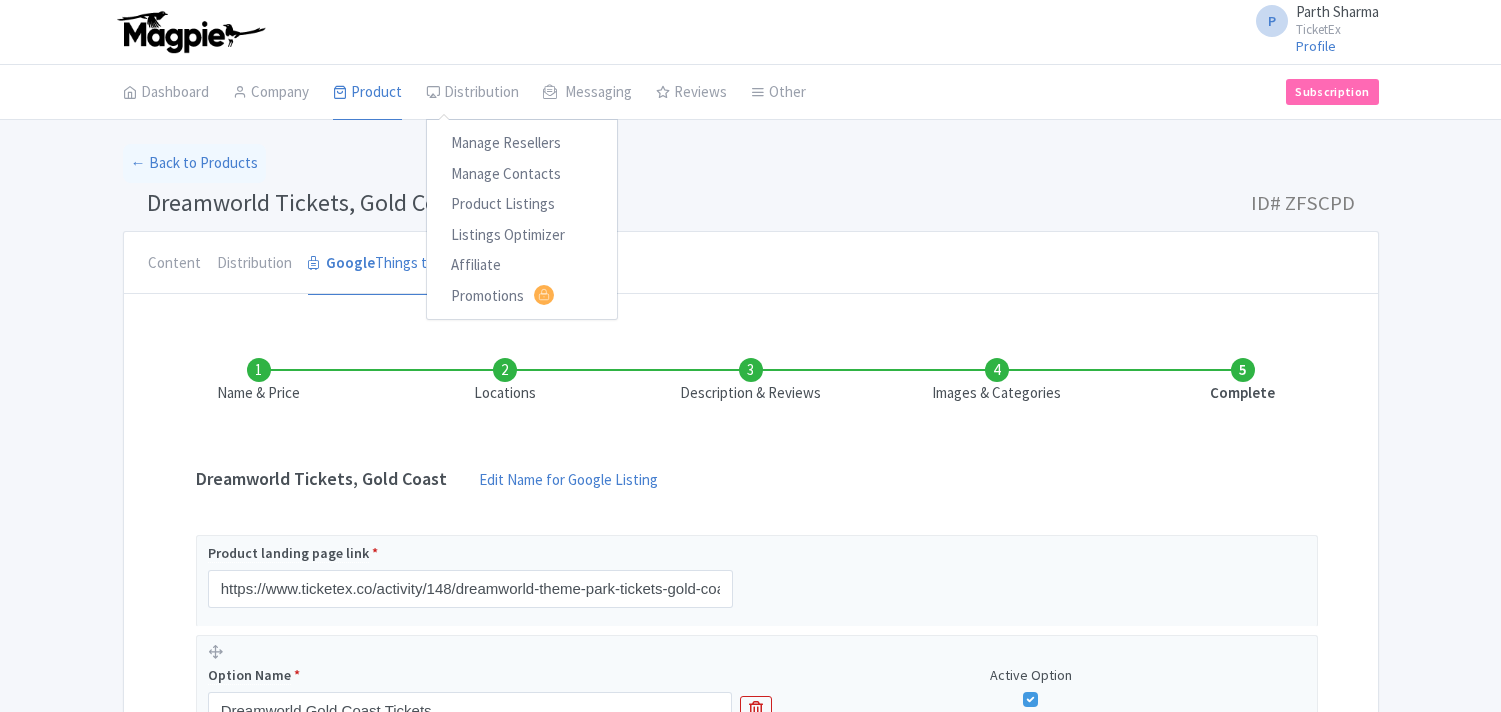 scroll, scrollTop: 0, scrollLeft: 0, axis: both 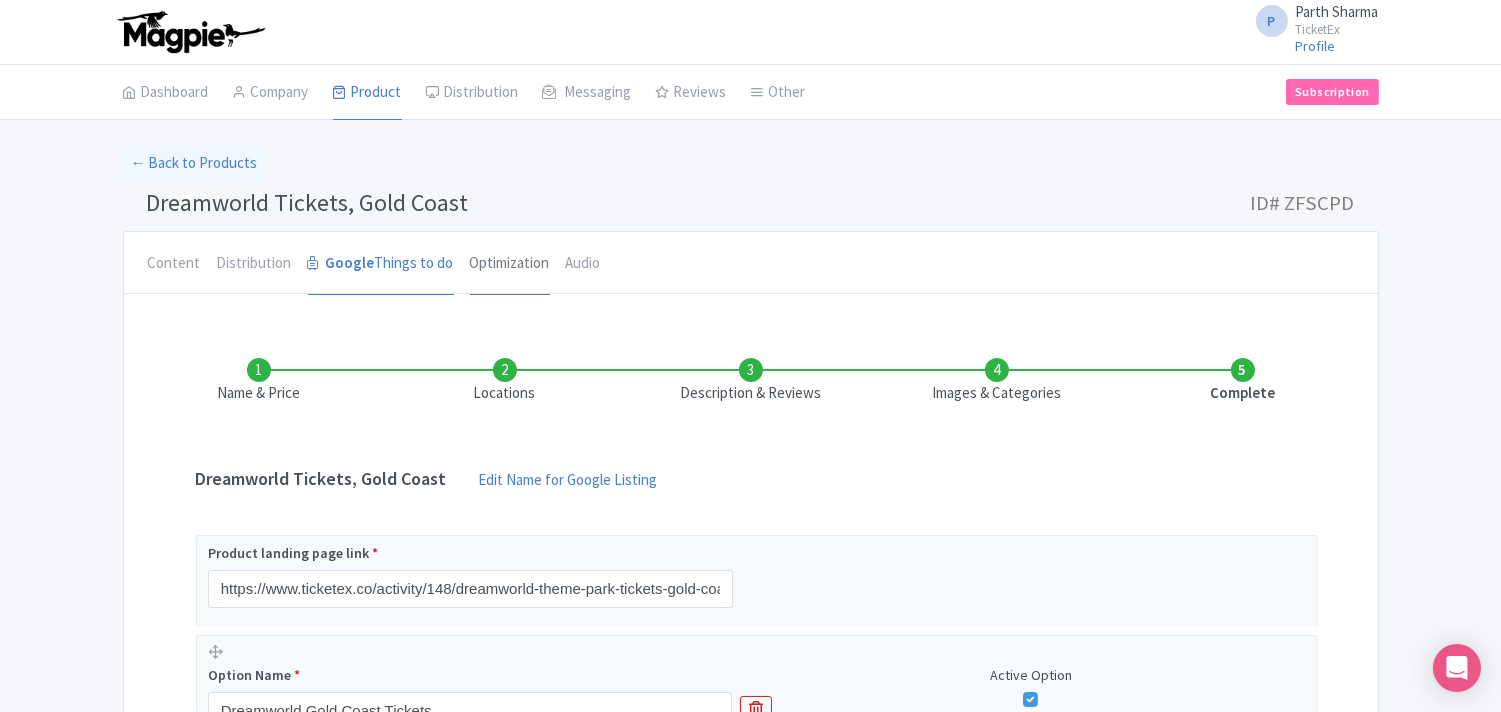 click on "Optimization" at bounding box center (510, 264) 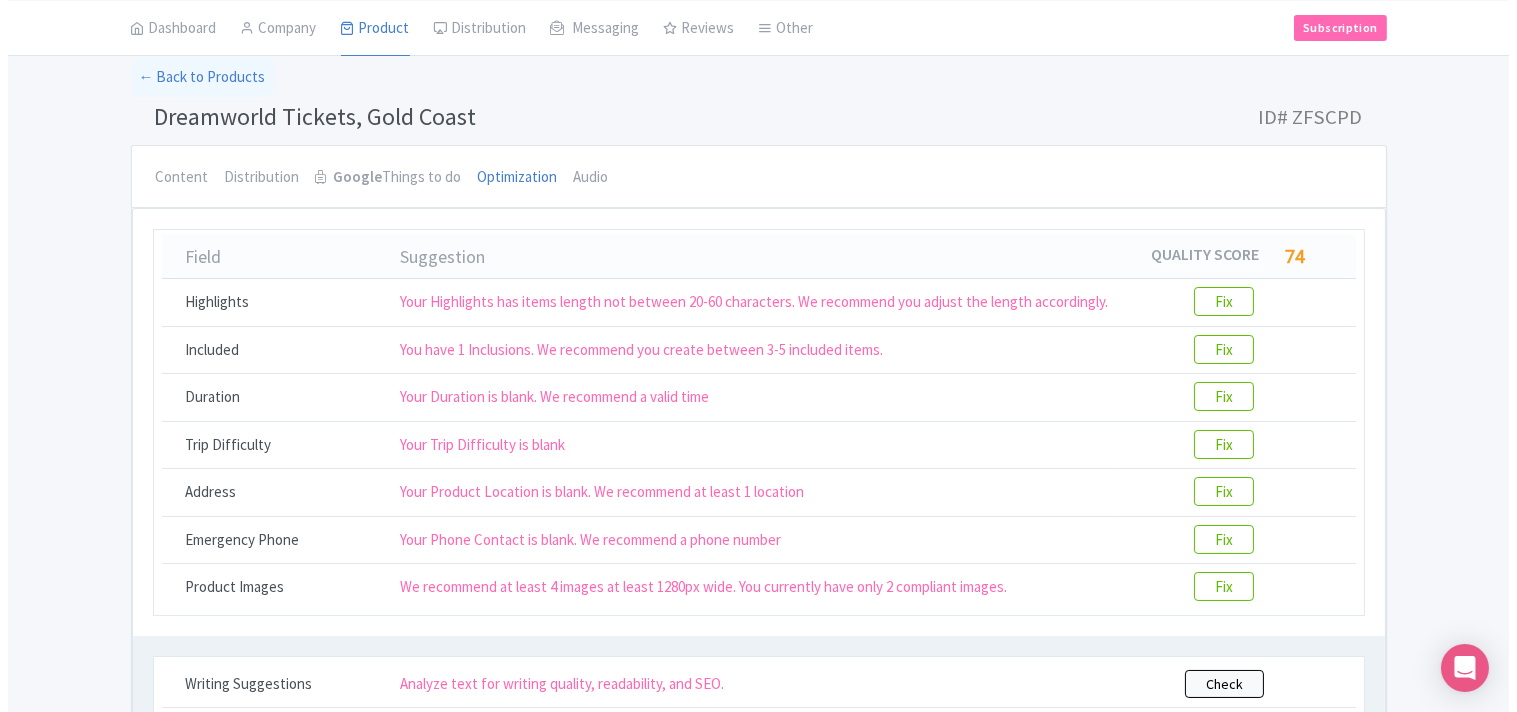 scroll, scrollTop: 111, scrollLeft: 0, axis: vertical 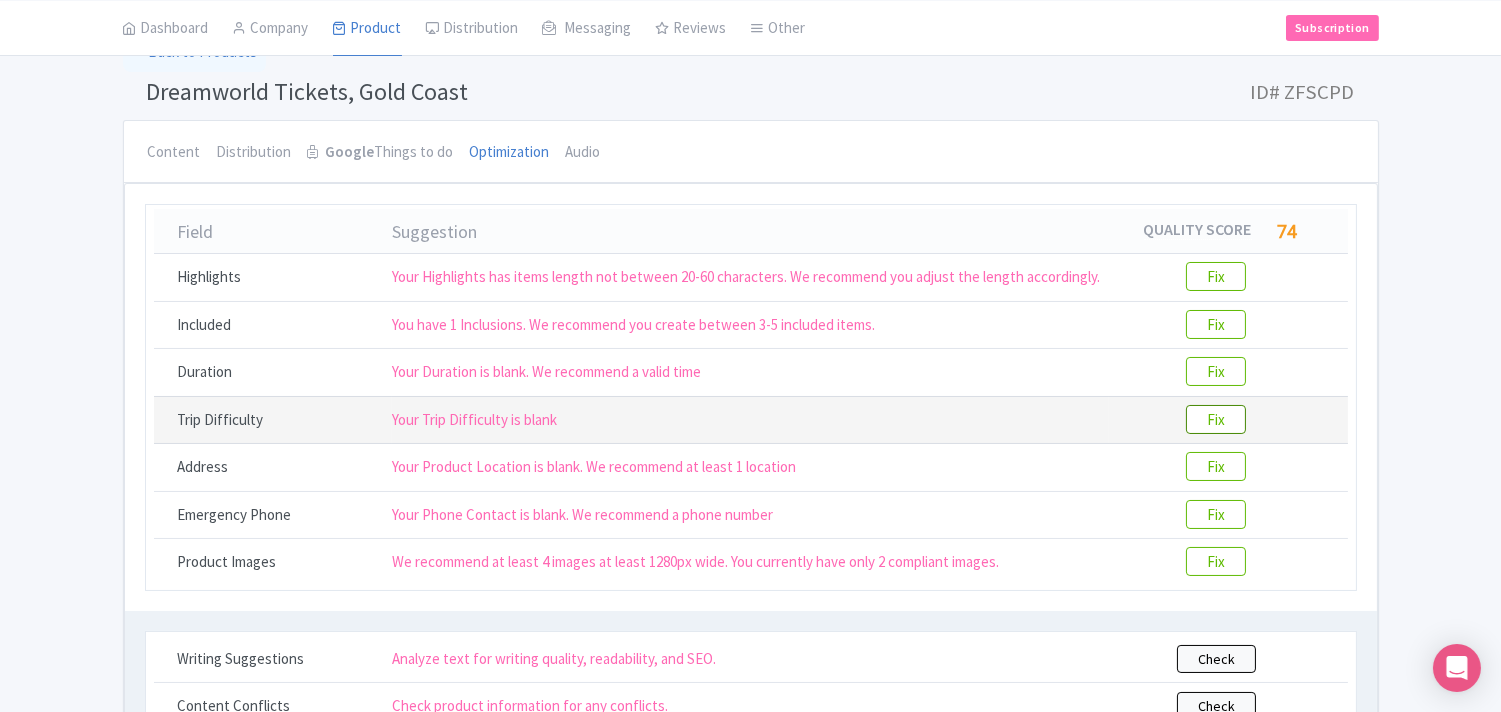 click on "Fix" at bounding box center (1216, 419) 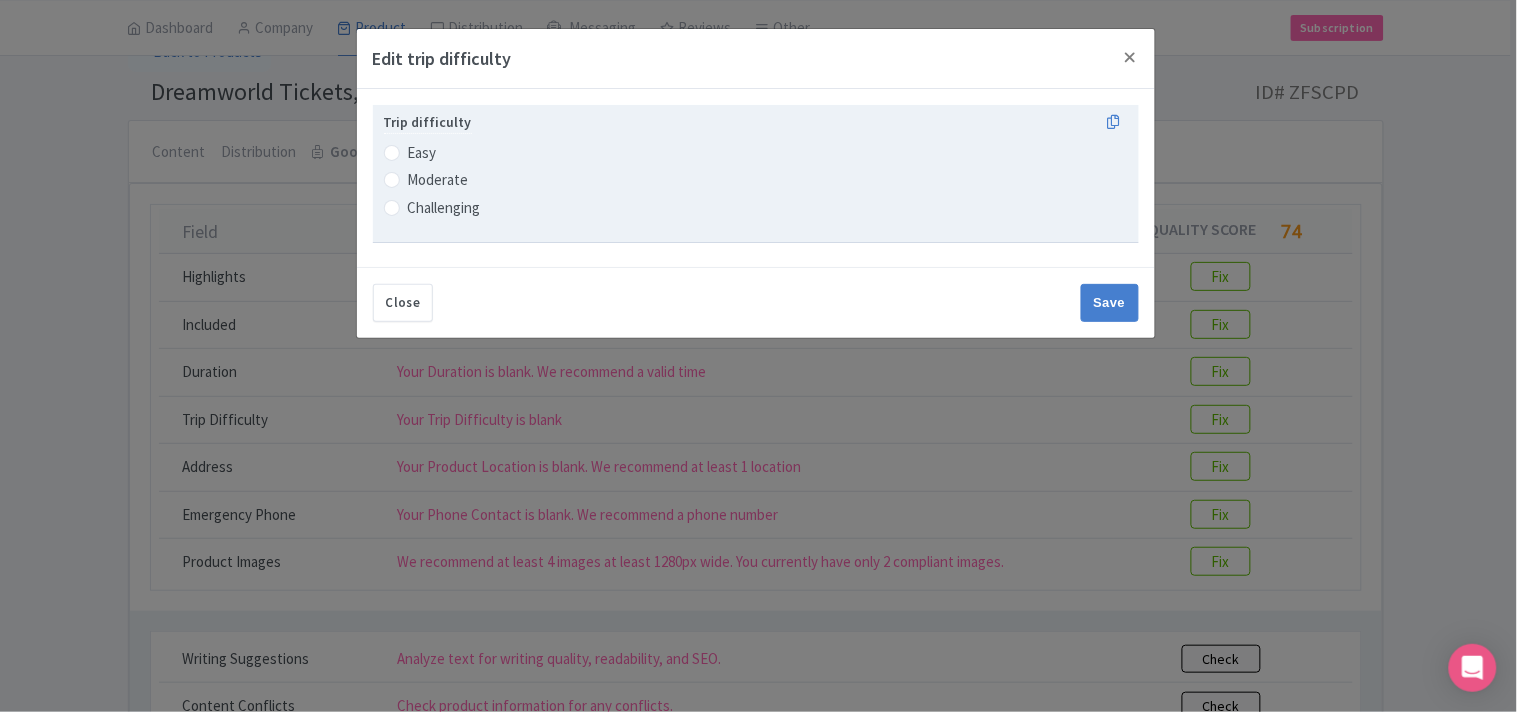 click on "Easy" at bounding box center [422, 153] 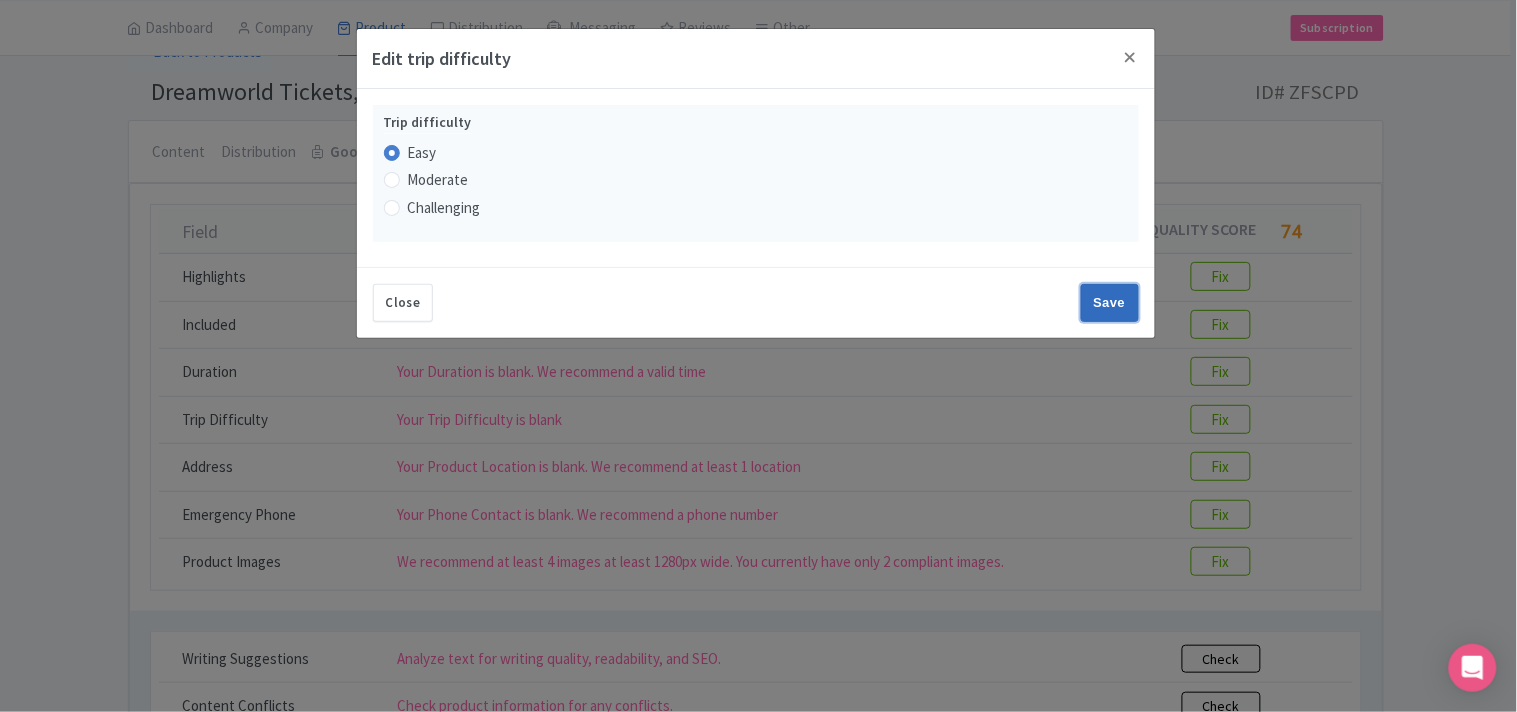 click on "Save" at bounding box center (1110, 303) 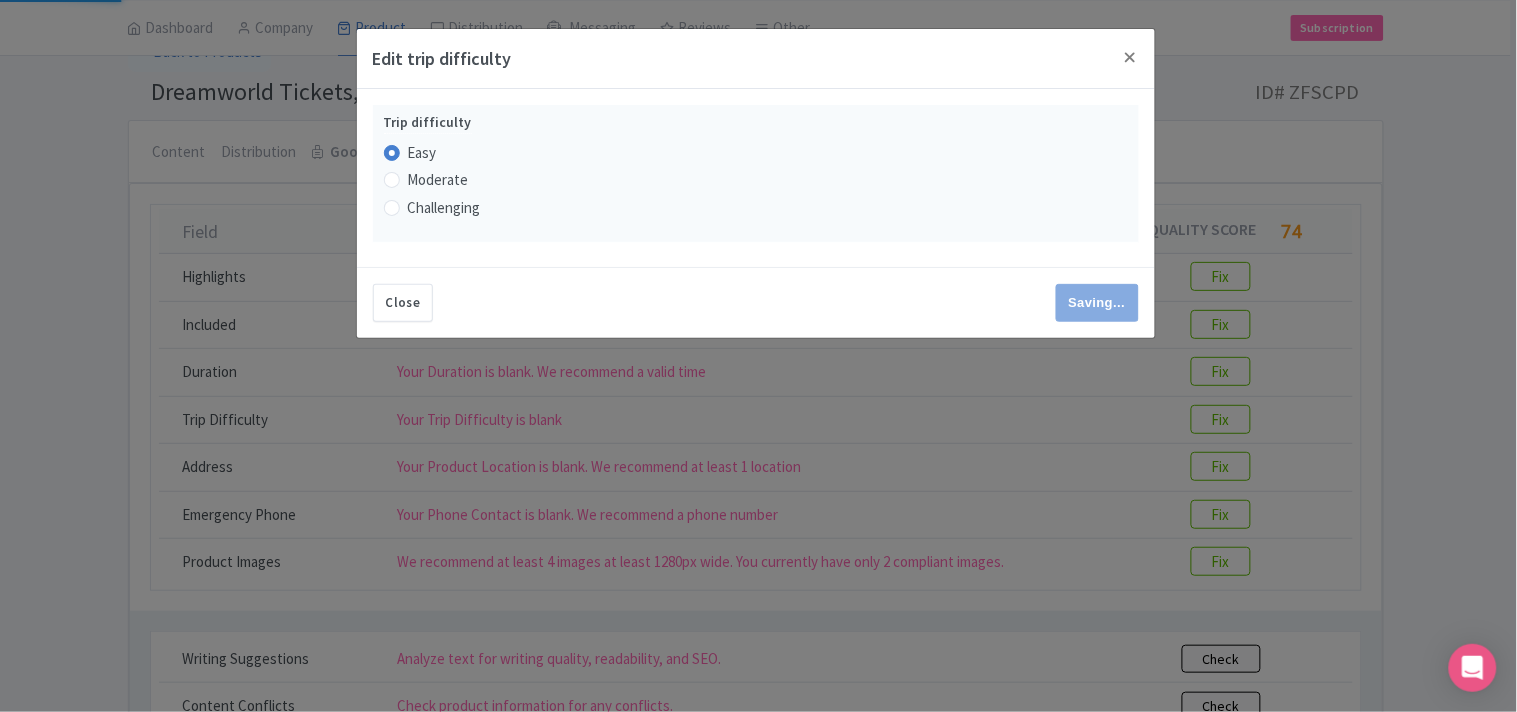 type on "Save" 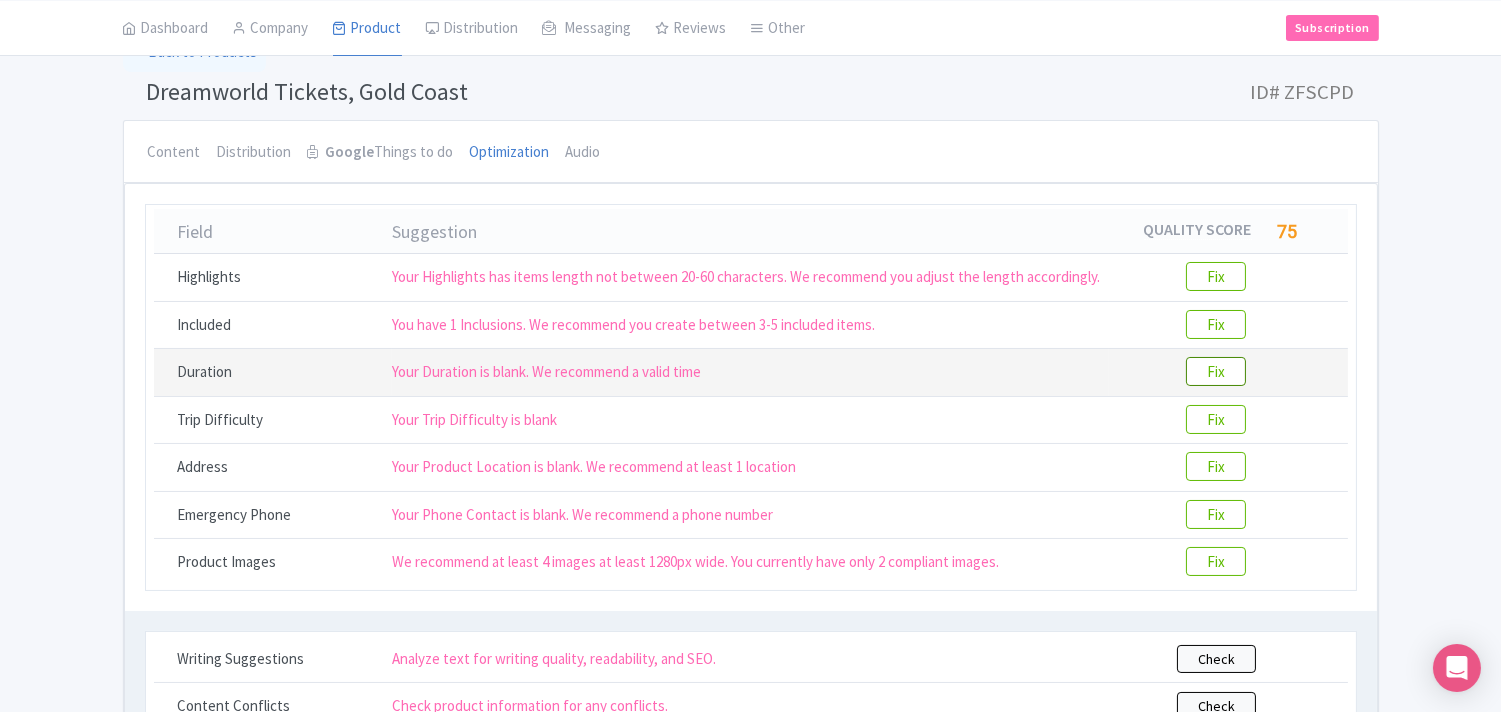 click on "Fix" at bounding box center (1216, 371) 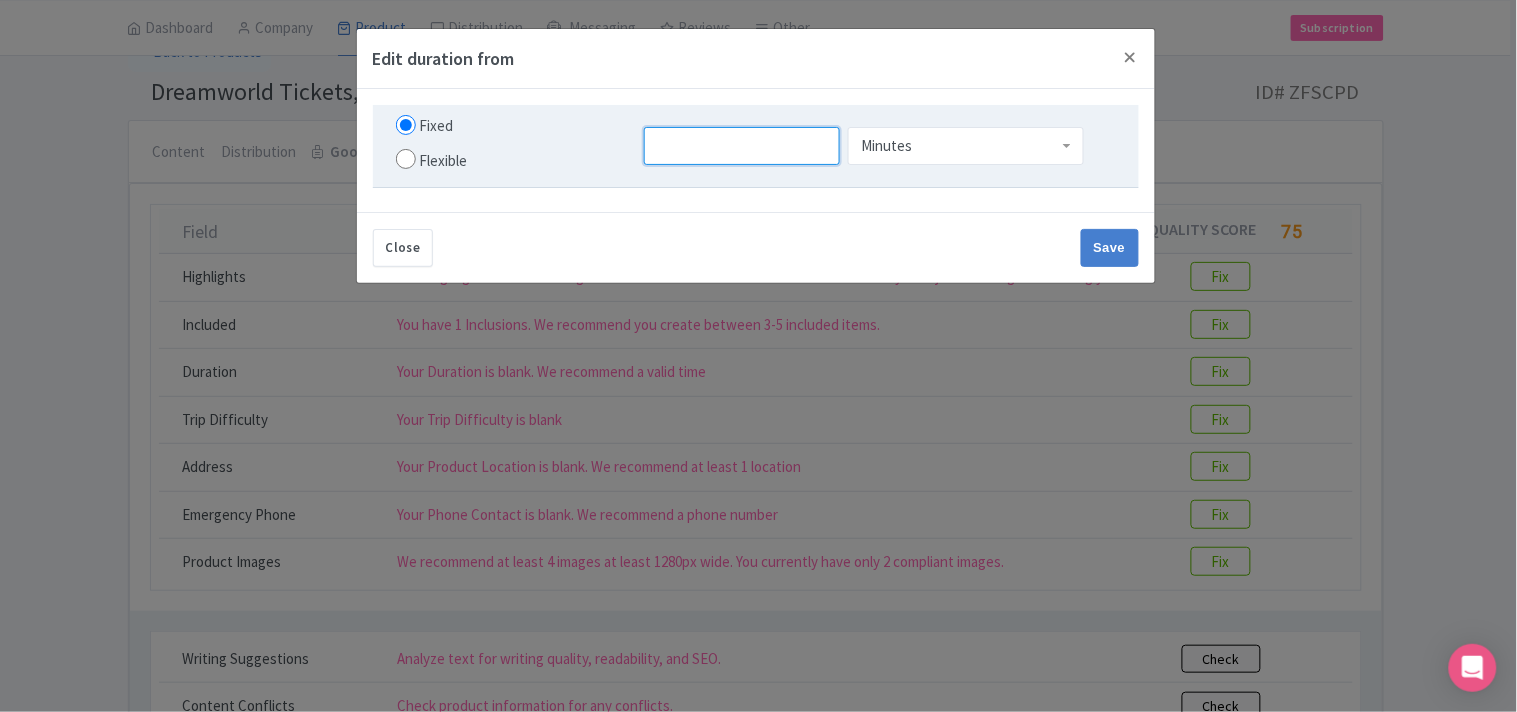 click at bounding box center (742, 146) 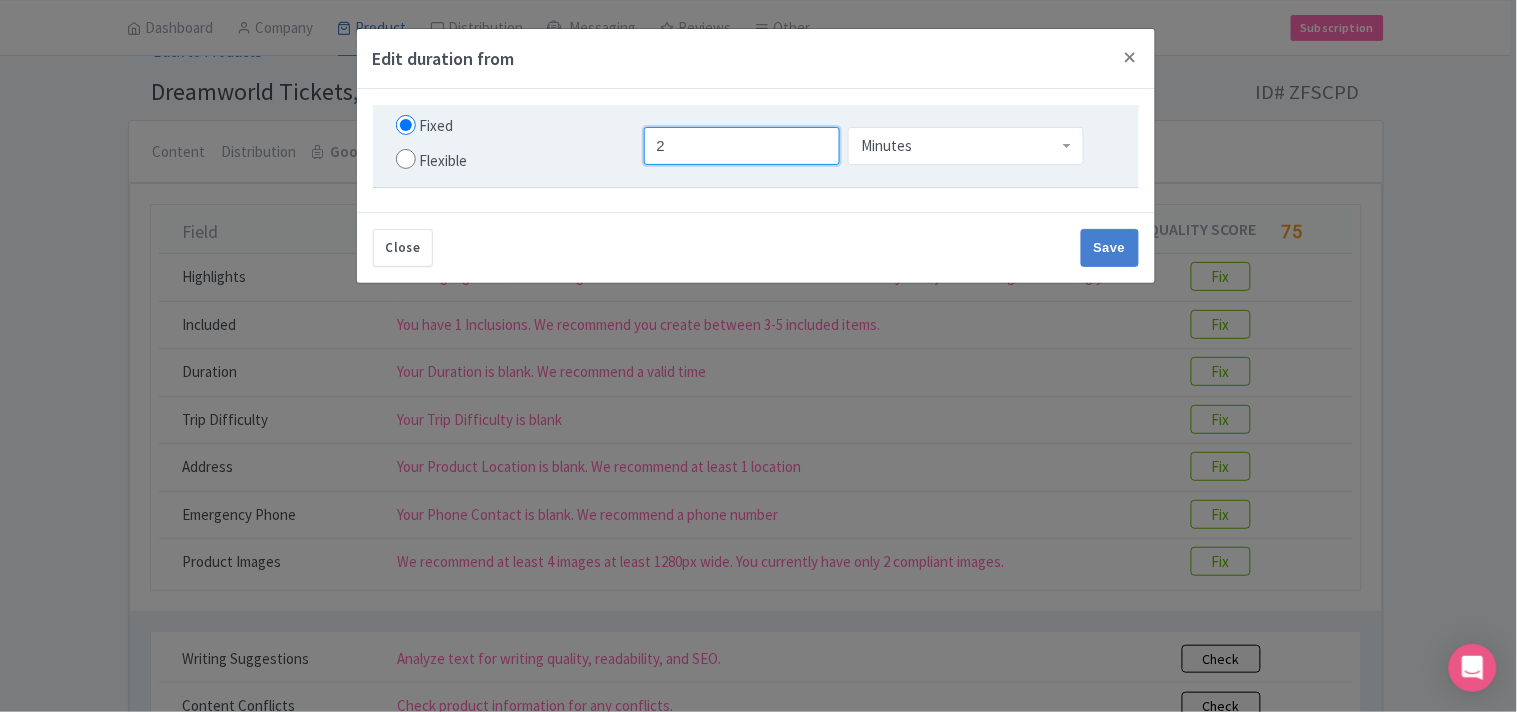type on "2" 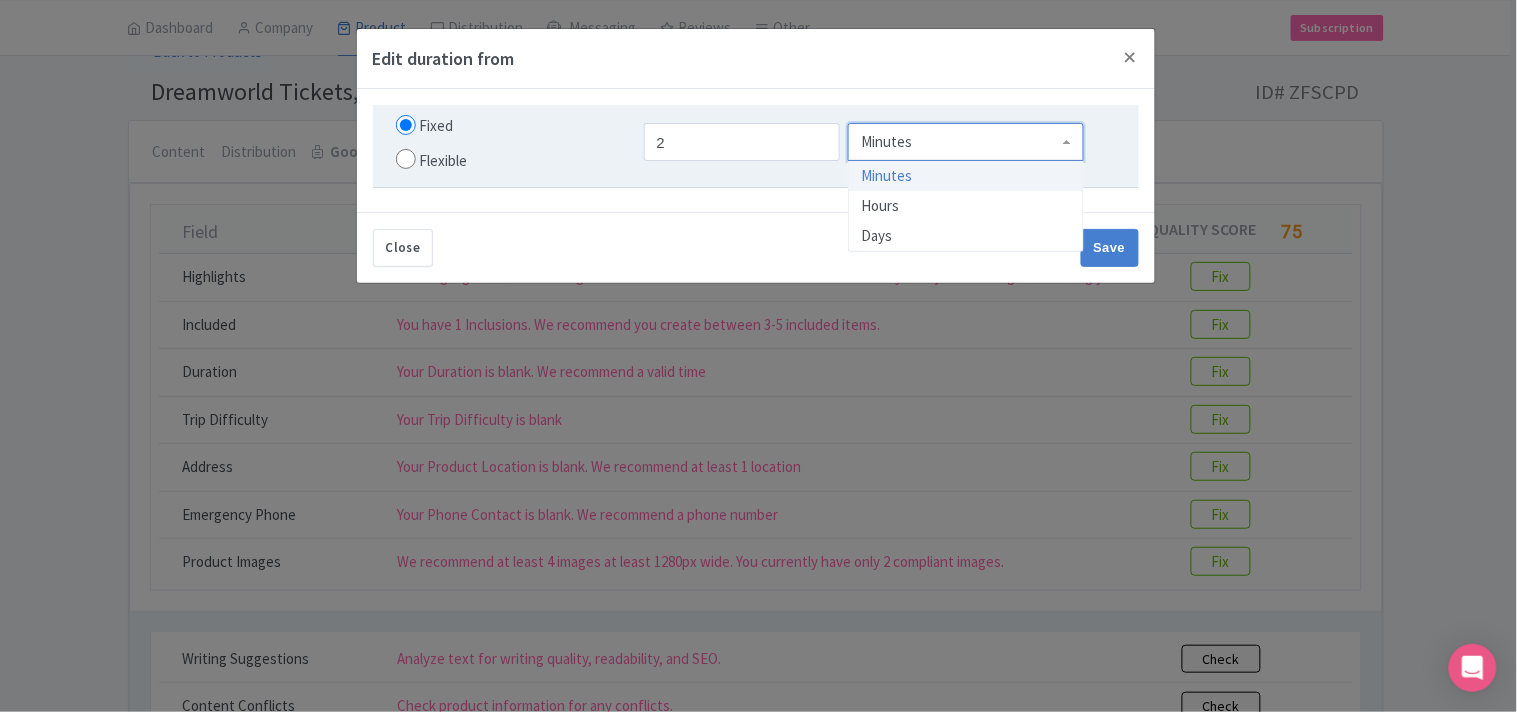 click on "Minutes" at bounding box center (886, 142) 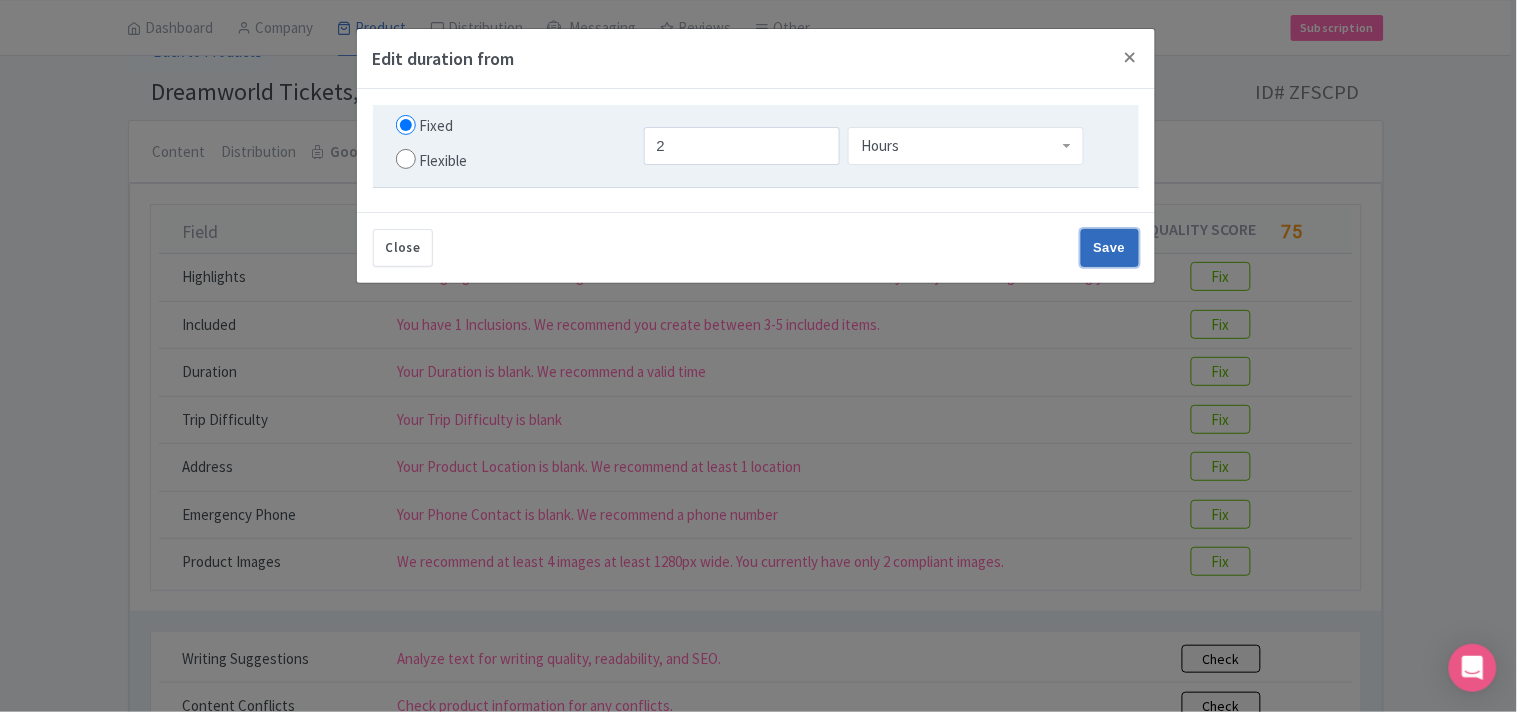 click on "Save" at bounding box center [1110, 248] 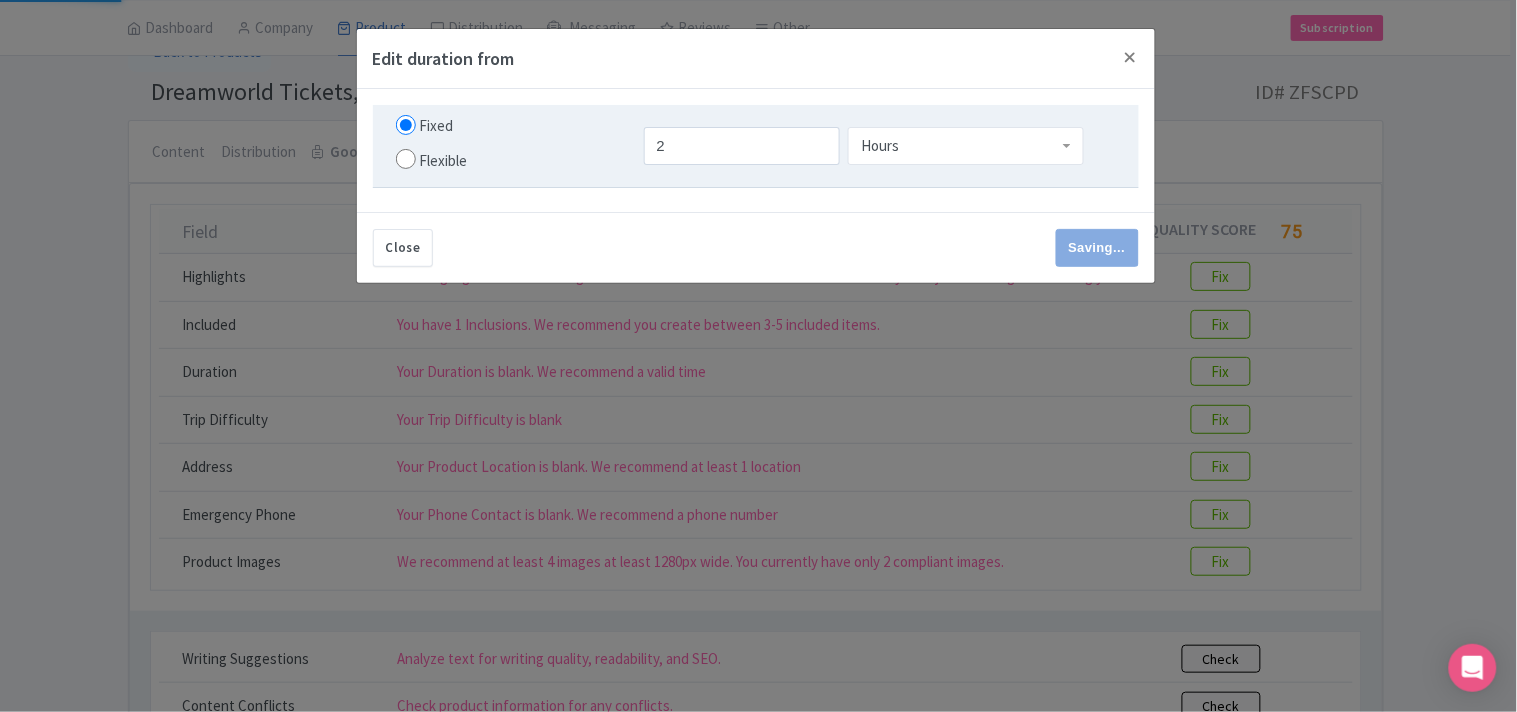 type on "Save" 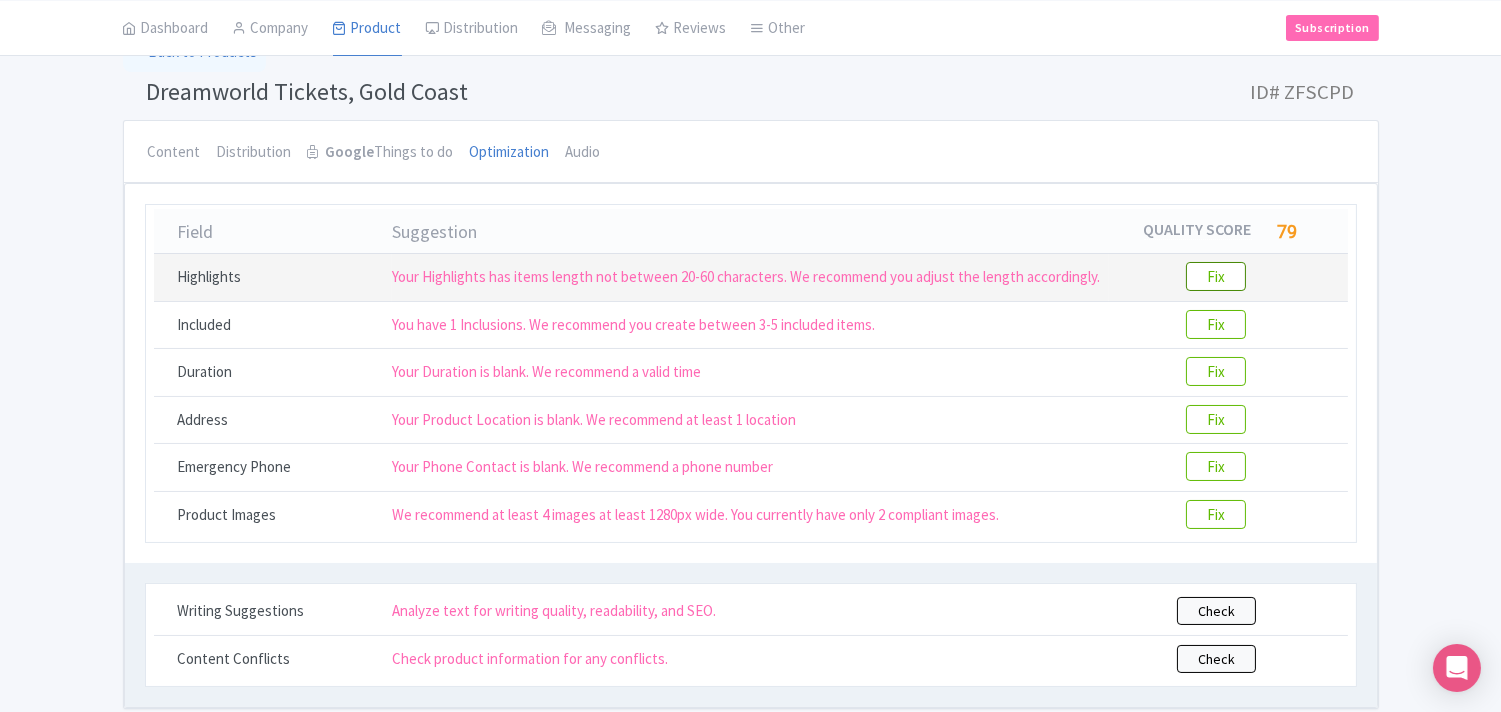 click on "Fix" at bounding box center (1216, 276) 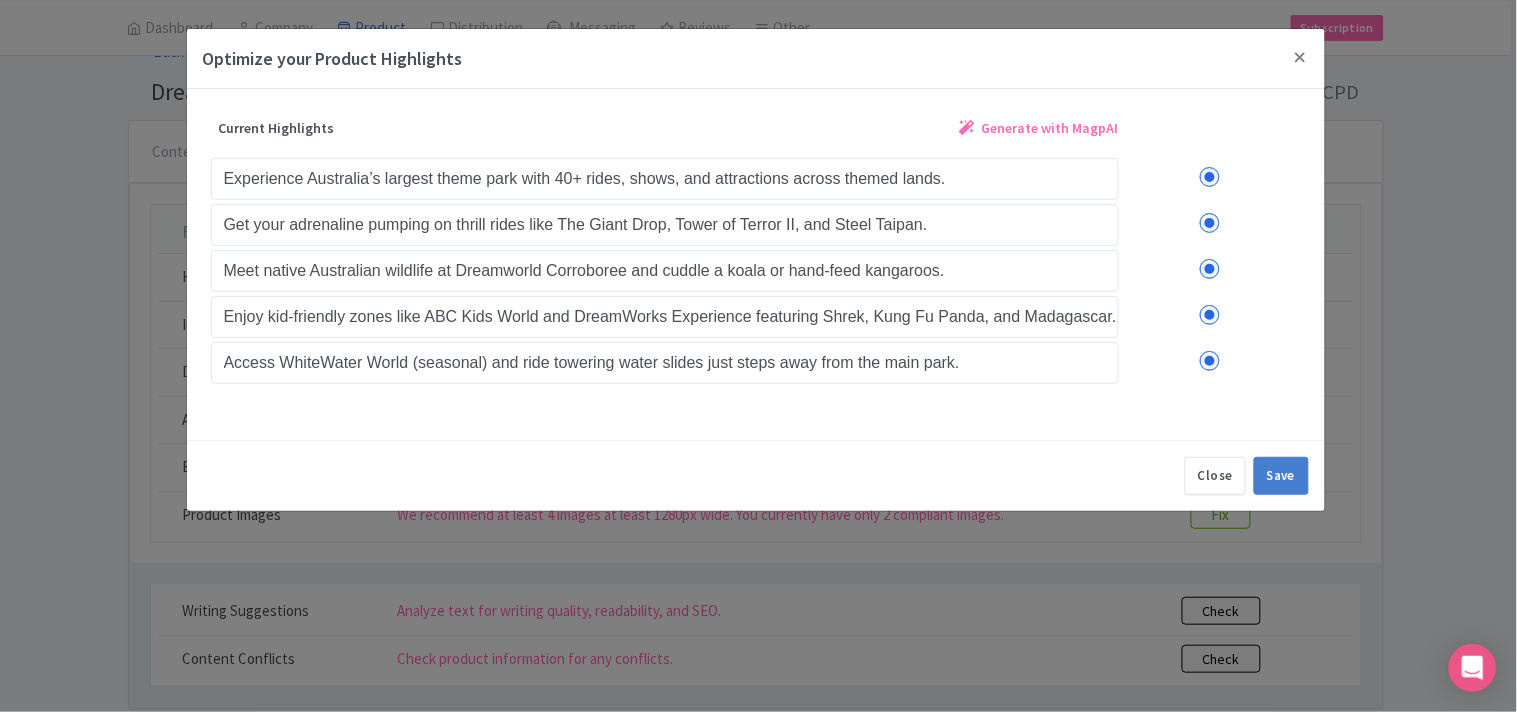 click on "Generate with MagpAI" at bounding box center [1050, 128] 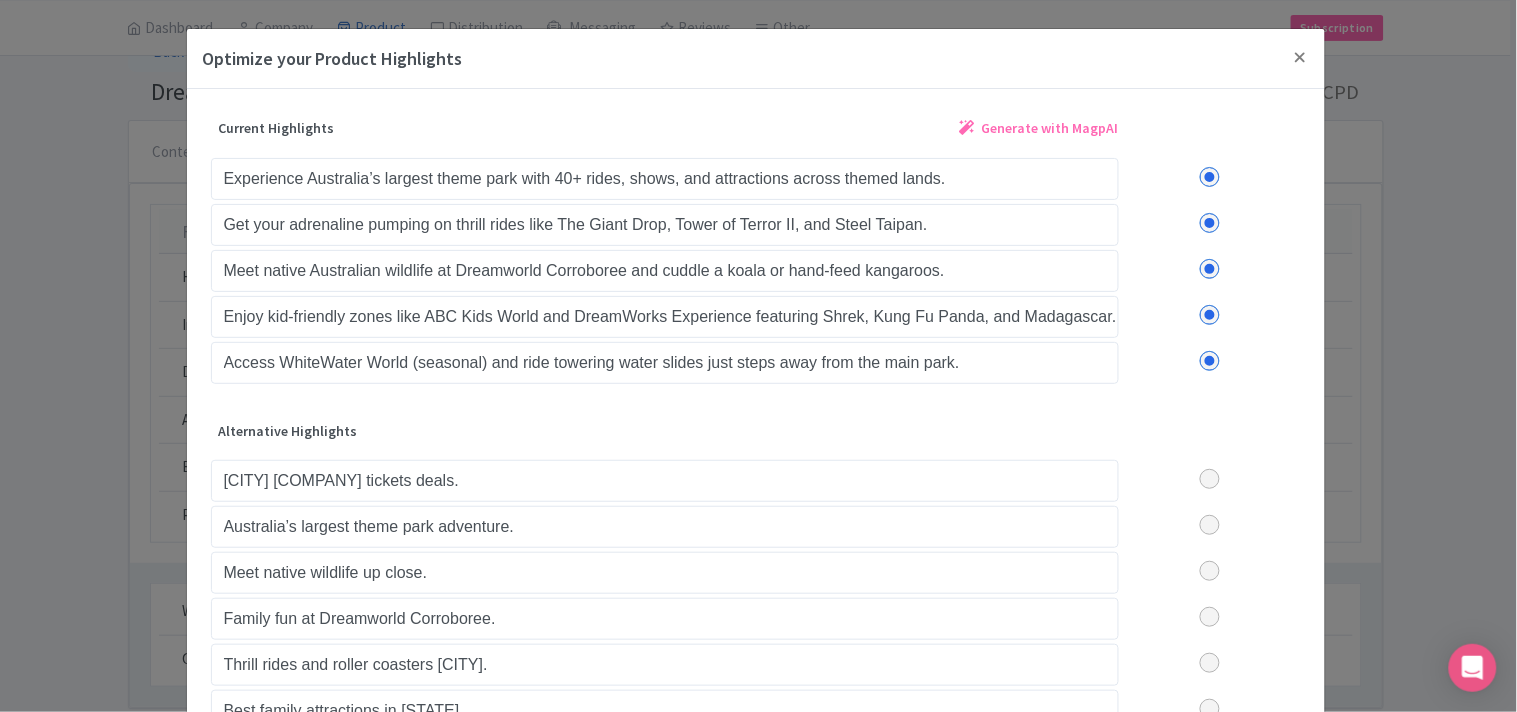 click at bounding box center (1210, 177) 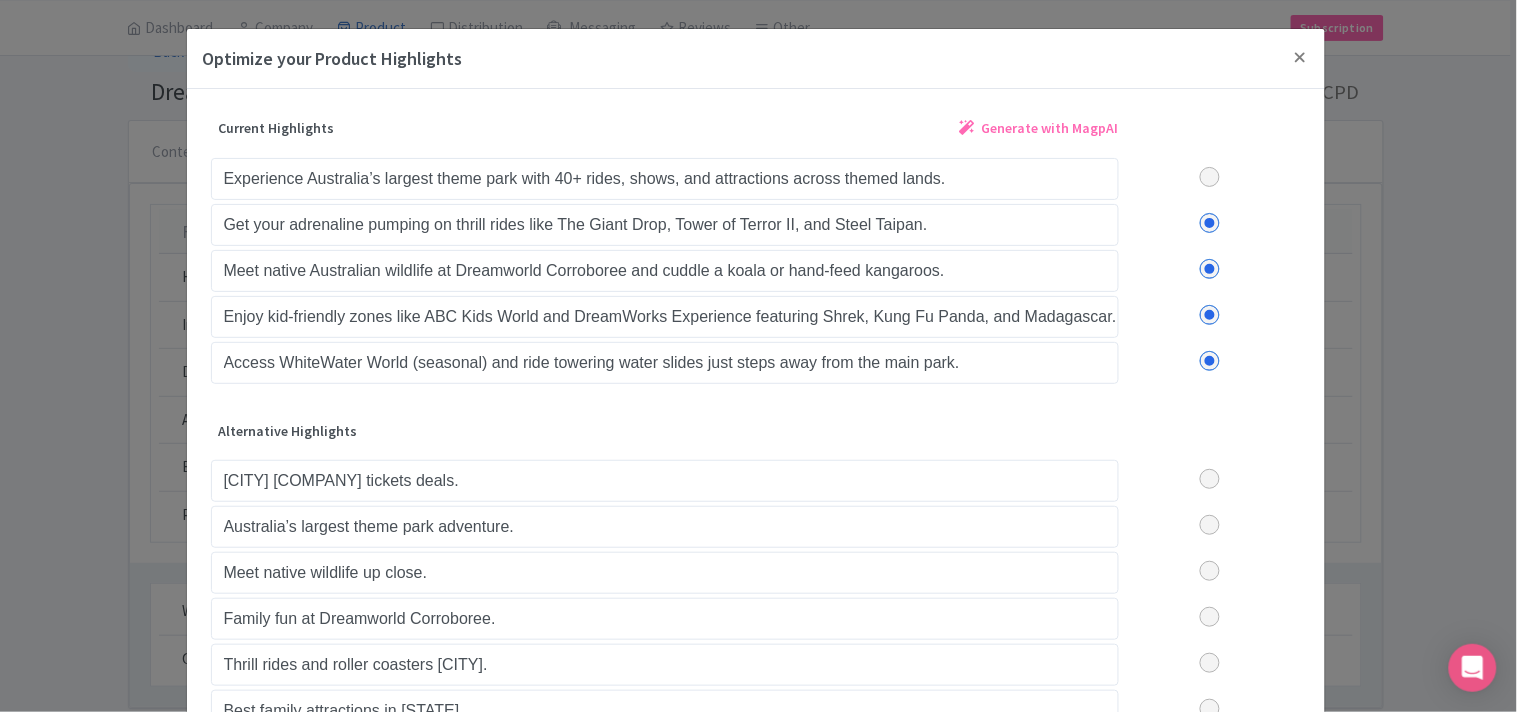click at bounding box center (1210, 223) 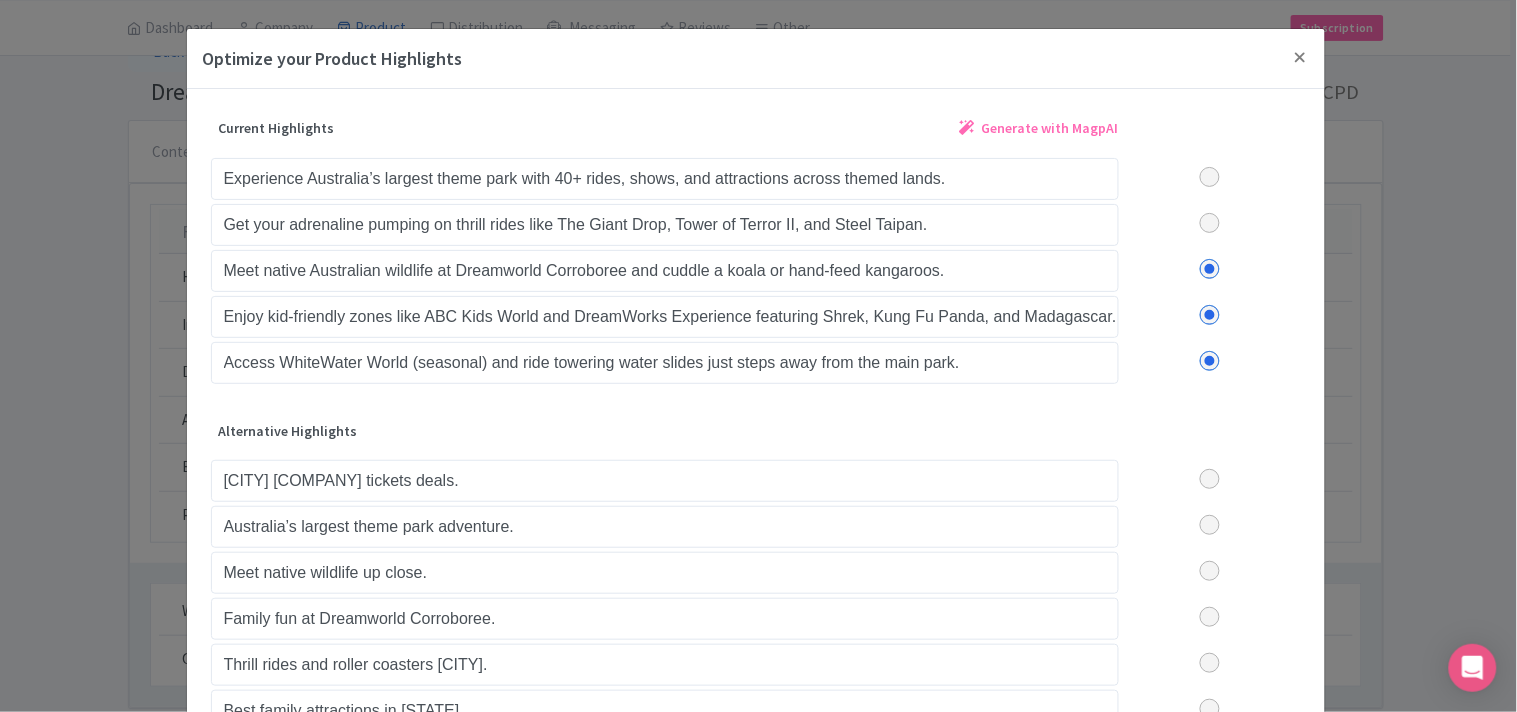 click at bounding box center (1210, 269) 